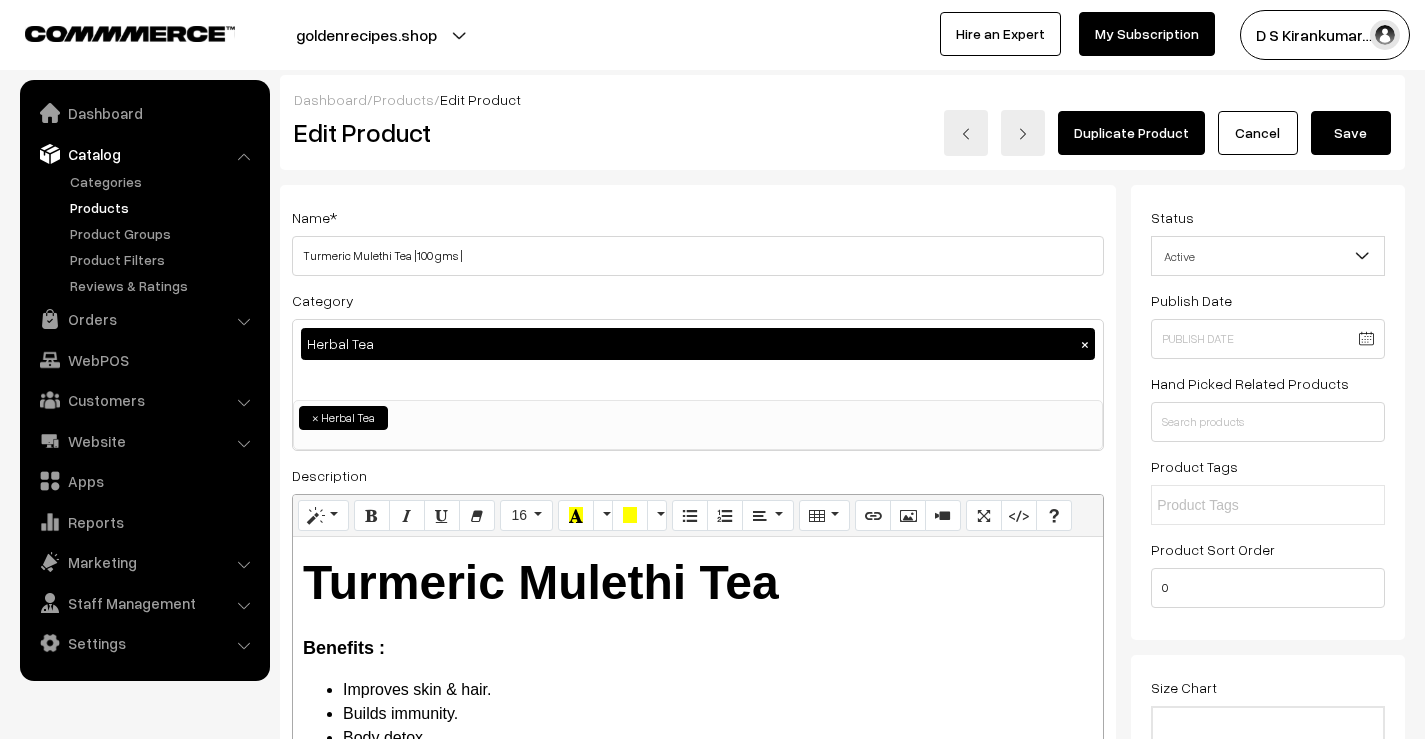 scroll, scrollTop: 3450, scrollLeft: 0, axis: vertical 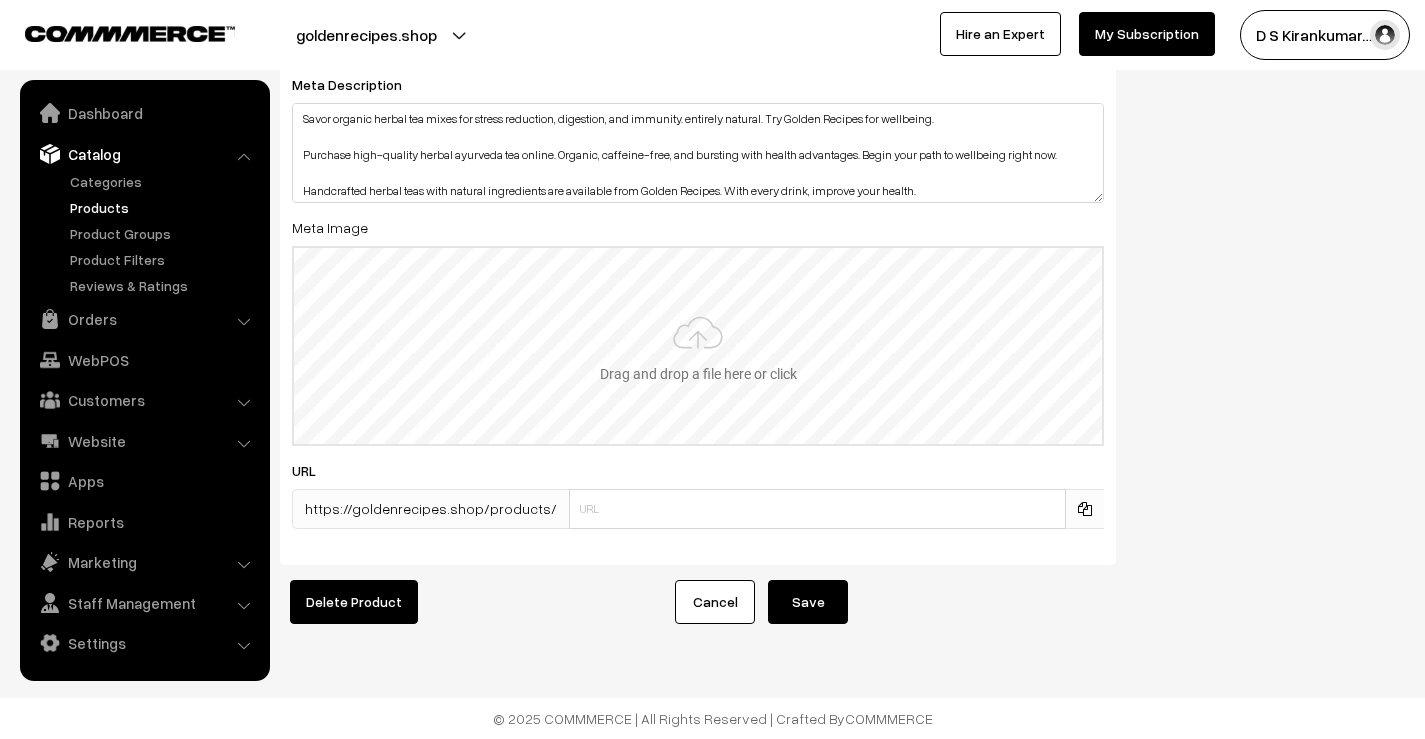 click at bounding box center [698, 346] 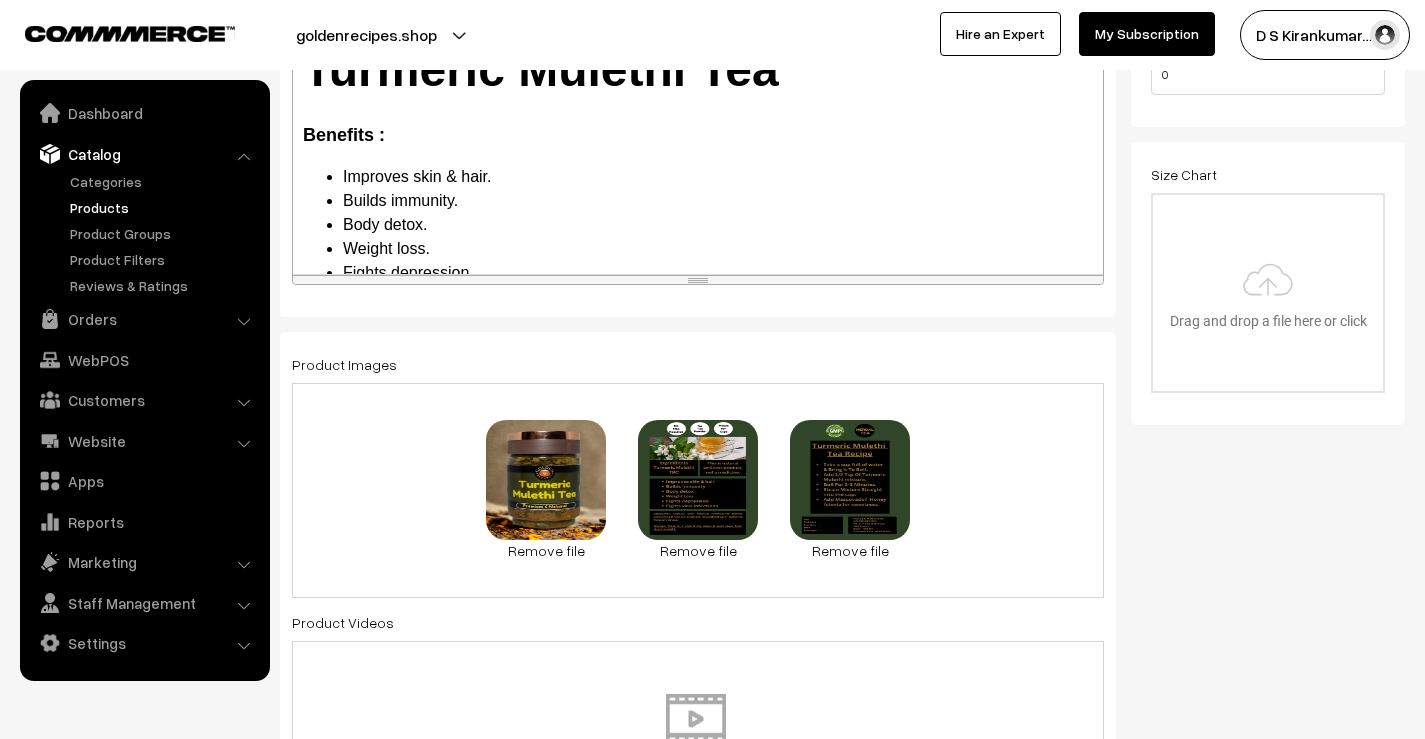 scroll, scrollTop: 450, scrollLeft: 0, axis: vertical 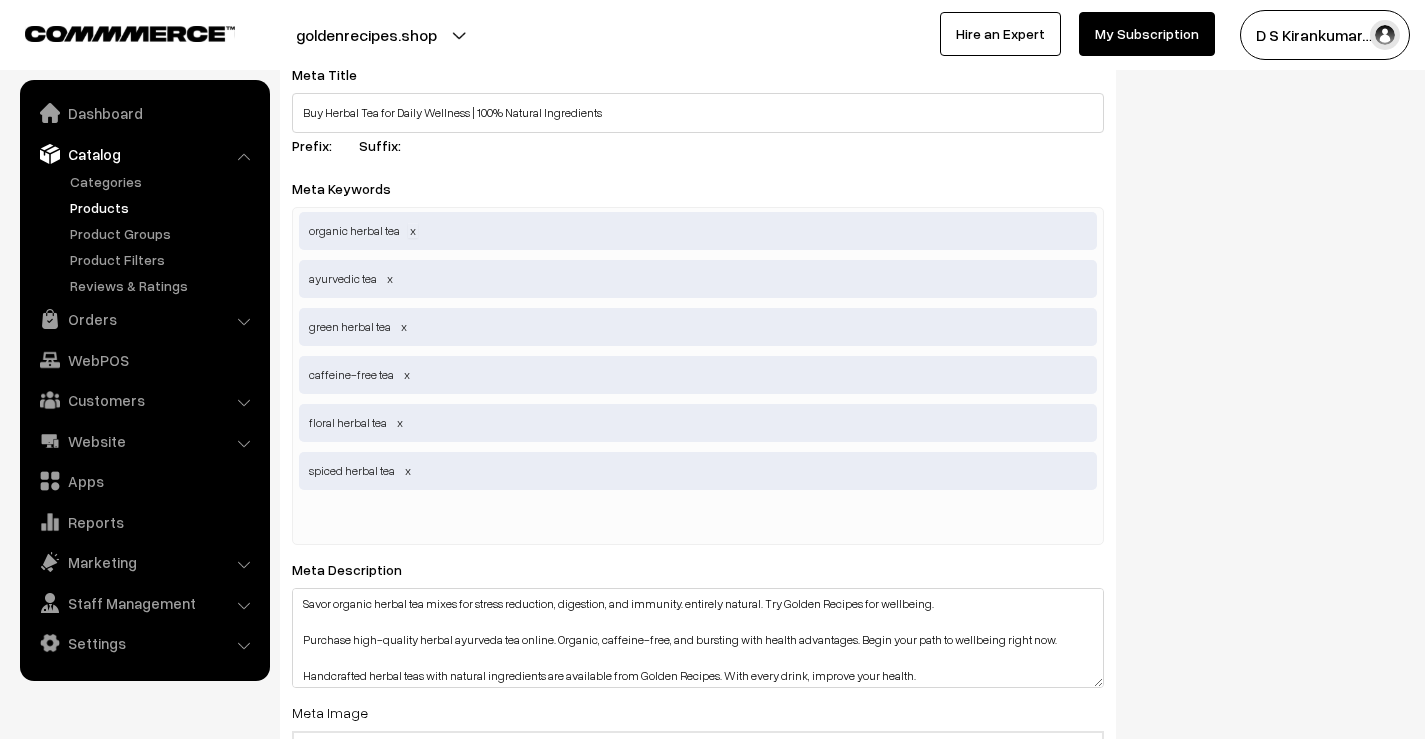 click at bounding box center (413, 230) 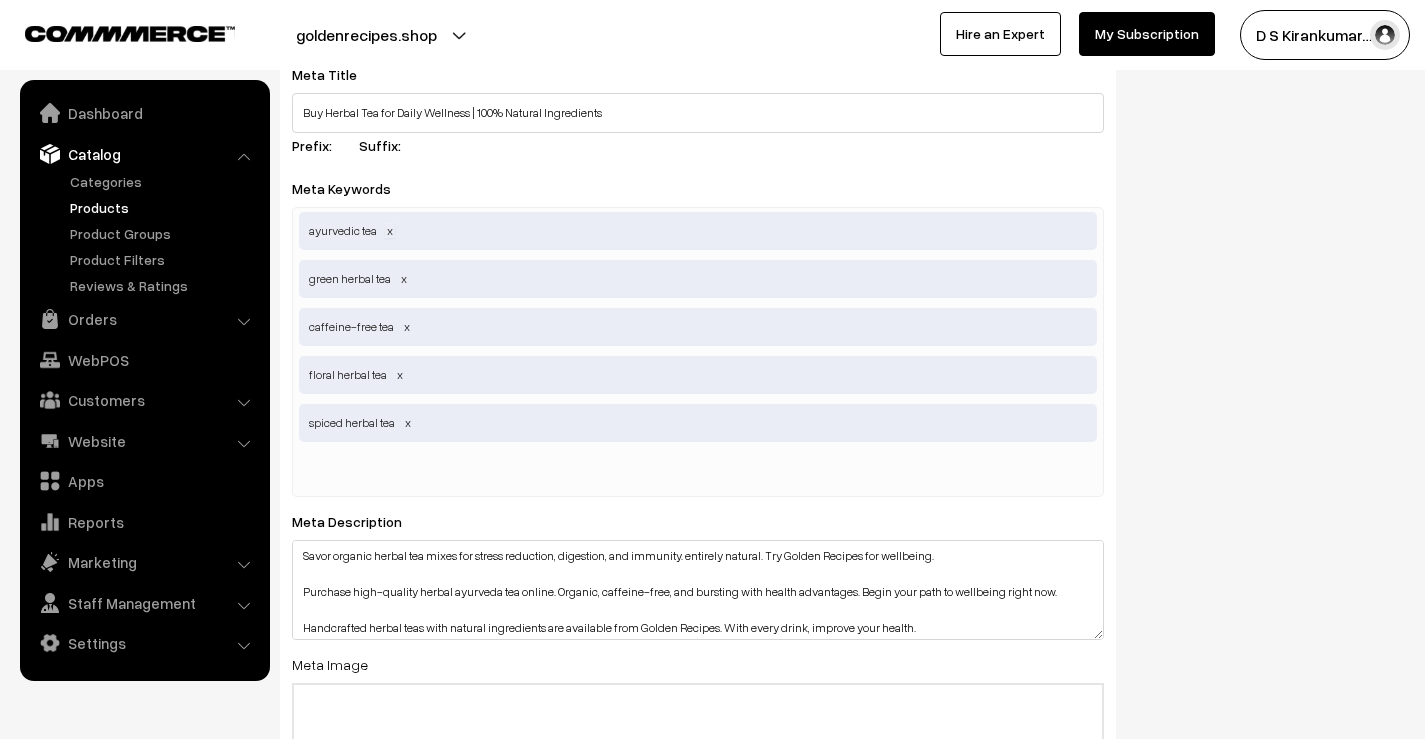 click at bounding box center [390, 230] 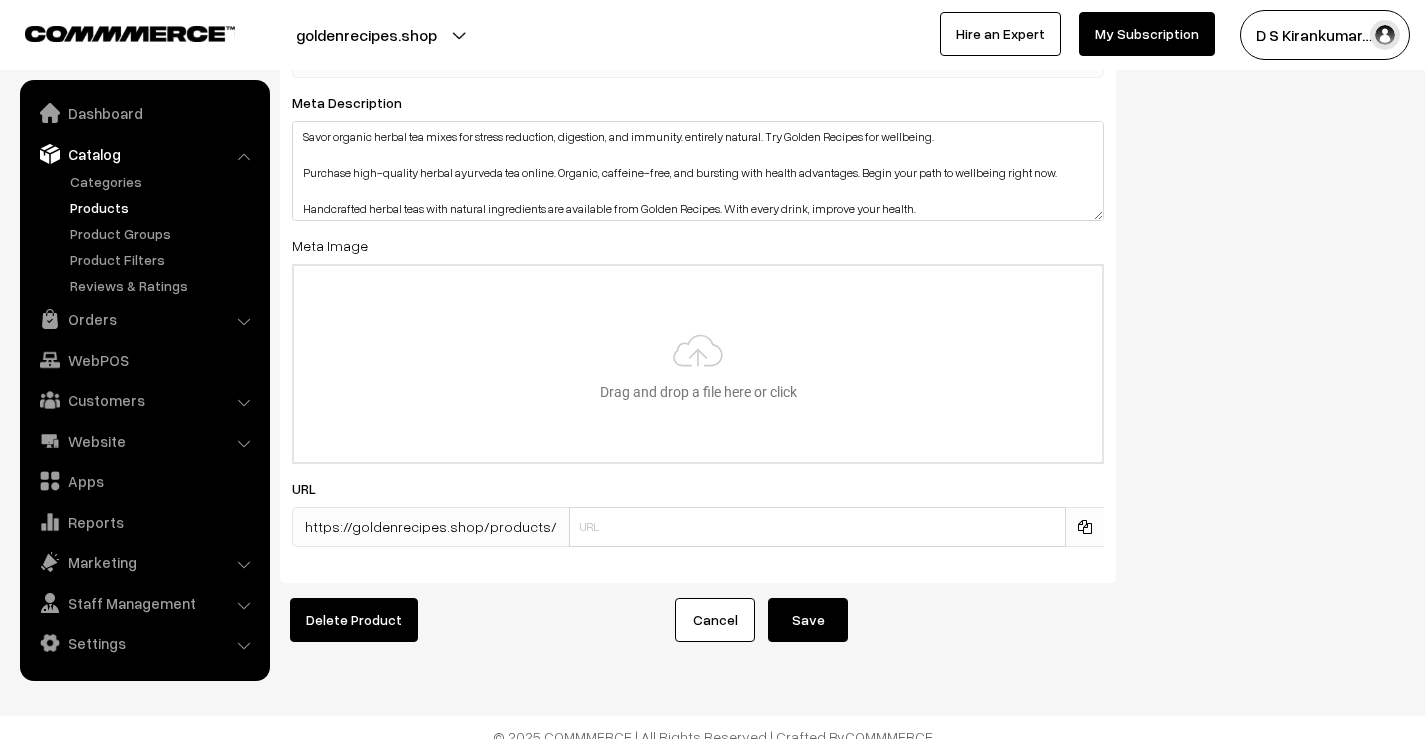 scroll, scrollTop: 3354, scrollLeft: 0, axis: vertical 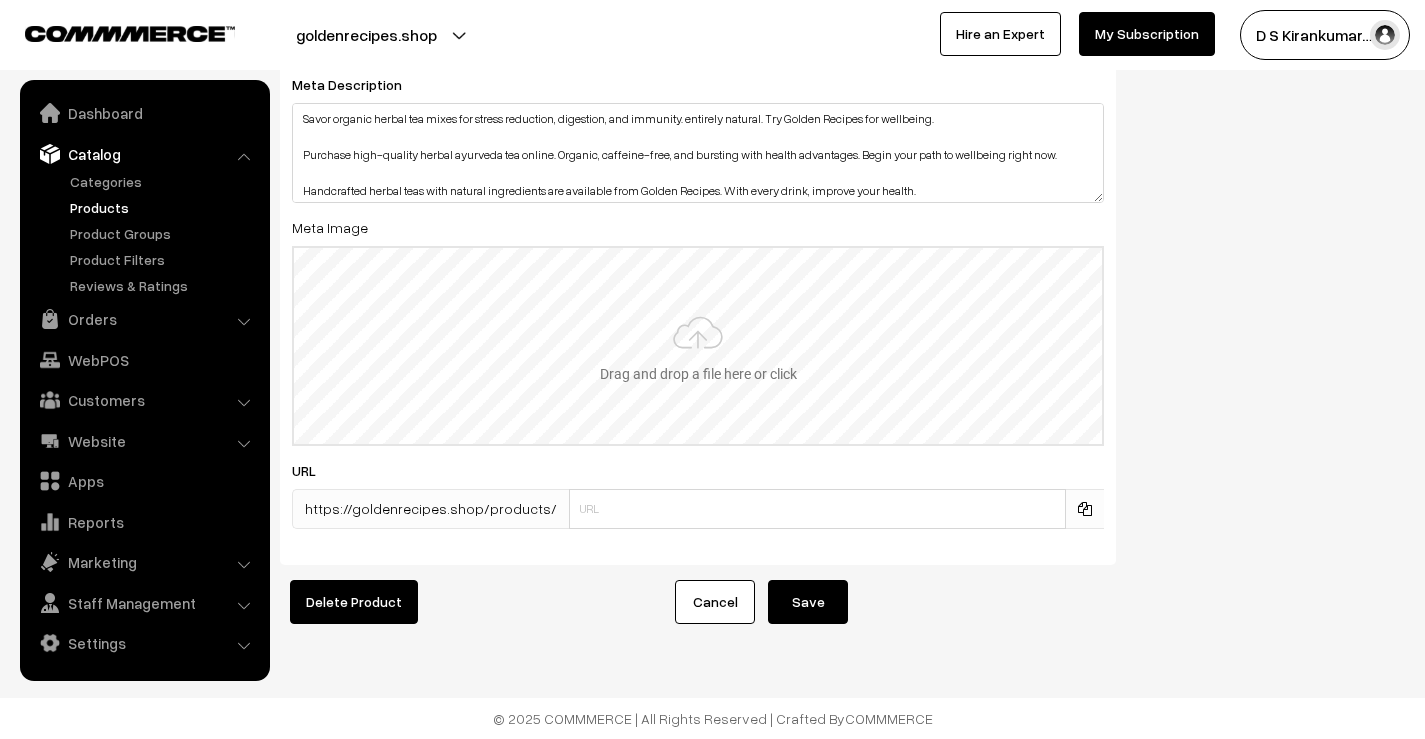 click at bounding box center [698, 346] 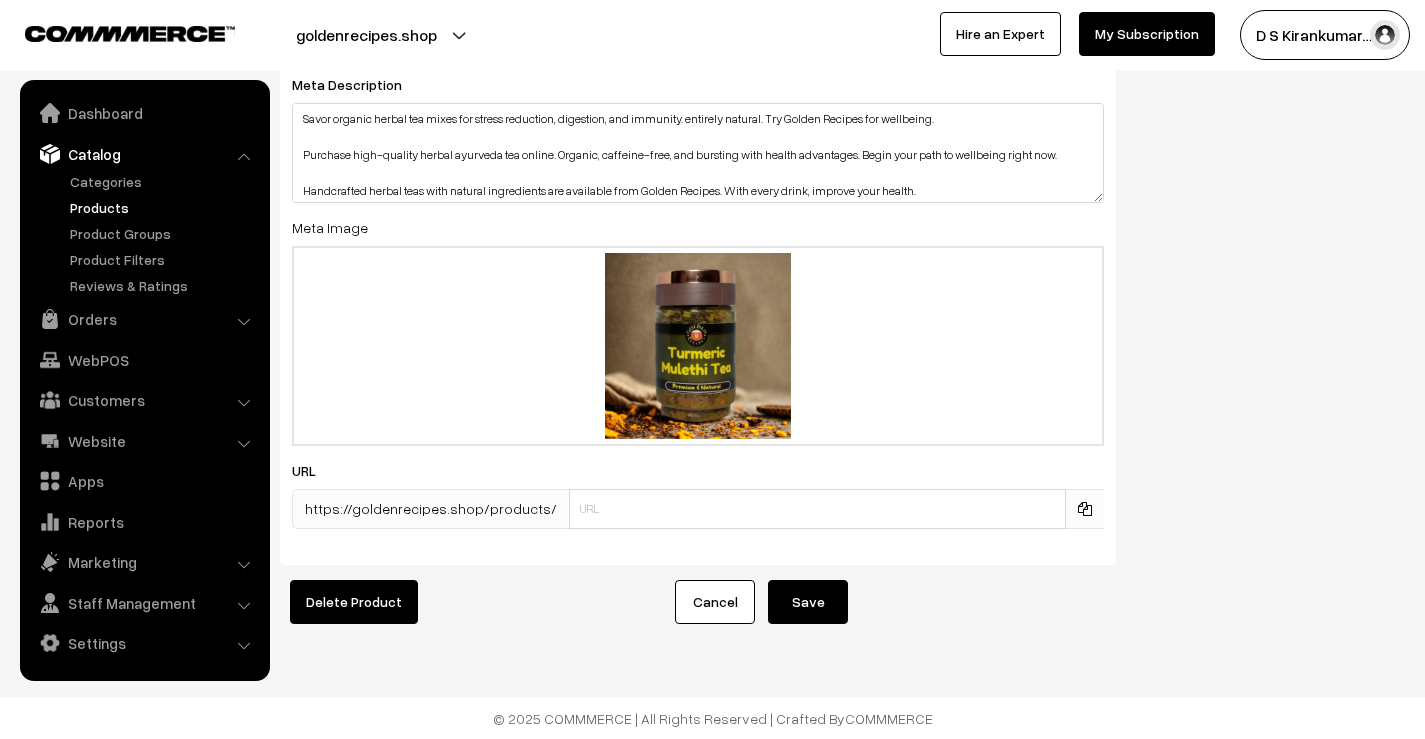 click on "Save" at bounding box center [808, 602] 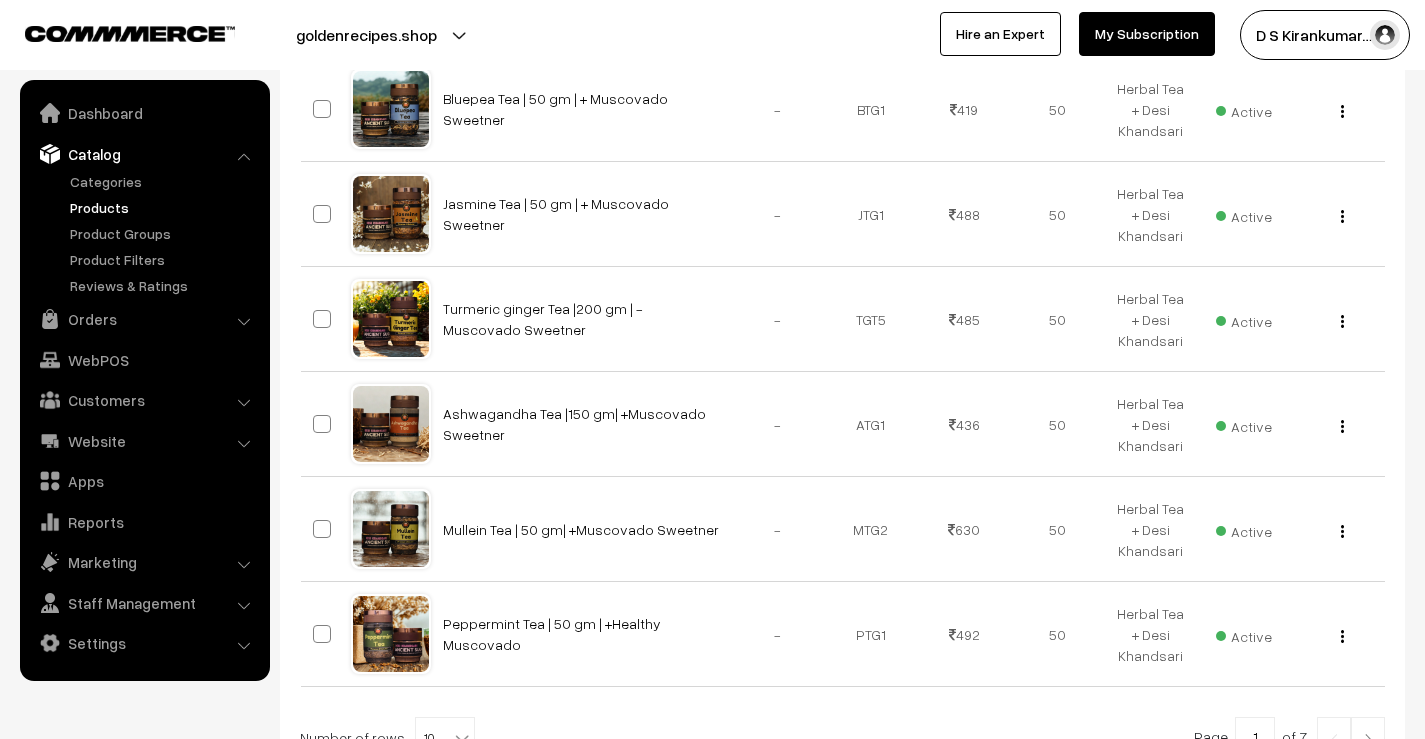 scroll, scrollTop: 1011, scrollLeft: 0, axis: vertical 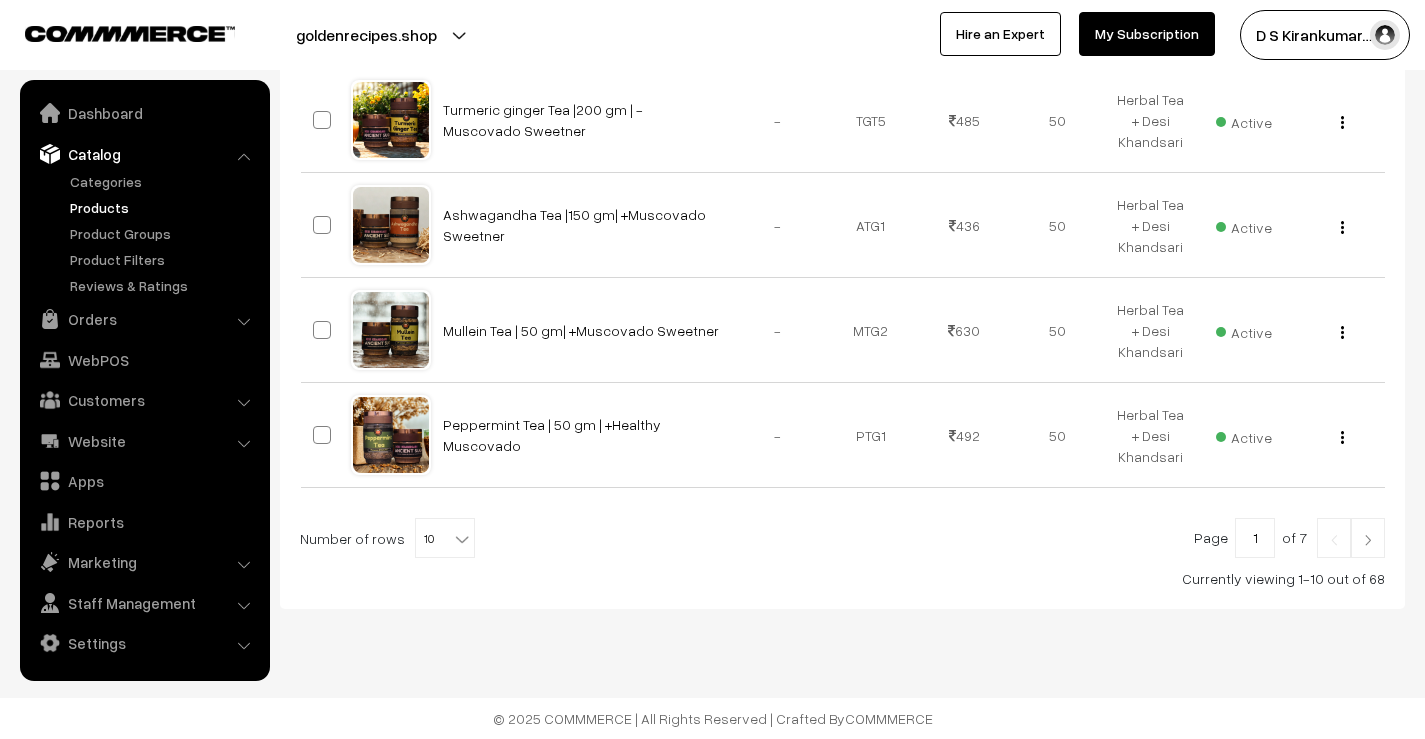 click at bounding box center [1368, 540] 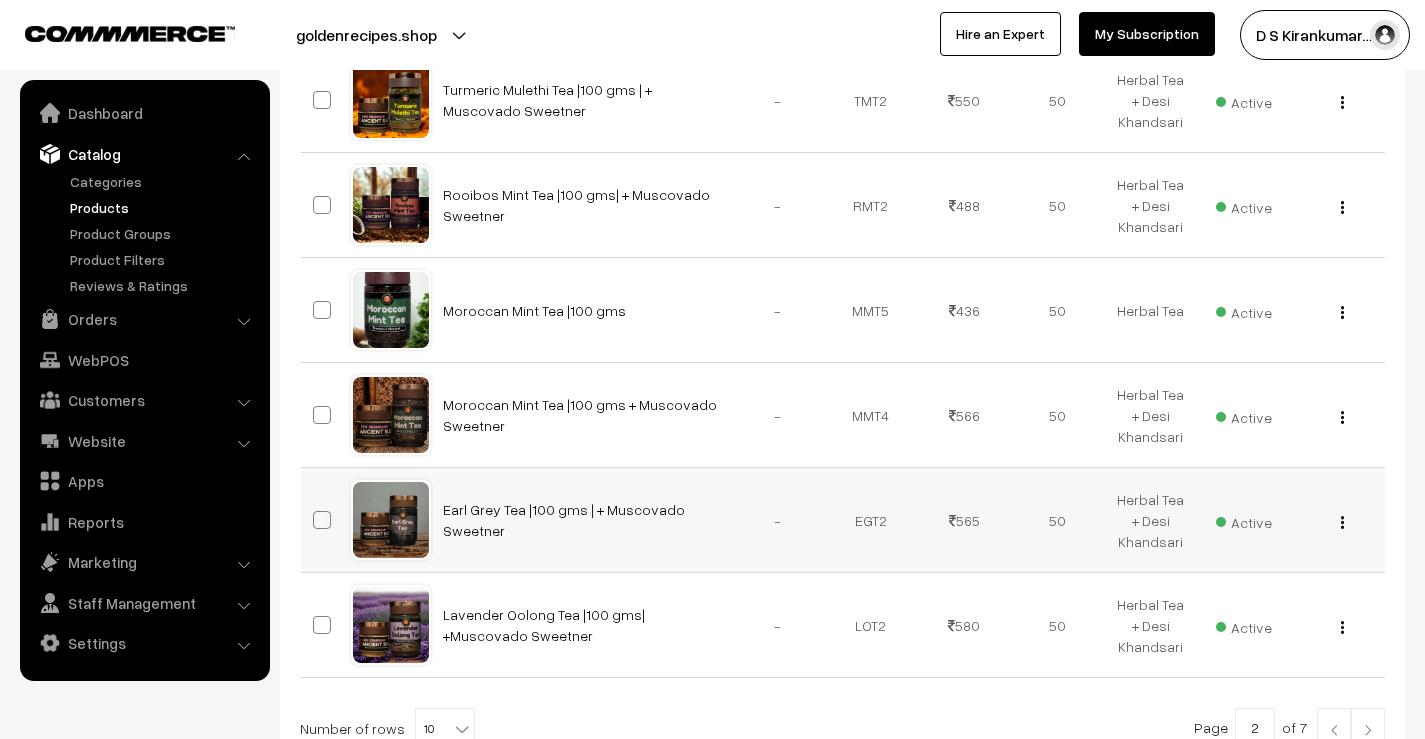 scroll, scrollTop: 1011, scrollLeft: 0, axis: vertical 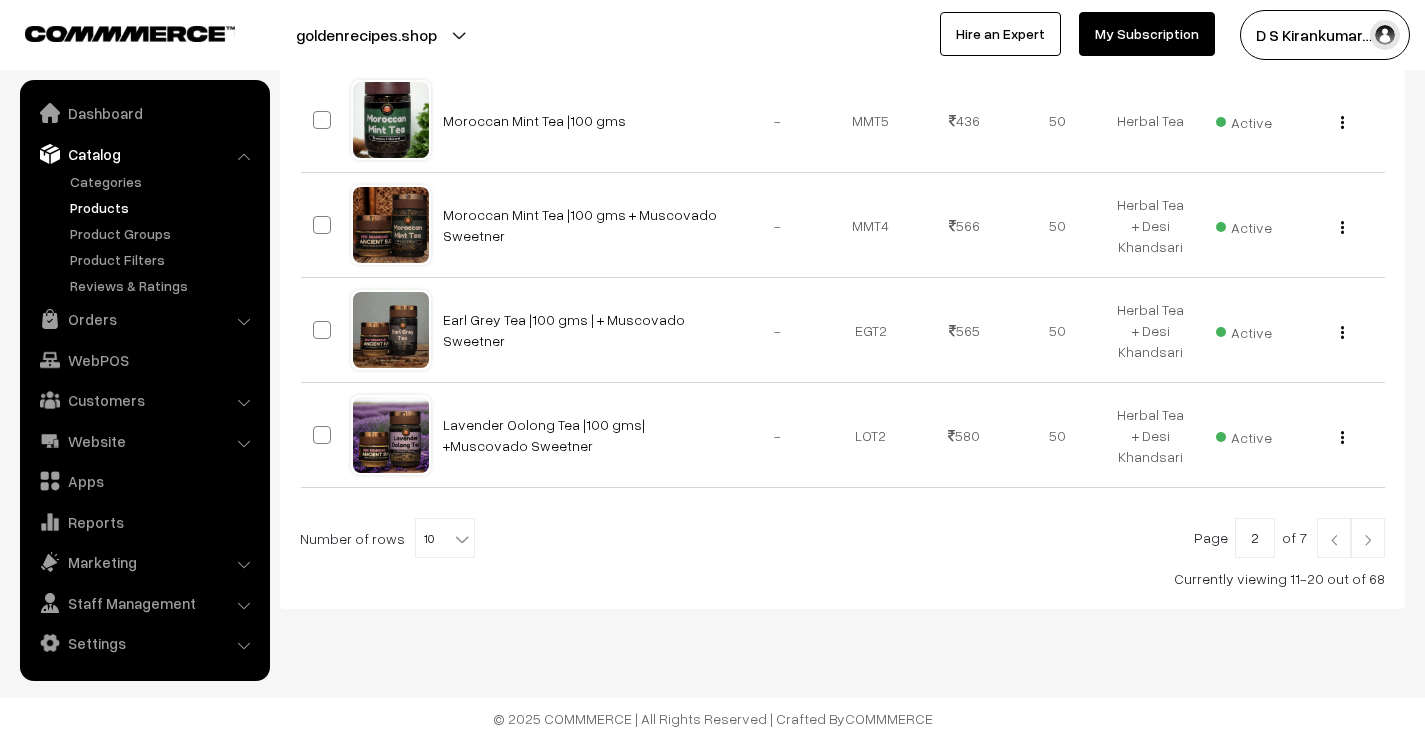 click at bounding box center (1368, 540) 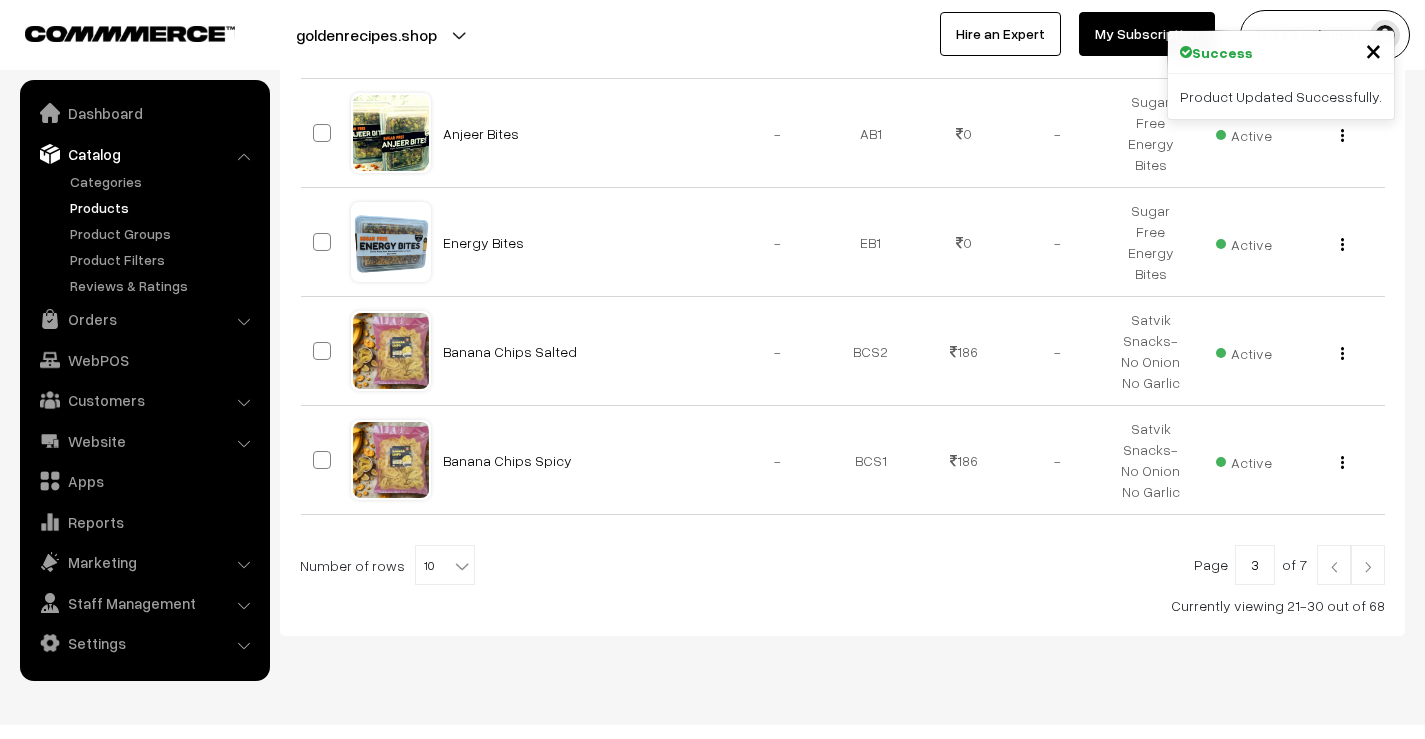 scroll, scrollTop: 1019, scrollLeft: 0, axis: vertical 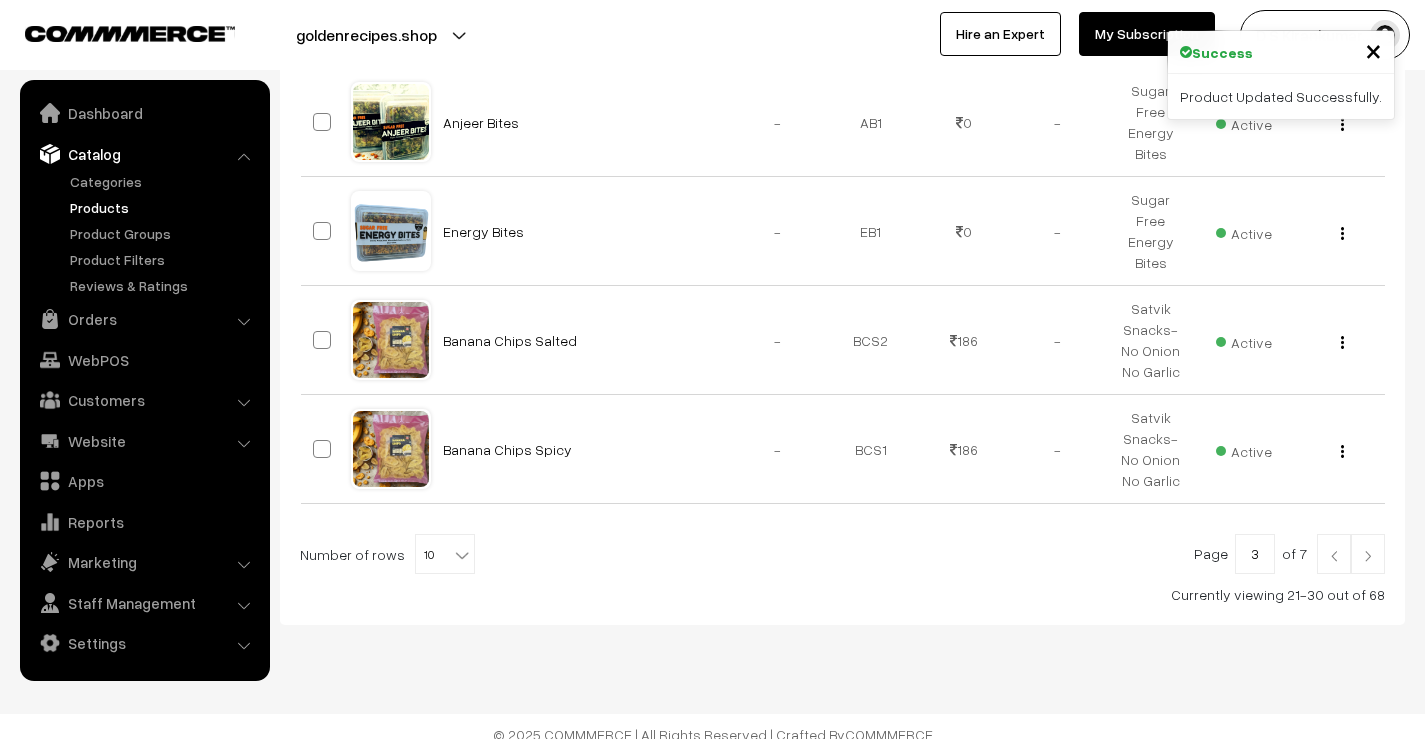 click at bounding box center [1368, 556] 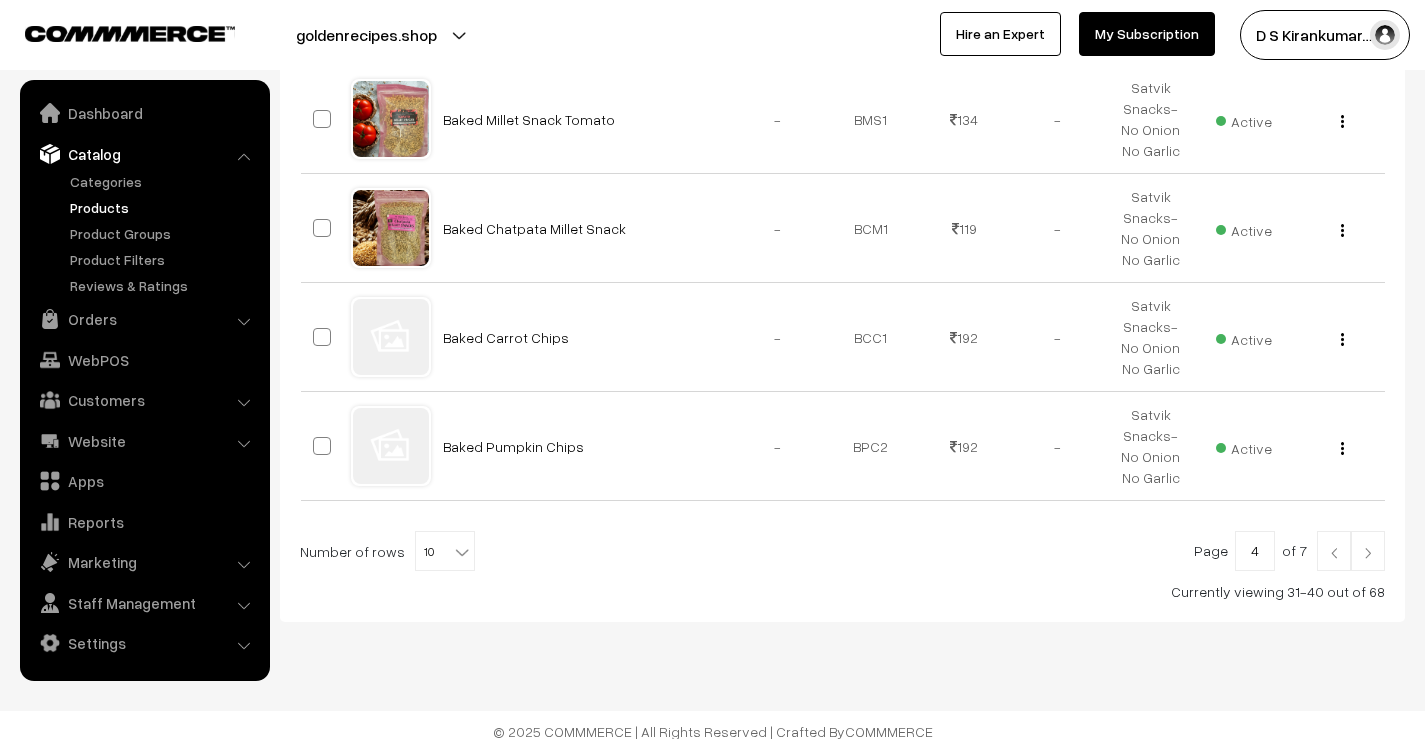 scroll, scrollTop: 1051, scrollLeft: 0, axis: vertical 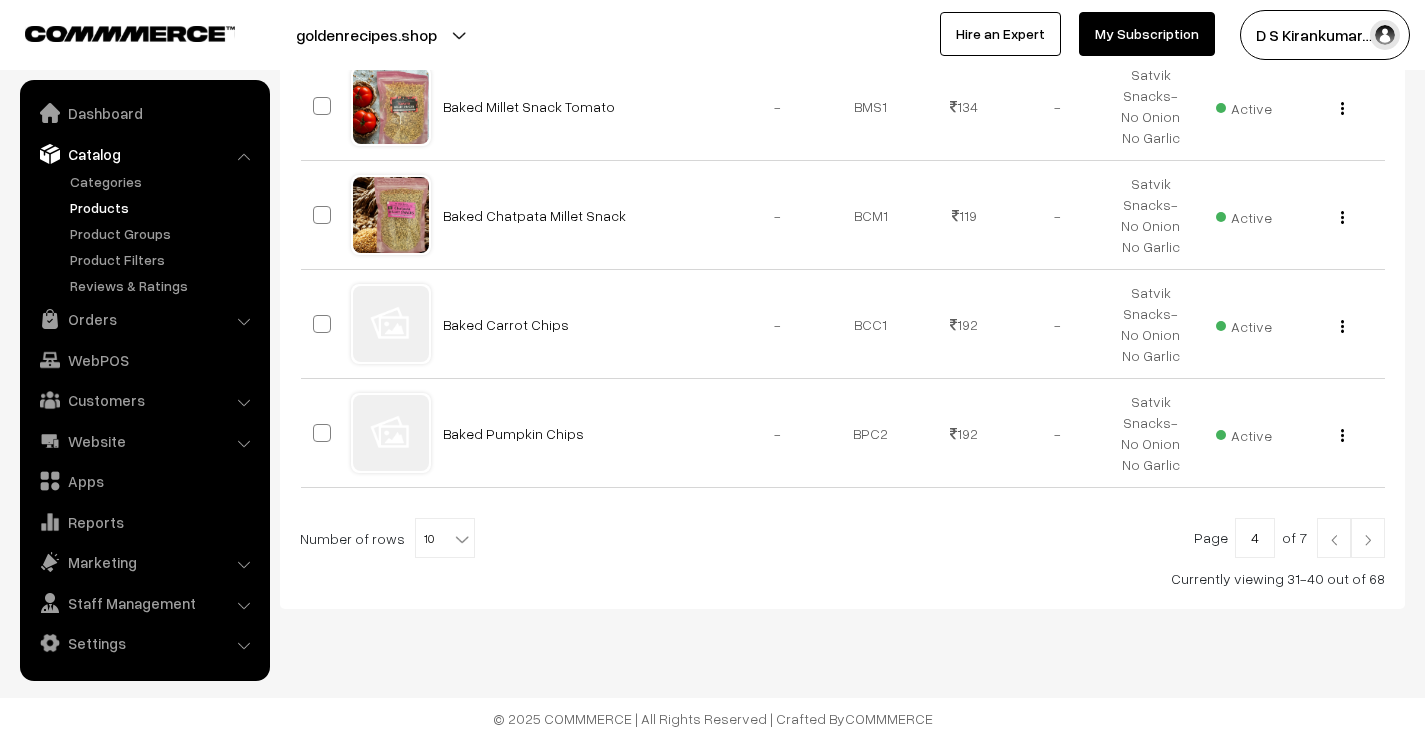 drag, startPoint x: 0, startPoint y: 0, endPoint x: 1370, endPoint y: 542, distance: 1473.3174 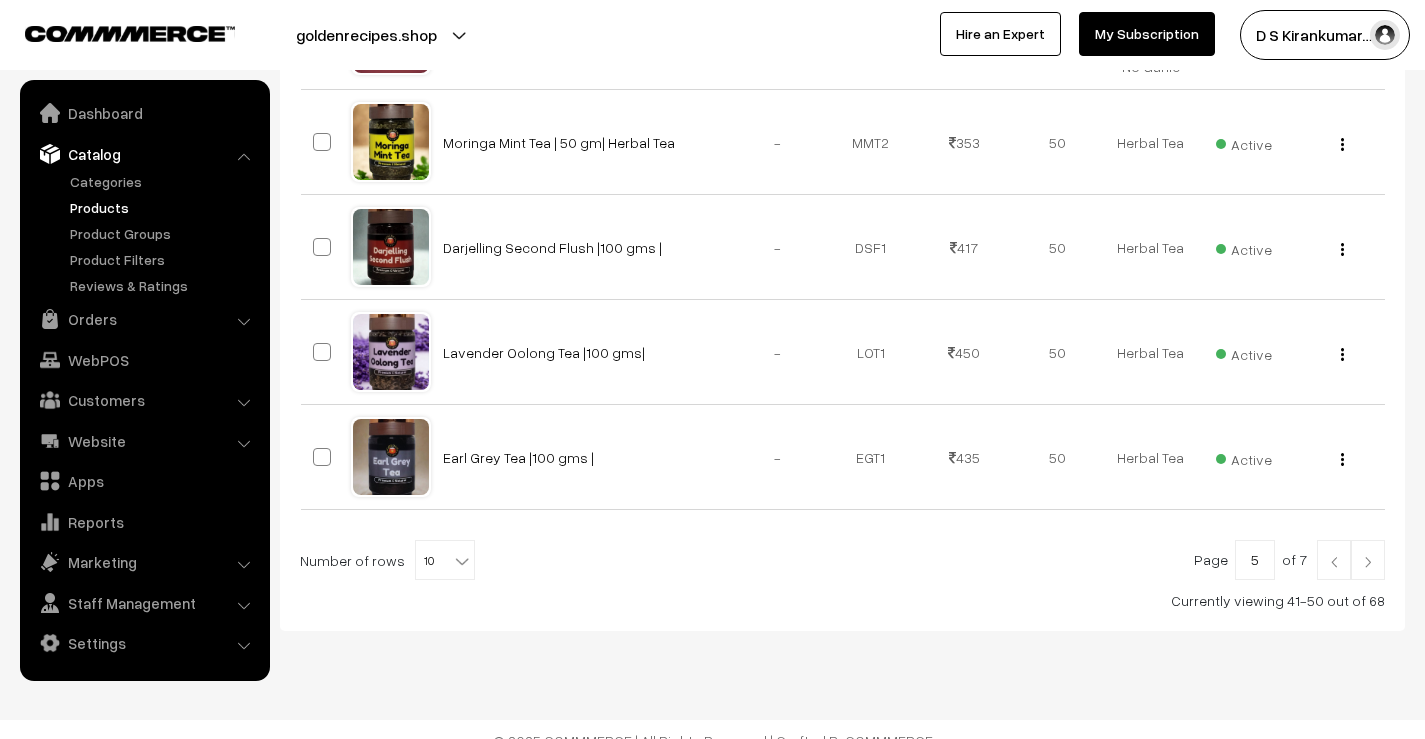 scroll, scrollTop: 1035, scrollLeft: 0, axis: vertical 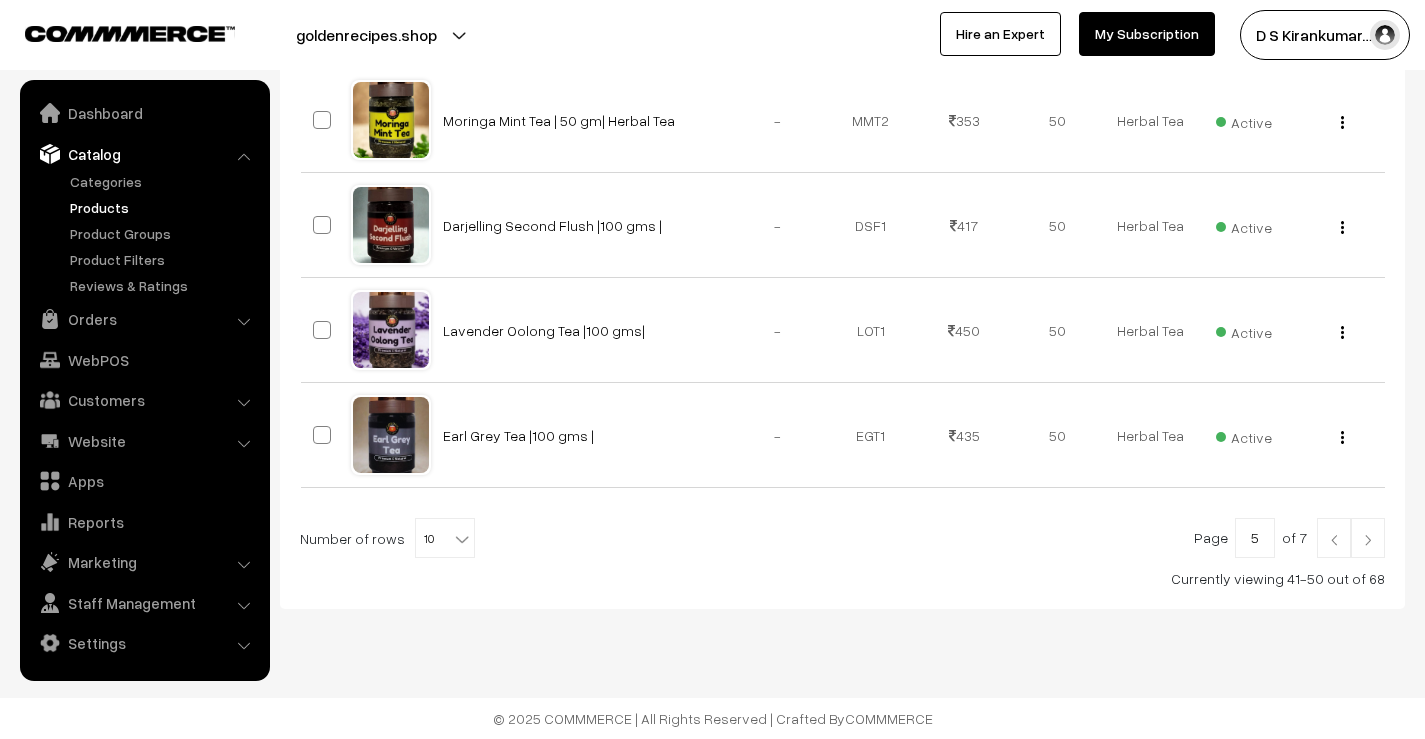 click at bounding box center [1368, 538] 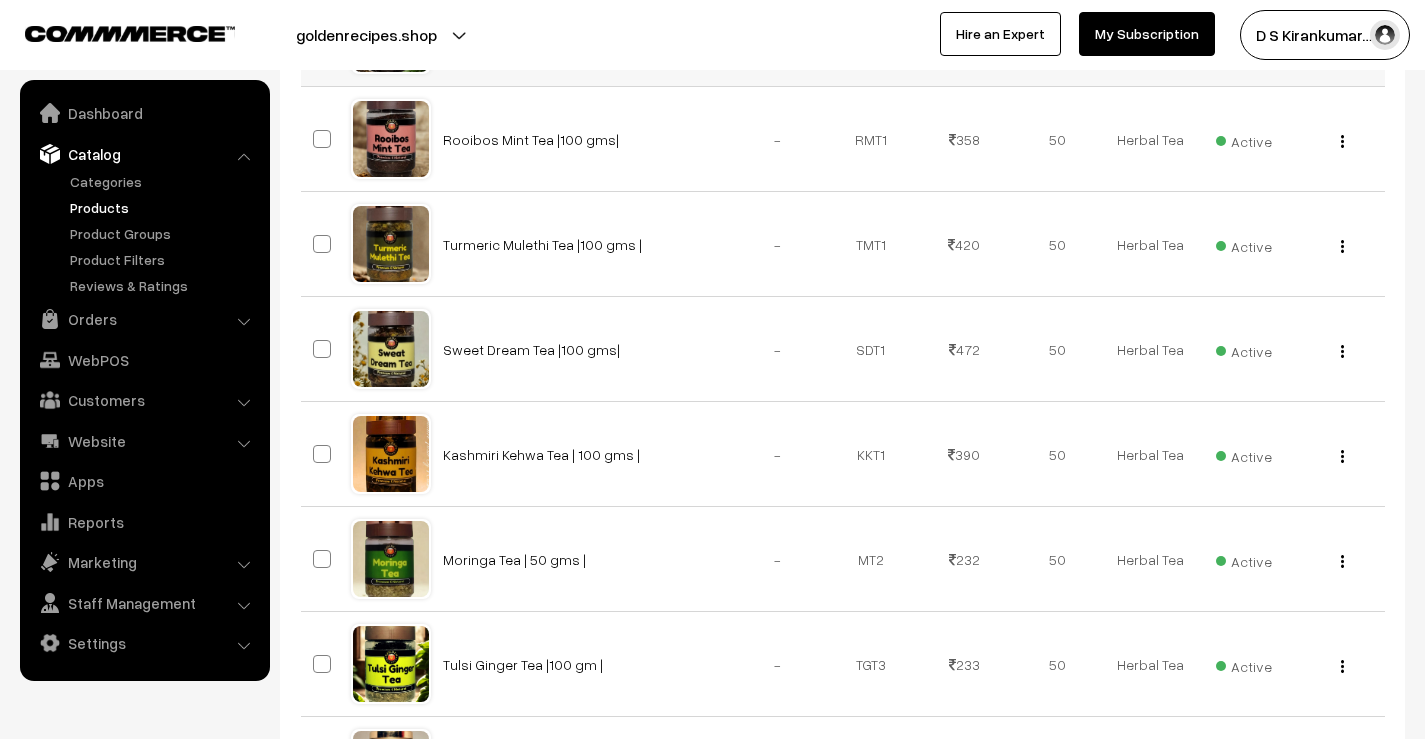 scroll, scrollTop: 500, scrollLeft: 0, axis: vertical 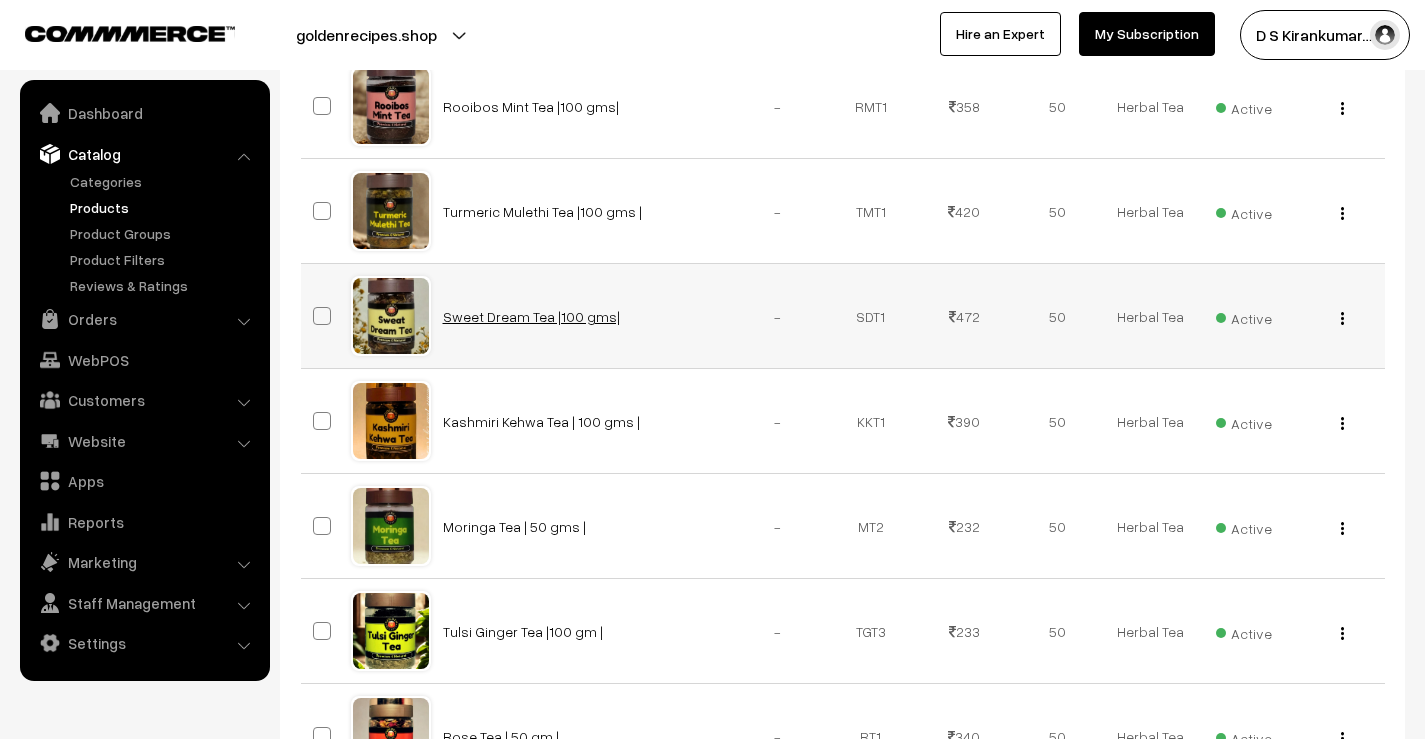 click on "Sweet Dream Tea |100 gms|" at bounding box center [531, 316] 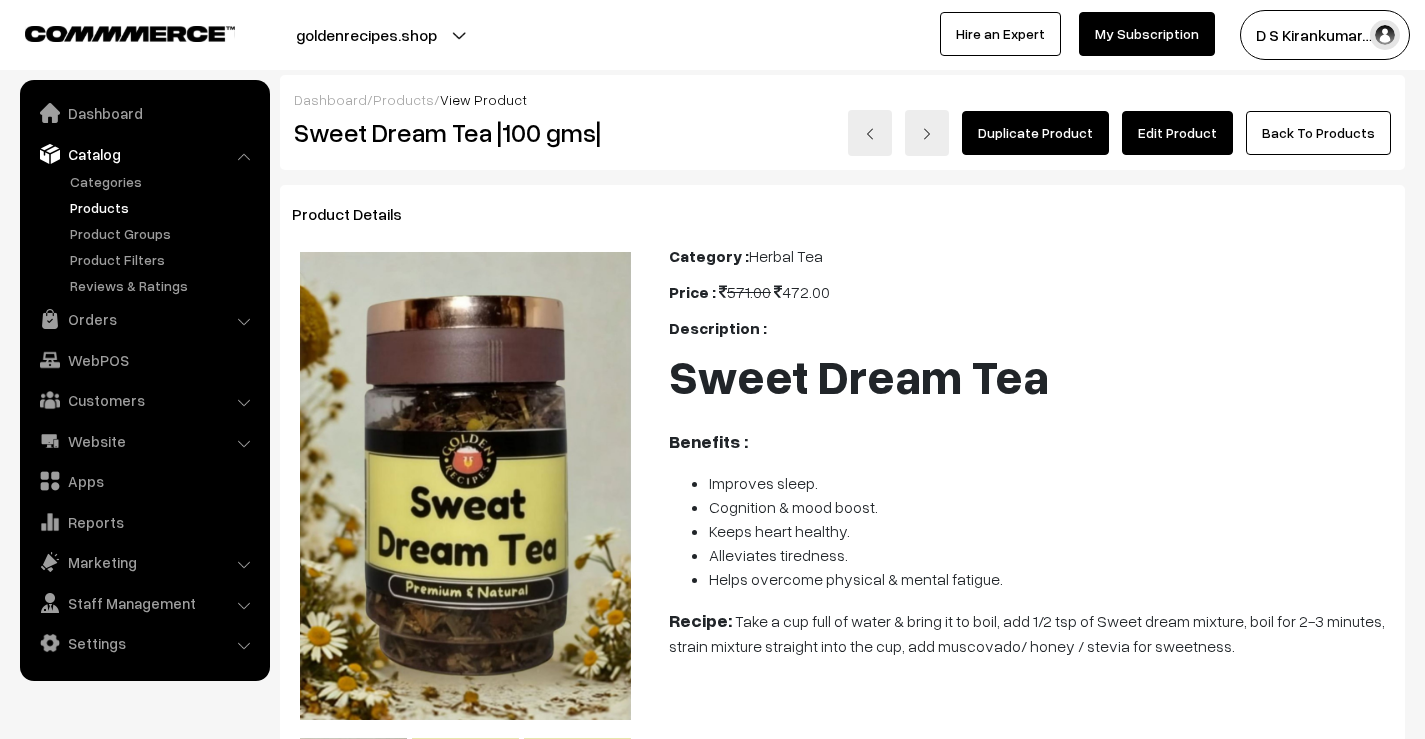 scroll, scrollTop: 0, scrollLeft: 0, axis: both 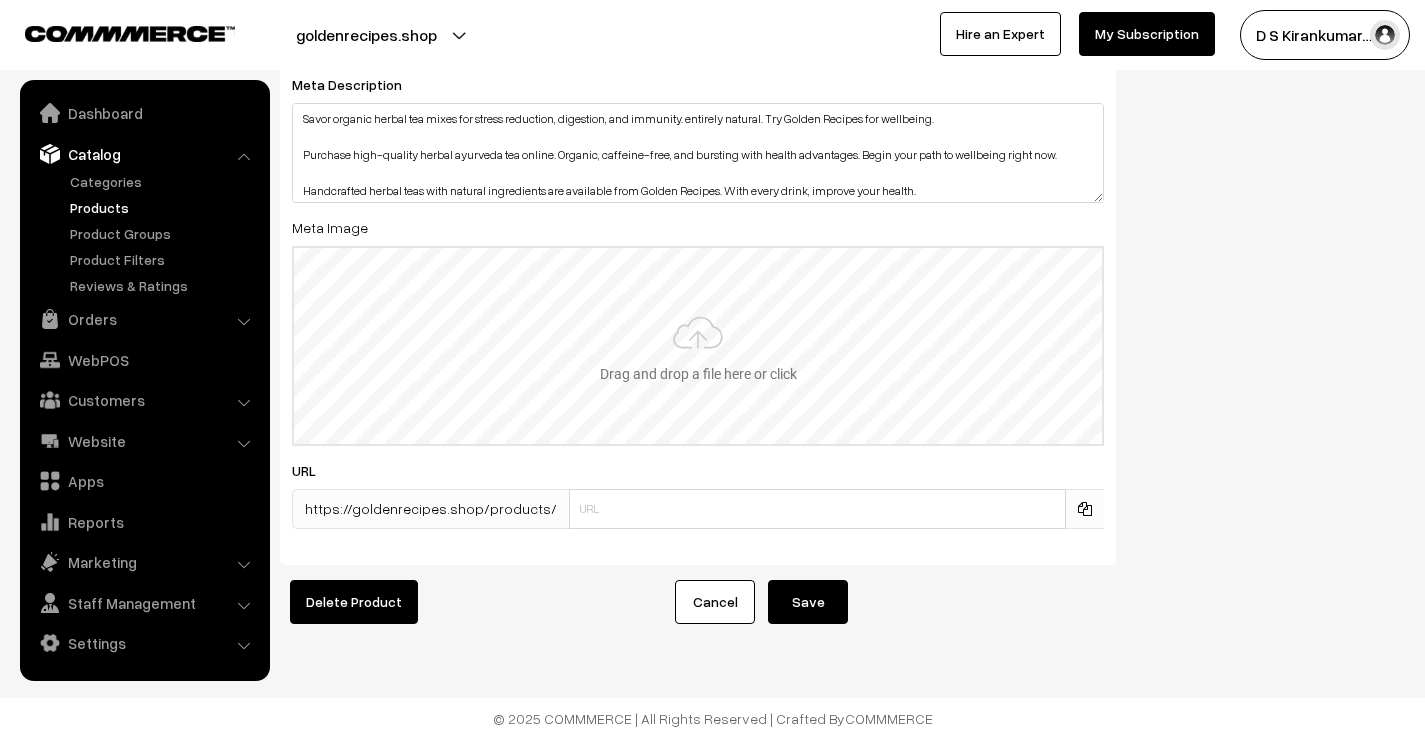click at bounding box center (698, 346) 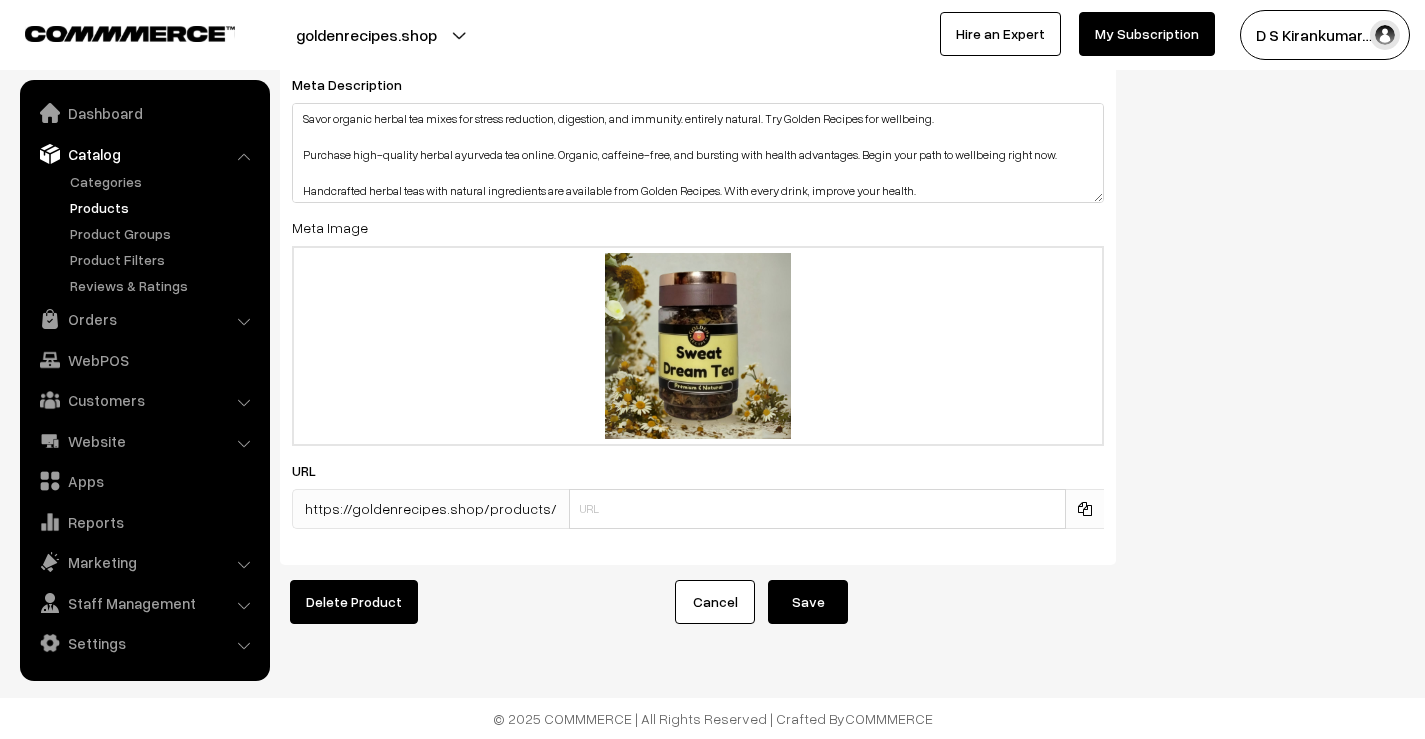 click on "Save" at bounding box center (808, 602) 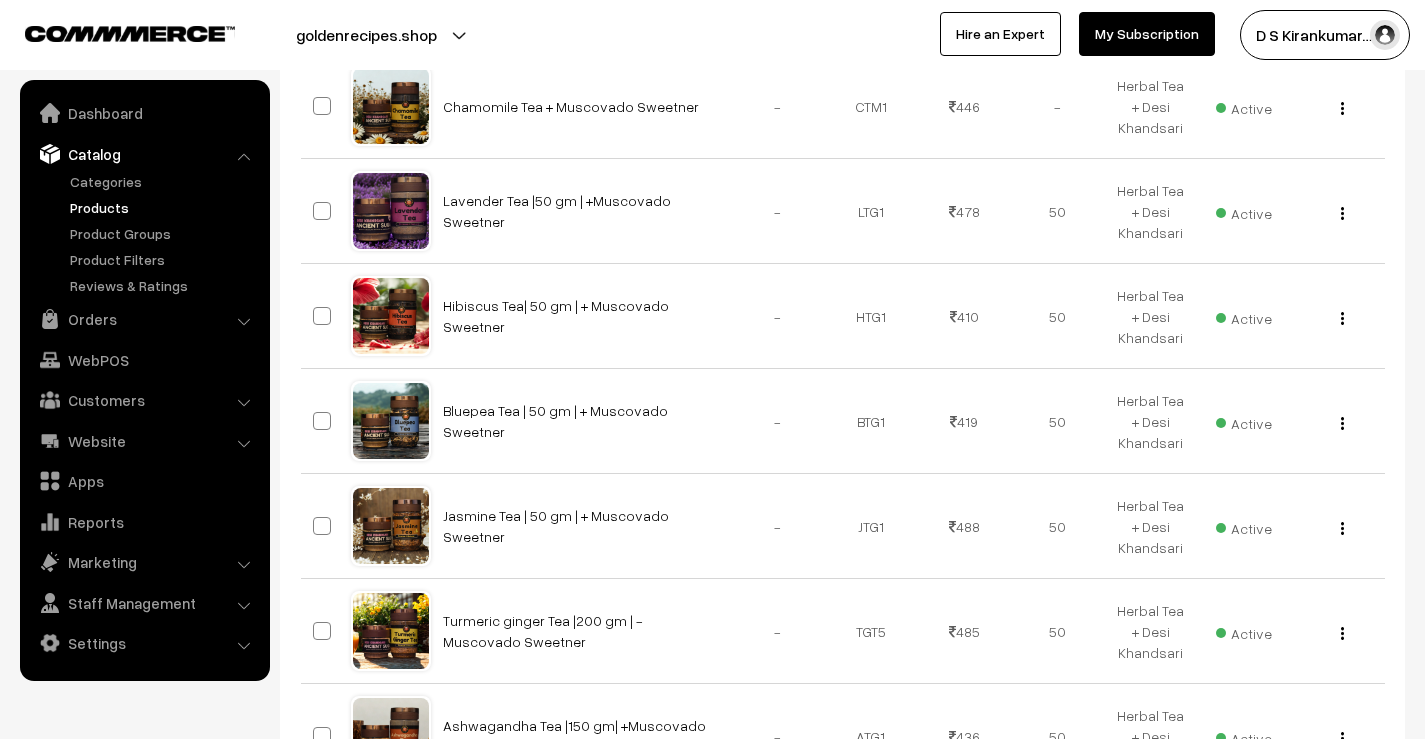 scroll, scrollTop: 1011, scrollLeft: 0, axis: vertical 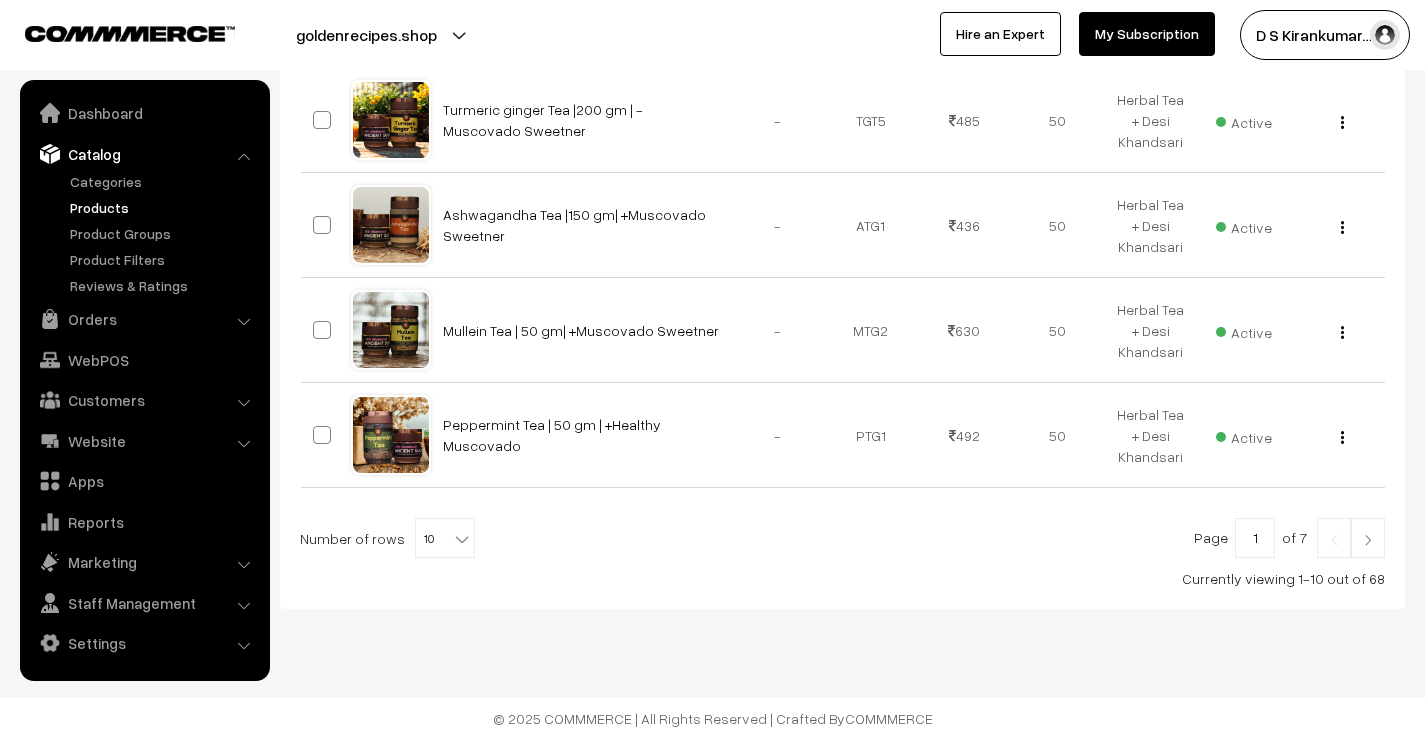 click at bounding box center (1368, 540) 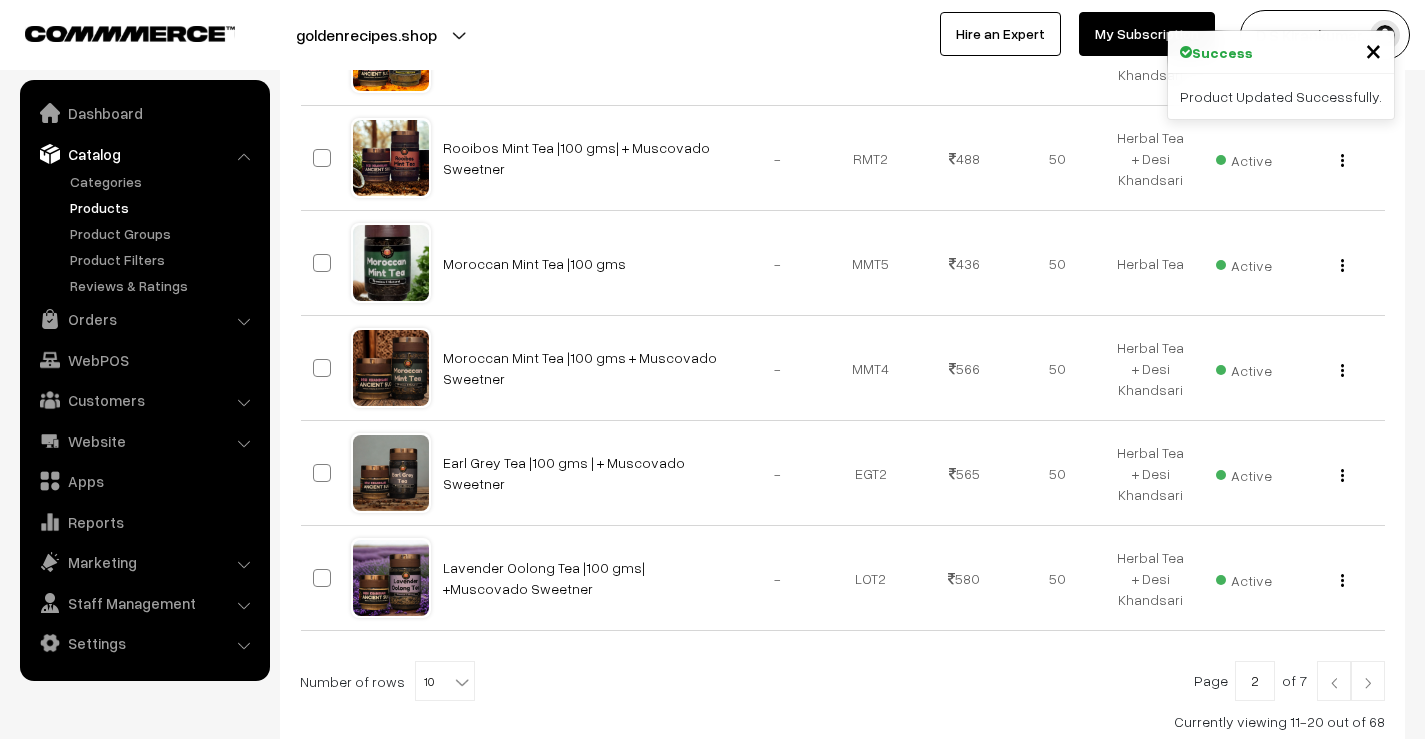 scroll, scrollTop: 1011, scrollLeft: 0, axis: vertical 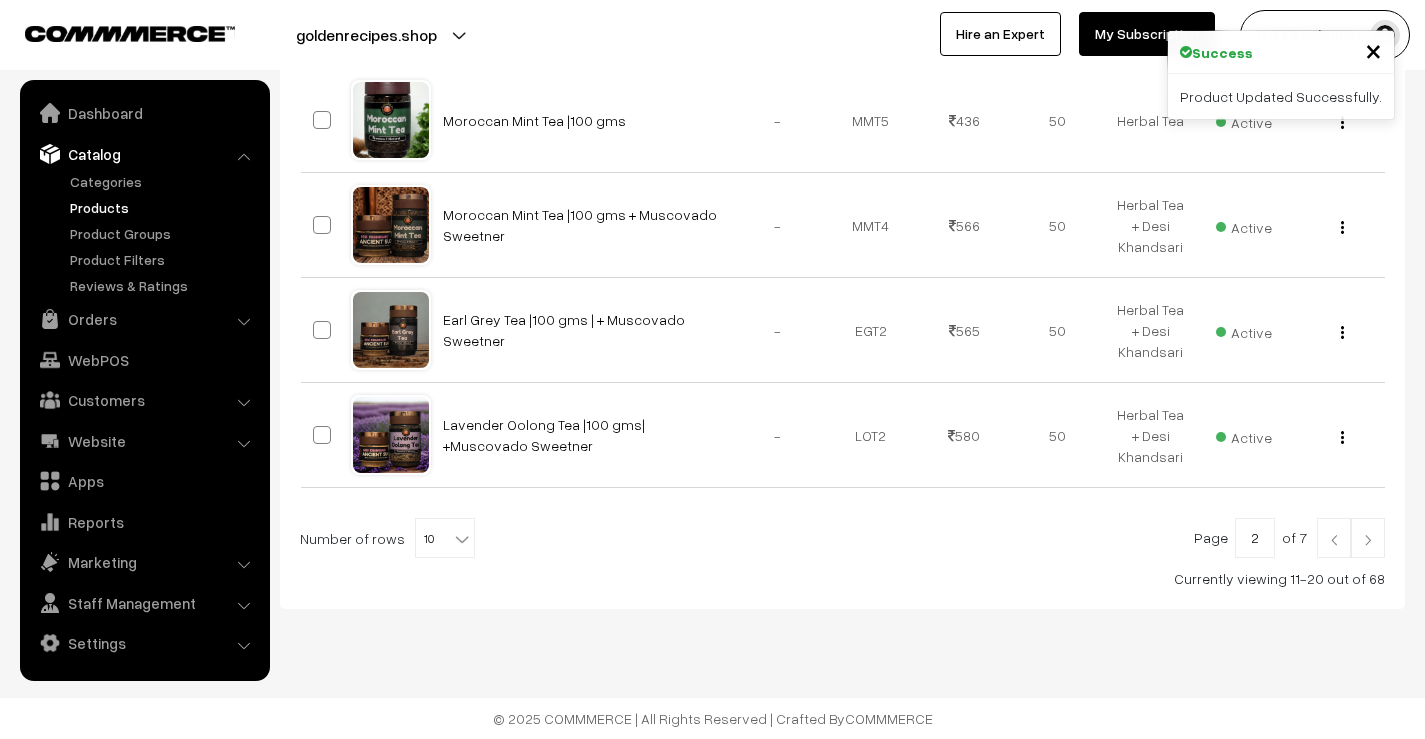 drag, startPoint x: 0, startPoint y: 0, endPoint x: 1373, endPoint y: 539, distance: 1475.0084 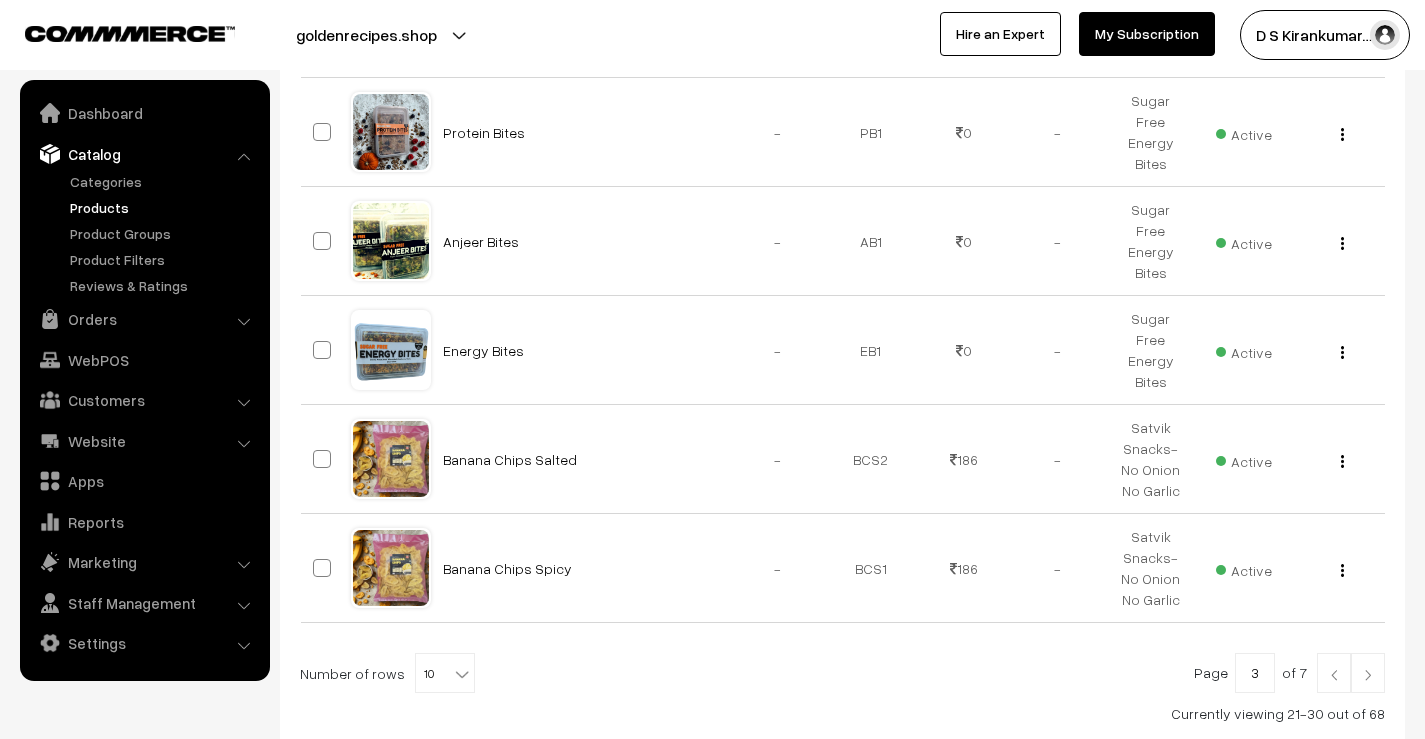 scroll, scrollTop: 1019, scrollLeft: 0, axis: vertical 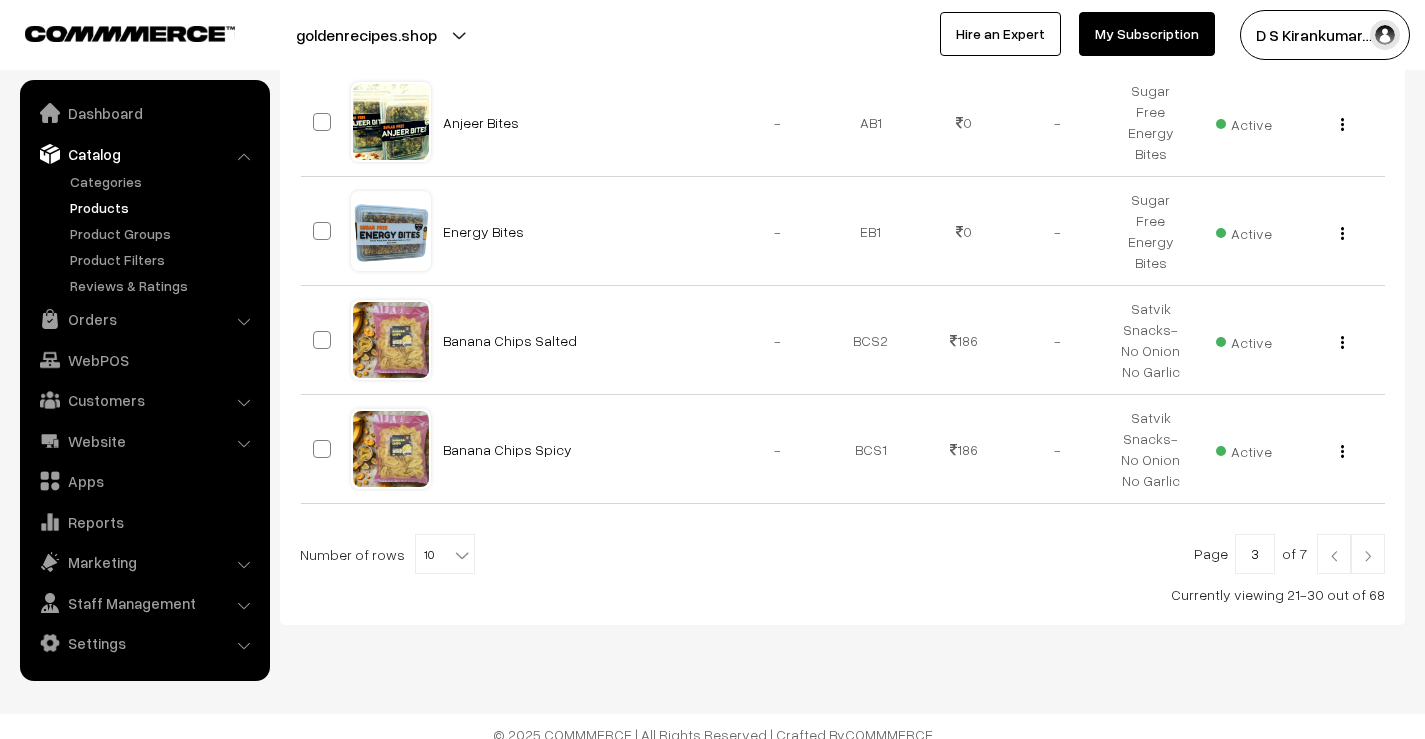 drag, startPoint x: 0, startPoint y: 0, endPoint x: 1373, endPoint y: 539, distance: 1475.0084 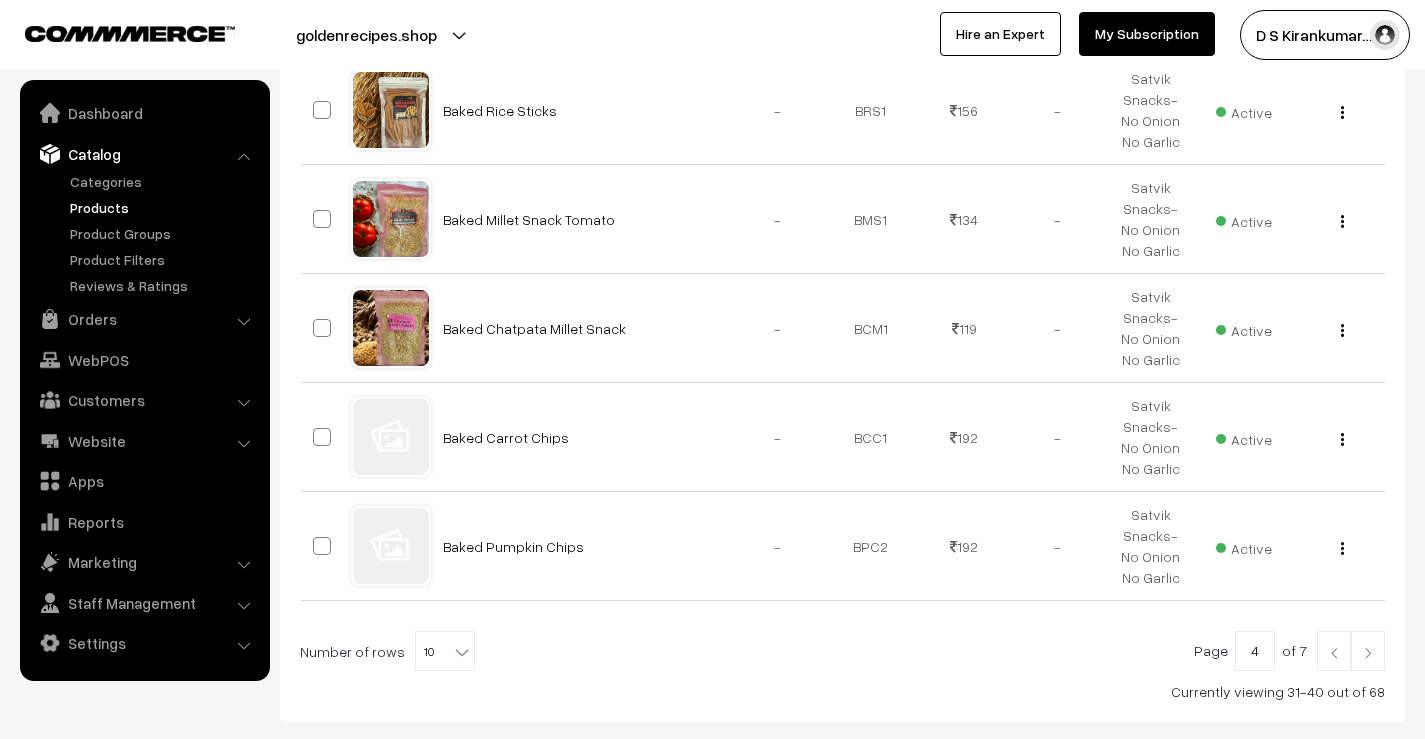 scroll, scrollTop: 1051, scrollLeft: 0, axis: vertical 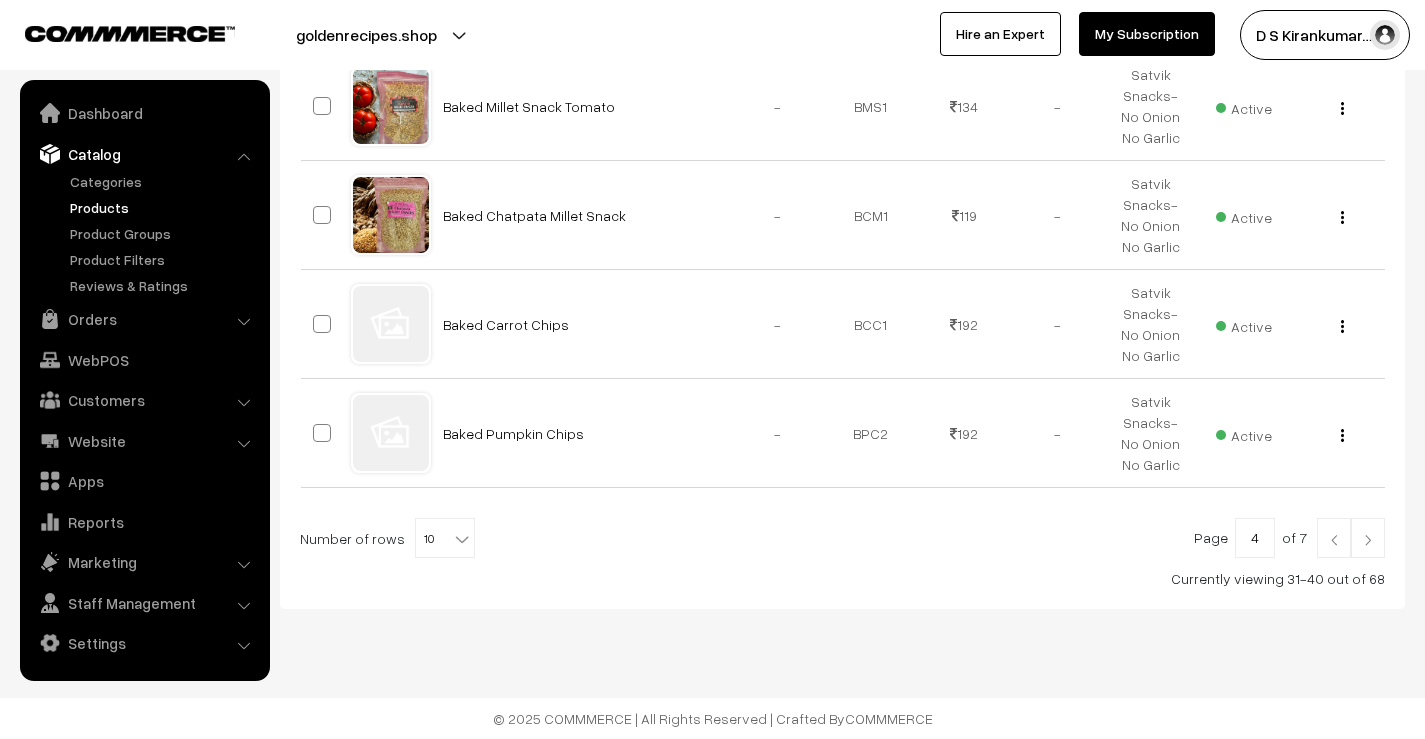 drag, startPoint x: 0, startPoint y: 0, endPoint x: 1373, endPoint y: 539, distance: 1475.0084 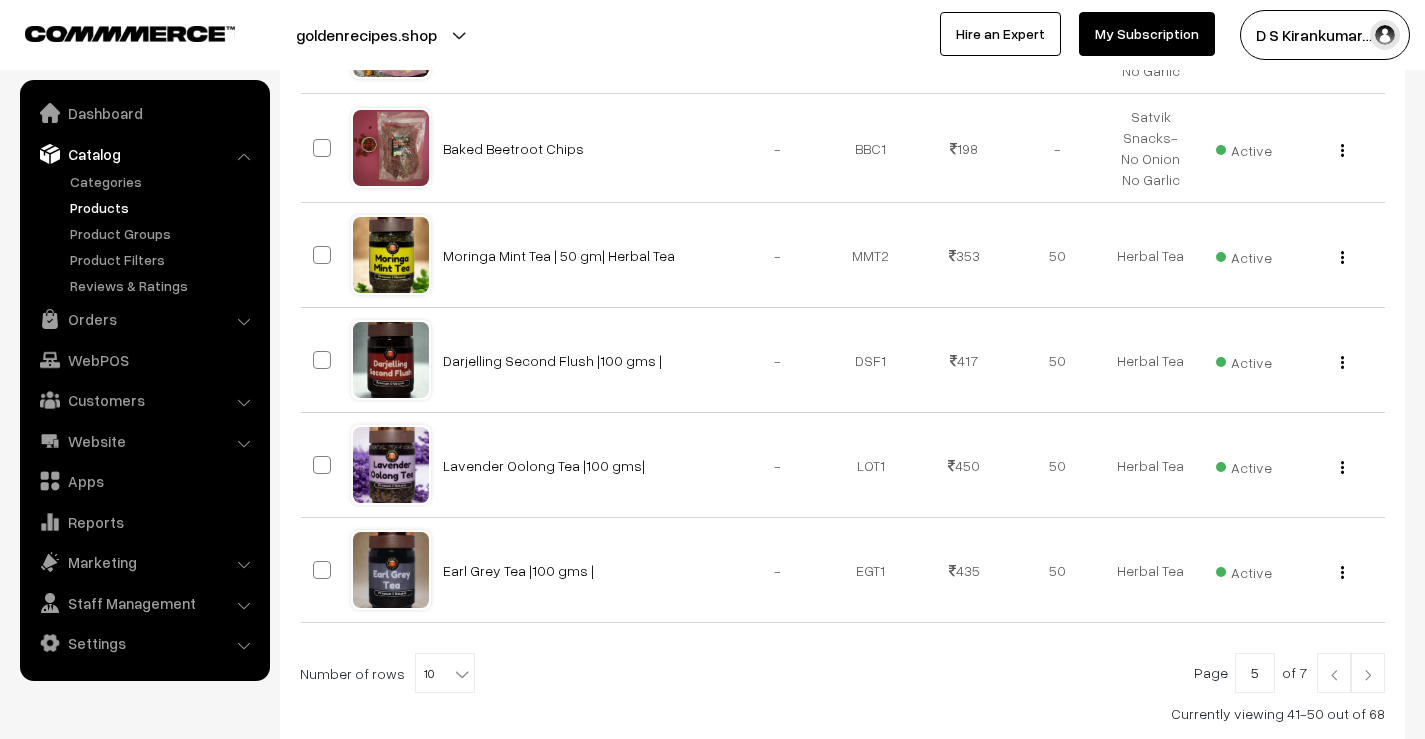 scroll, scrollTop: 1000, scrollLeft: 0, axis: vertical 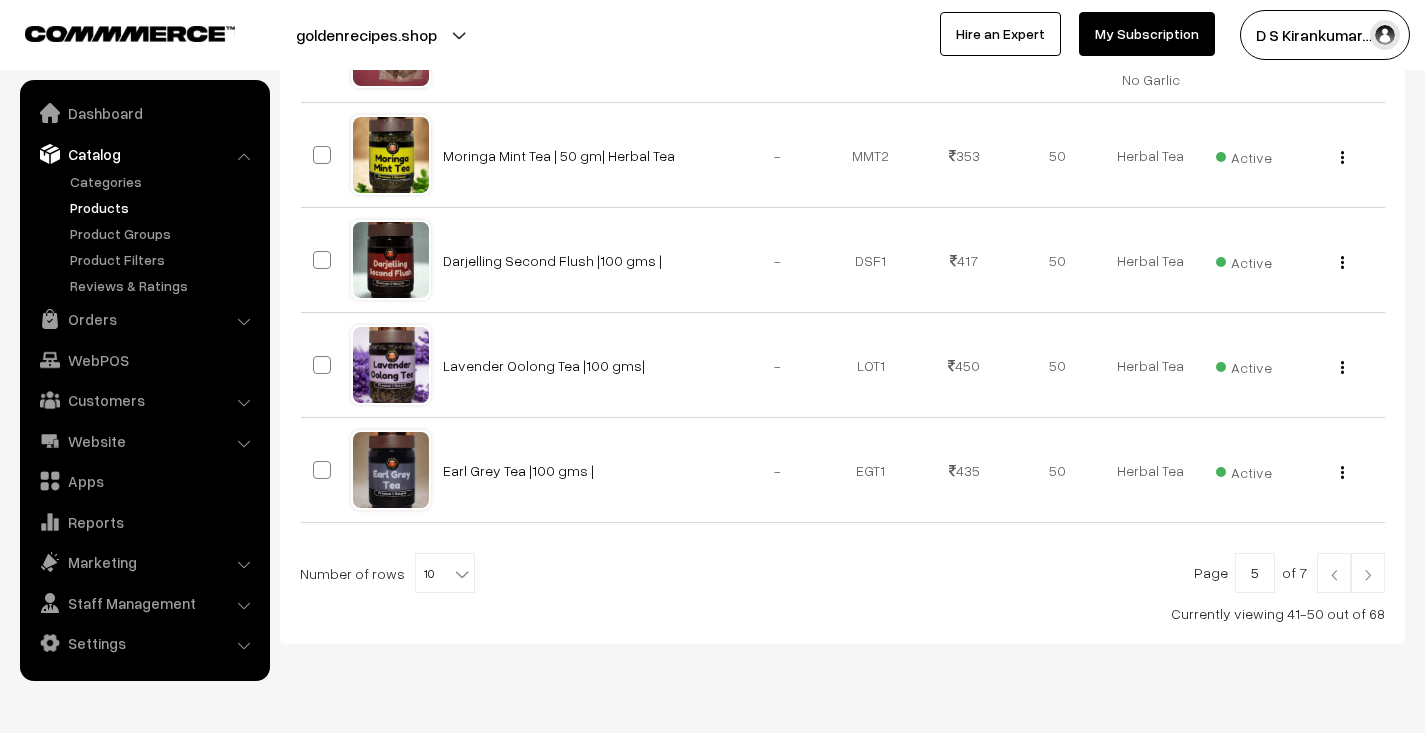 click at bounding box center (1368, 573) 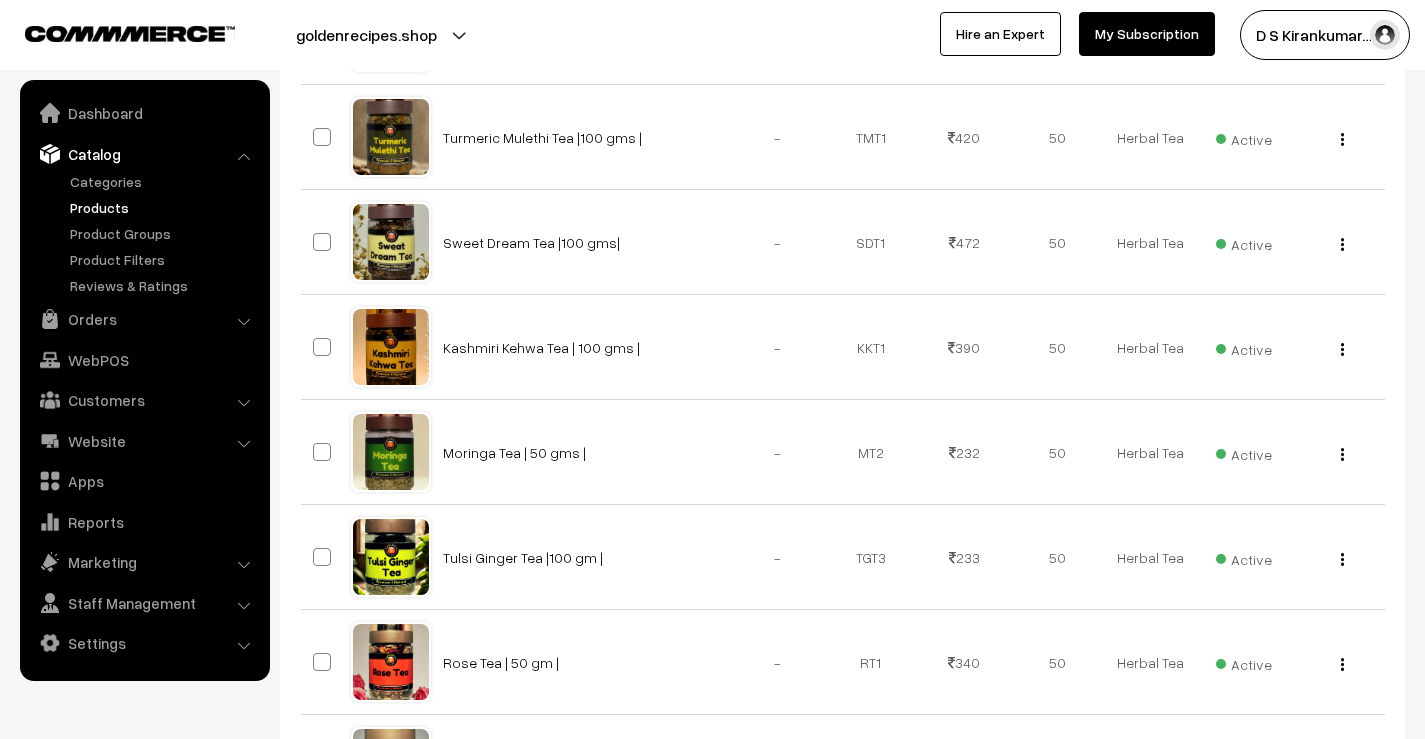 scroll, scrollTop: 600, scrollLeft: 0, axis: vertical 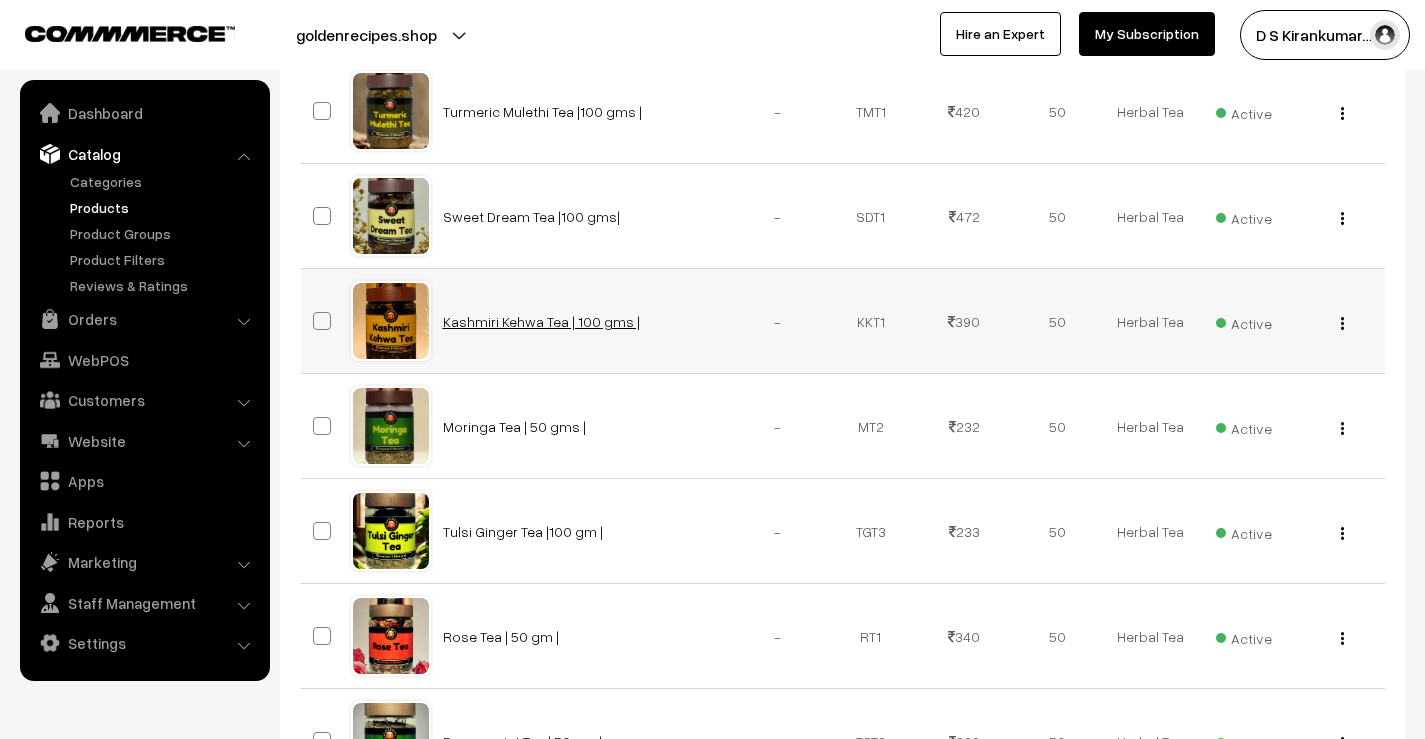 click on "Kashmiri Kehwa Tea | 100 gms |" at bounding box center (541, 321) 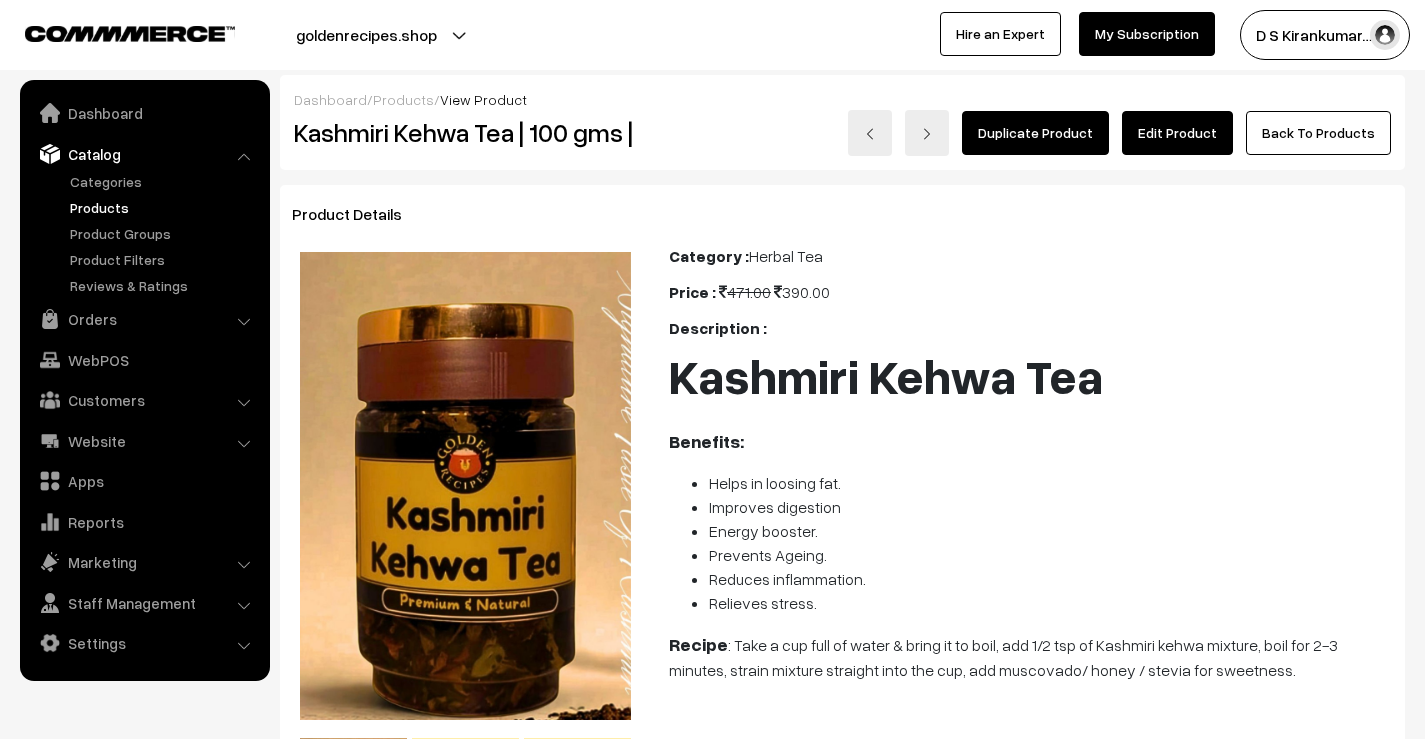 scroll, scrollTop: 0, scrollLeft: 0, axis: both 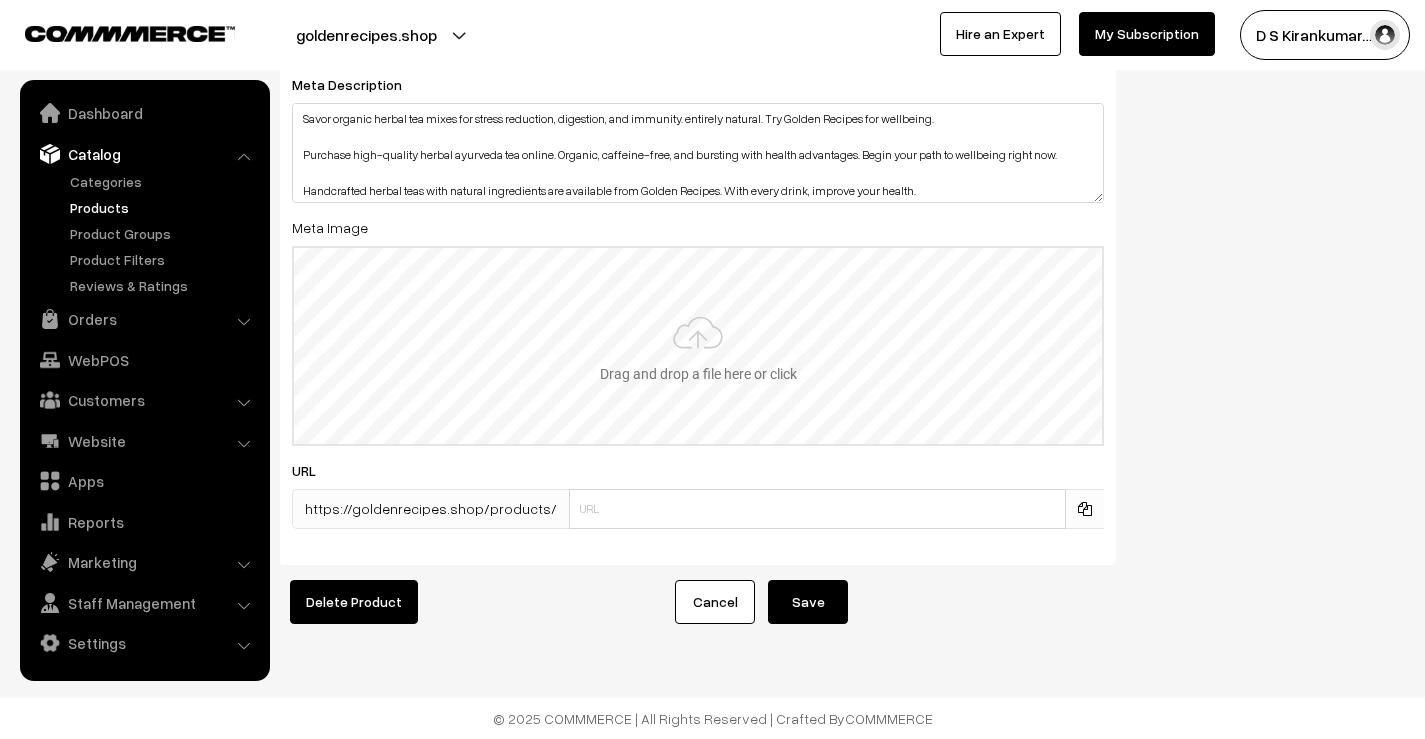 click at bounding box center (698, 346) 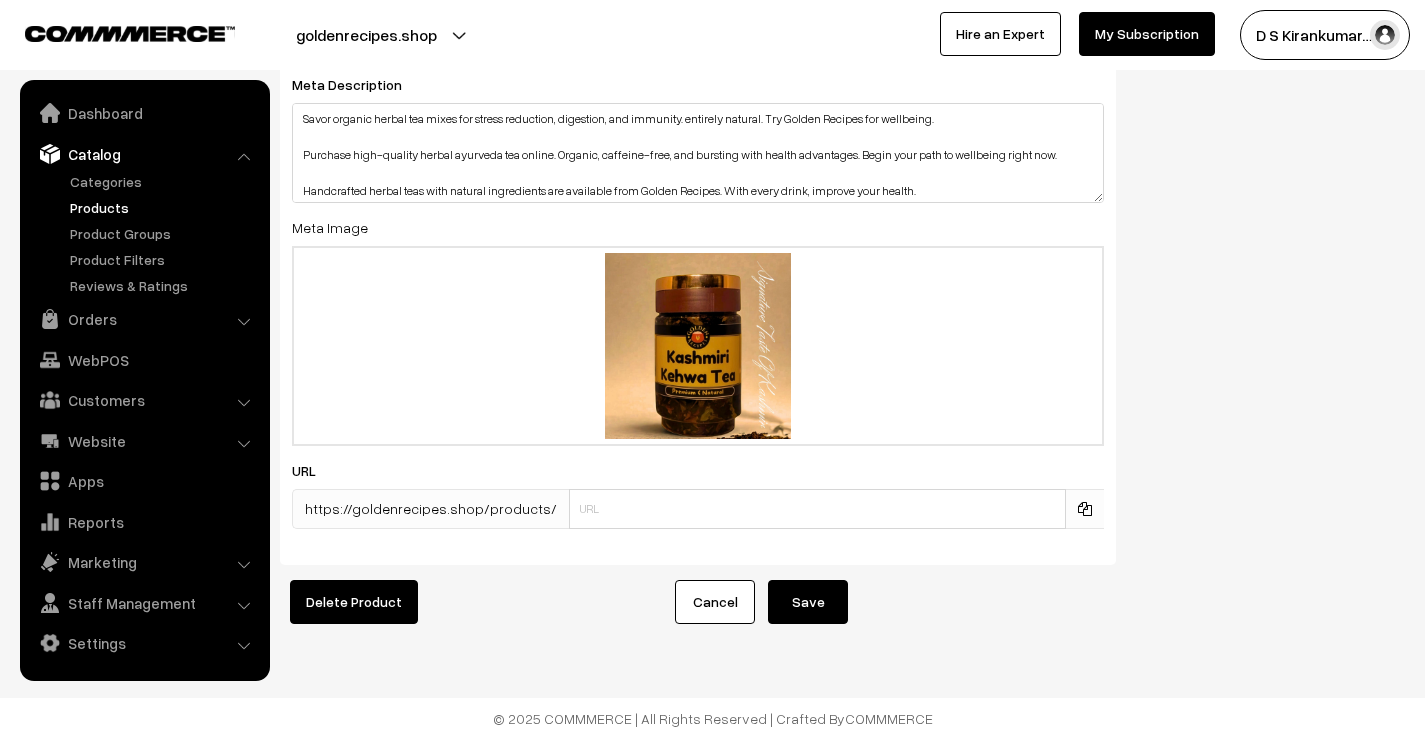 click on "Save" at bounding box center (808, 602) 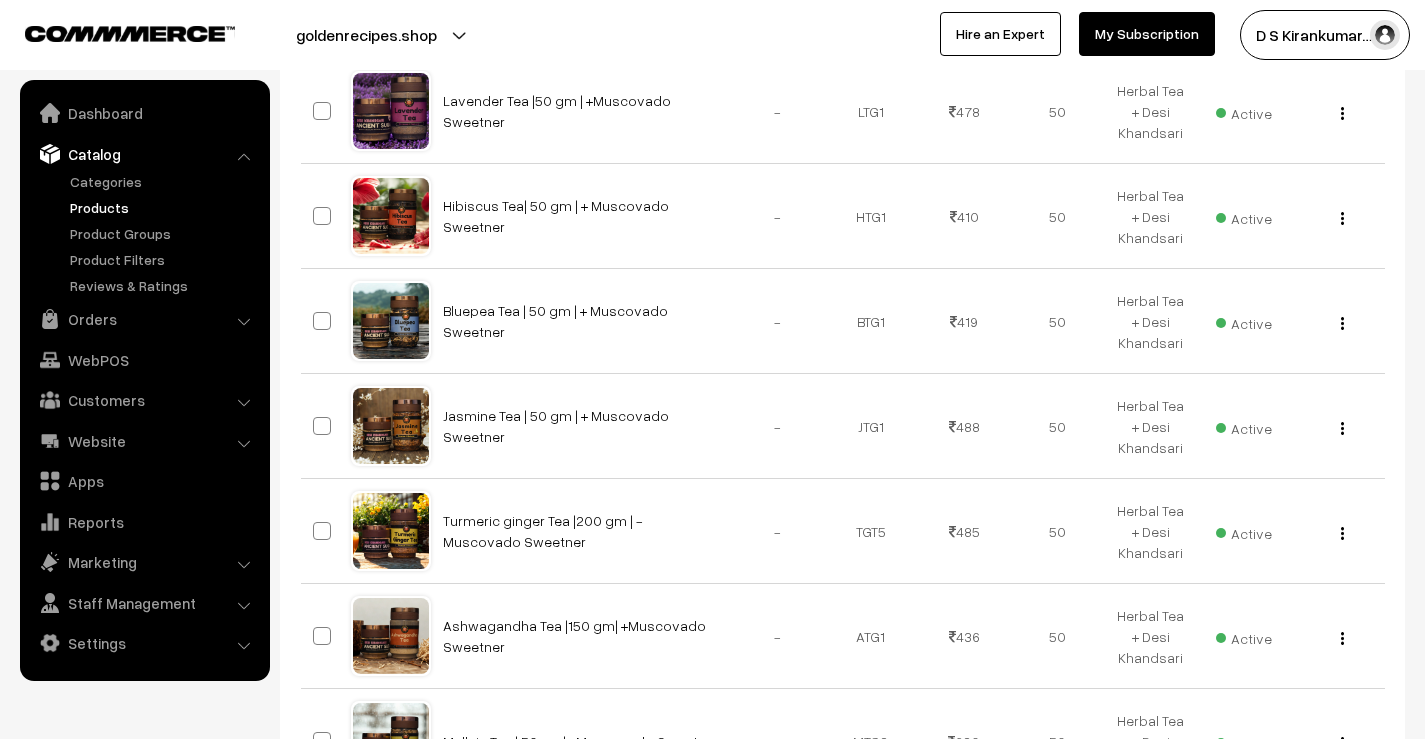 scroll, scrollTop: 1011, scrollLeft: 0, axis: vertical 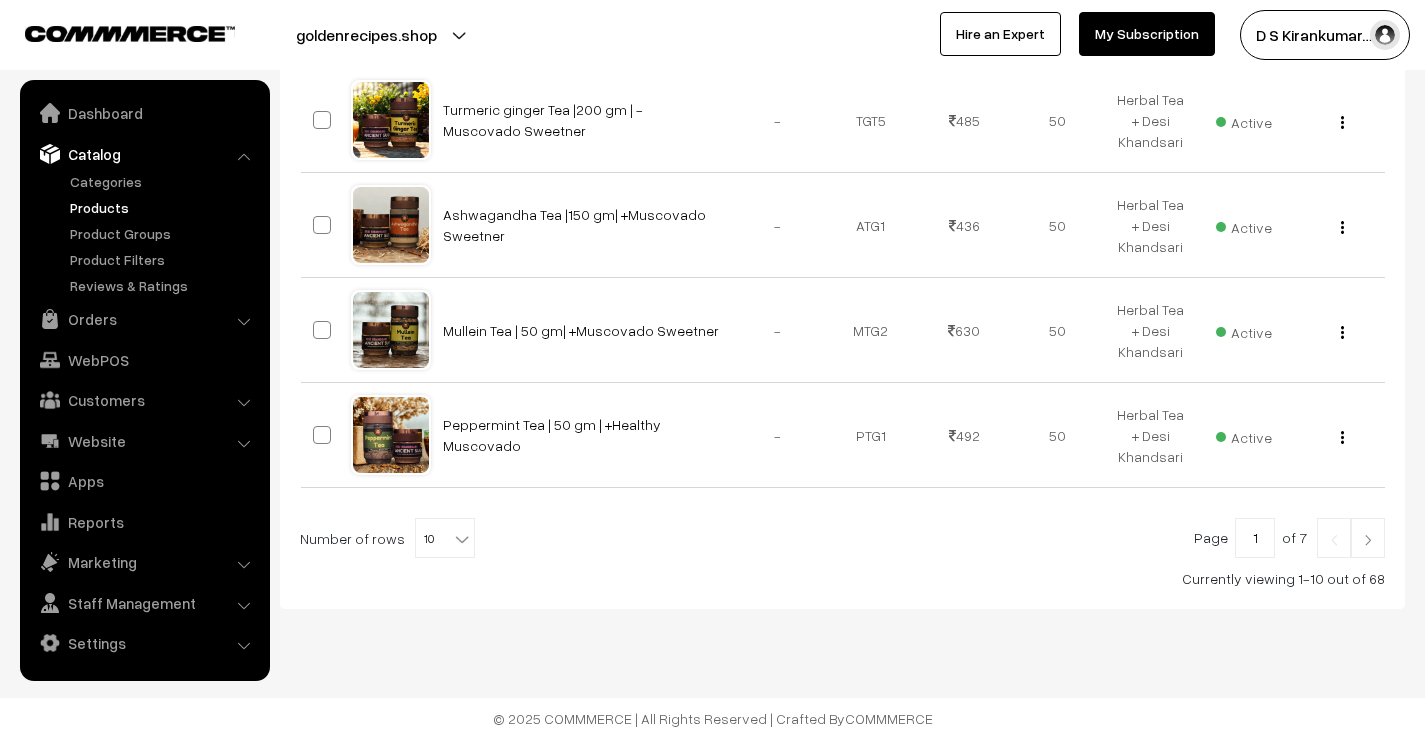 click at bounding box center [1368, 538] 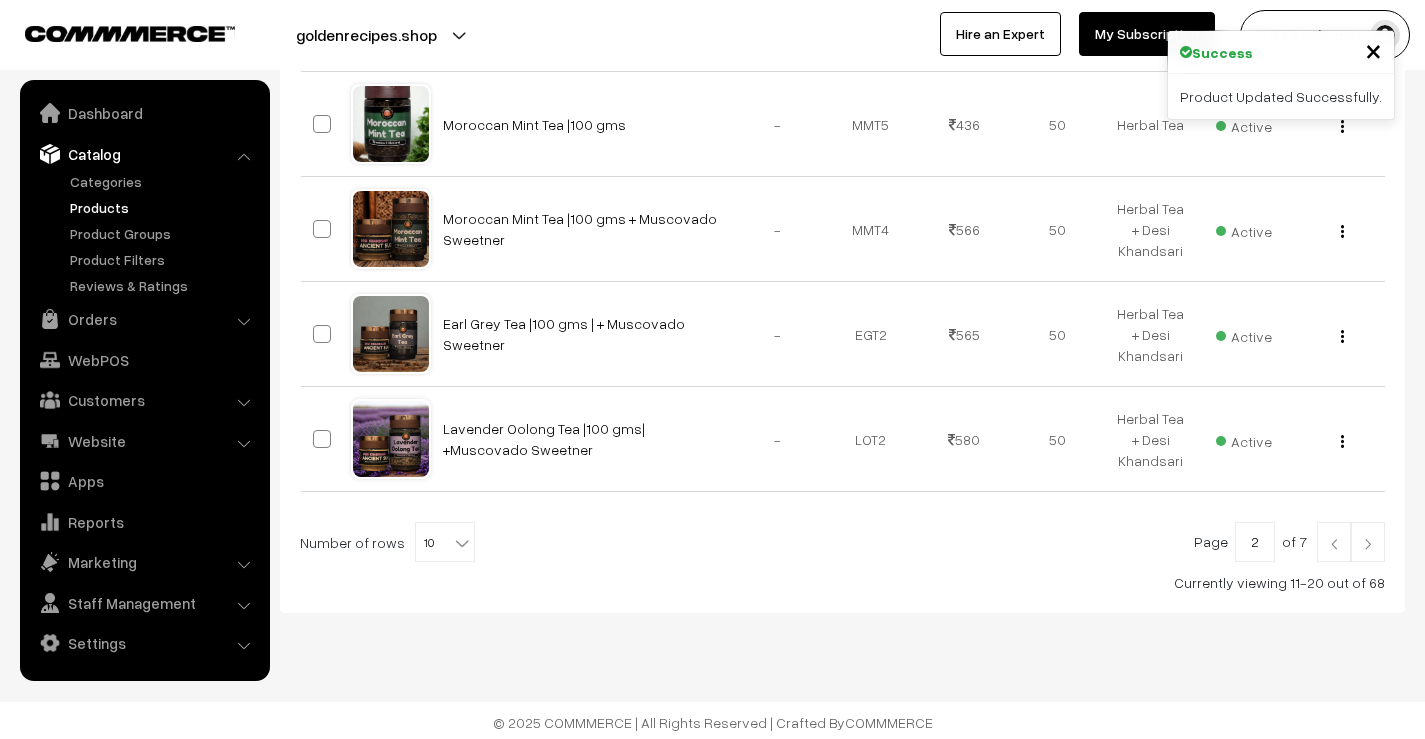 scroll, scrollTop: 1011, scrollLeft: 0, axis: vertical 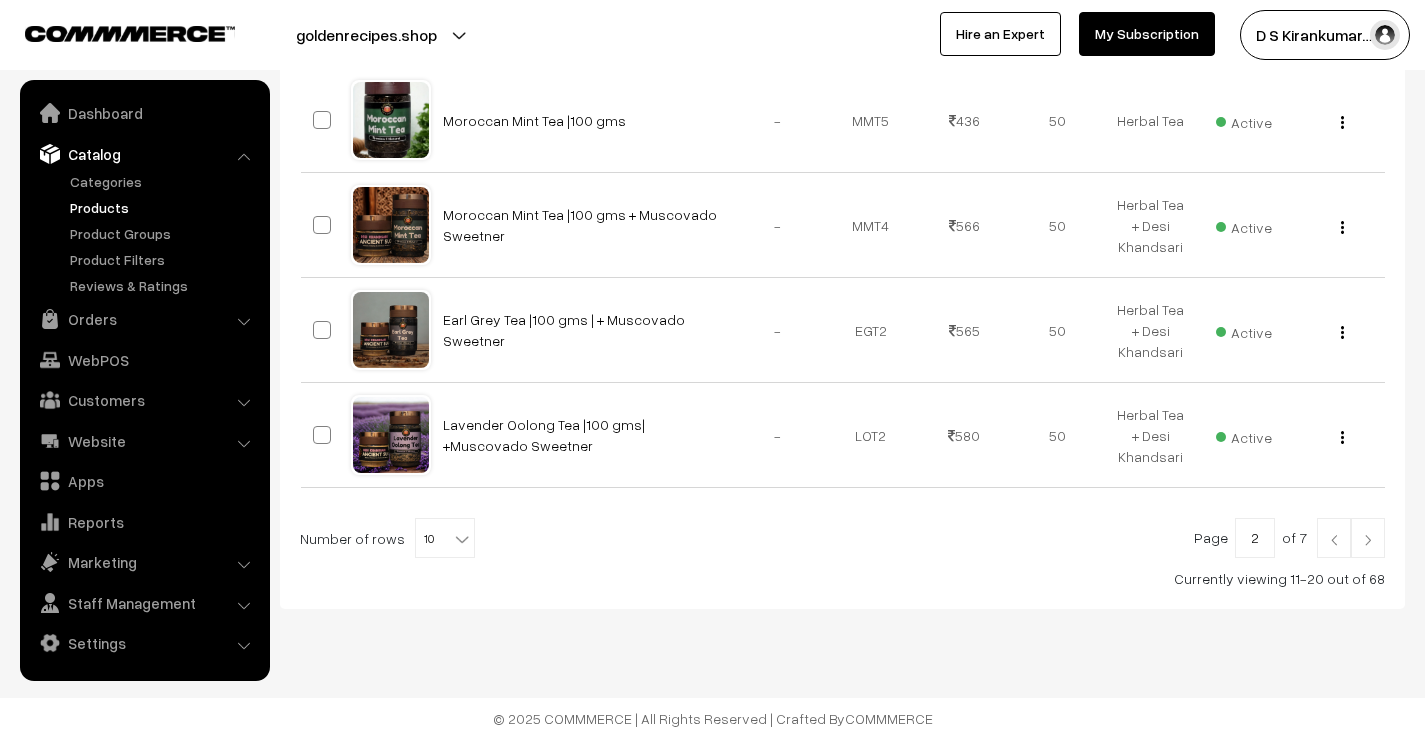 click at bounding box center [1368, 538] 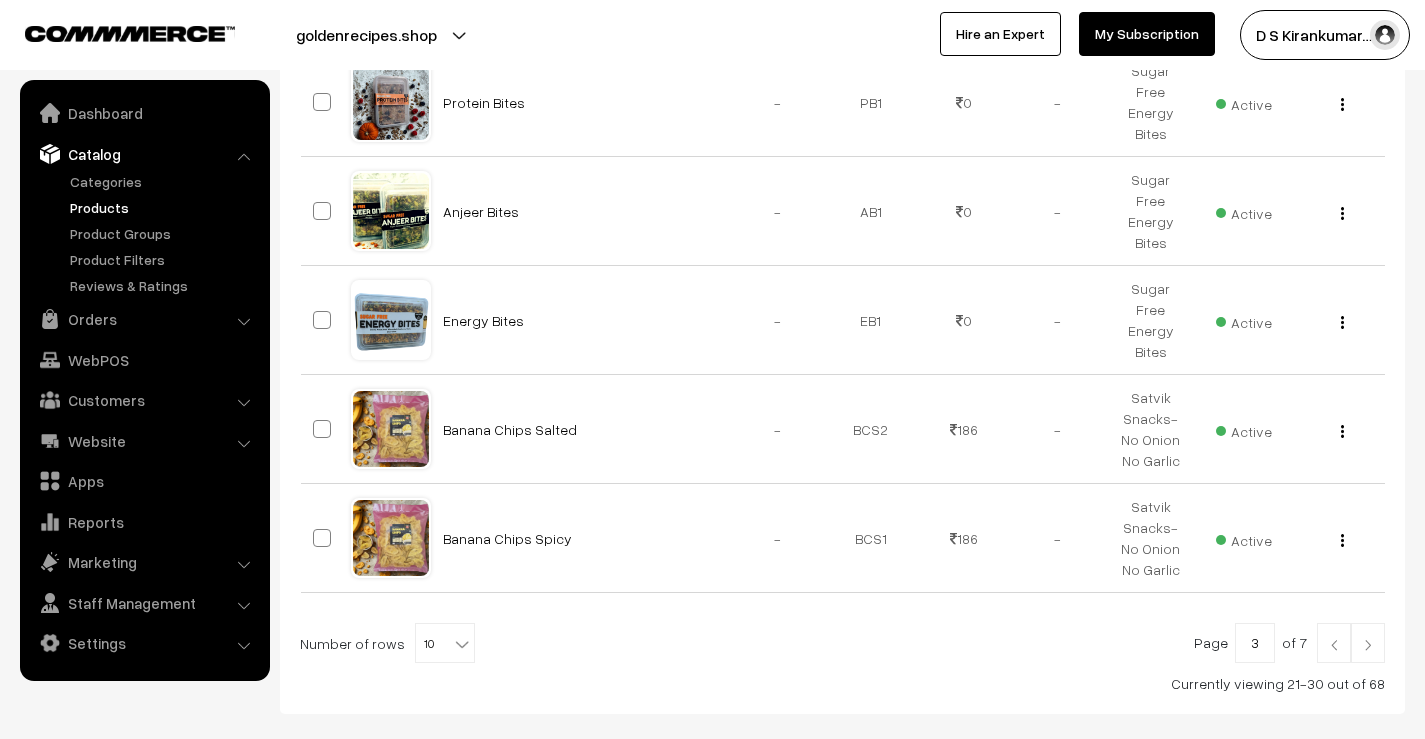 scroll, scrollTop: 1000, scrollLeft: 0, axis: vertical 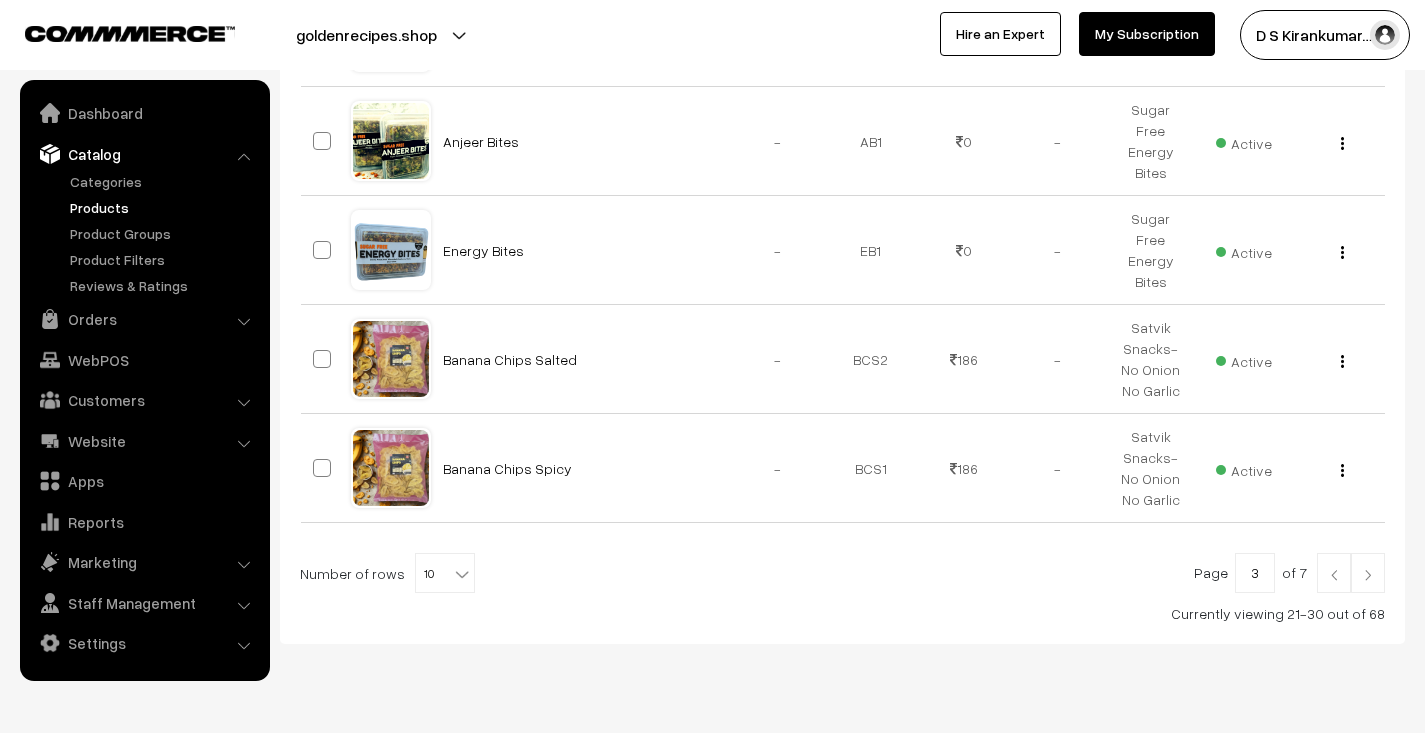 click at bounding box center (1368, 575) 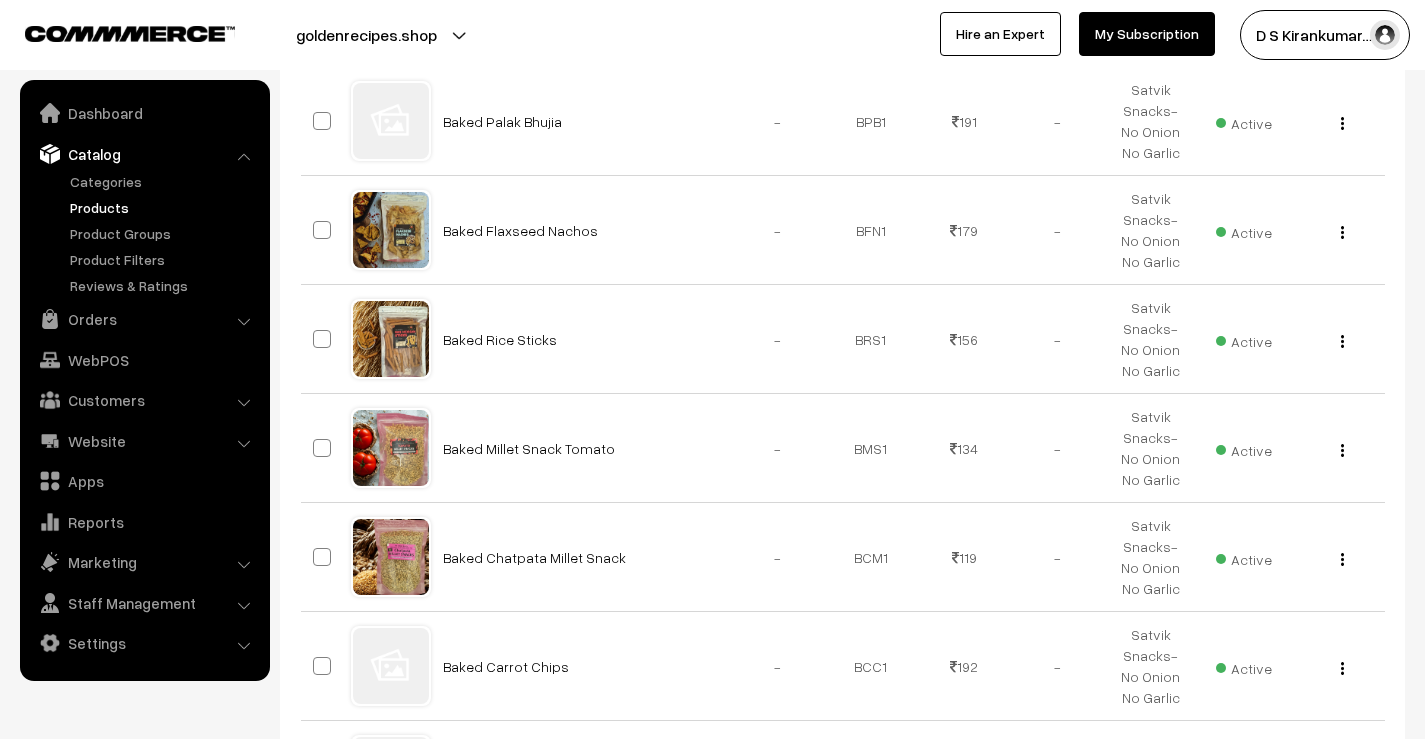 scroll, scrollTop: 1051, scrollLeft: 0, axis: vertical 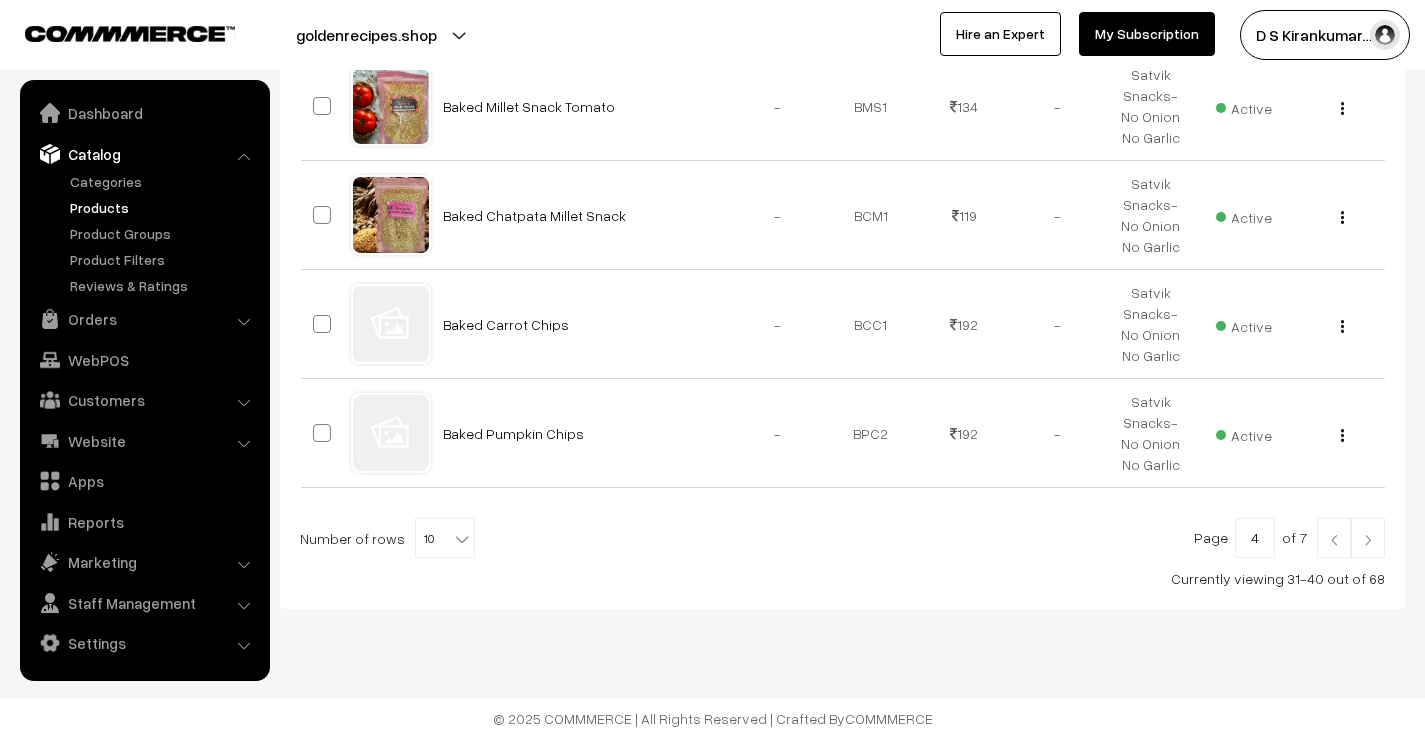 click at bounding box center (1368, 538) 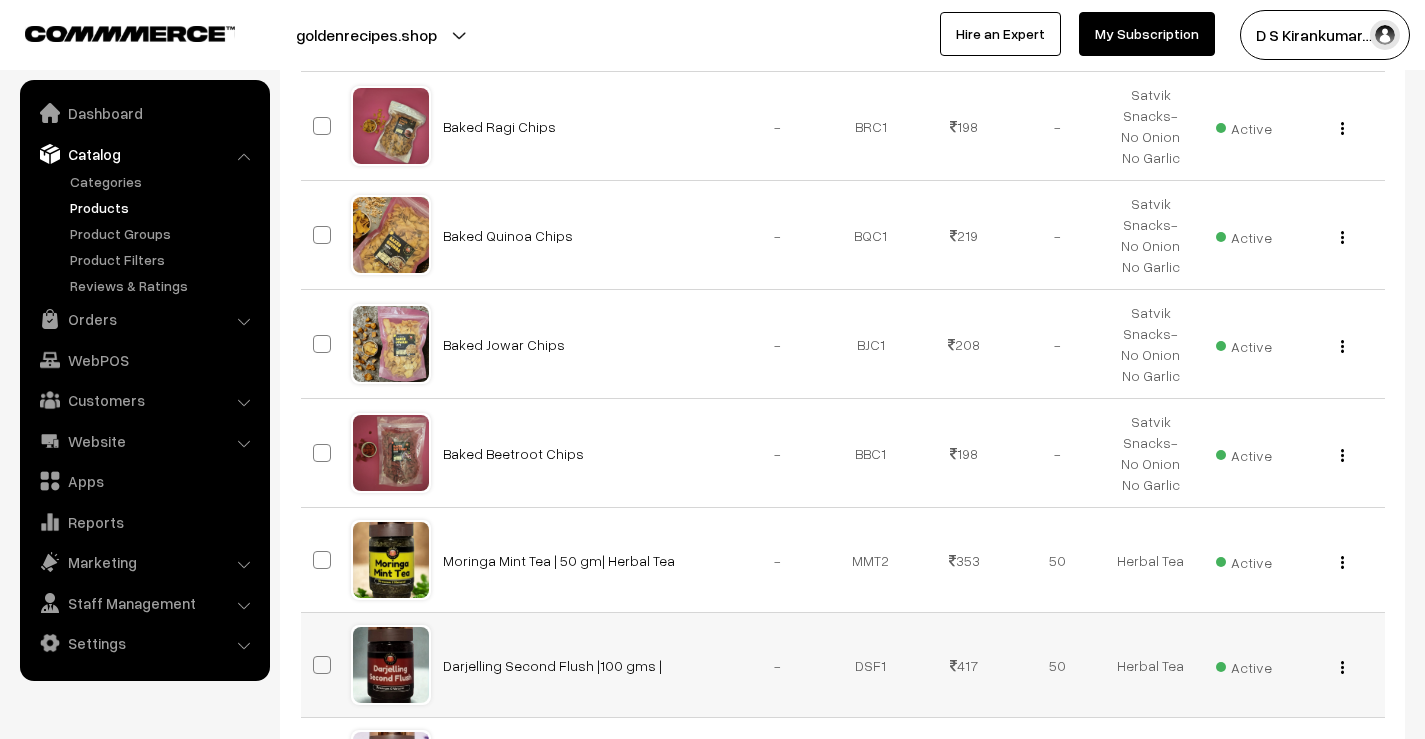 scroll, scrollTop: 1000, scrollLeft: 0, axis: vertical 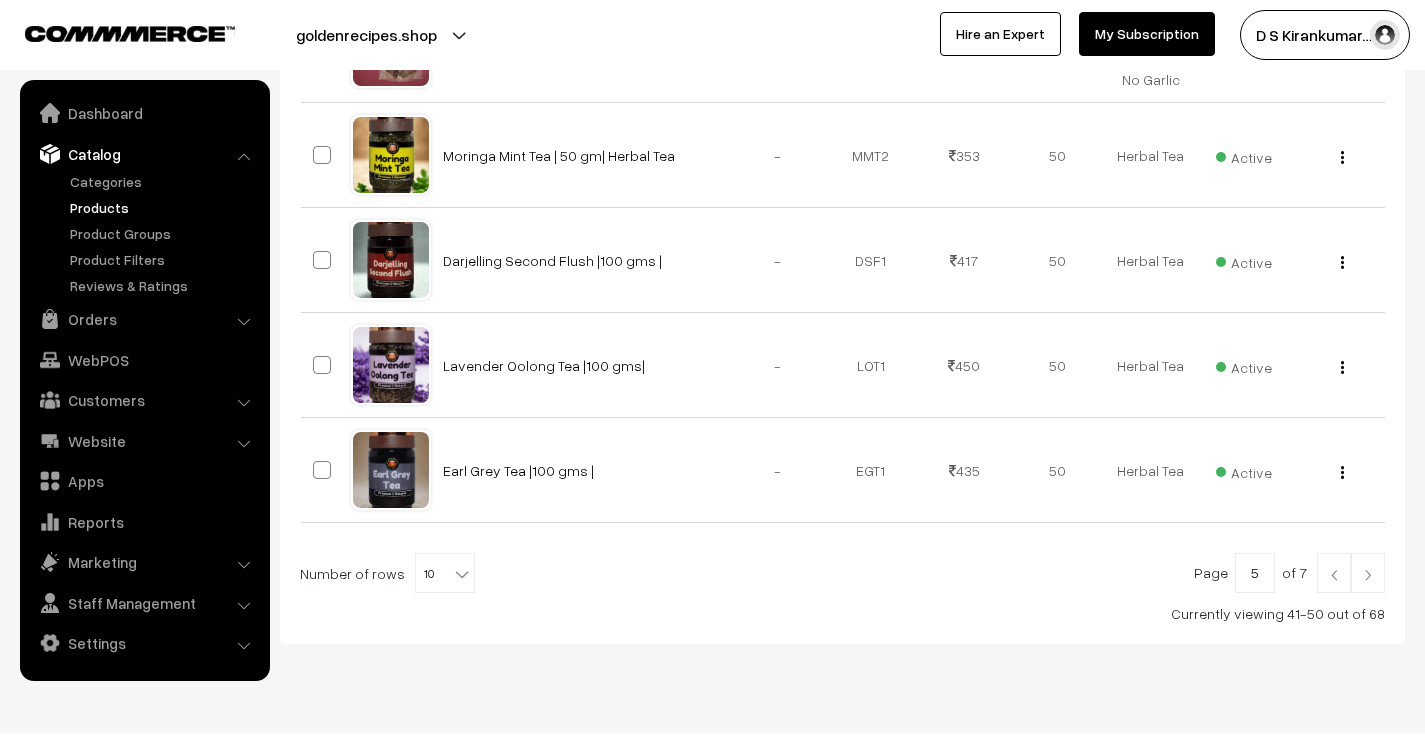 click at bounding box center [1368, 575] 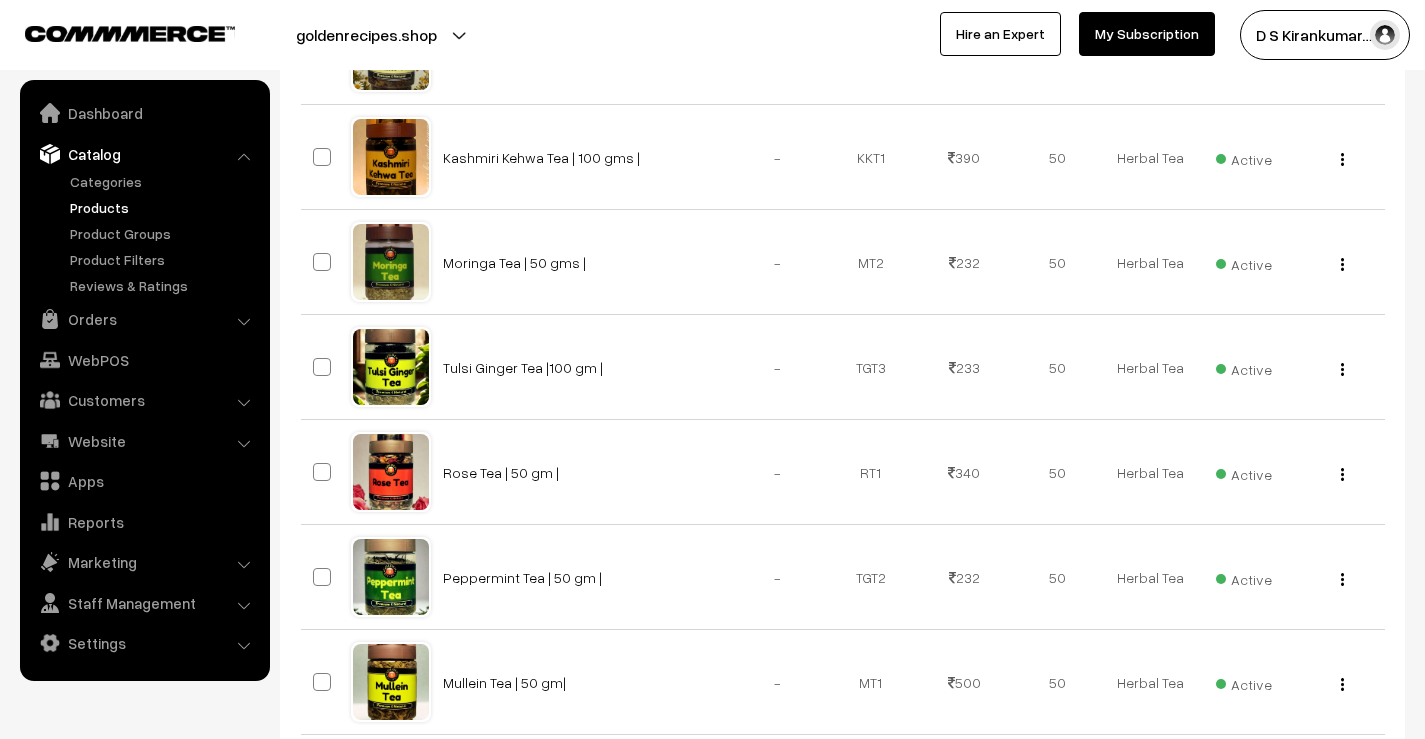 scroll, scrollTop: 800, scrollLeft: 0, axis: vertical 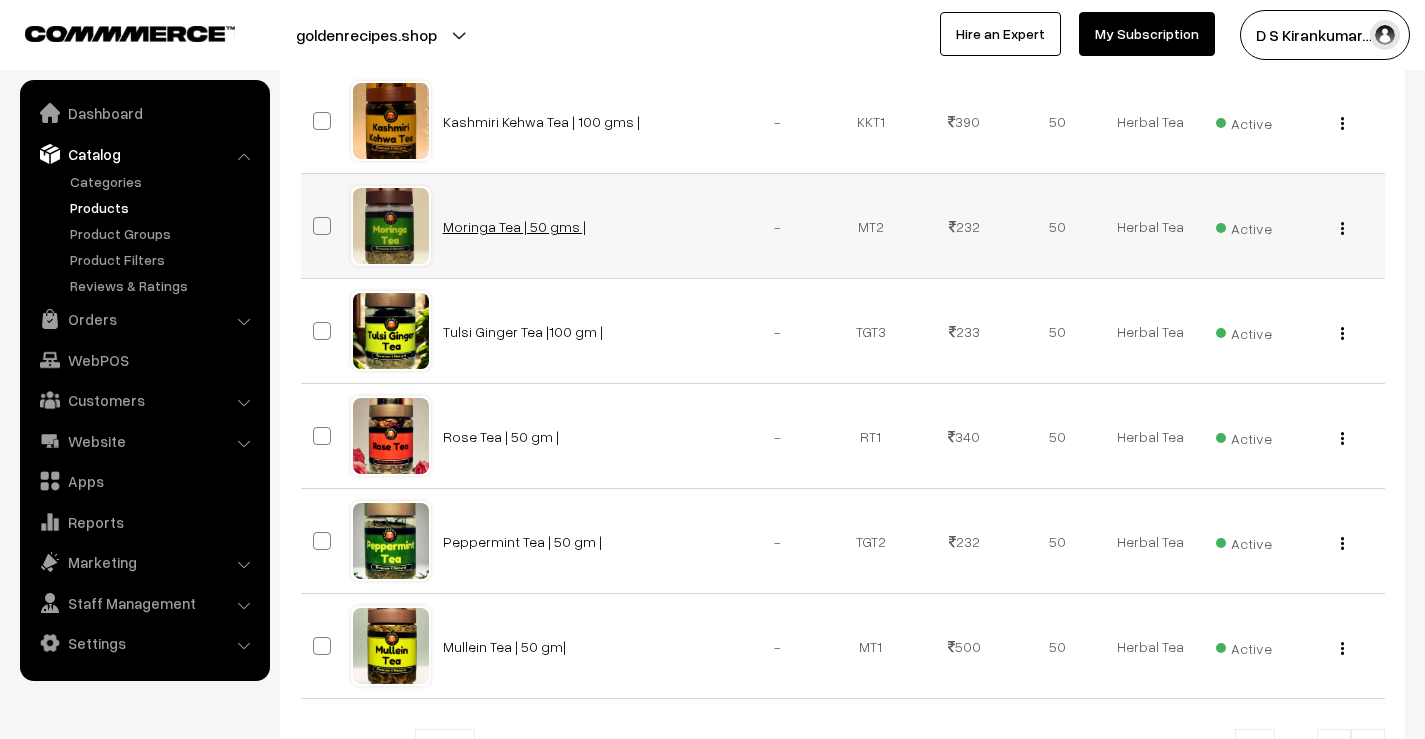 click on "Moringa Tea | 50 gms |" at bounding box center (514, 226) 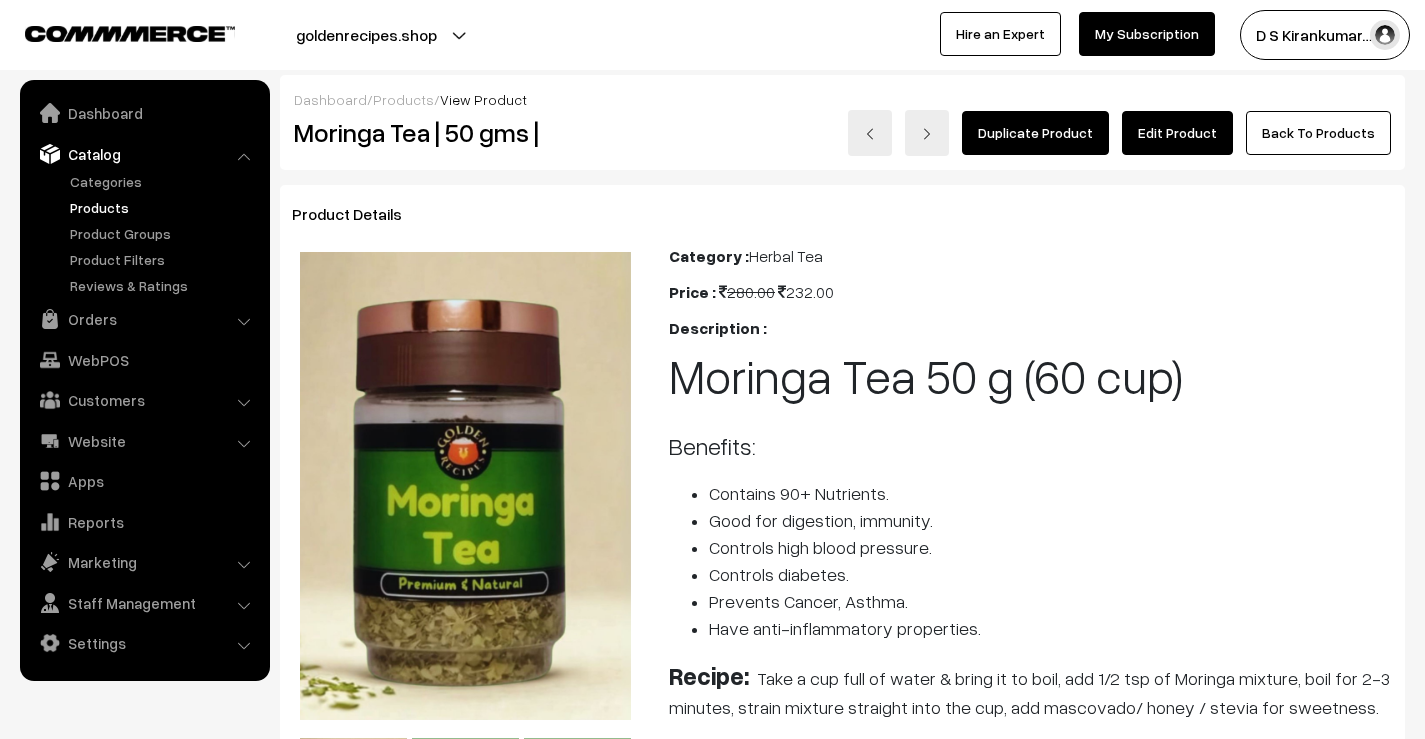 scroll, scrollTop: 0, scrollLeft: 0, axis: both 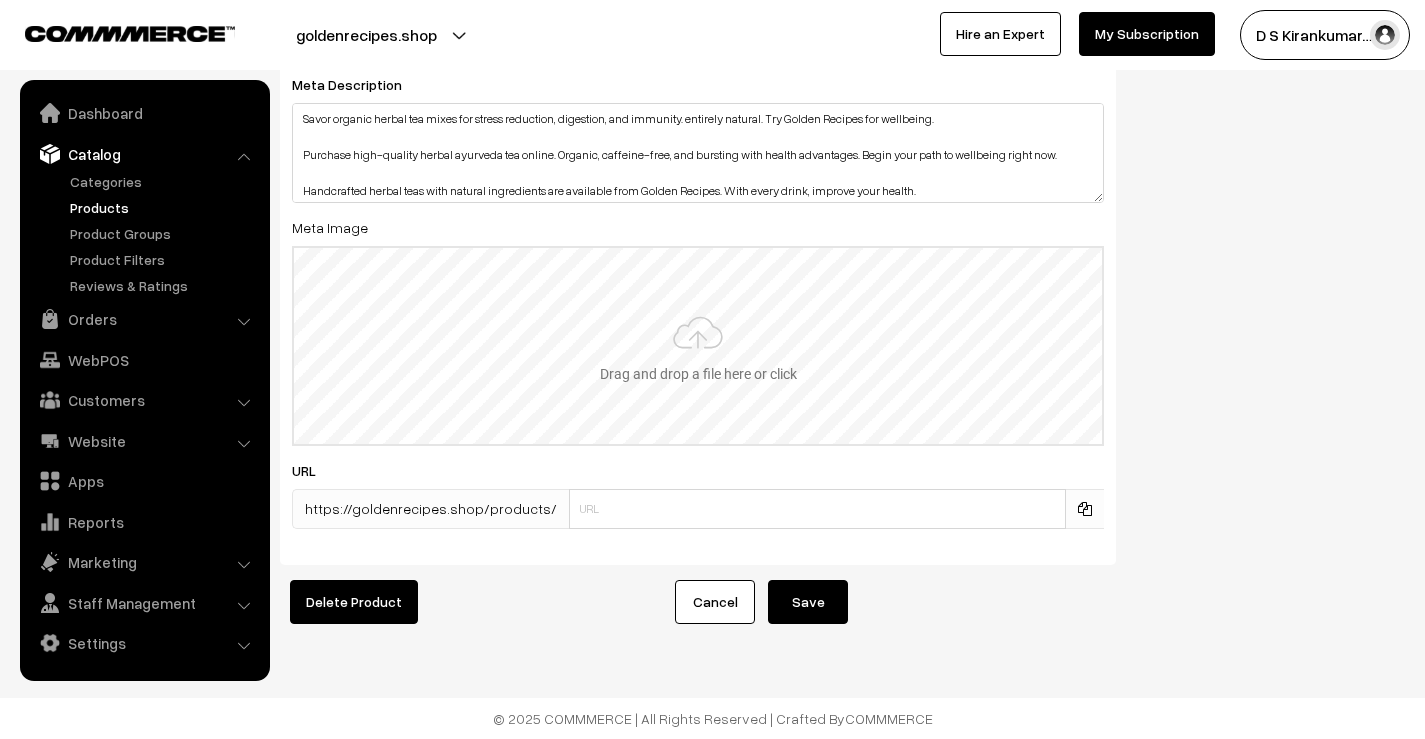 click at bounding box center (698, 346) 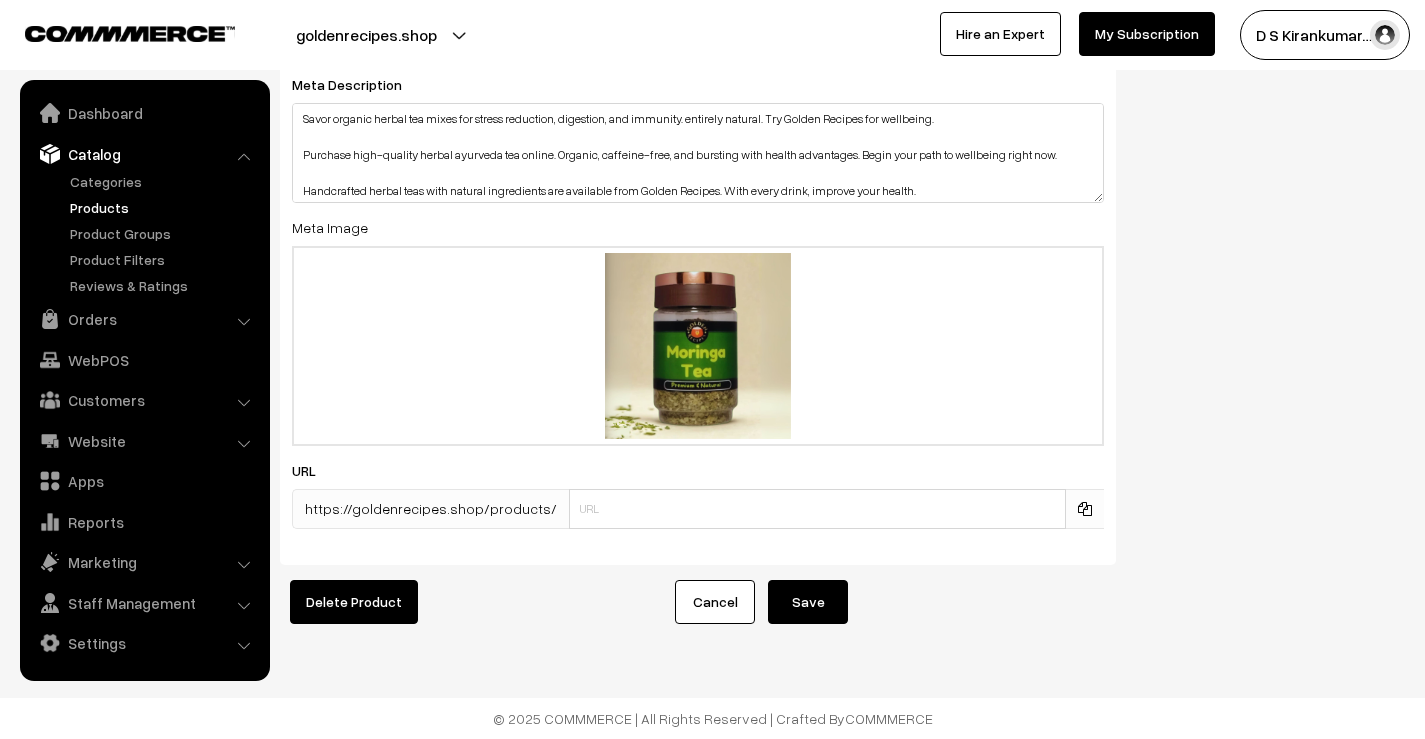 click on "Save" at bounding box center (808, 602) 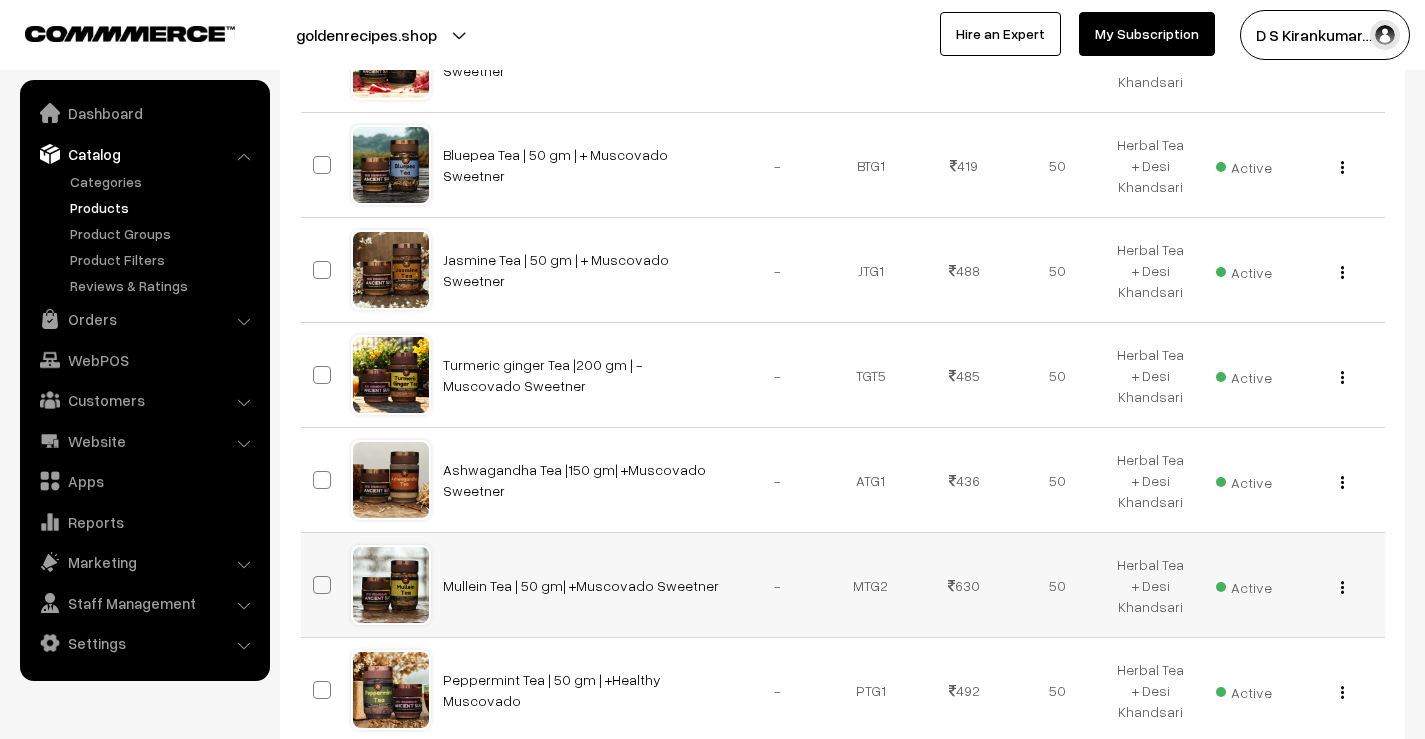 scroll, scrollTop: 1011, scrollLeft: 0, axis: vertical 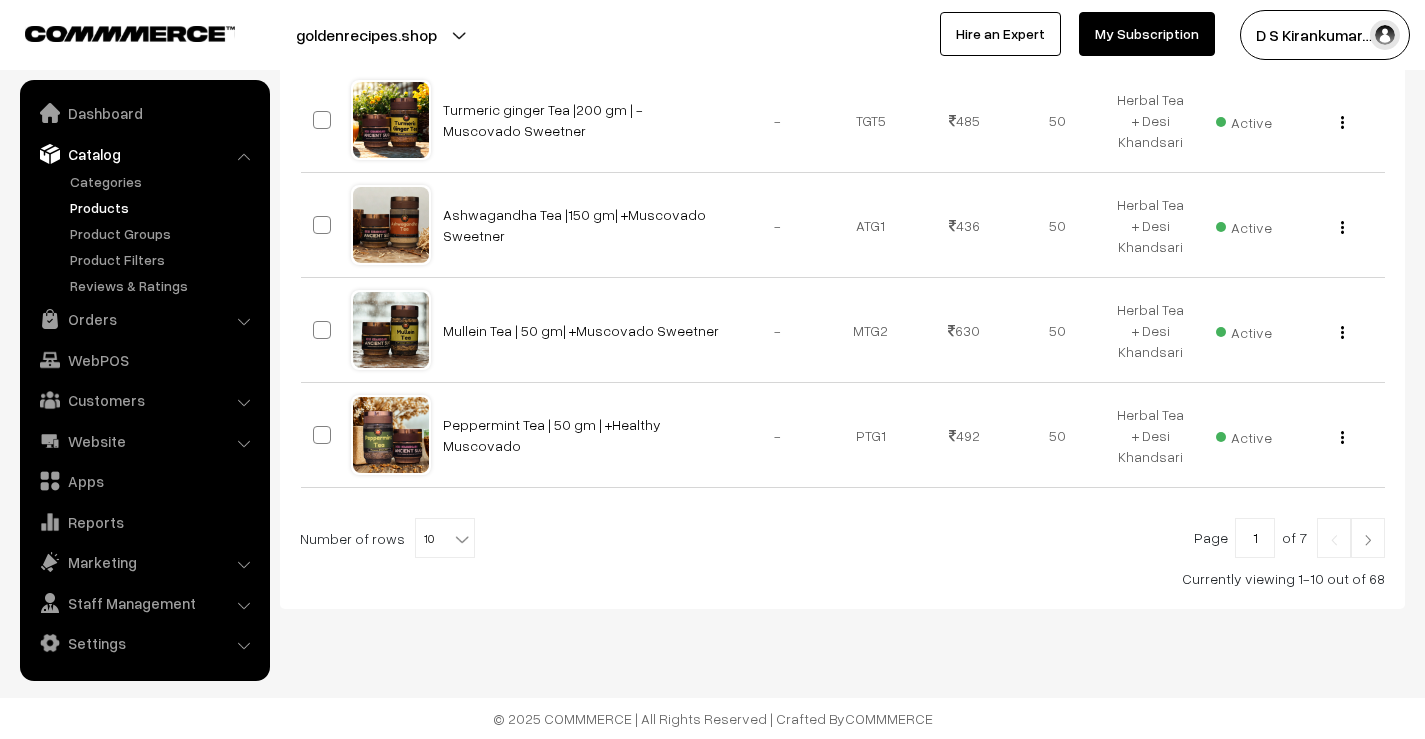click at bounding box center [1368, 538] 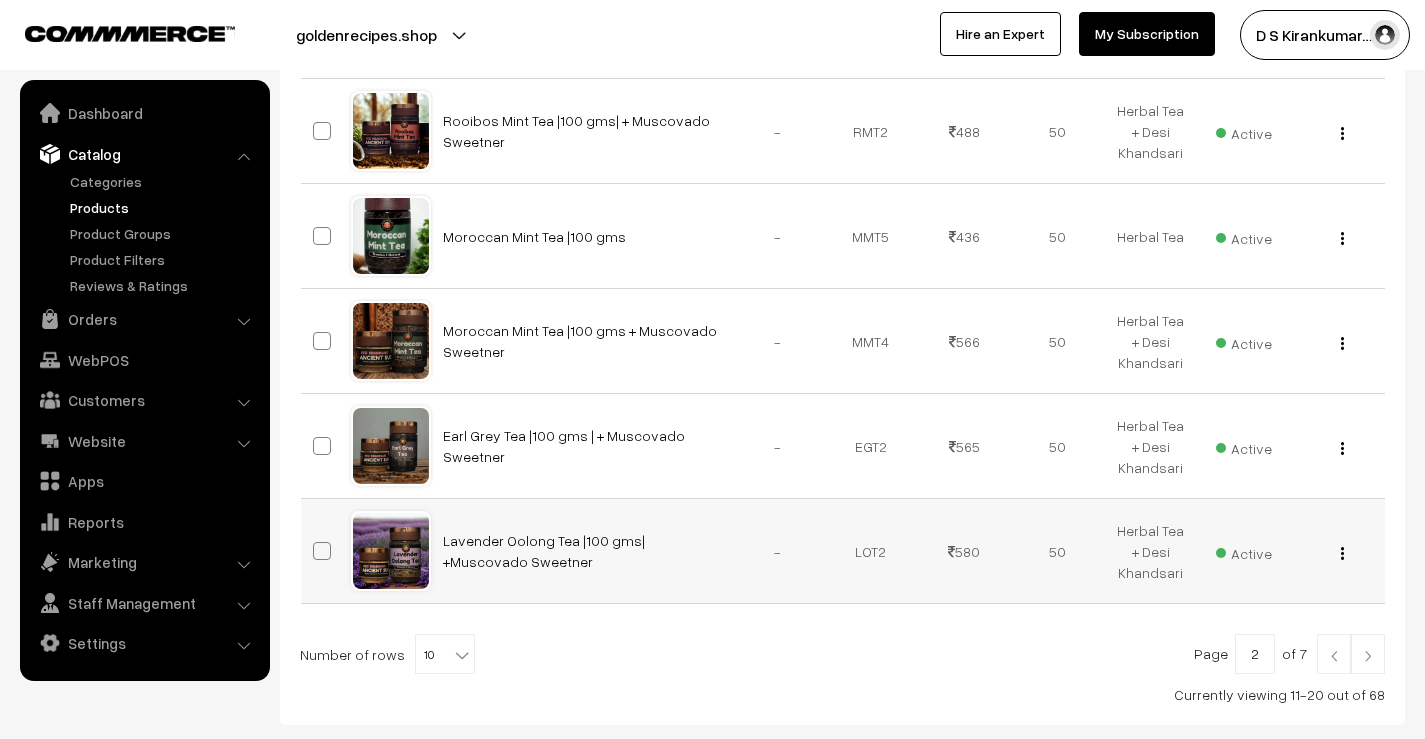 scroll, scrollTop: 1011, scrollLeft: 0, axis: vertical 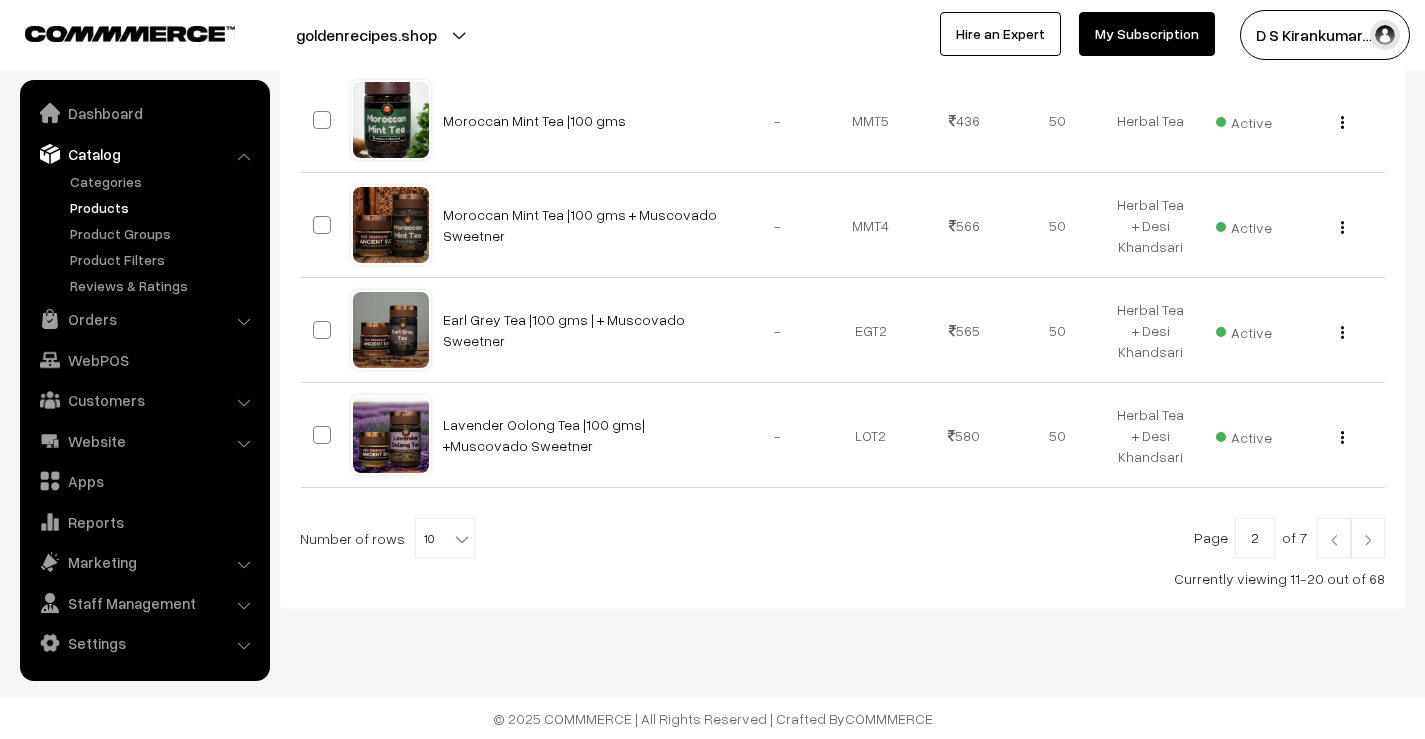click at bounding box center (1368, 538) 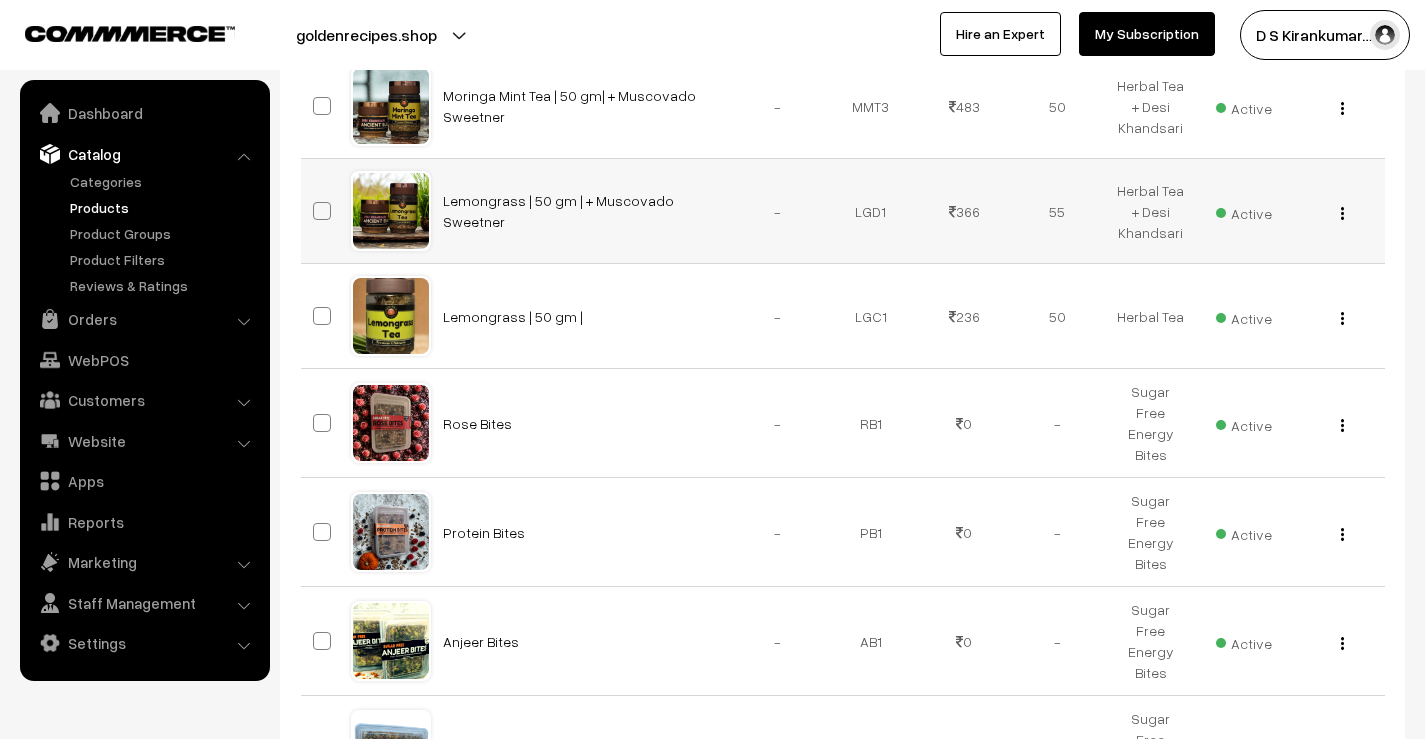 scroll, scrollTop: 1000, scrollLeft: 0, axis: vertical 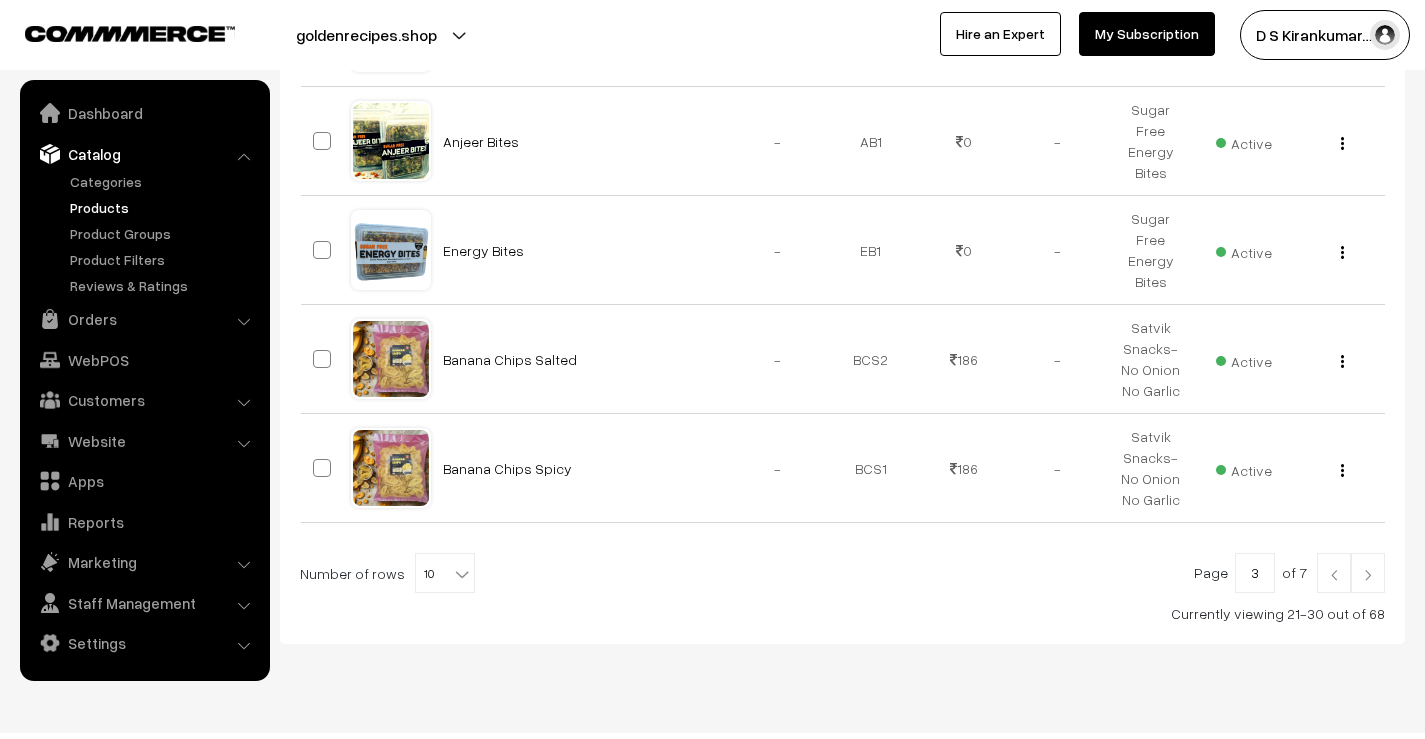 click at bounding box center (1368, 573) 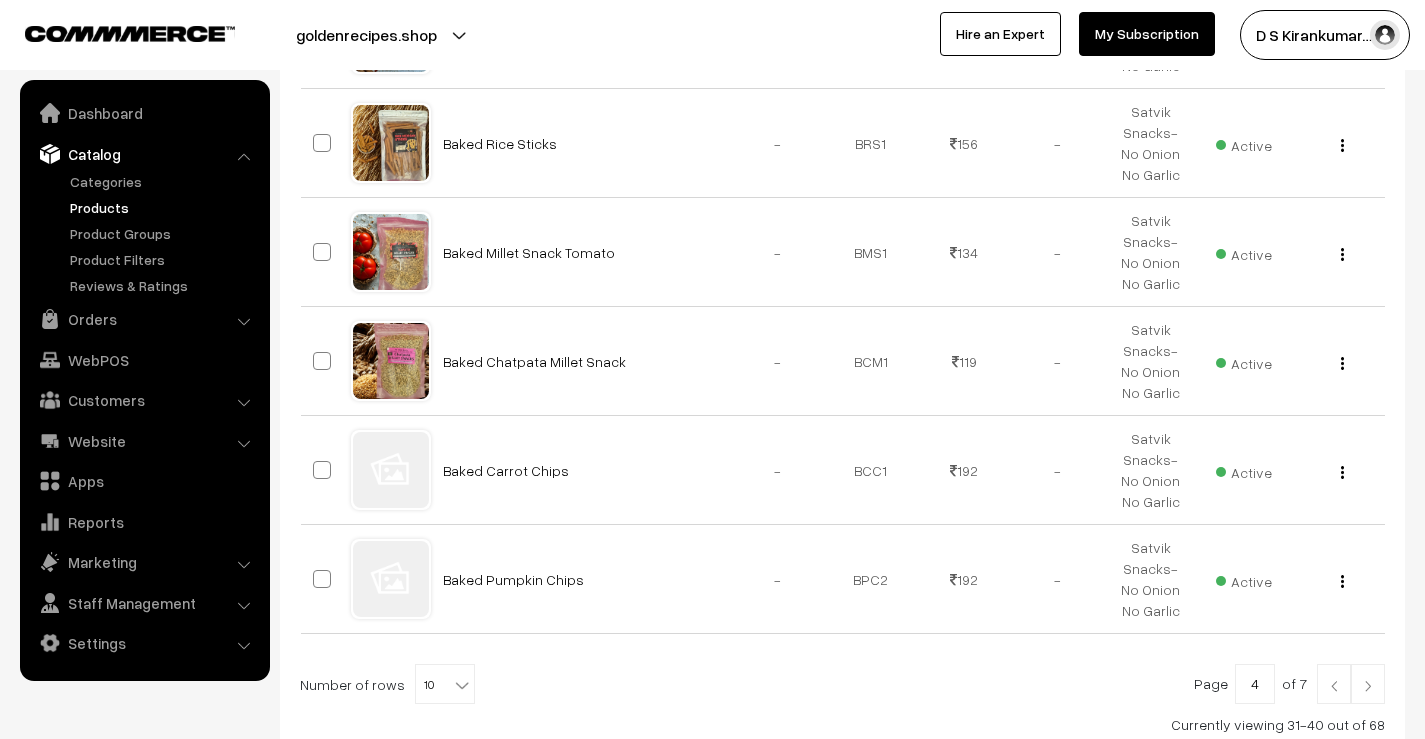 scroll, scrollTop: 1051, scrollLeft: 0, axis: vertical 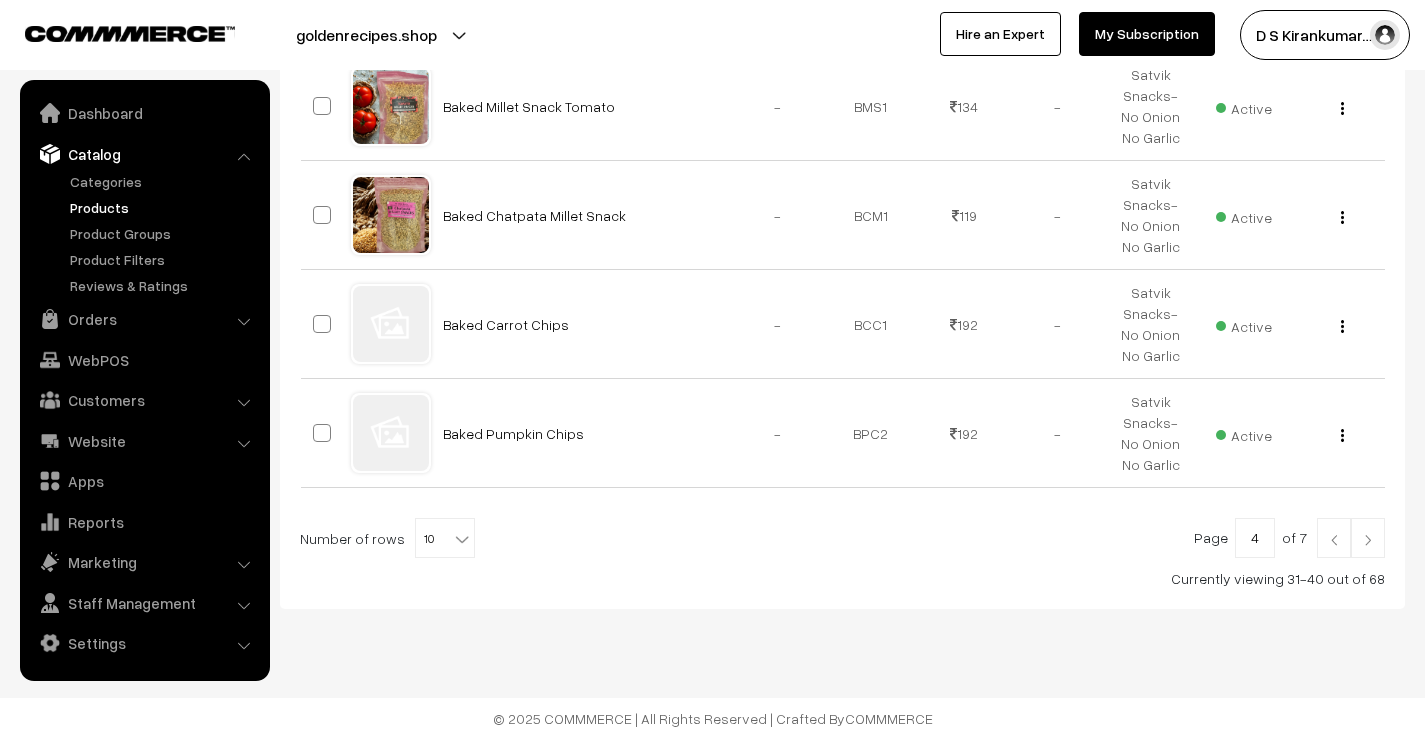 click at bounding box center [1368, 538] 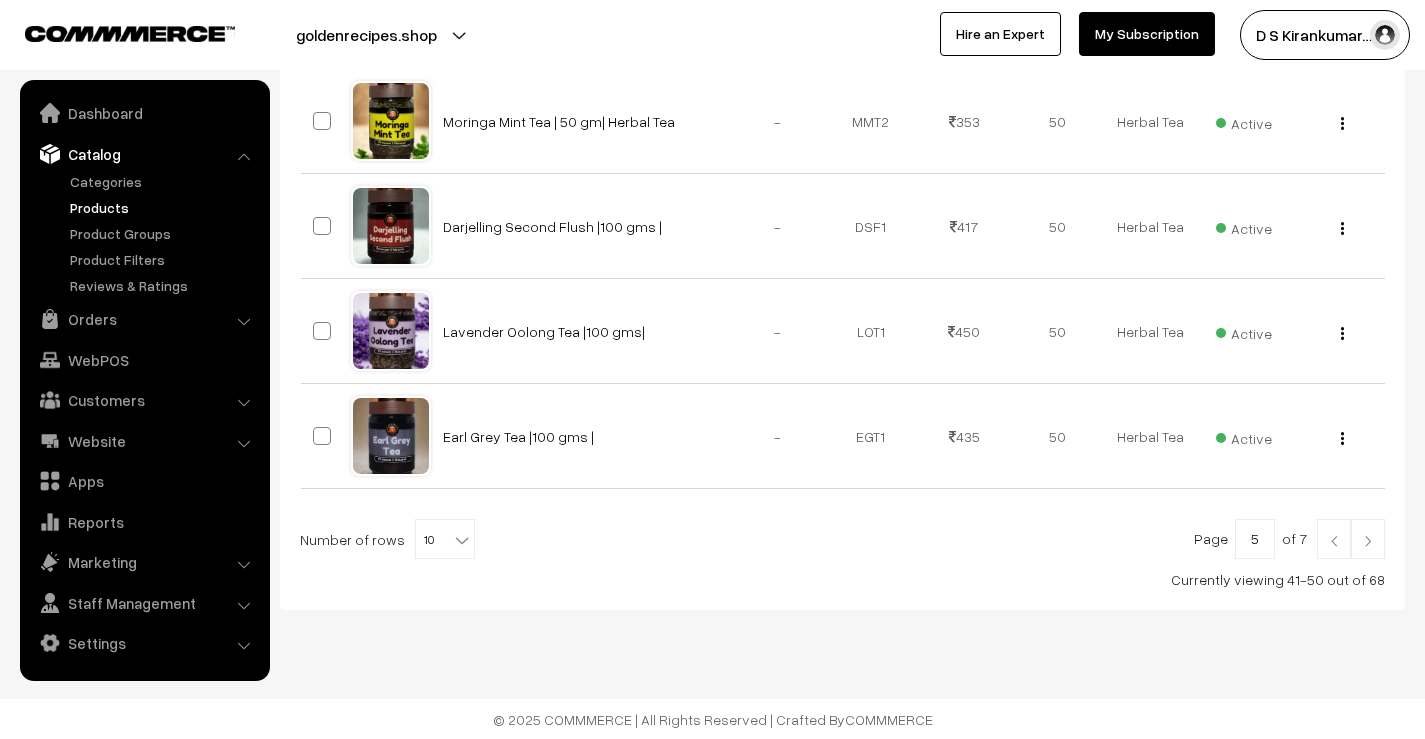 scroll, scrollTop: 1035, scrollLeft: 0, axis: vertical 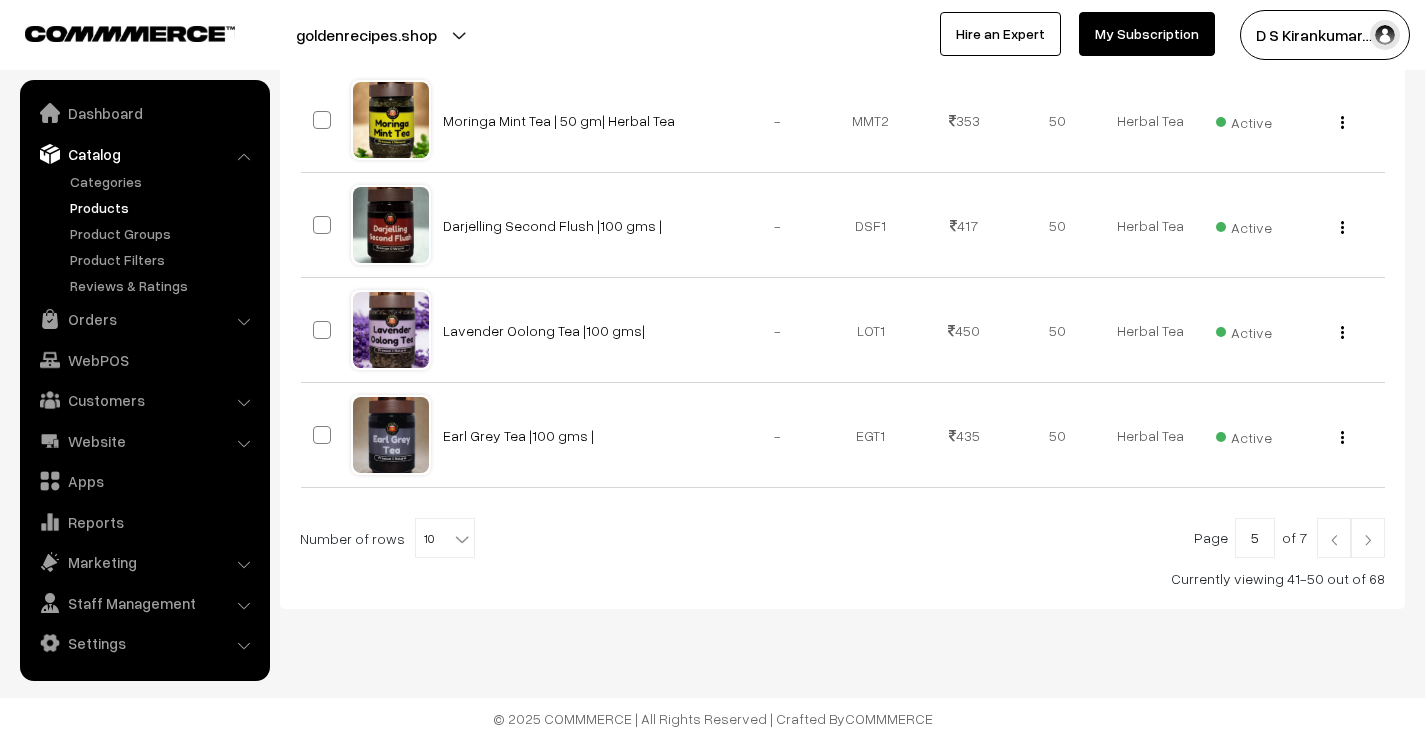 click at bounding box center [1368, 538] 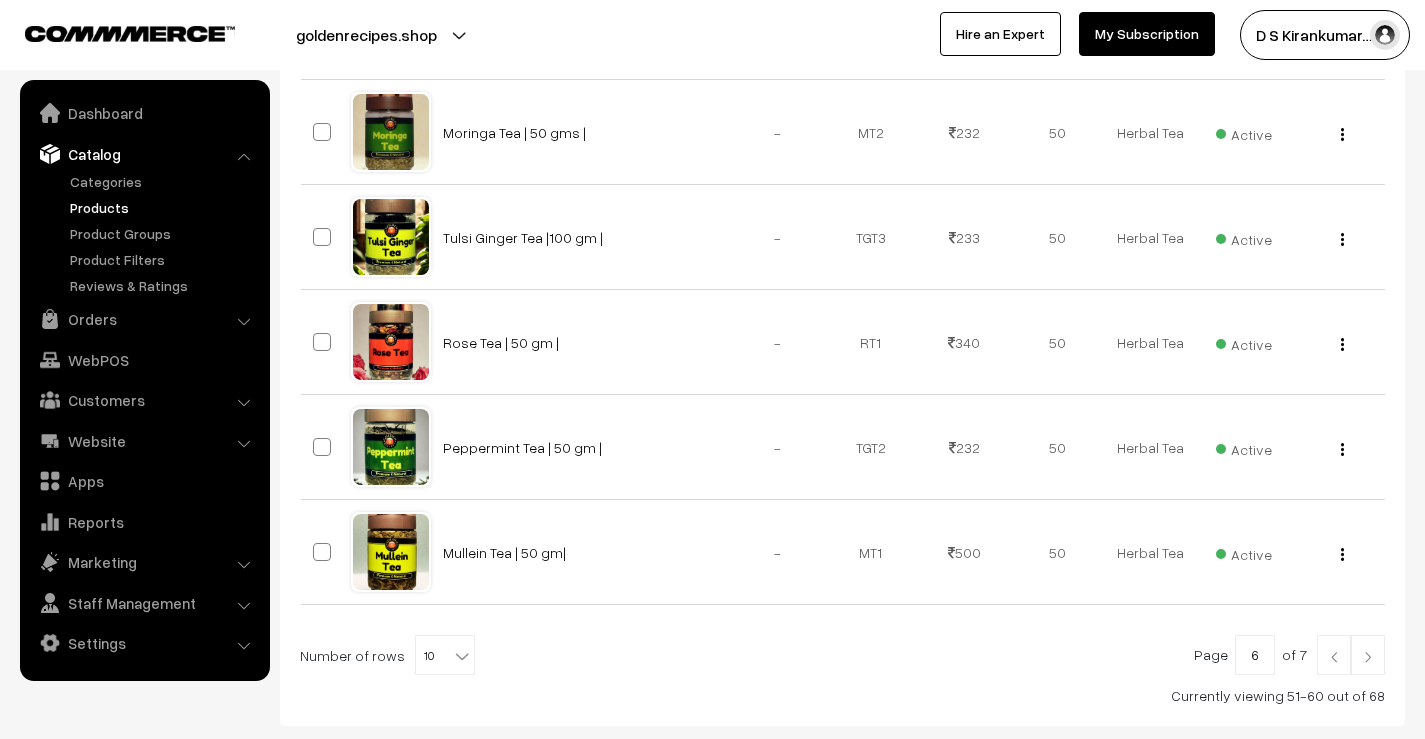 scroll, scrollTop: 900, scrollLeft: 0, axis: vertical 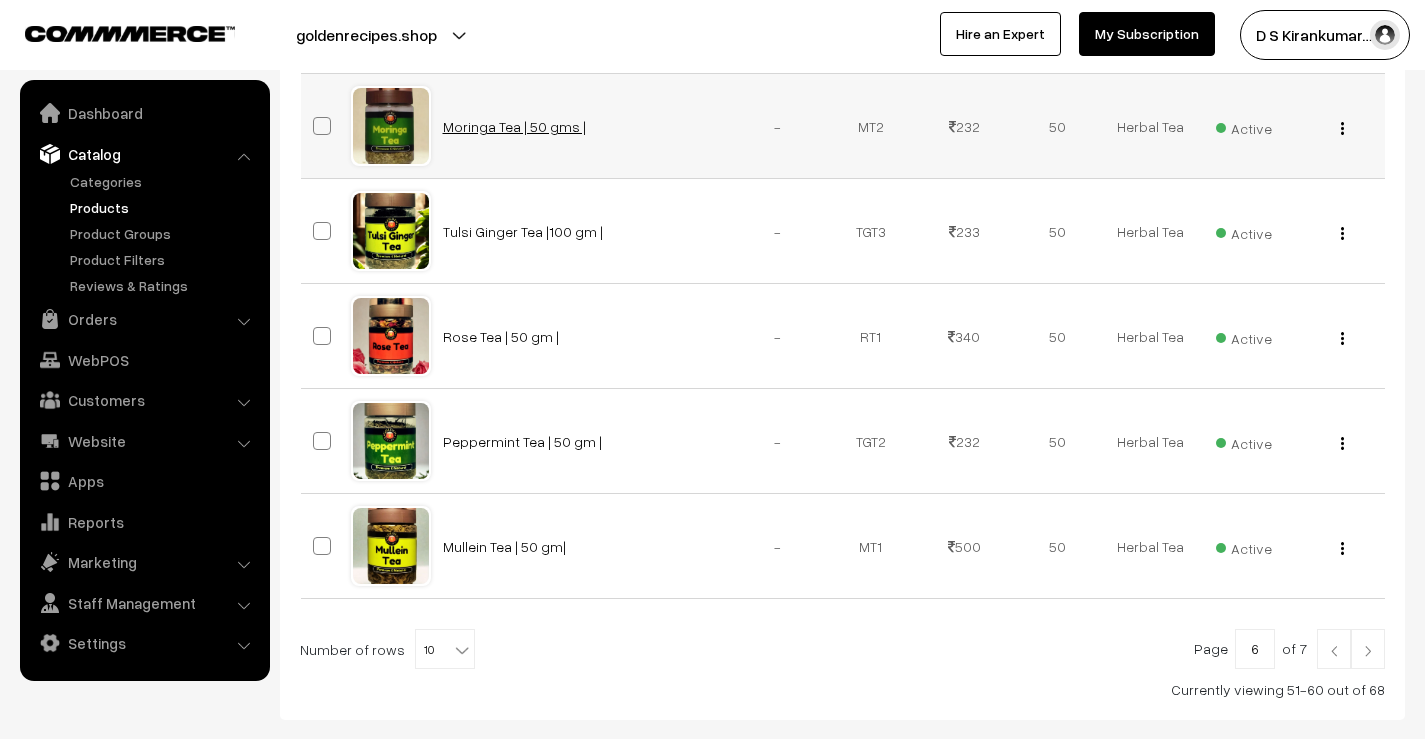 click on "Moringa Tea | 50 gms |" at bounding box center (514, 126) 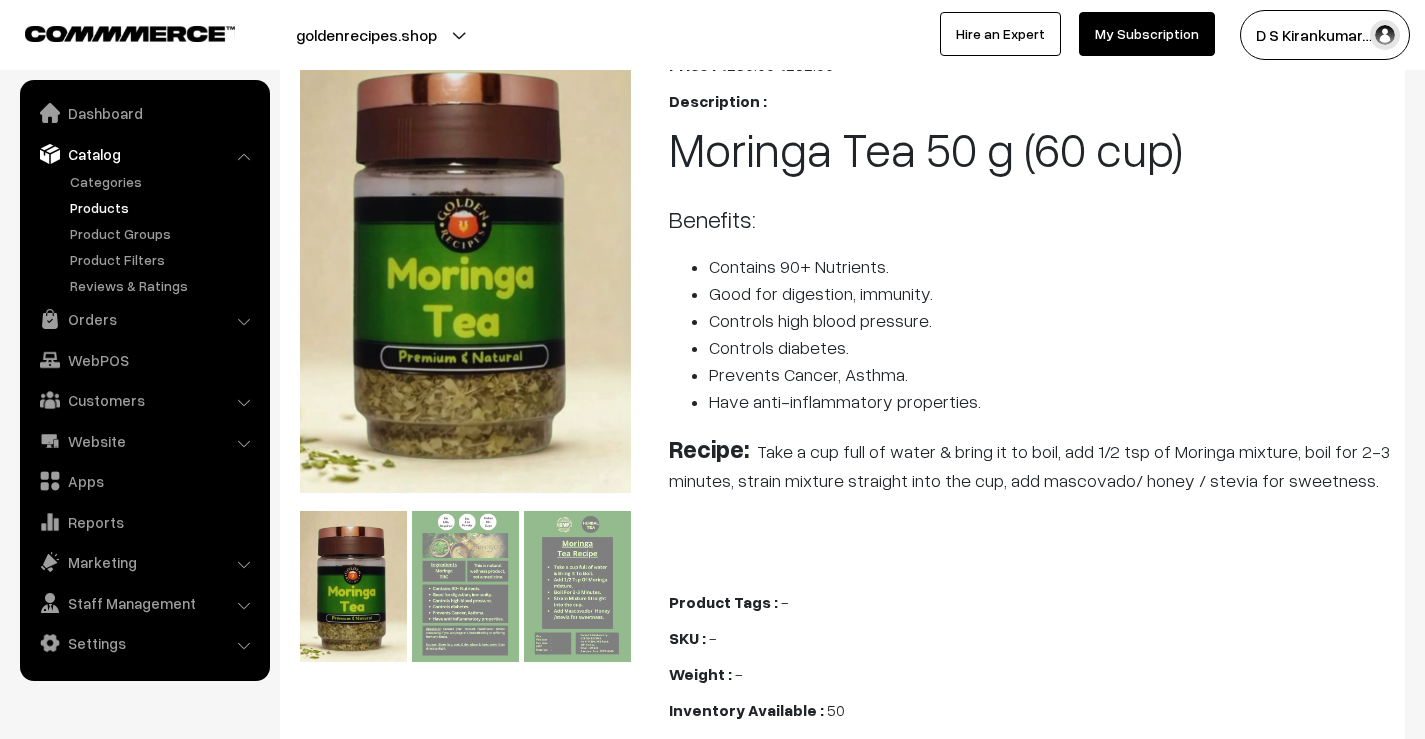 scroll, scrollTop: 0, scrollLeft: 0, axis: both 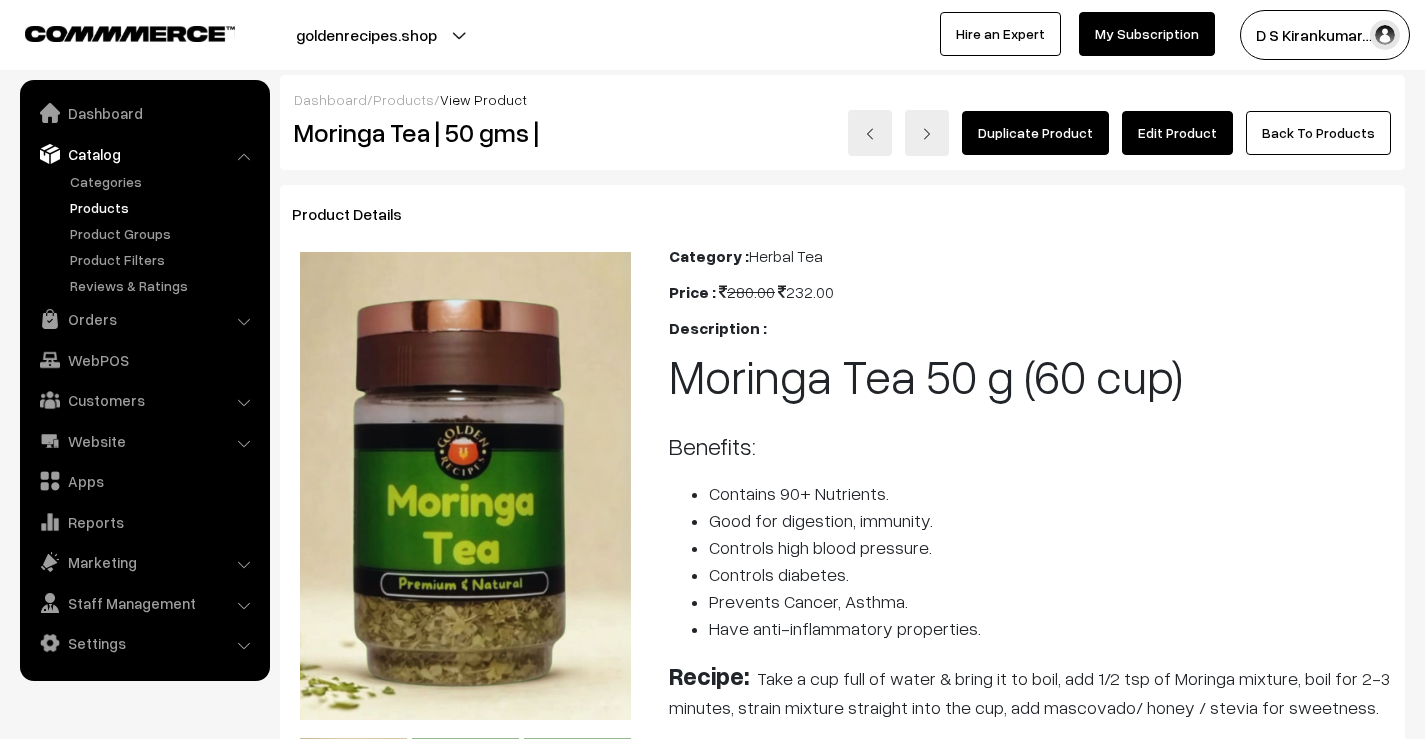 click on "Edit Product" at bounding box center [1177, 133] 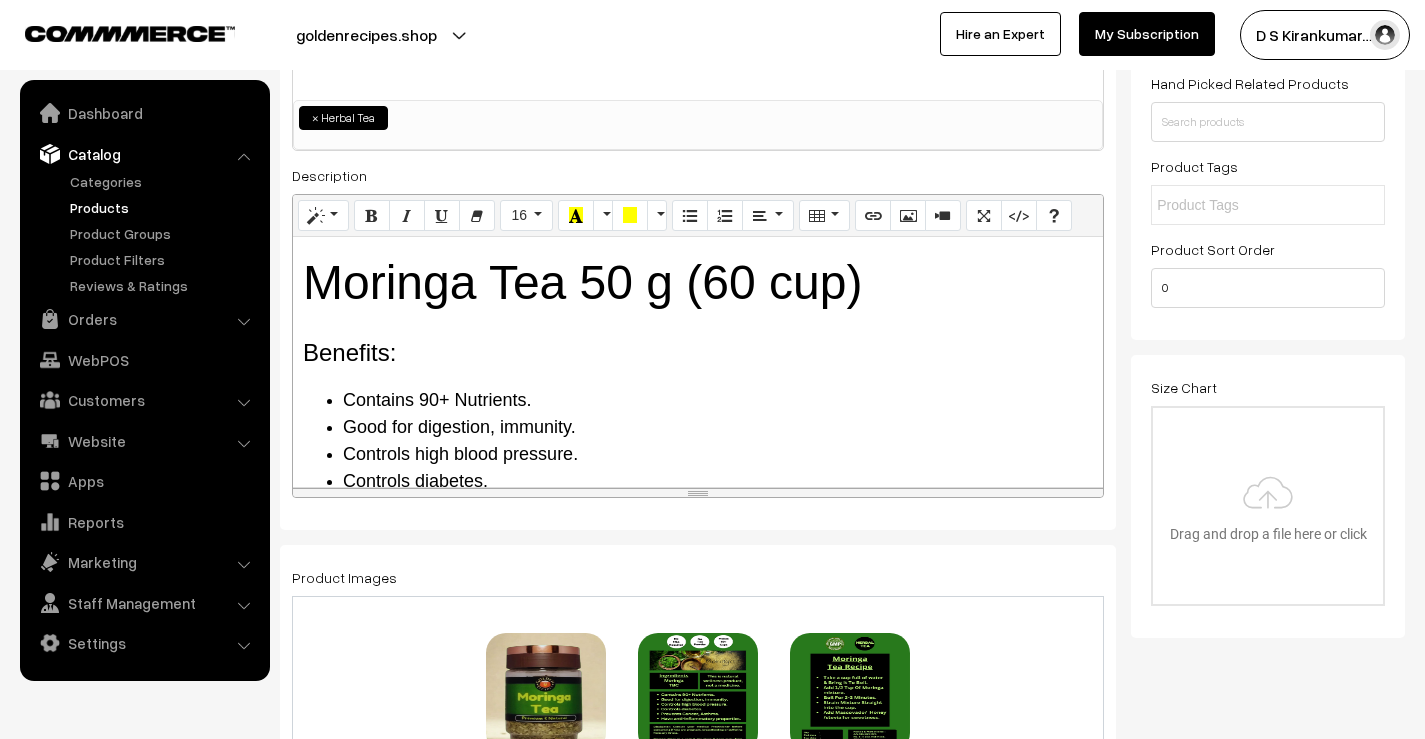 scroll, scrollTop: 0, scrollLeft: 0, axis: both 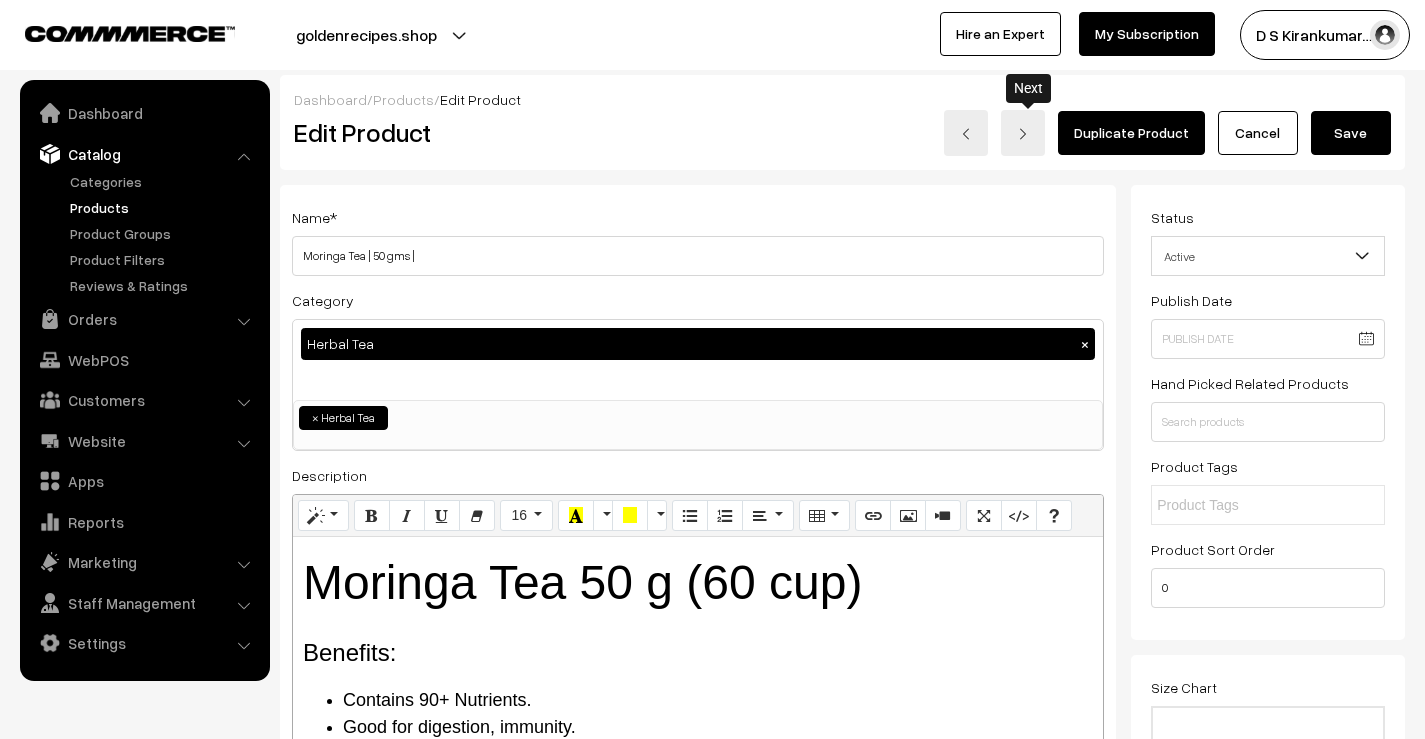 click at bounding box center [1023, 134] 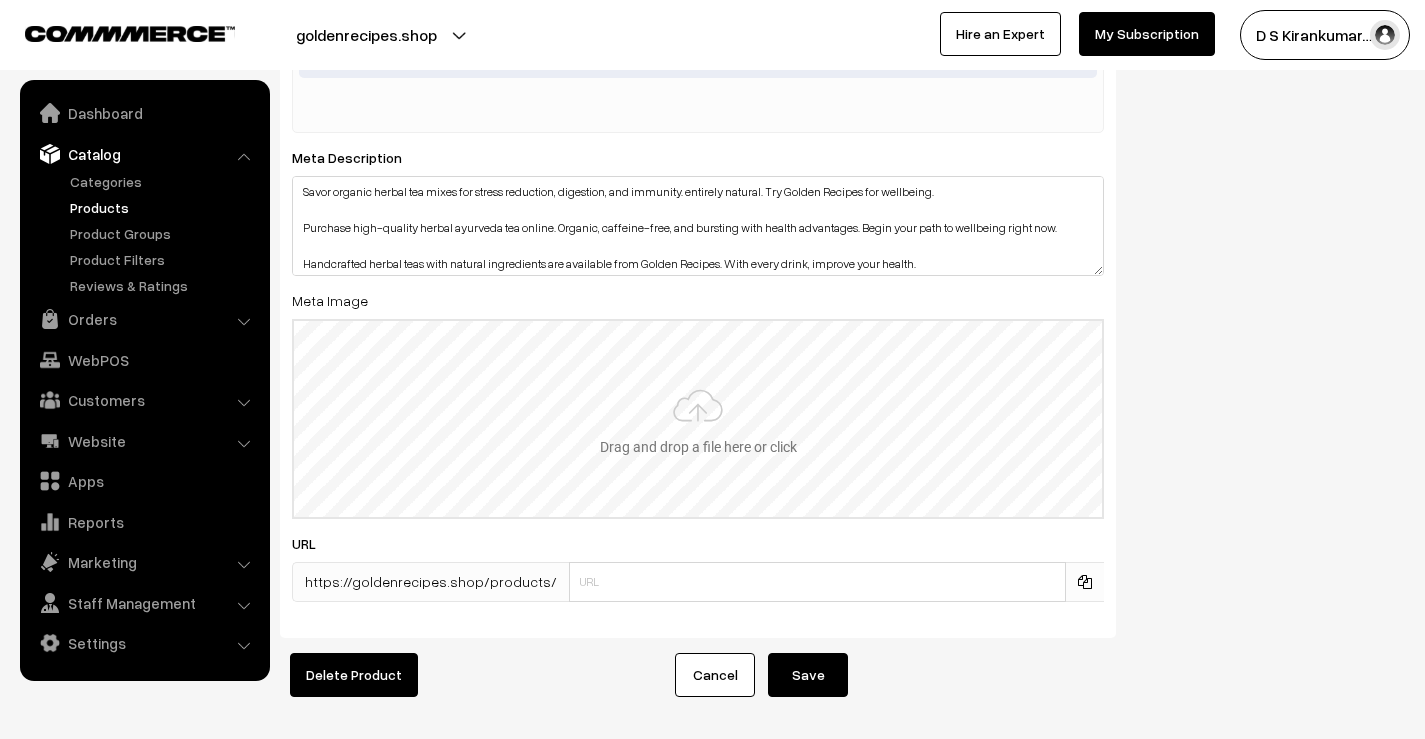 scroll, scrollTop: 3450, scrollLeft: 0, axis: vertical 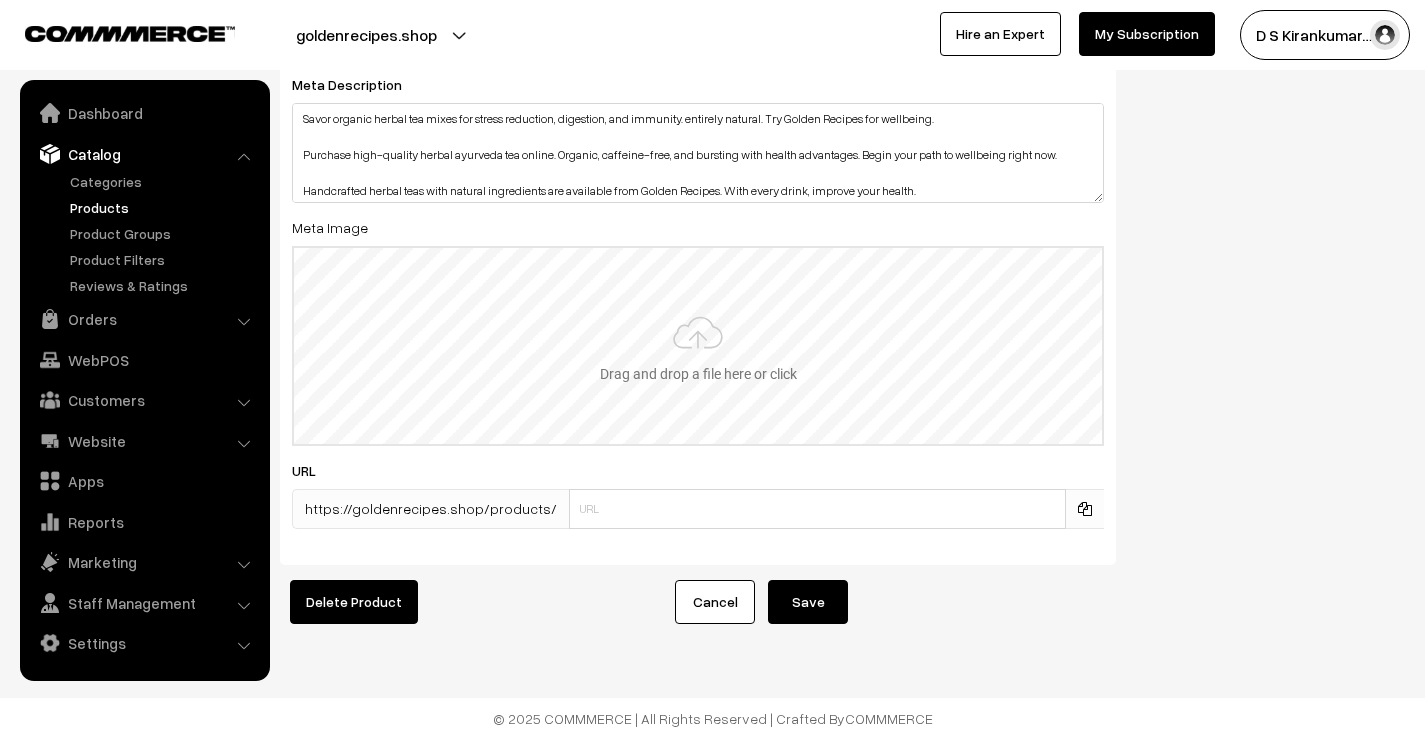 click at bounding box center (698, 346) 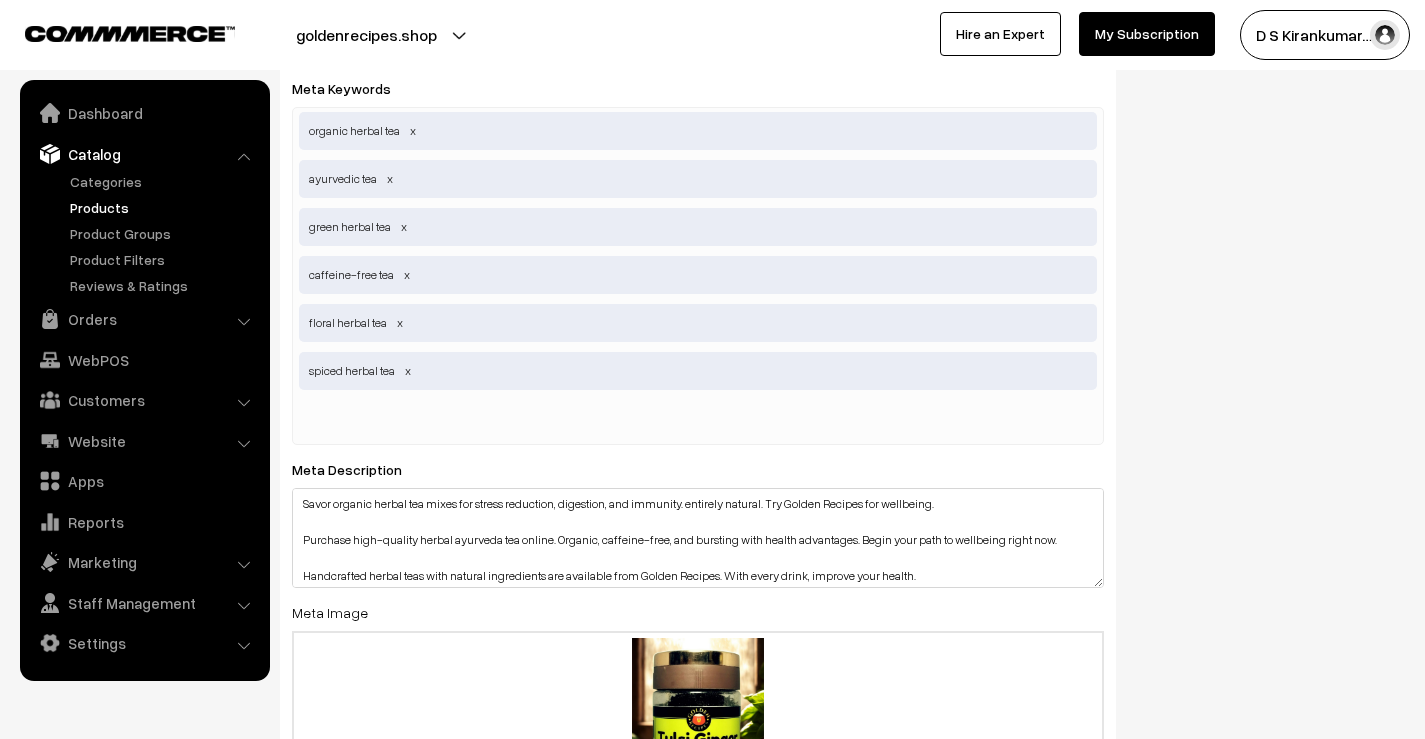 scroll, scrollTop: 3450, scrollLeft: 0, axis: vertical 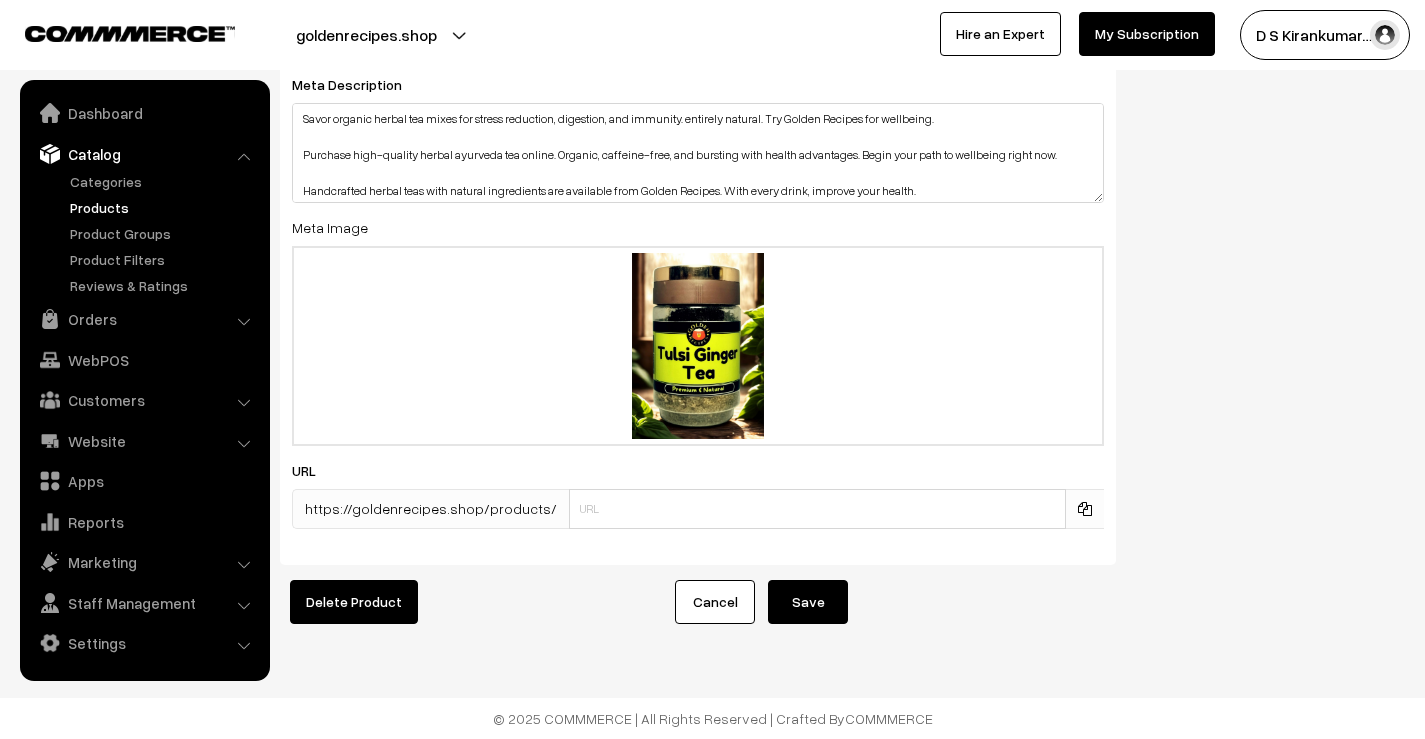 click on "Save" at bounding box center (808, 602) 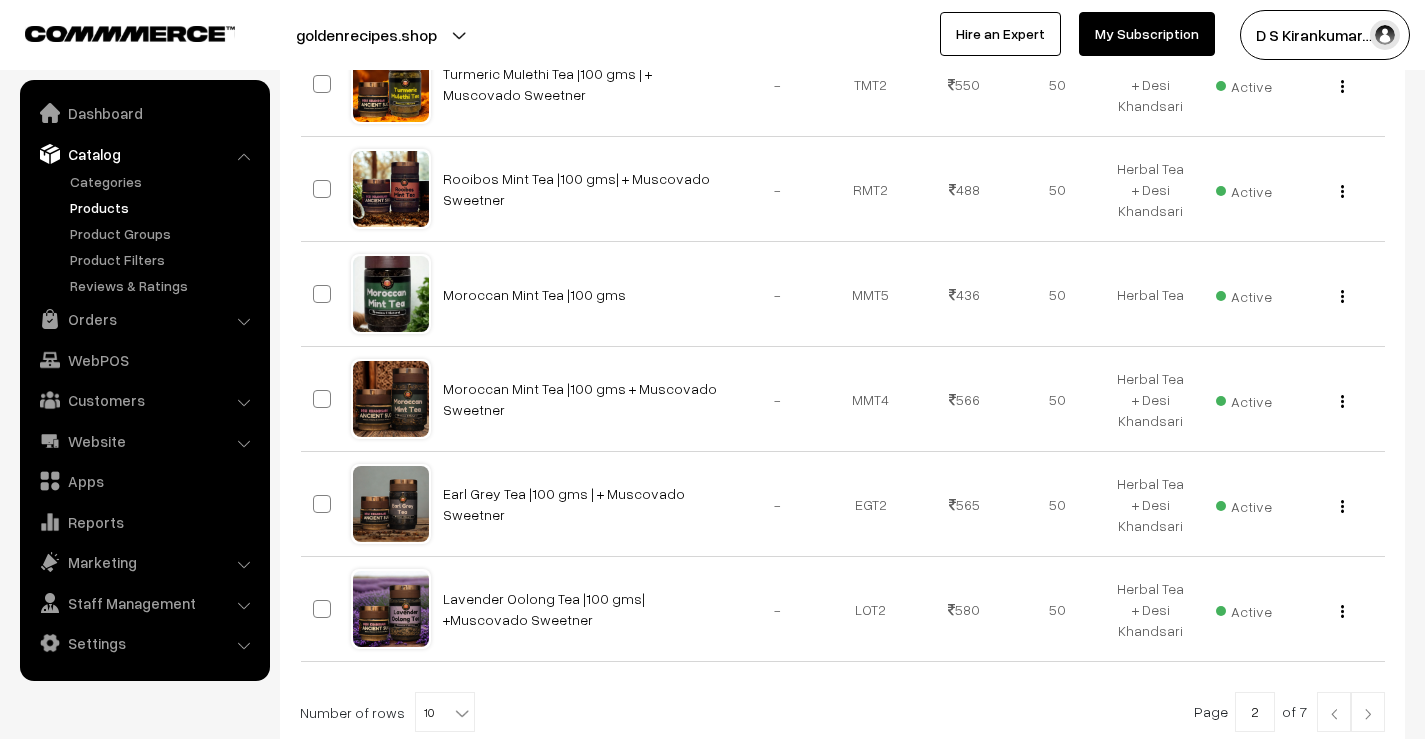 scroll, scrollTop: 1011, scrollLeft: 0, axis: vertical 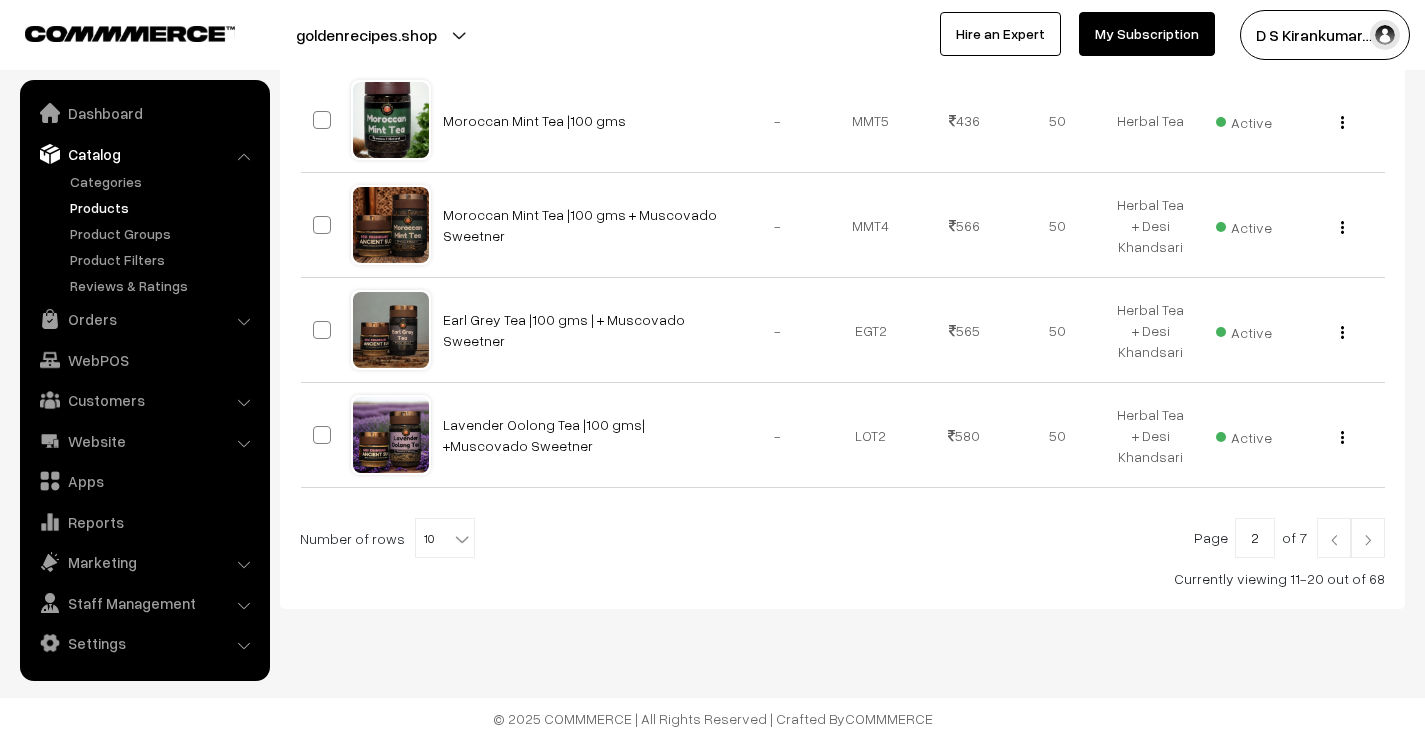 click at bounding box center (1368, 538) 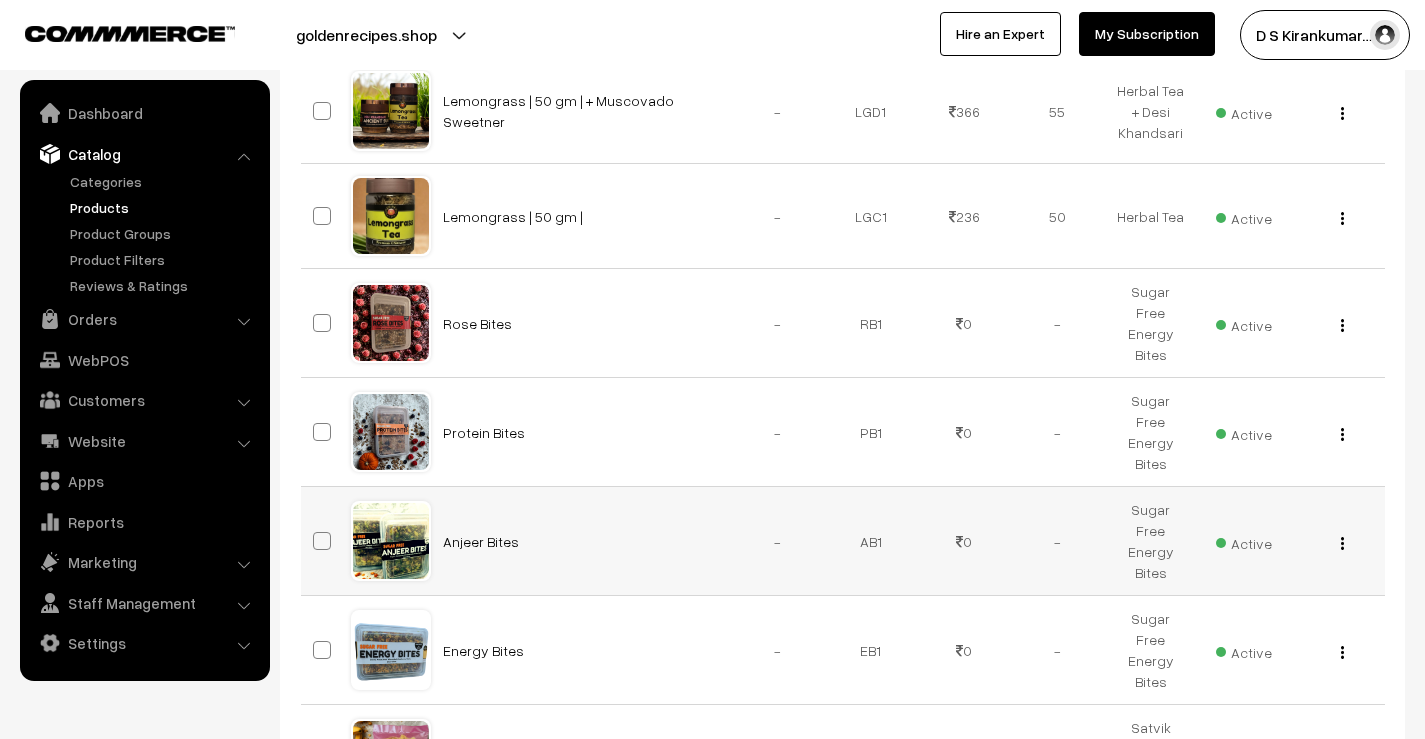 scroll, scrollTop: 1019, scrollLeft: 0, axis: vertical 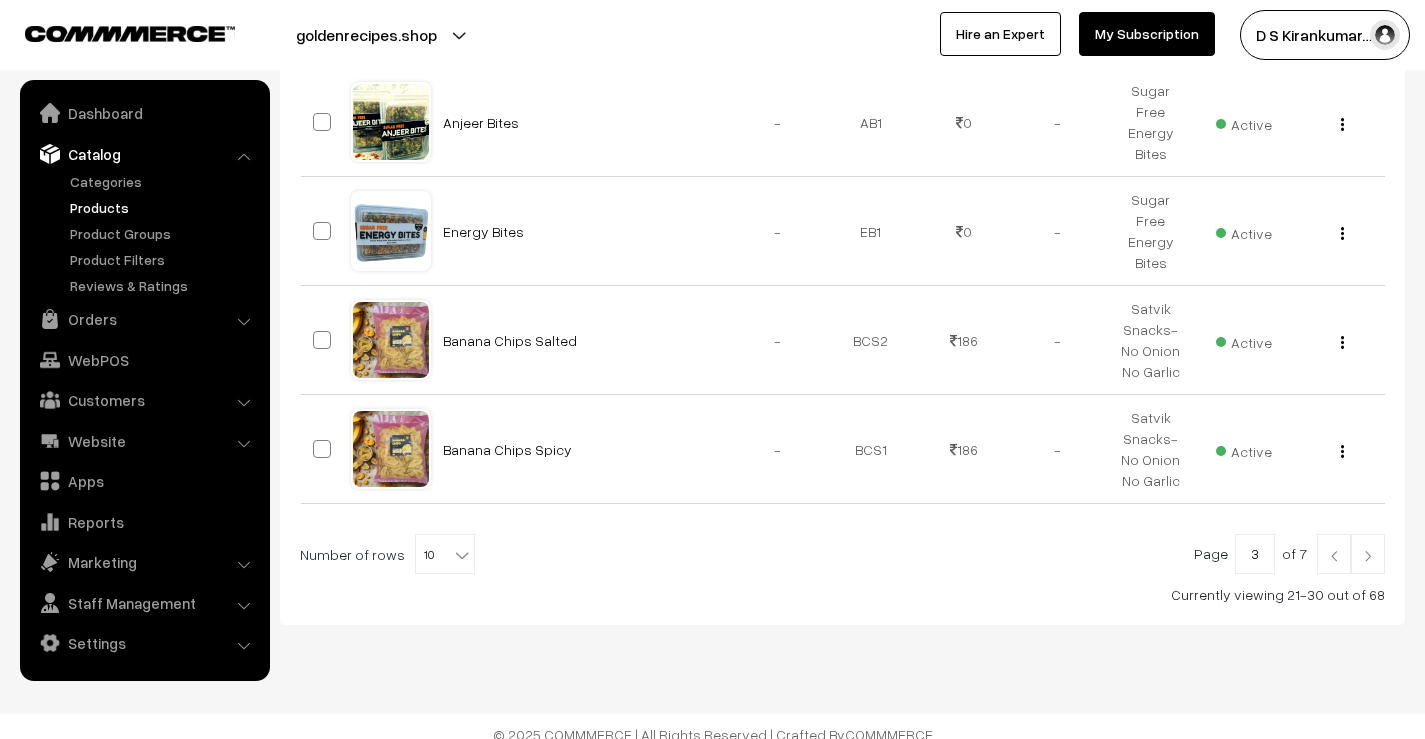 click at bounding box center [1368, 556] 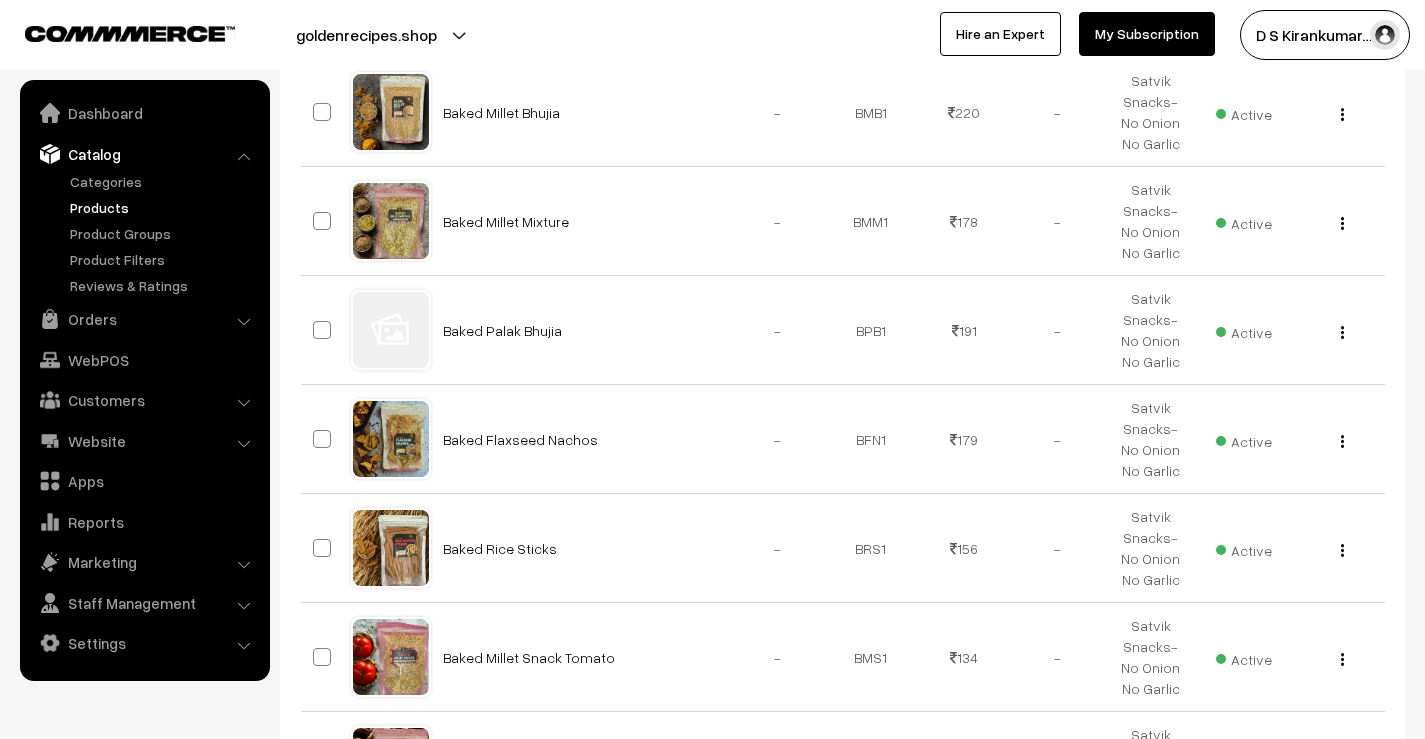 scroll, scrollTop: 1051, scrollLeft: 0, axis: vertical 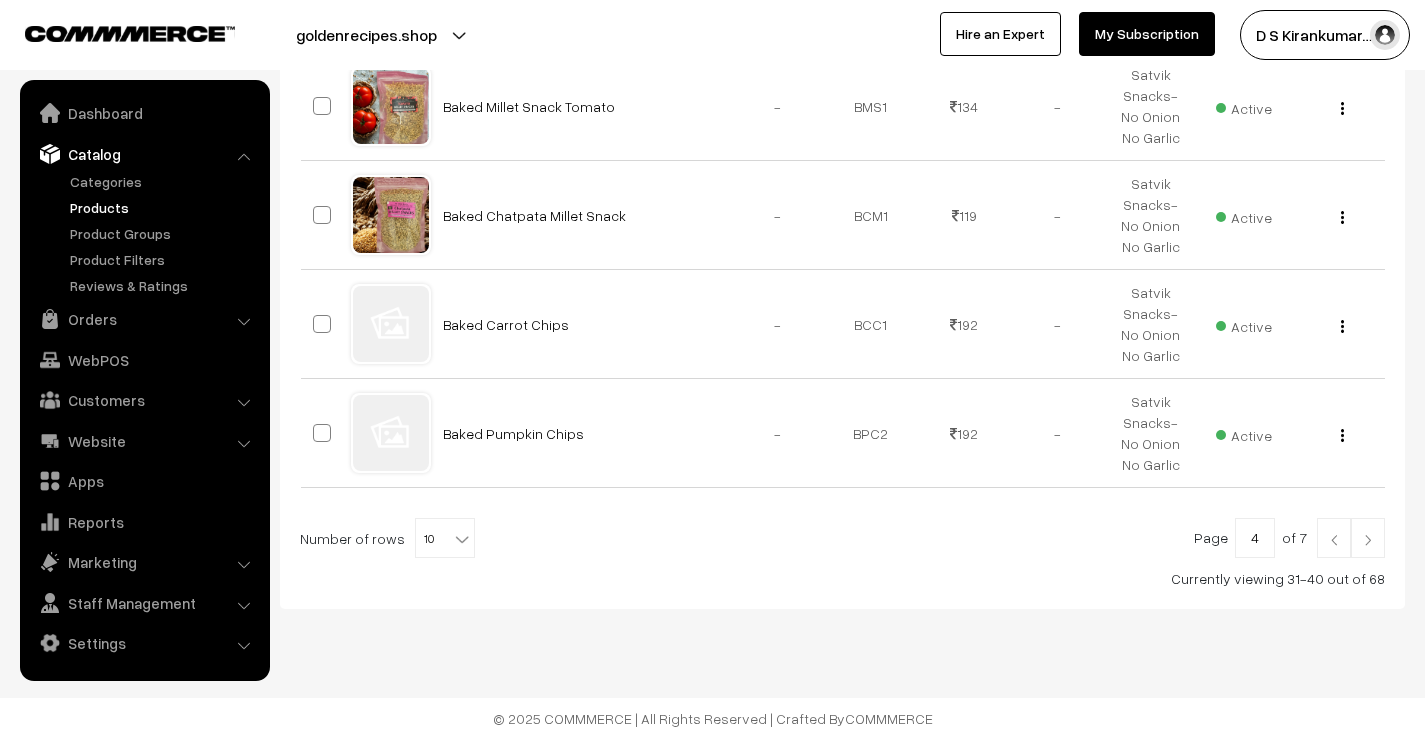 drag, startPoint x: 0, startPoint y: 0, endPoint x: 1361, endPoint y: 546, distance: 1466.4369 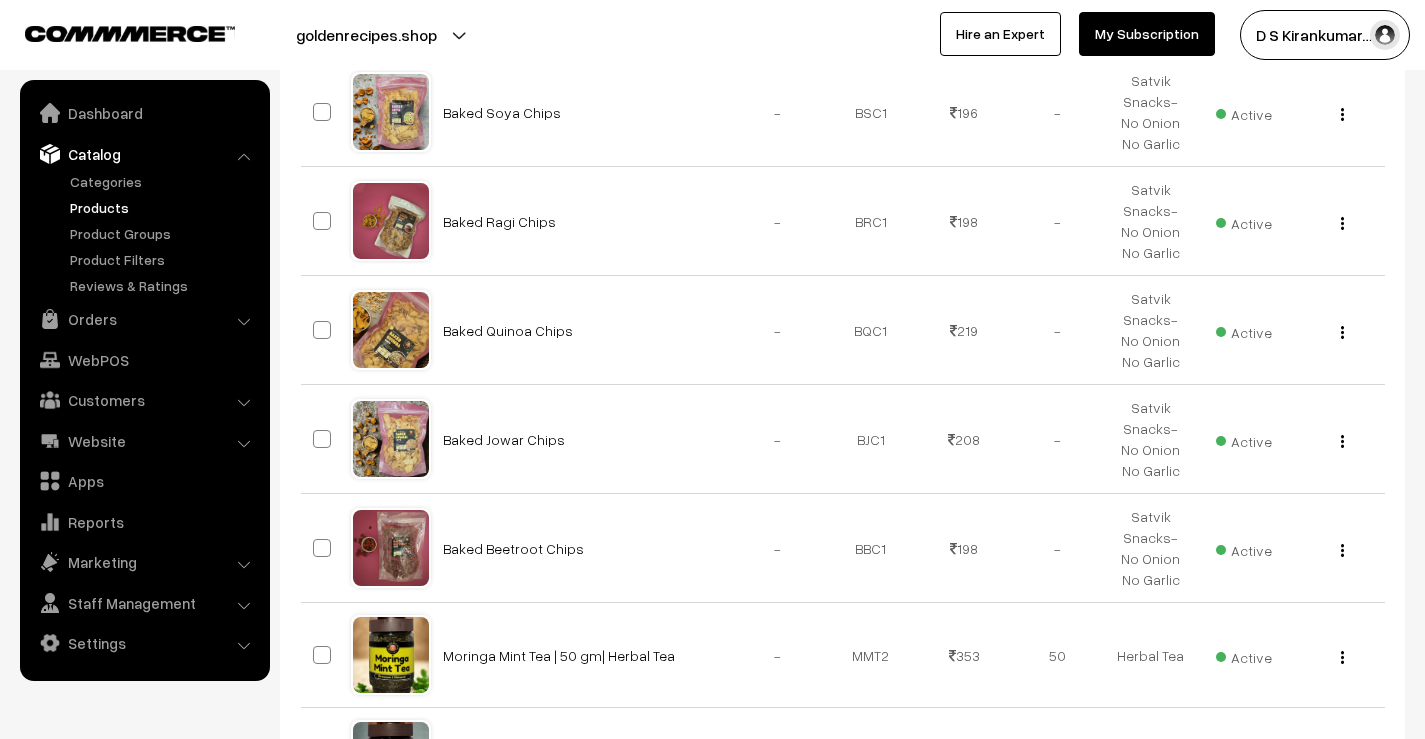 scroll, scrollTop: 1035, scrollLeft: 0, axis: vertical 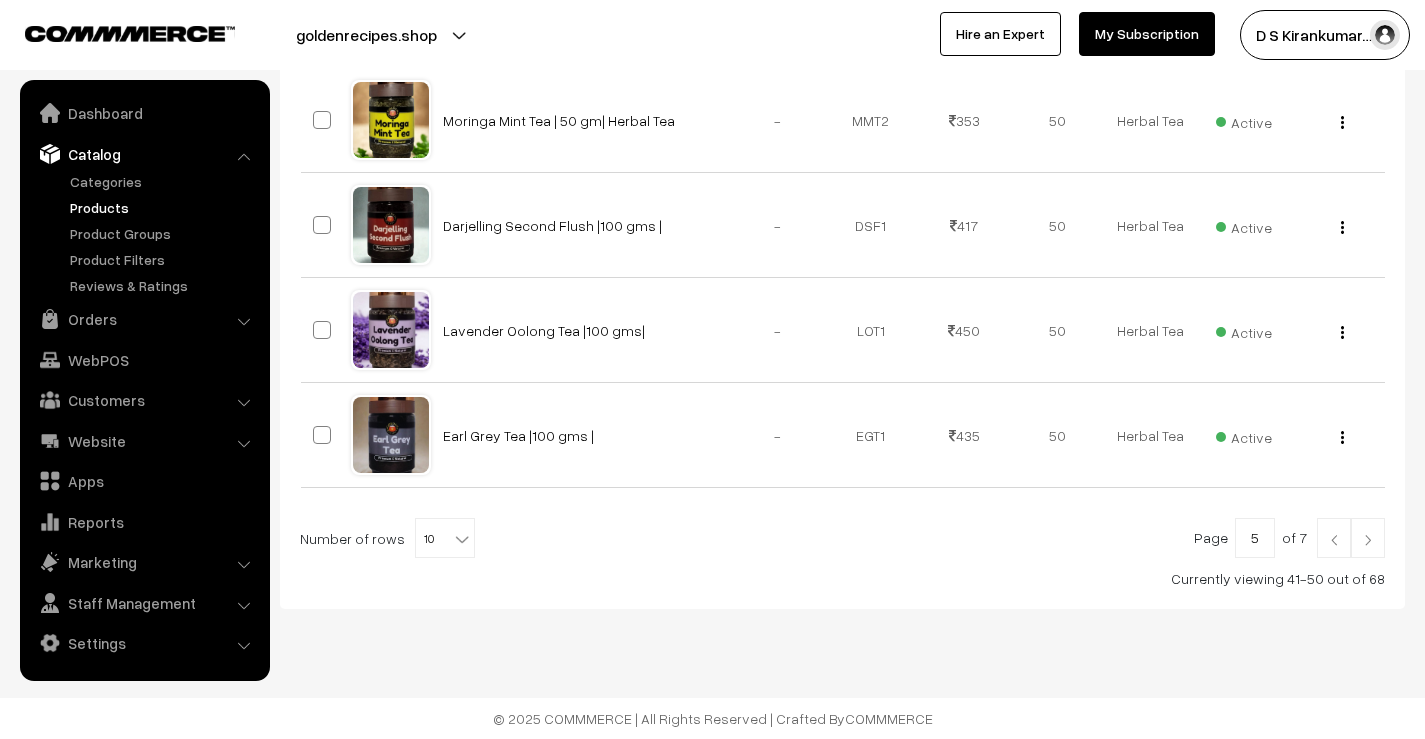 click at bounding box center (1368, 540) 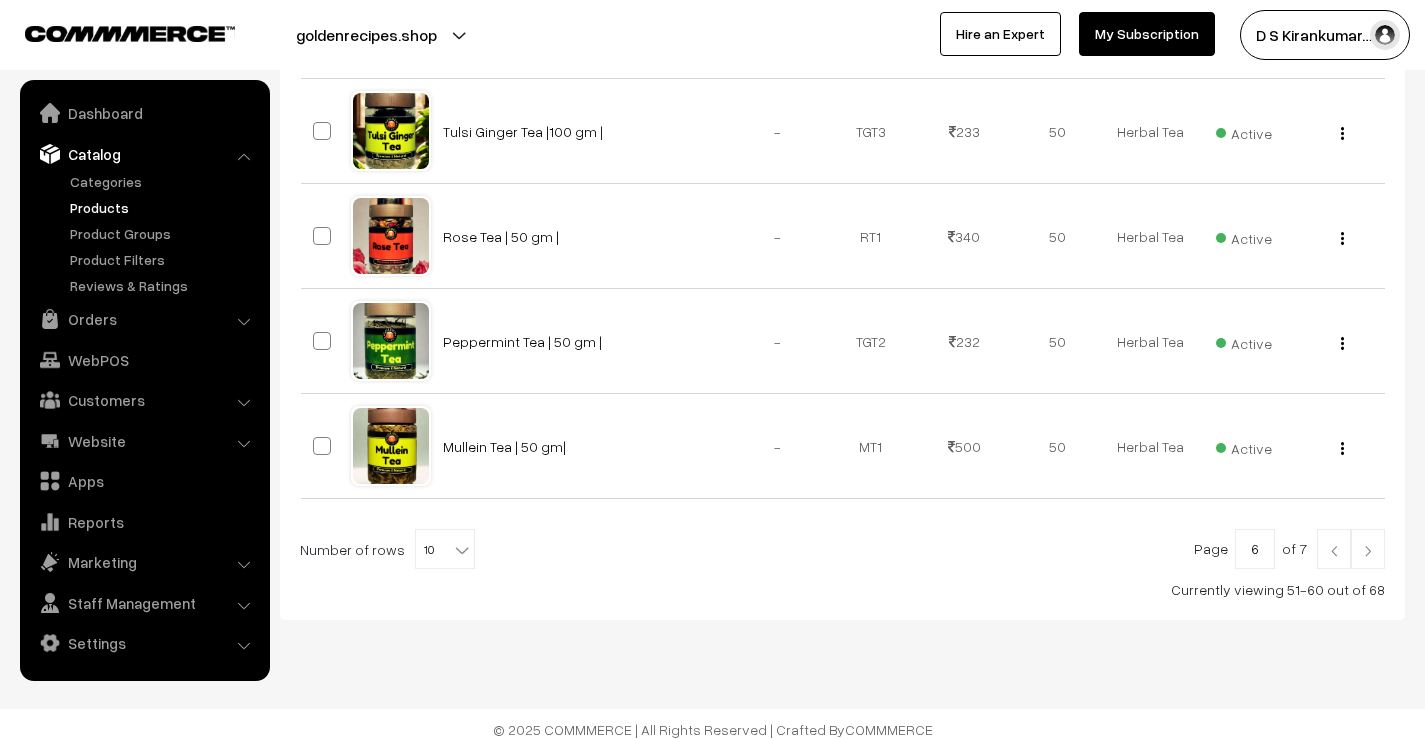 scroll, scrollTop: 1011, scrollLeft: 0, axis: vertical 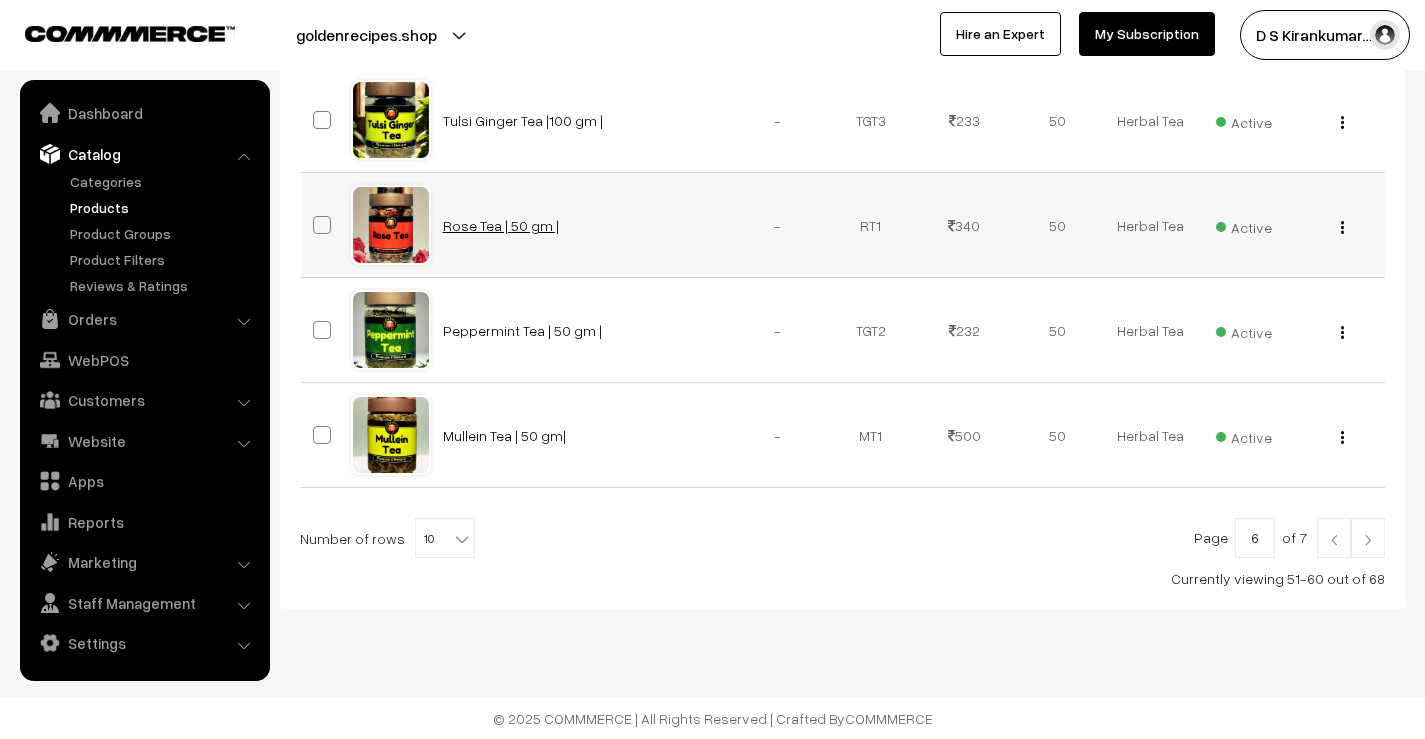click on "Rose Tea | 50 gm |" at bounding box center [501, 225] 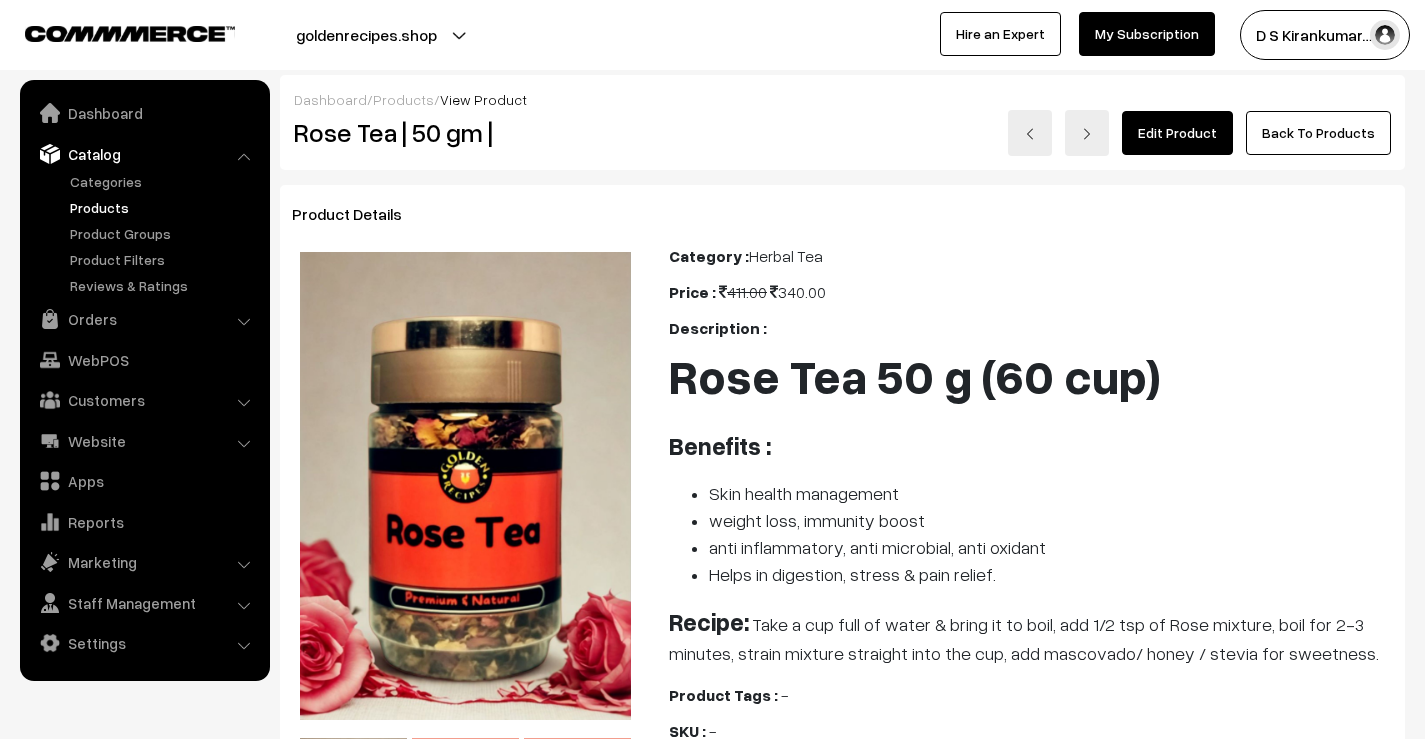 scroll, scrollTop: 0, scrollLeft: 0, axis: both 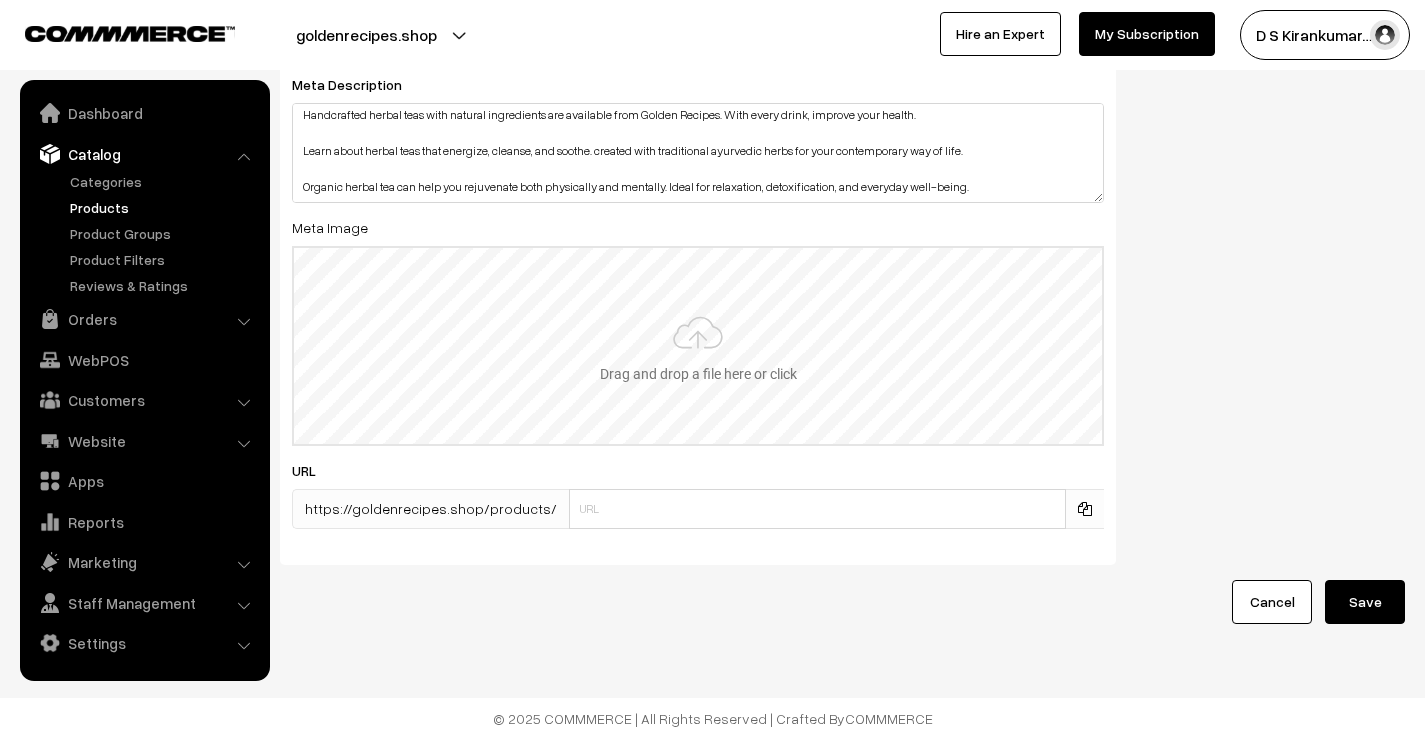 click at bounding box center [698, 346] 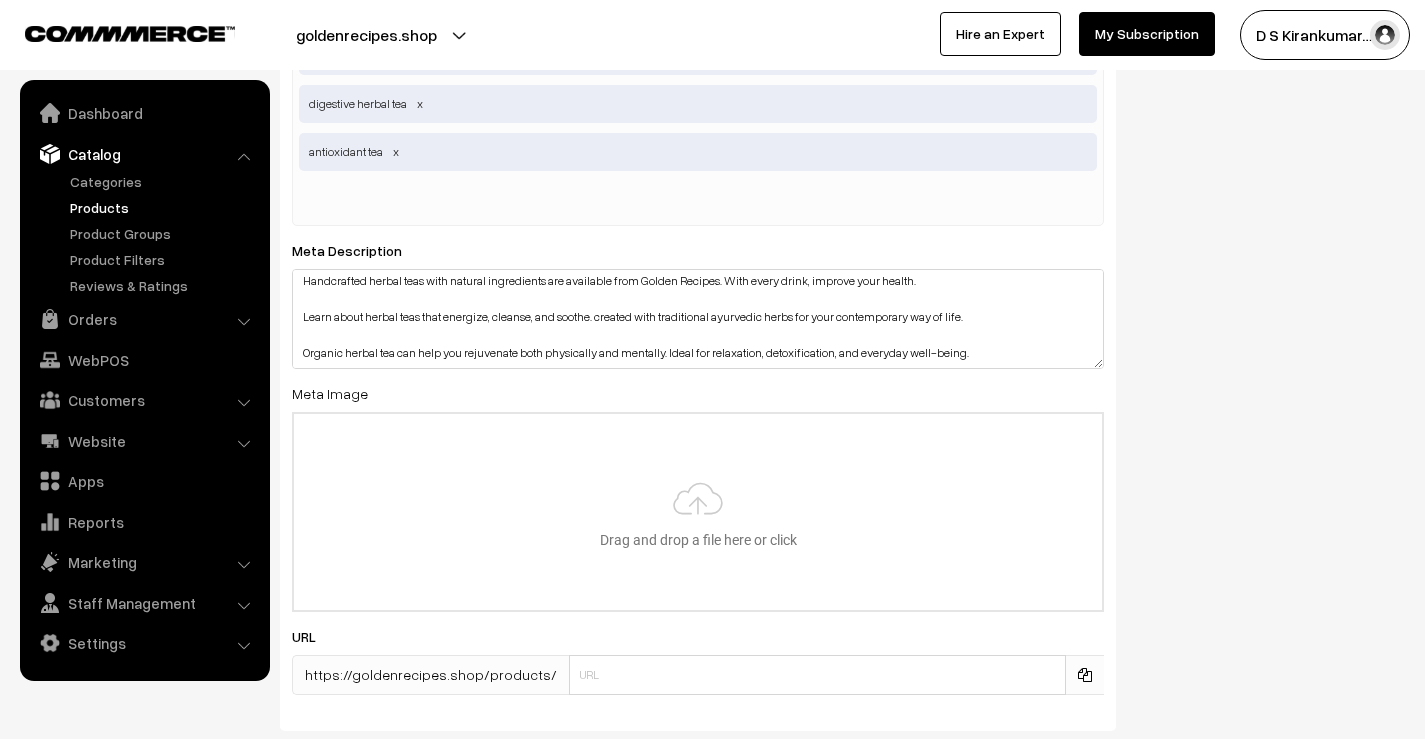 scroll, scrollTop: 3498, scrollLeft: 0, axis: vertical 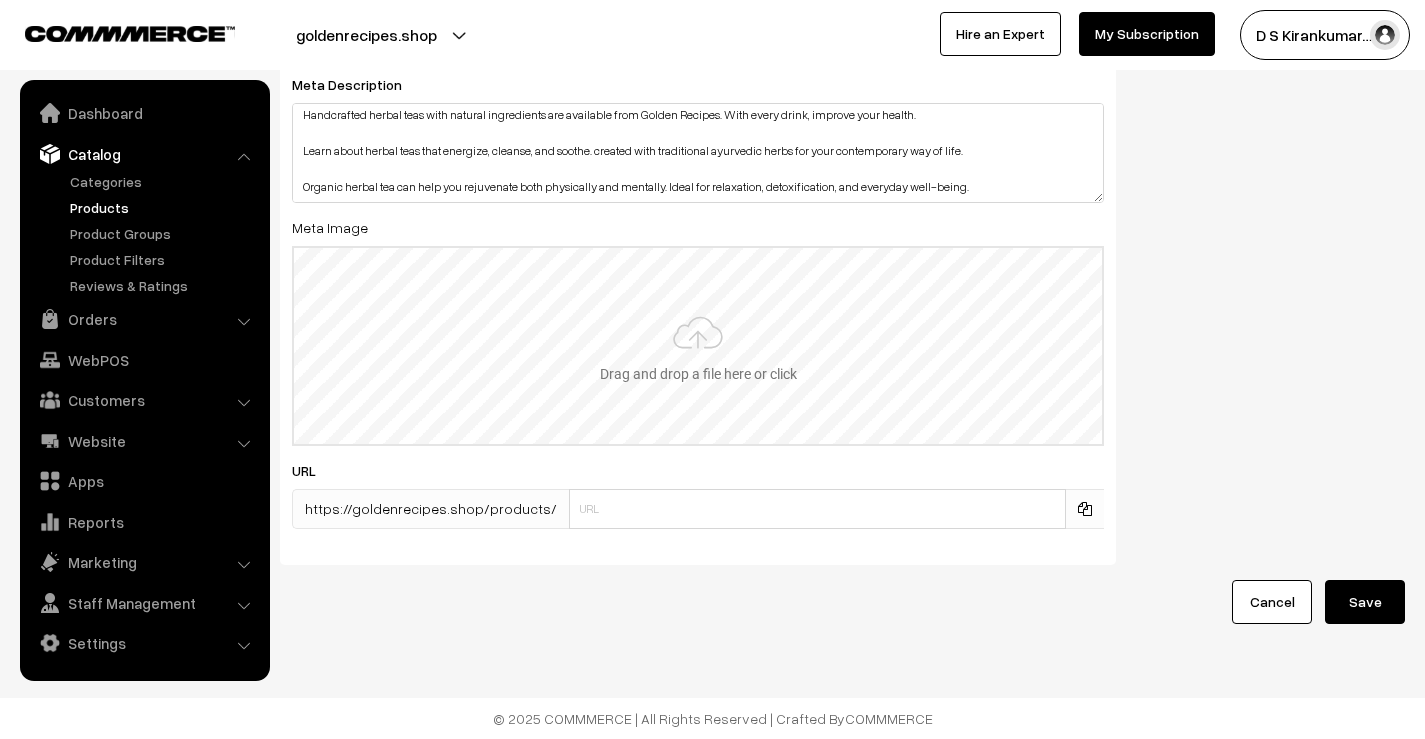 click at bounding box center [698, 346] 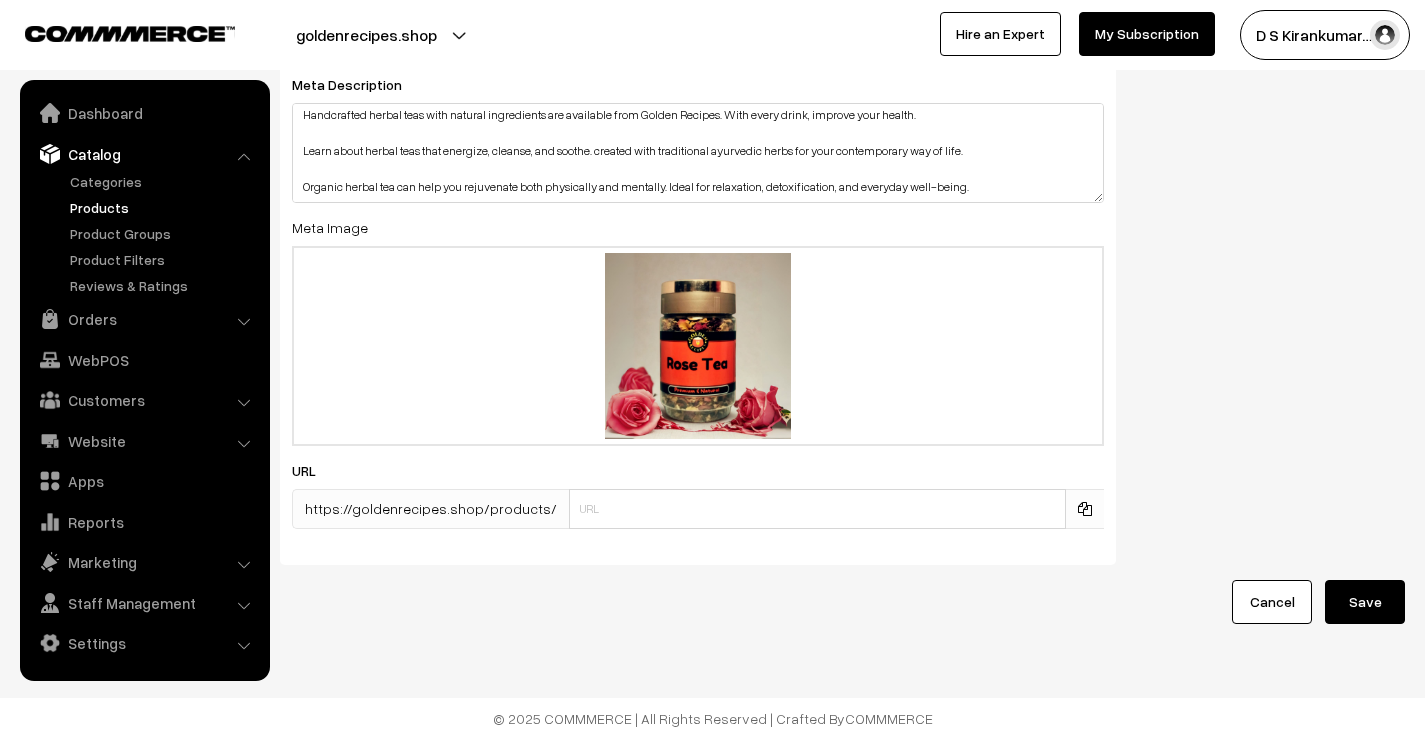 click on "Save" at bounding box center [1365, 602] 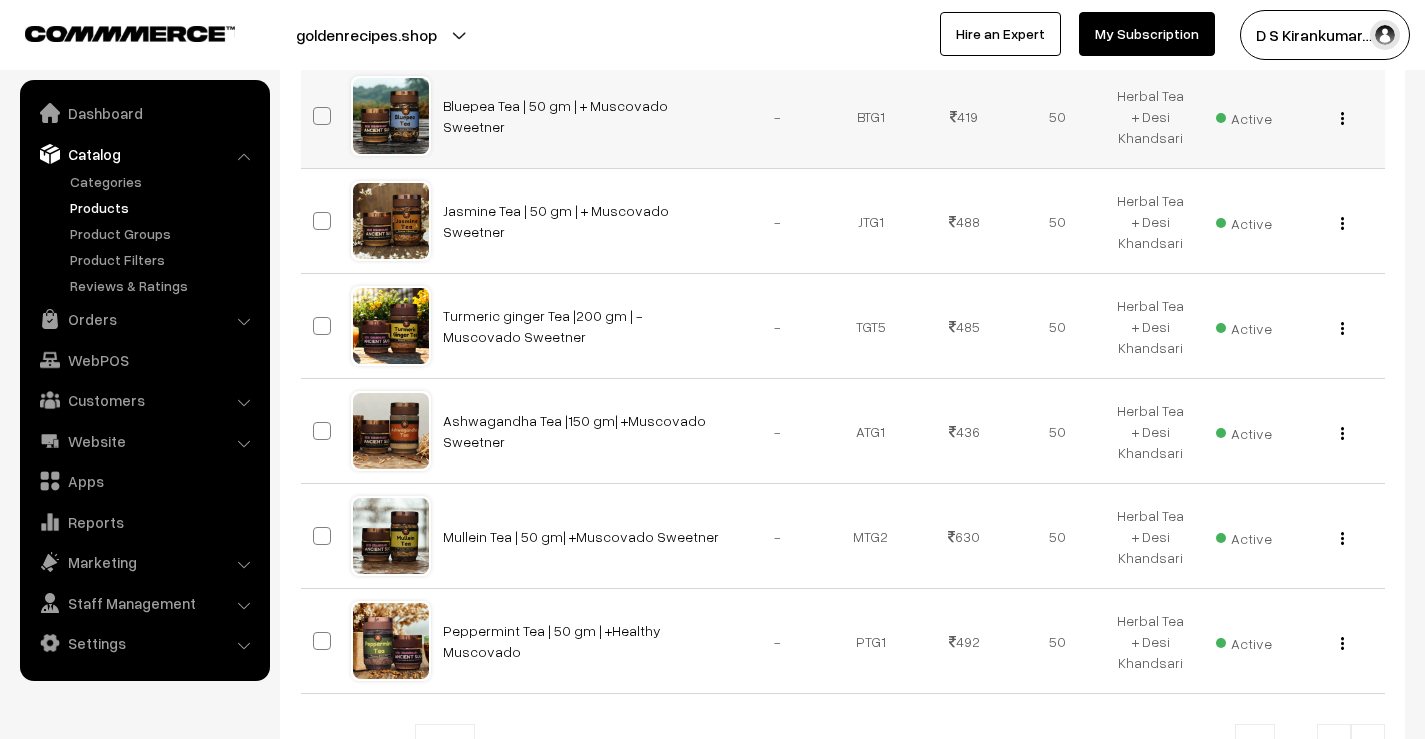 scroll, scrollTop: 1011, scrollLeft: 0, axis: vertical 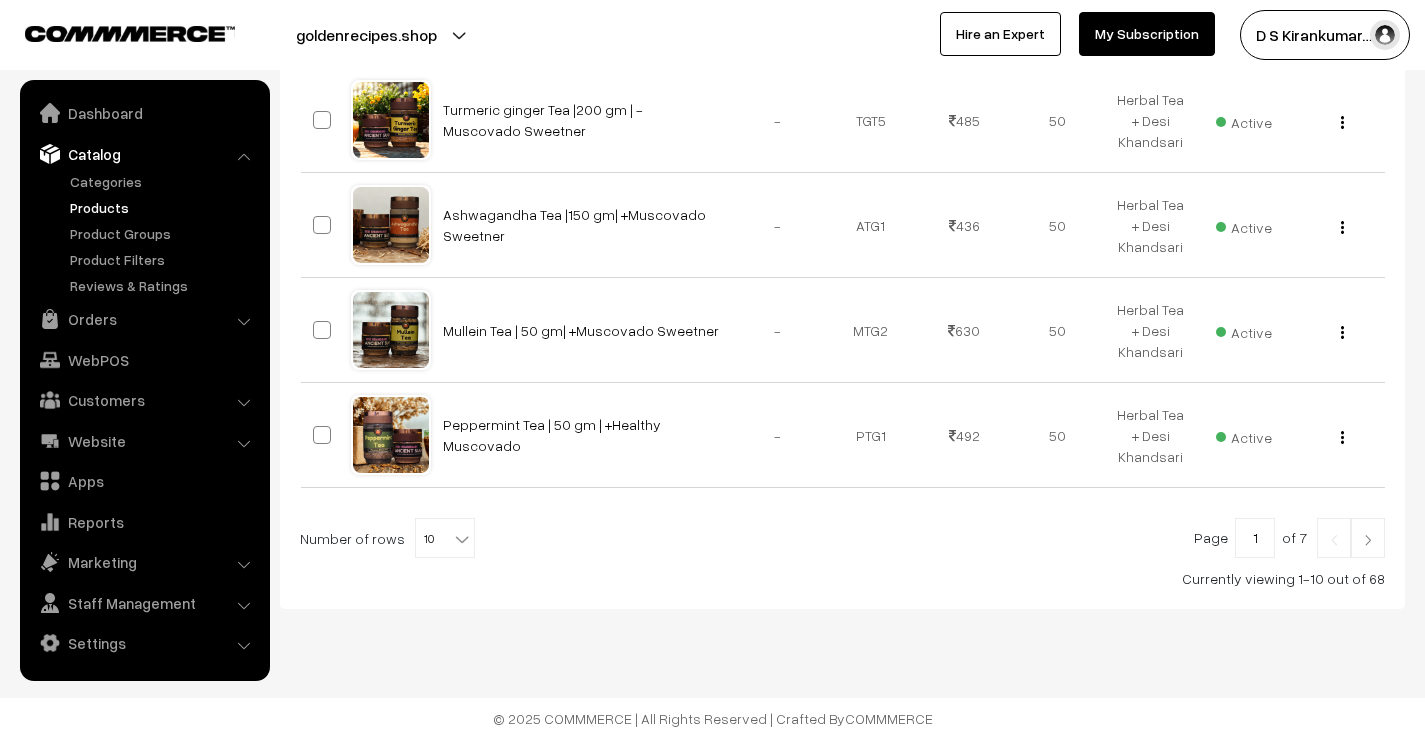 click at bounding box center (1368, 538) 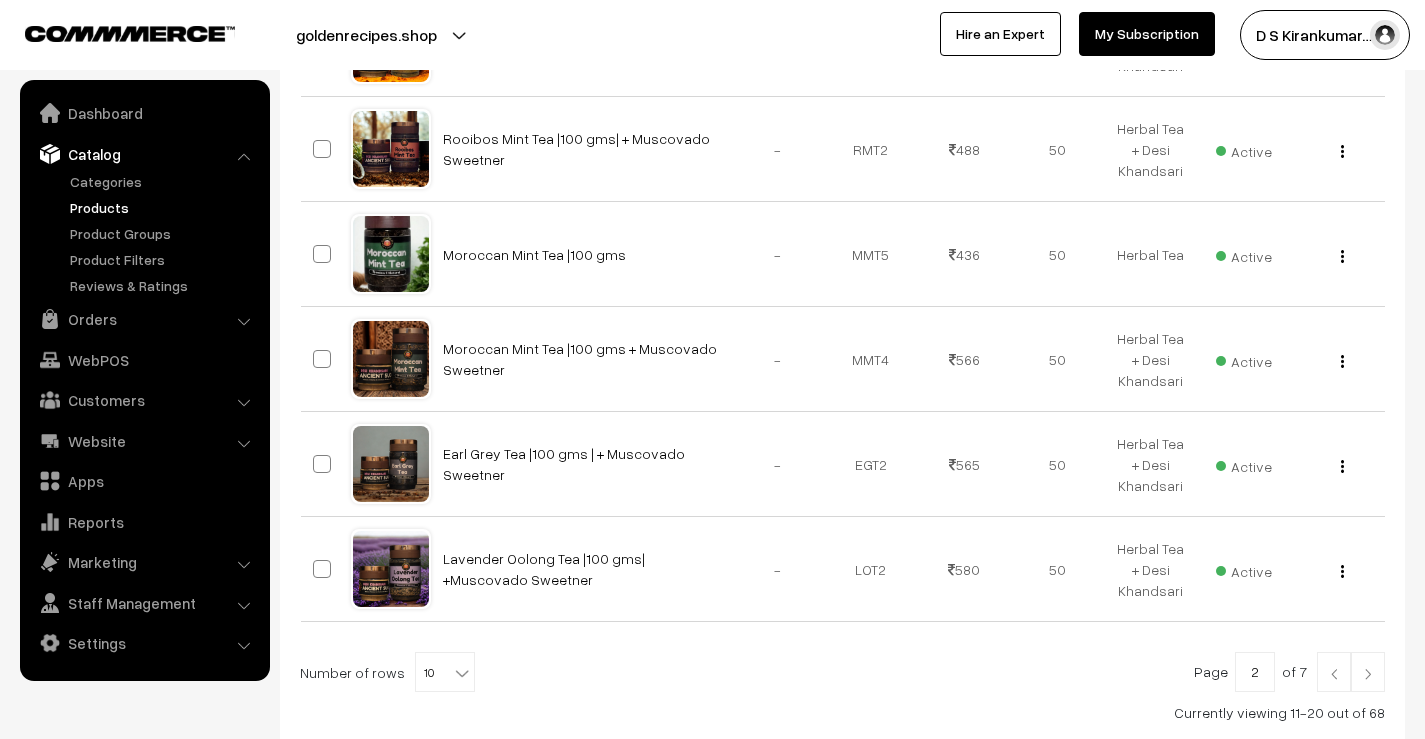 scroll, scrollTop: 1011, scrollLeft: 0, axis: vertical 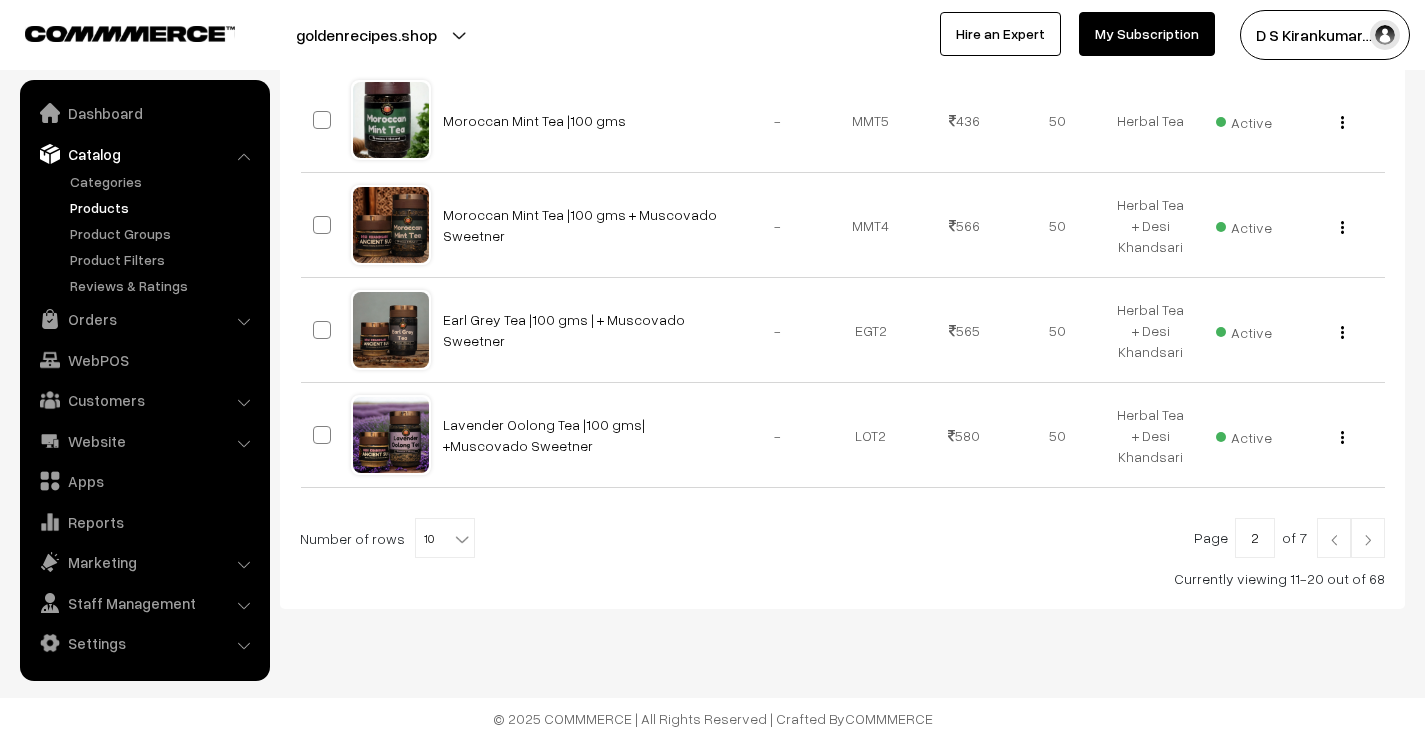 click at bounding box center (1368, 538) 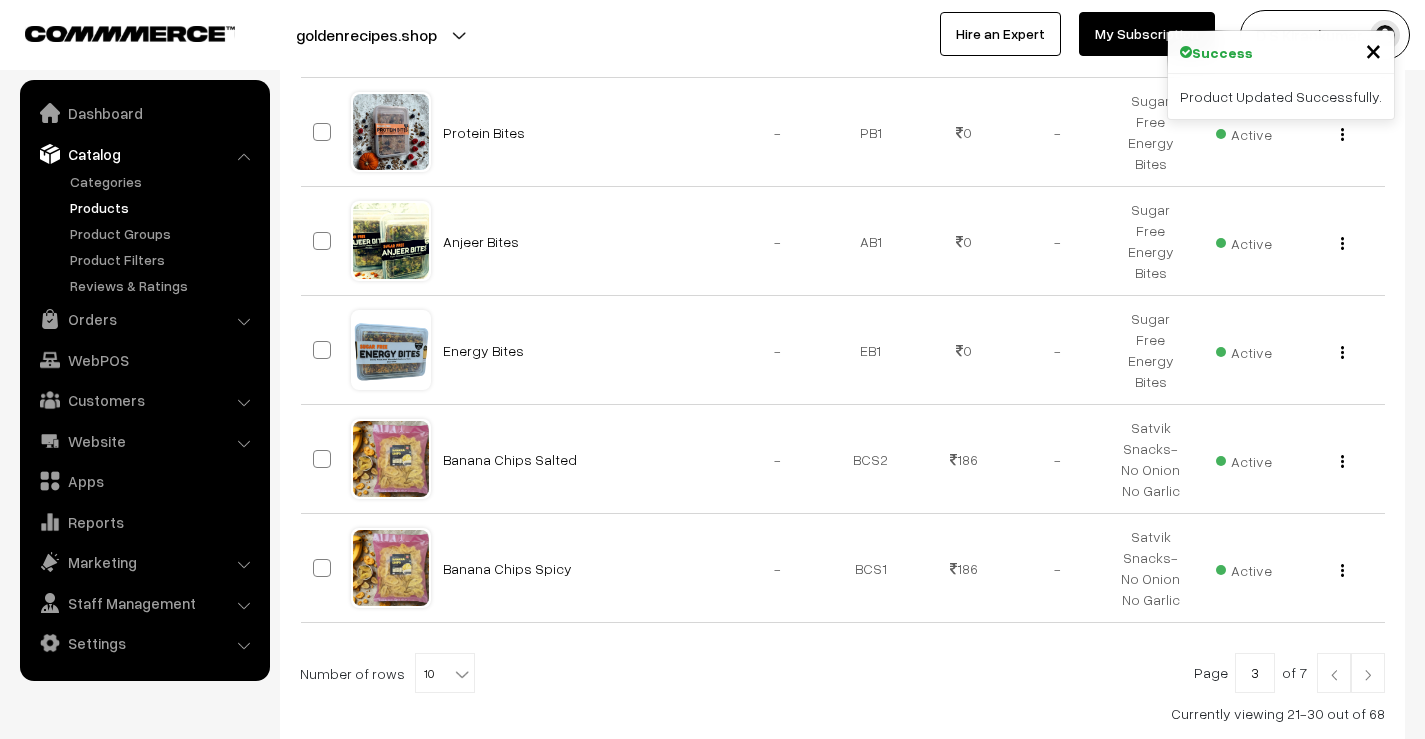 scroll, scrollTop: 1019, scrollLeft: 0, axis: vertical 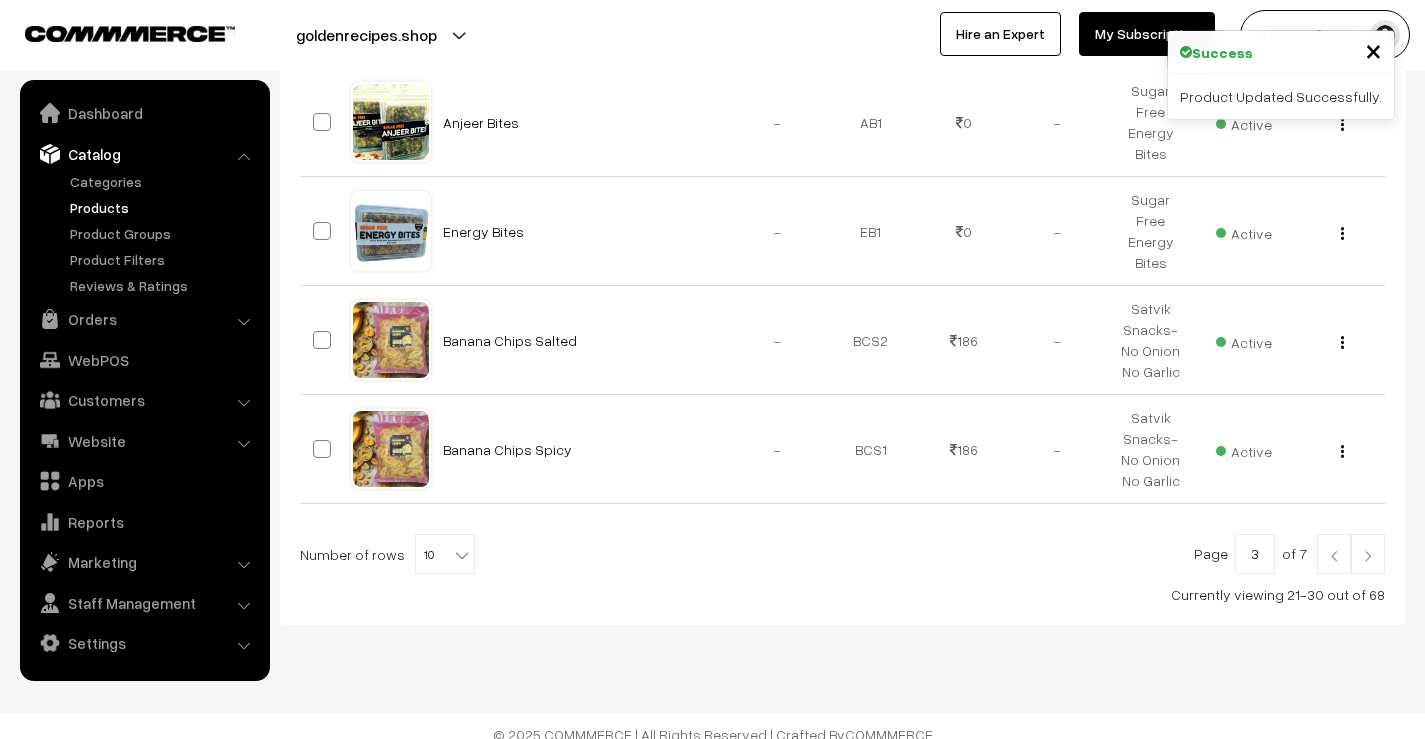 click at bounding box center (1368, 554) 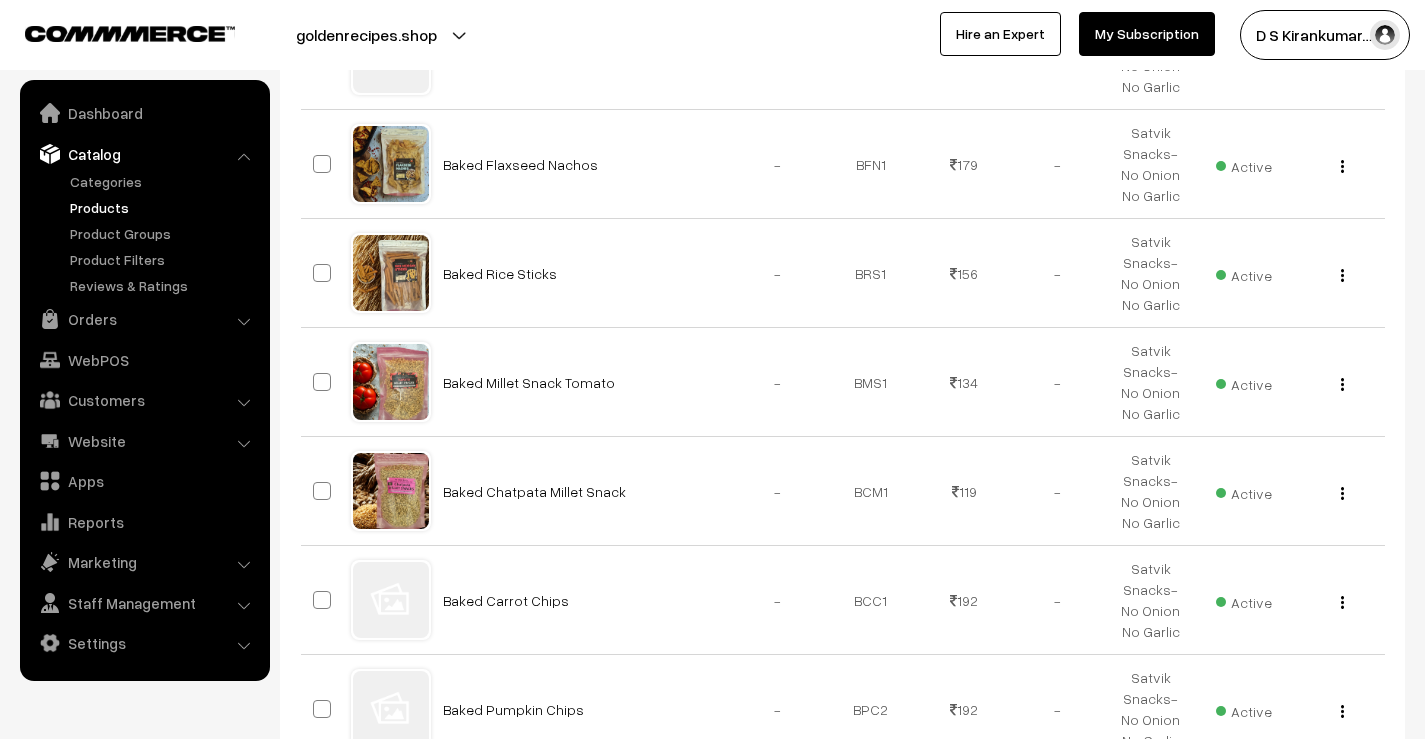 scroll, scrollTop: 1051, scrollLeft: 0, axis: vertical 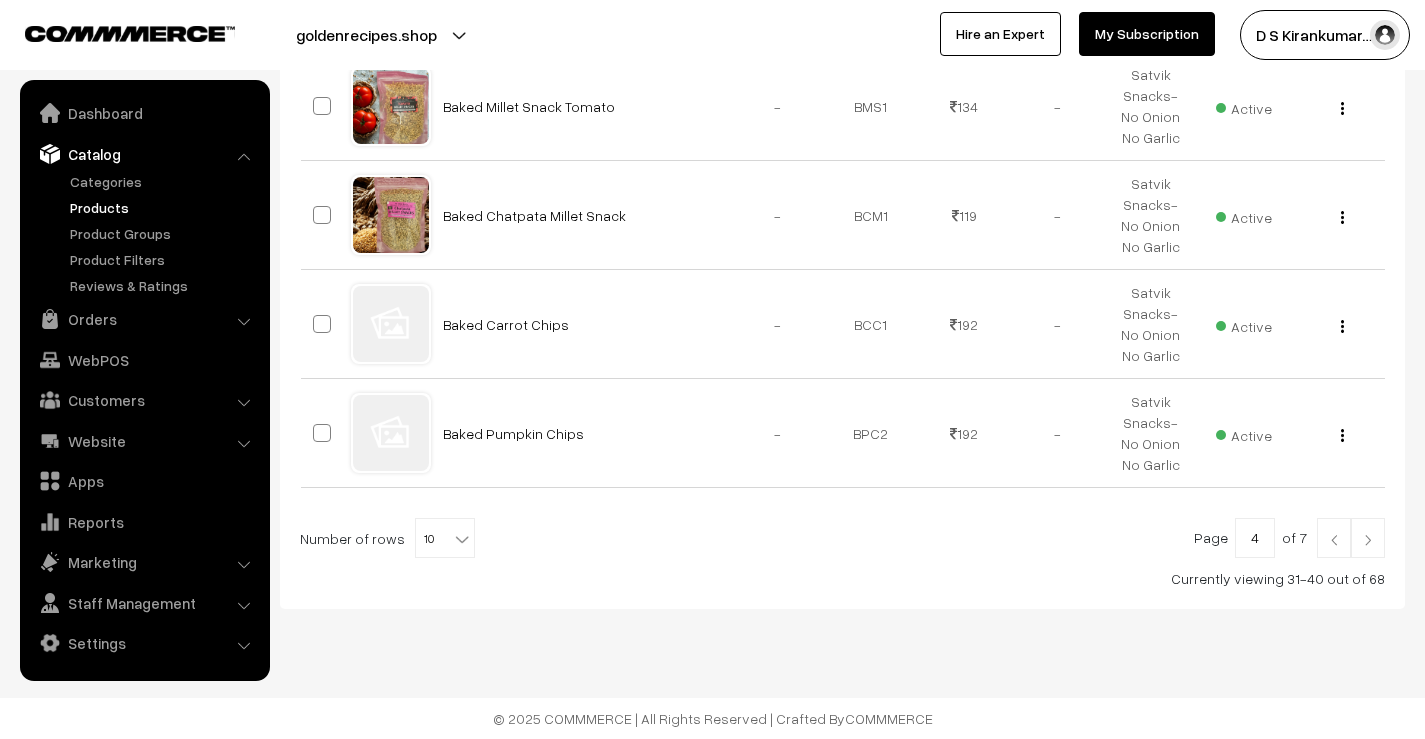 click at bounding box center (1368, 538) 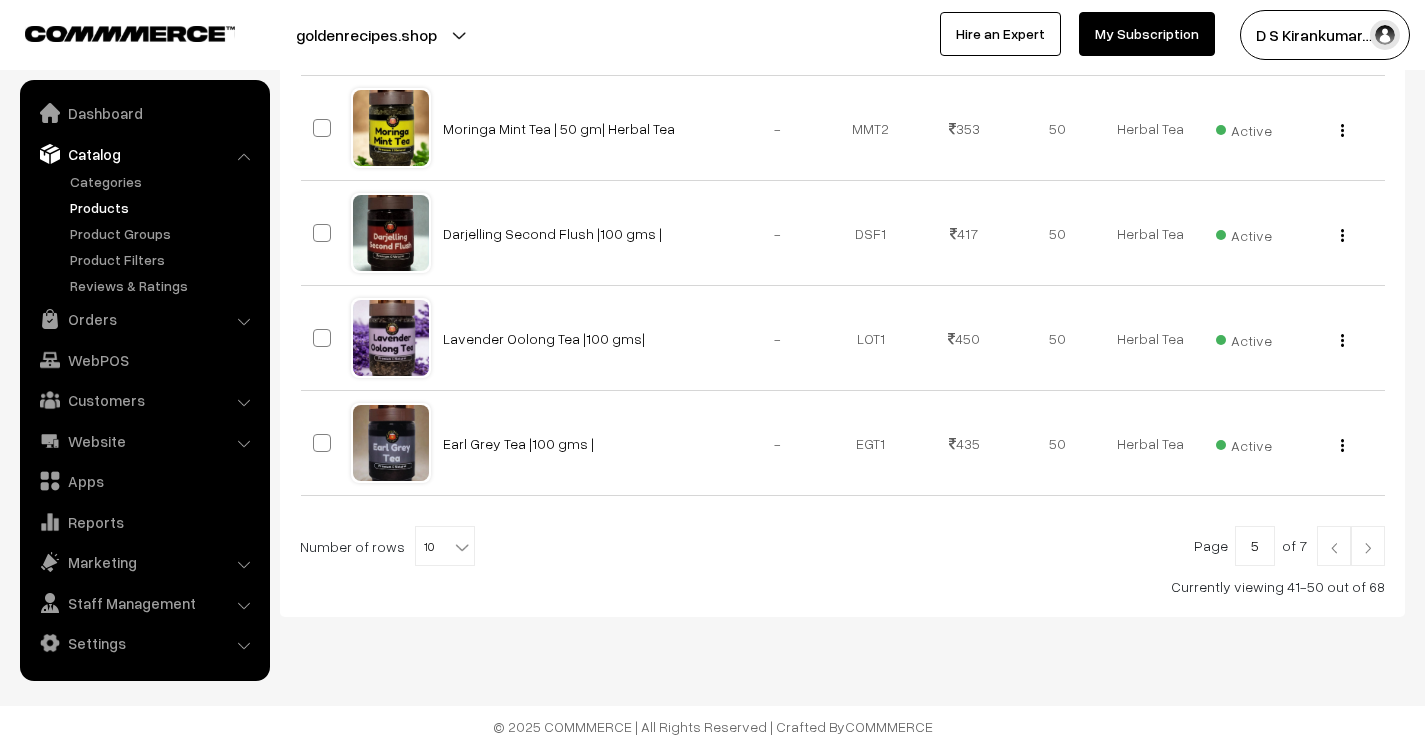 scroll, scrollTop: 1035, scrollLeft: 0, axis: vertical 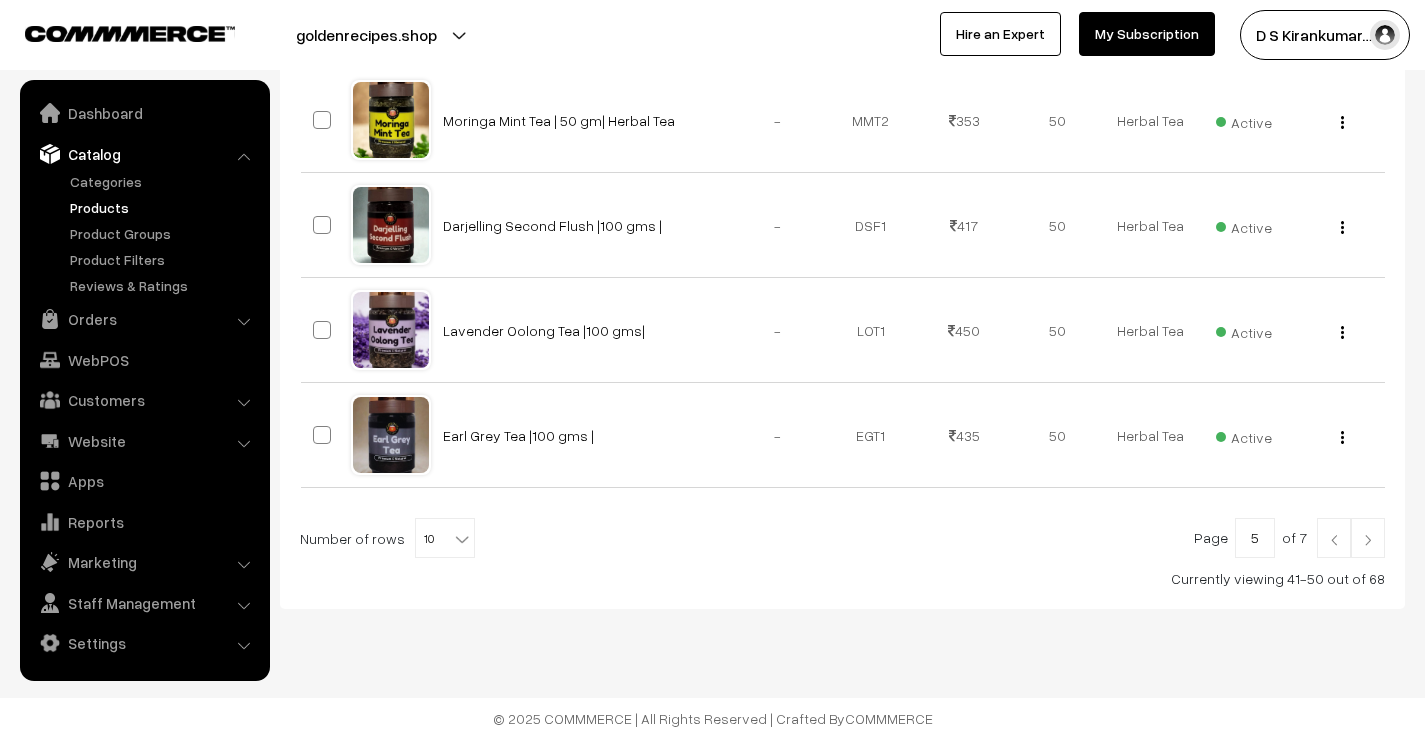 click at bounding box center (1368, 538) 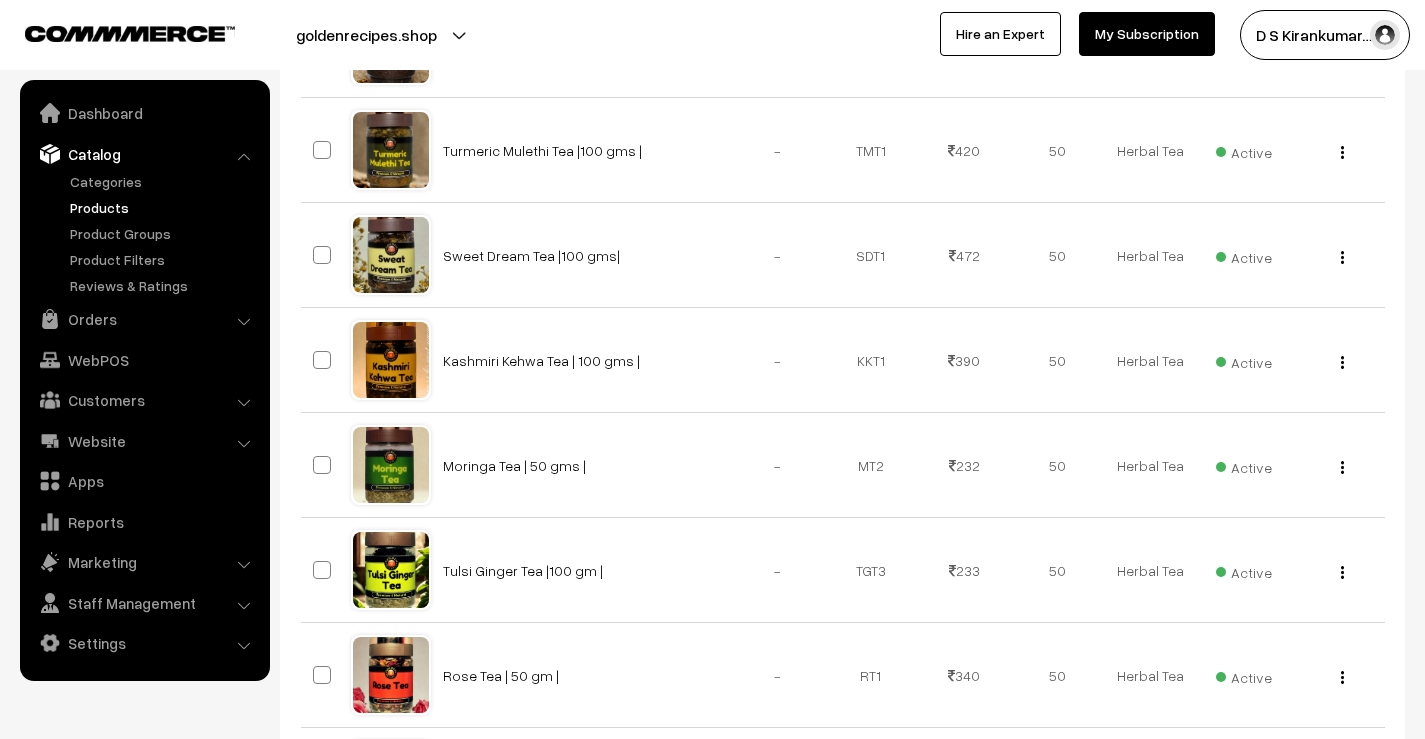 scroll, scrollTop: 900, scrollLeft: 0, axis: vertical 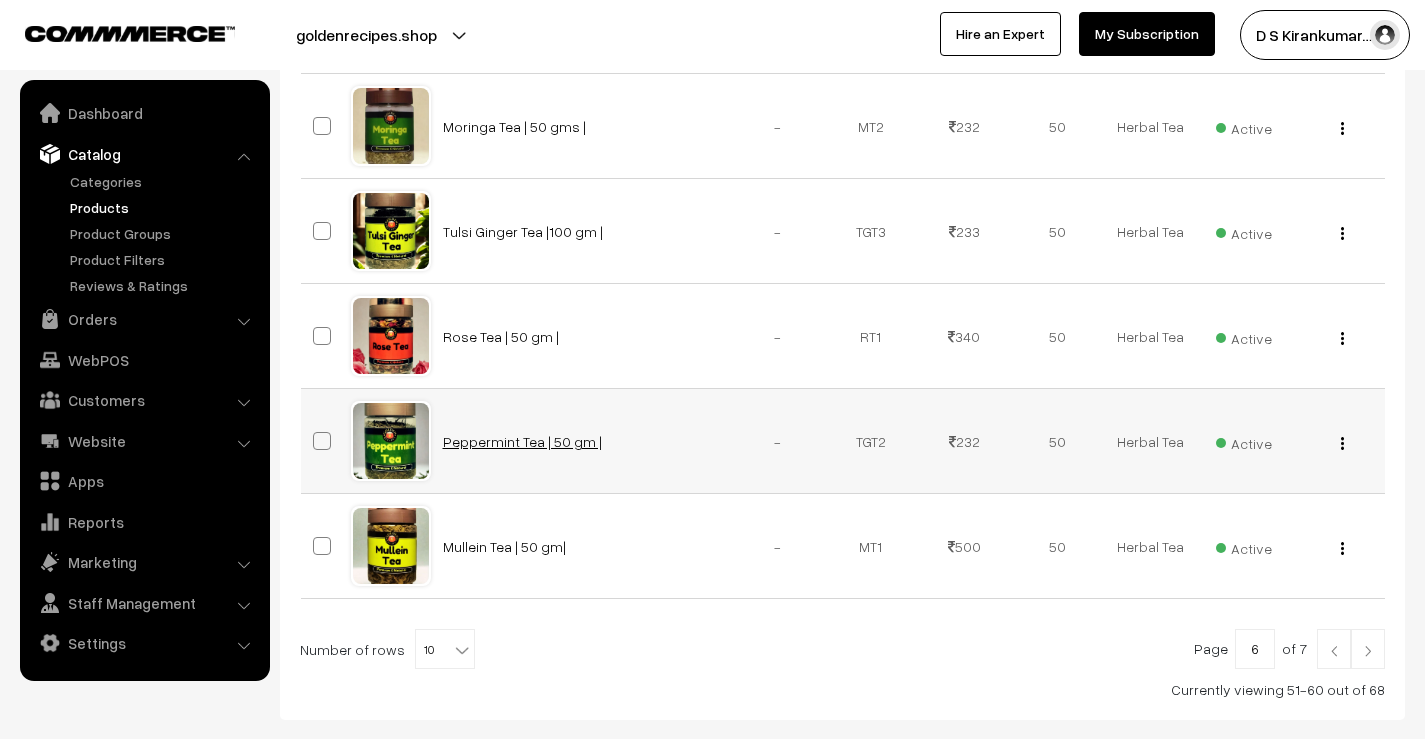 click on "Peppermint Tea | 50 gm |" at bounding box center (522, 441) 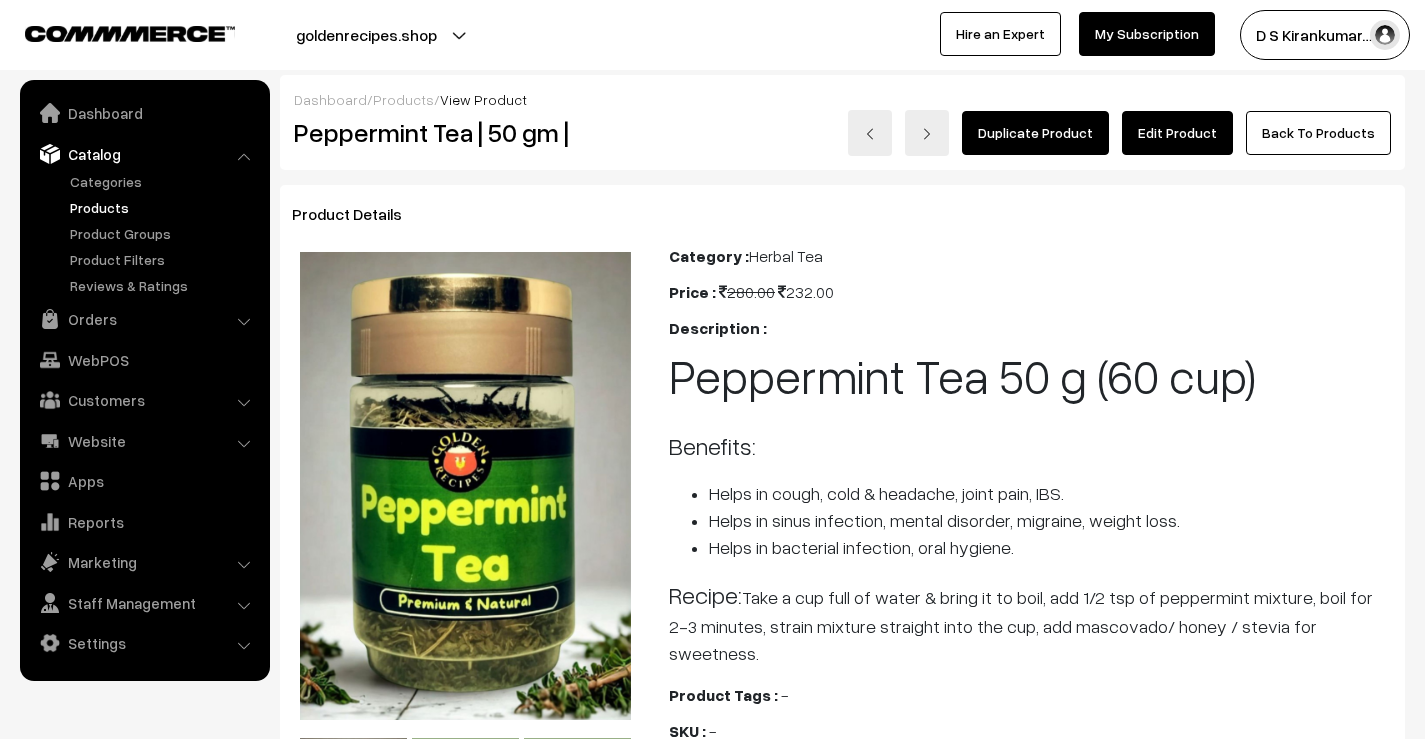 scroll, scrollTop: 0, scrollLeft: 0, axis: both 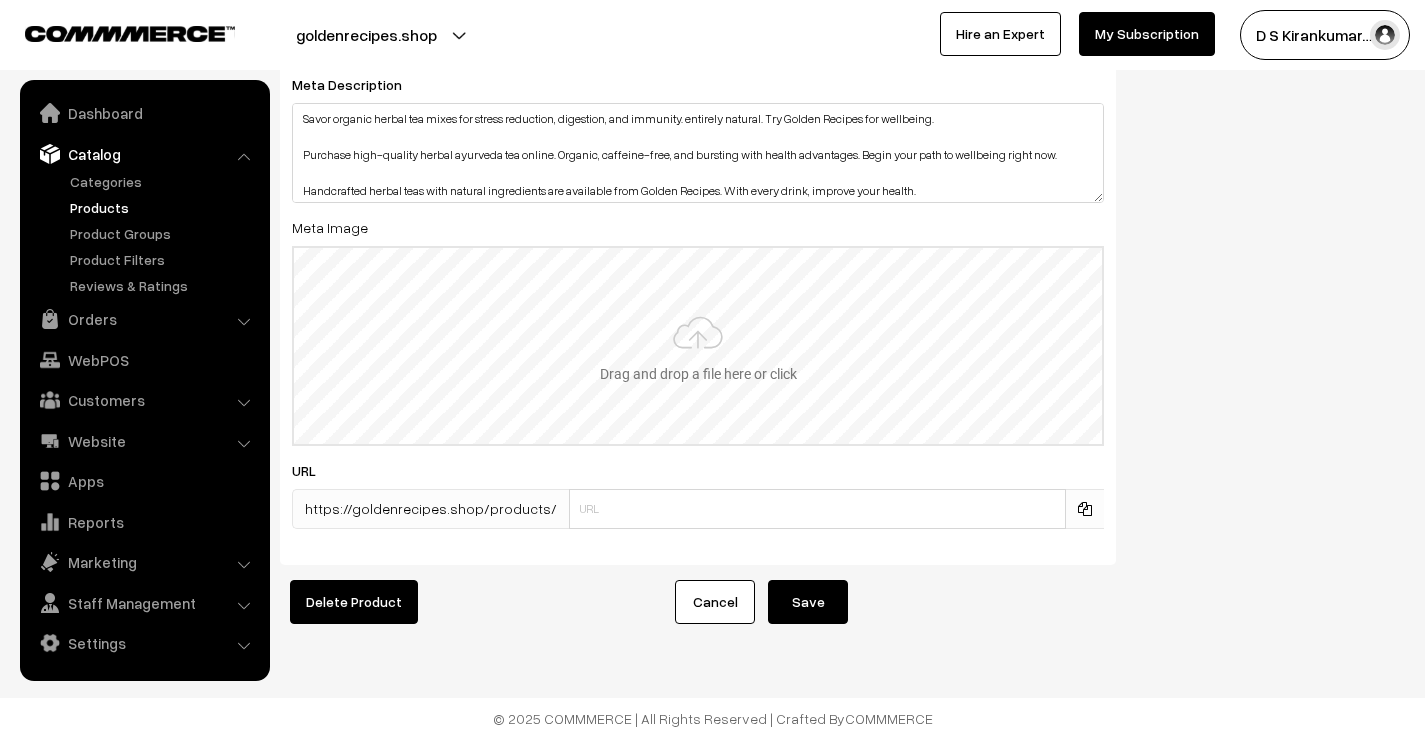 click at bounding box center [698, 346] 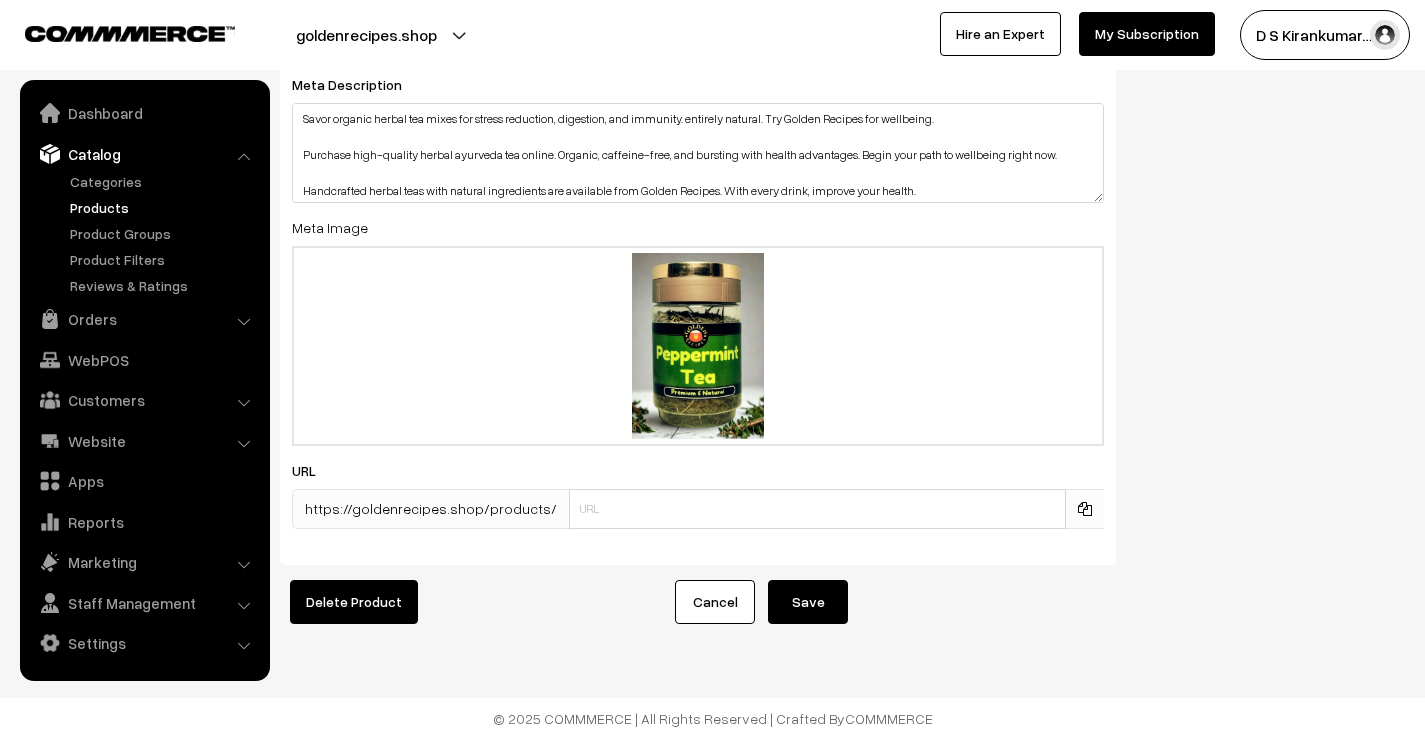 click on "Save" at bounding box center [808, 602] 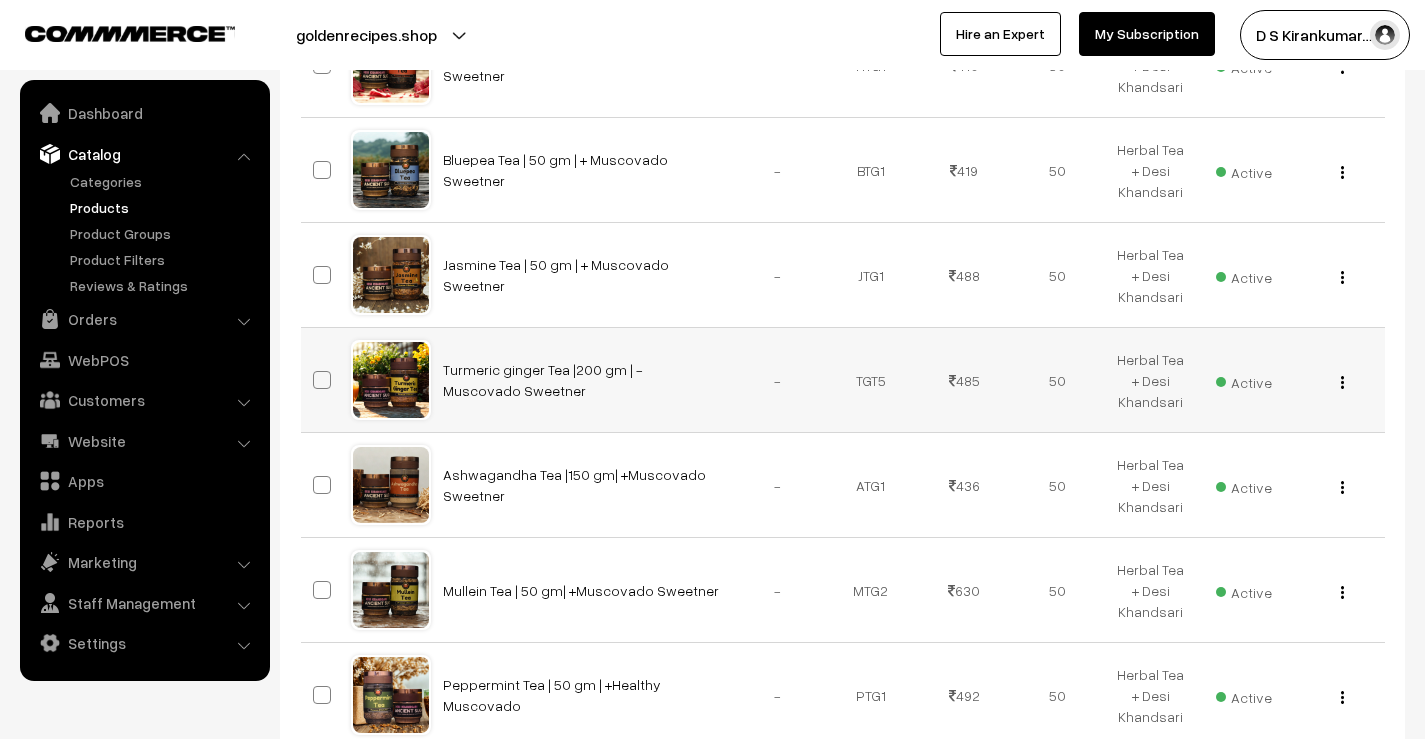 scroll, scrollTop: 1011, scrollLeft: 0, axis: vertical 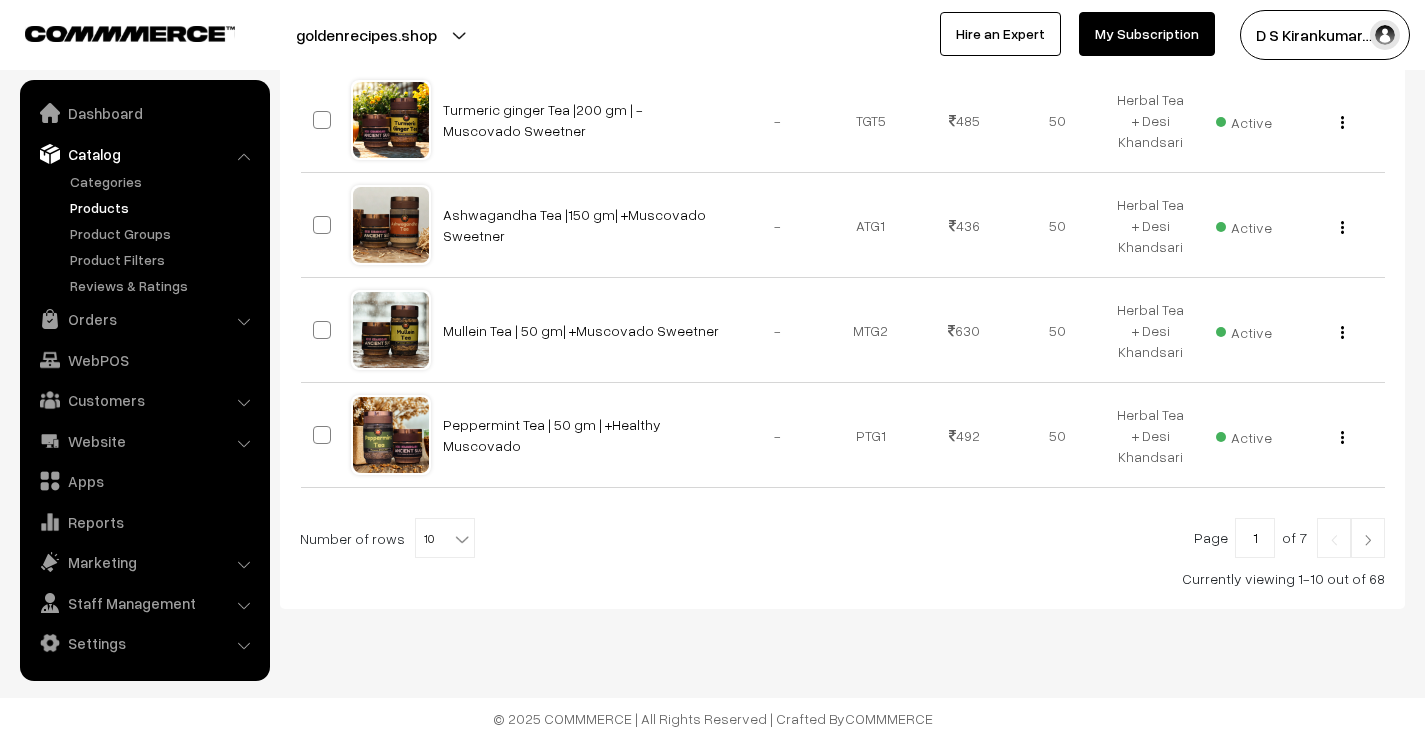 click at bounding box center (1368, 538) 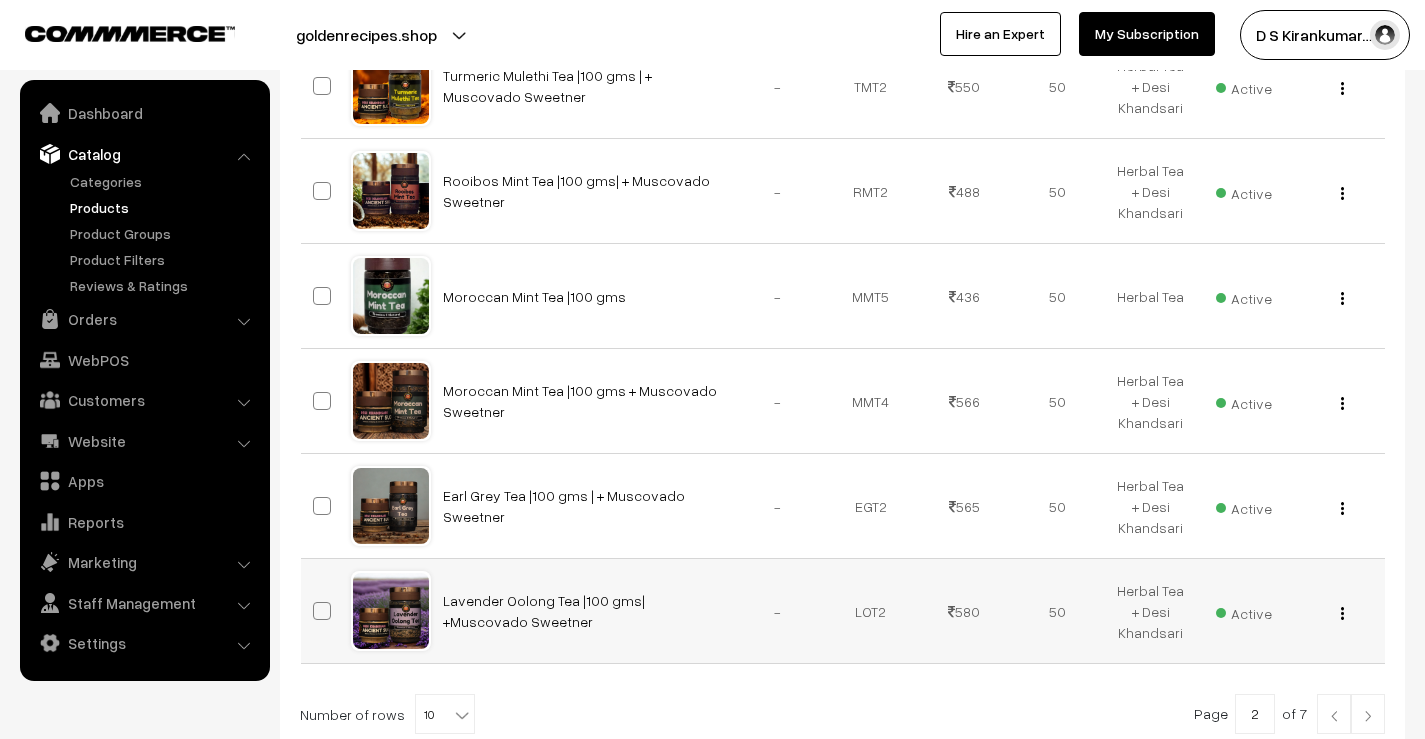 scroll, scrollTop: 1011, scrollLeft: 0, axis: vertical 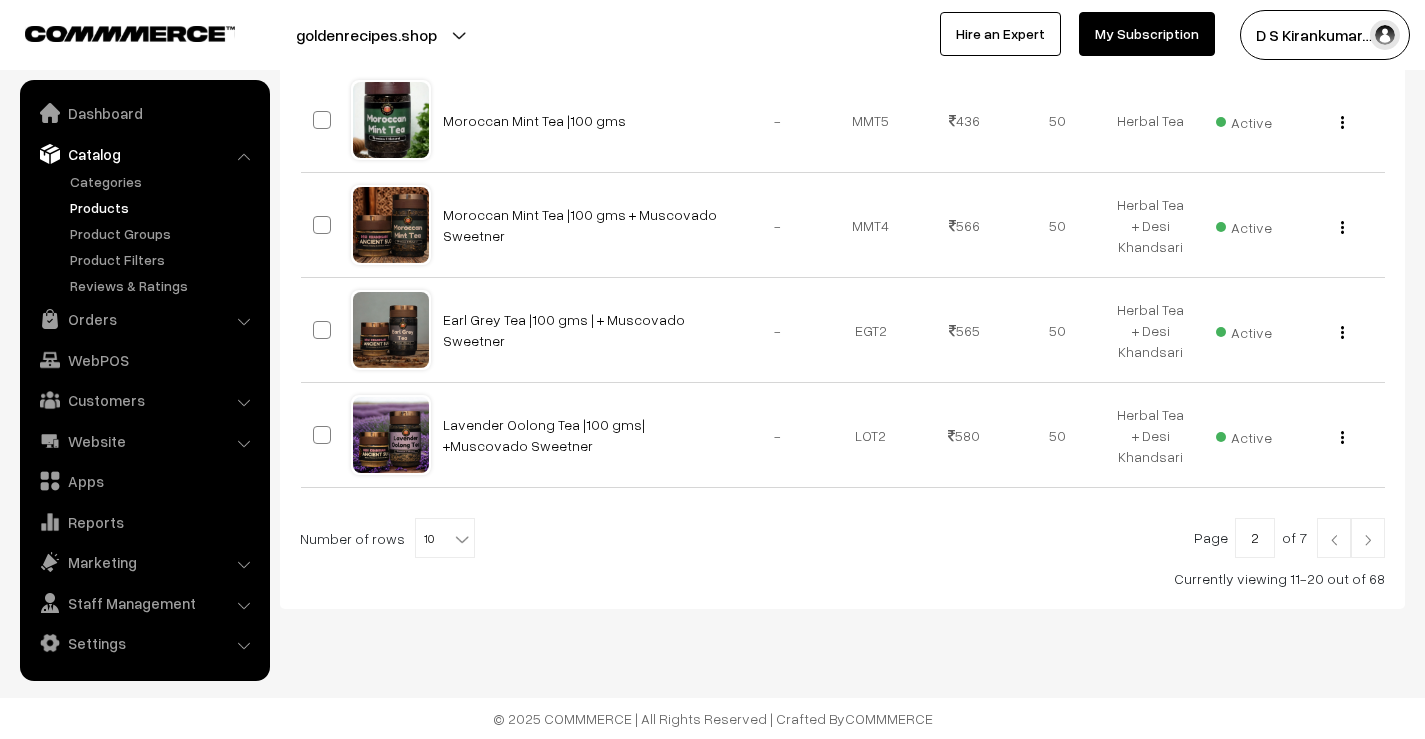 click at bounding box center (1368, 540) 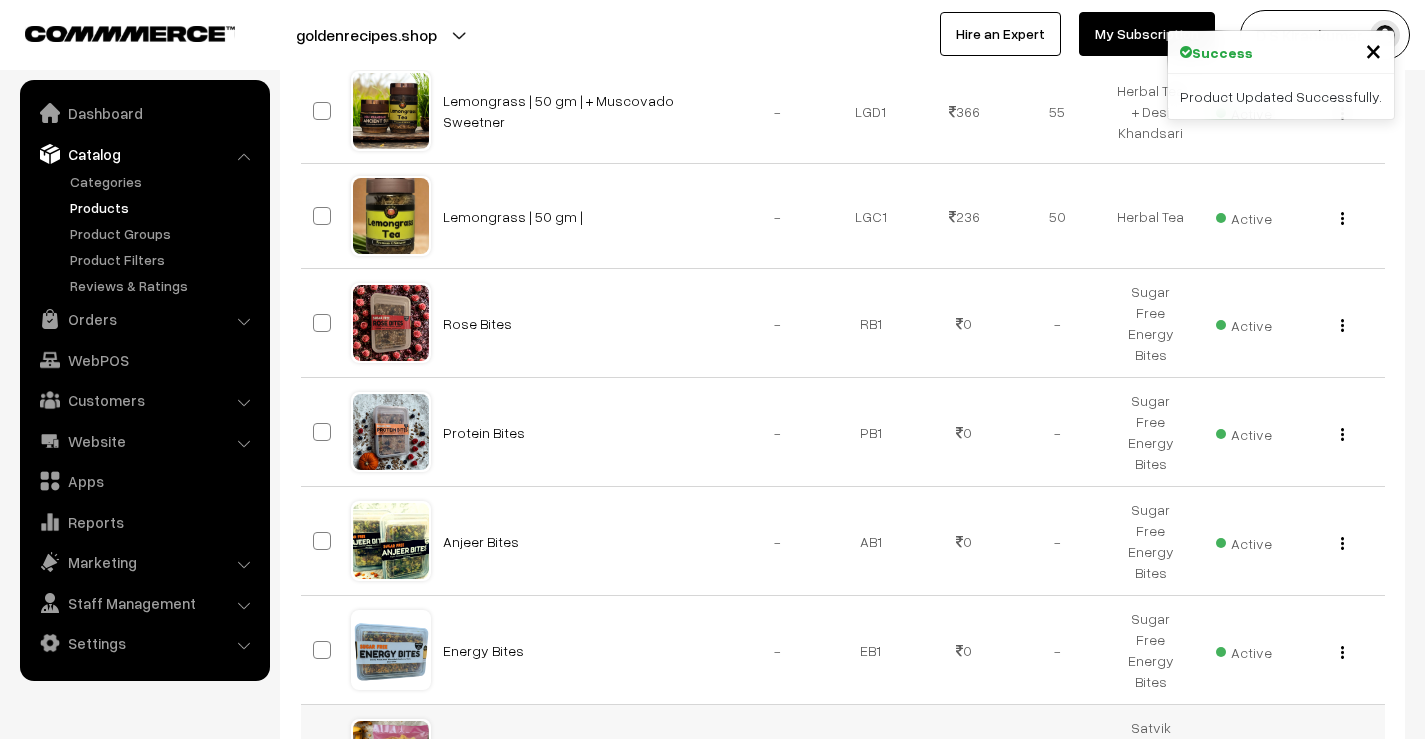 scroll, scrollTop: 1019, scrollLeft: 0, axis: vertical 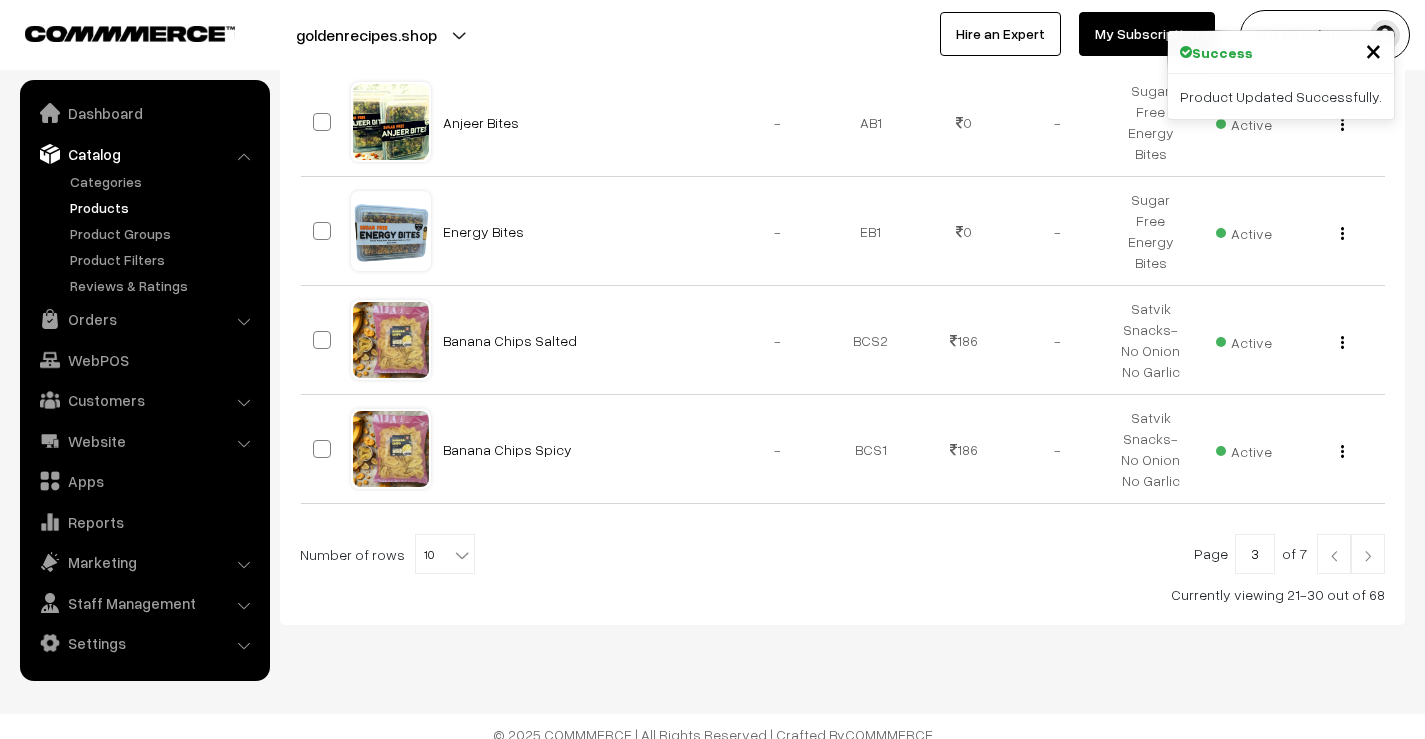 click at bounding box center [1368, 556] 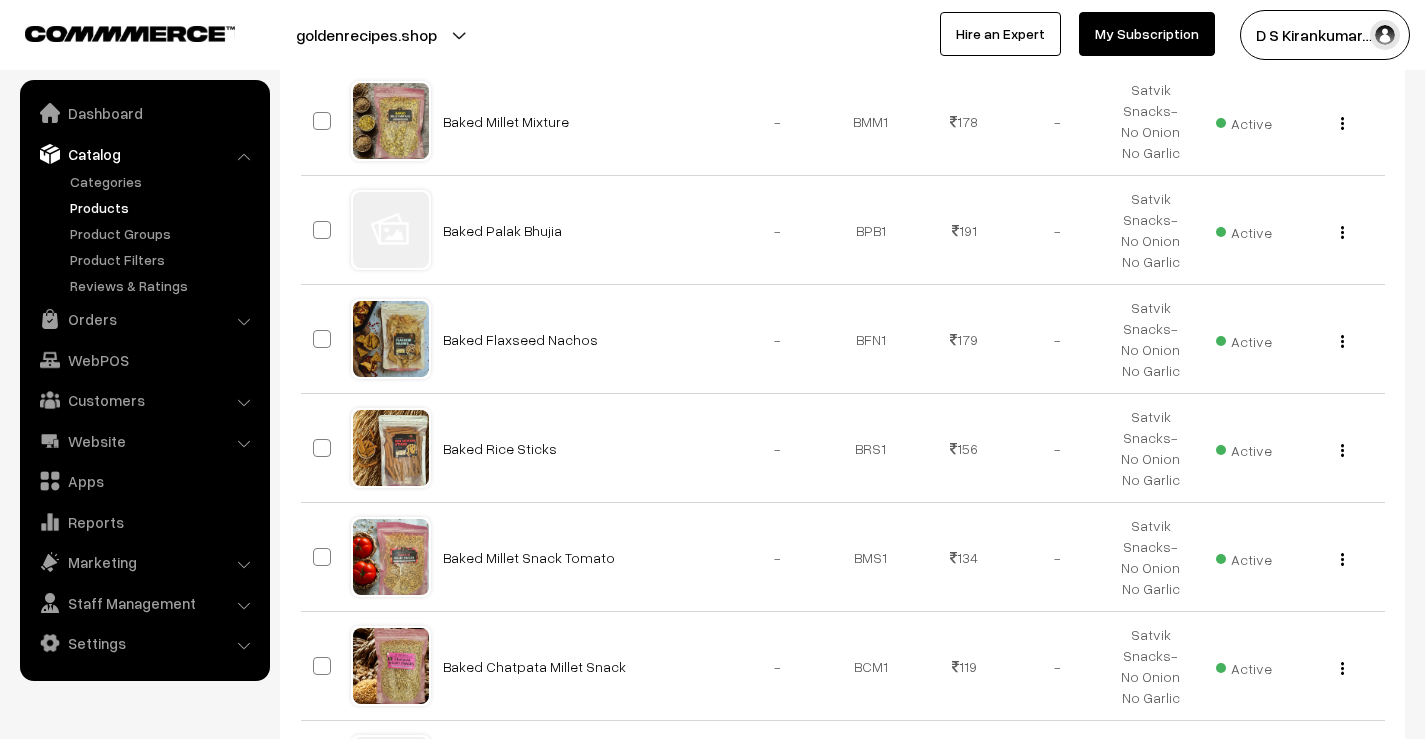 scroll, scrollTop: 1051, scrollLeft: 0, axis: vertical 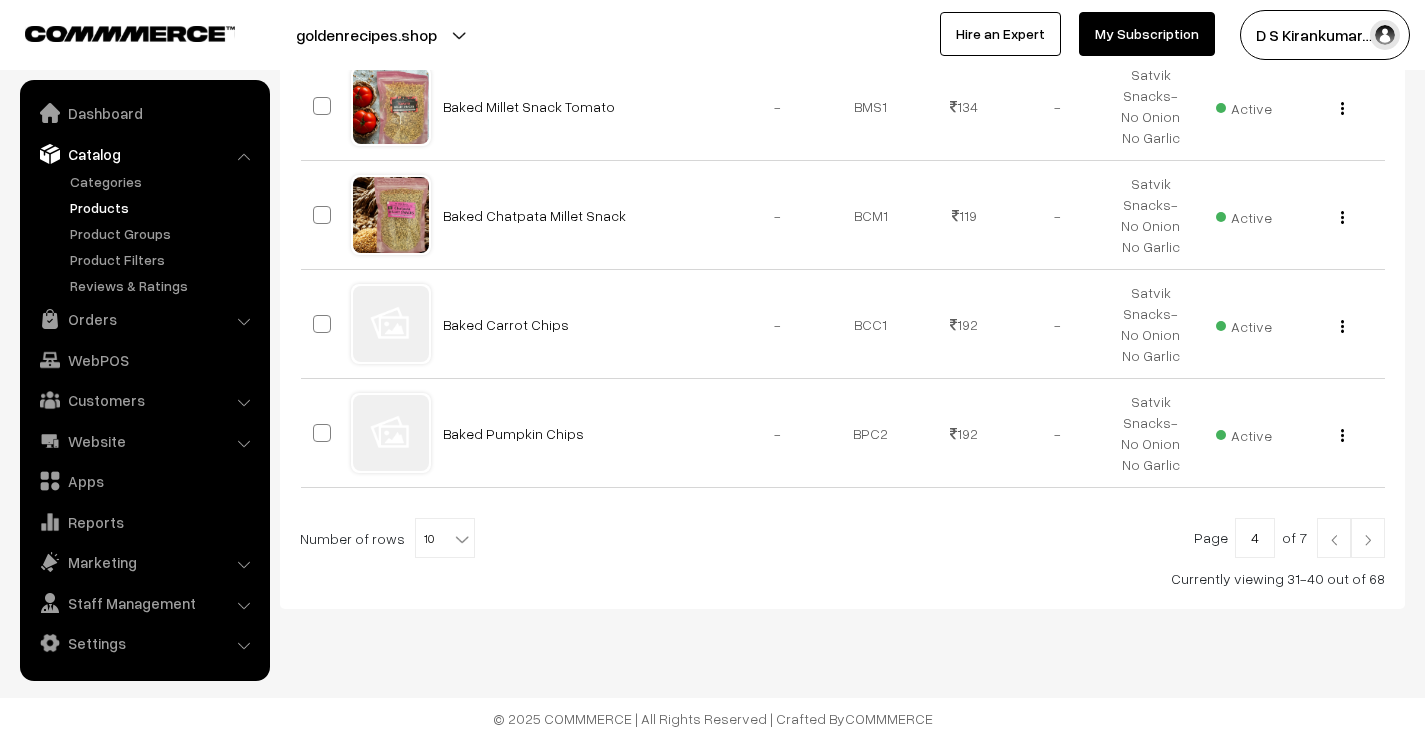 drag, startPoint x: 0, startPoint y: 0, endPoint x: 1360, endPoint y: 537, distance: 1462.1796 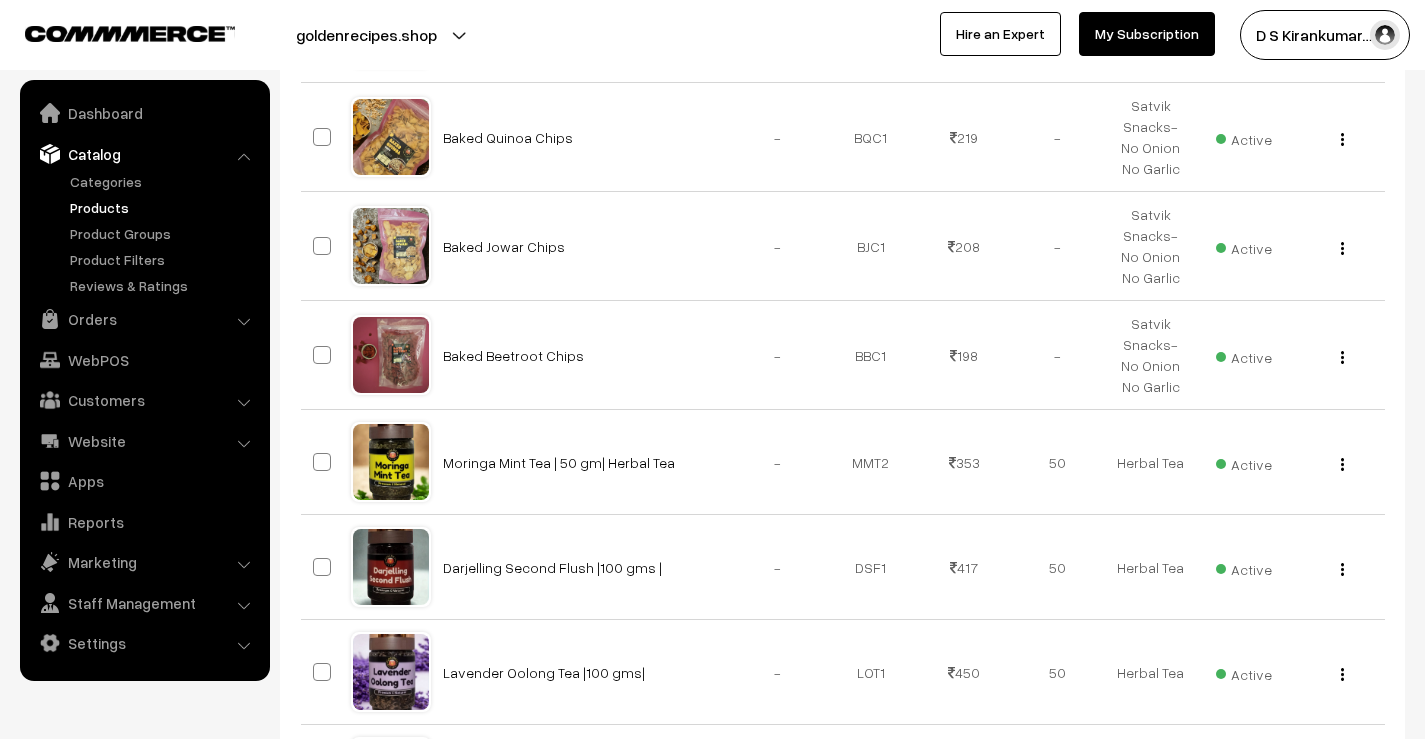 scroll, scrollTop: 1000, scrollLeft: 0, axis: vertical 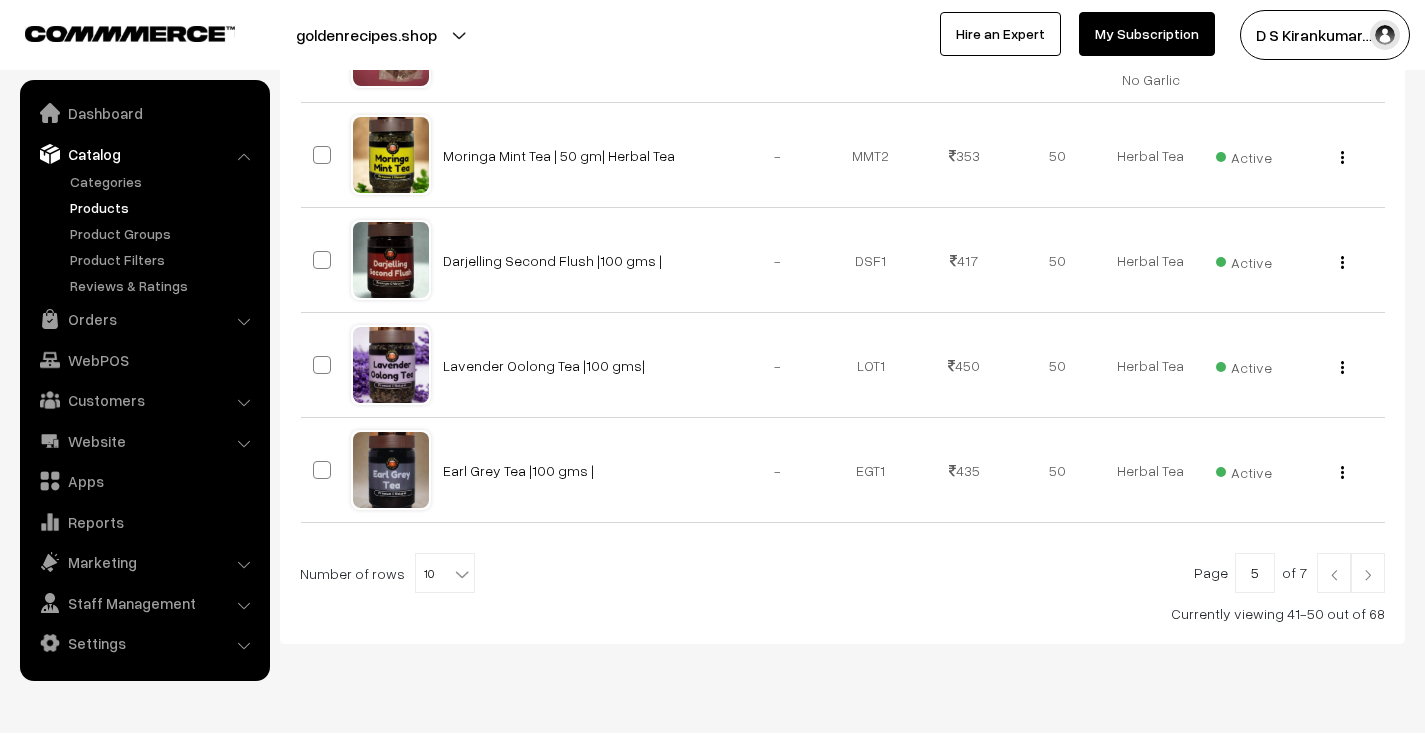 click at bounding box center [1368, 573] 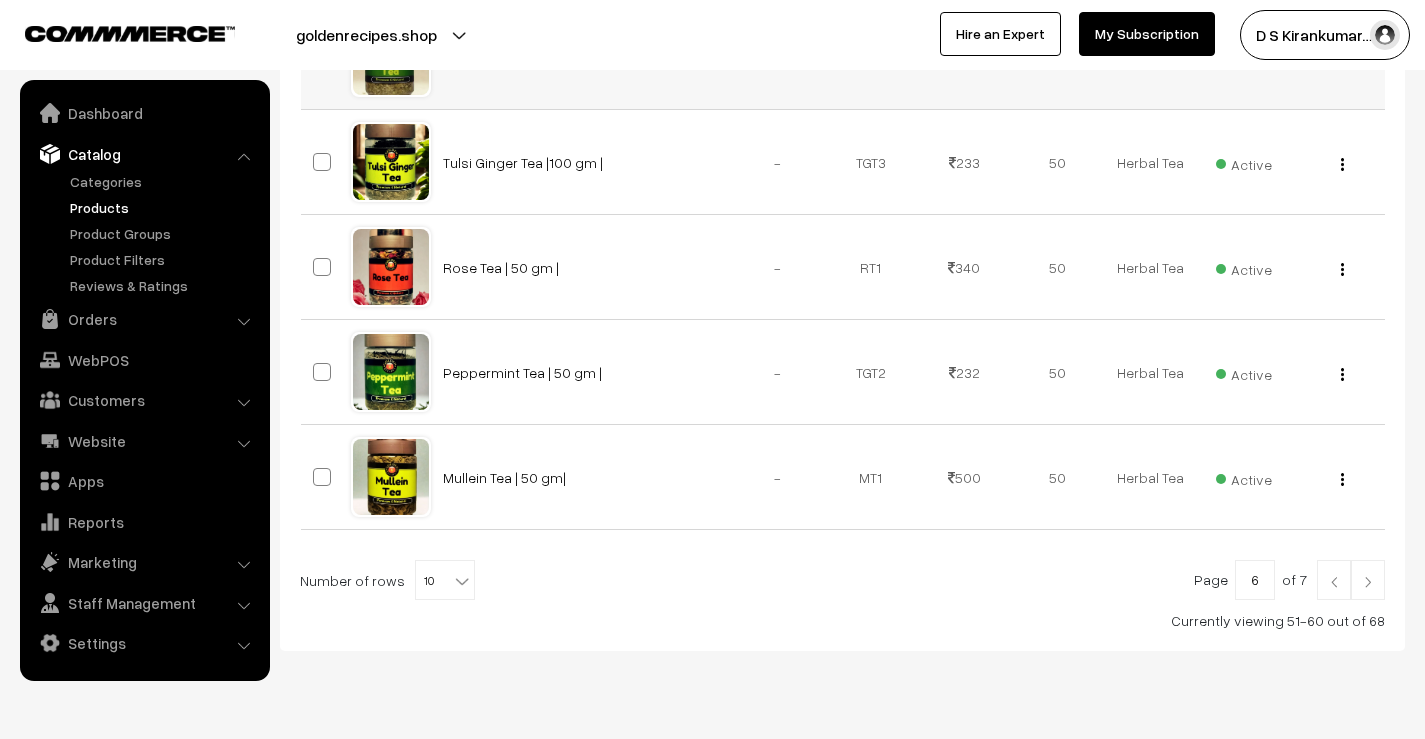 scroll, scrollTop: 1000, scrollLeft: 0, axis: vertical 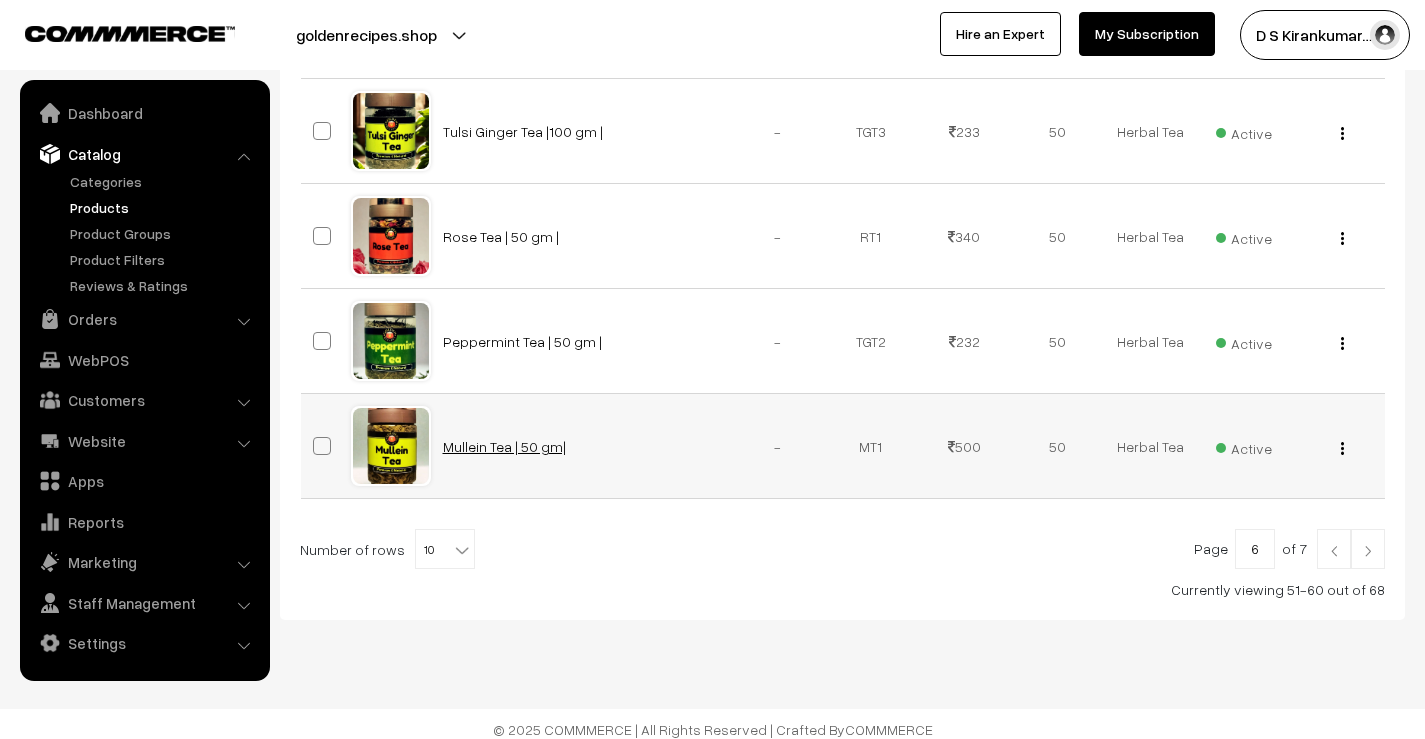 click on "Mullein Tea | 50 gm|" at bounding box center (504, 446) 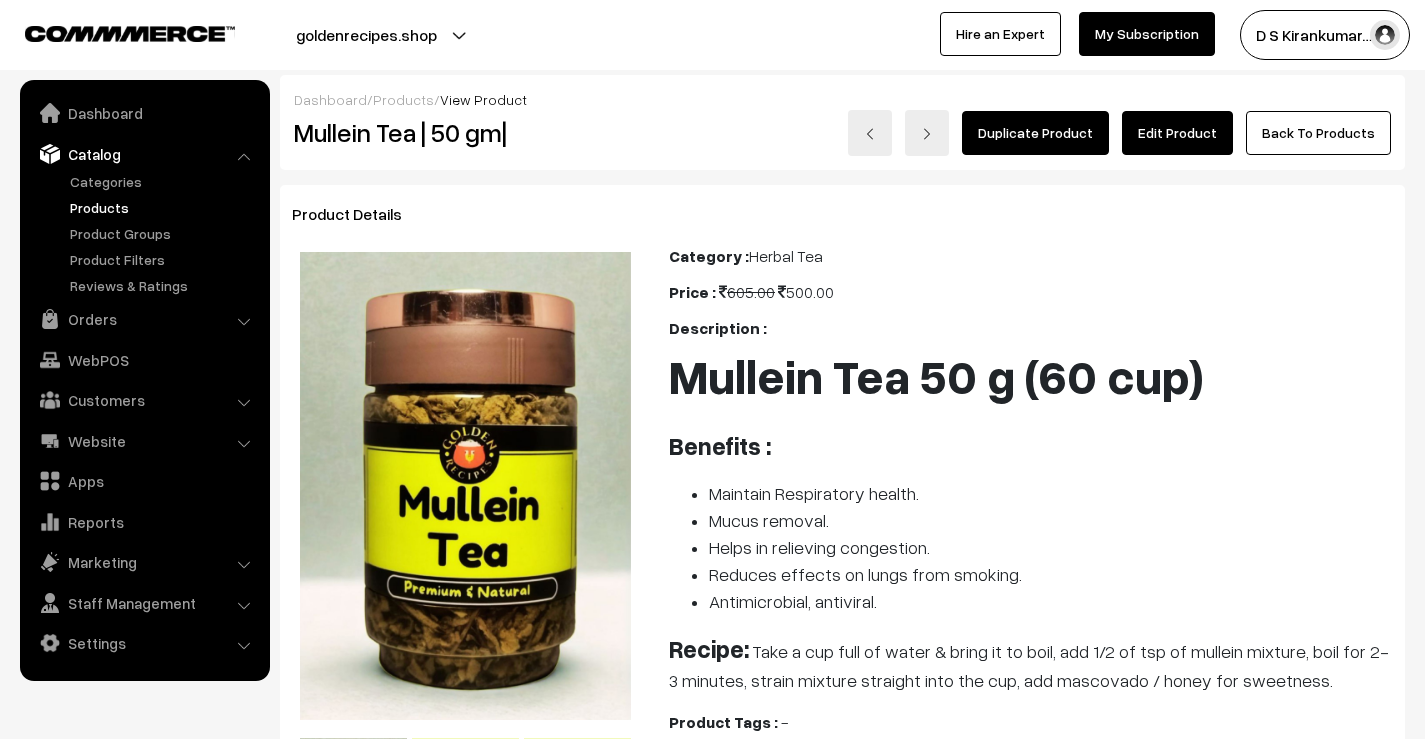 scroll, scrollTop: 0, scrollLeft: 0, axis: both 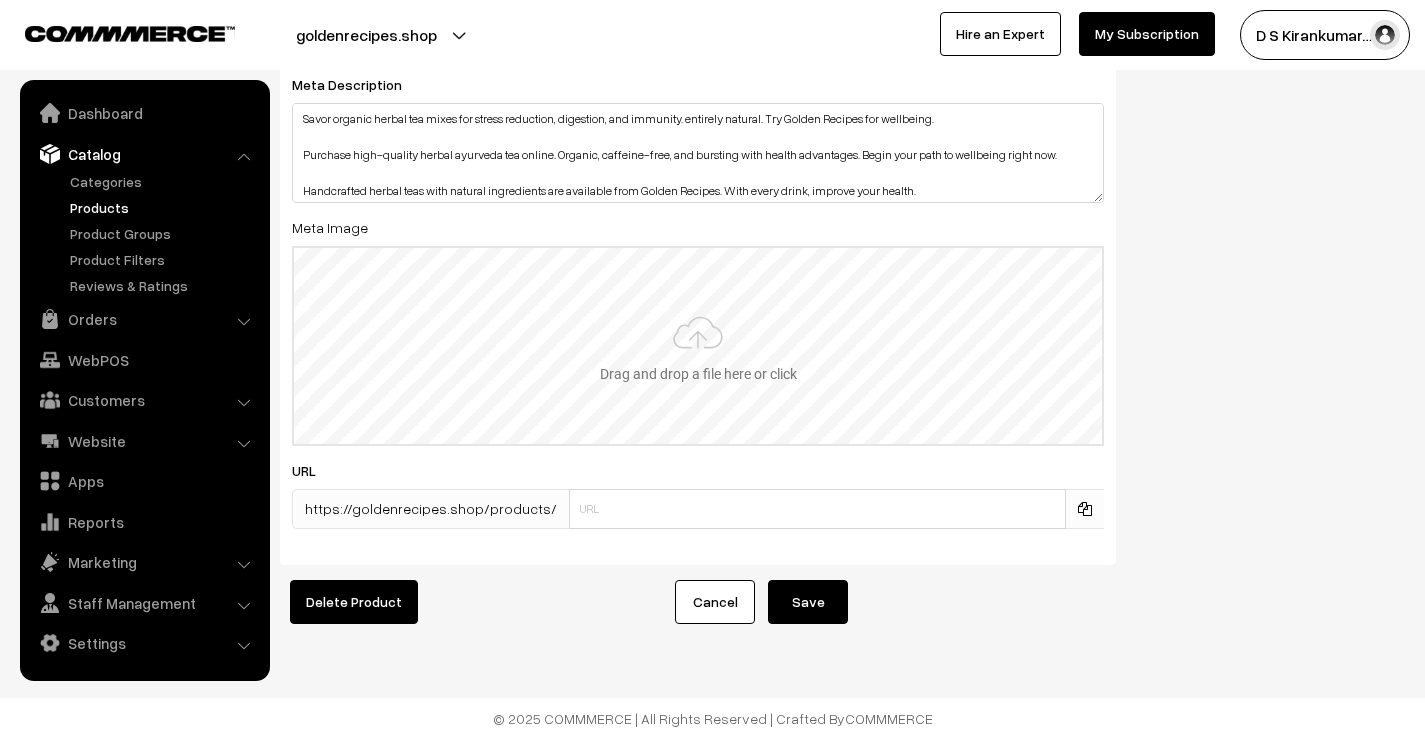 click at bounding box center (698, 346) 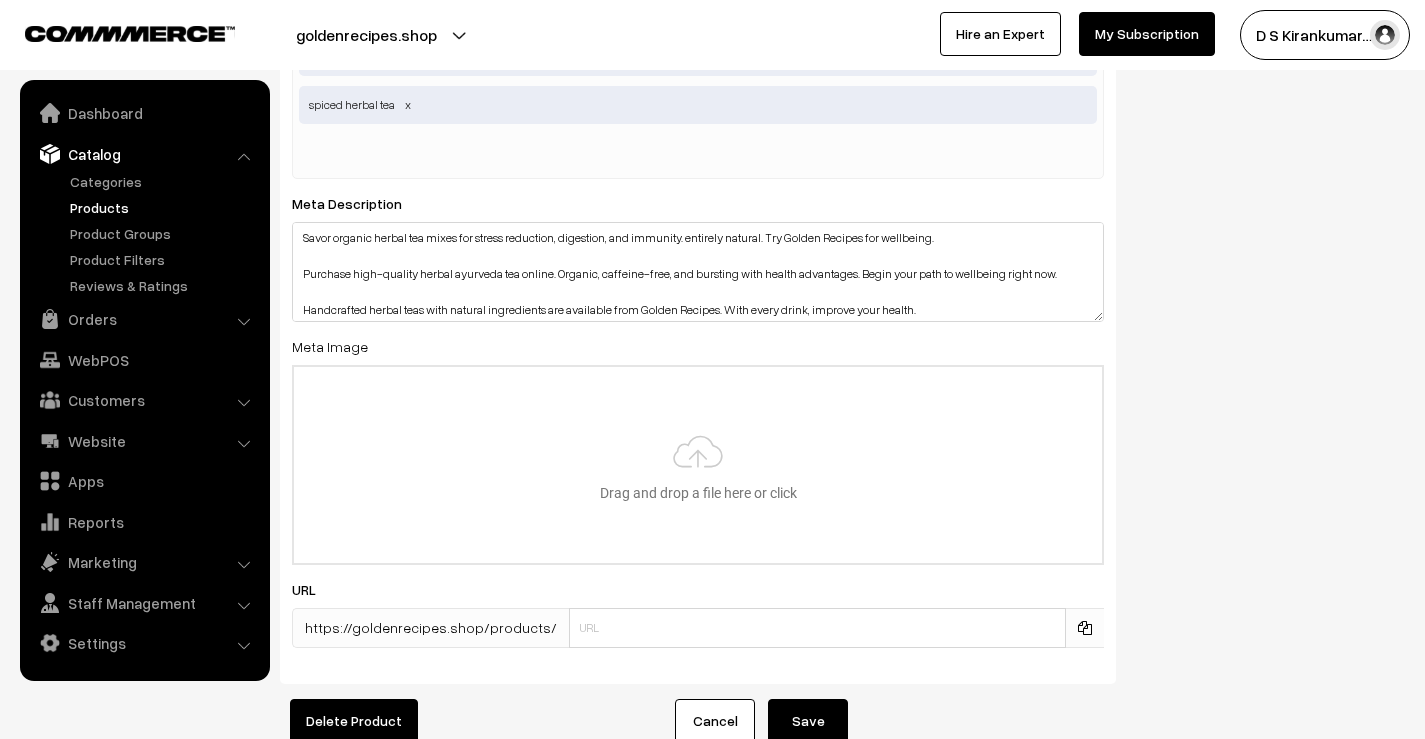 scroll, scrollTop: 3450, scrollLeft: 0, axis: vertical 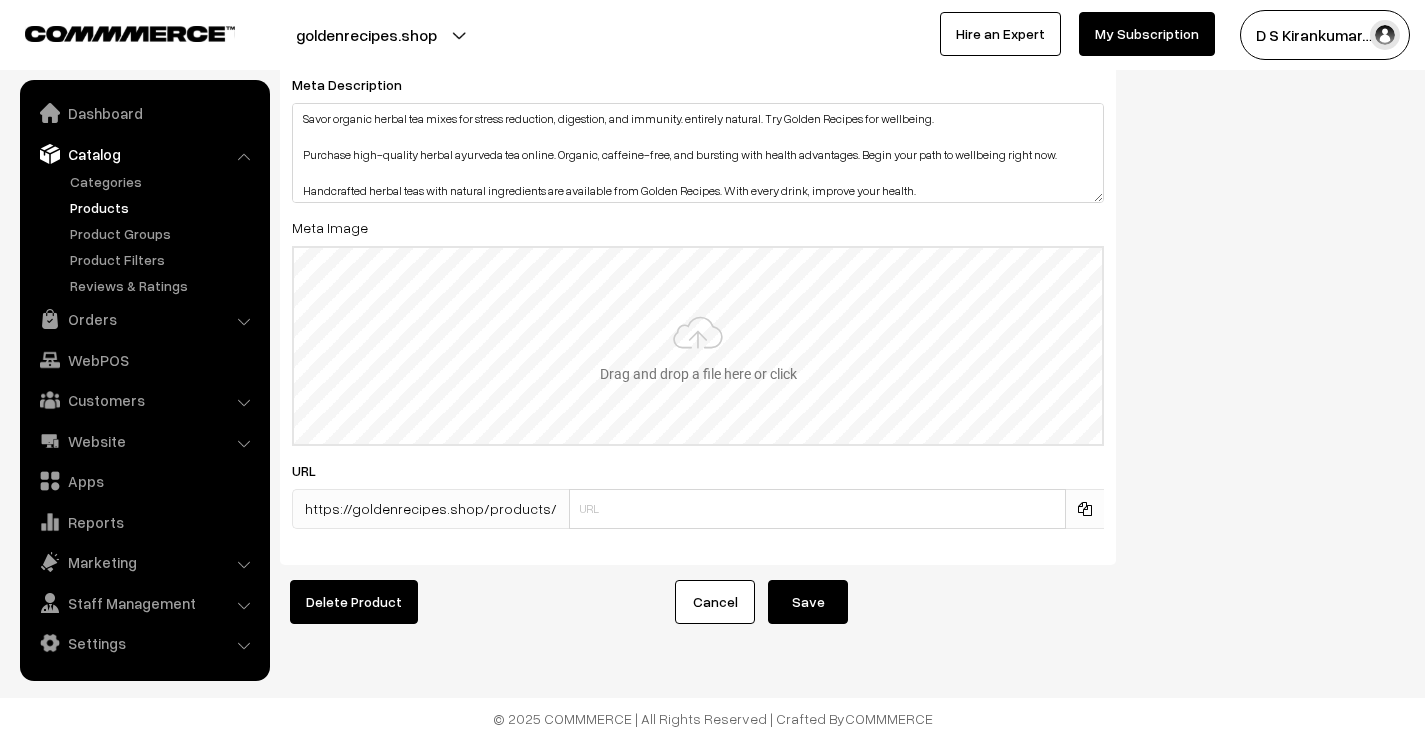 click at bounding box center [698, 346] 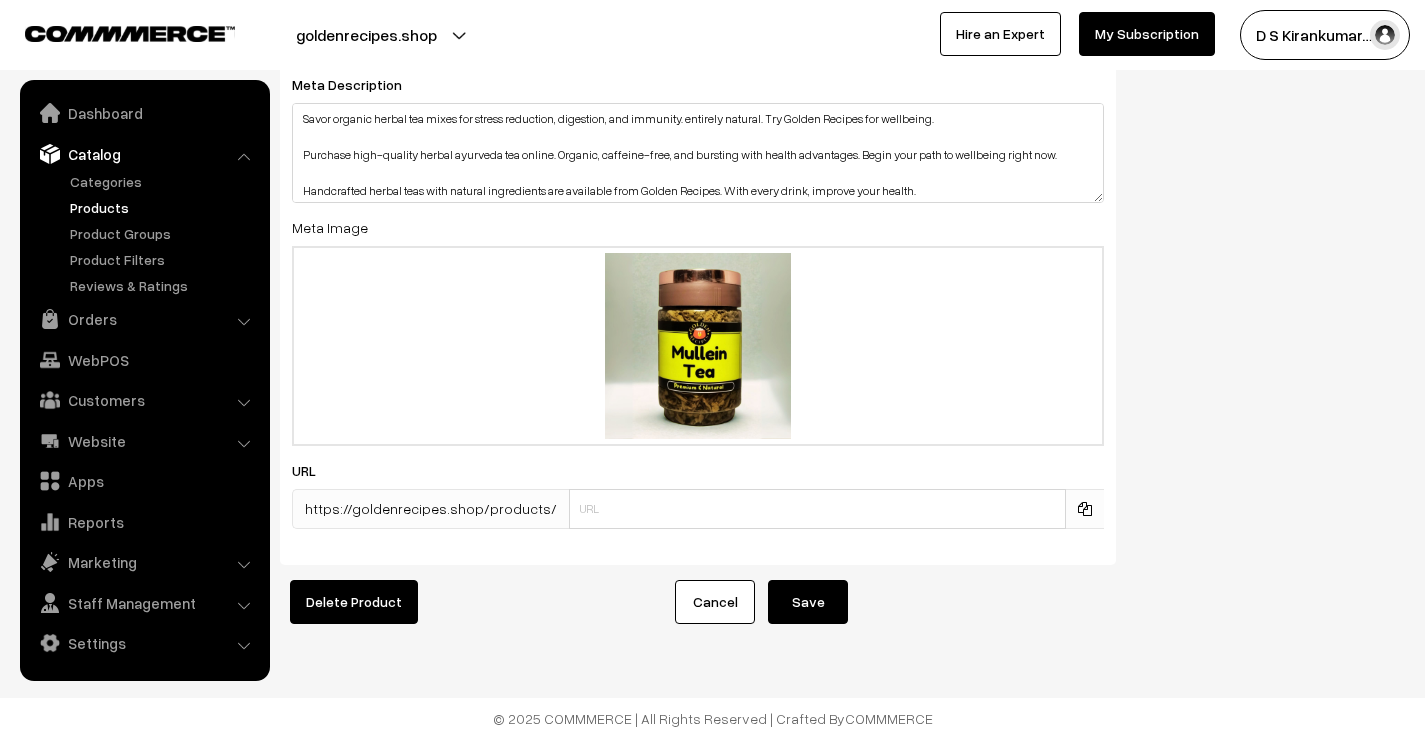 click on "Save" at bounding box center [808, 602] 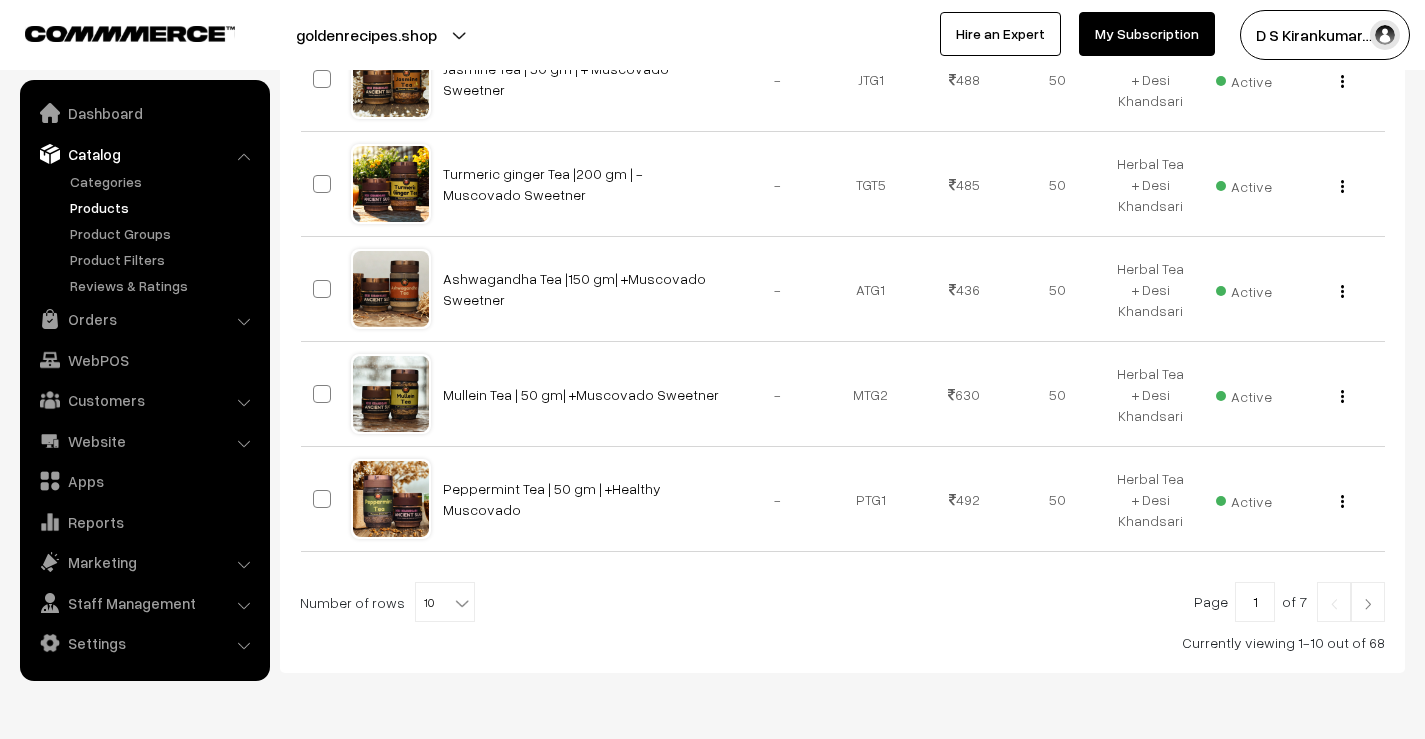 scroll, scrollTop: 1000, scrollLeft: 0, axis: vertical 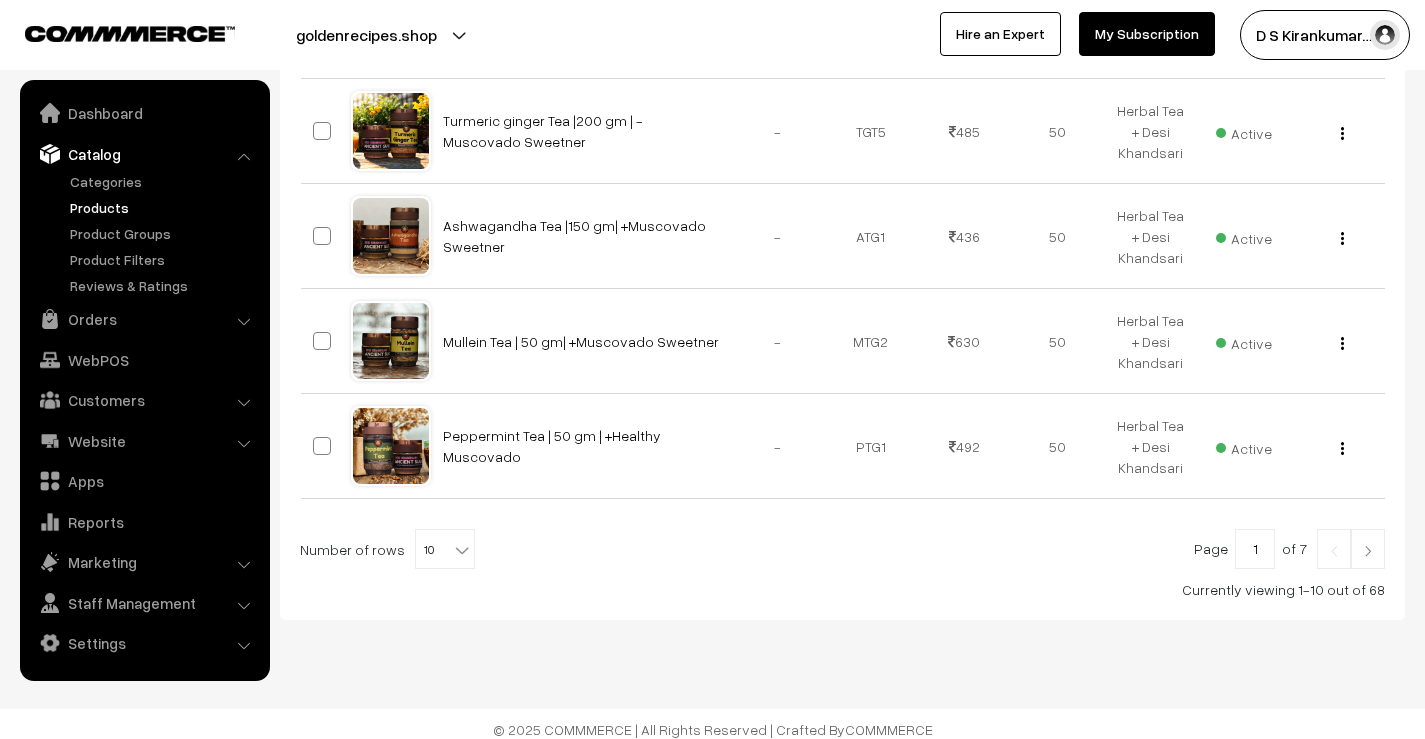 click at bounding box center (1368, 551) 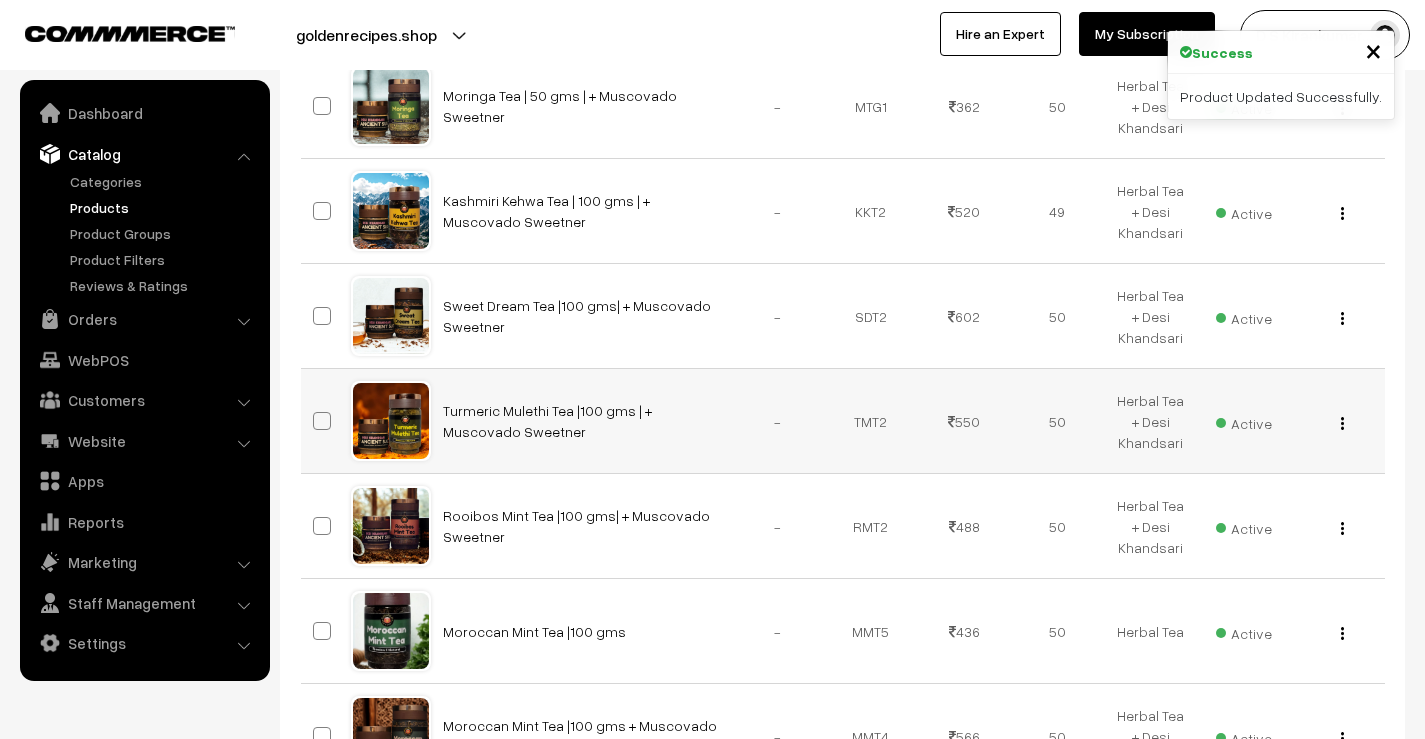 scroll, scrollTop: 1011, scrollLeft: 0, axis: vertical 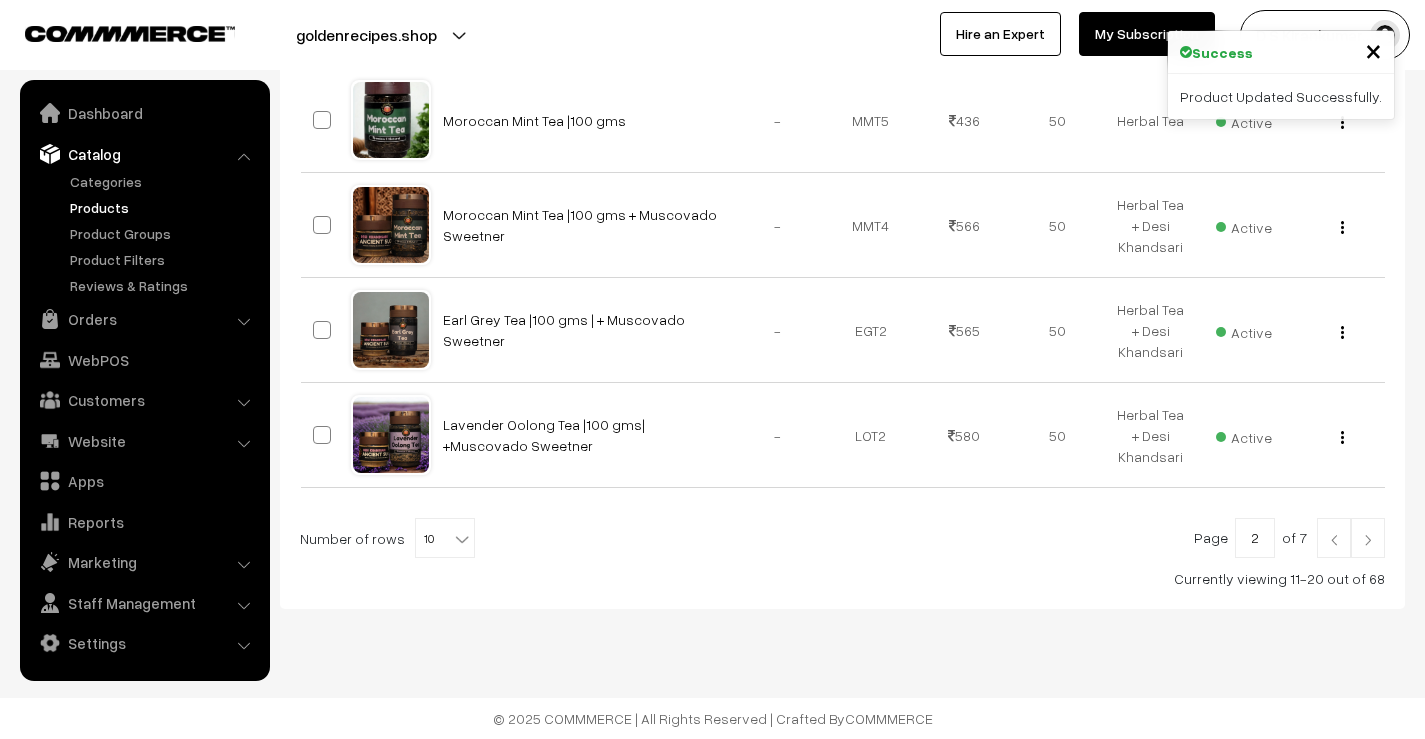 click at bounding box center (1368, 540) 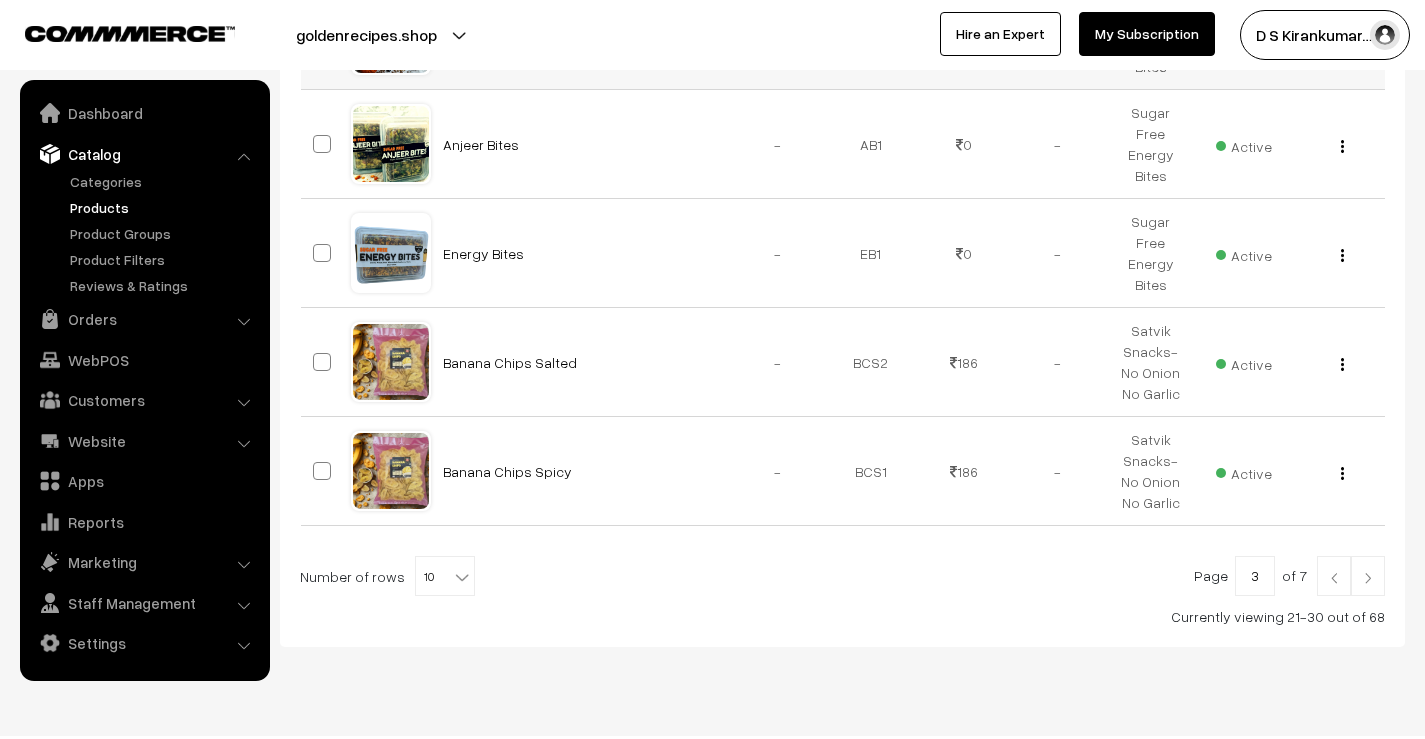 scroll, scrollTop: 1000, scrollLeft: 0, axis: vertical 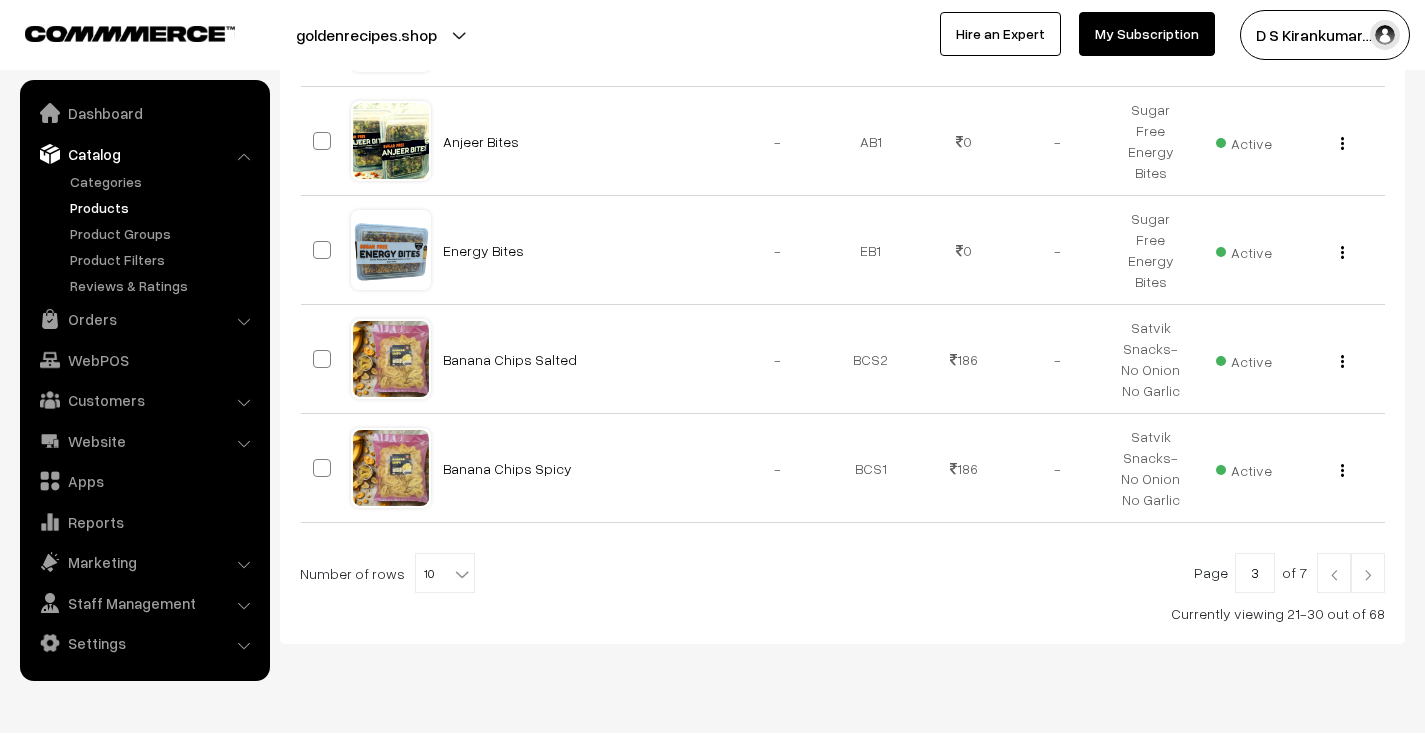 click at bounding box center [1368, 575] 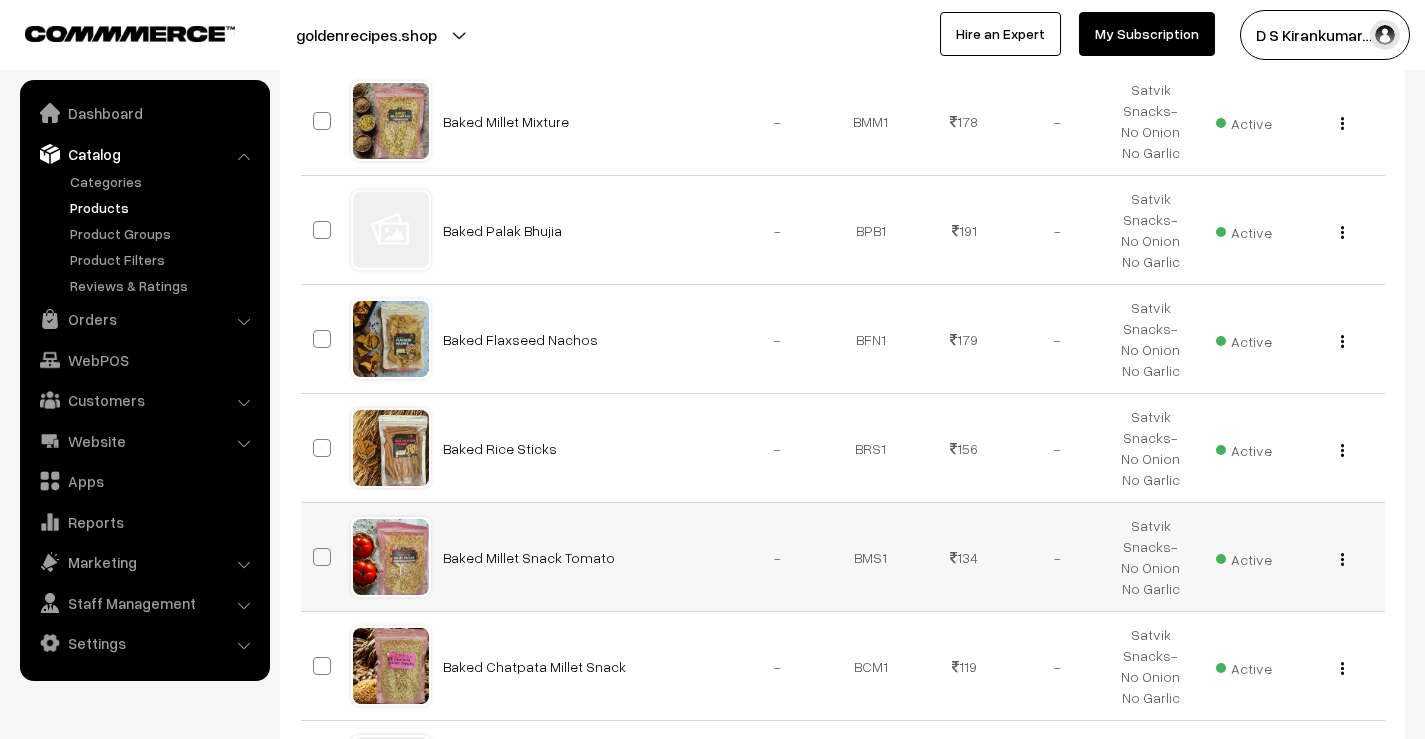 scroll, scrollTop: 1051, scrollLeft: 0, axis: vertical 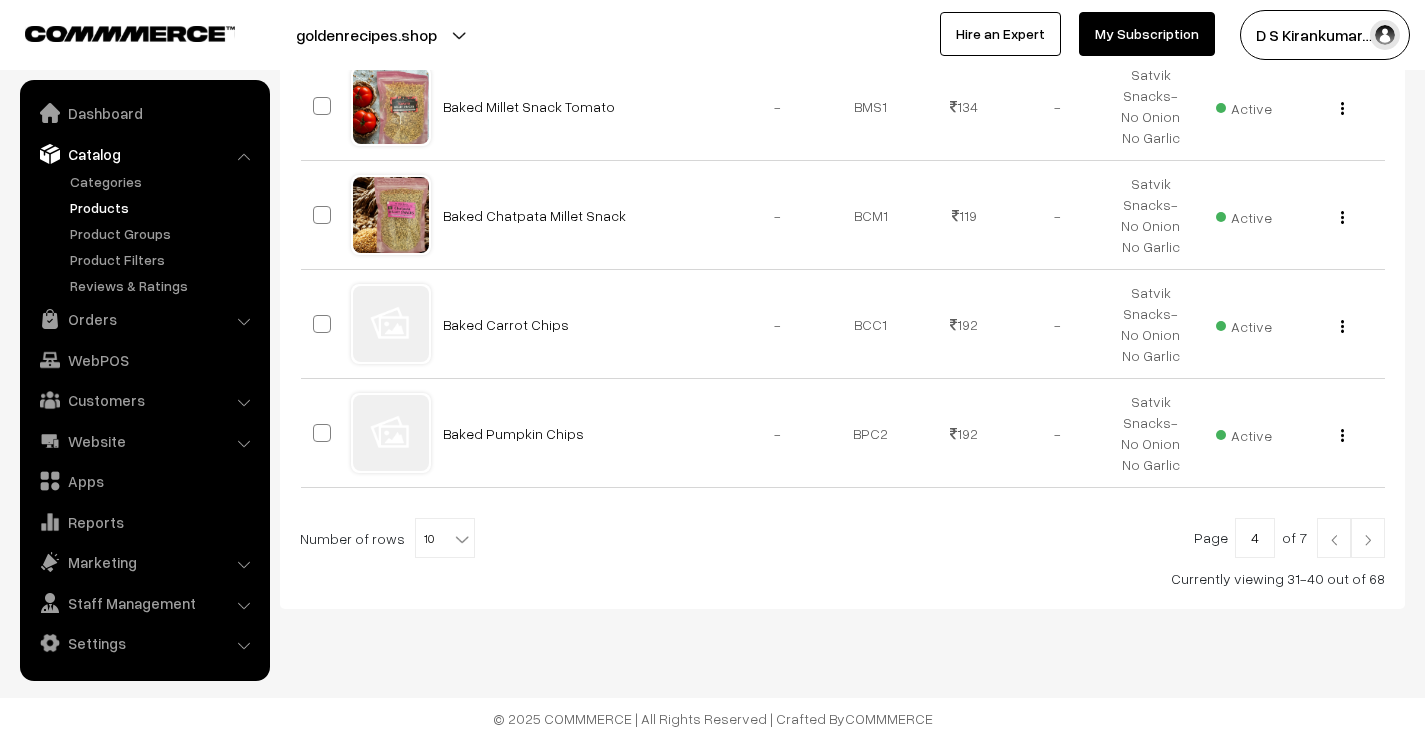 click at bounding box center (1368, 538) 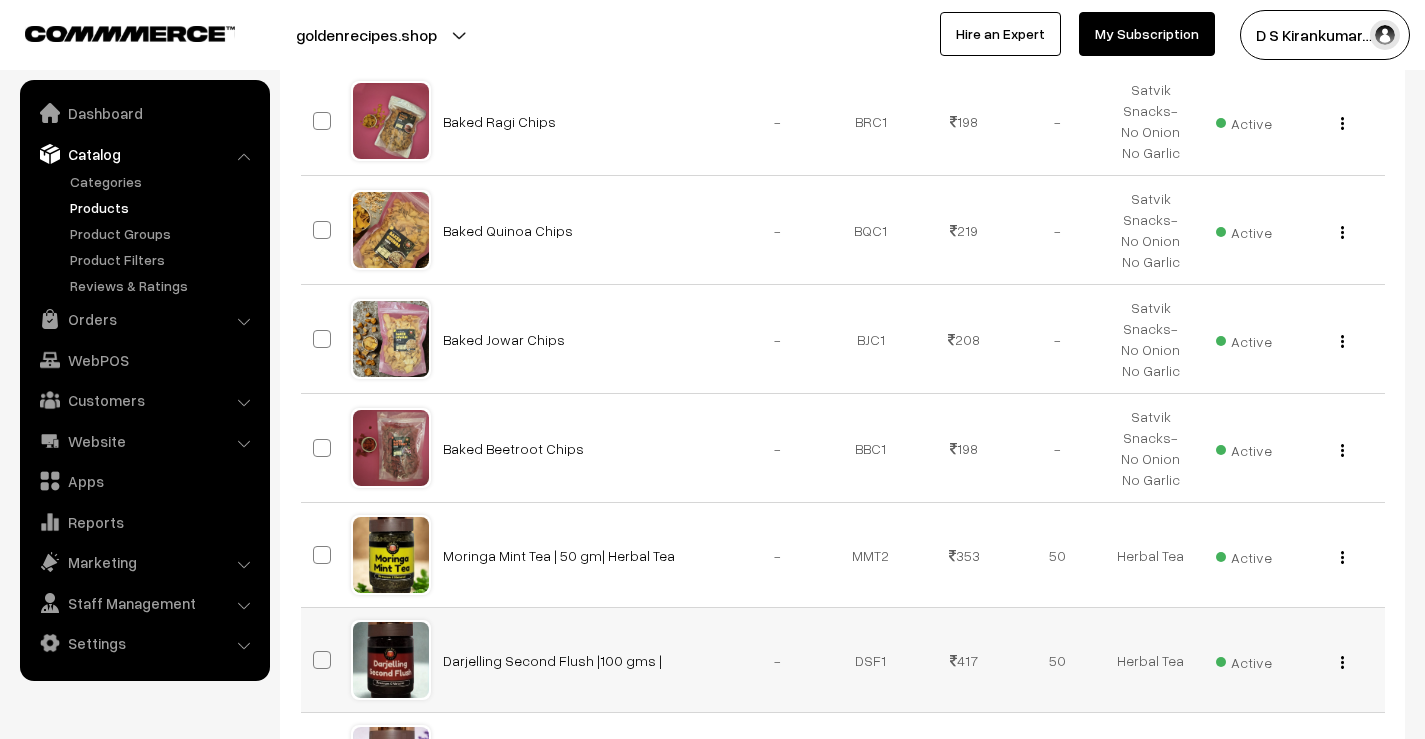 scroll, scrollTop: 1035, scrollLeft: 0, axis: vertical 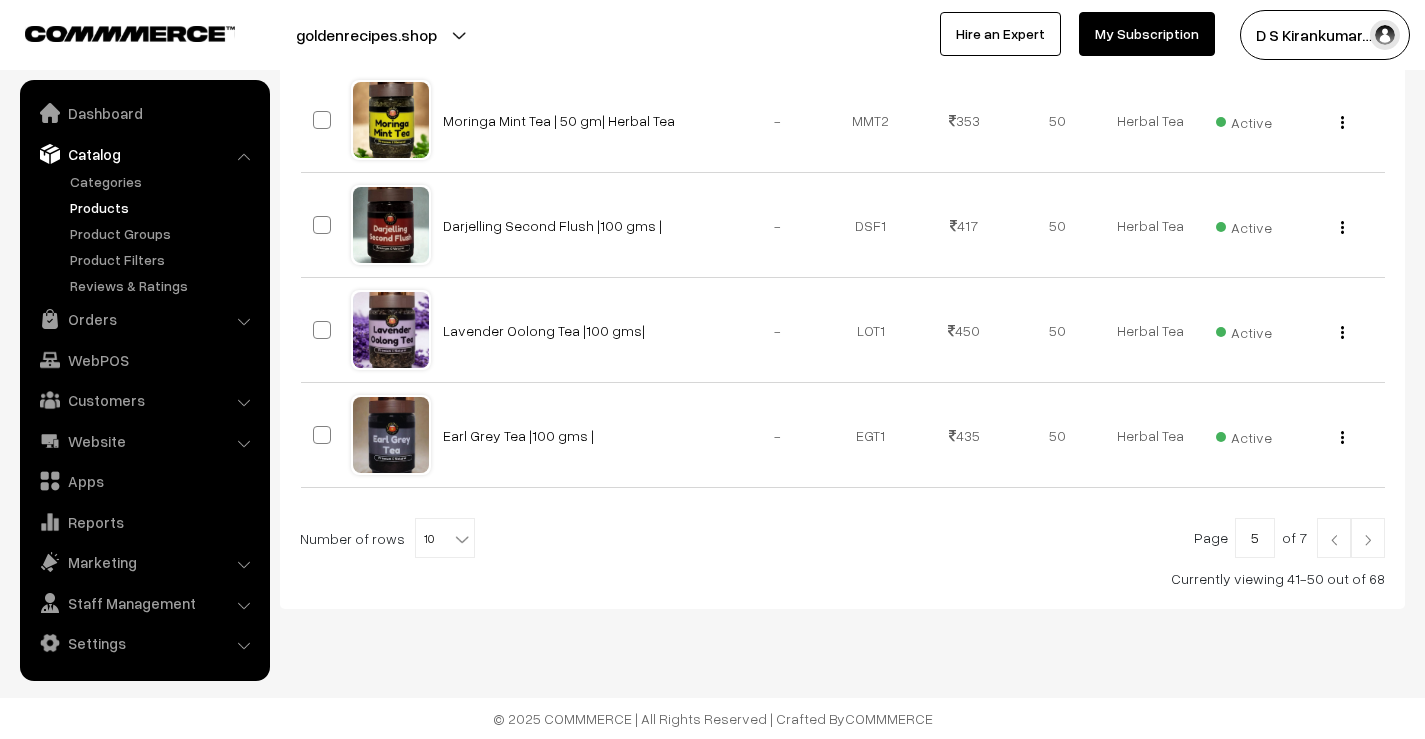 click at bounding box center (1368, 540) 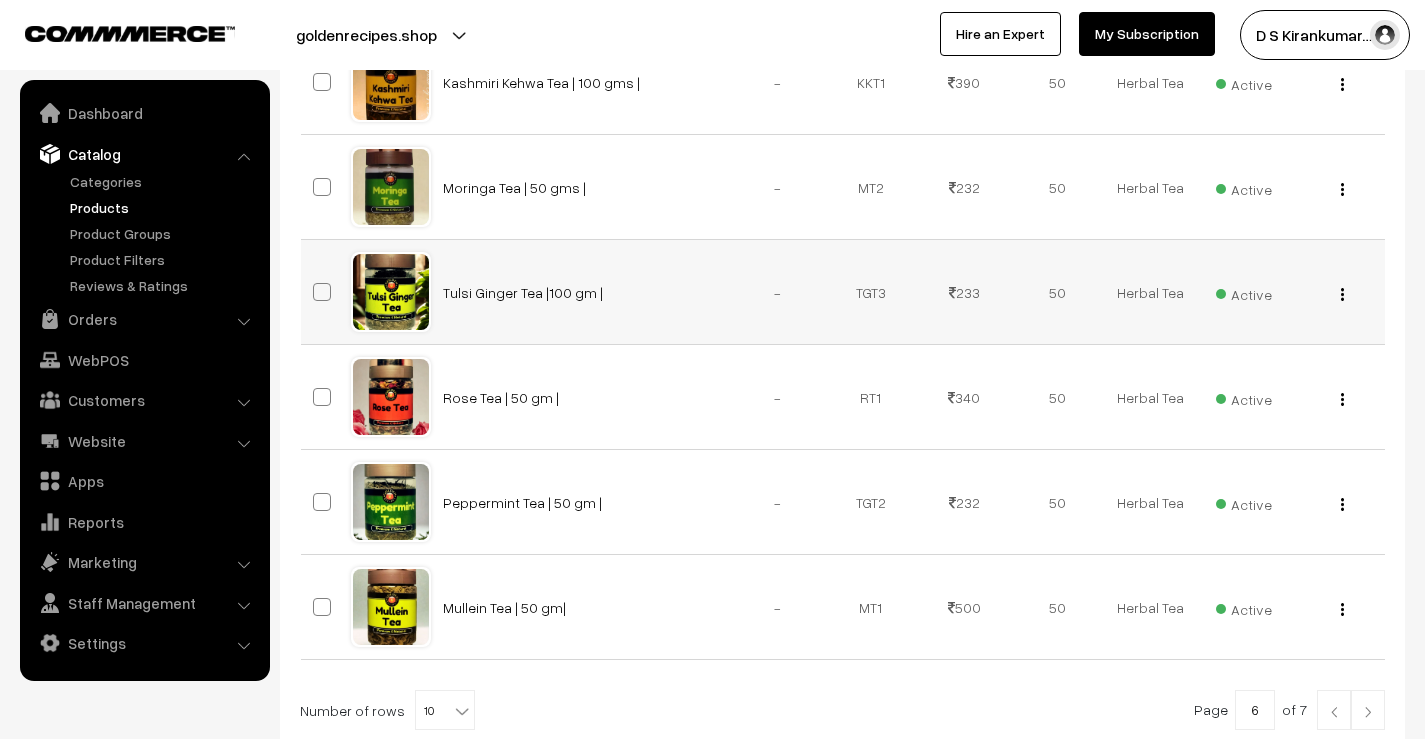 scroll, scrollTop: 1011, scrollLeft: 0, axis: vertical 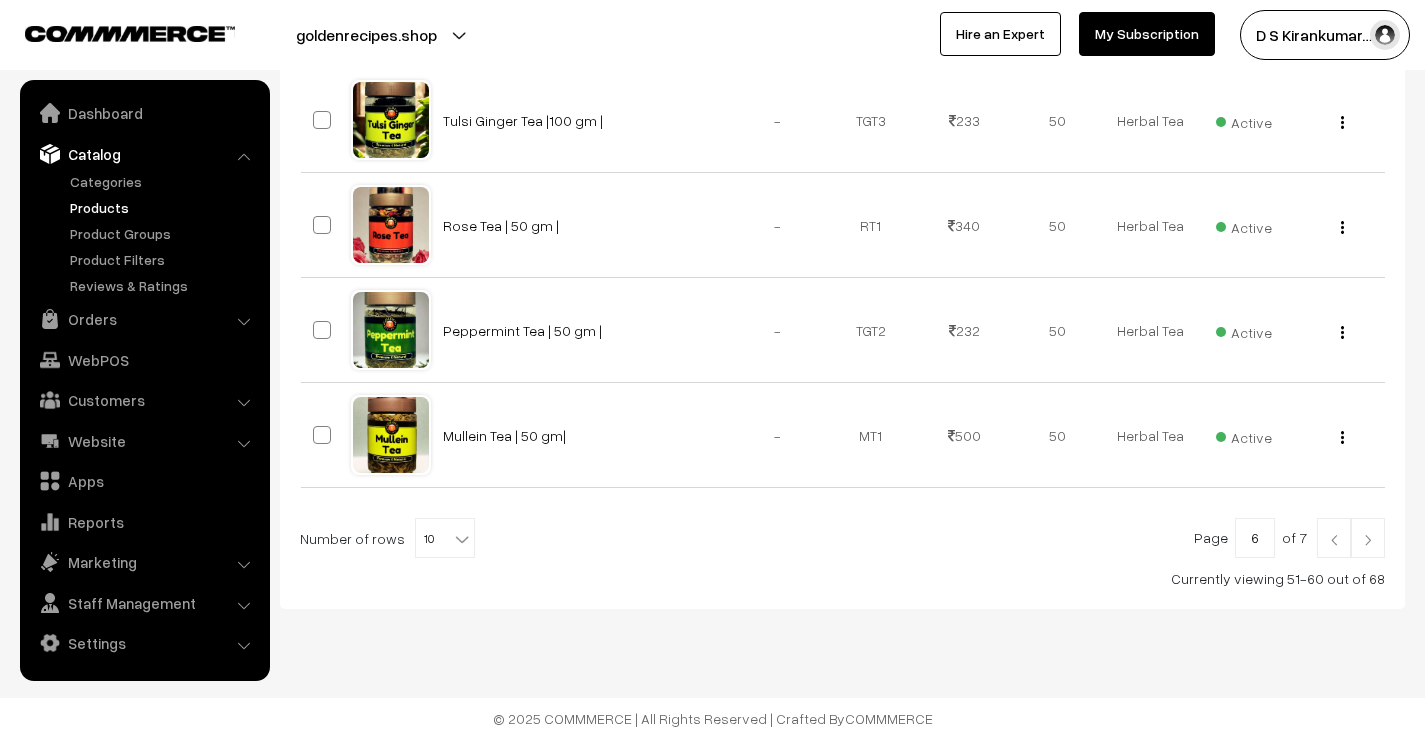 click at bounding box center (1368, 538) 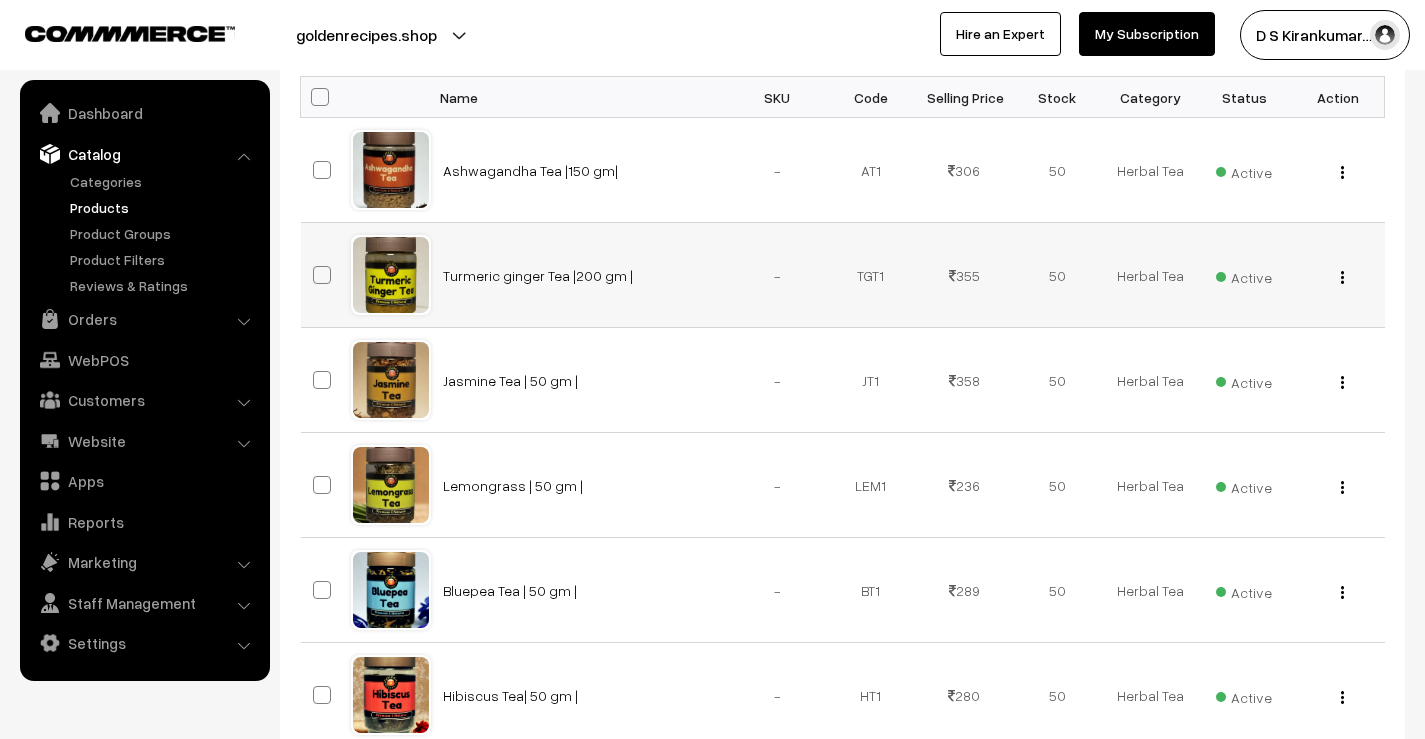 scroll, scrollTop: 300, scrollLeft: 0, axis: vertical 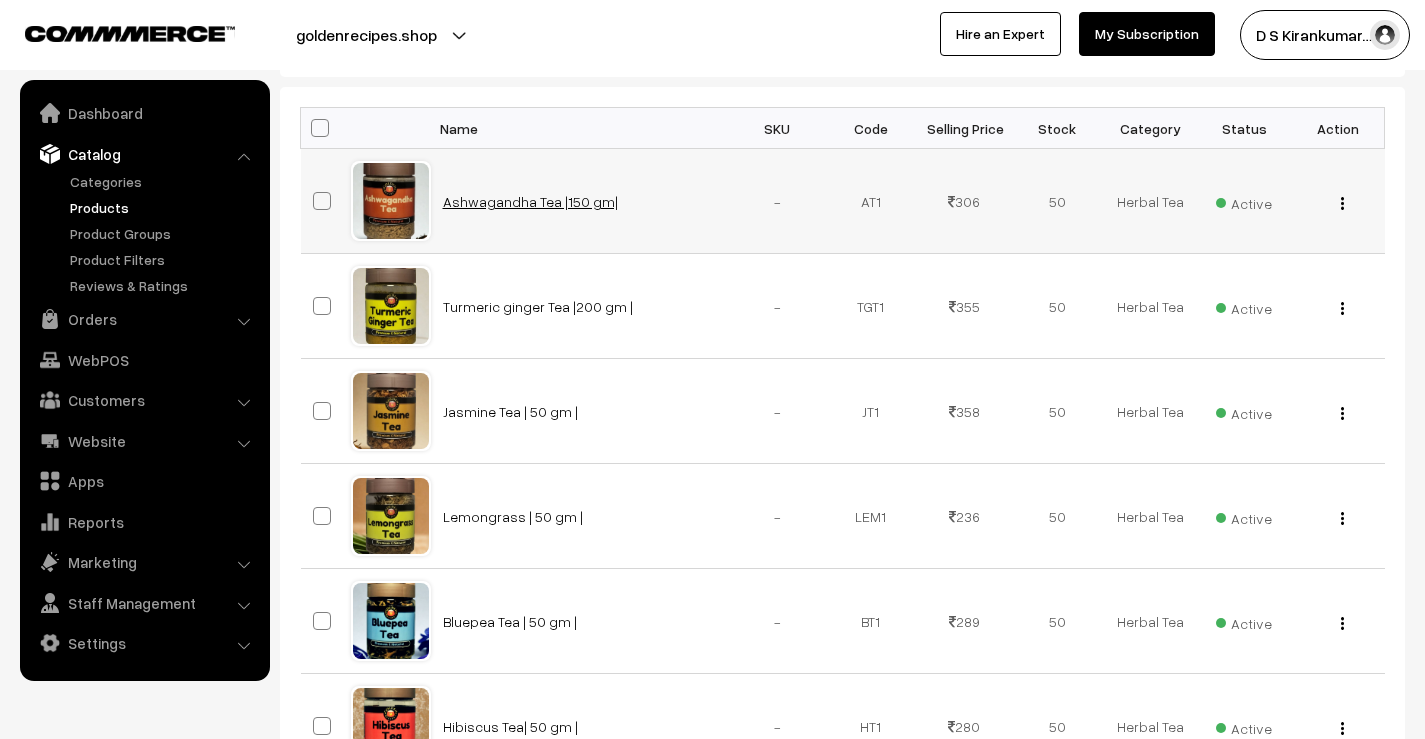 click on "Ashwagandha Tea |150 gm|" at bounding box center (530, 201) 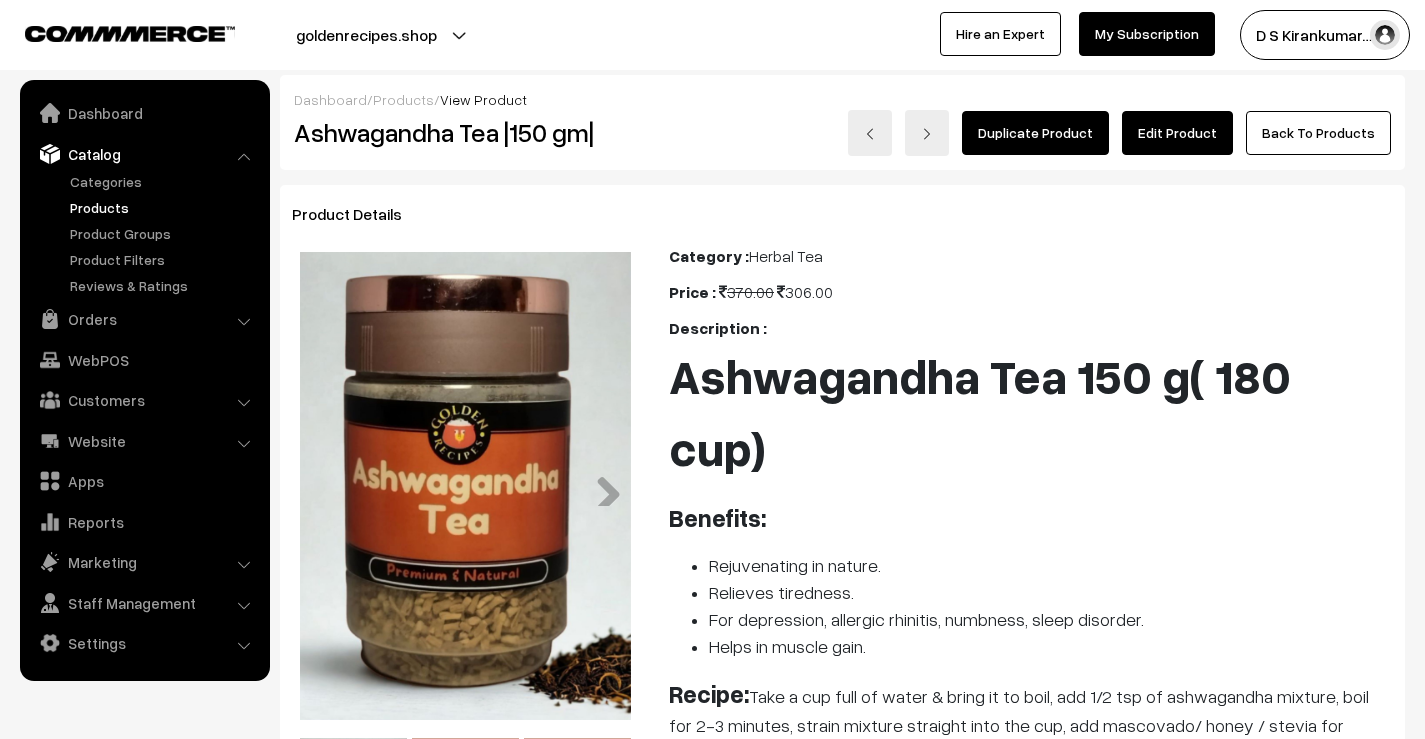 scroll, scrollTop: 0, scrollLeft: 0, axis: both 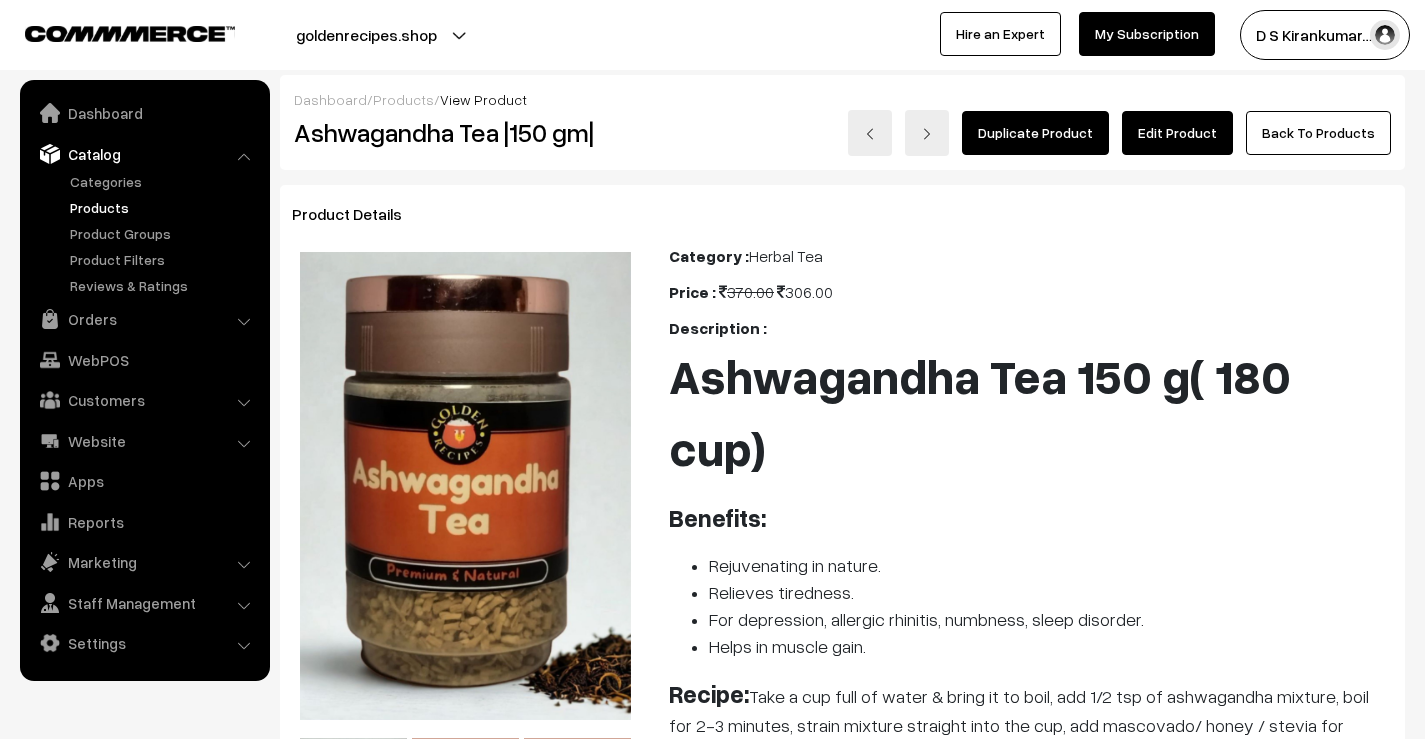 click on "Edit Product" at bounding box center (1177, 133) 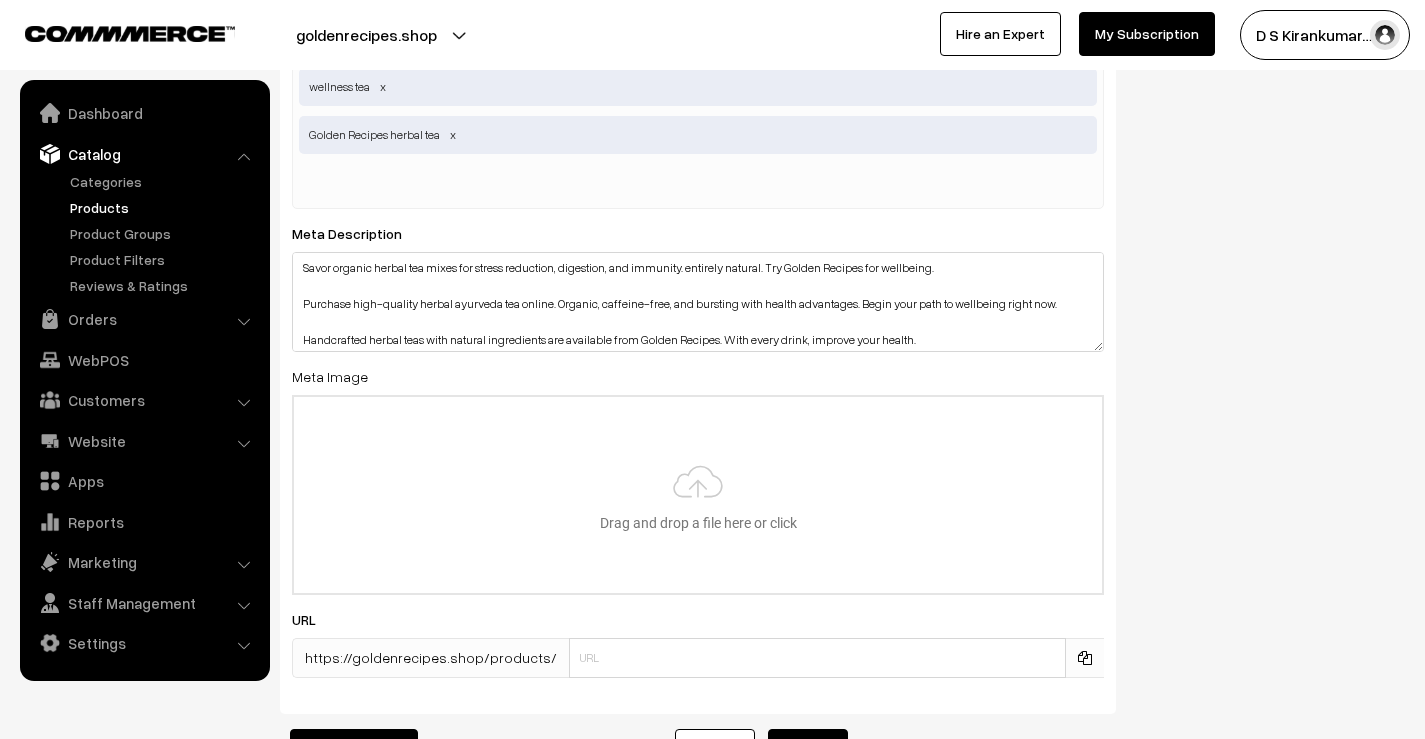 scroll, scrollTop: 4026, scrollLeft: 0, axis: vertical 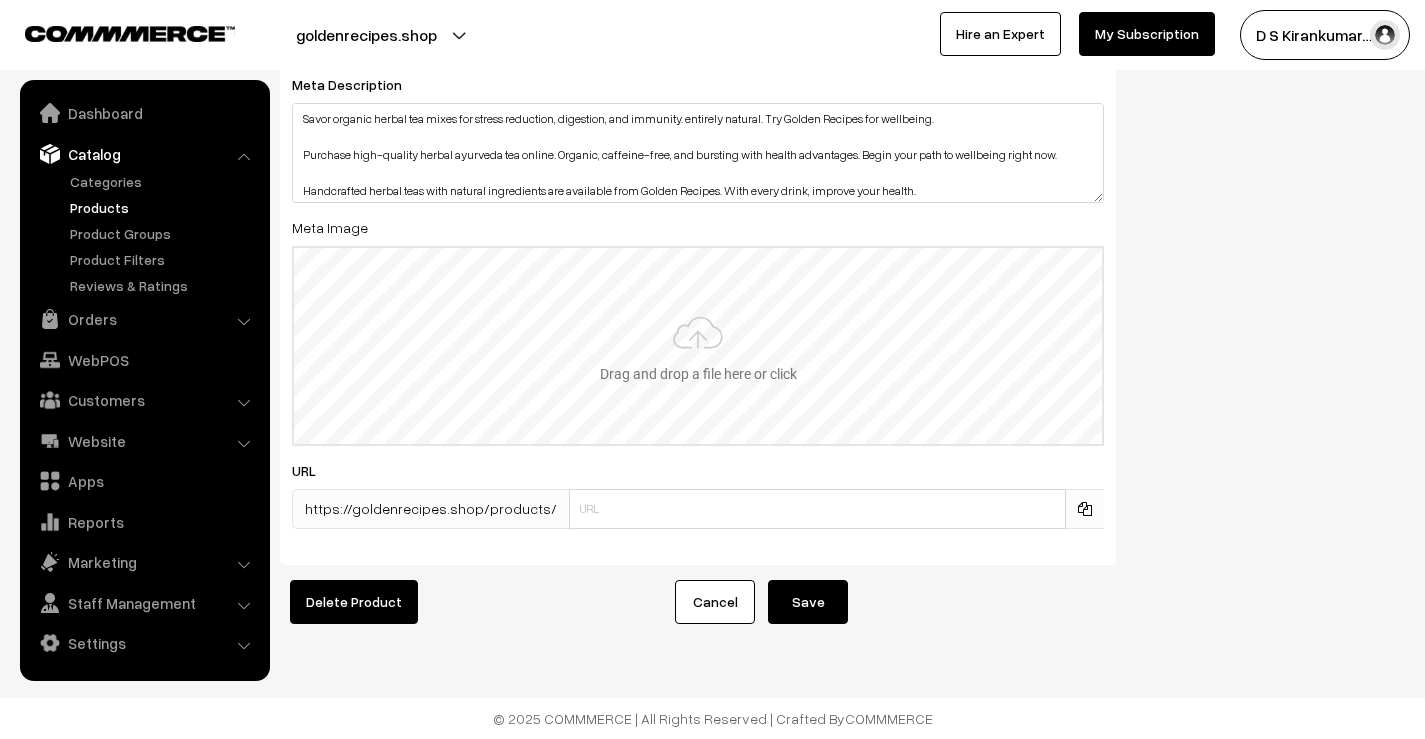 click at bounding box center [698, 346] 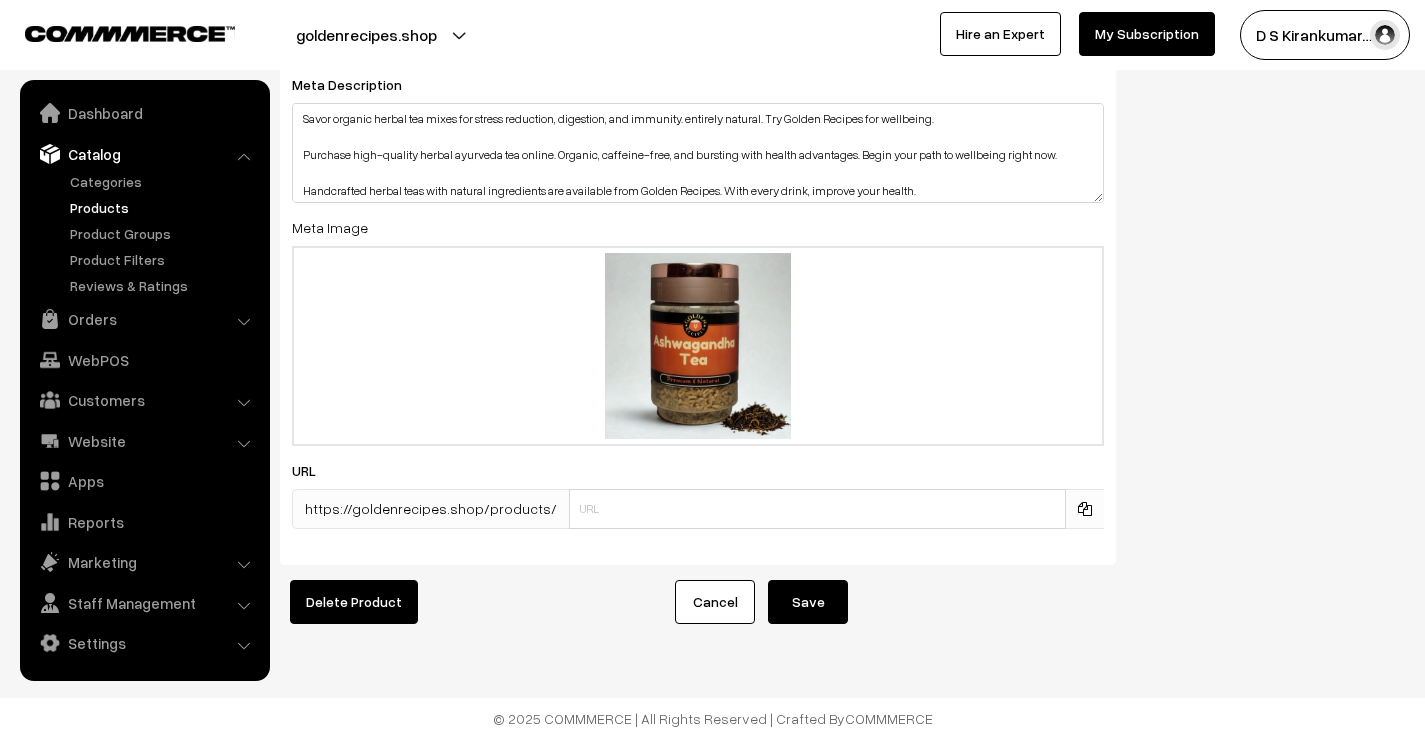 click on "Save" at bounding box center [808, 602] 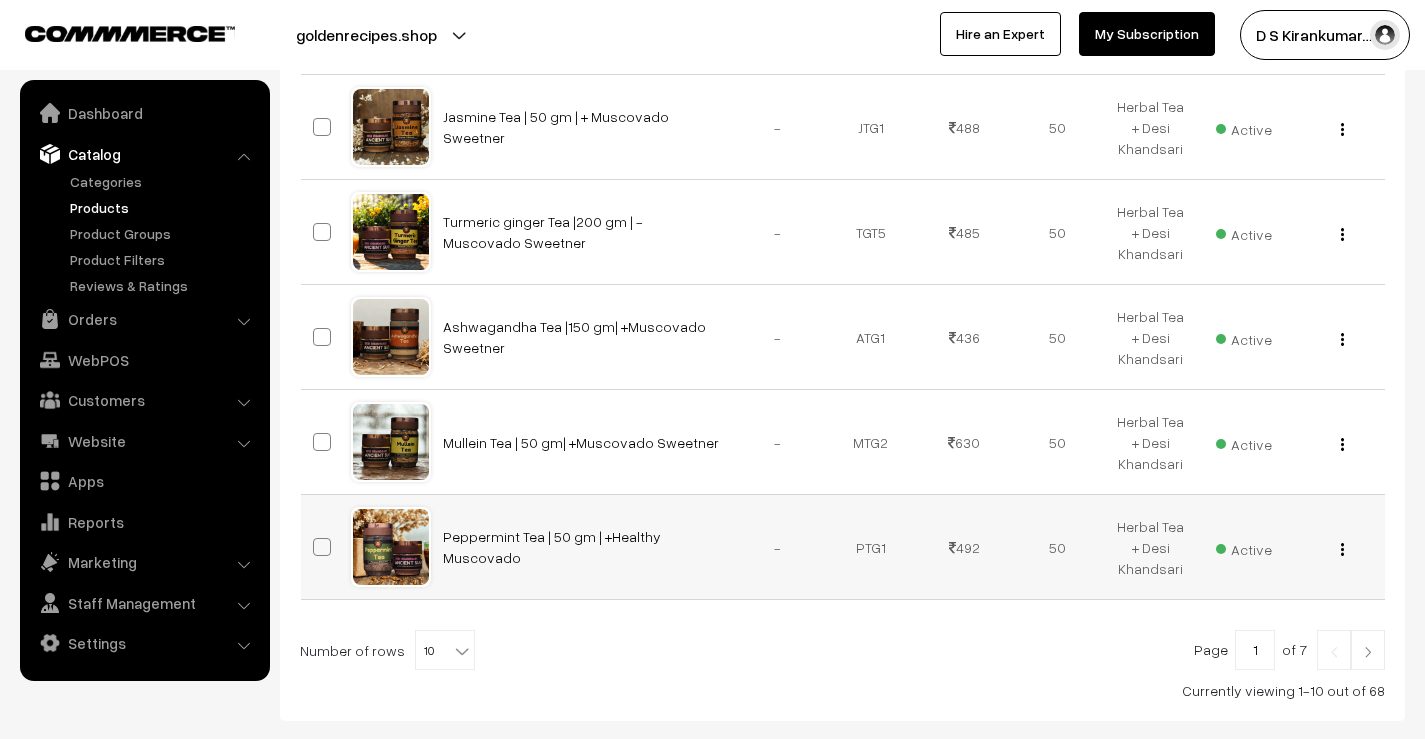scroll, scrollTop: 1011, scrollLeft: 0, axis: vertical 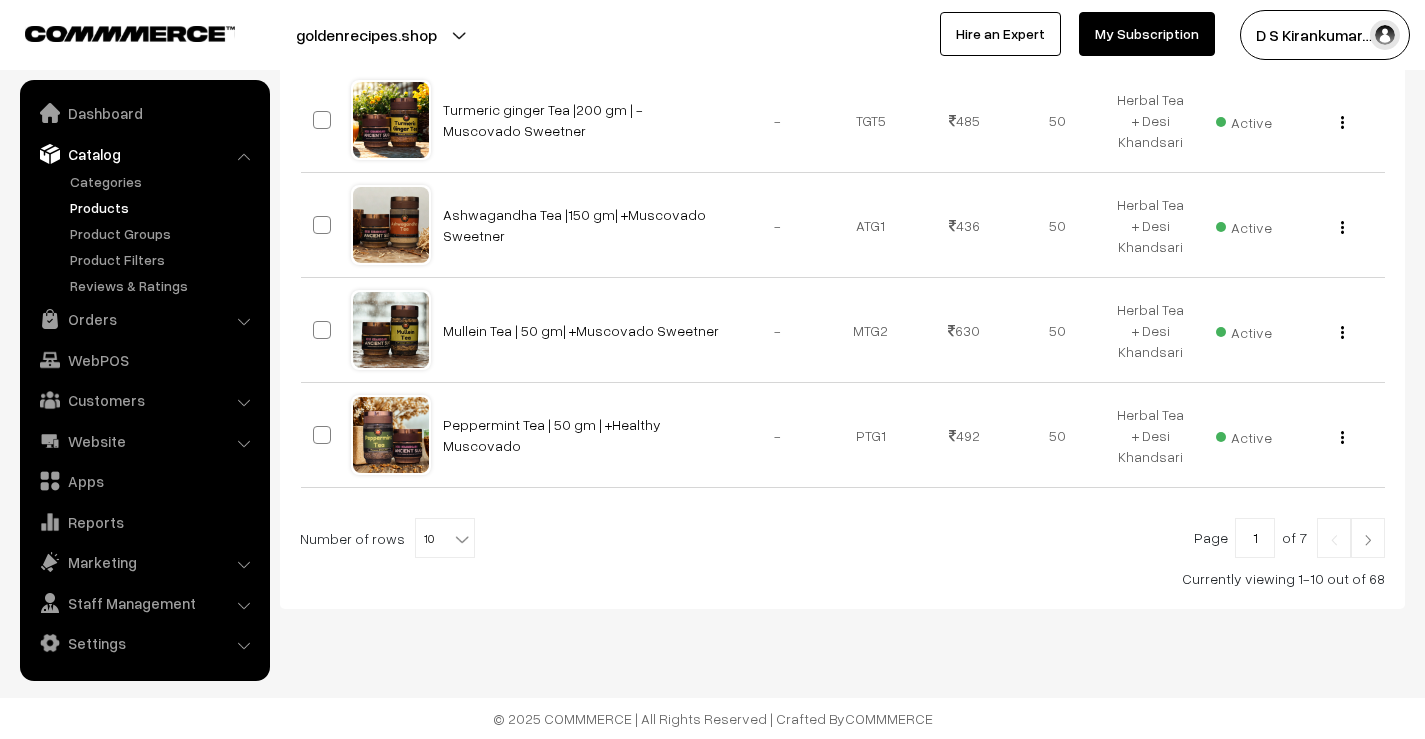 click at bounding box center (1368, 538) 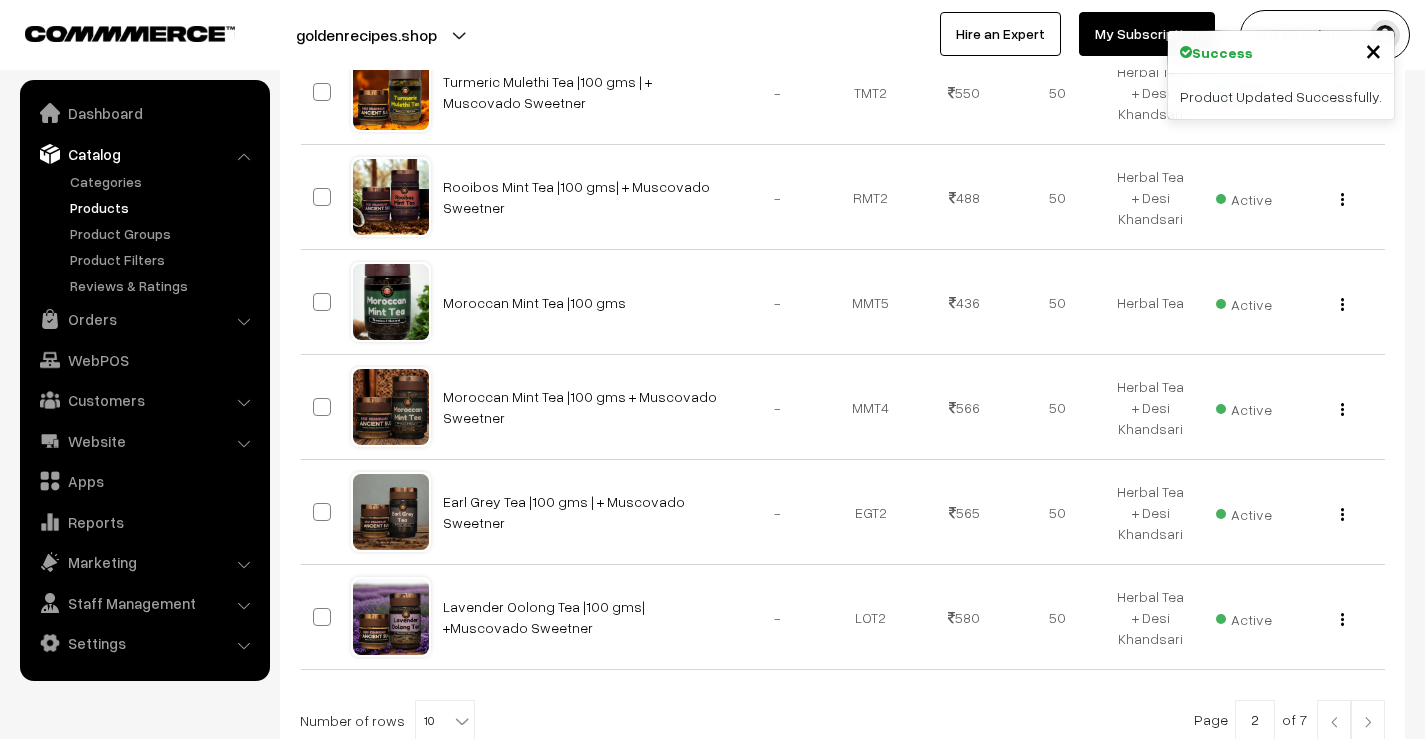 scroll, scrollTop: 1011, scrollLeft: 0, axis: vertical 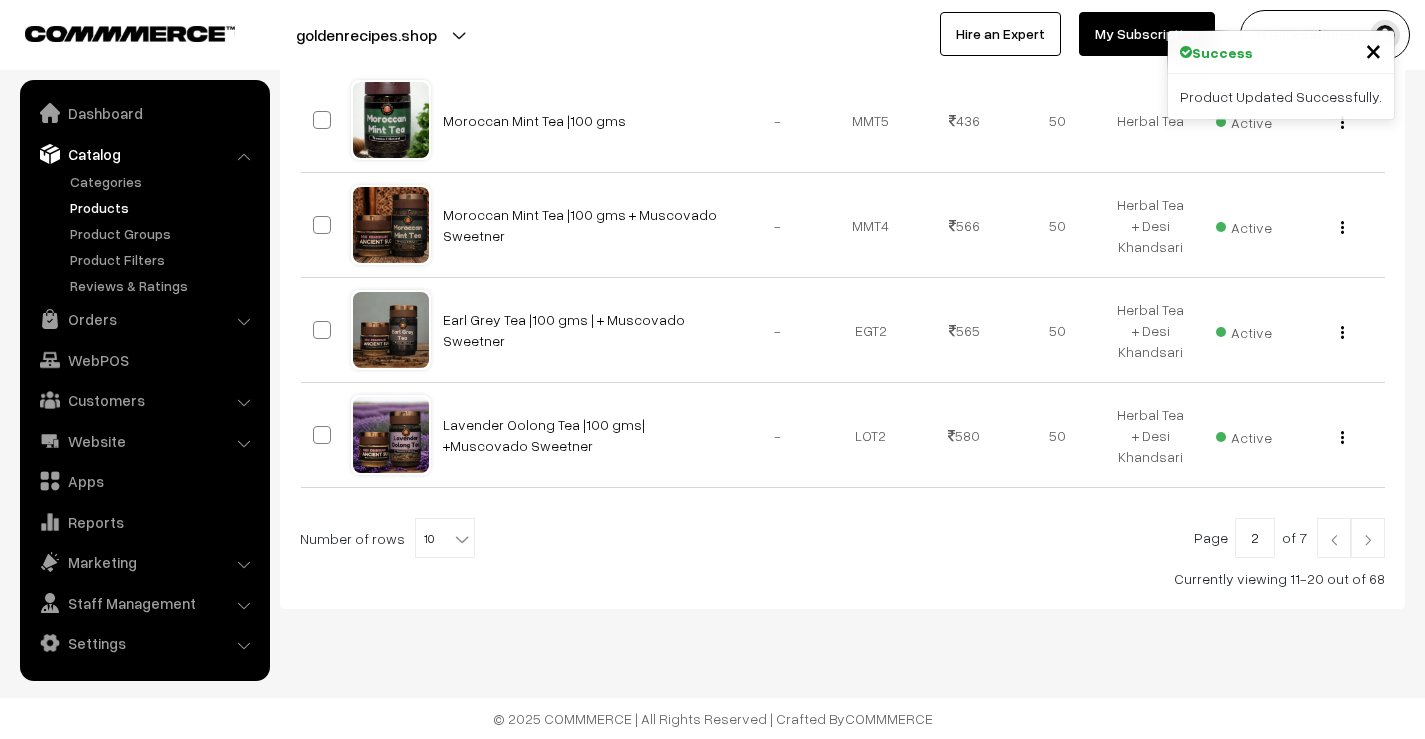 drag, startPoint x: 0, startPoint y: 0, endPoint x: 1378, endPoint y: 540, distance: 1480.0283 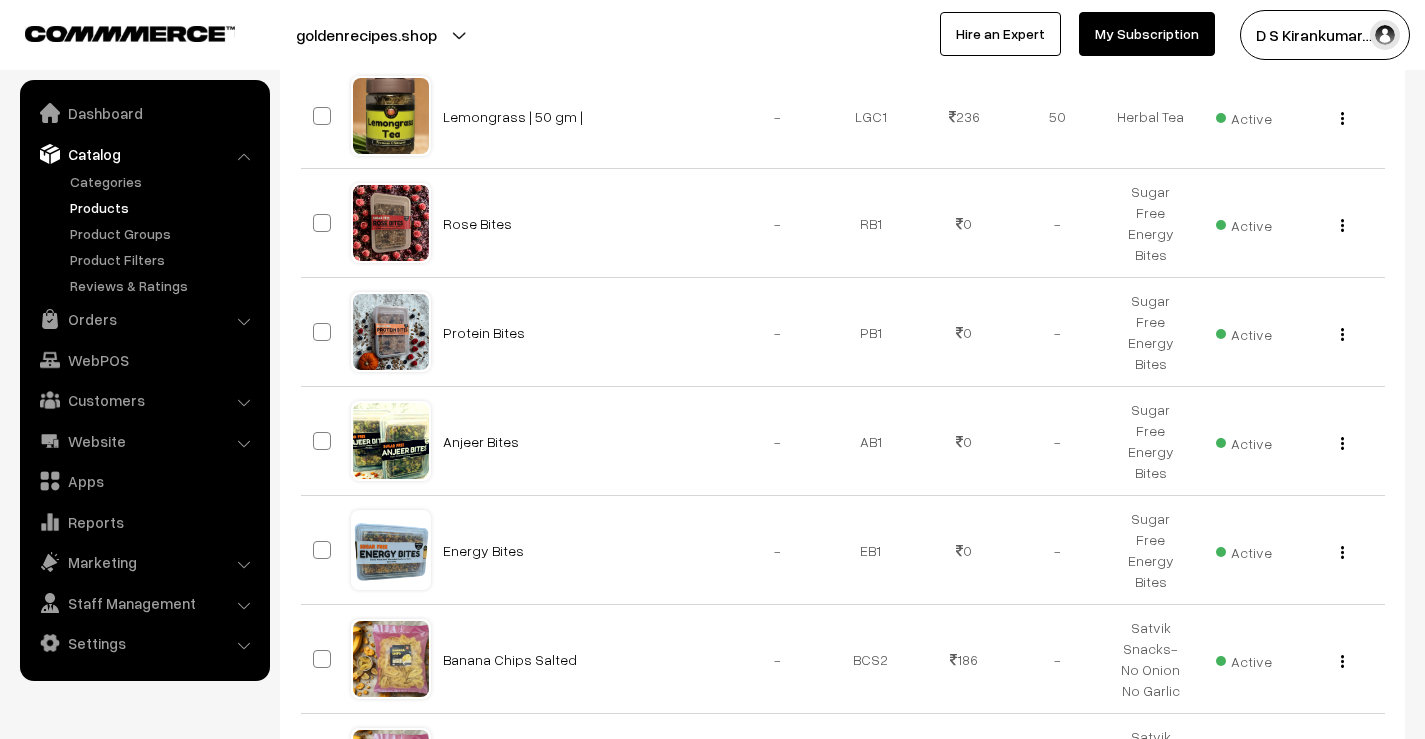 scroll, scrollTop: 1019, scrollLeft: 0, axis: vertical 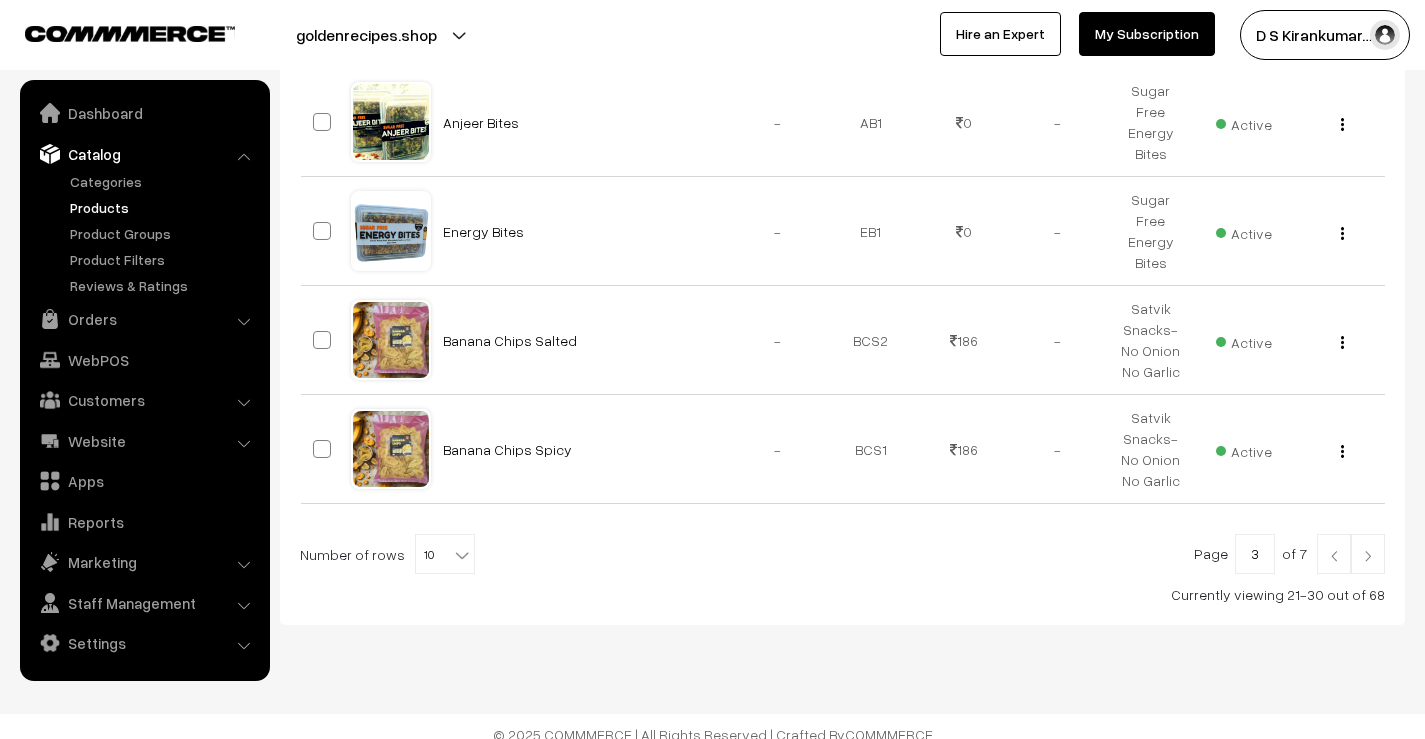 drag, startPoint x: 0, startPoint y: 0, endPoint x: 1378, endPoint y: 540, distance: 1480.0283 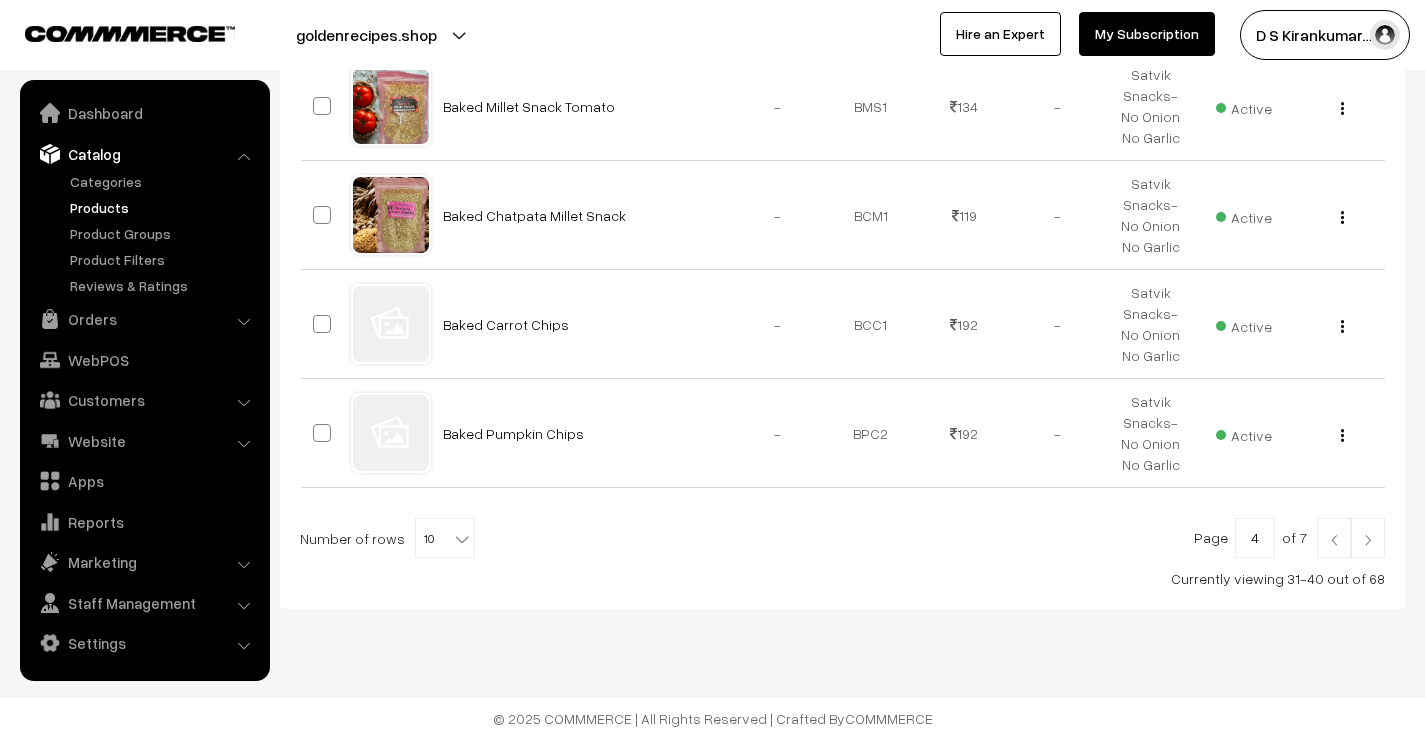 scroll, scrollTop: 1051, scrollLeft: 0, axis: vertical 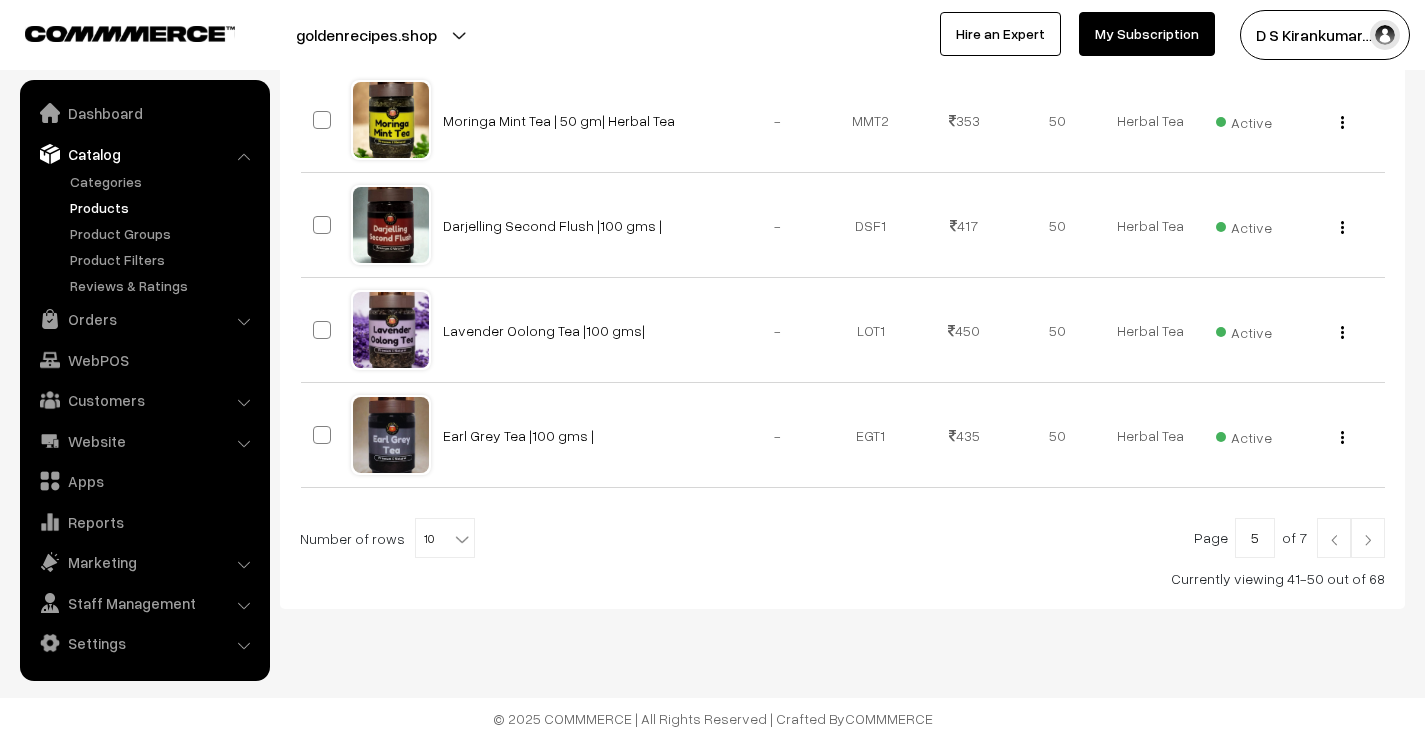 drag, startPoint x: 0, startPoint y: 0, endPoint x: 1377, endPoint y: 541, distance: 1479.4628 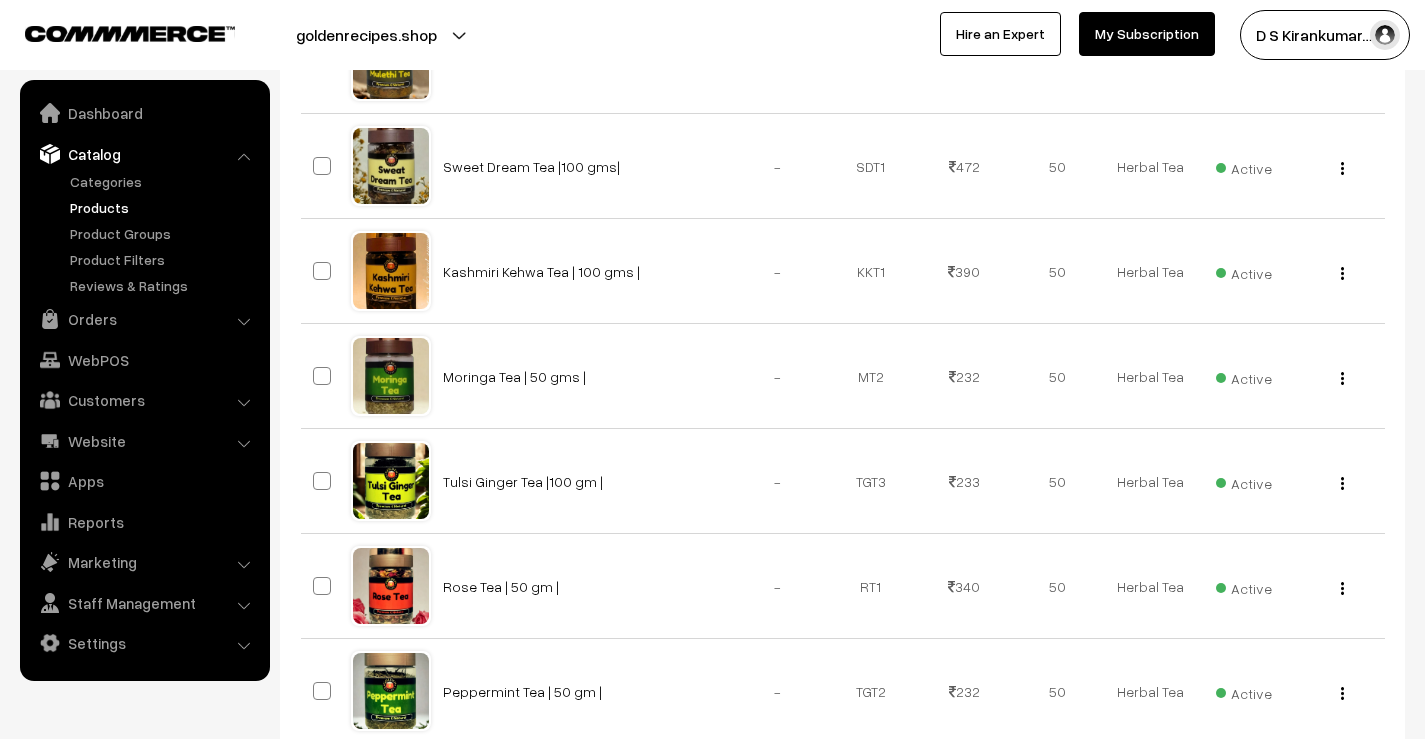 scroll, scrollTop: 900, scrollLeft: 0, axis: vertical 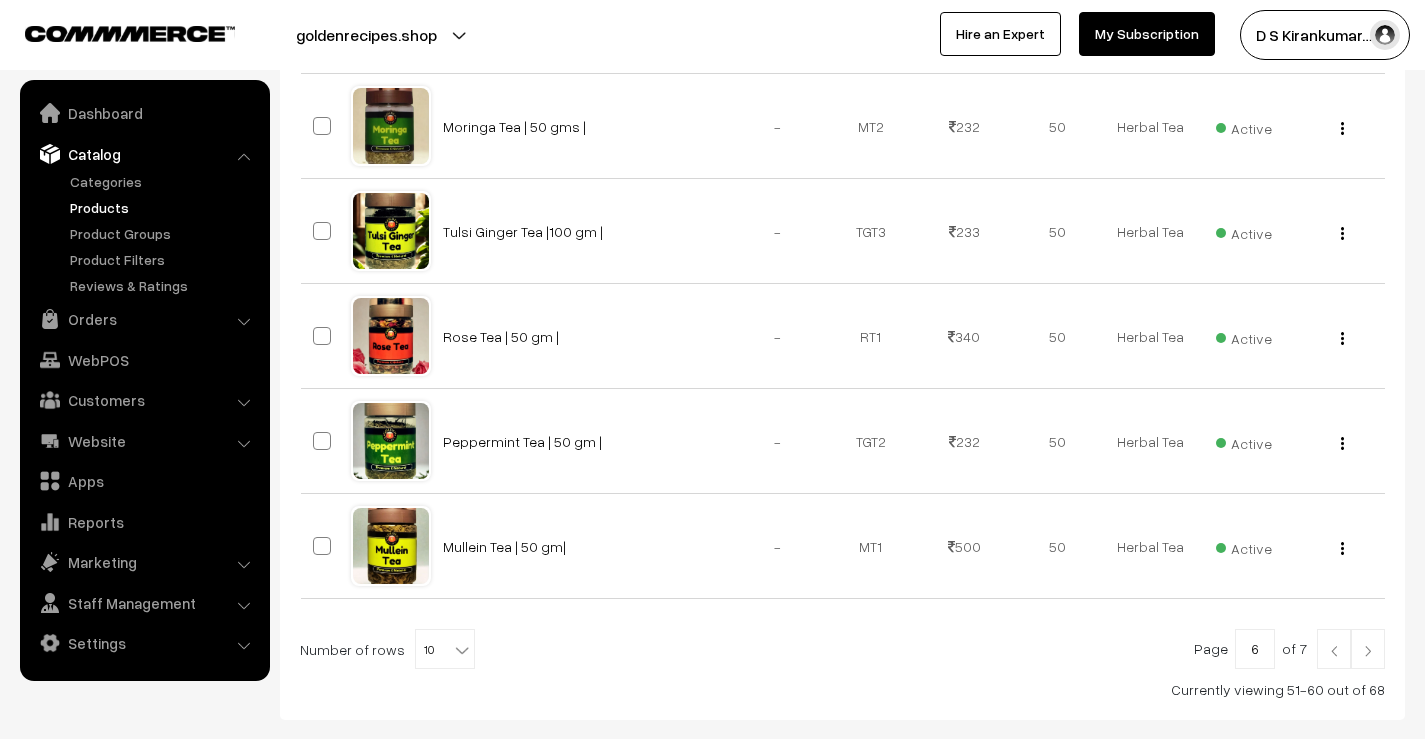 click at bounding box center [1368, 649] 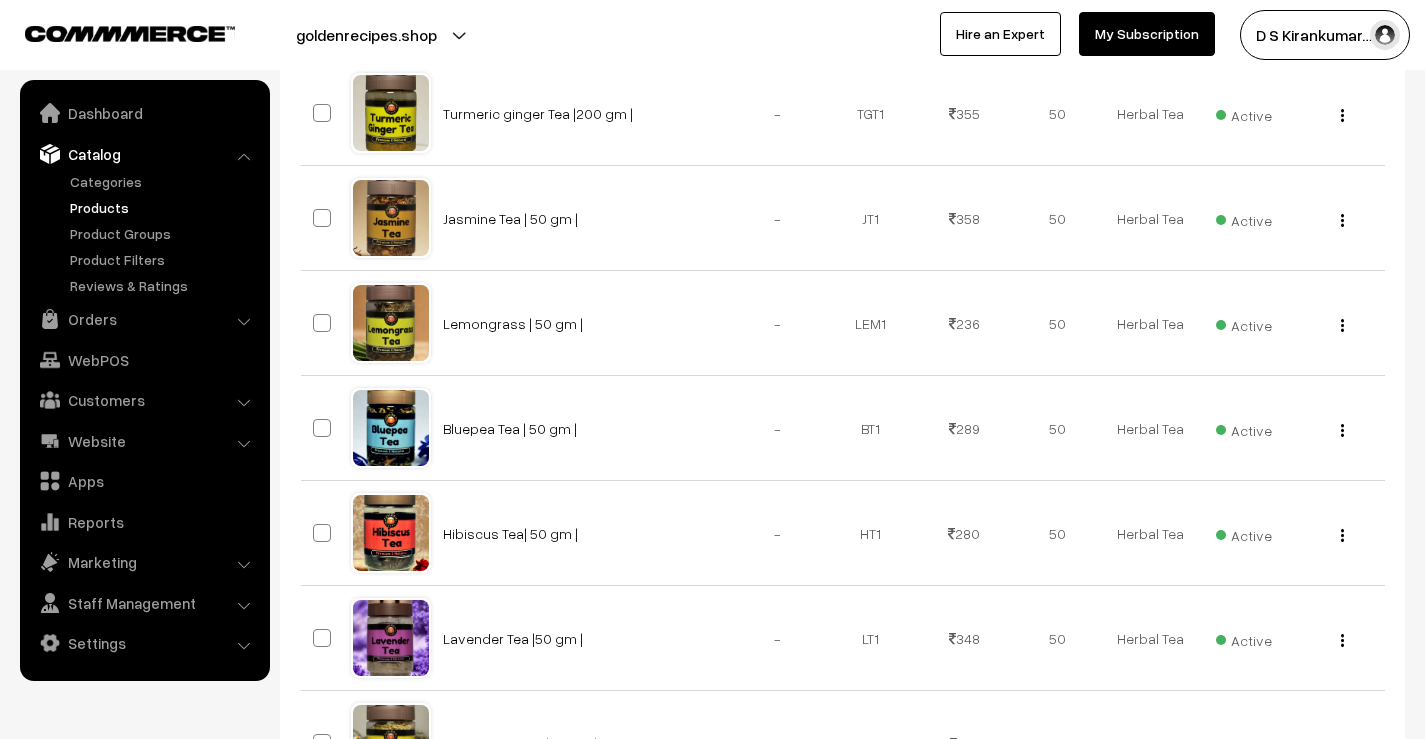 scroll, scrollTop: 500, scrollLeft: 0, axis: vertical 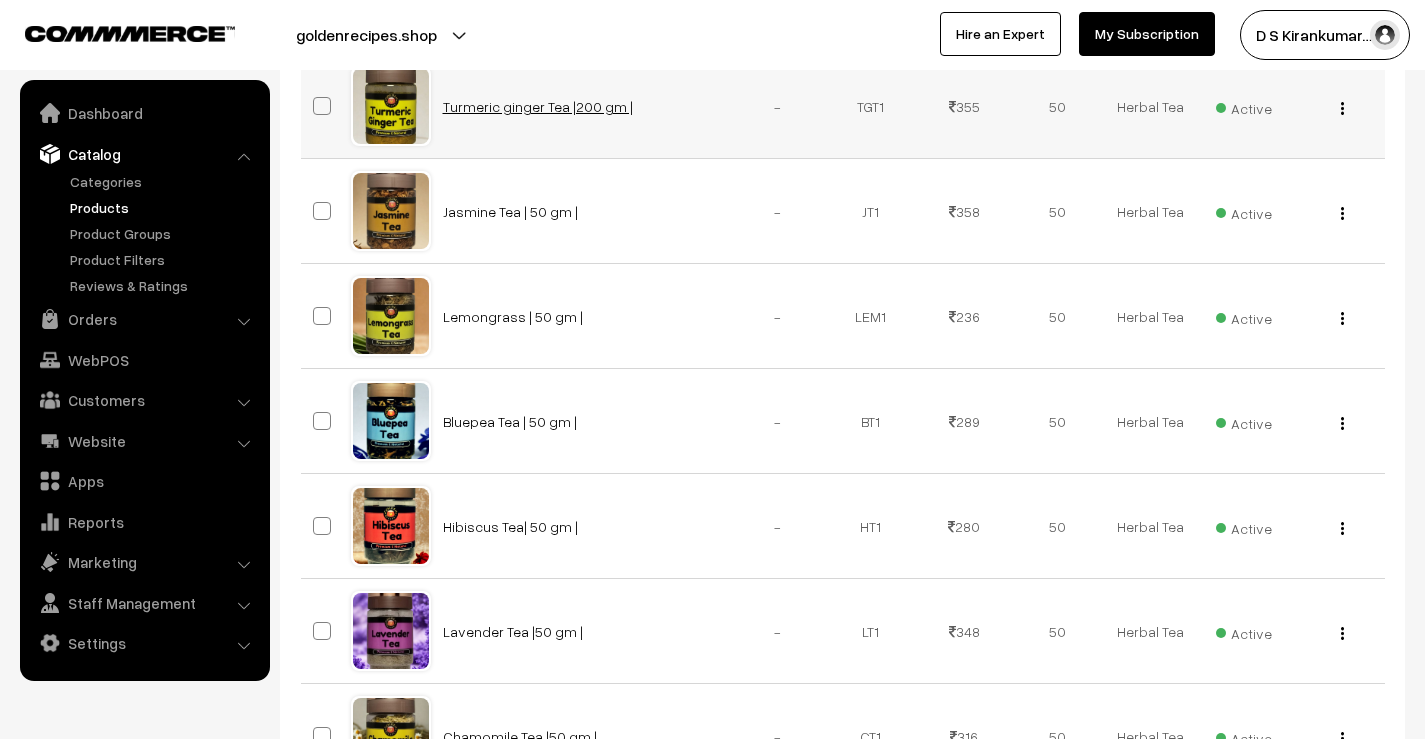 click on "Turmeric ginger Tea |200 gm |" at bounding box center (538, 106) 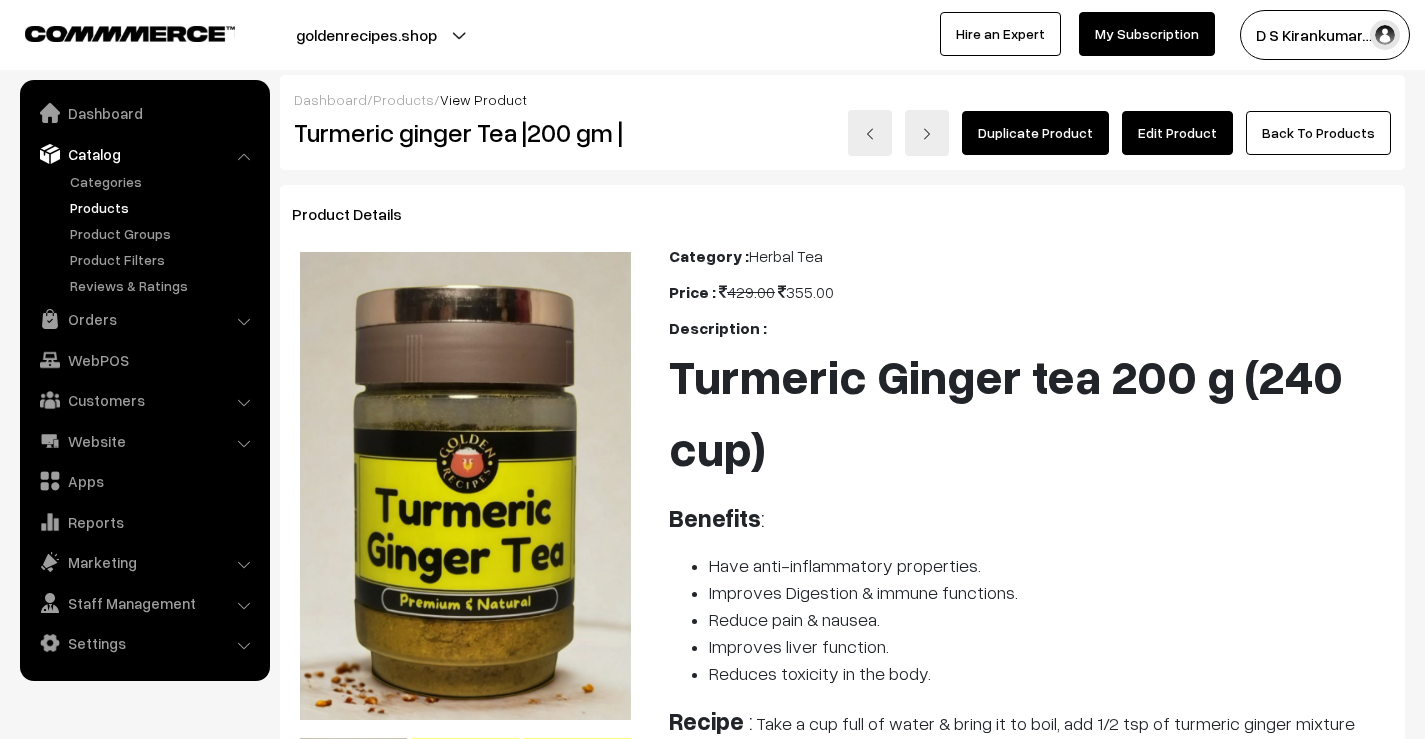 scroll, scrollTop: 0, scrollLeft: 0, axis: both 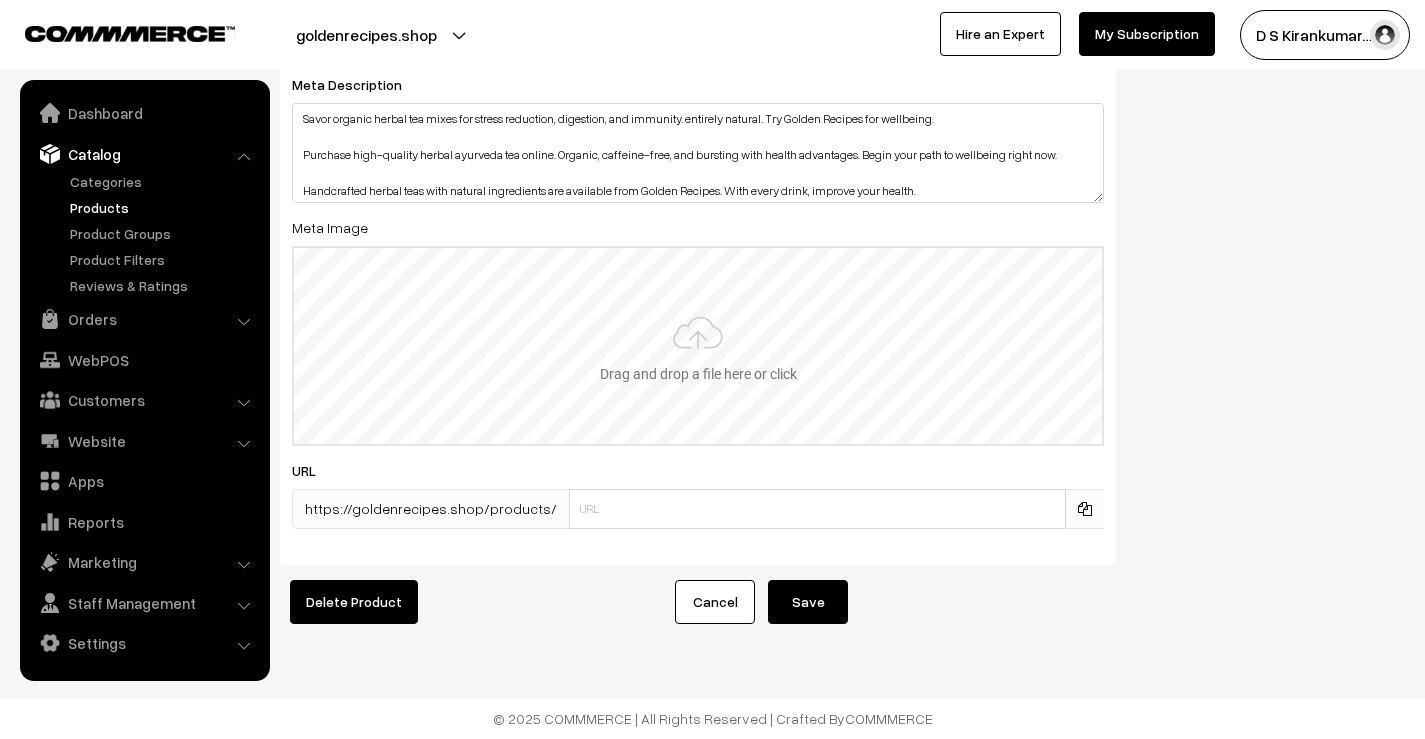 click at bounding box center (698, 346) 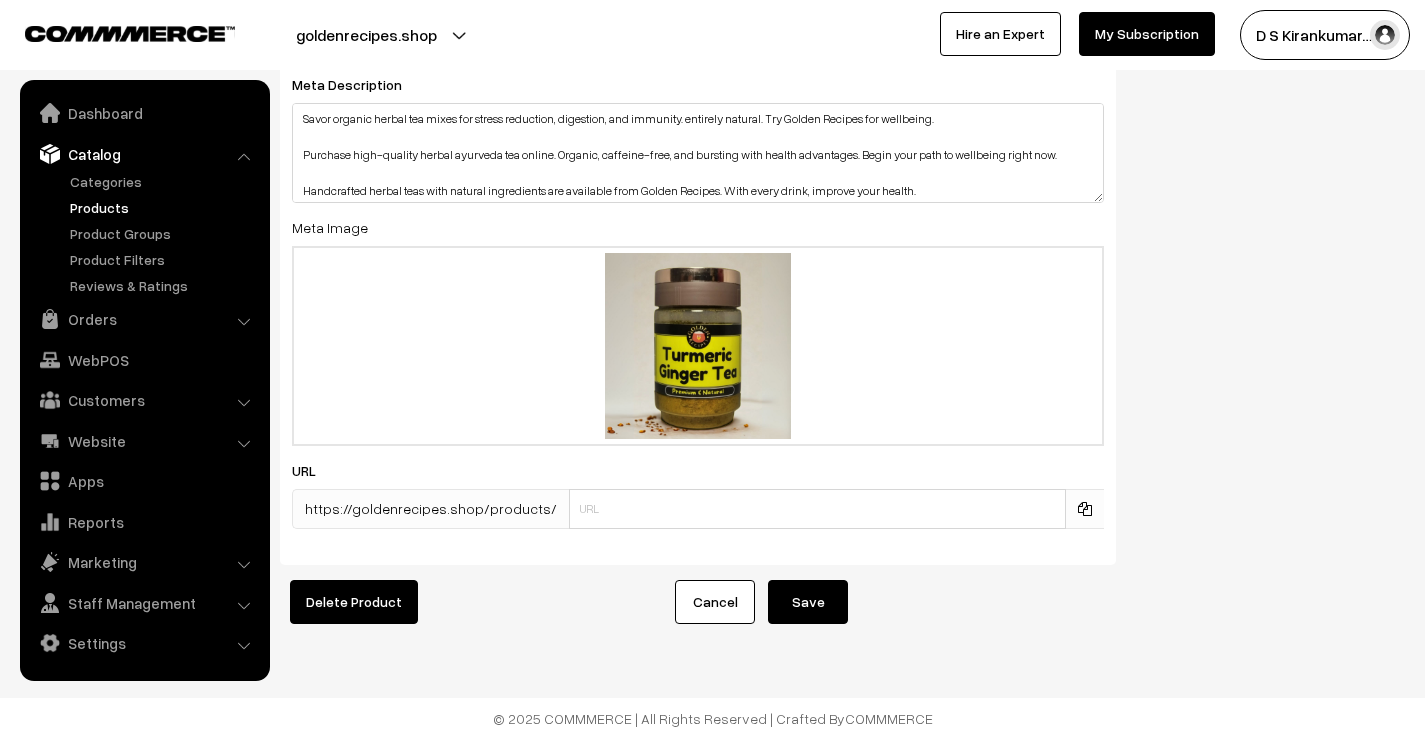 click on "Save" at bounding box center [808, 602] 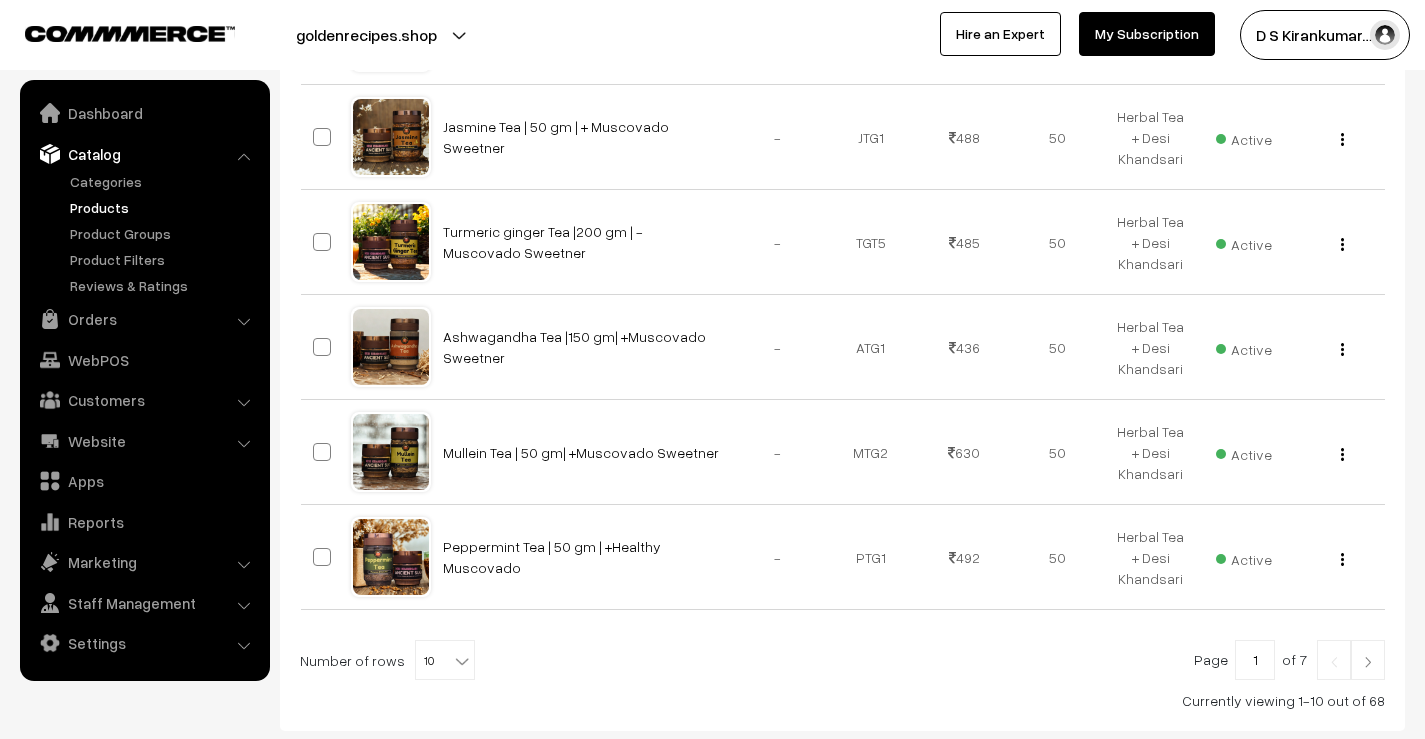 scroll, scrollTop: 1011, scrollLeft: 0, axis: vertical 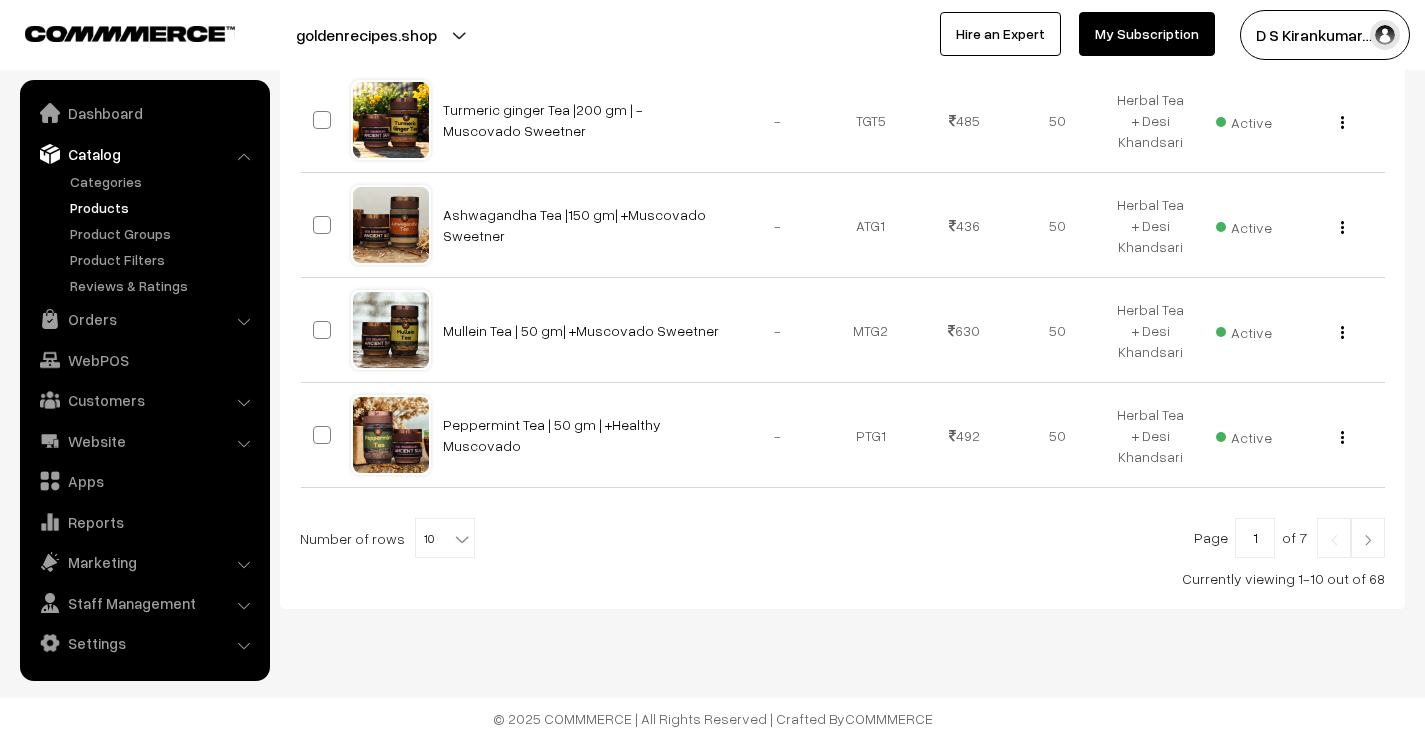 click at bounding box center [1368, 538] 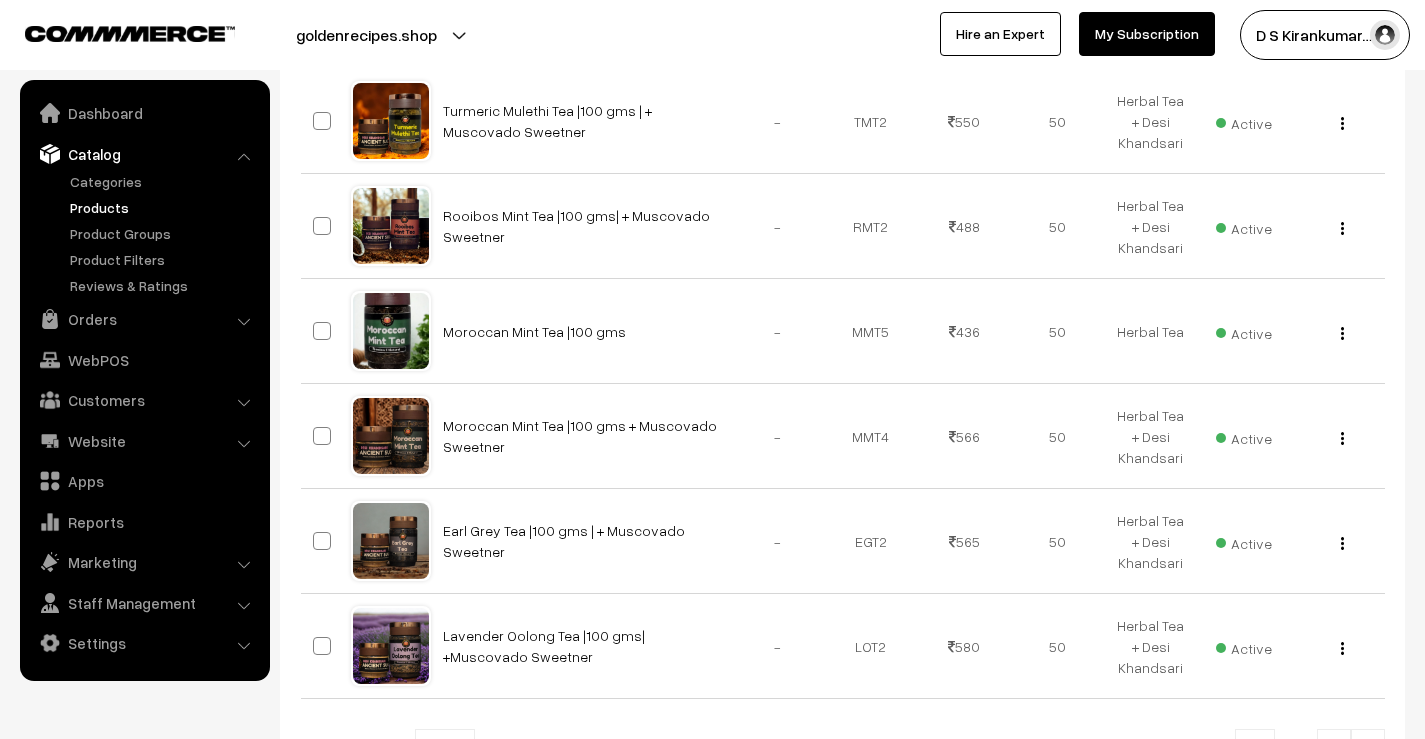 scroll, scrollTop: 1011, scrollLeft: 0, axis: vertical 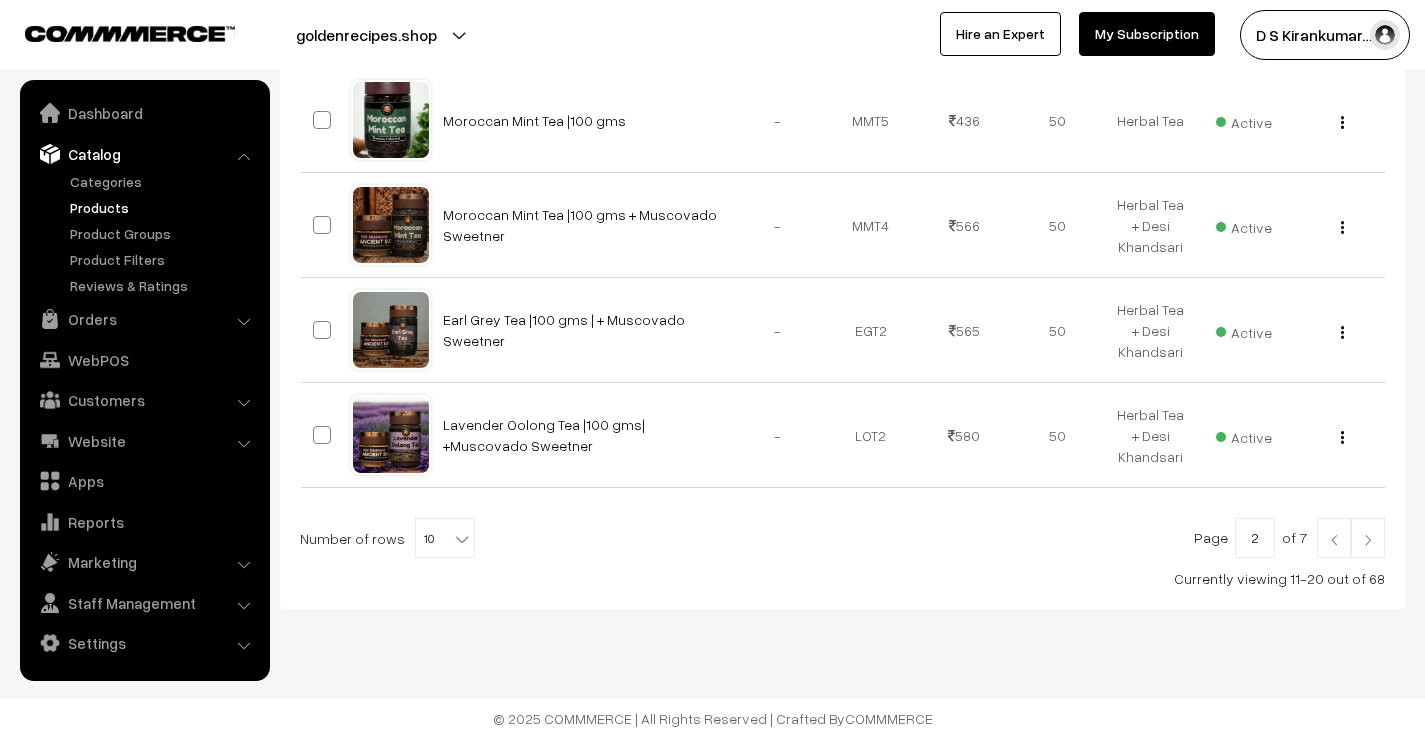 click at bounding box center [1368, 540] 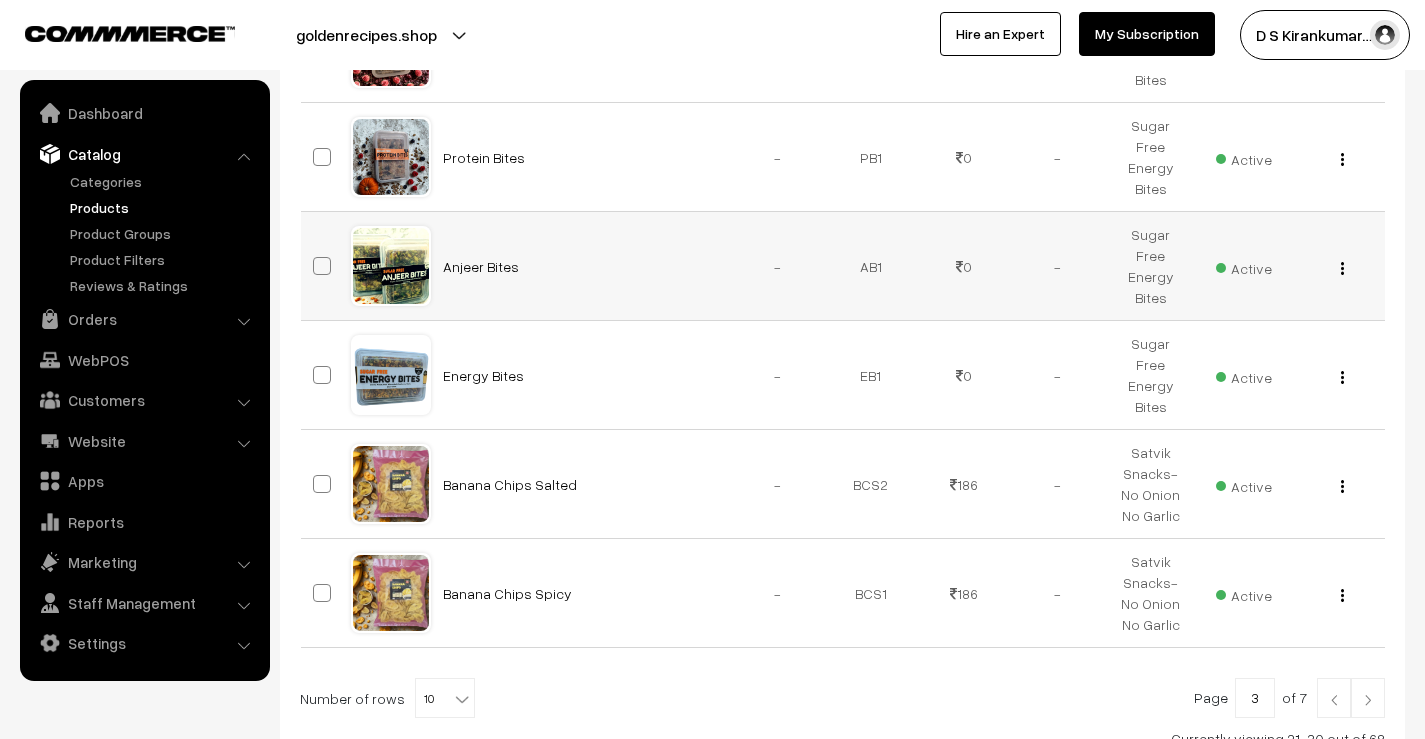 scroll, scrollTop: 1019, scrollLeft: 0, axis: vertical 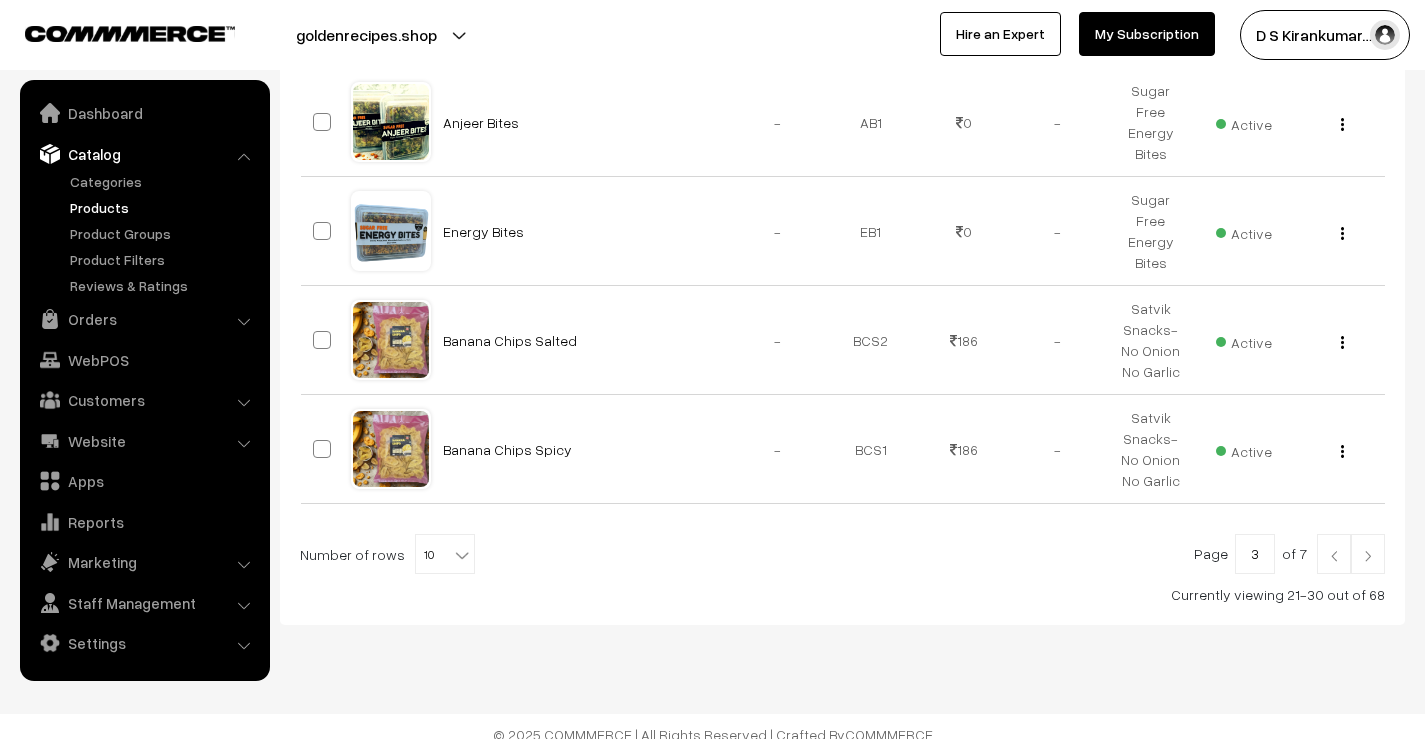 click at bounding box center [1368, 556] 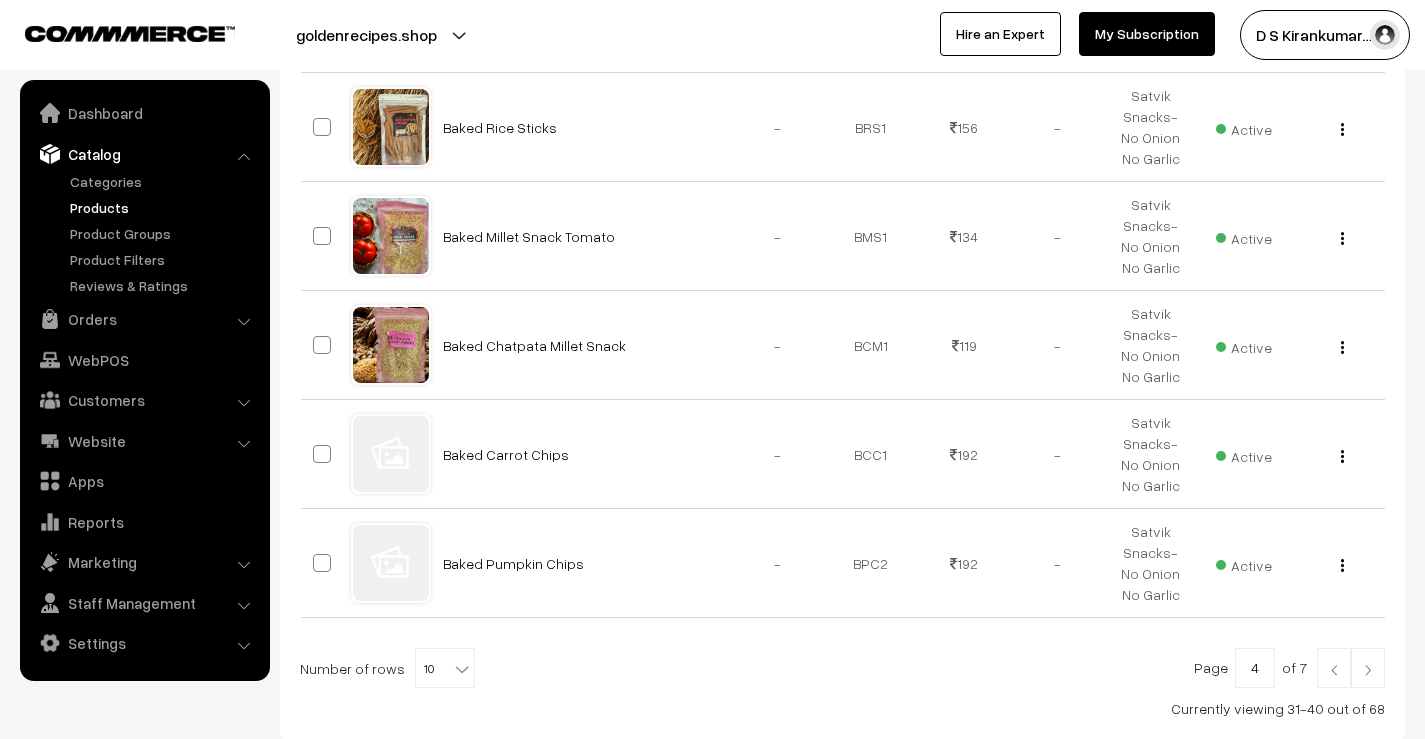 scroll, scrollTop: 1051, scrollLeft: 0, axis: vertical 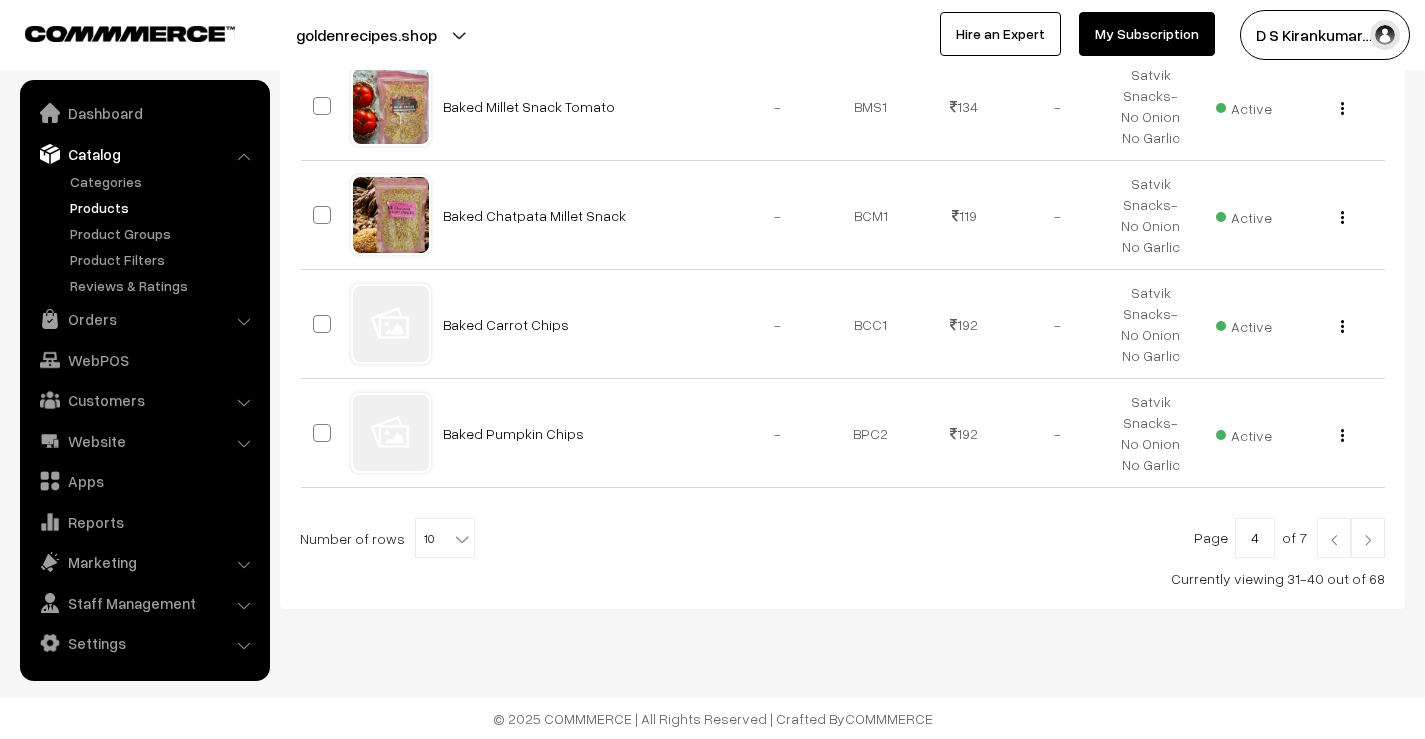 drag, startPoint x: 0, startPoint y: 0, endPoint x: 1367, endPoint y: 542, distance: 1470.5281 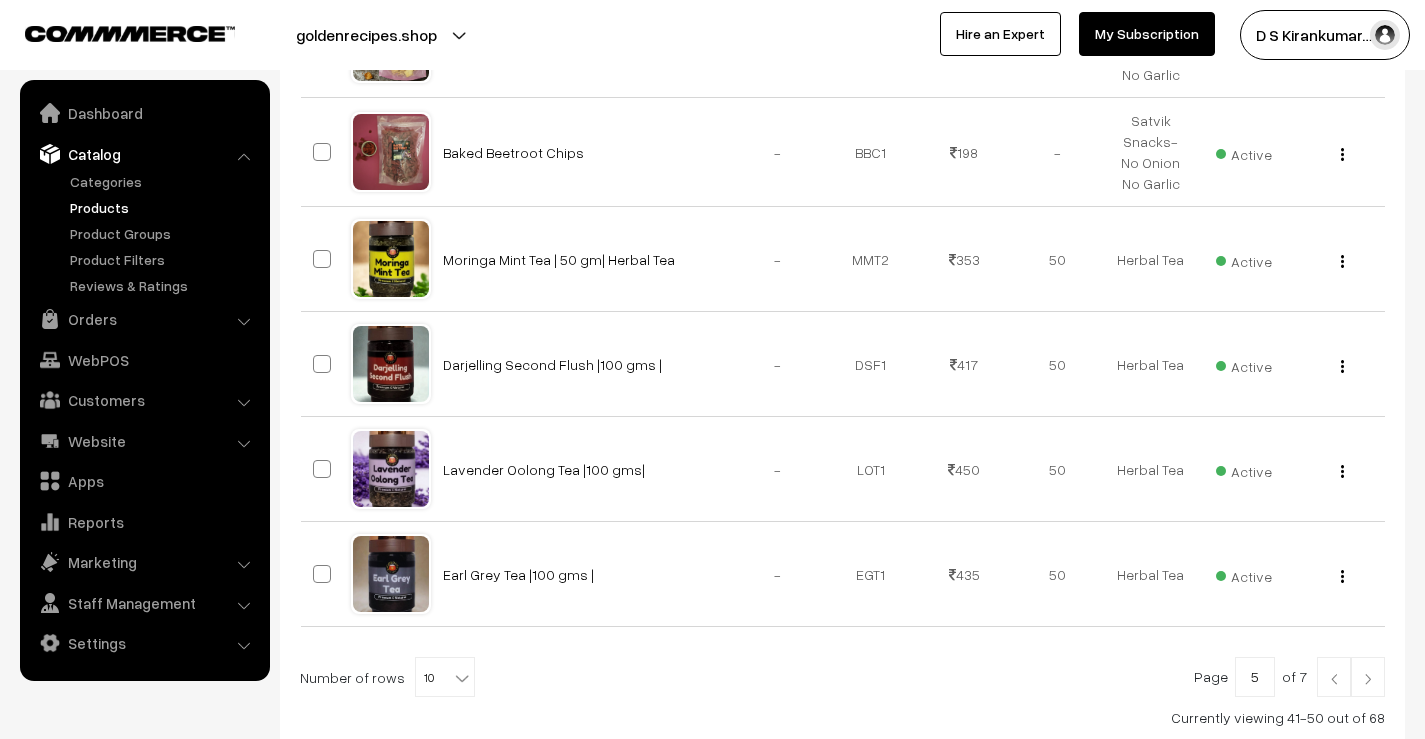 scroll, scrollTop: 1035, scrollLeft: 0, axis: vertical 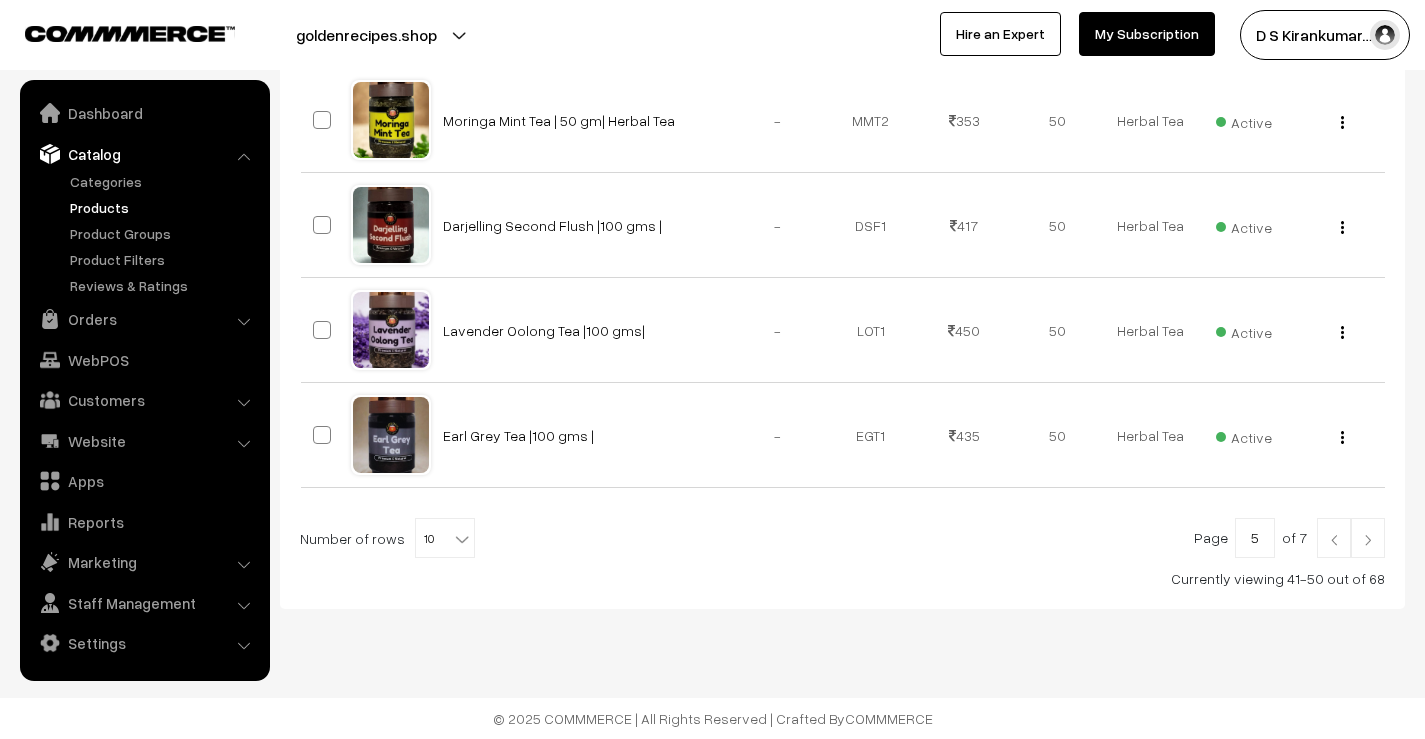 click at bounding box center (1368, 538) 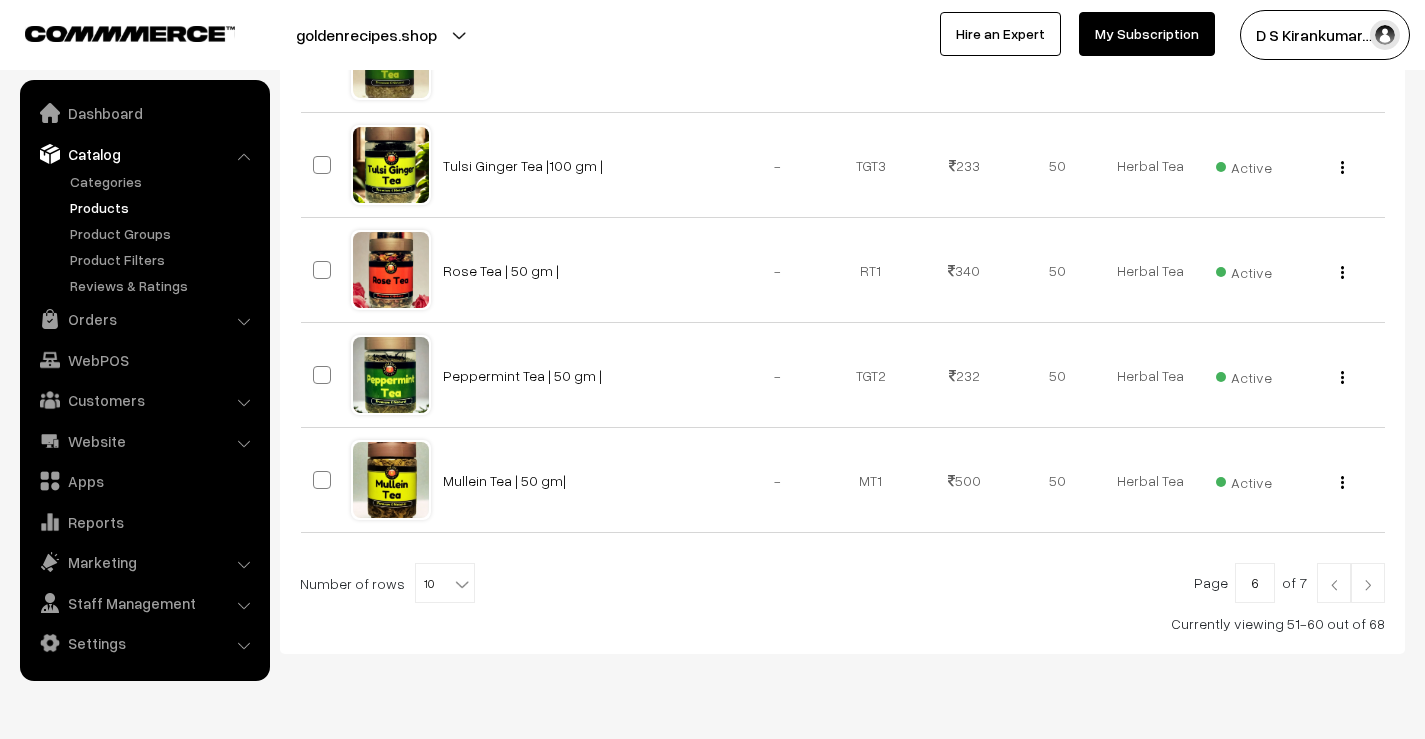 scroll, scrollTop: 1000, scrollLeft: 0, axis: vertical 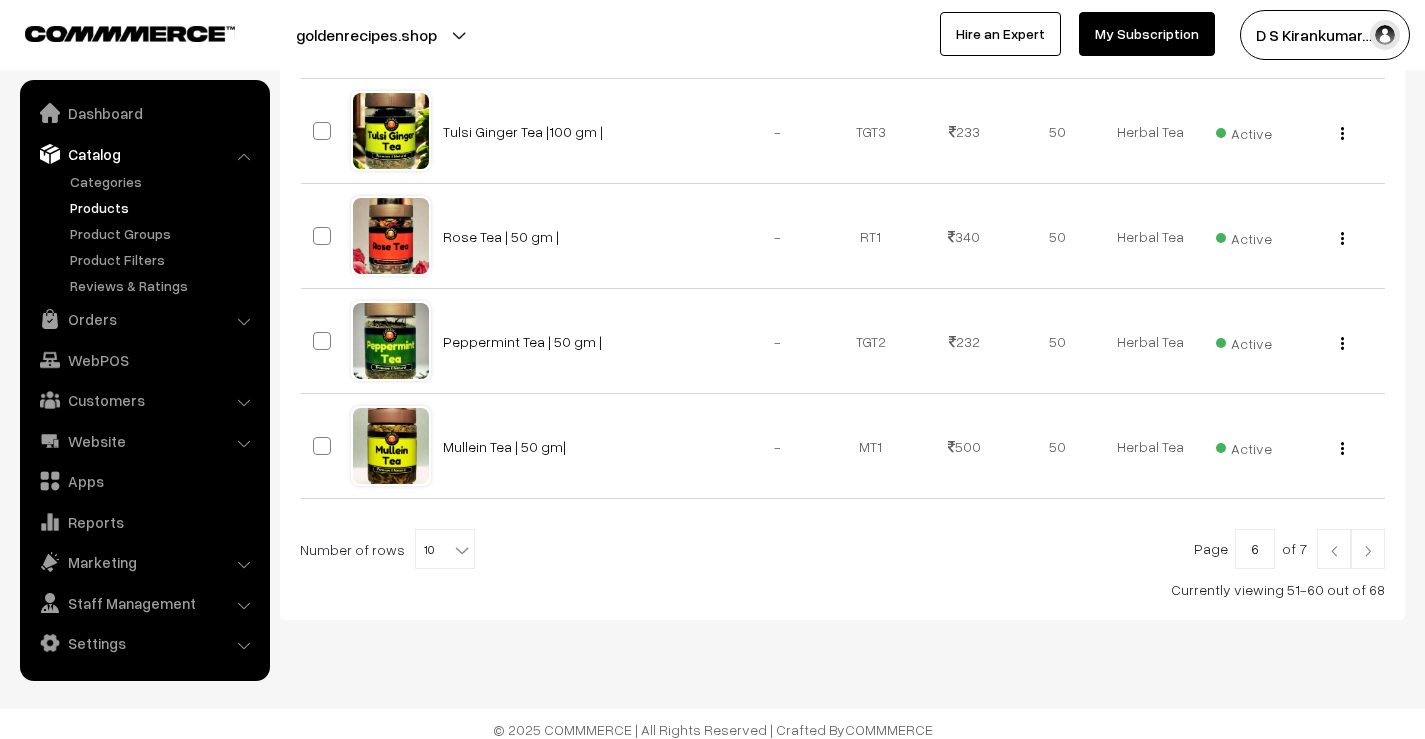 drag, startPoint x: 0, startPoint y: 0, endPoint x: 1365, endPoint y: 547, distance: 1470.5217 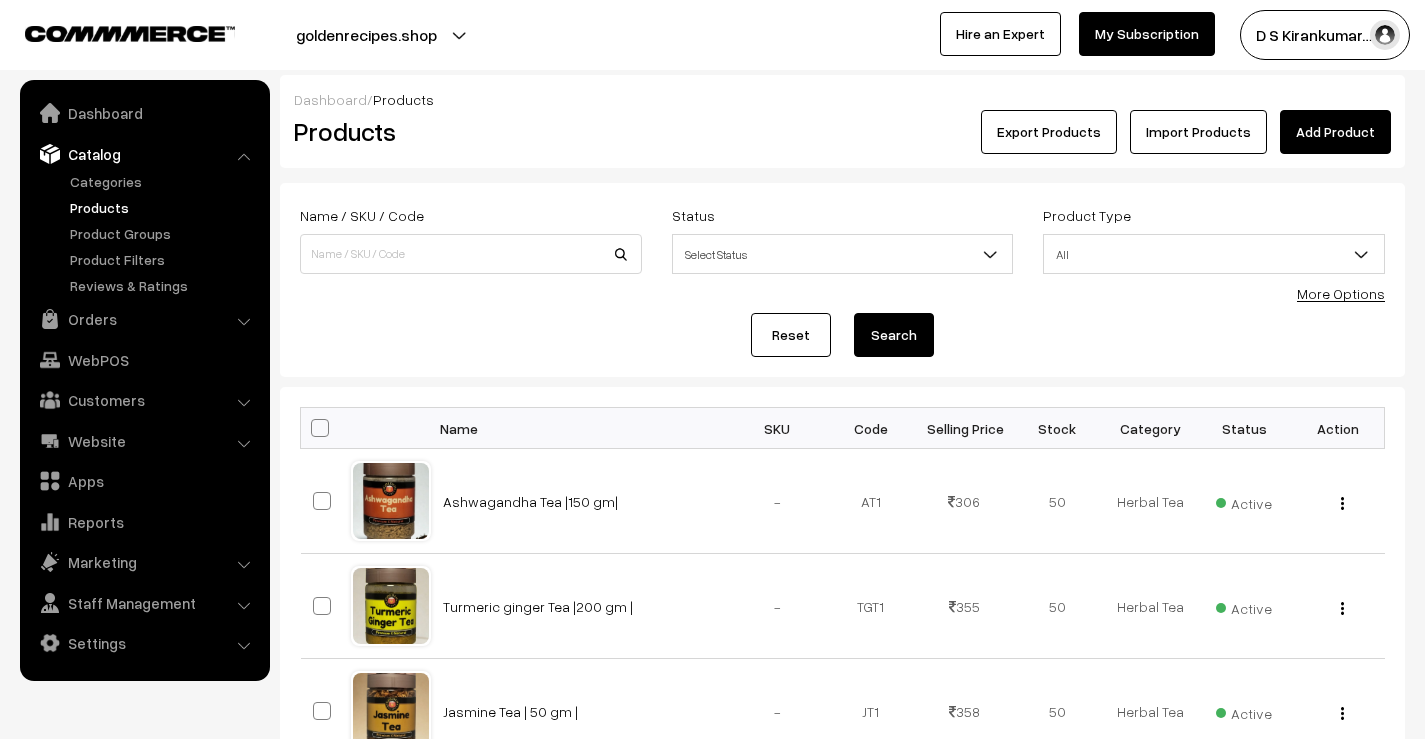 scroll, scrollTop: 500, scrollLeft: 0, axis: vertical 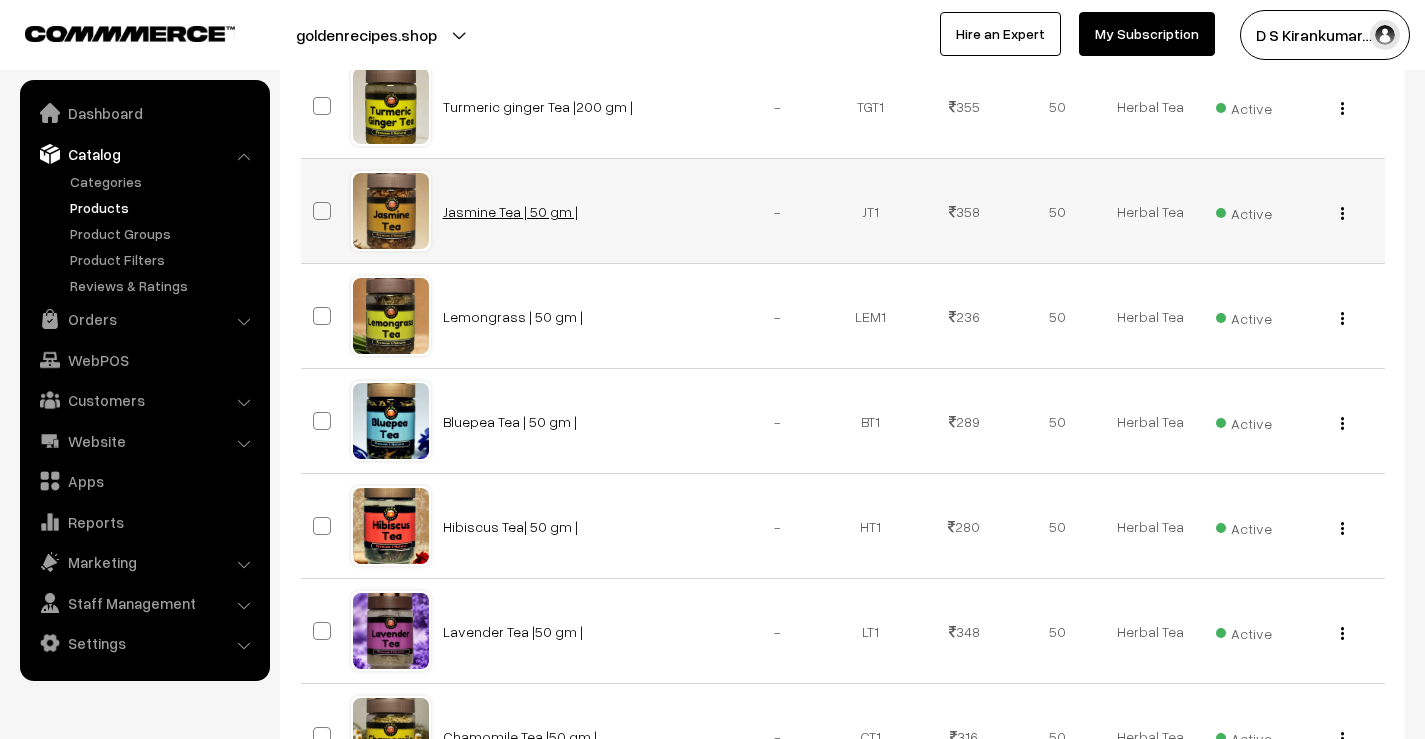click on "Jasmine Tea | 50 gm |" at bounding box center (510, 211) 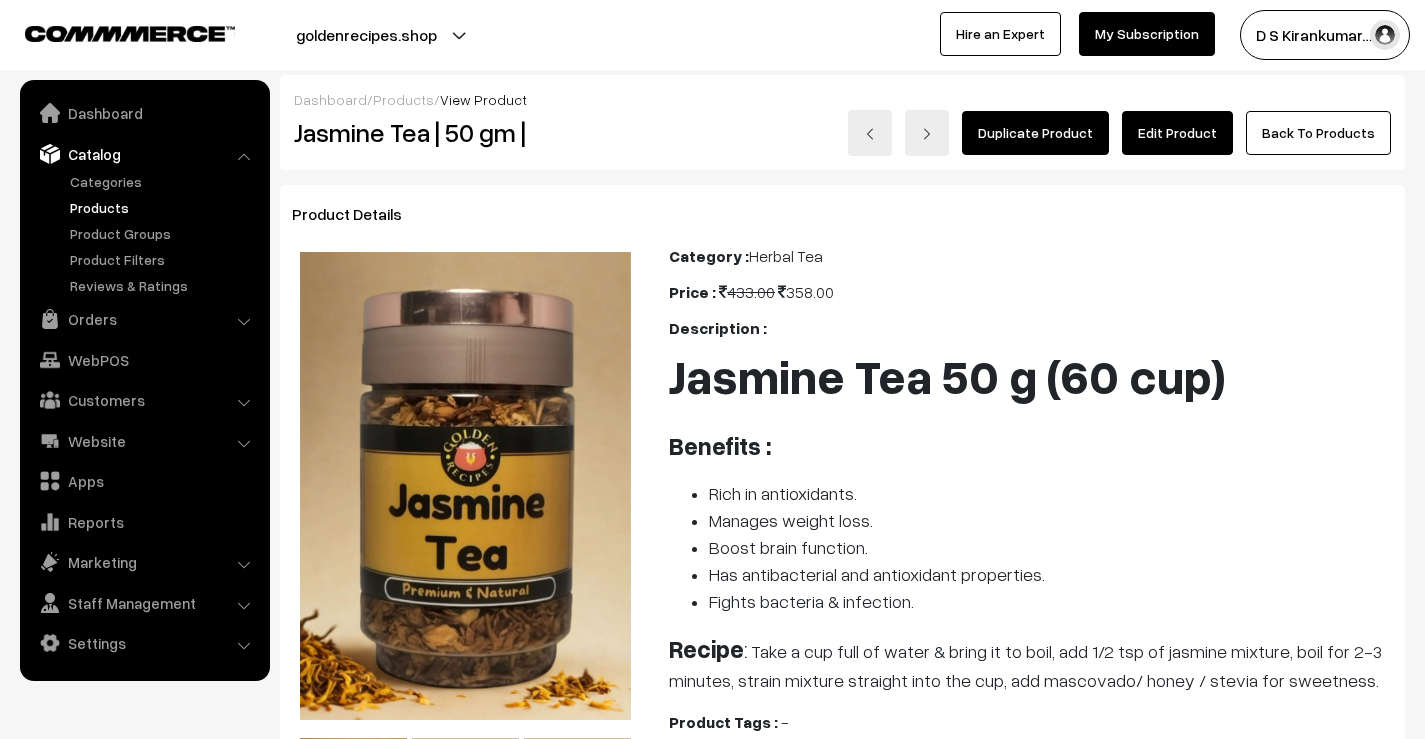 scroll, scrollTop: 0, scrollLeft: 0, axis: both 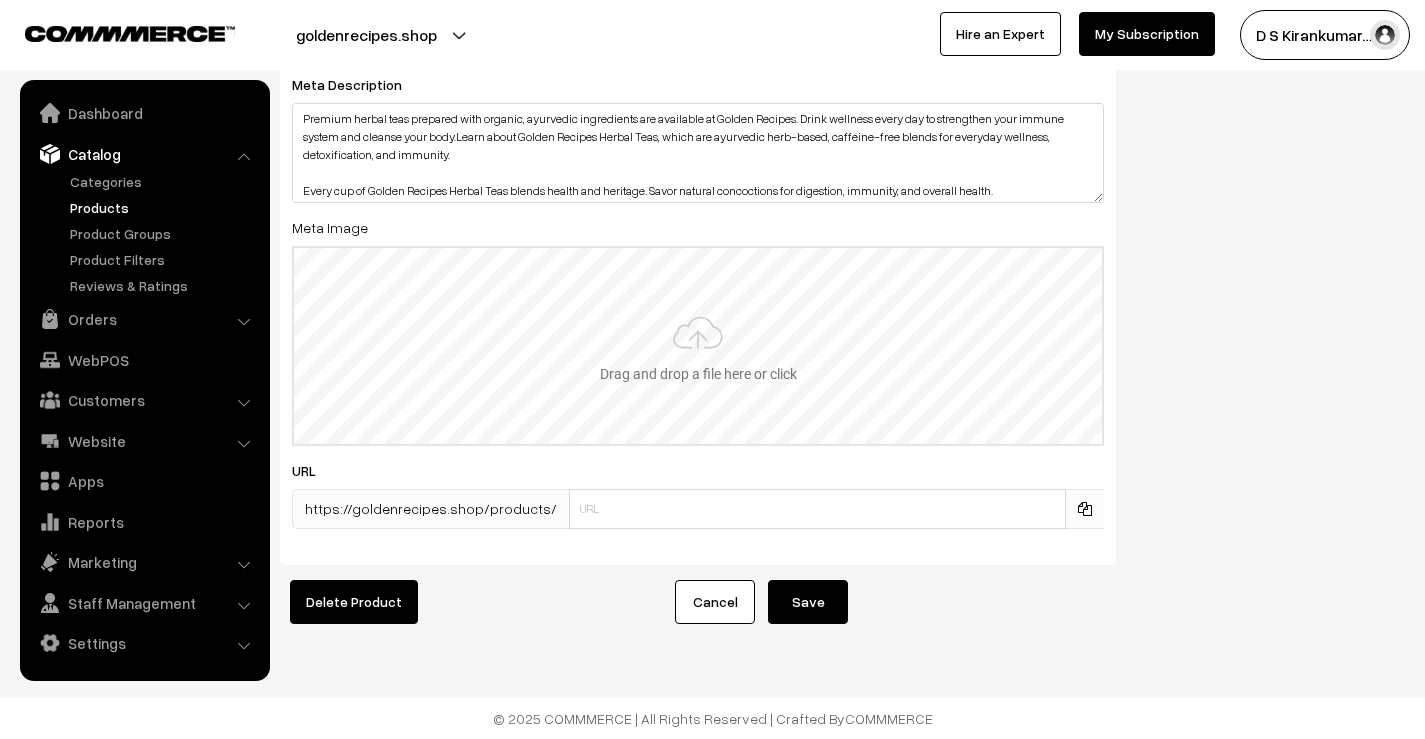 click at bounding box center [698, 346] 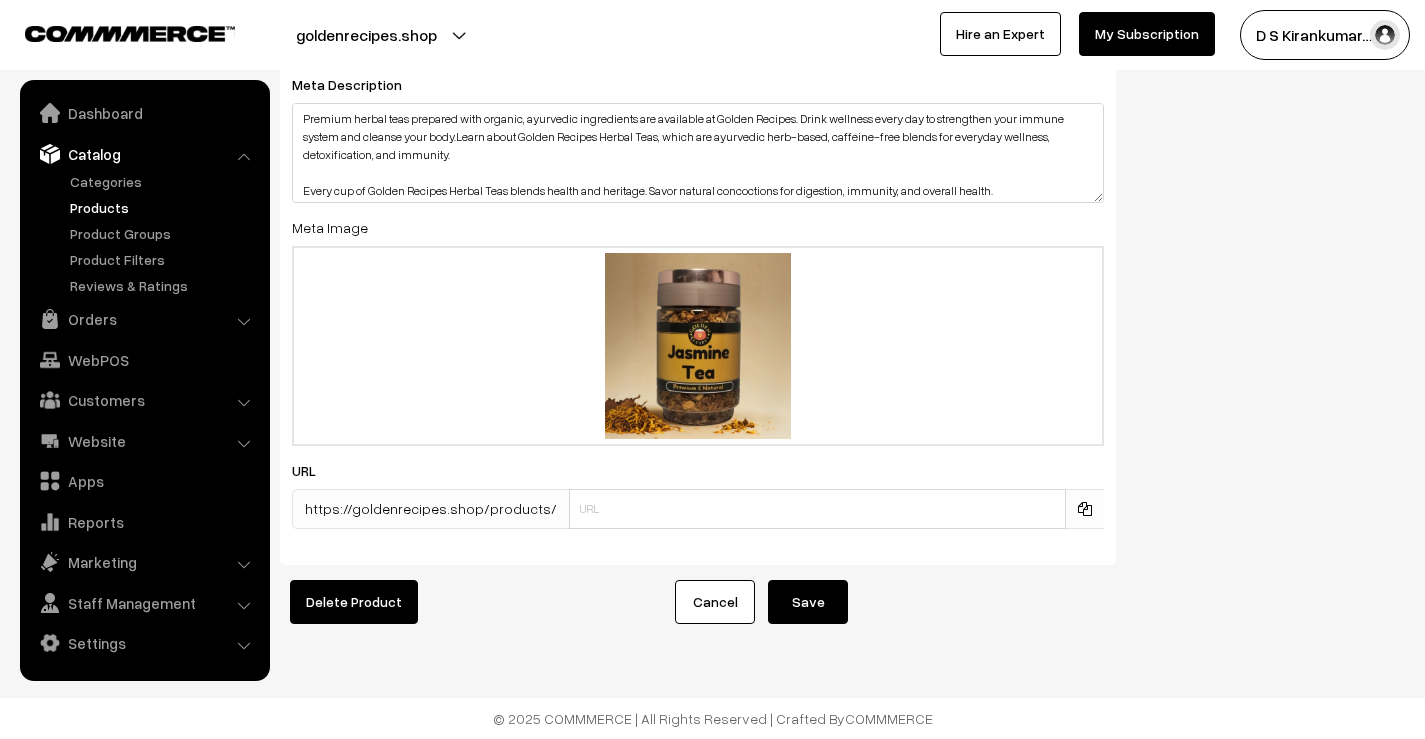 click on "Save" at bounding box center (808, 602) 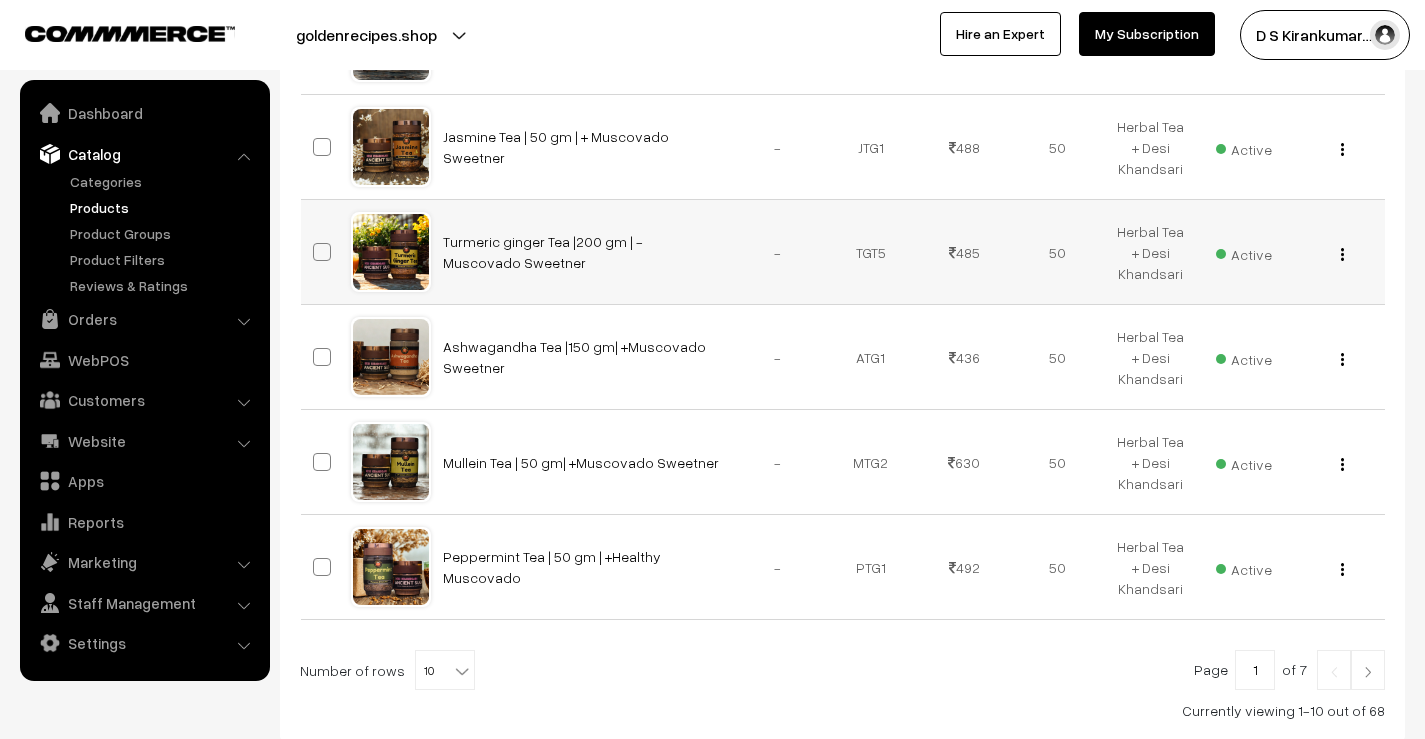 scroll, scrollTop: 1011, scrollLeft: 0, axis: vertical 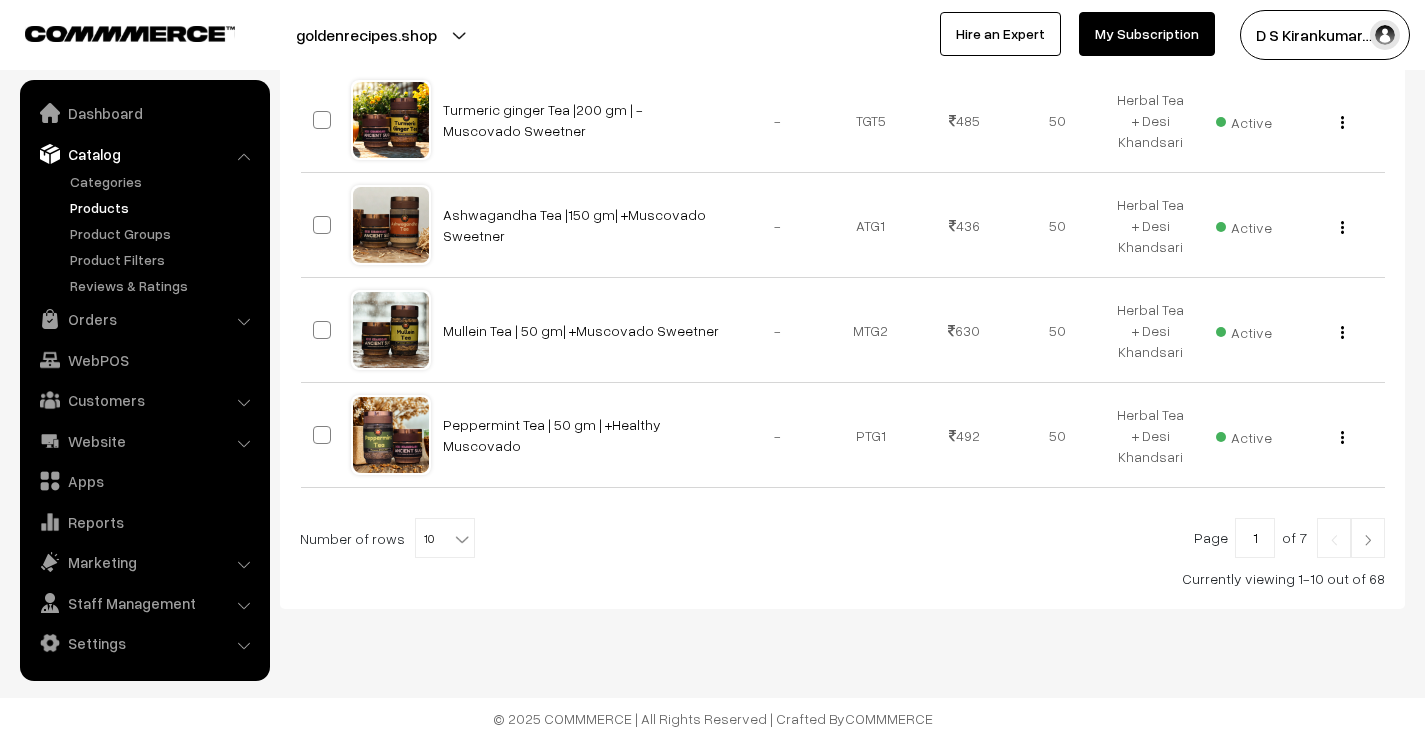 click at bounding box center (1368, 540) 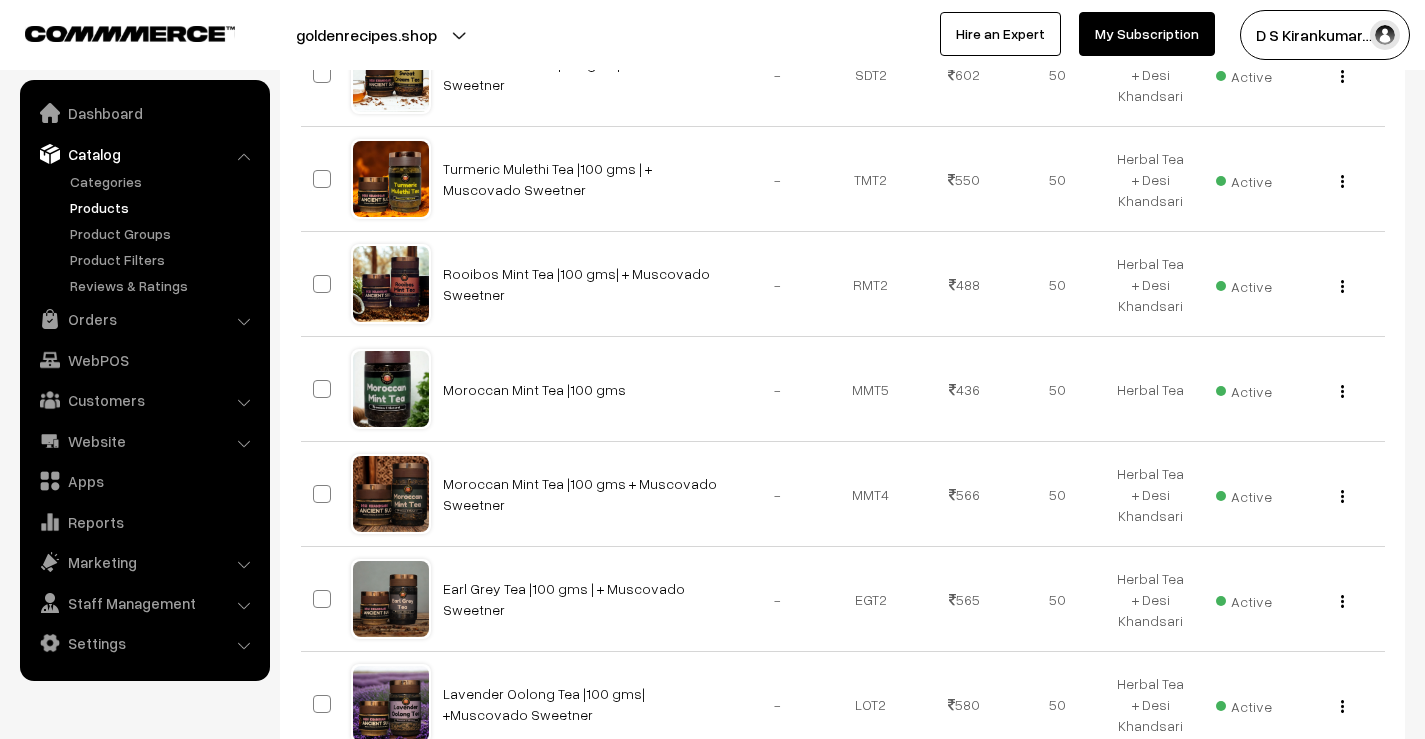 scroll, scrollTop: 1000, scrollLeft: 0, axis: vertical 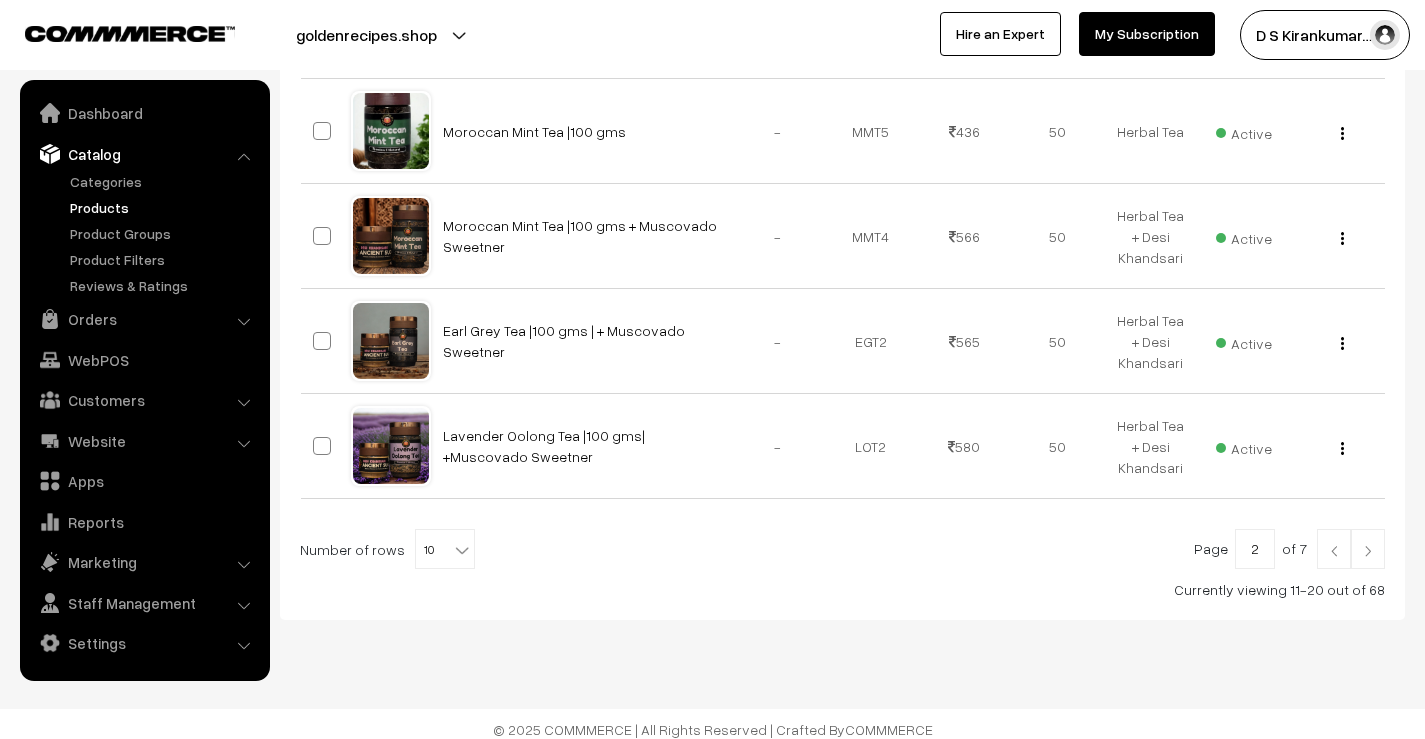 click at bounding box center [1368, 549] 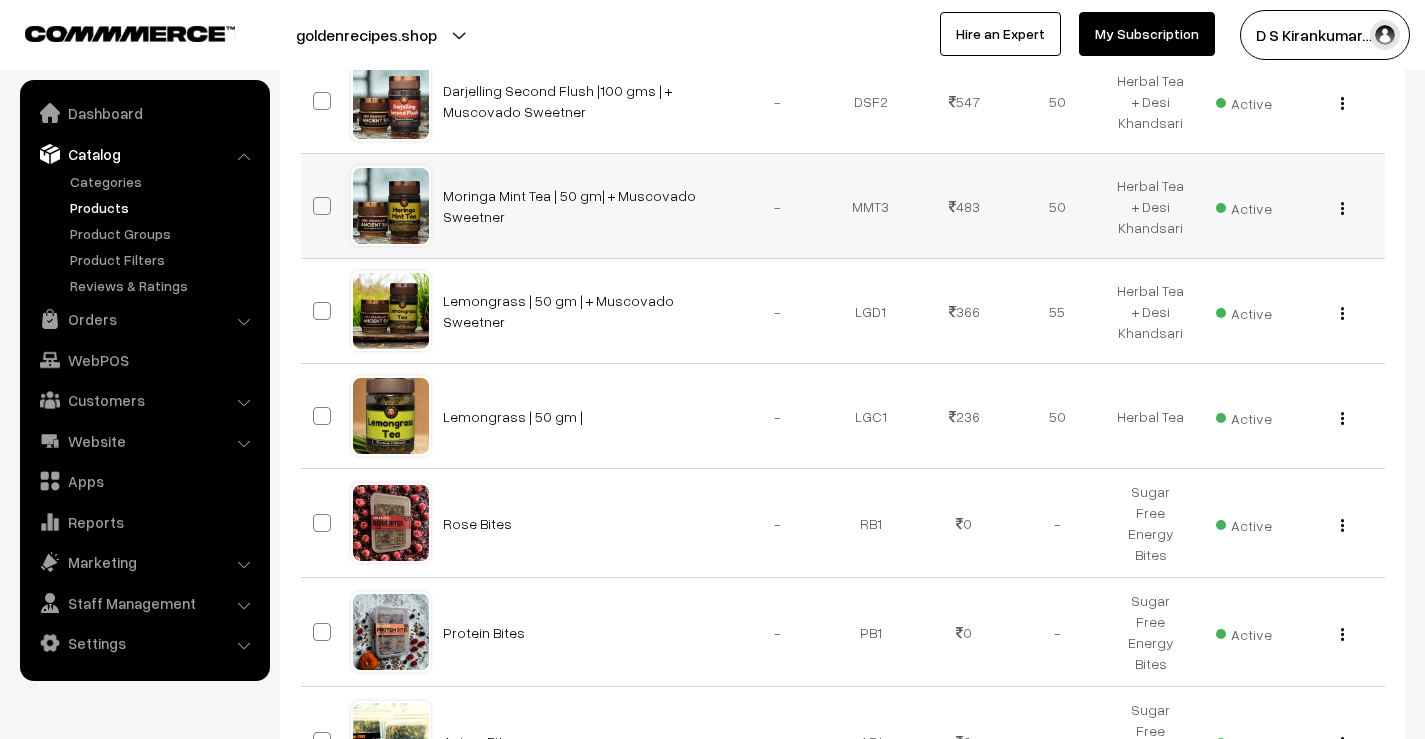 scroll, scrollTop: 900, scrollLeft: 0, axis: vertical 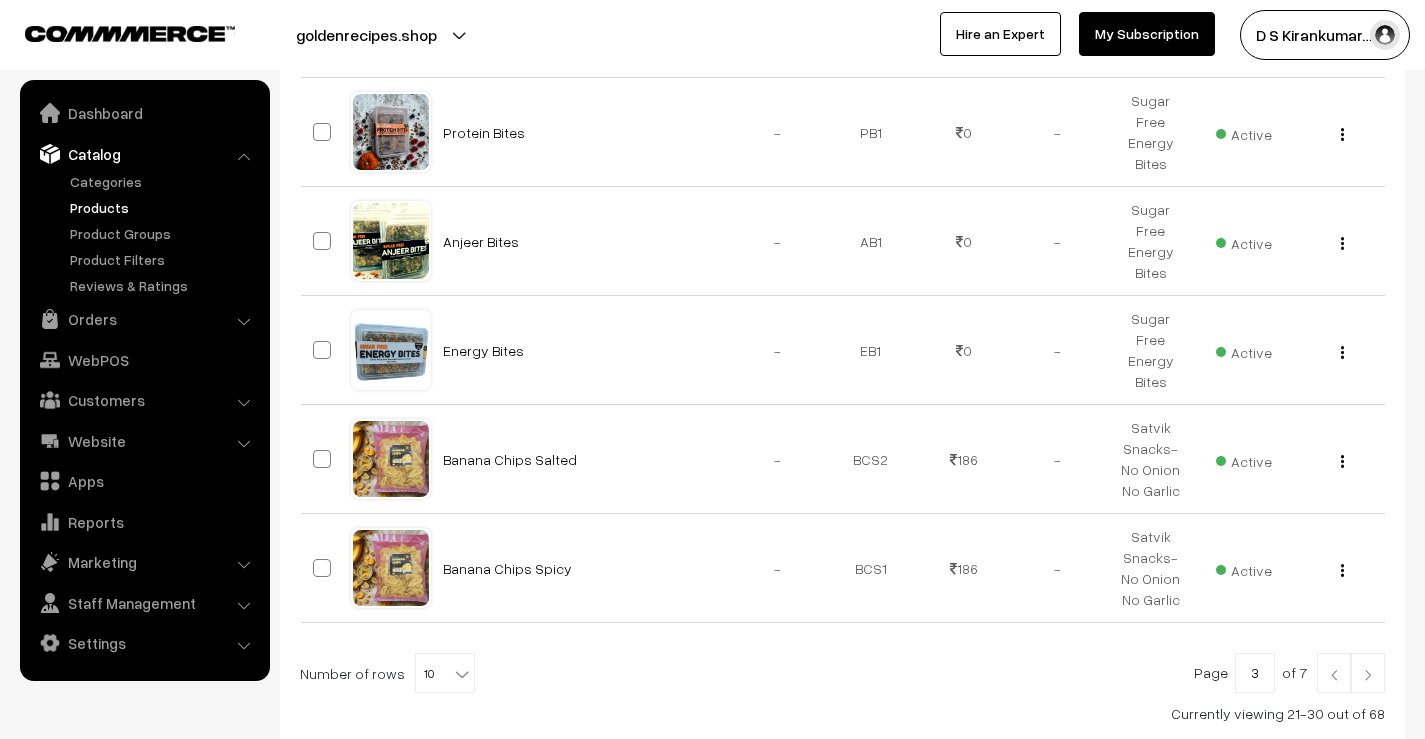 click at bounding box center (1368, 675) 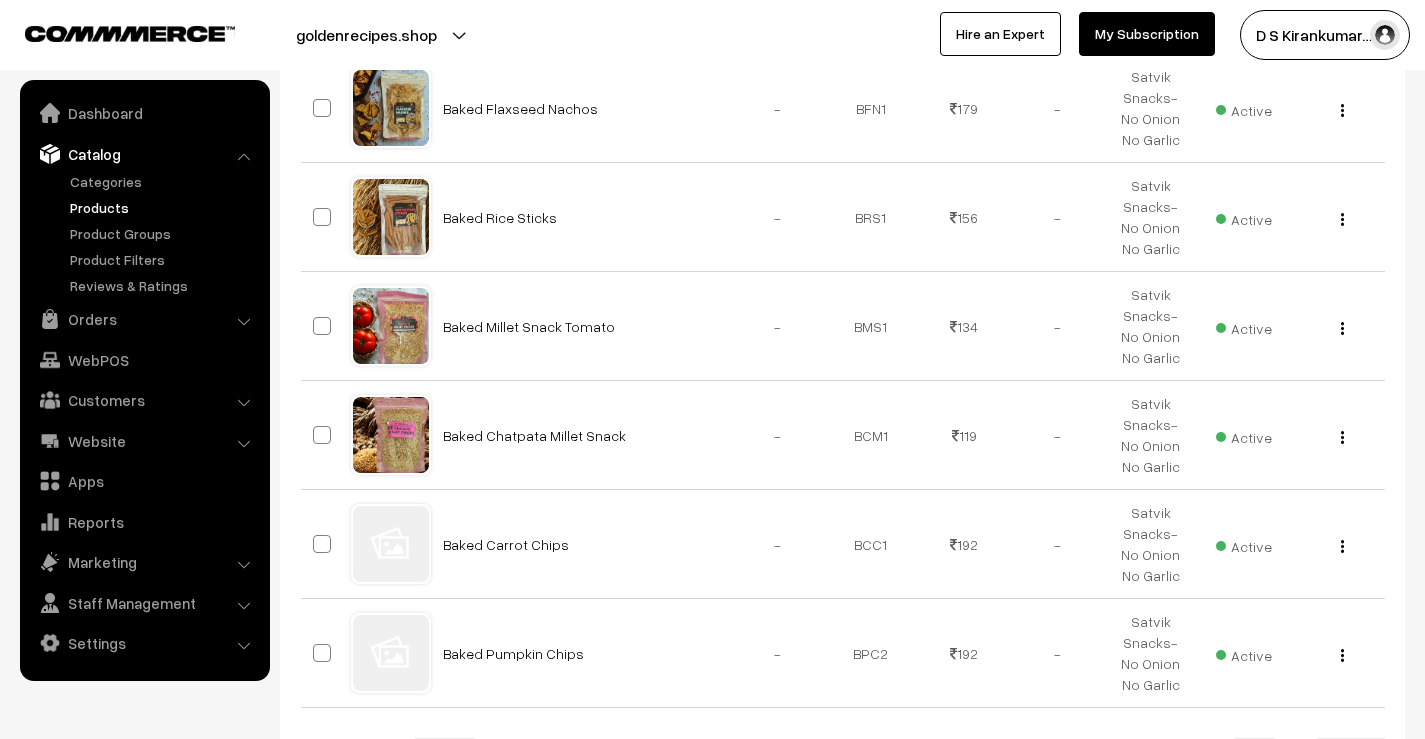 scroll, scrollTop: 1000, scrollLeft: 0, axis: vertical 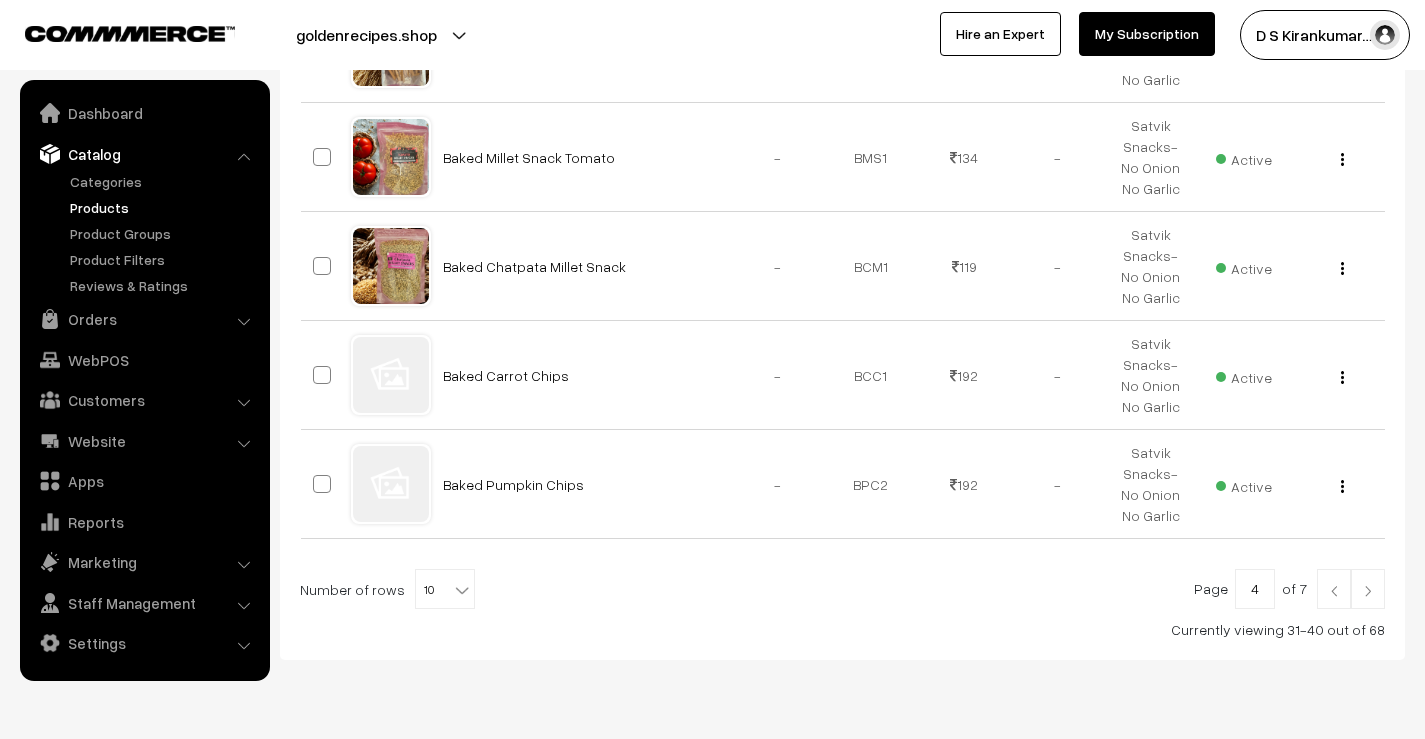 click at bounding box center (1368, 591) 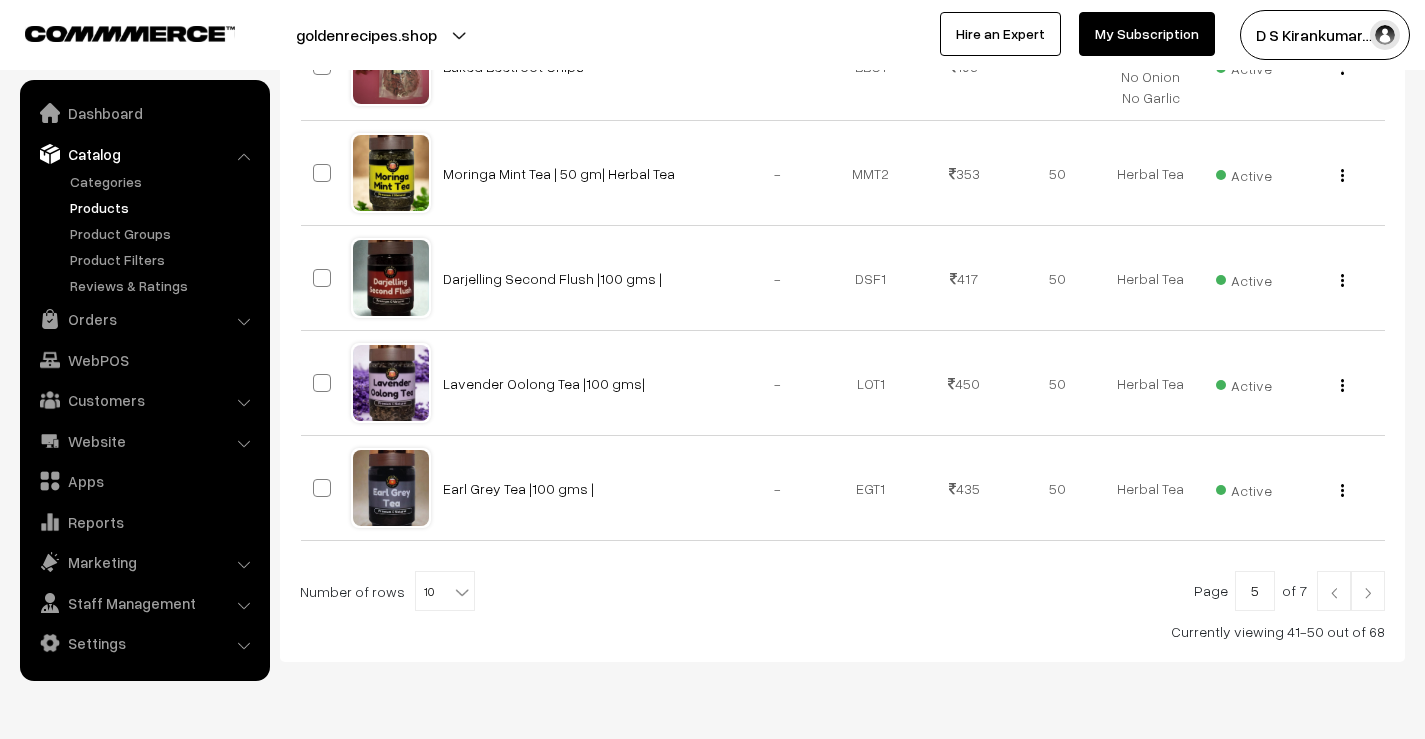 scroll, scrollTop: 1000, scrollLeft: 0, axis: vertical 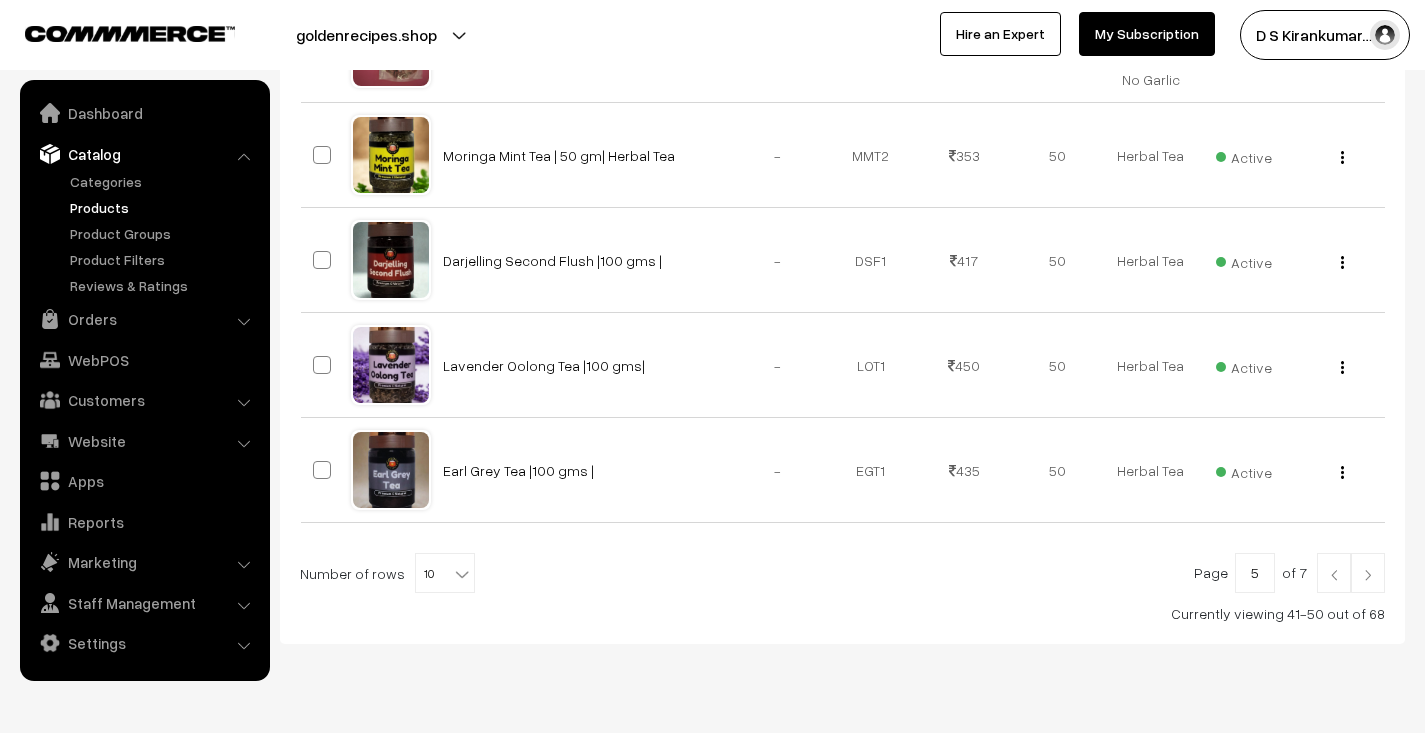 click at bounding box center (1368, 573) 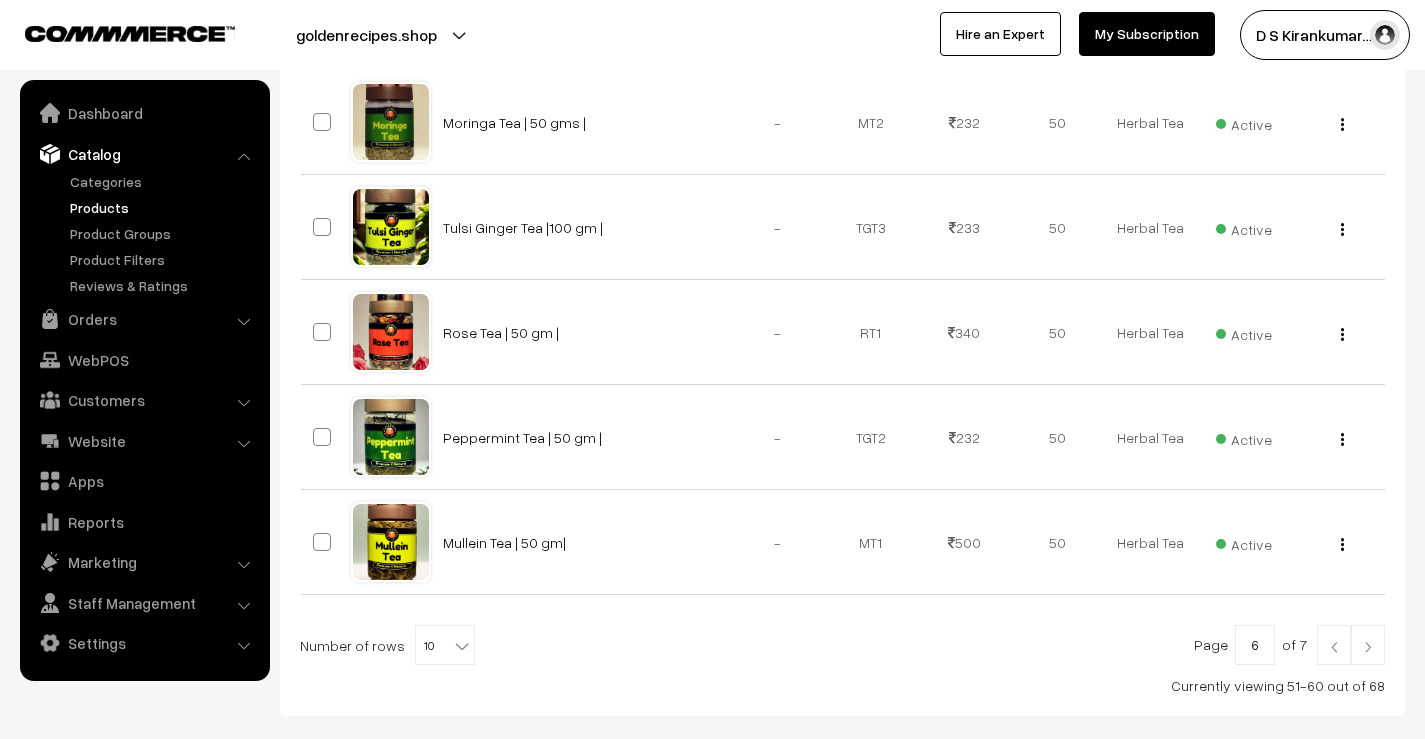 scroll, scrollTop: 924, scrollLeft: 0, axis: vertical 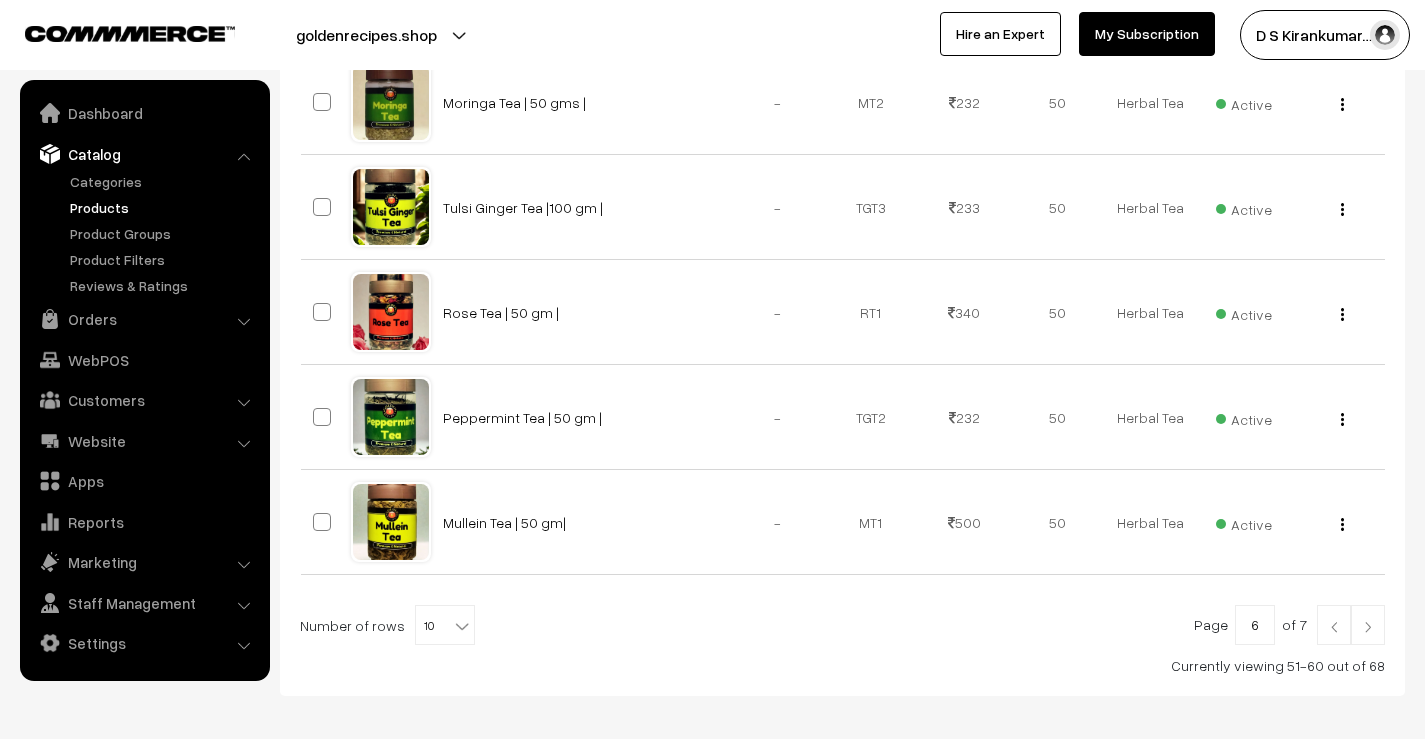 click at bounding box center (1368, 627) 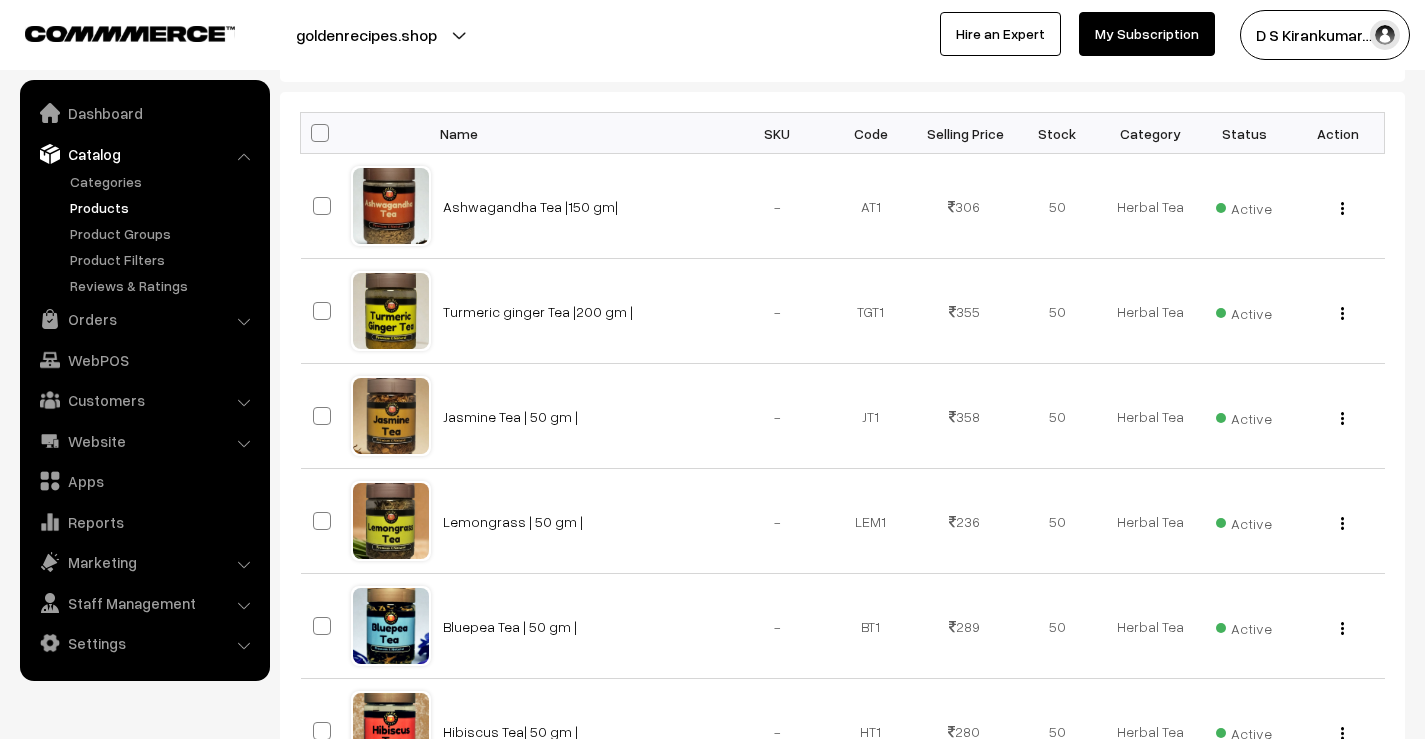 scroll, scrollTop: 300, scrollLeft: 0, axis: vertical 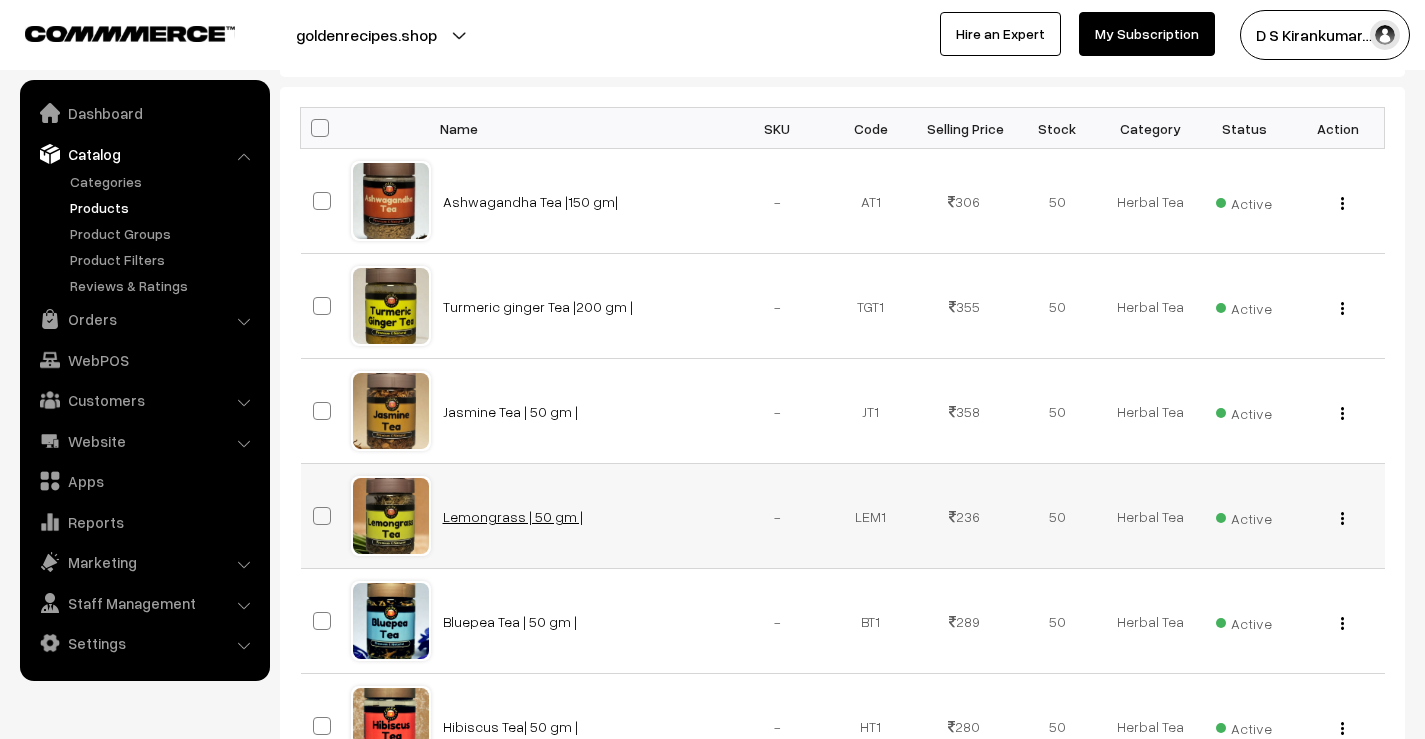 click on "Lemongrass | 50 gm |" at bounding box center [513, 516] 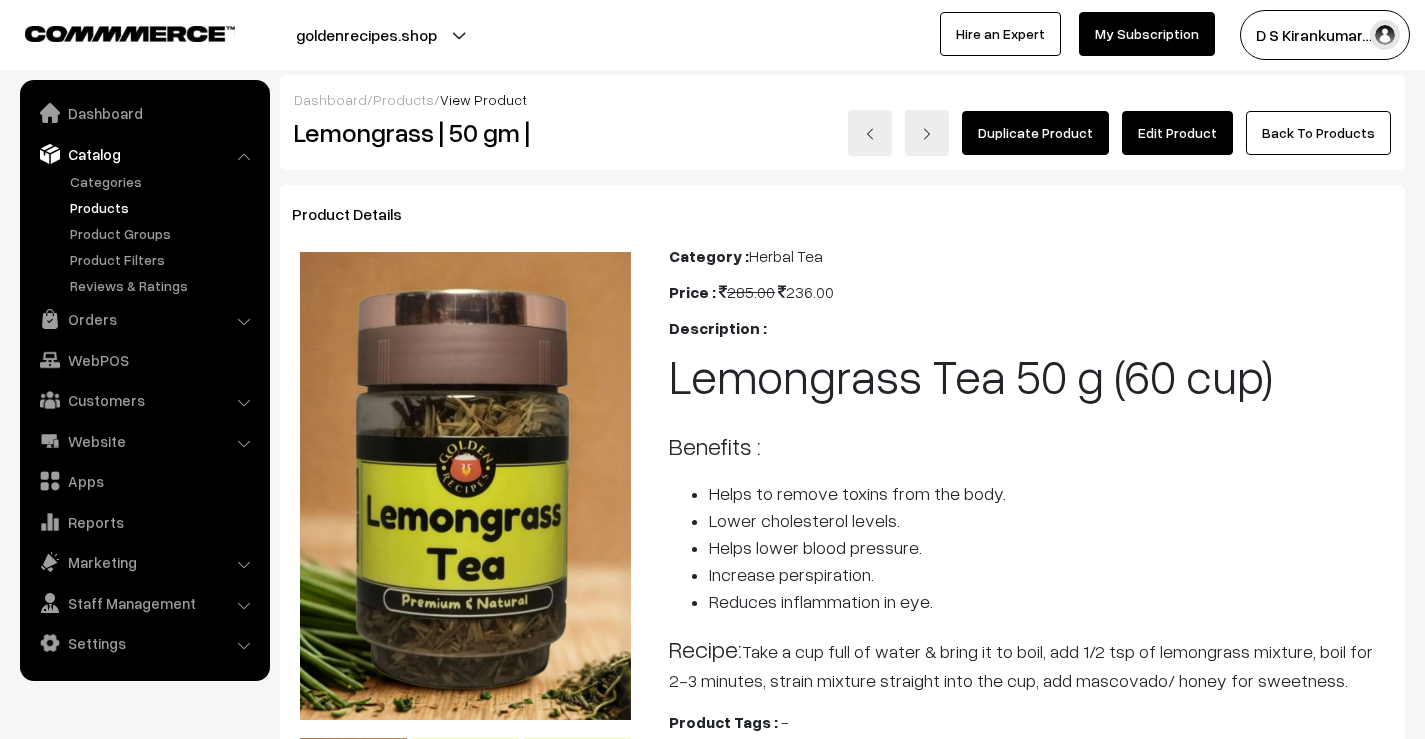 scroll, scrollTop: 0, scrollLeft: 0, axis: both 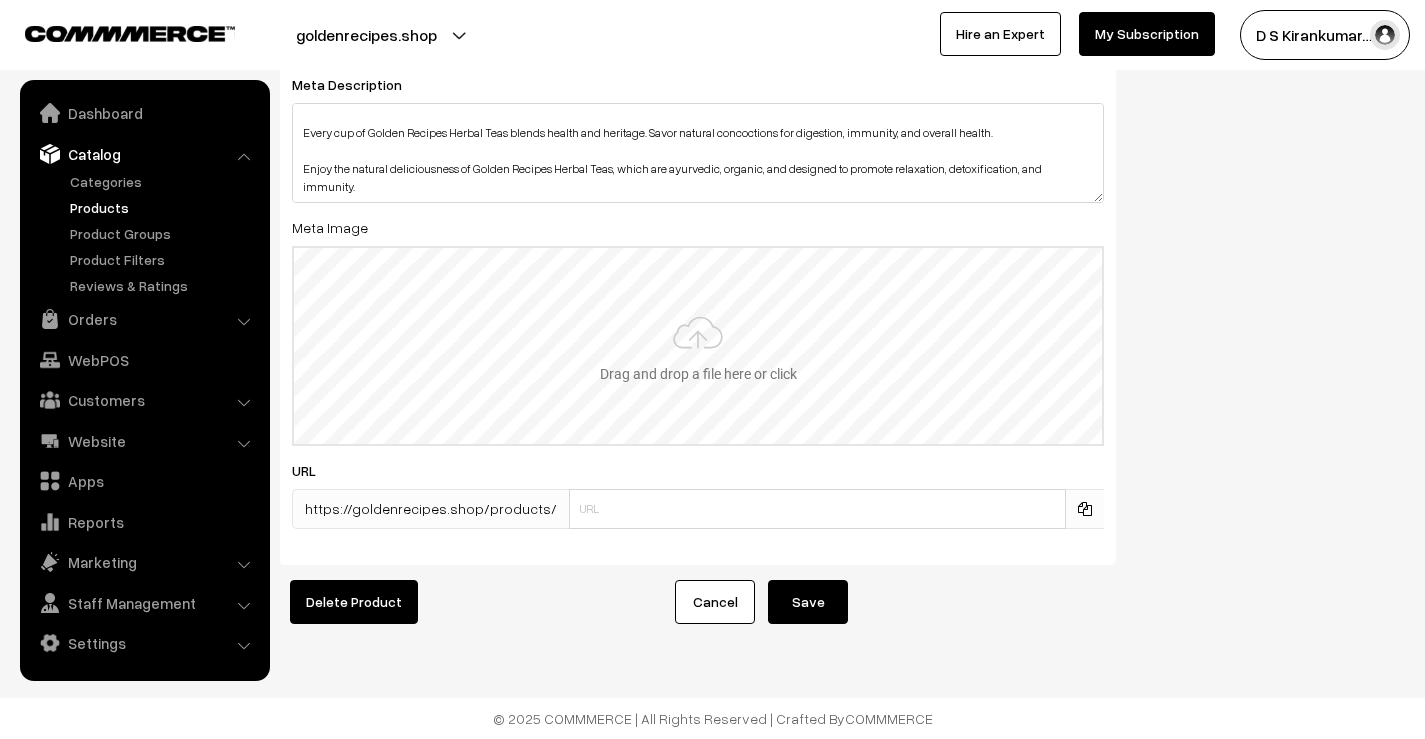 click at bounding box center [698, 346] 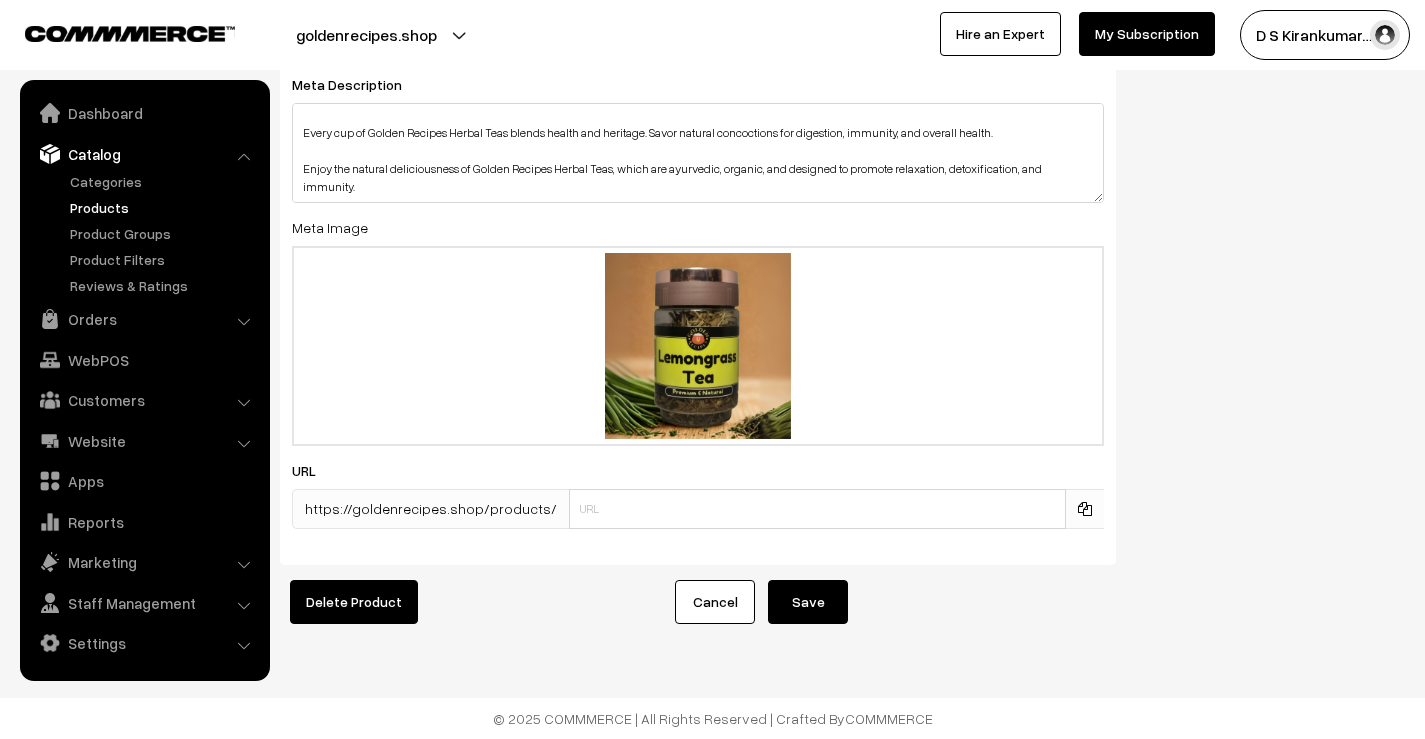 click on "Save" at bounding box center (808, 602) 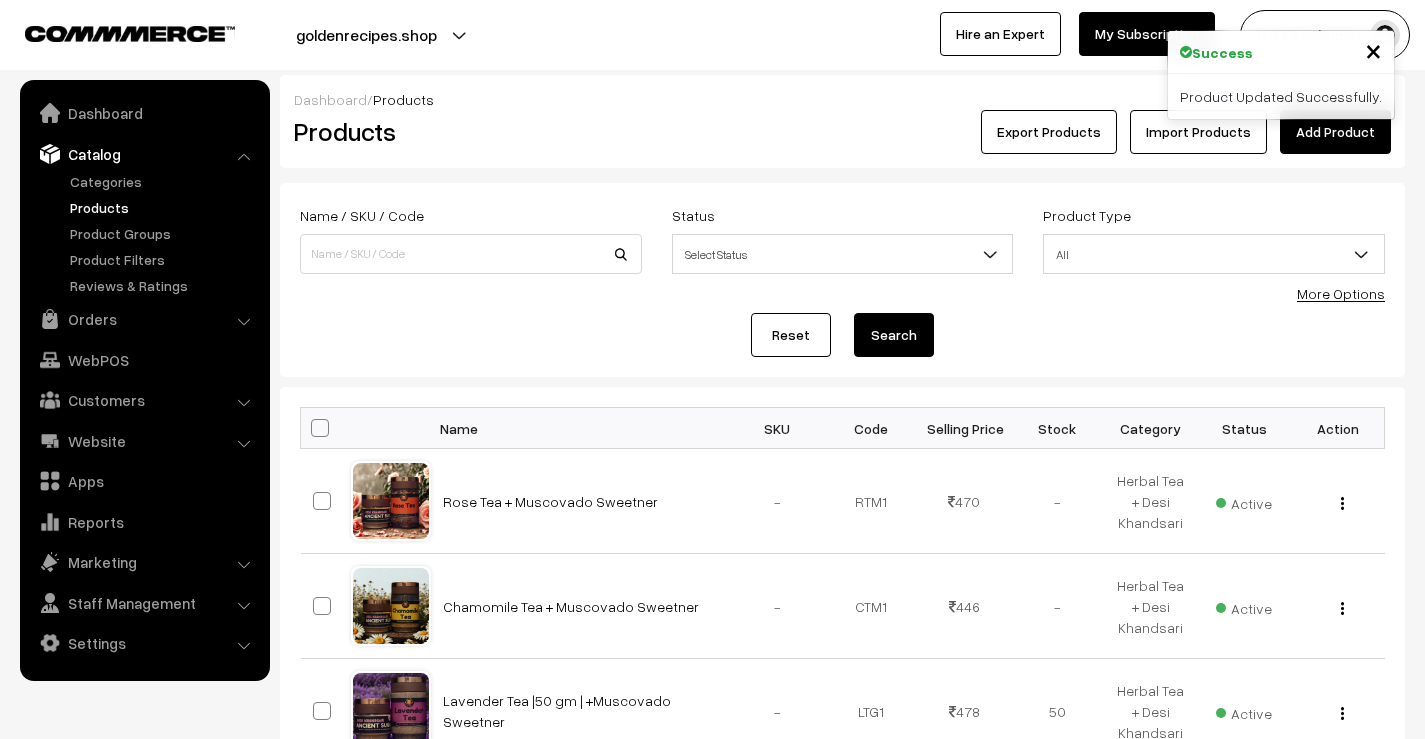 scroll, scrollTop: 1011, scrollLeft: 0, axis: vertical 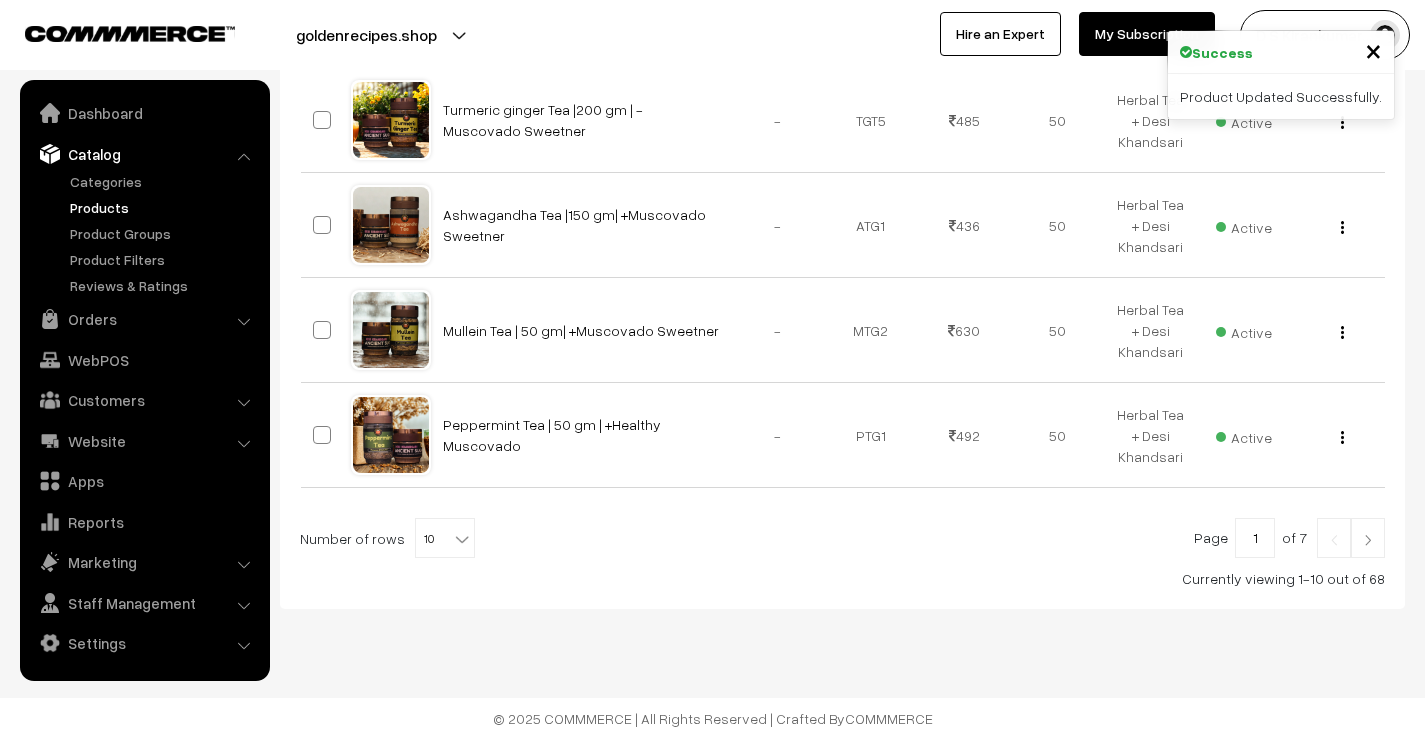 click at bounding box center (1368, 540) 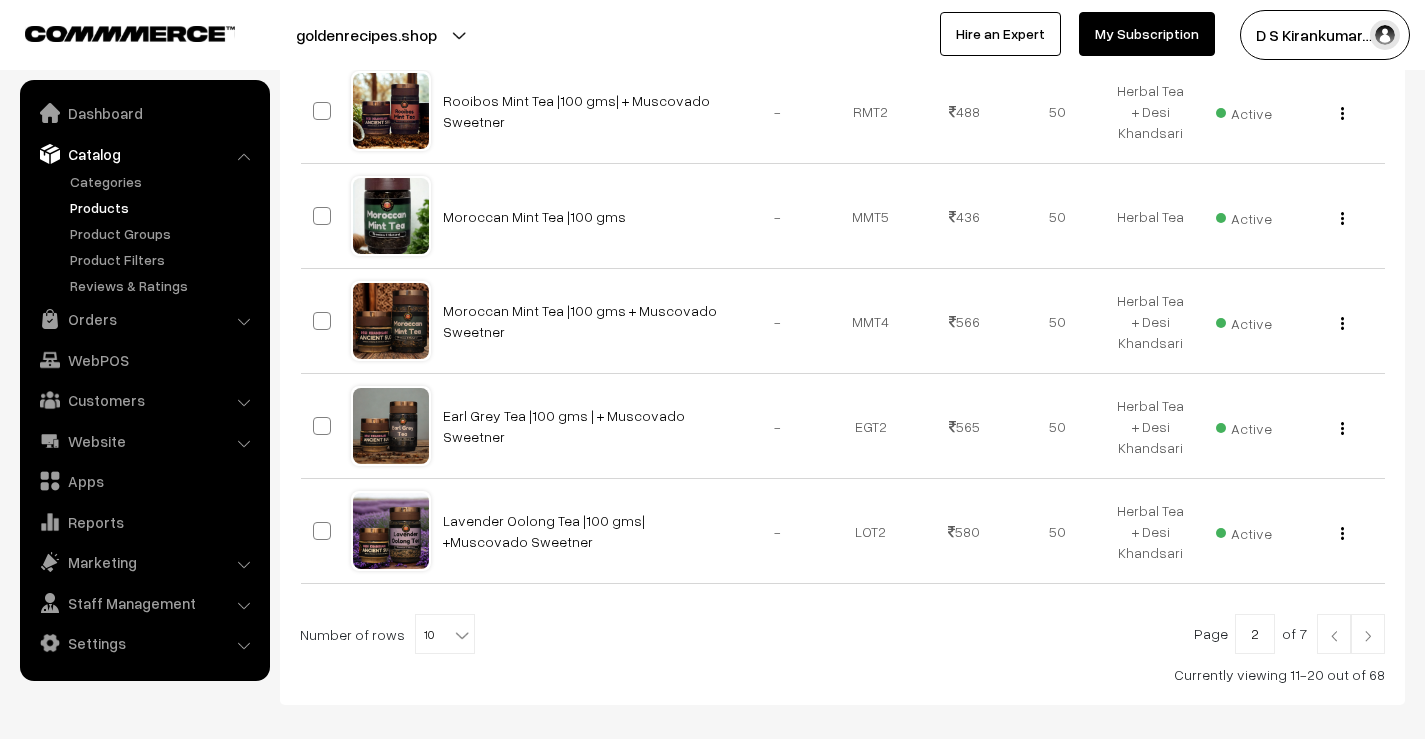 scroll, scrollTop: 1011, scrollLeft: 0, axis: vertical 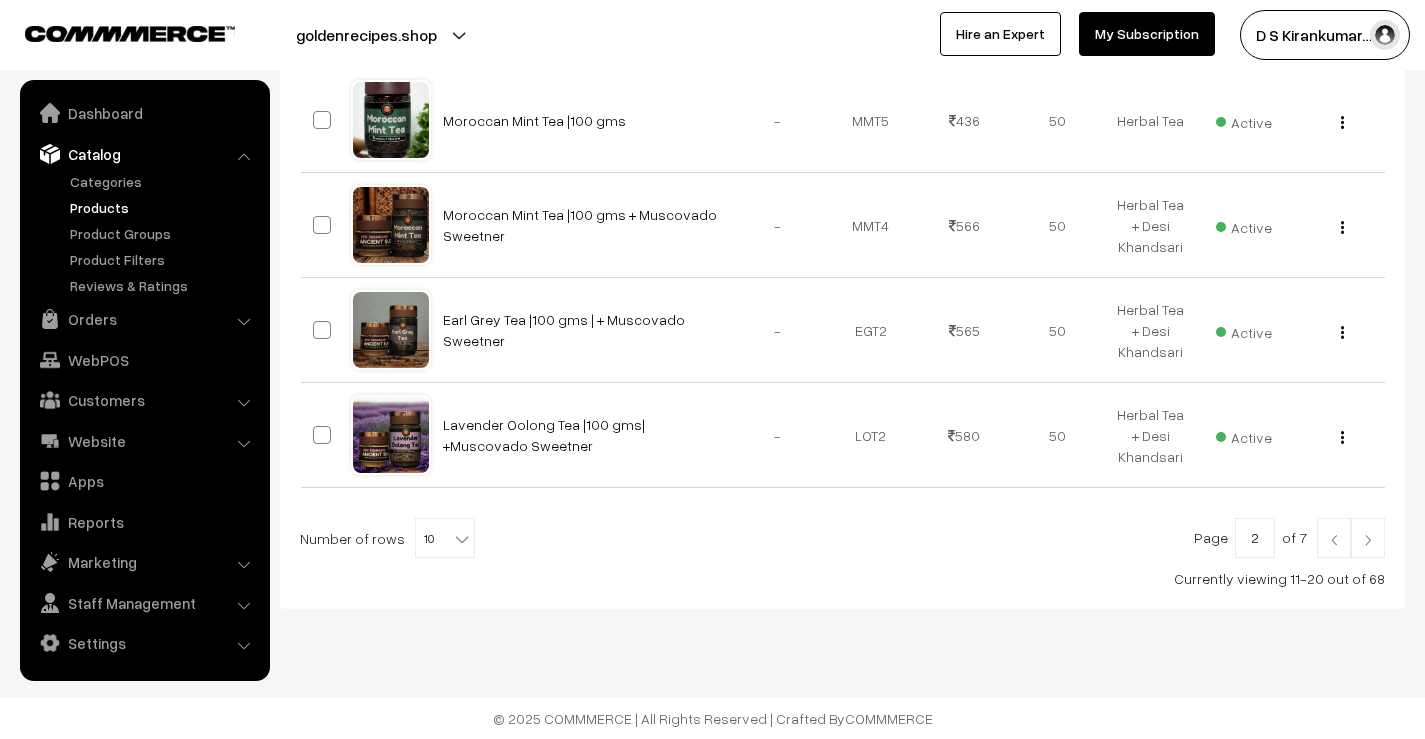 drag, startPoint x: 0, startPoint y: 0, endPoint x: 1363, endPoint y: 544, distance: 1467.5507 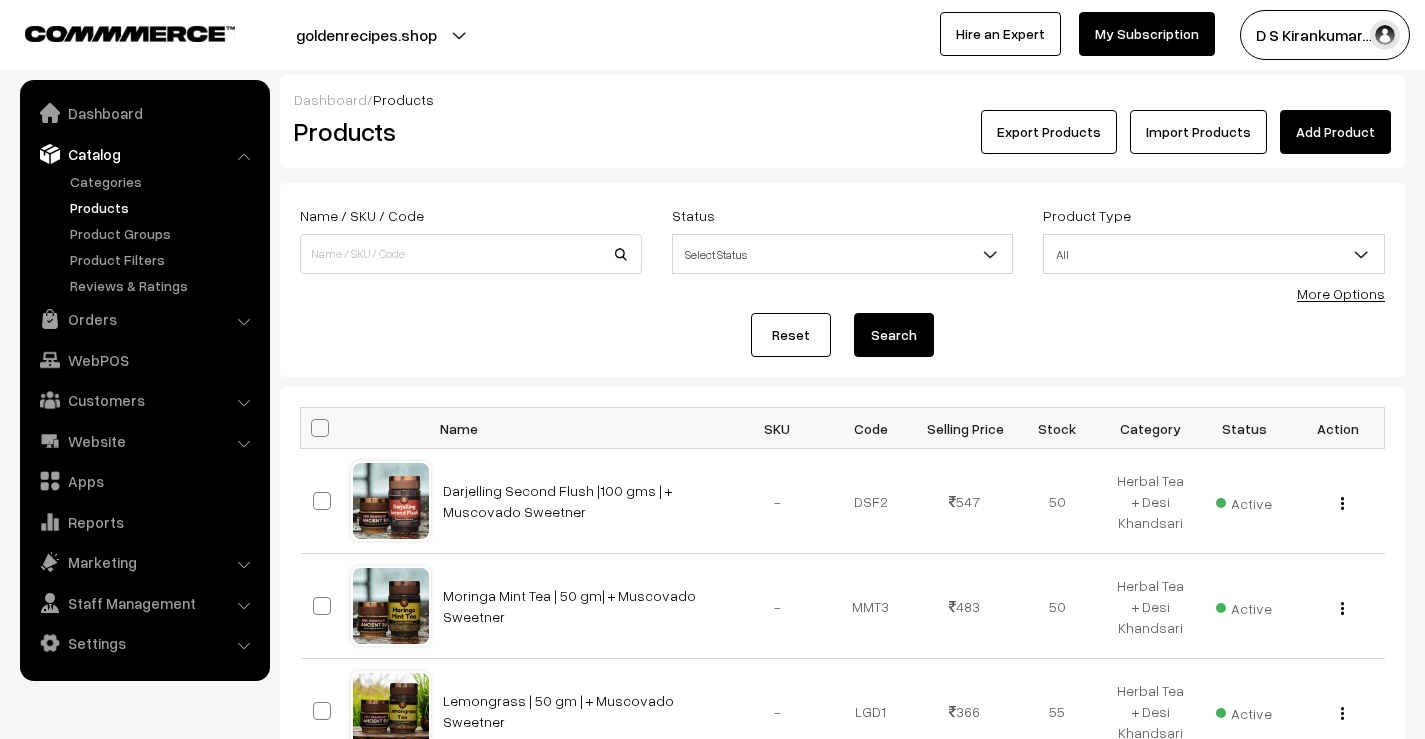scroll, scrollTop: 1019, scrollLeft: 0, axis: vertical 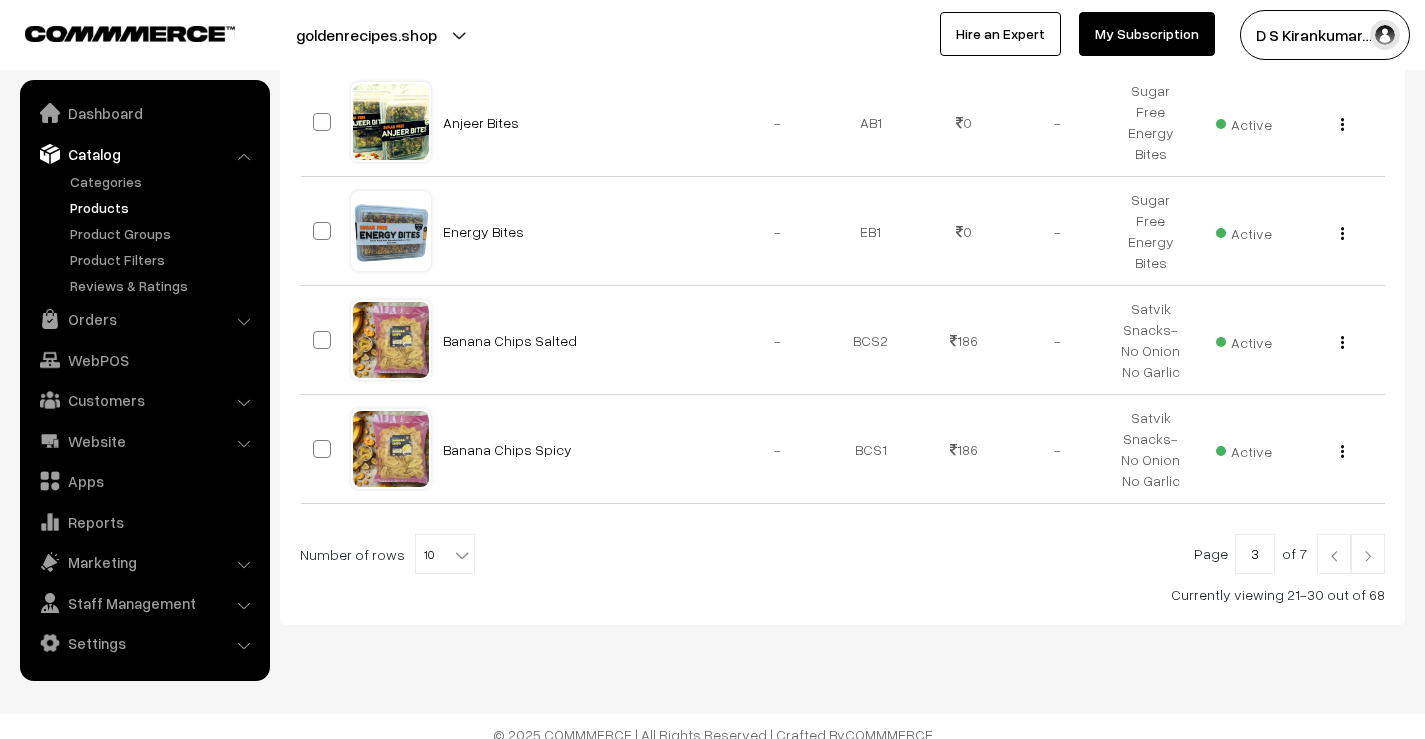 drag, startPoint x: 0, startPoint y: 0, endPoint x: 1363, endPoint y: 544, distance: 1467.5507 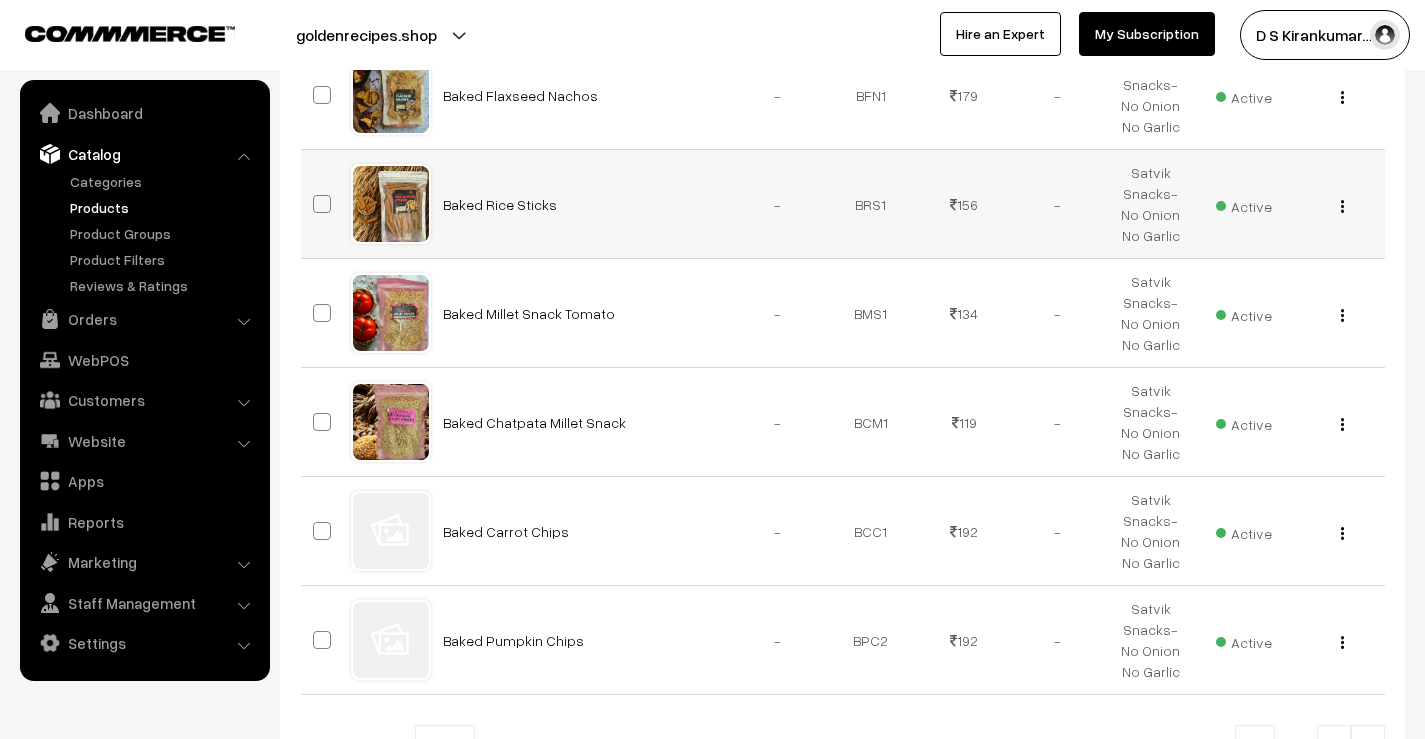 scroll, scrollTop: 1051, scrollLeft: 0, axis: vertical 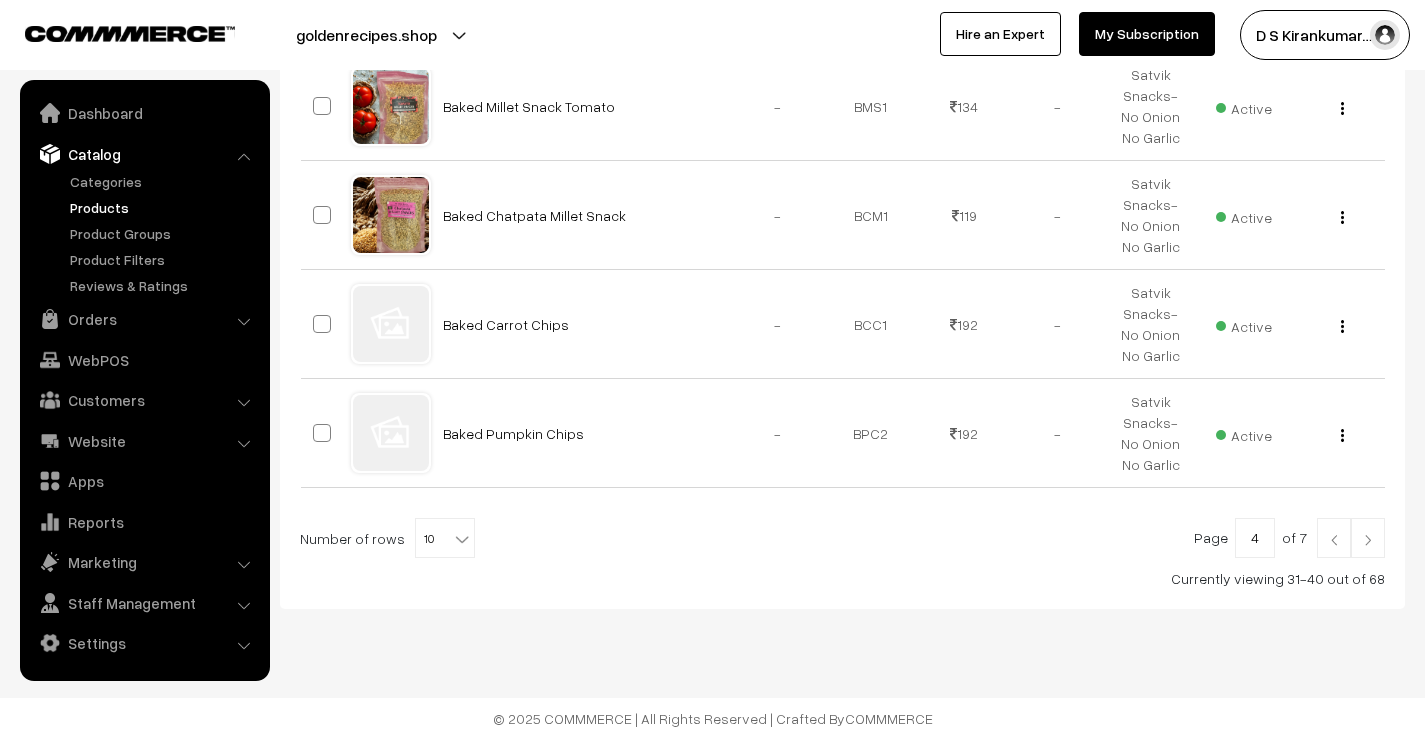 click at bounding box center (1368, 540) 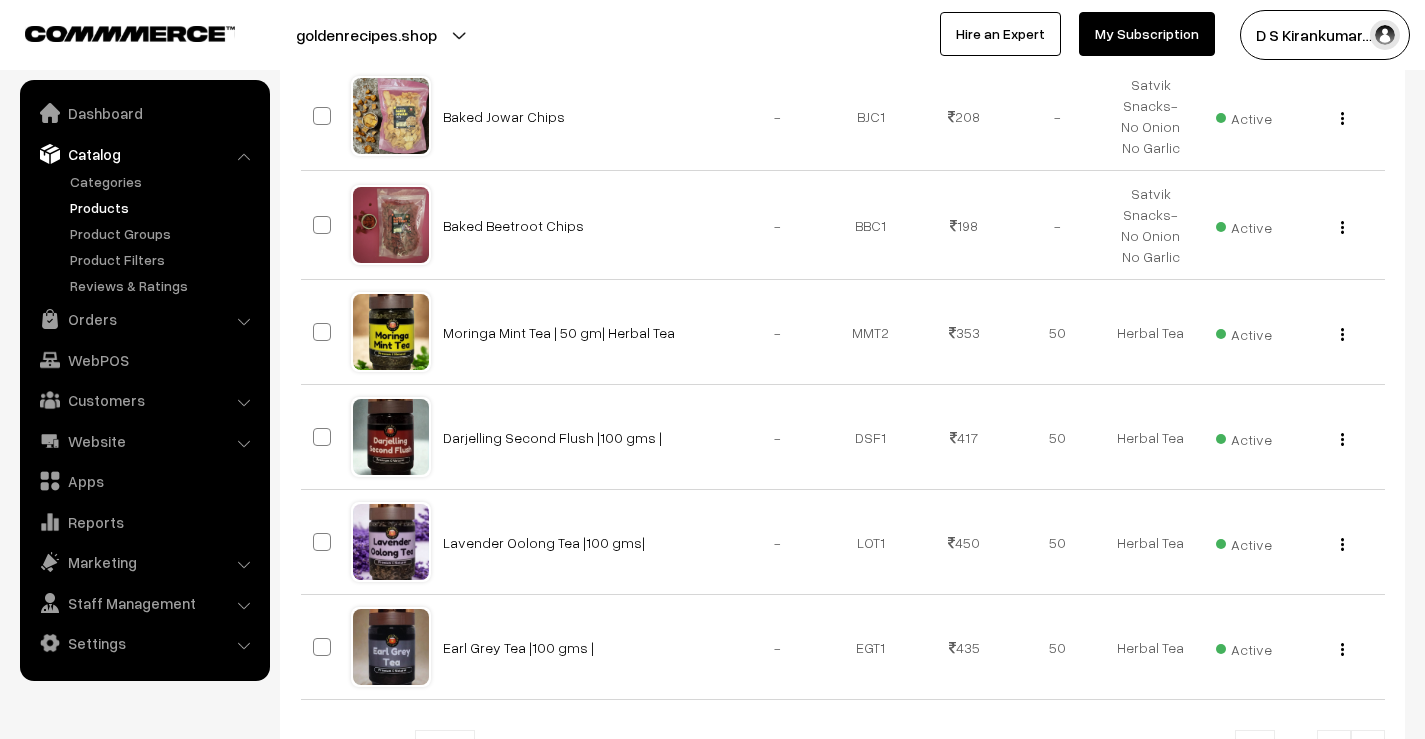scroll, scrollTop: 1000, scrollLeft: 0, axis: vertical 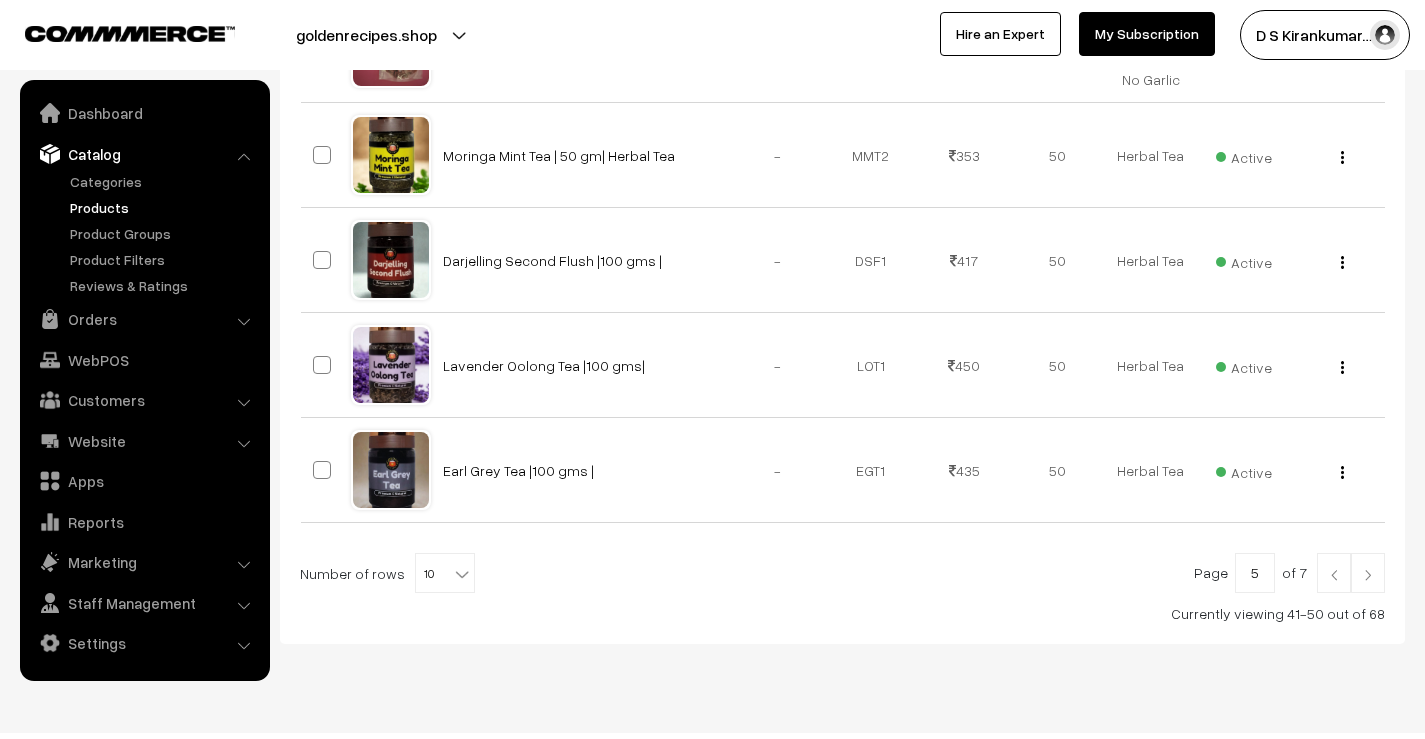 click at bounding box center [1368, 575] 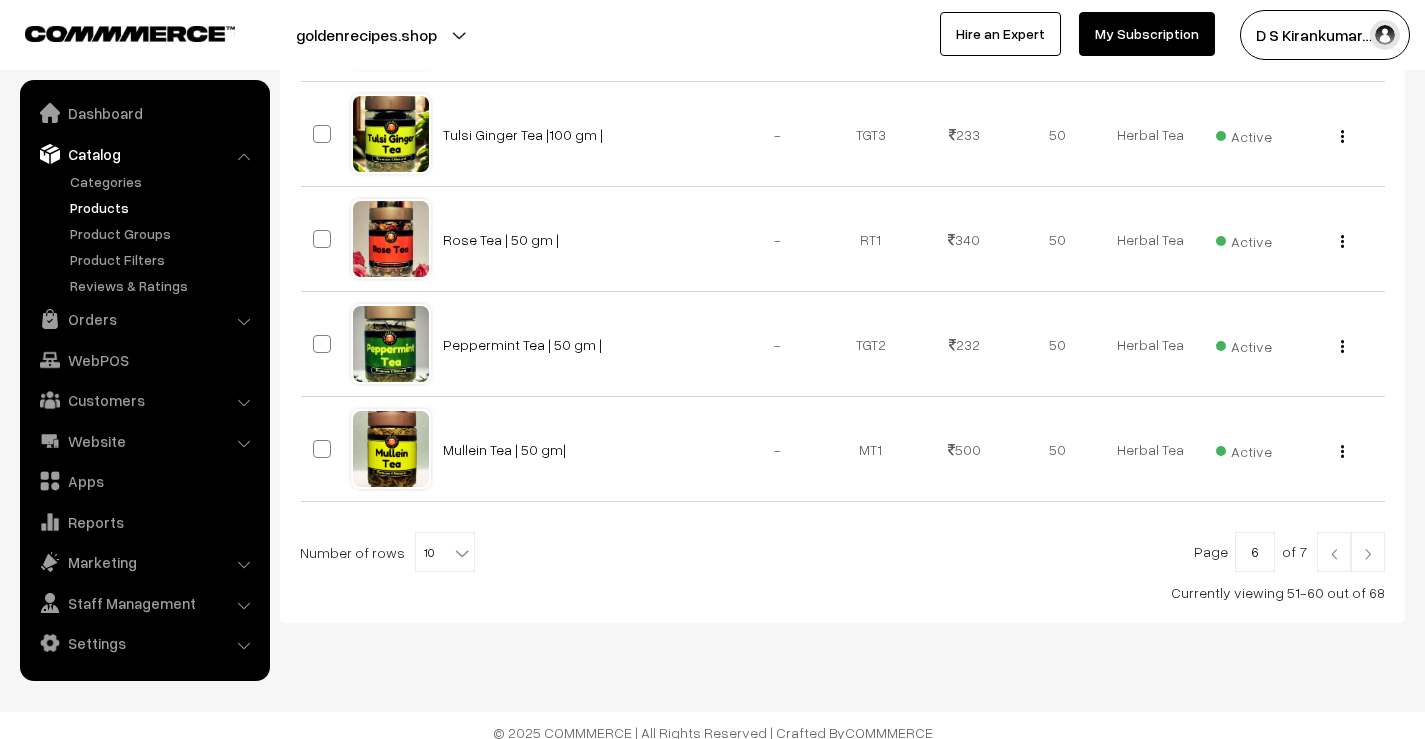 scroll, scrollTop: 1000, scrollLeft: 0, axis: vertical 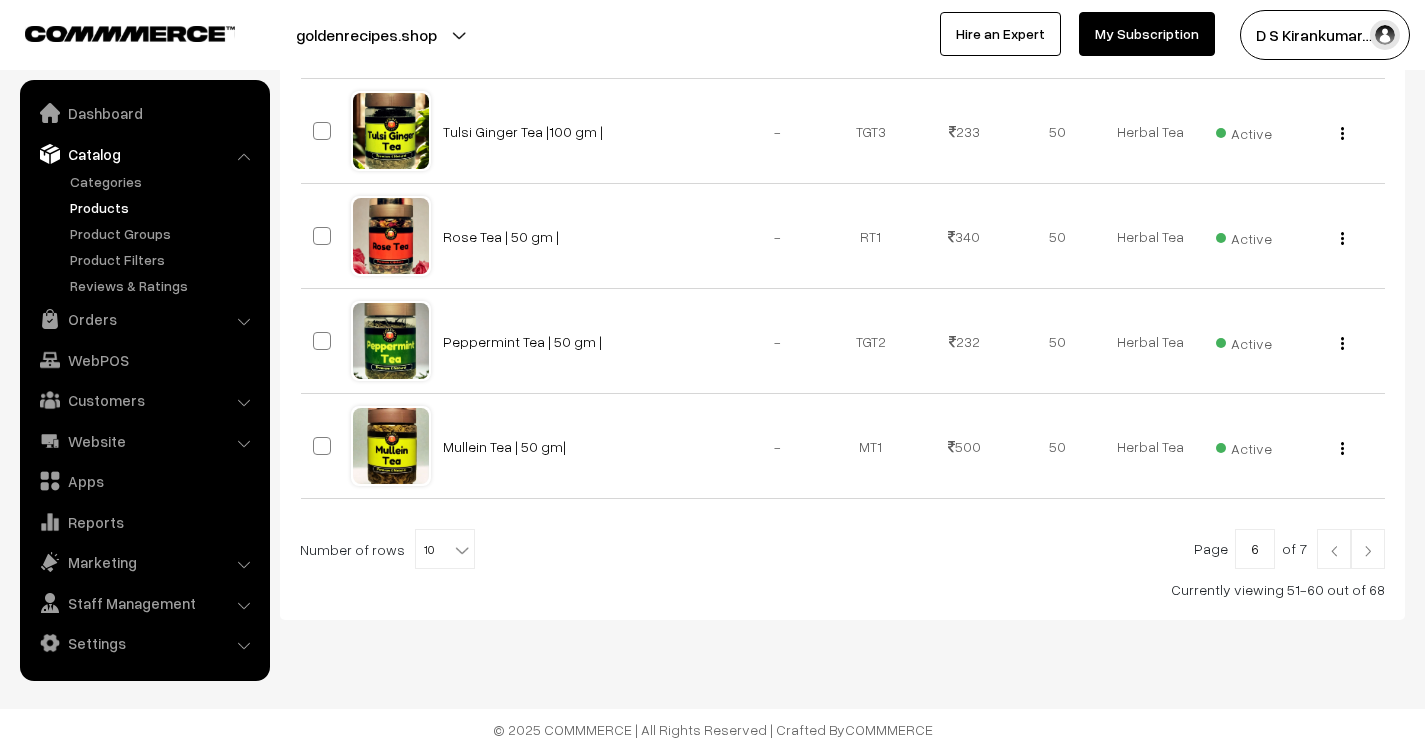 click at bounding box center (1368, 549) 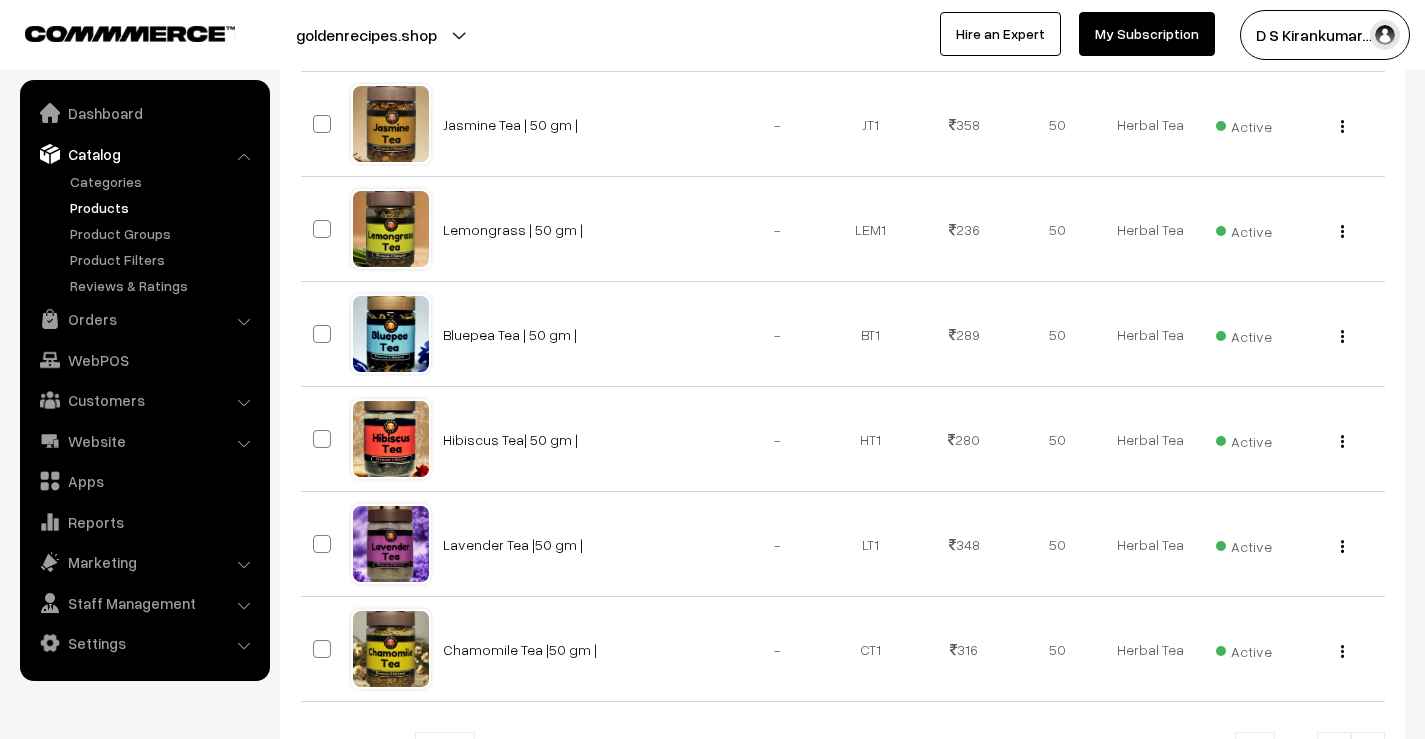 scroll, scrollTop: 600, scrollLeft: 0, axis: vertical 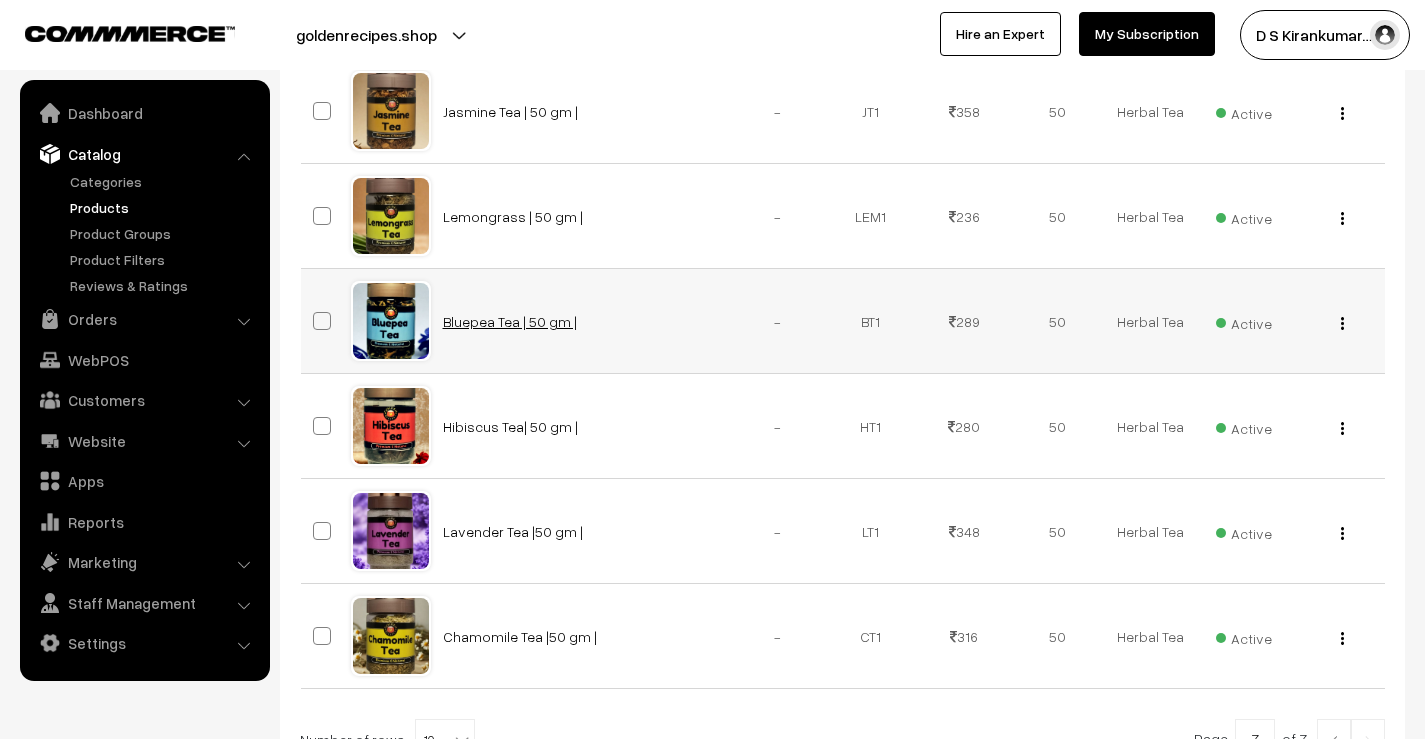 click on "Bluepea Tea | 50 gm |" at bounding box center [510, 321] 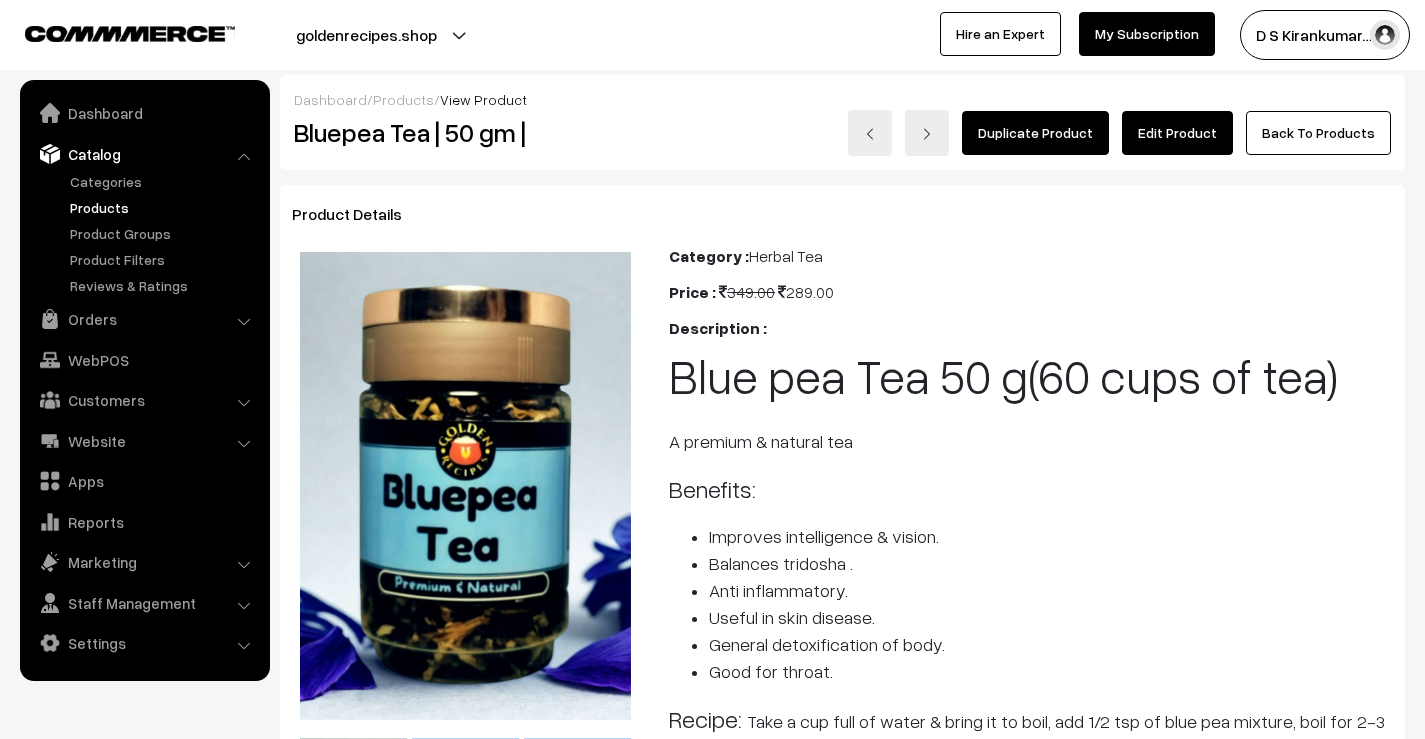 scroll, scrollTop: 0, scrollLeft: 0, axis: both 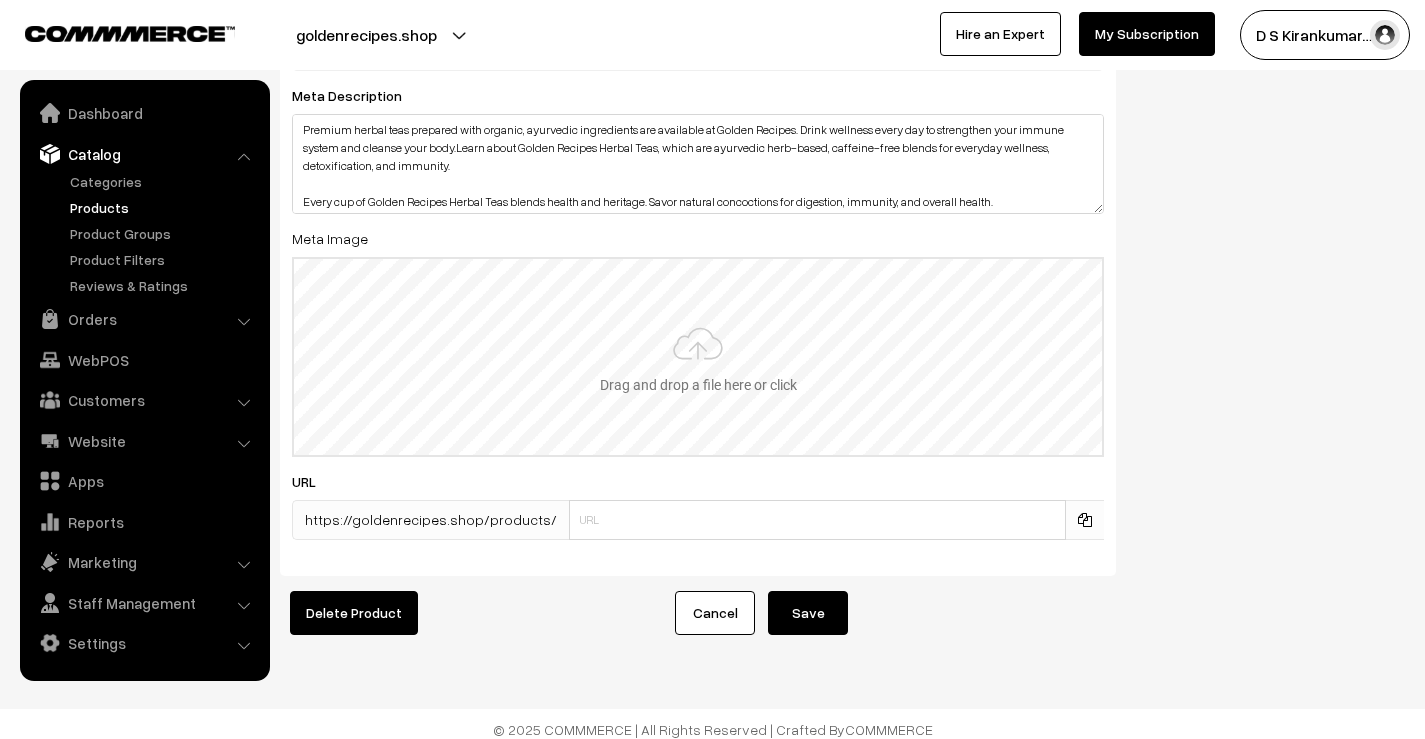 click at bounding box center [698, 357] 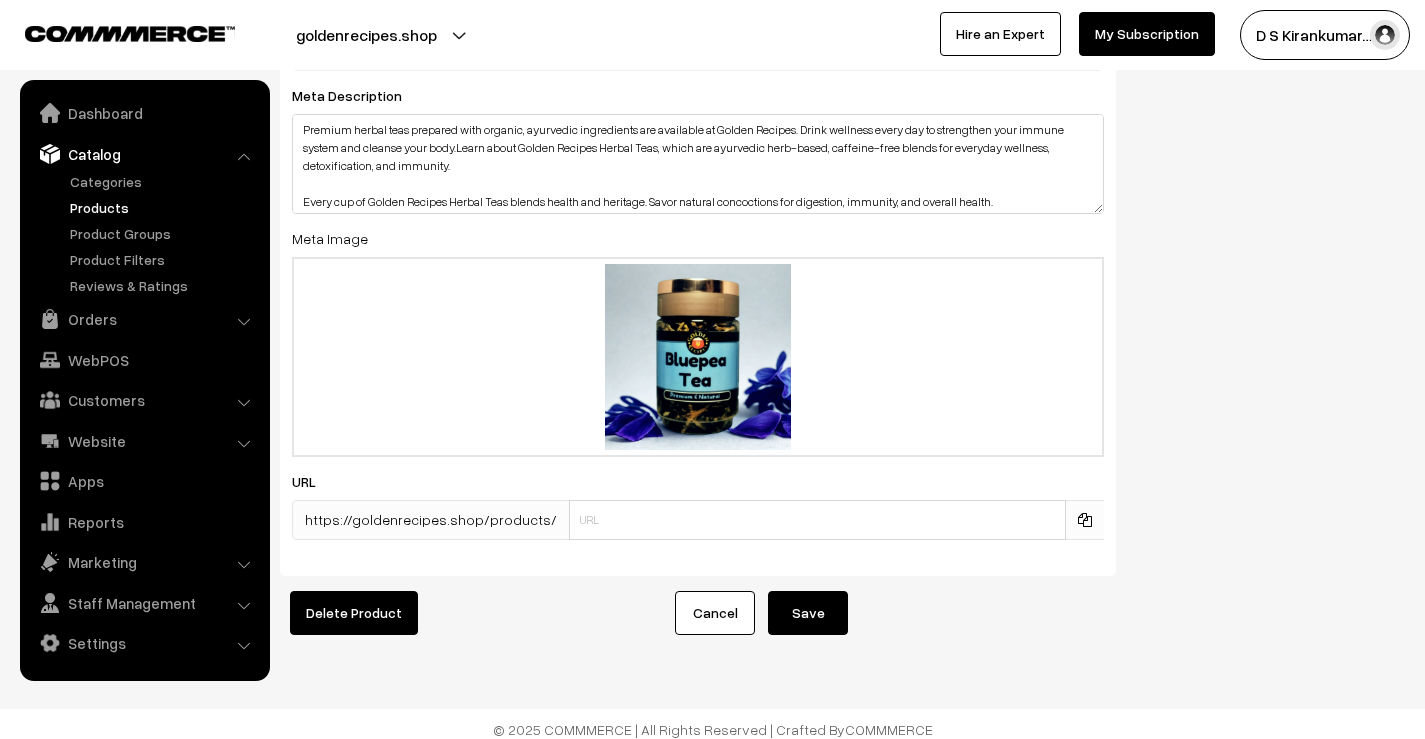 click on "Save" at bounding box center (808, 613) 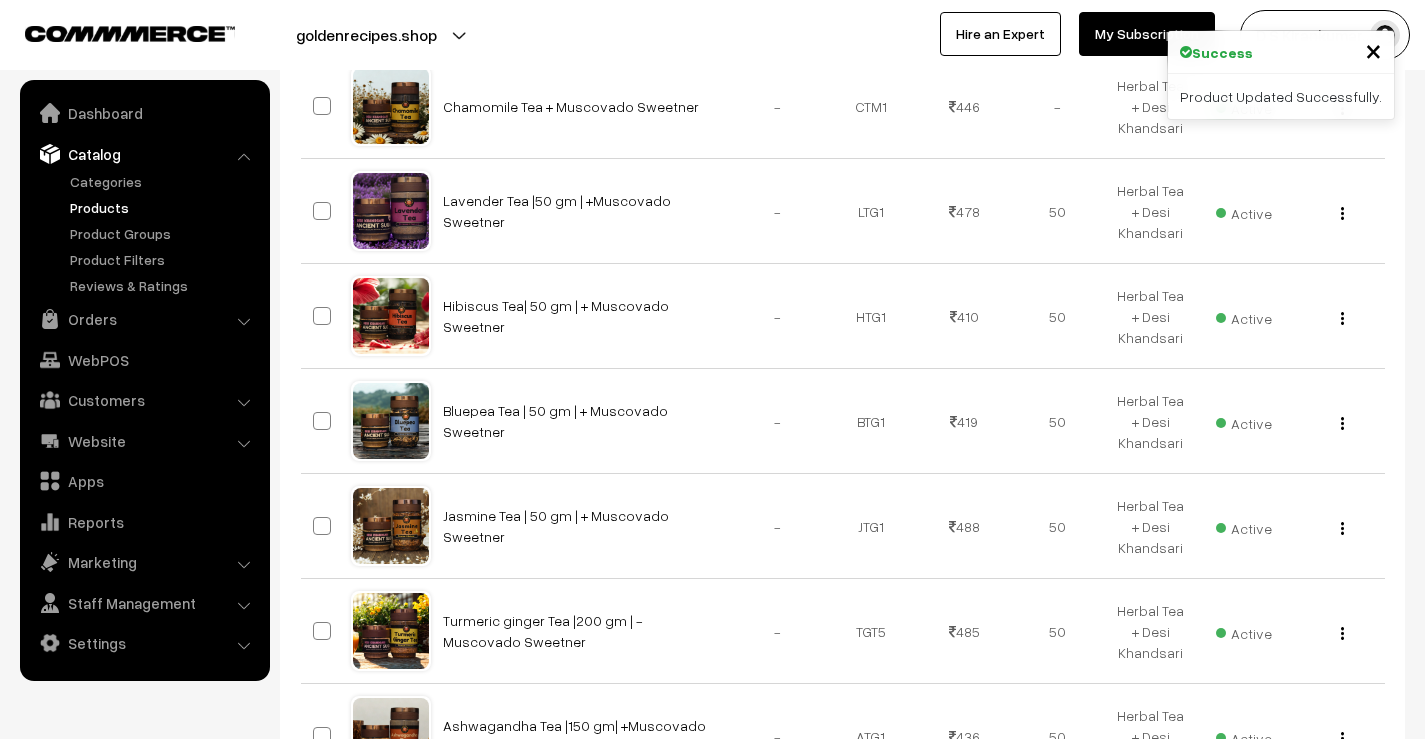 scroll, scrollTop: 1011, scrollLeft: 0, axis: vertical 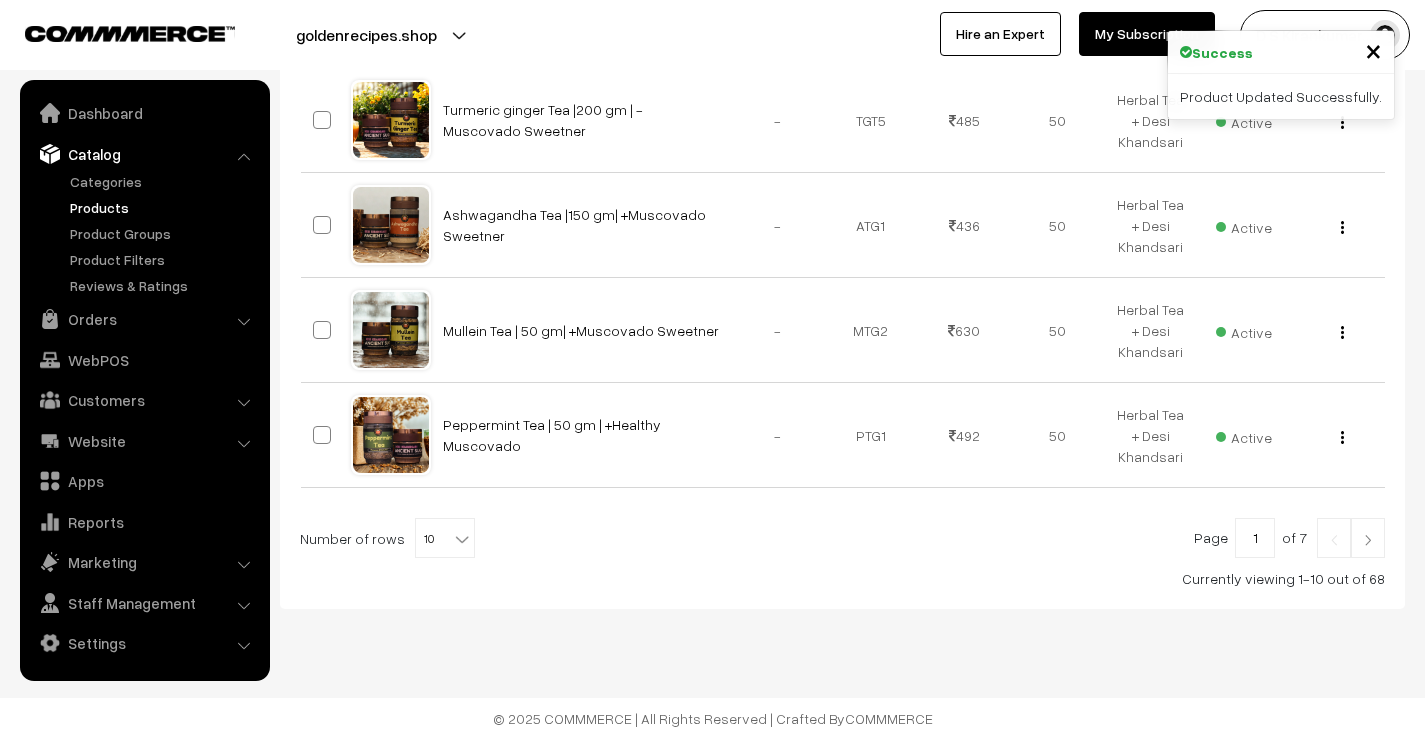 click at bounding box center (1368, 538) 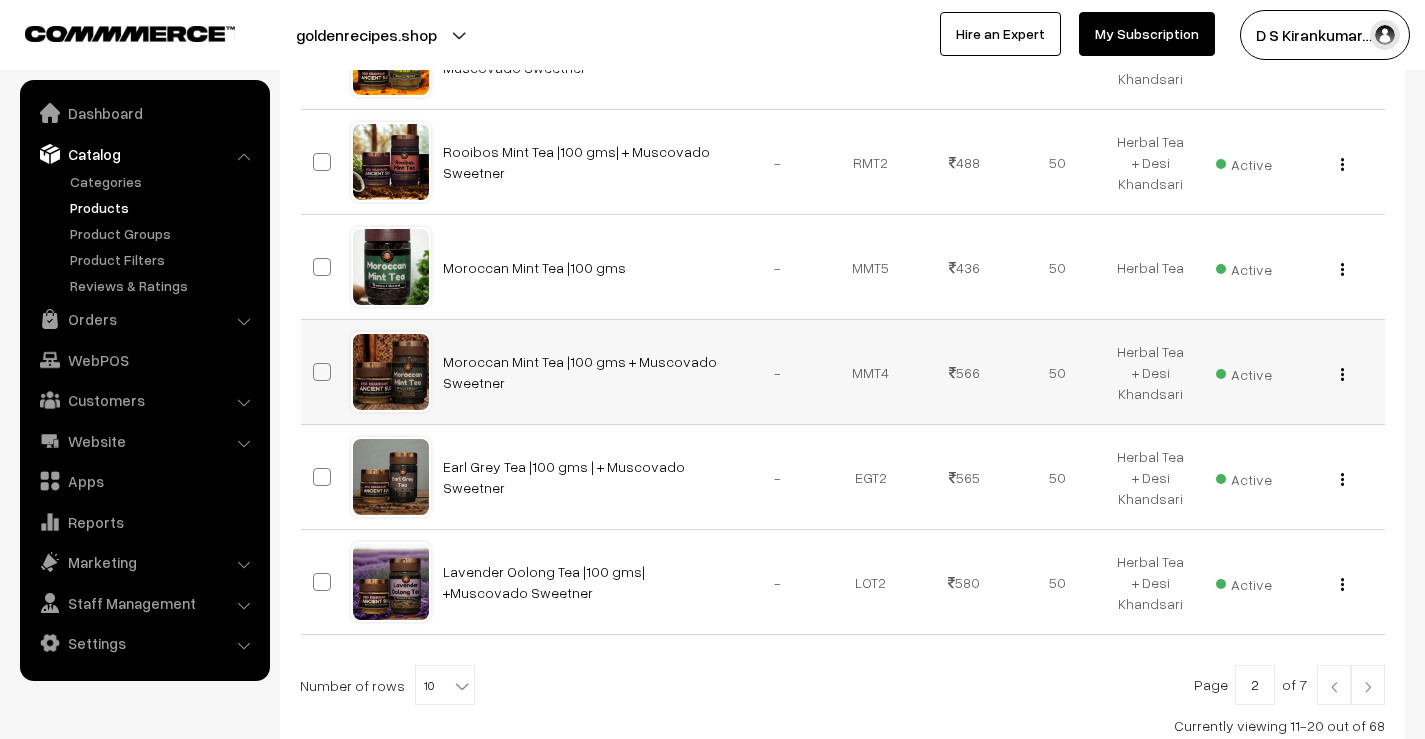 scroll, scrollTop: 1011, scrollLeft: 0, axis: vertical 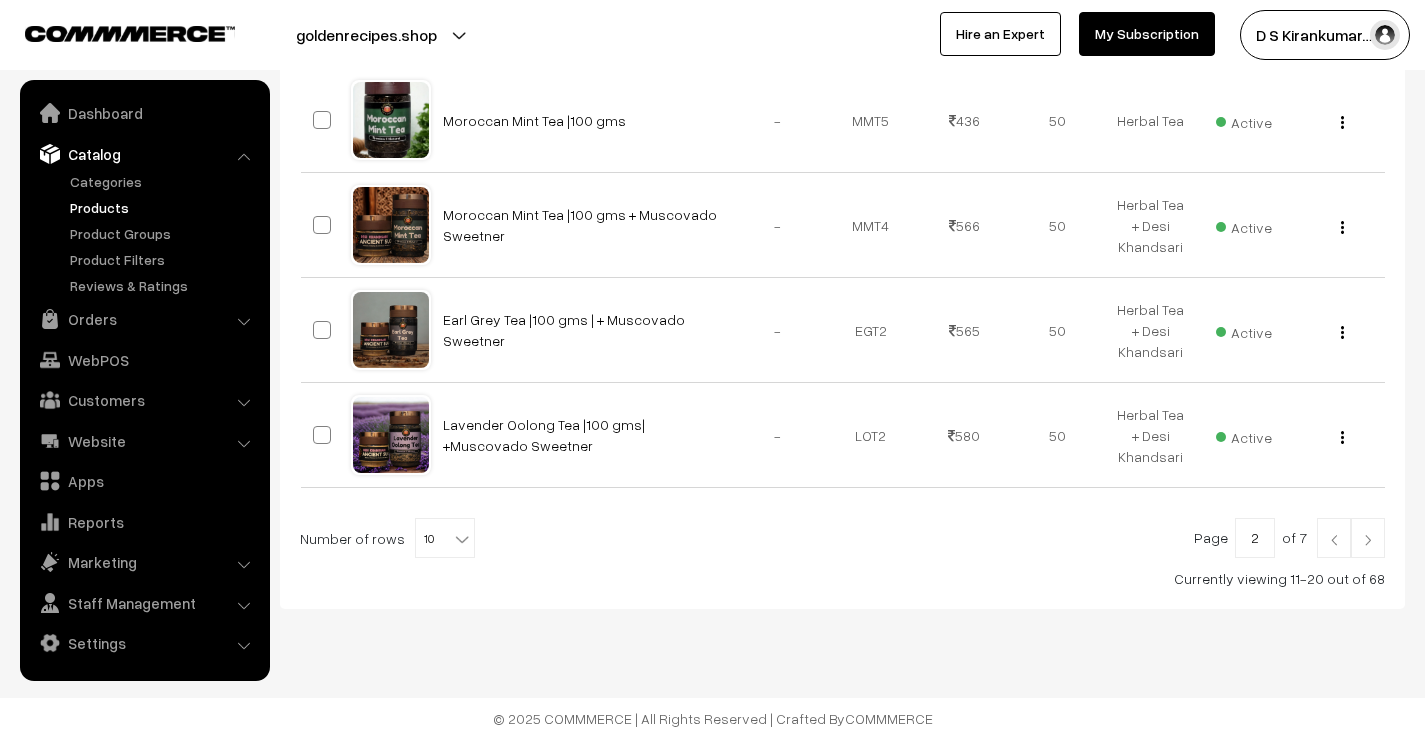 click at bounding box center (1368, 540) 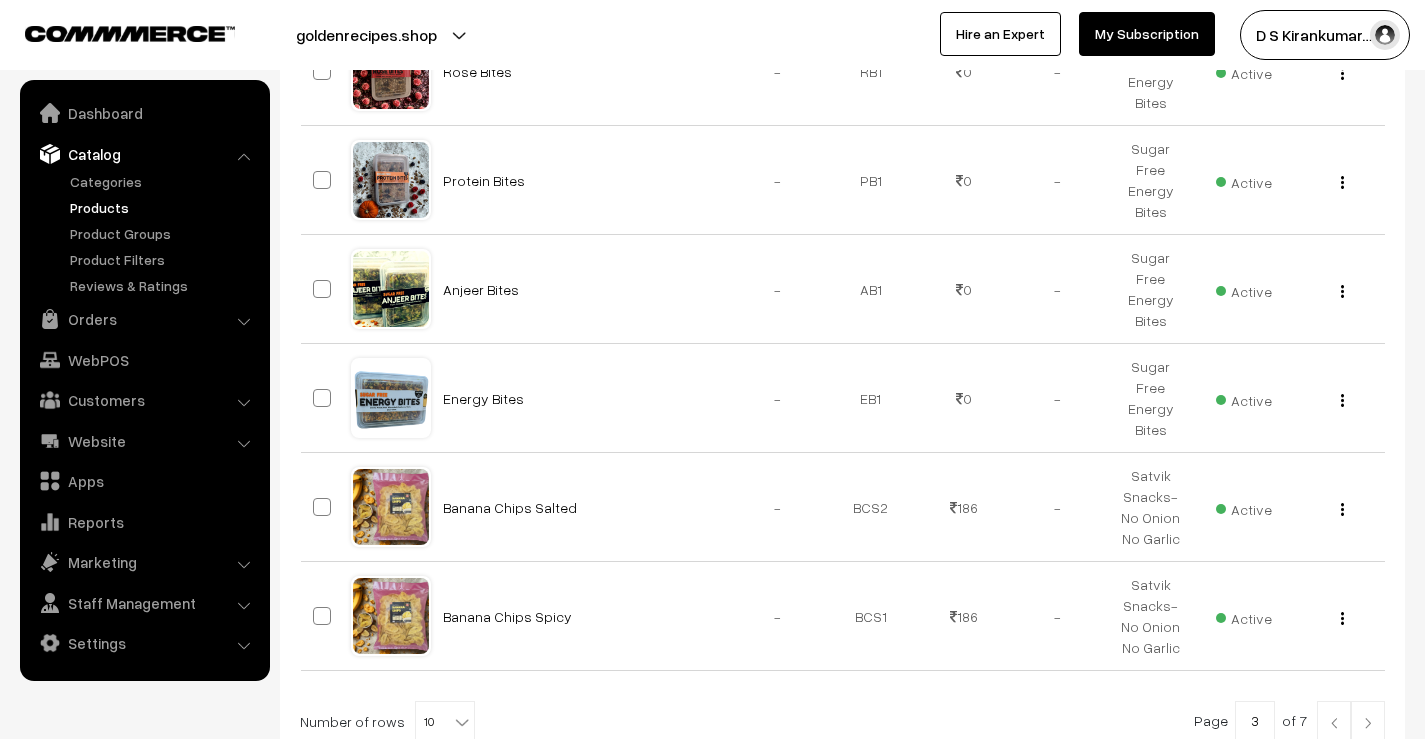 scroll, scrollTop: 1019, scrollLeft: 0, axis: vertical 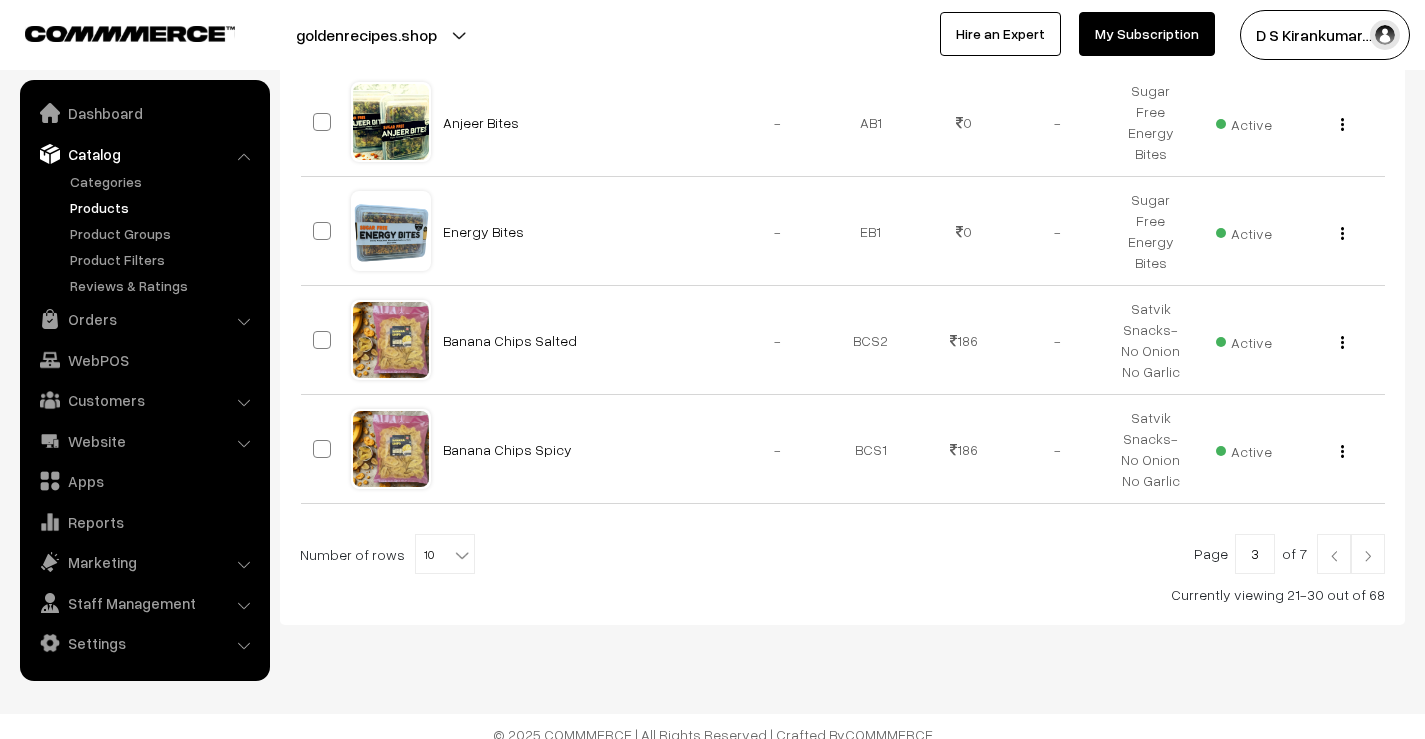 click at bounding box center [1368, 556] 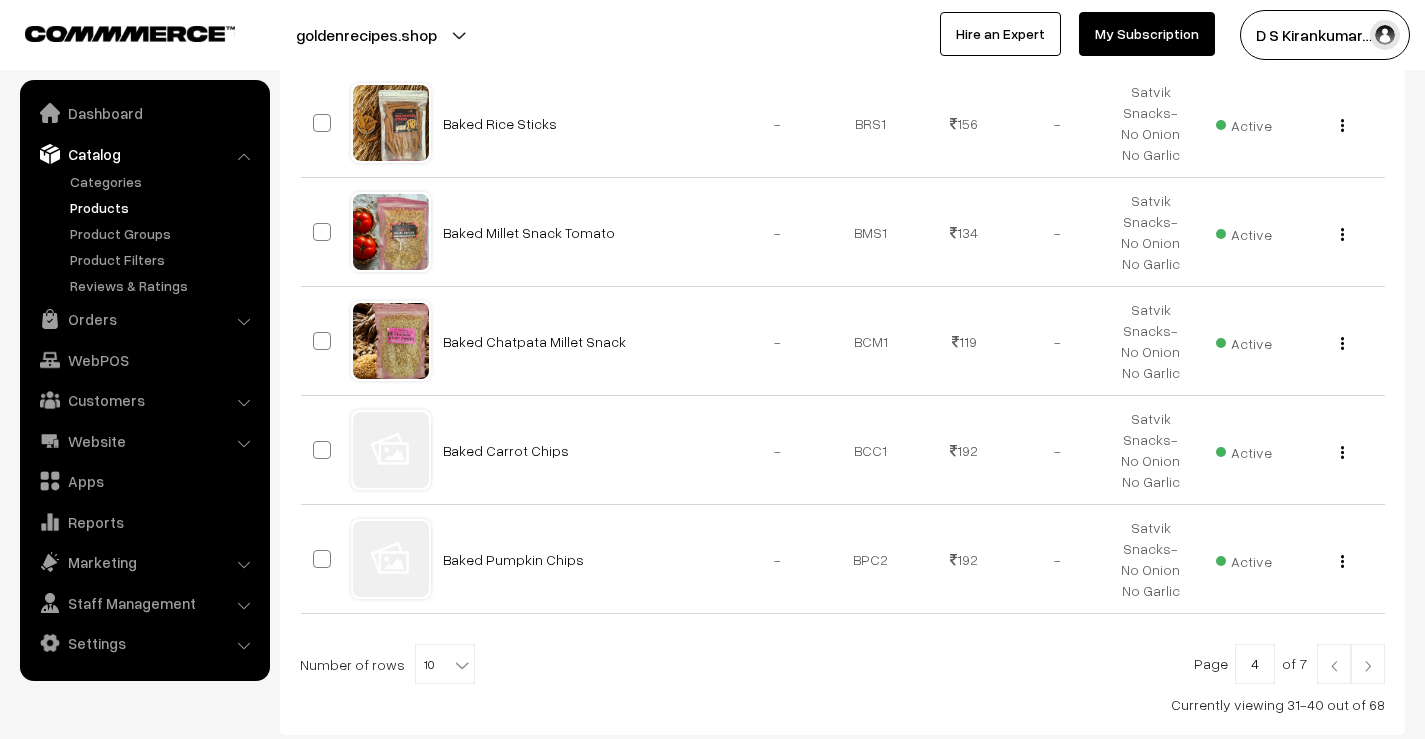 scroll, scrollTop: 1051, scrollLeft: 0, axis: vertical 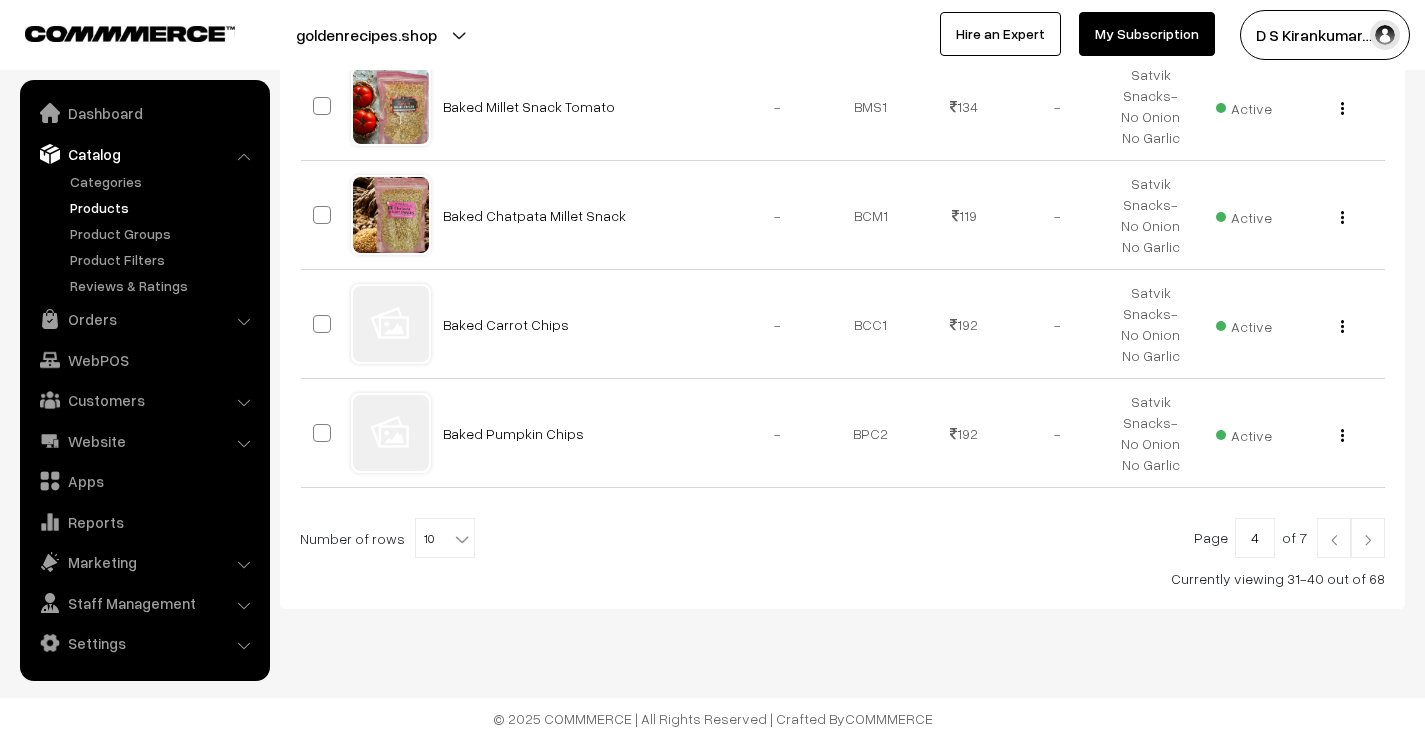 click at bounding box center [1368, 540] 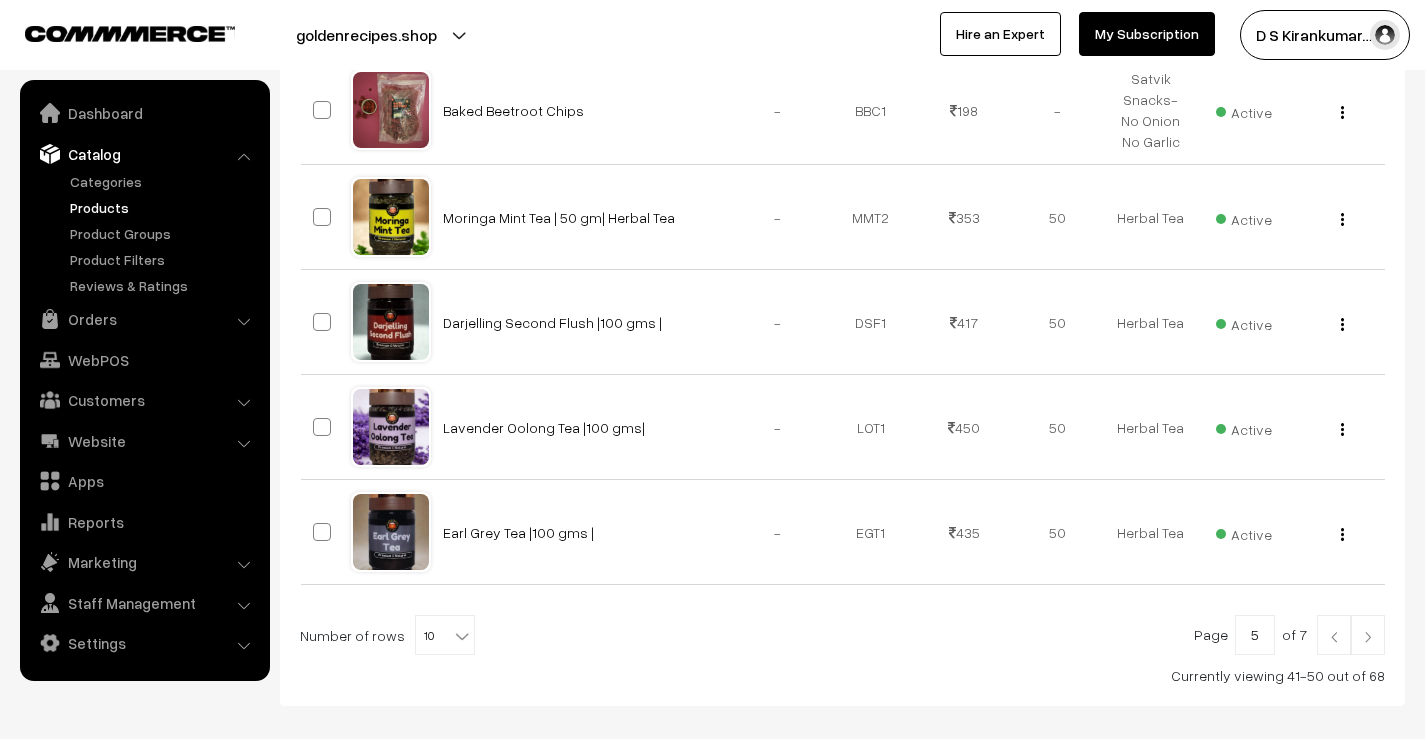 scroll, scrollTop: 1035, scrollLeft: 0, axis: vertical 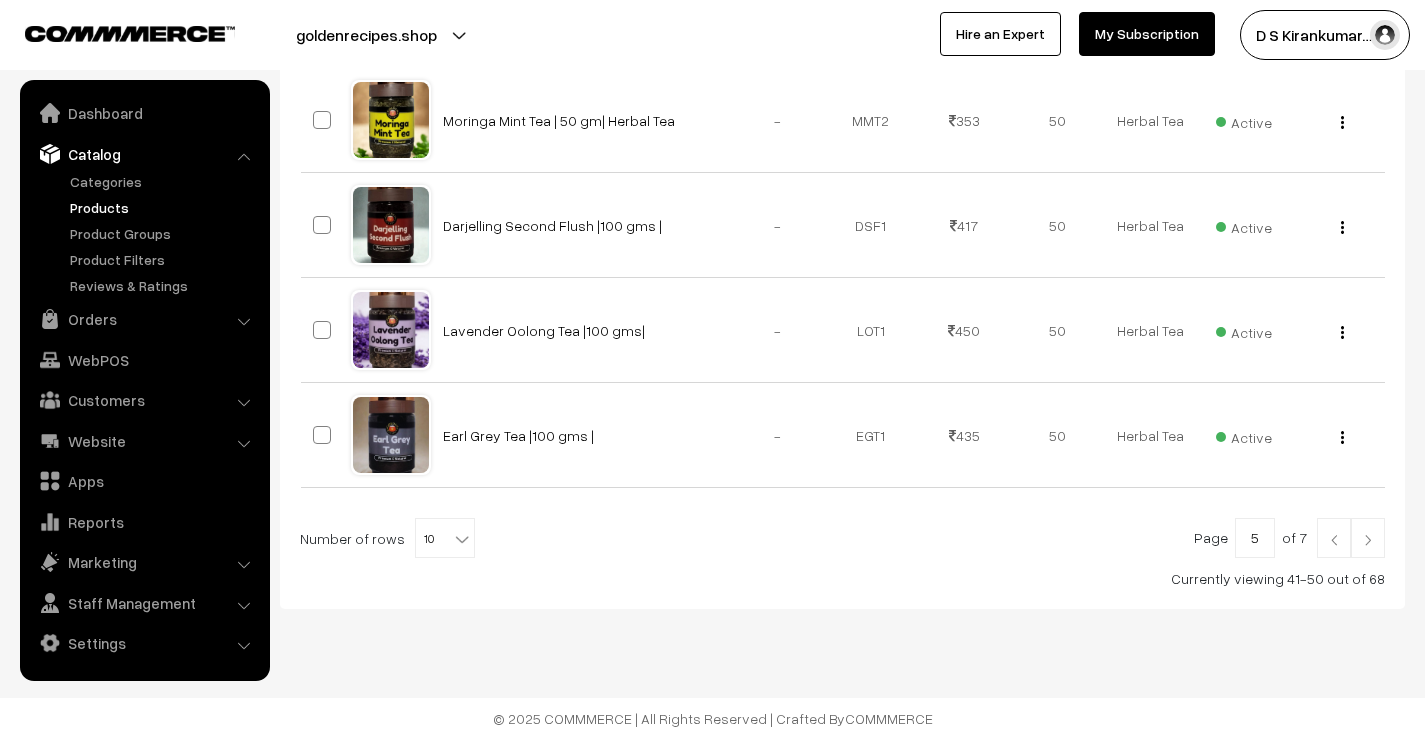 click at bounding box center [1368, 538] 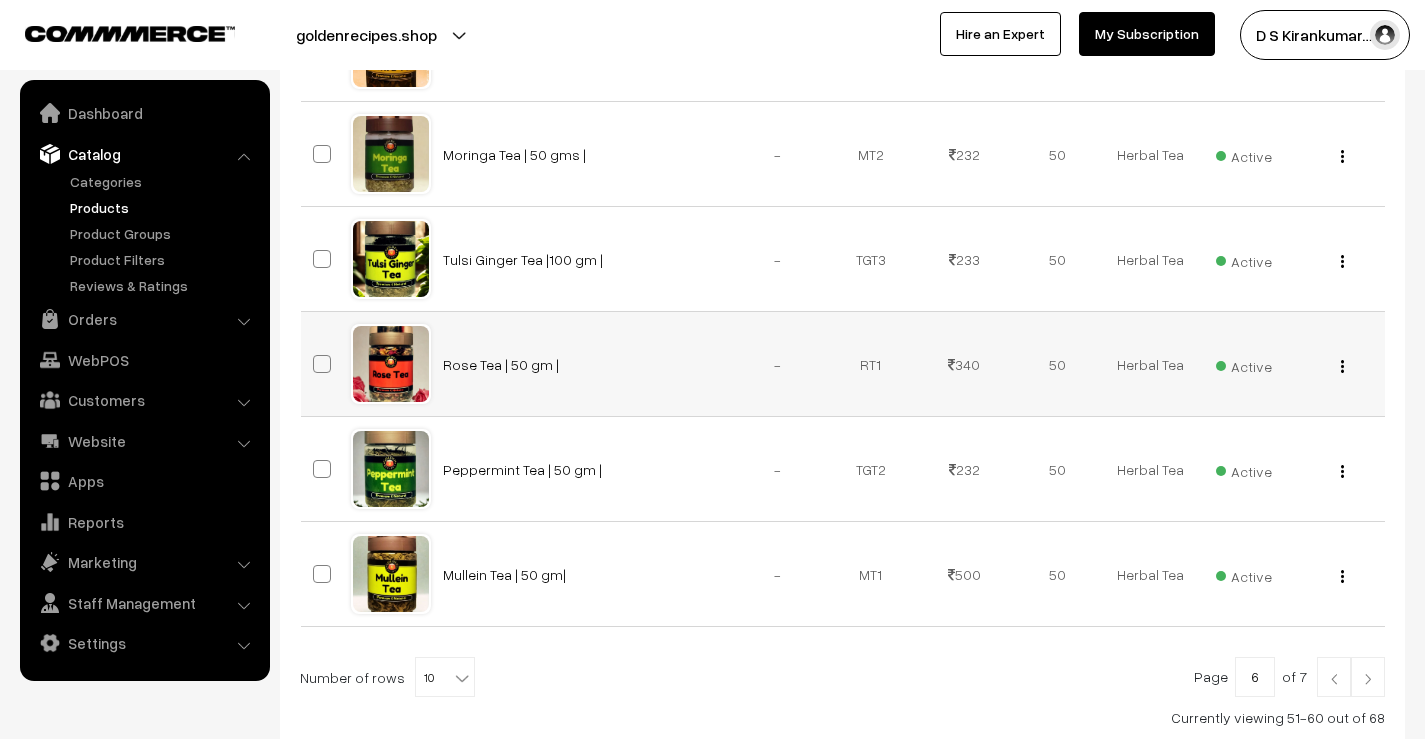 scroll, scrollTop: 1011, scrollLeft: 0, axis: vertical 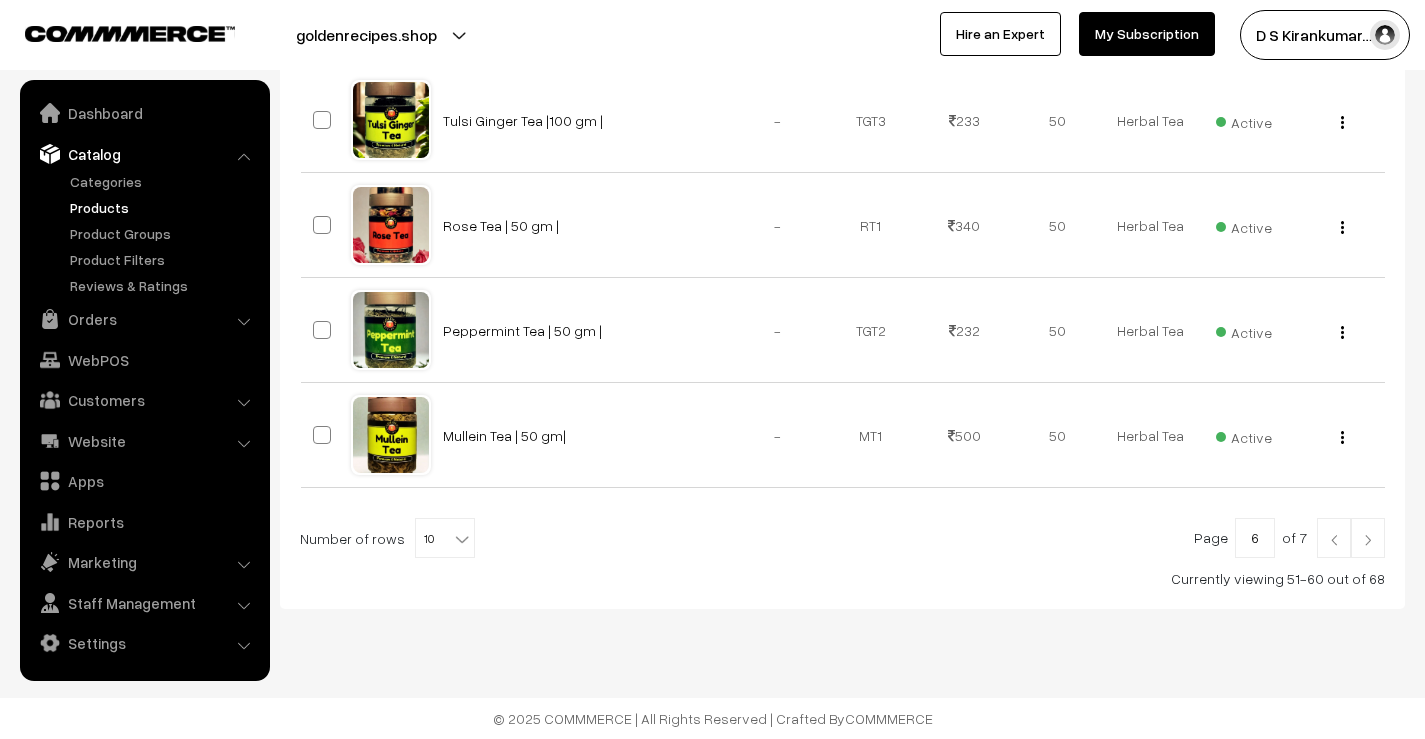 click at bounding box center [1368, 538] 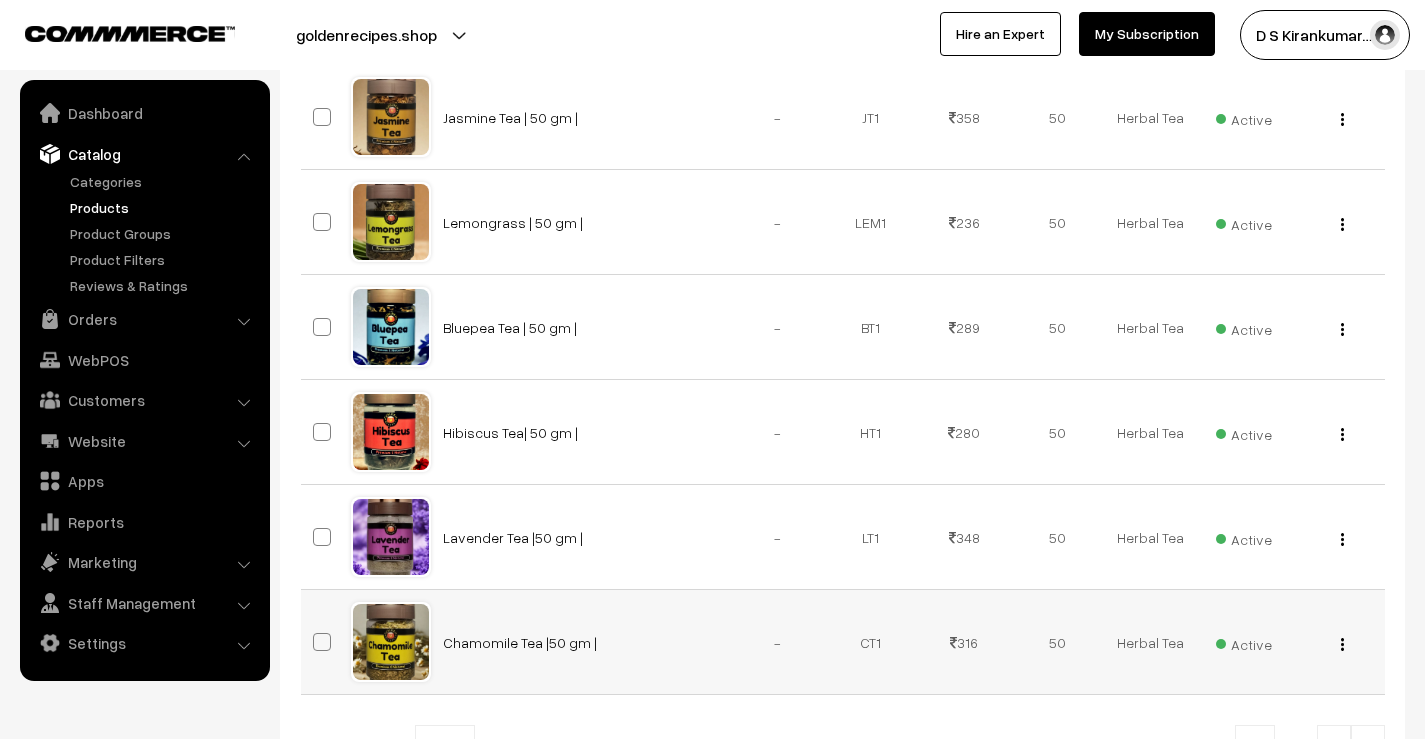 scroll, scrollTop: 600, scrollLeft: 0, axis: vertical 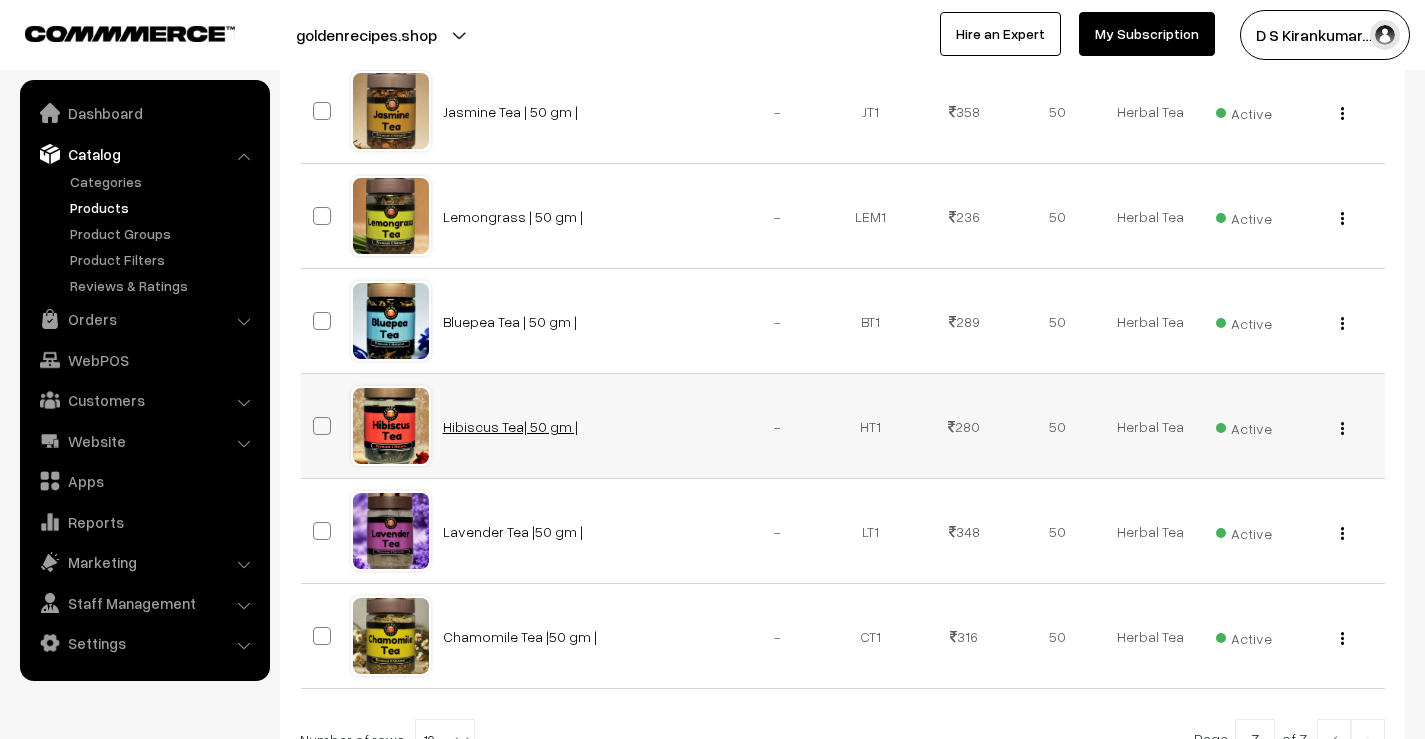 click on "Hibiscus Tea| 50 gm |" at bounding box center [510, 426] 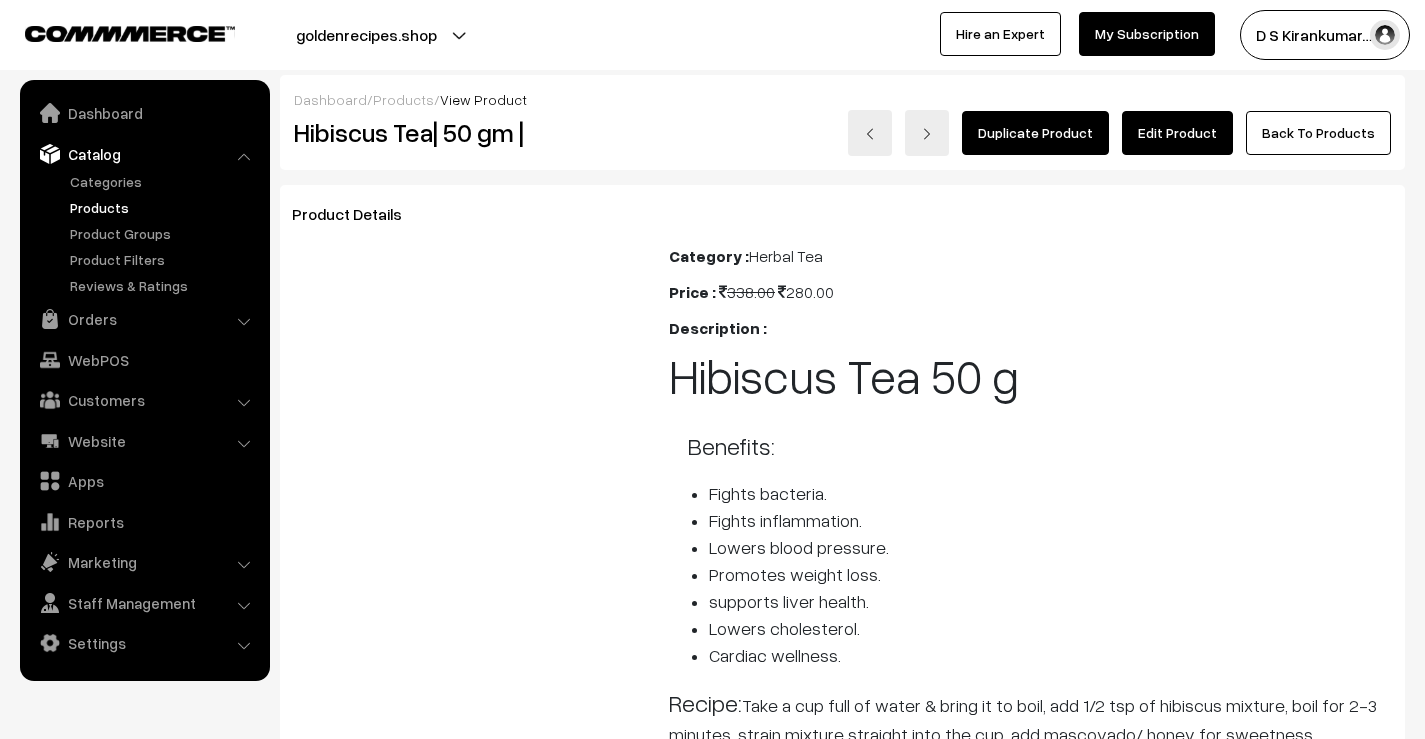 scroll, scrollTop: 0, scrollLeft: 0, axis: both 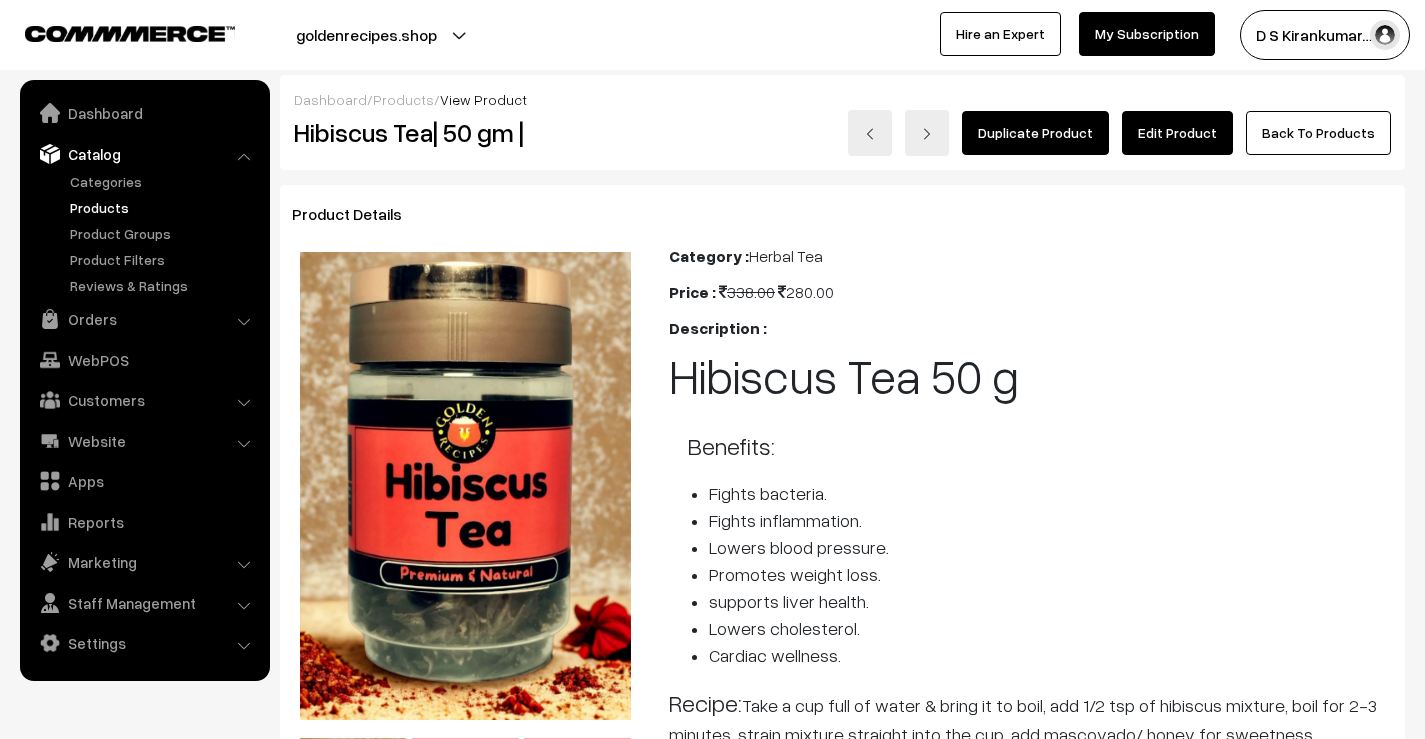 click on "Edit Product" at bounding box center [1177, 133] 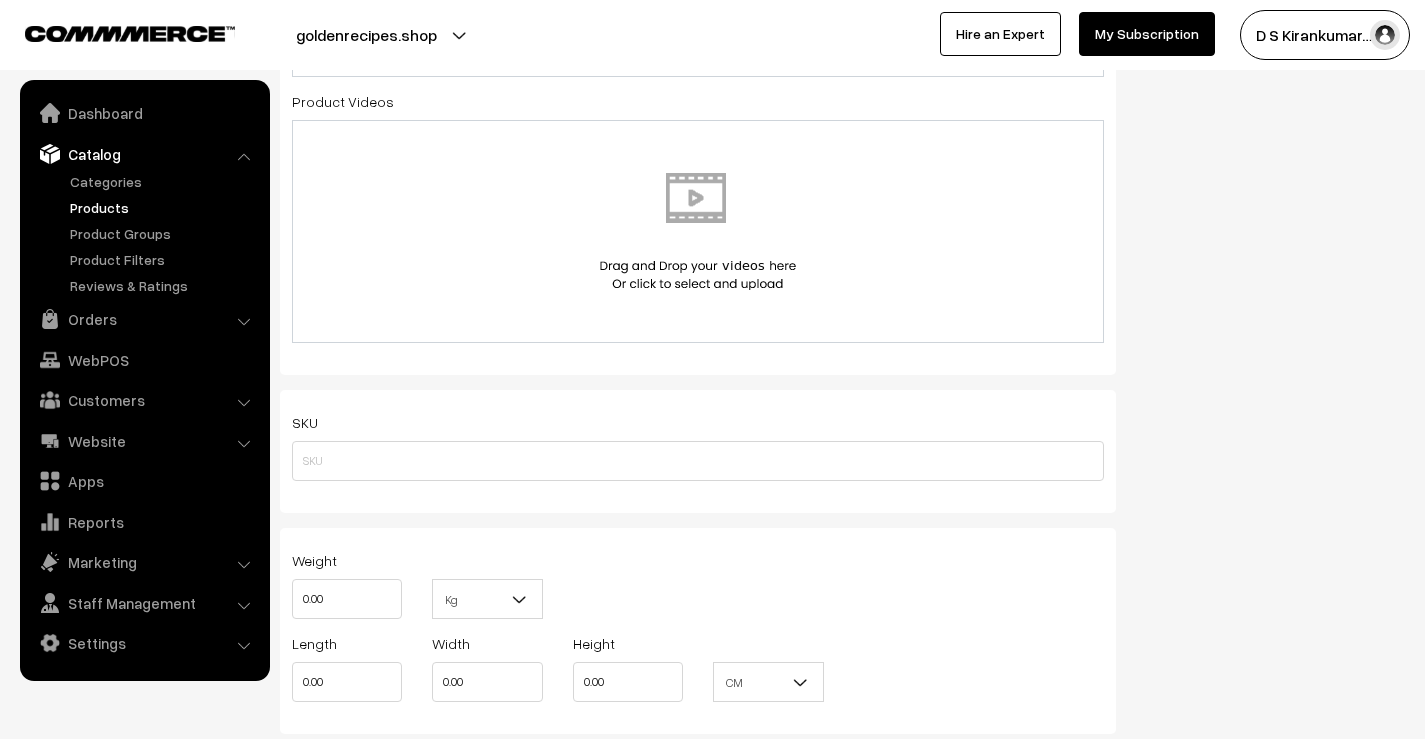 scroll, scrollTop: 334, scrollLeft: 0, axis: vertical 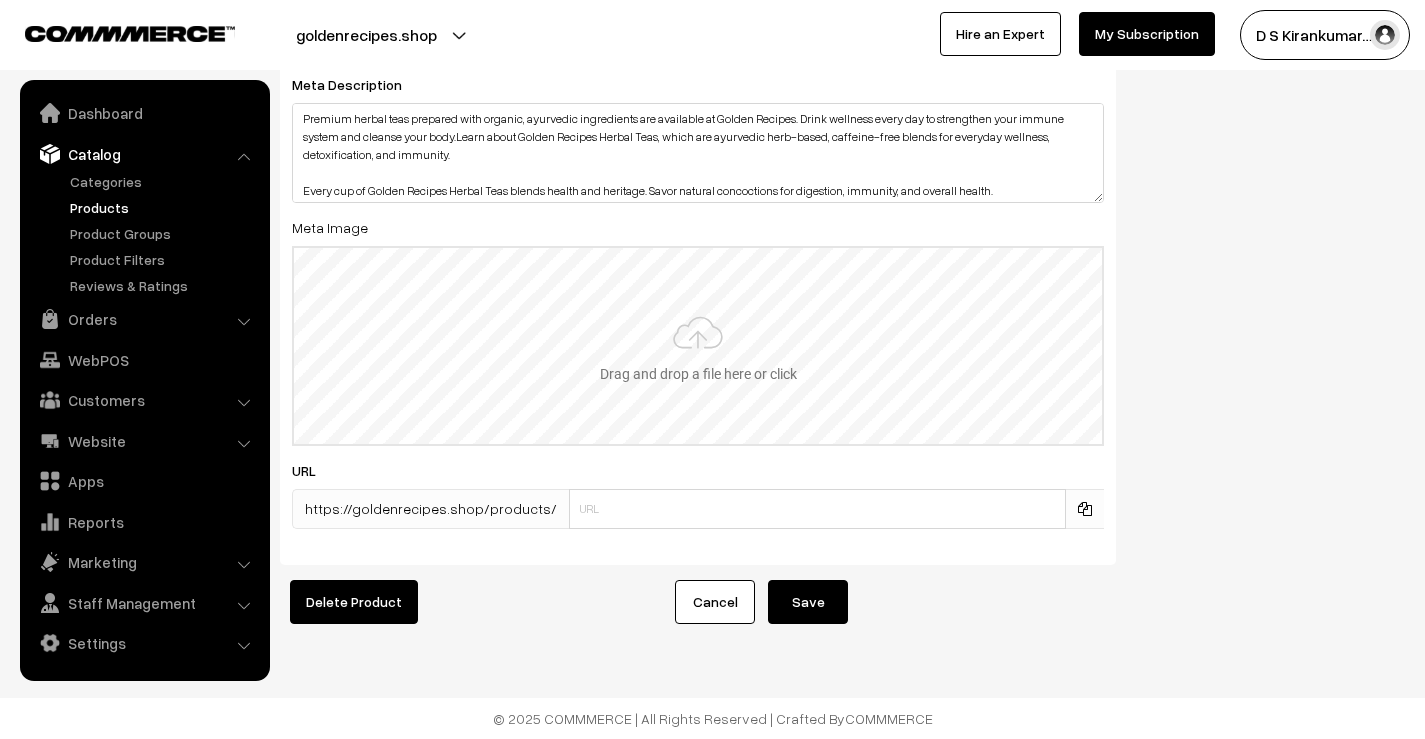 click at bounding box center [698, 346] 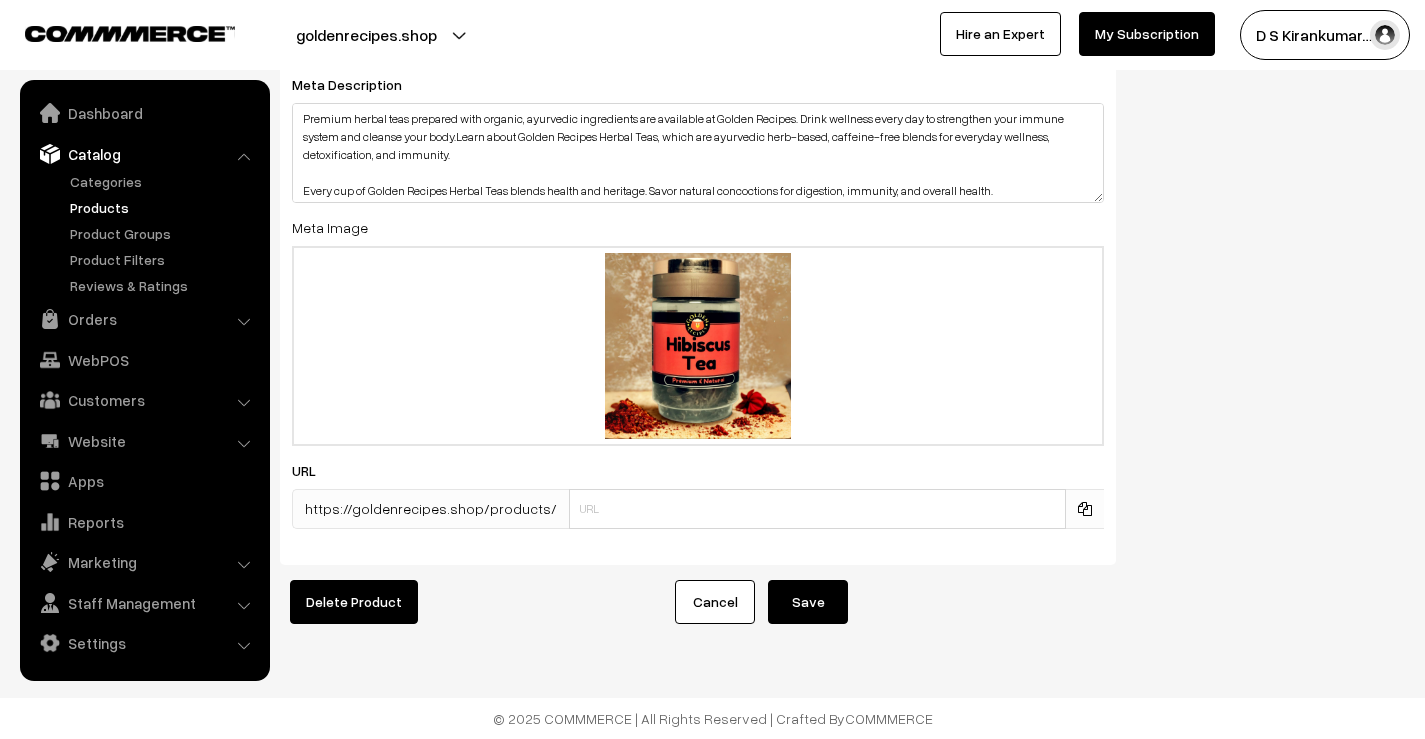 click on "Save" at bounding box center (808, 602) 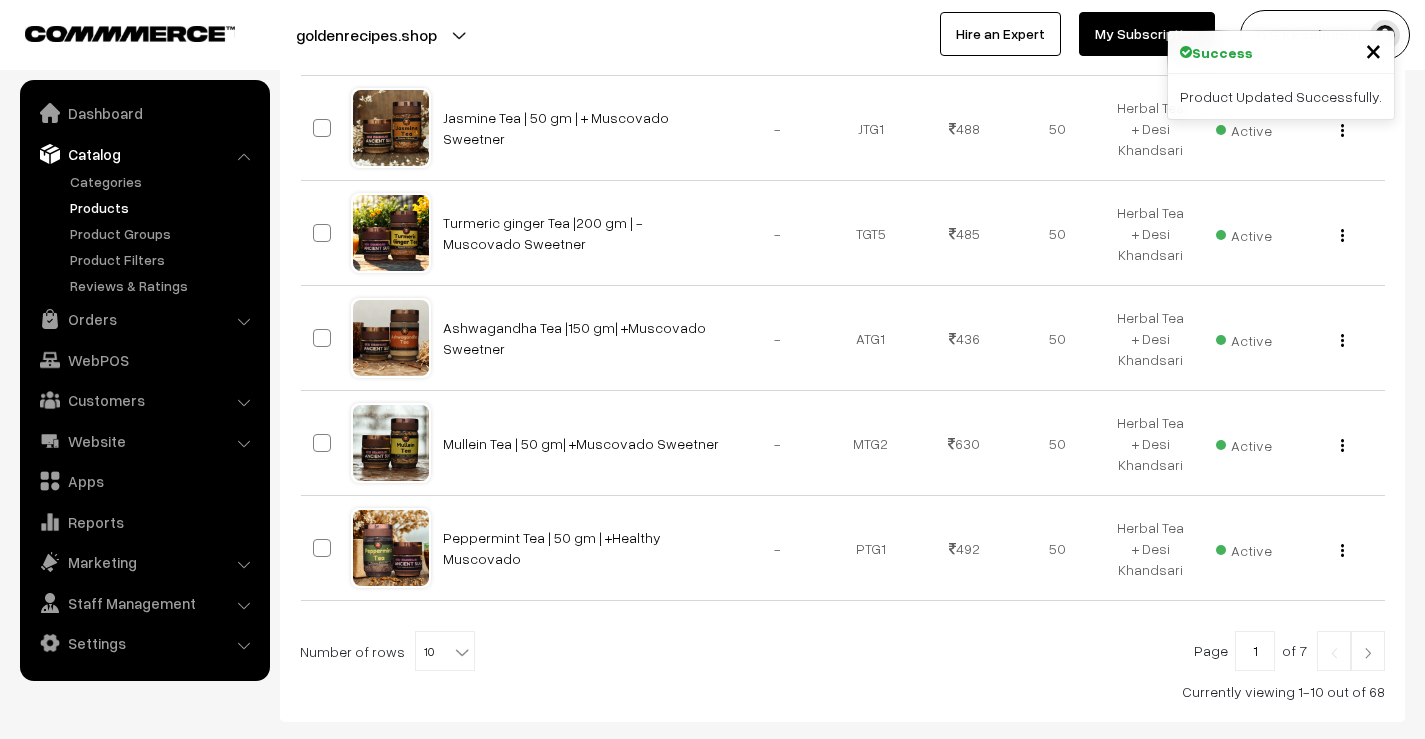 scroll, scrollTop: 1000, scrollLeft: 0, axis: vertical 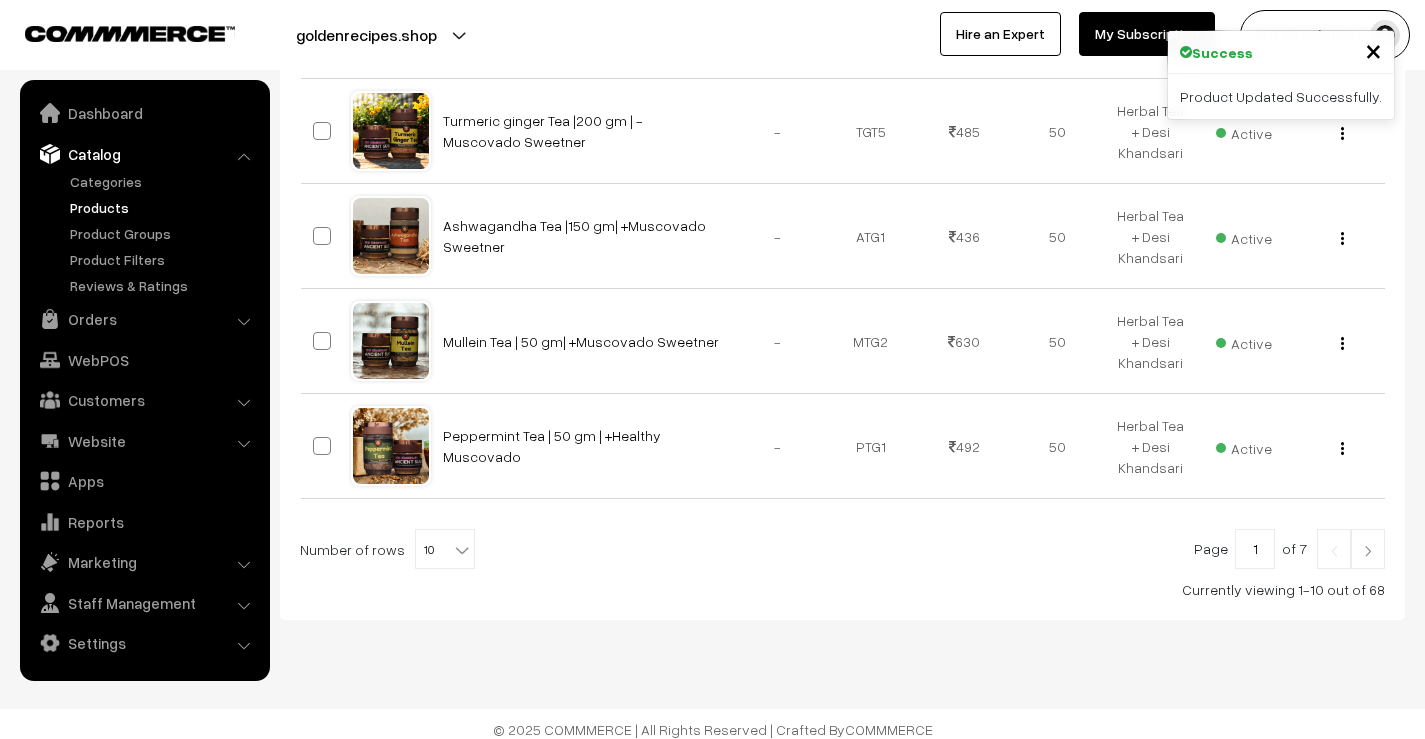 click at bounding box center [1368, 549] 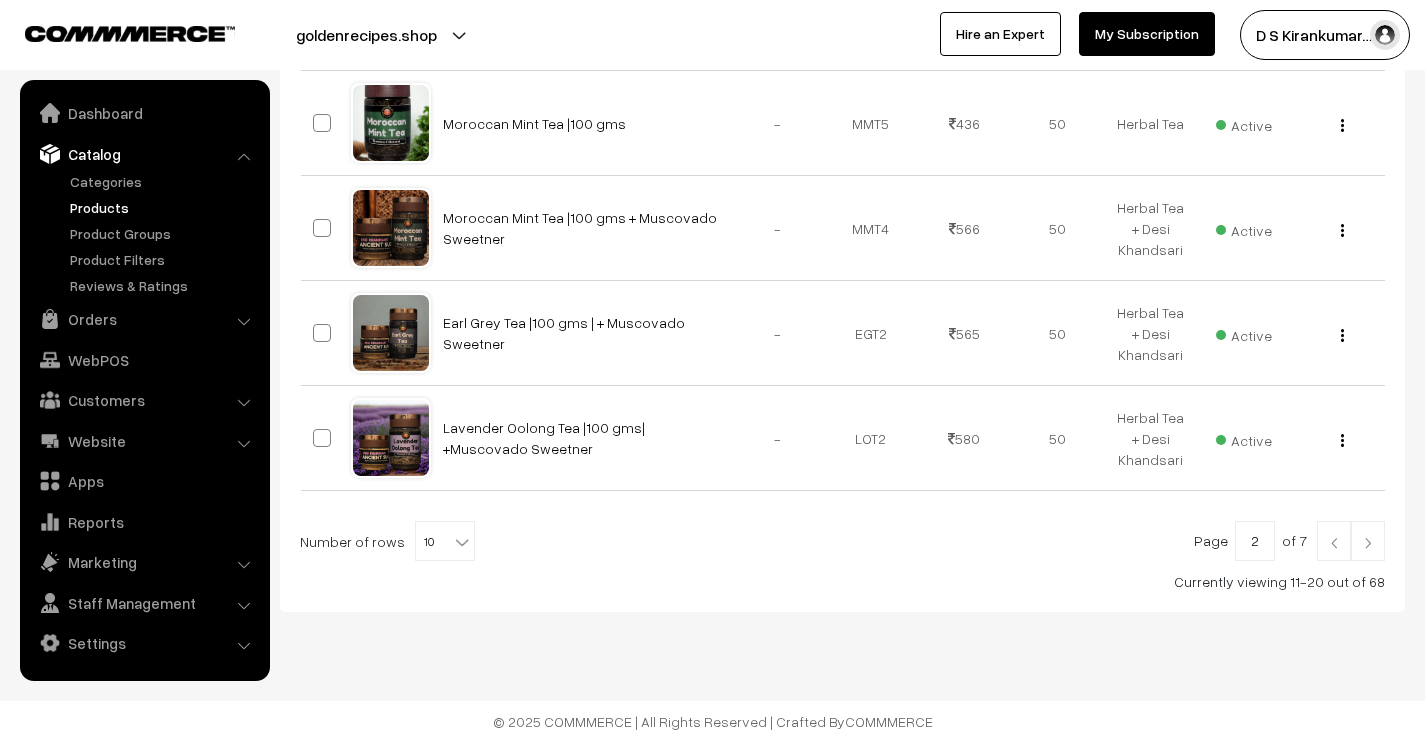 scroll, scrollTop: 1011, scrollLeft: 0, axis: vertical 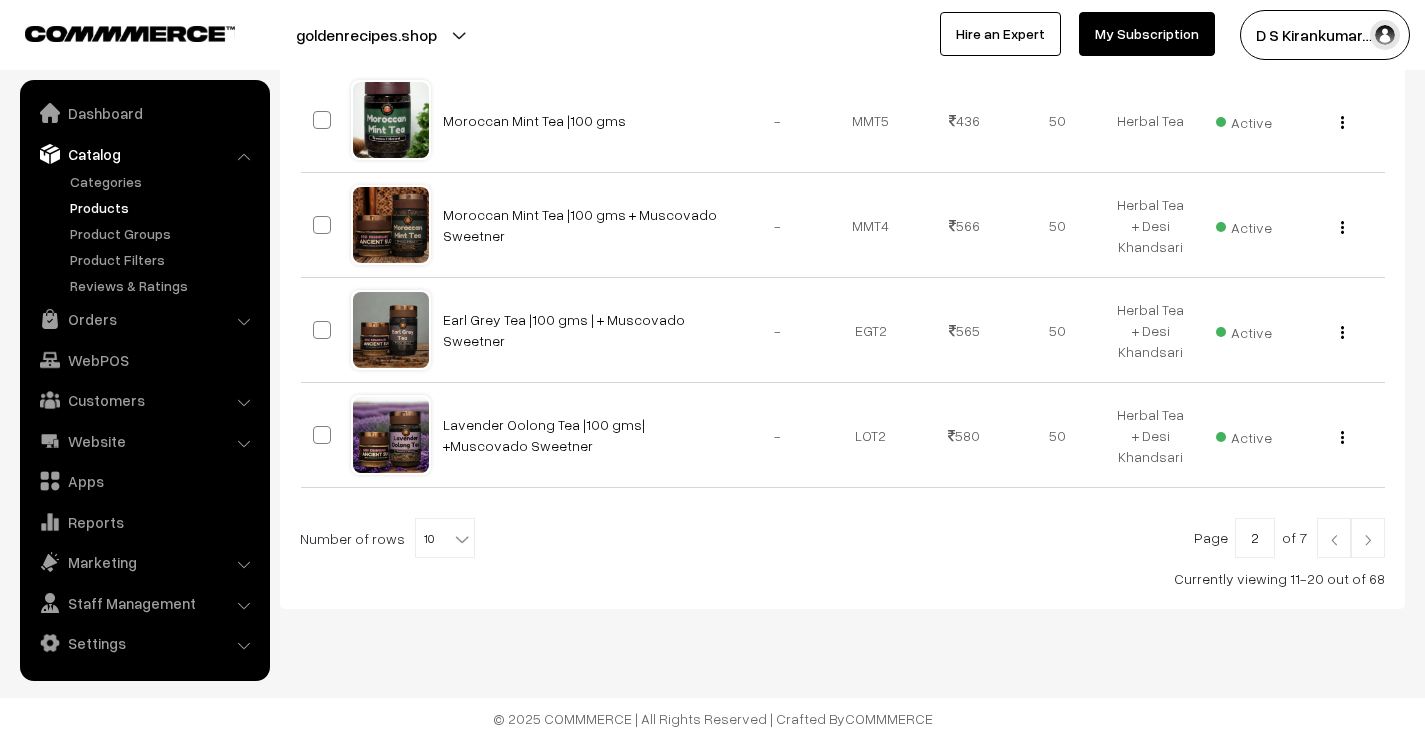 click at bounding box center (1368, 538) 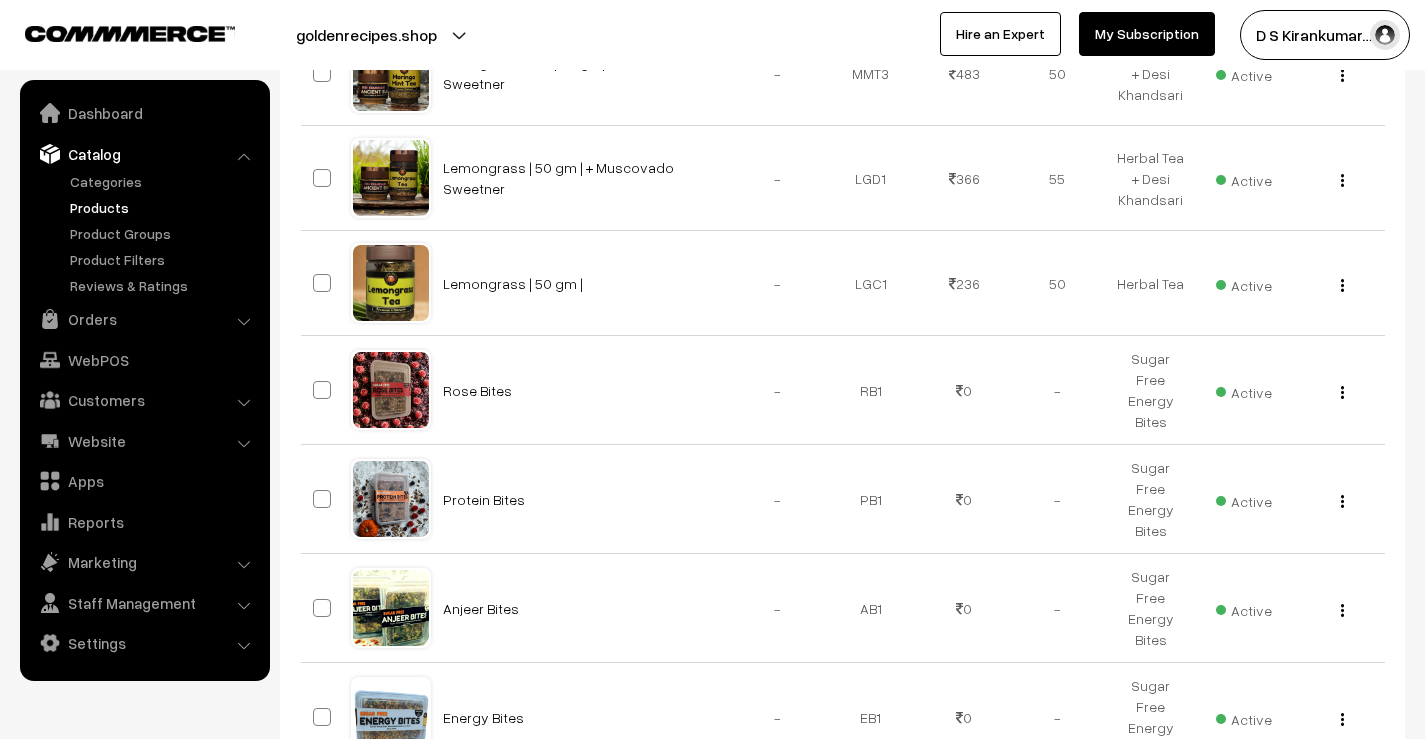 scroll, scrollTop: 1019, scrollLeft: 0, axis: vertical 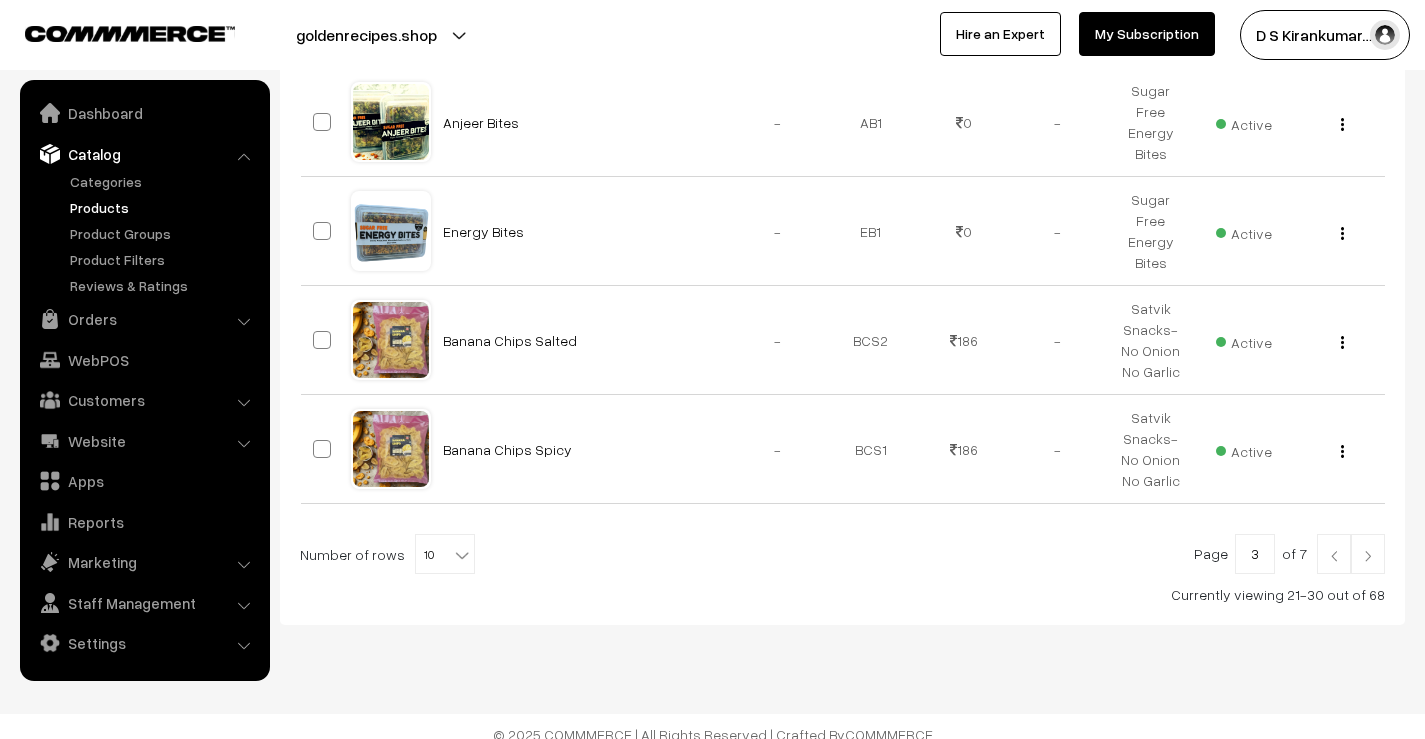 click at bounding box center (1368, 554) 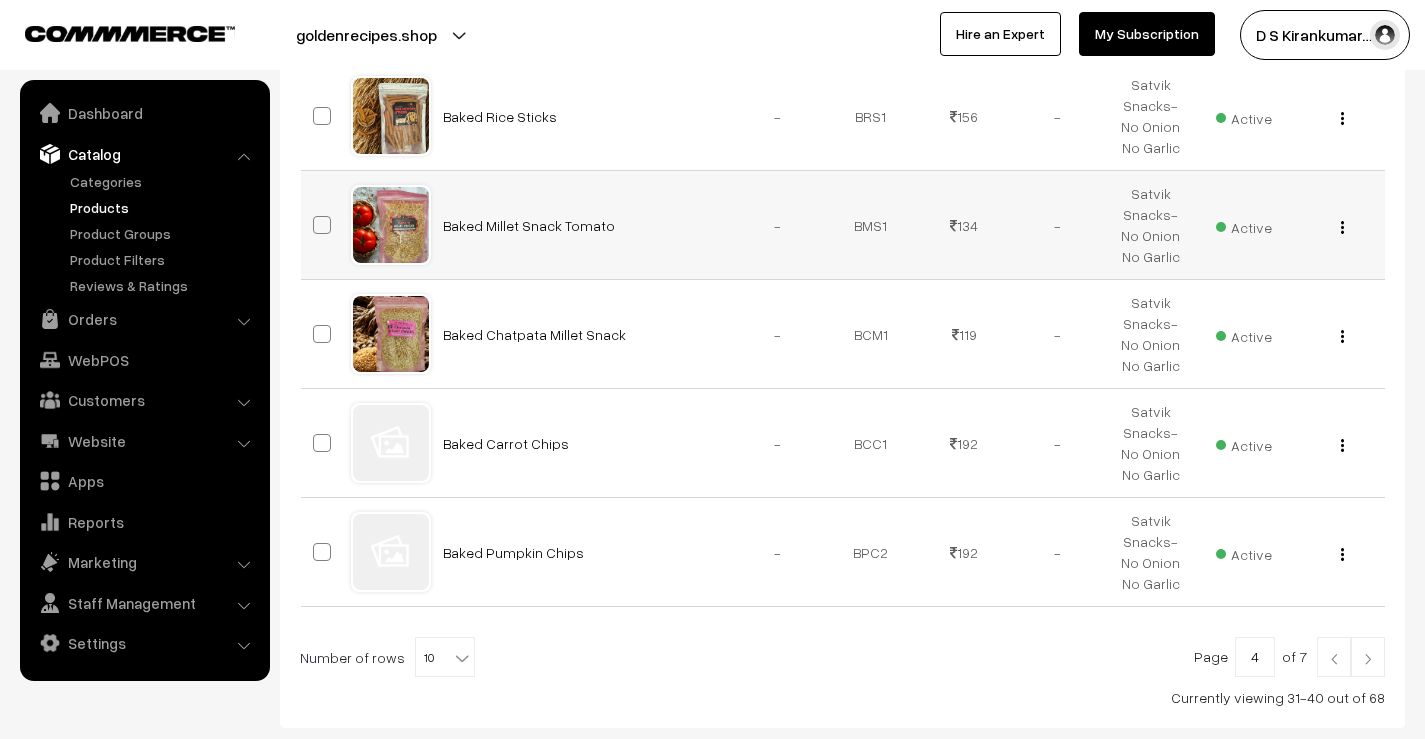 scroll, scrollTop: 1051, scrollLeft: 0, axis: vertical 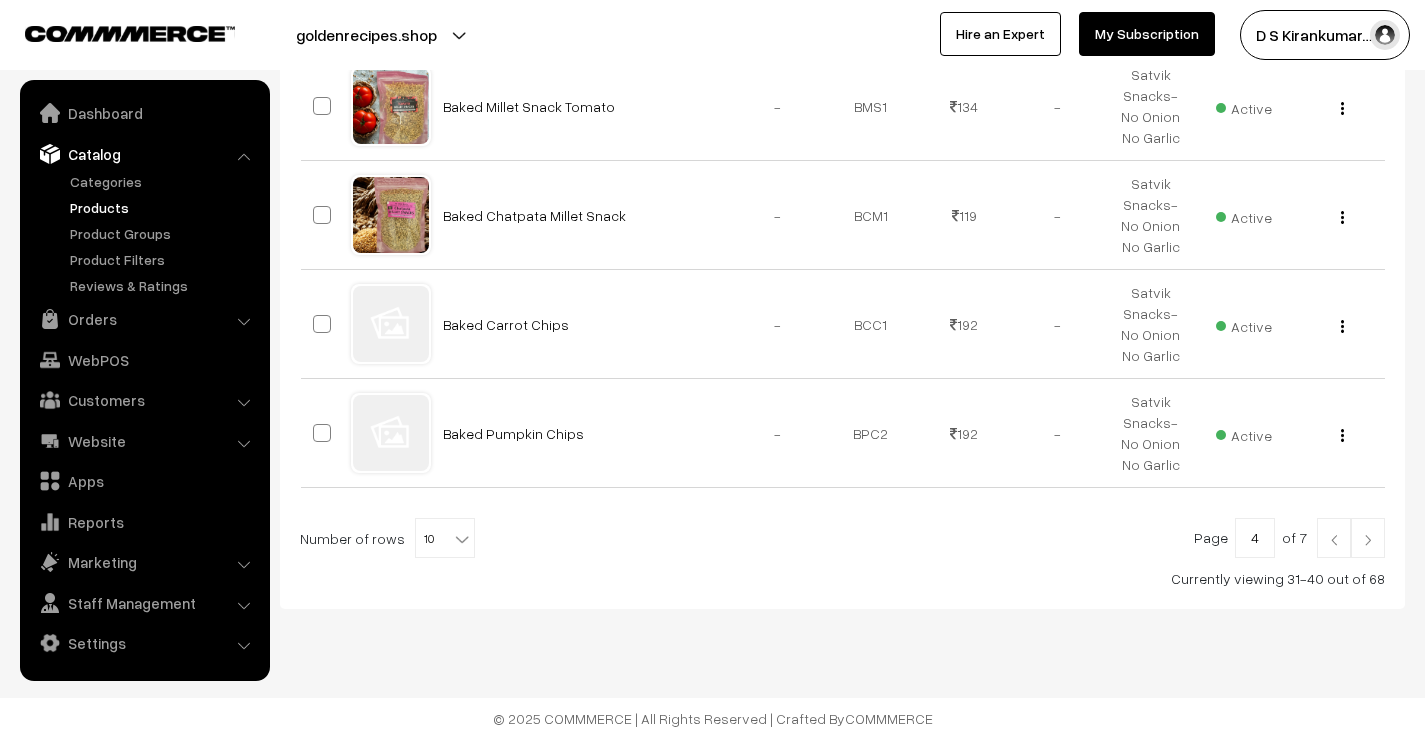click at bounding box center [1368, 538] 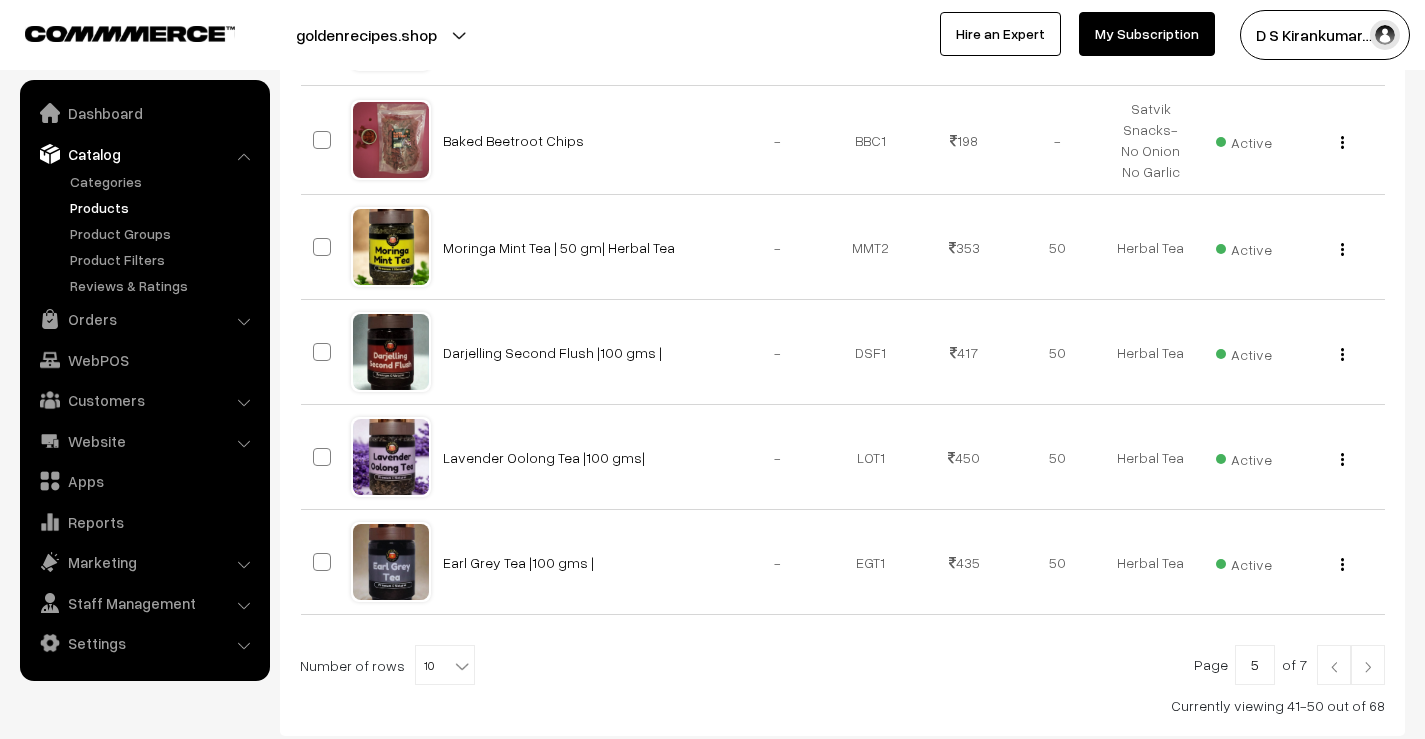 scroll, scrollTop: 1035, scrollLeft: 0, axis: vertical 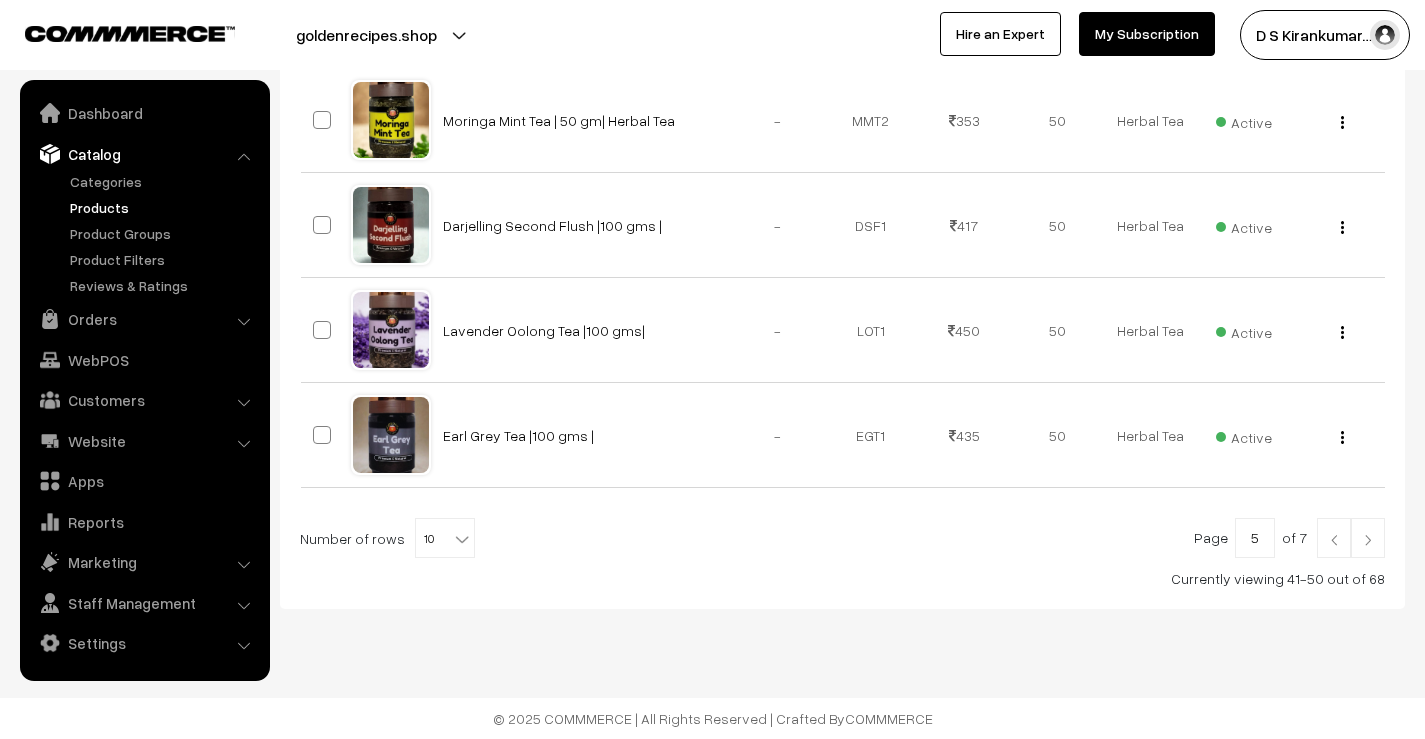 drag, startPoint x: 0, startPoint y: 0, endPoint x: 1366, endPoint y: 555, distance: 1474.4426 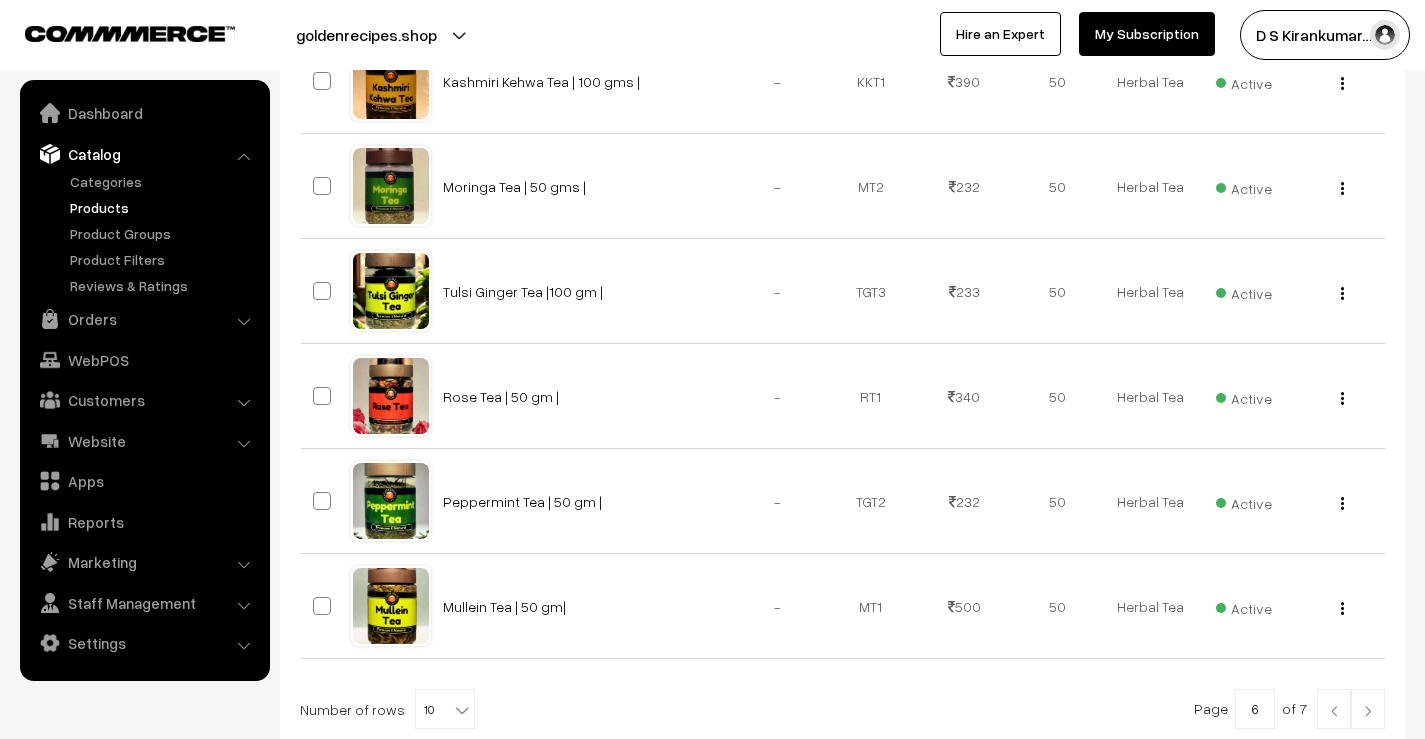 scroll, scrollTop: 1011, scrollLeft: 0, axis: vertical 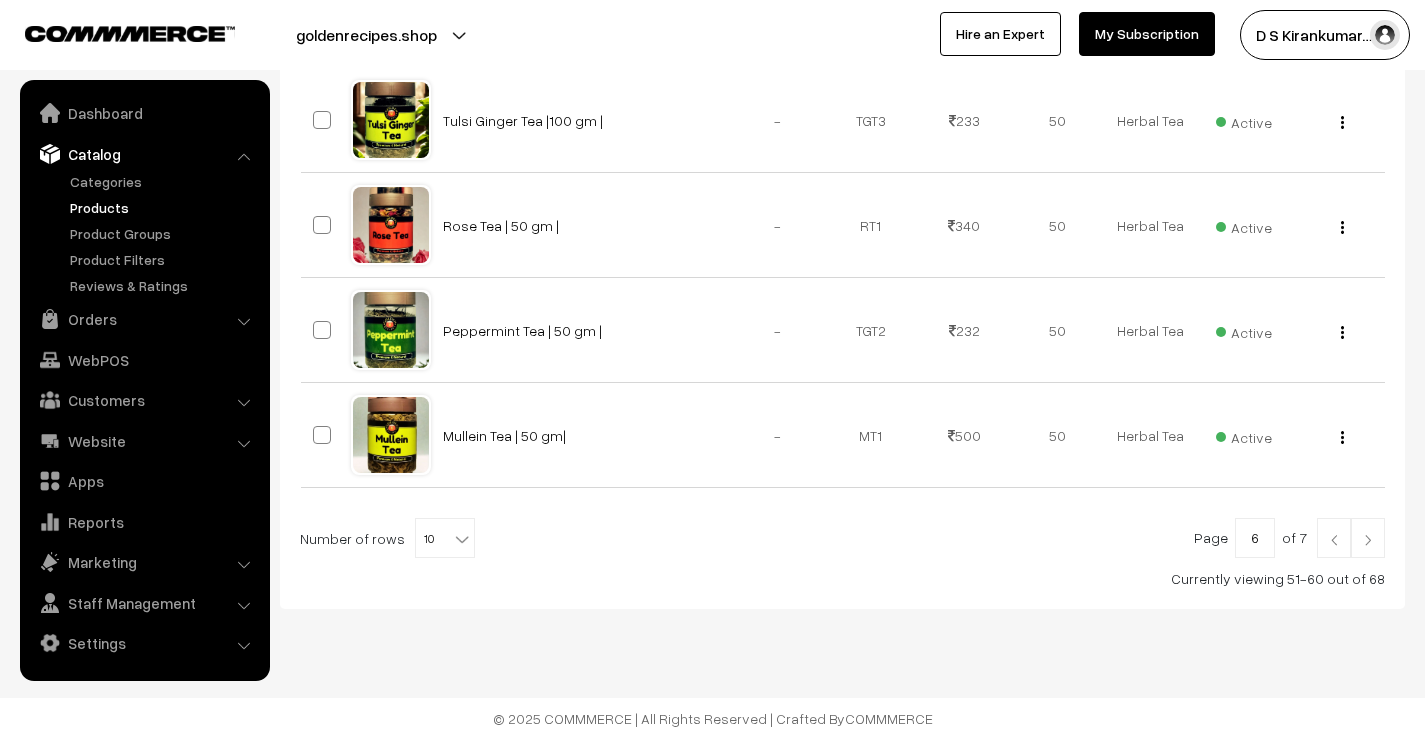 click at bounding box center (1368, 538) 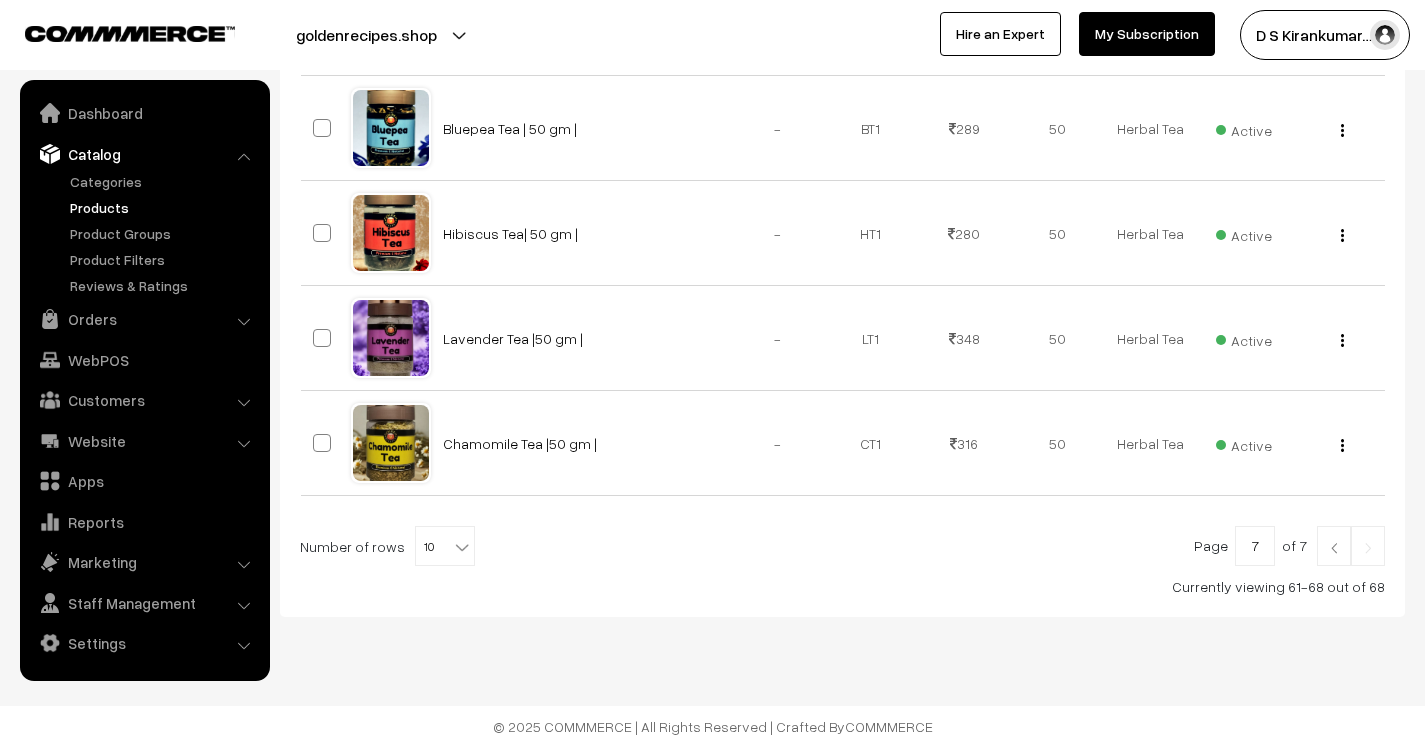 scroll, scrollTop: 801, scrollLeft: 0, axis: vertical 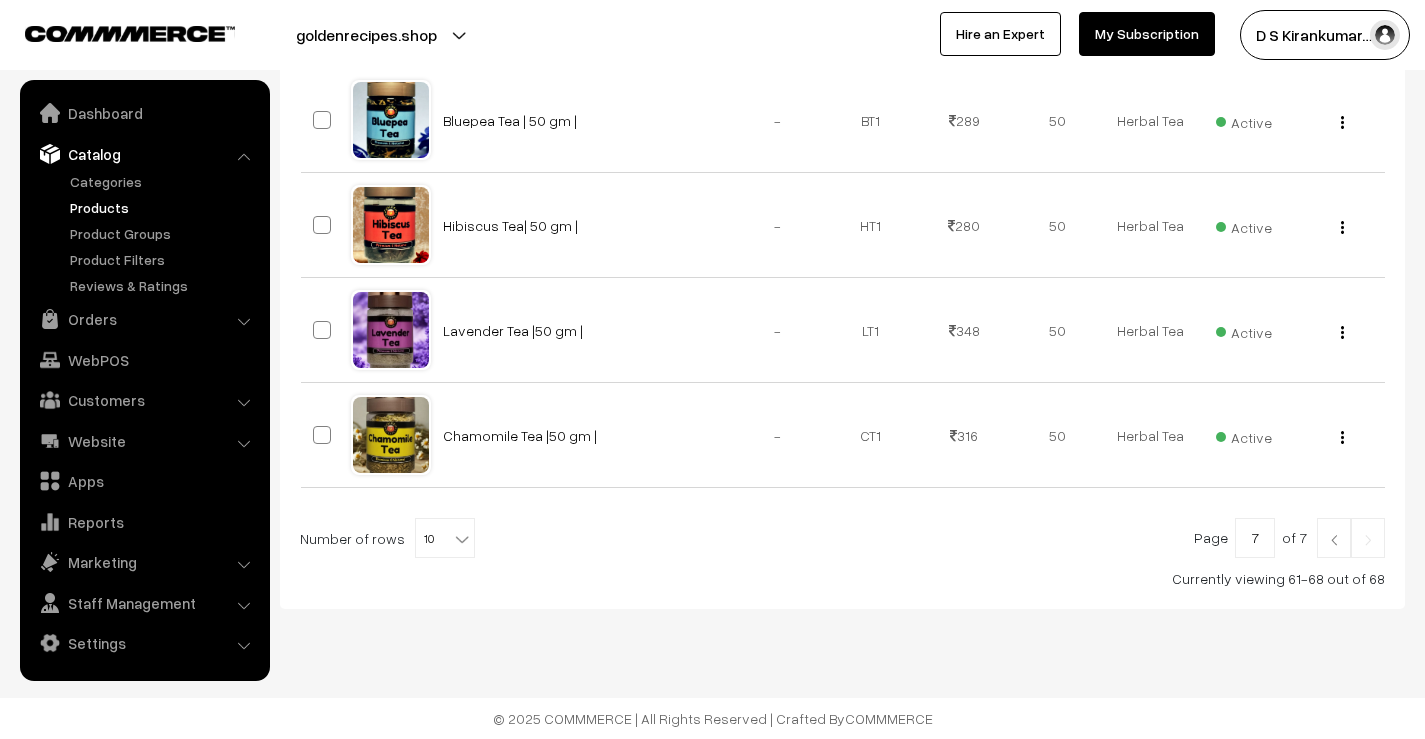 click at bounding box center [1368, 538] 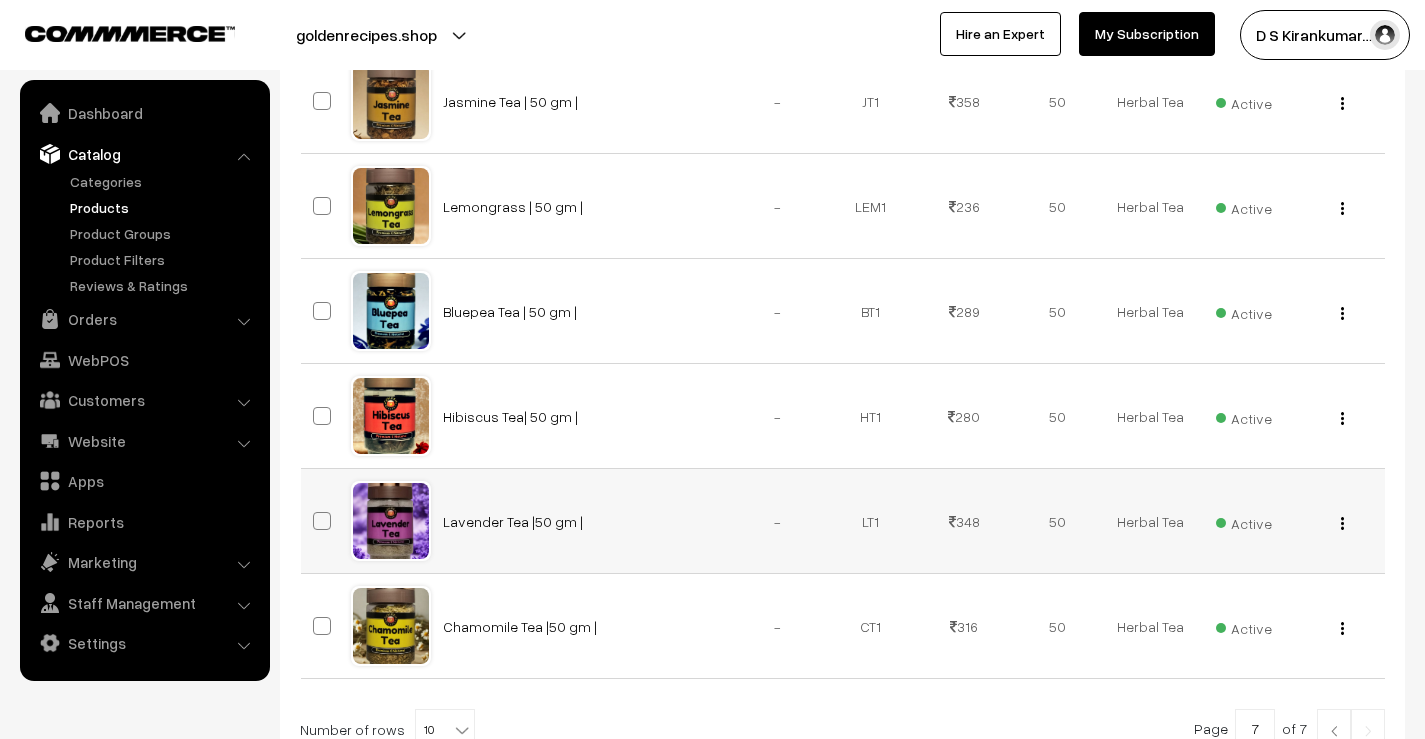 scroll, scrollTop: 601, scrollLeft: 0, axis: vertical 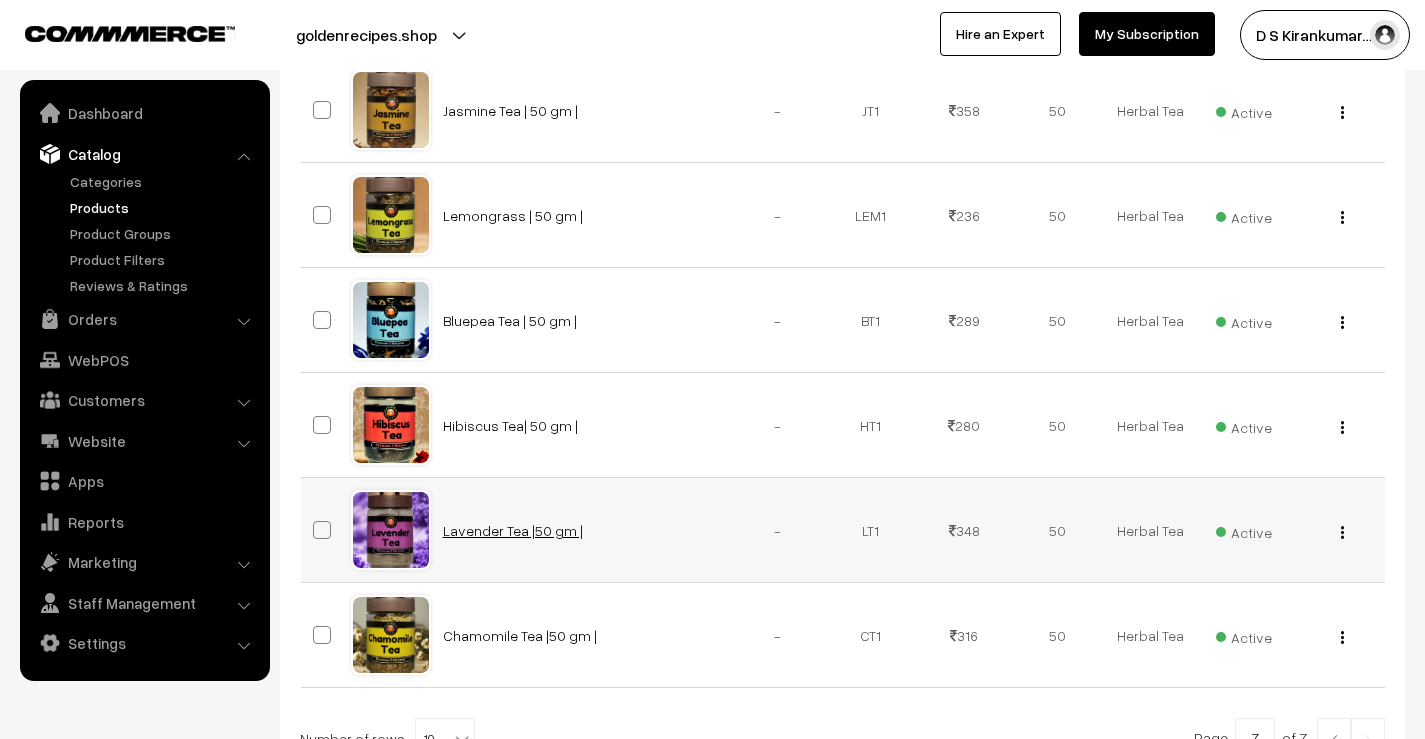 click on "Lavender Tea |50 gm |" at bounding box center [513, 530] 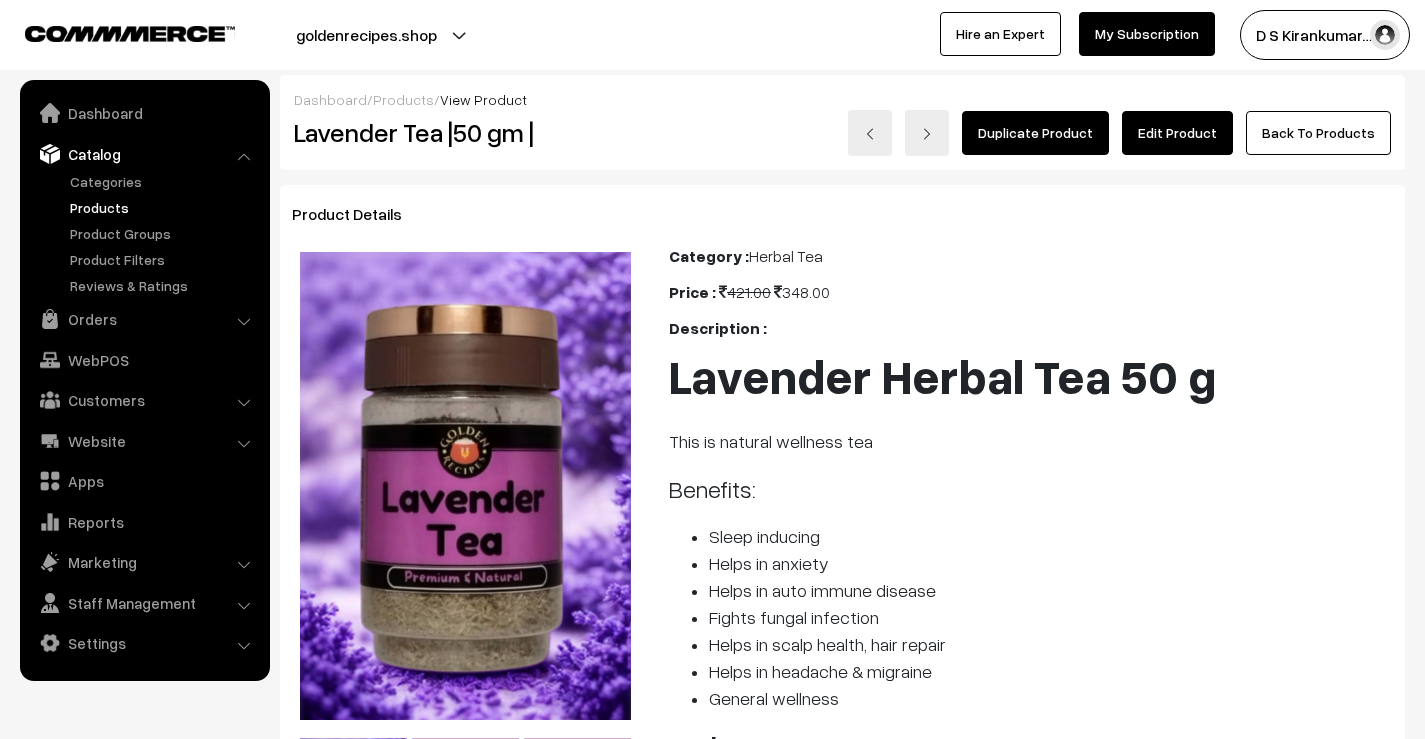 scroll, scrollTop: 0, scrollLeft: 0, axis: both 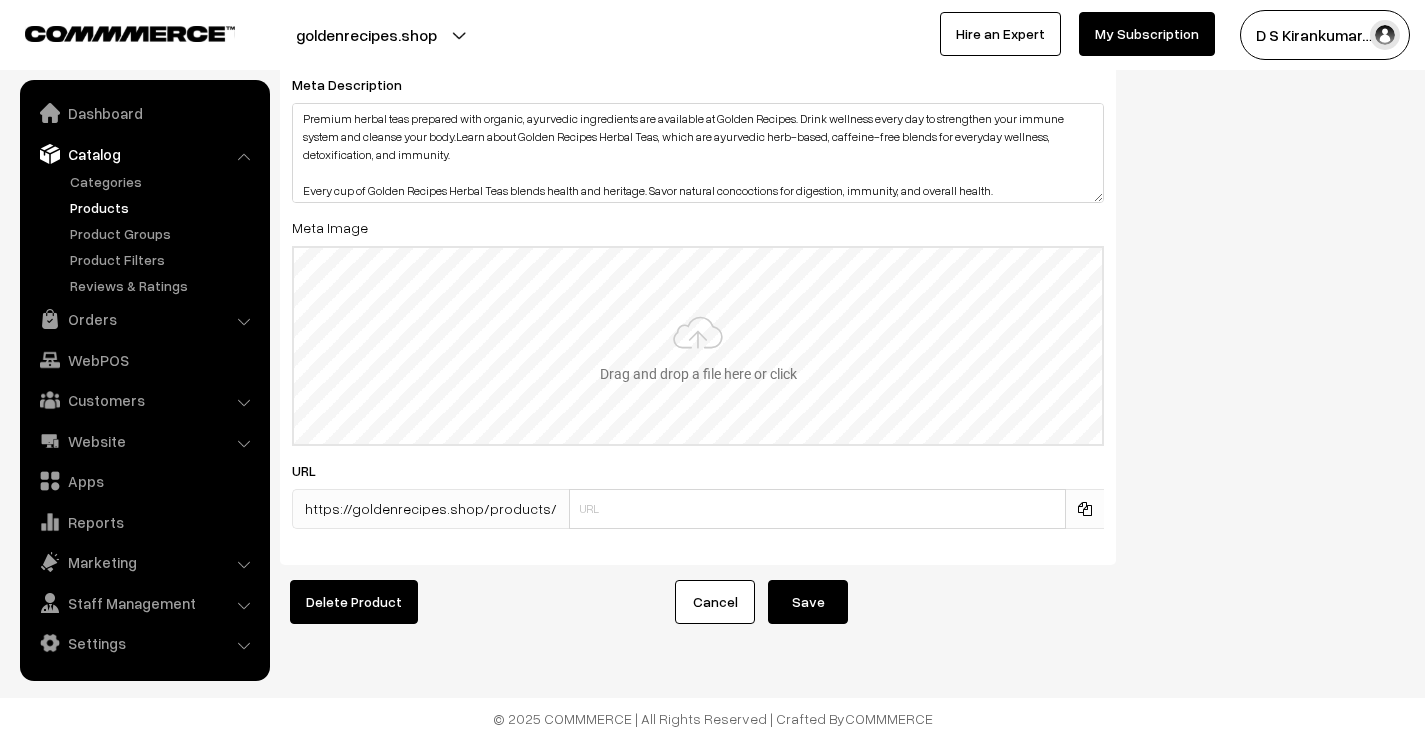 click at bounding box center (698, 346) 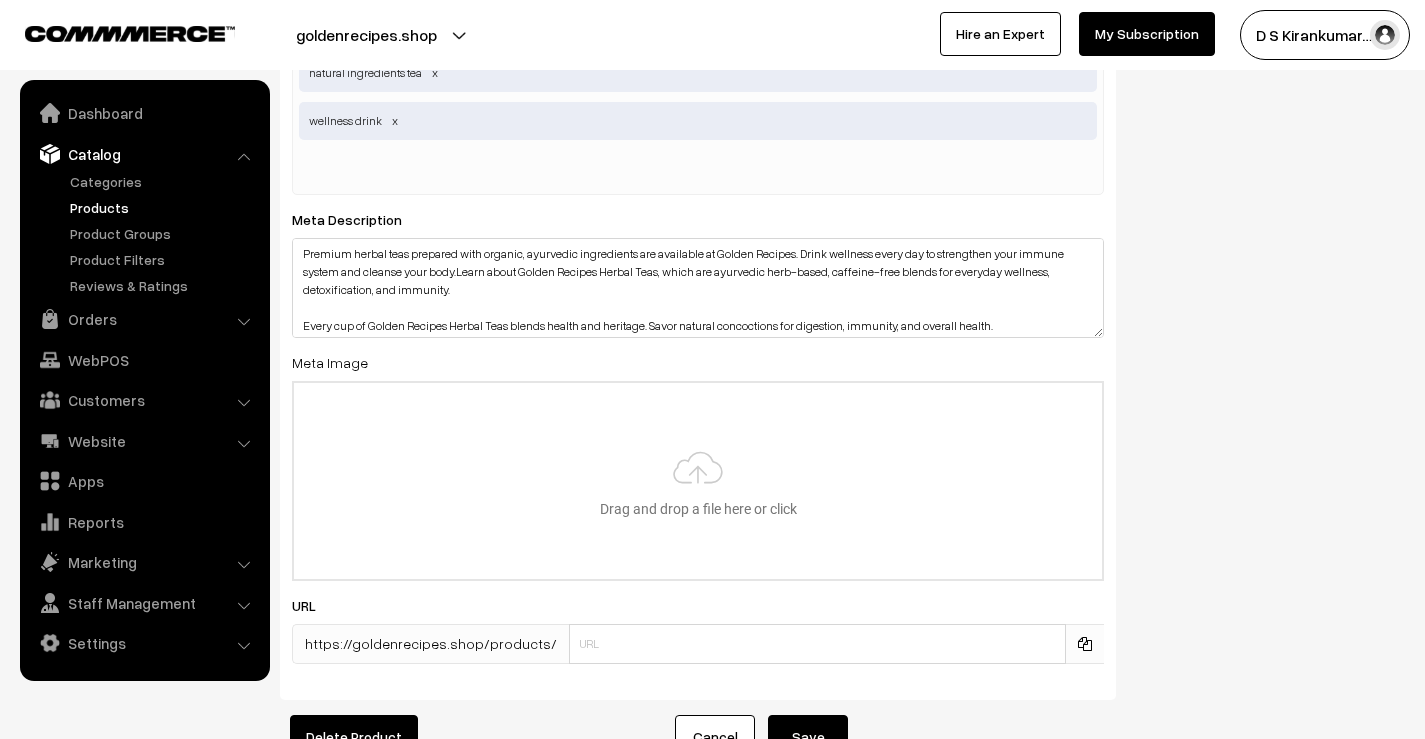 scroll, scrollTop: 3786, scrollLeft: 0, axis: vertical 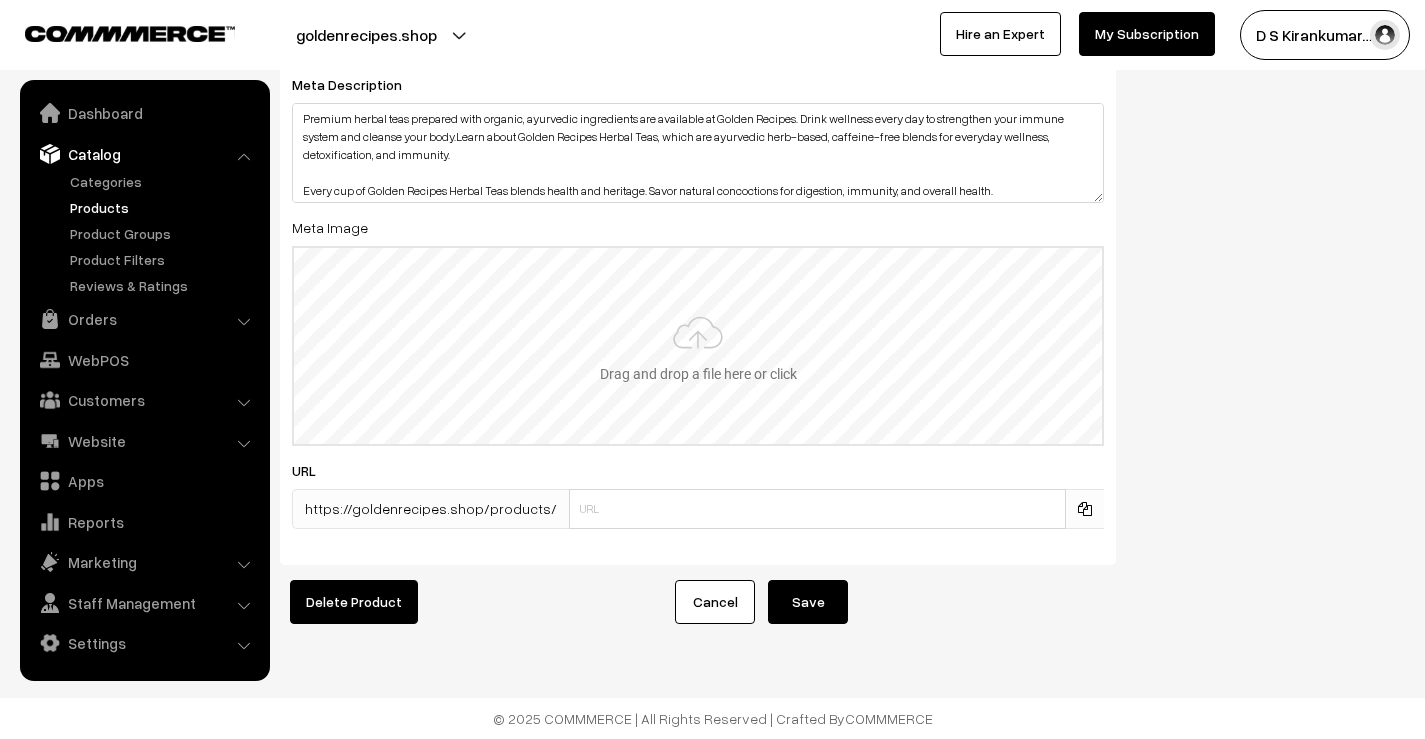 click at bounding box center [698, 346] 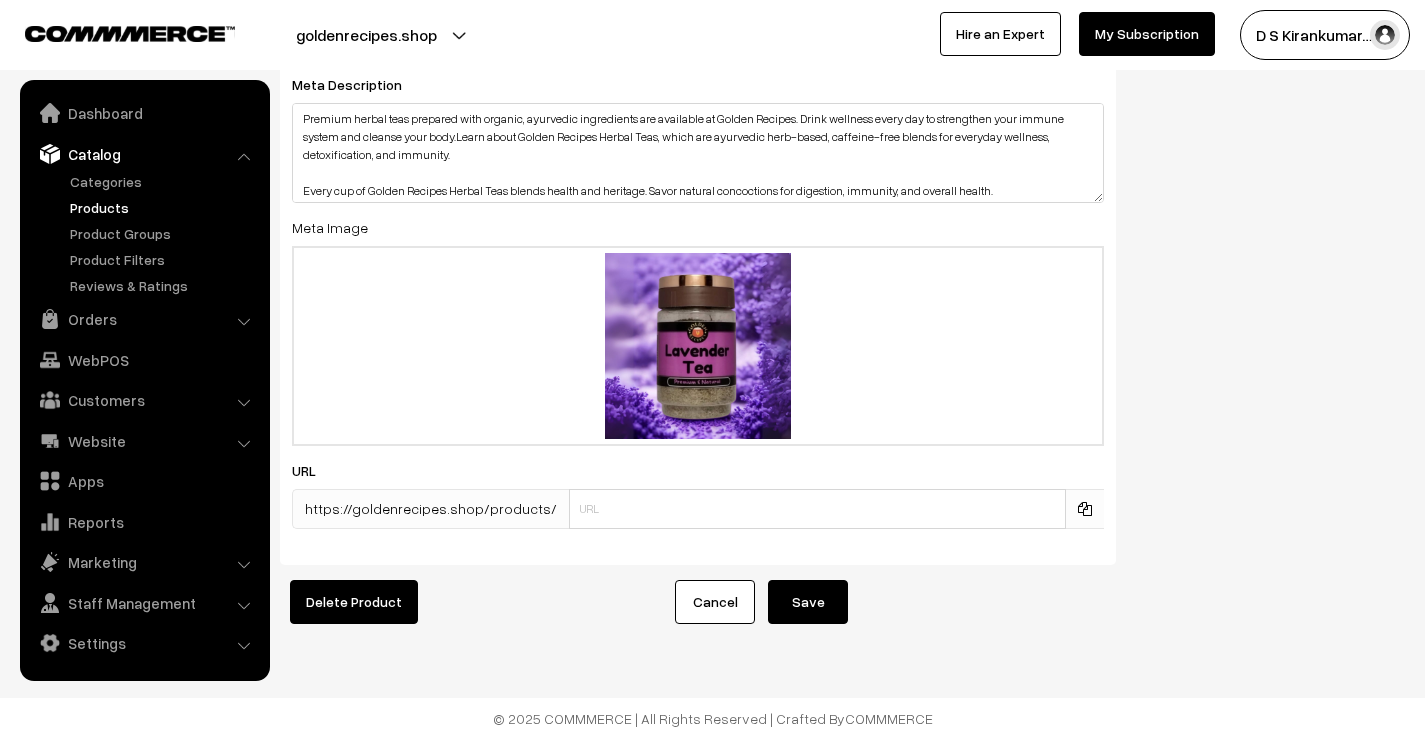 click on "Save" at bounding box center (808, 602) 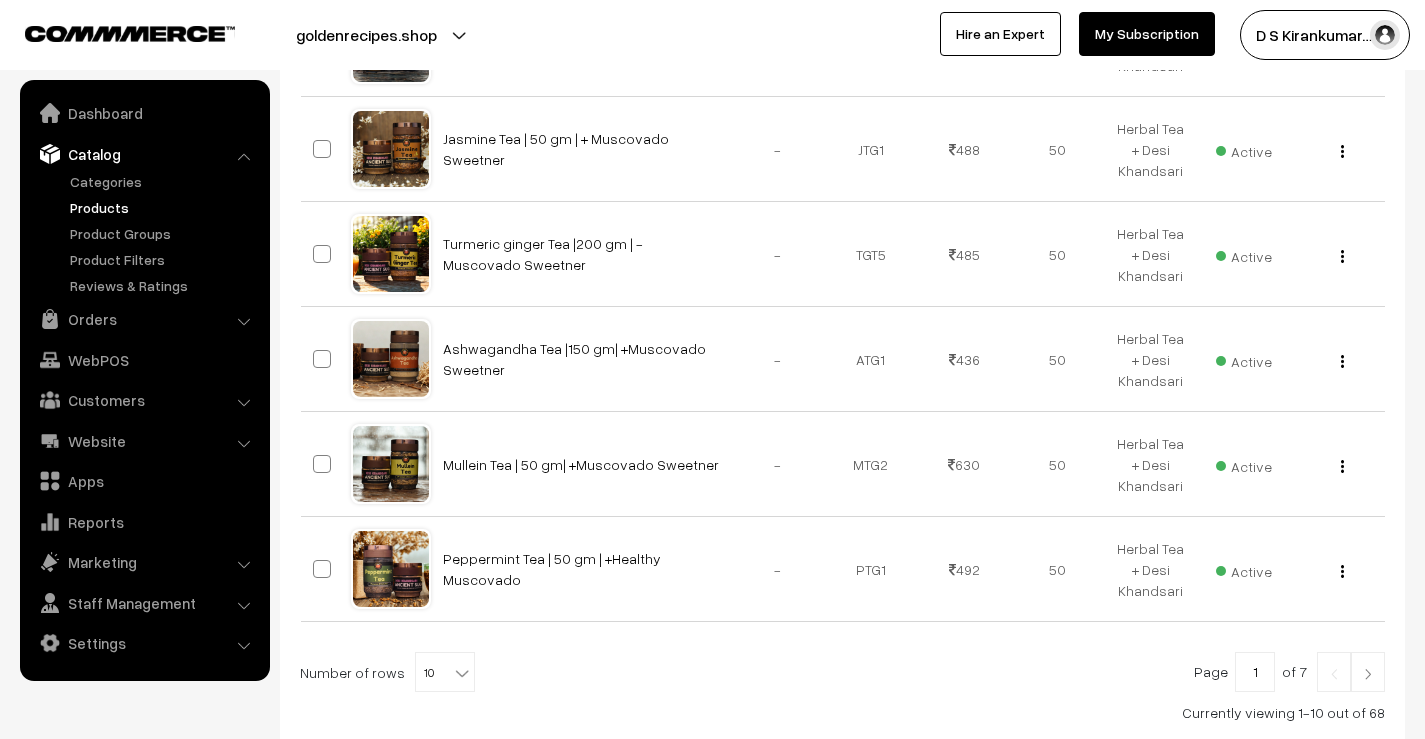 scroll, scrollTop: 1011, scrollLeft: 0, axis: vertical 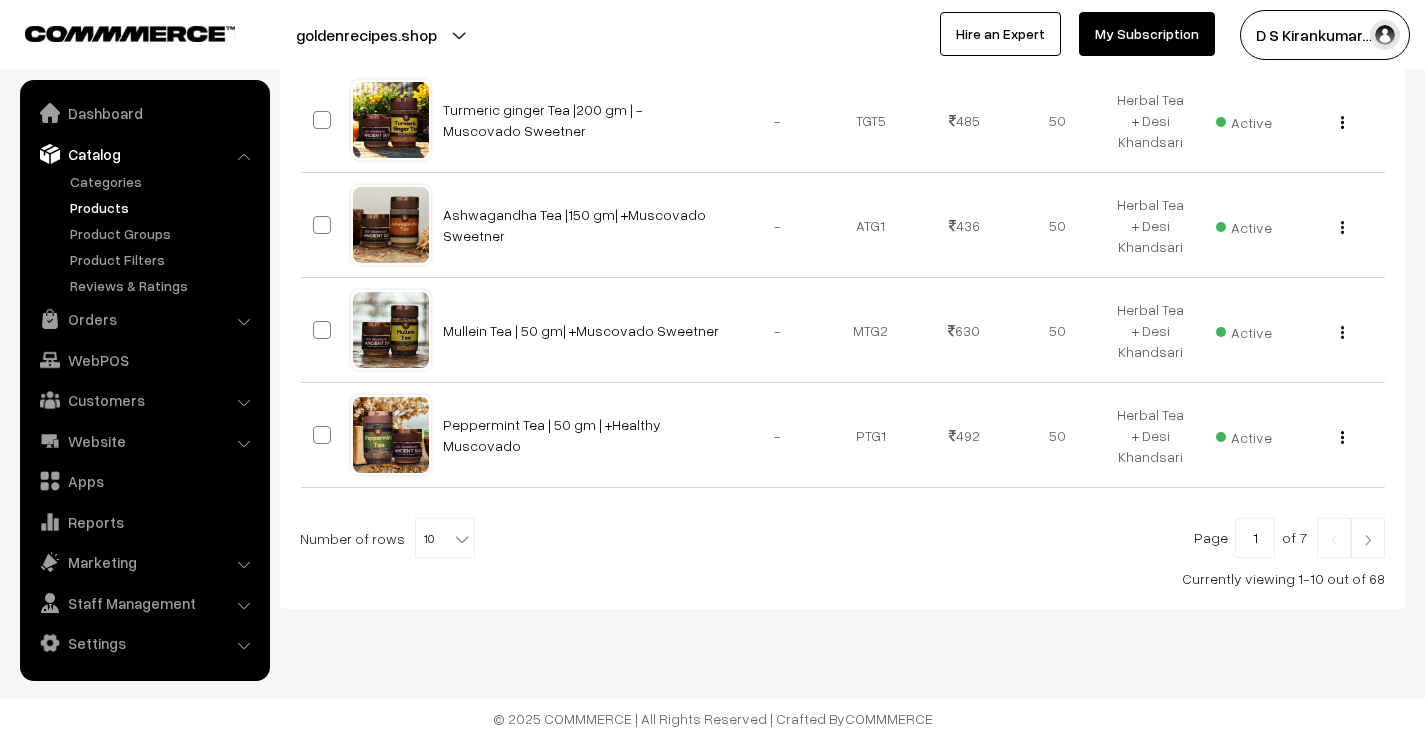 click at bounding box center [1368, 538] 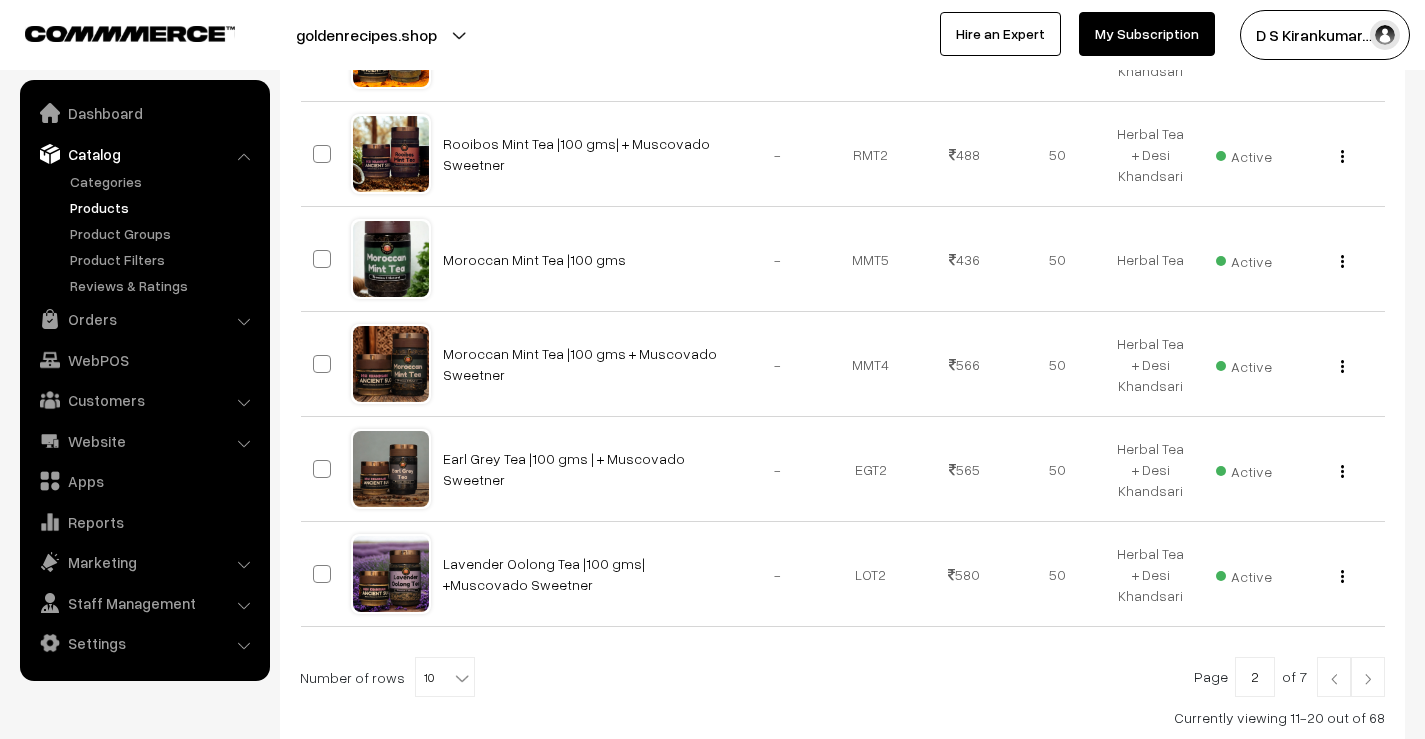 scroll, scrollTop: 1011, scrollLeft: 0, axis: vertical 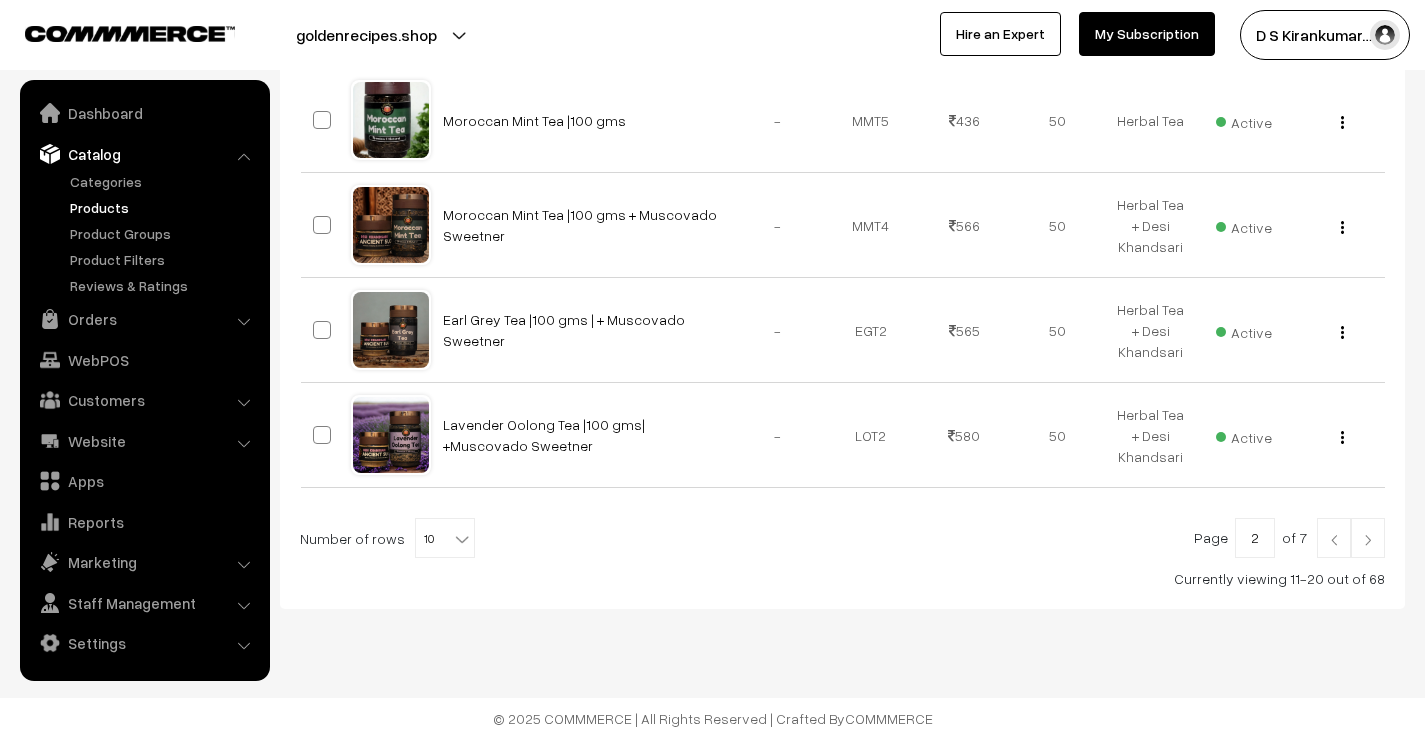 click at bounding box center (1368, 540) 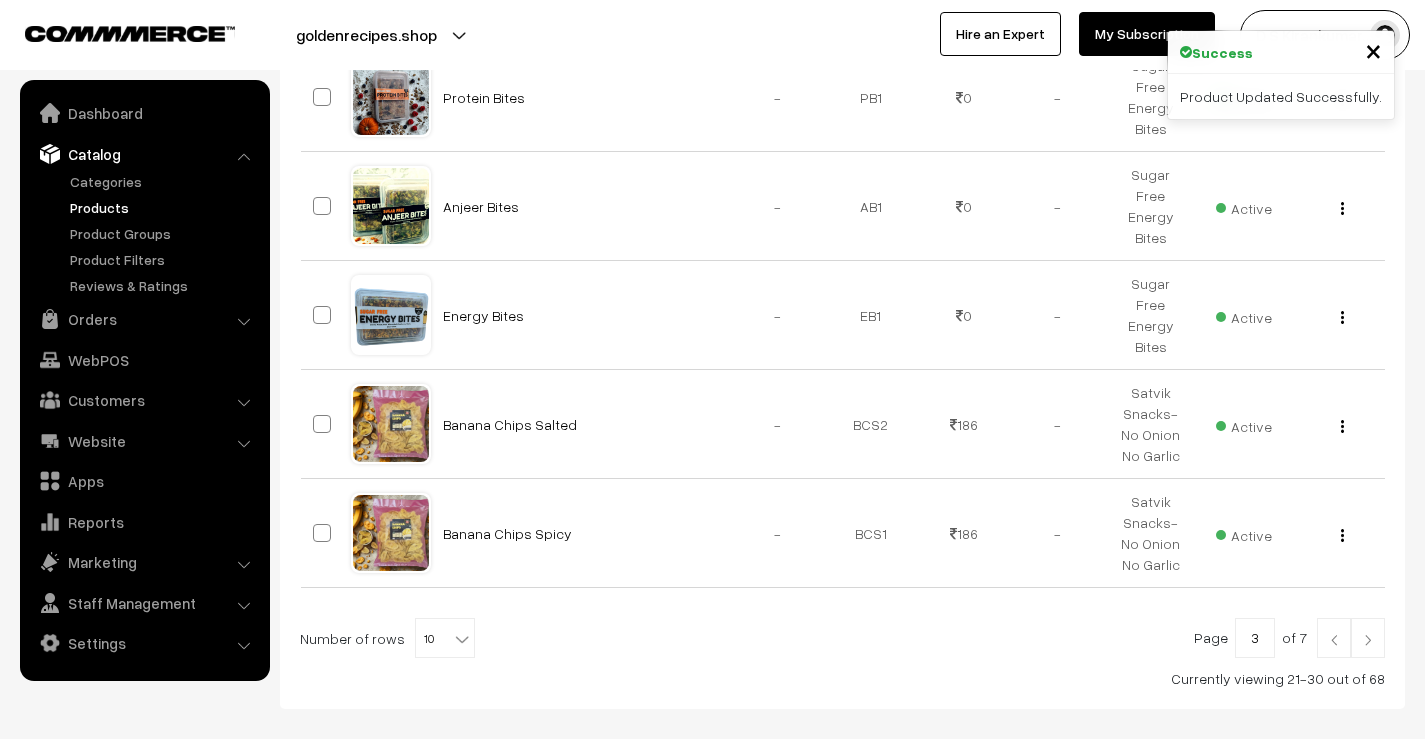 scroll, scrollTop: 1019, scrollLeft: 0, axis: vertical 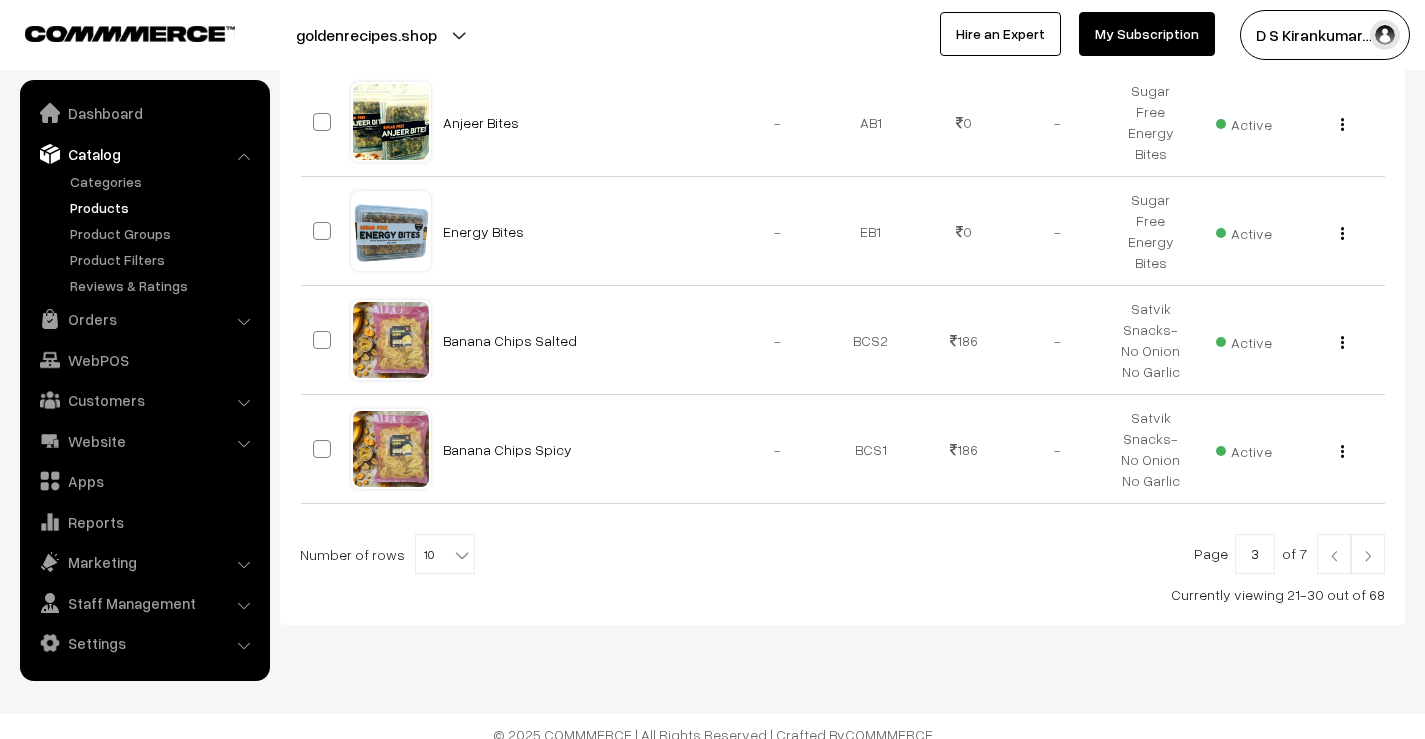 click at bounding box center [1368, 554] 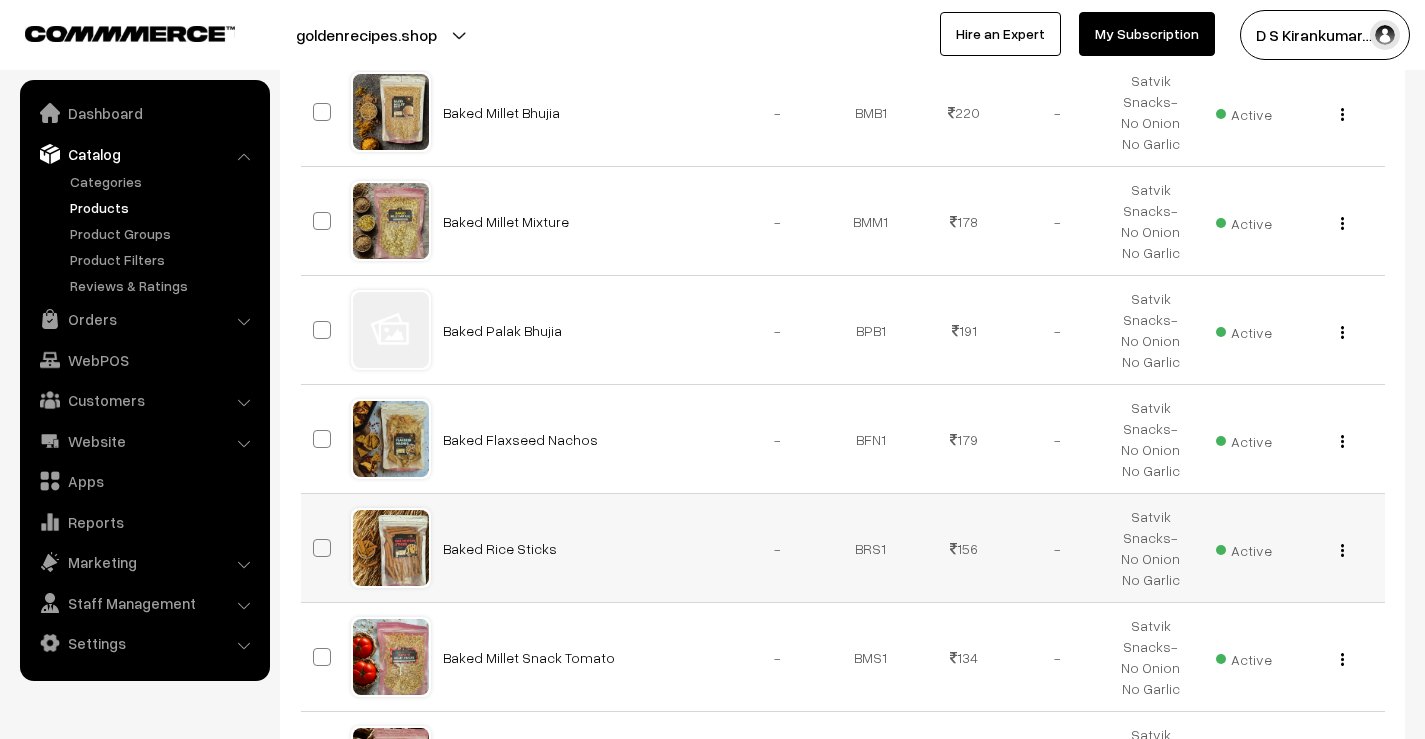 scroll, scrollTop: 1000, scrollLeft: 0, axis: vertical 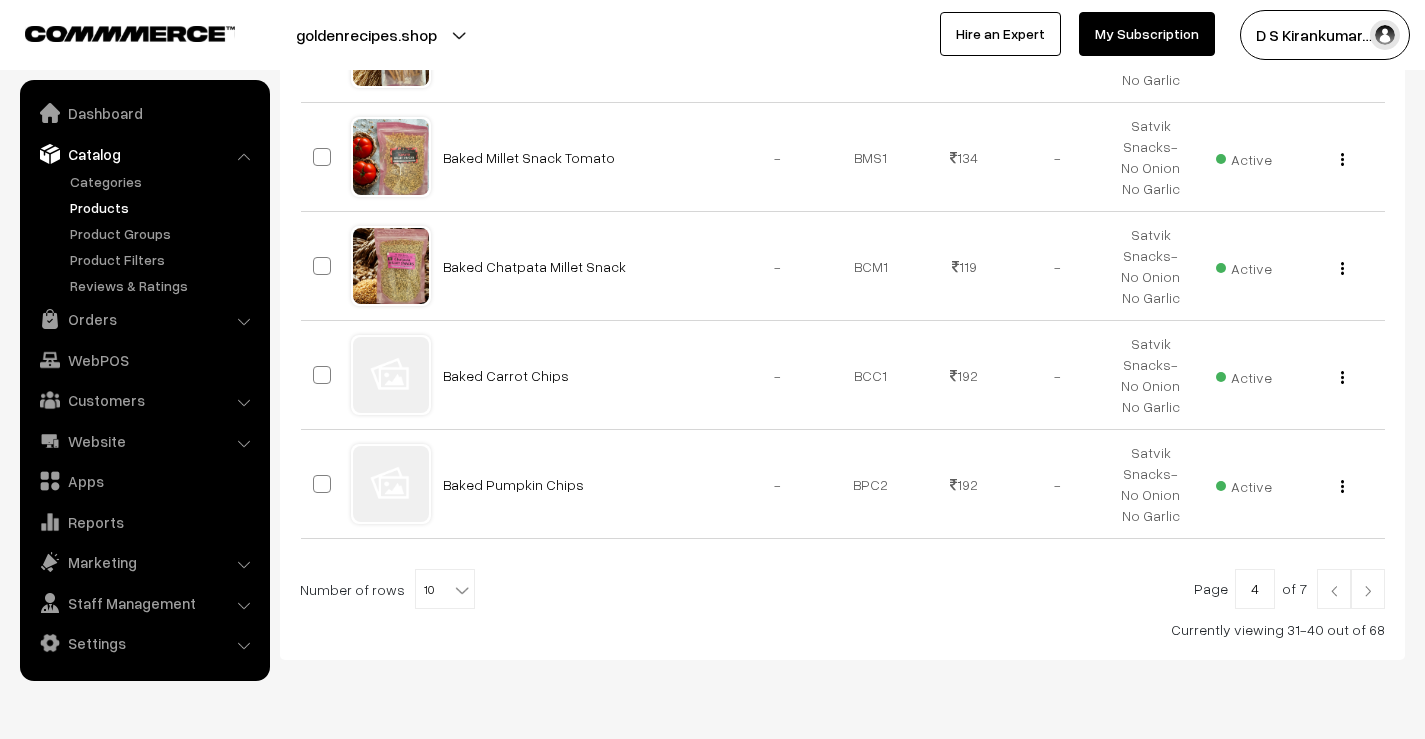 click at bounding box center [1368, 589] 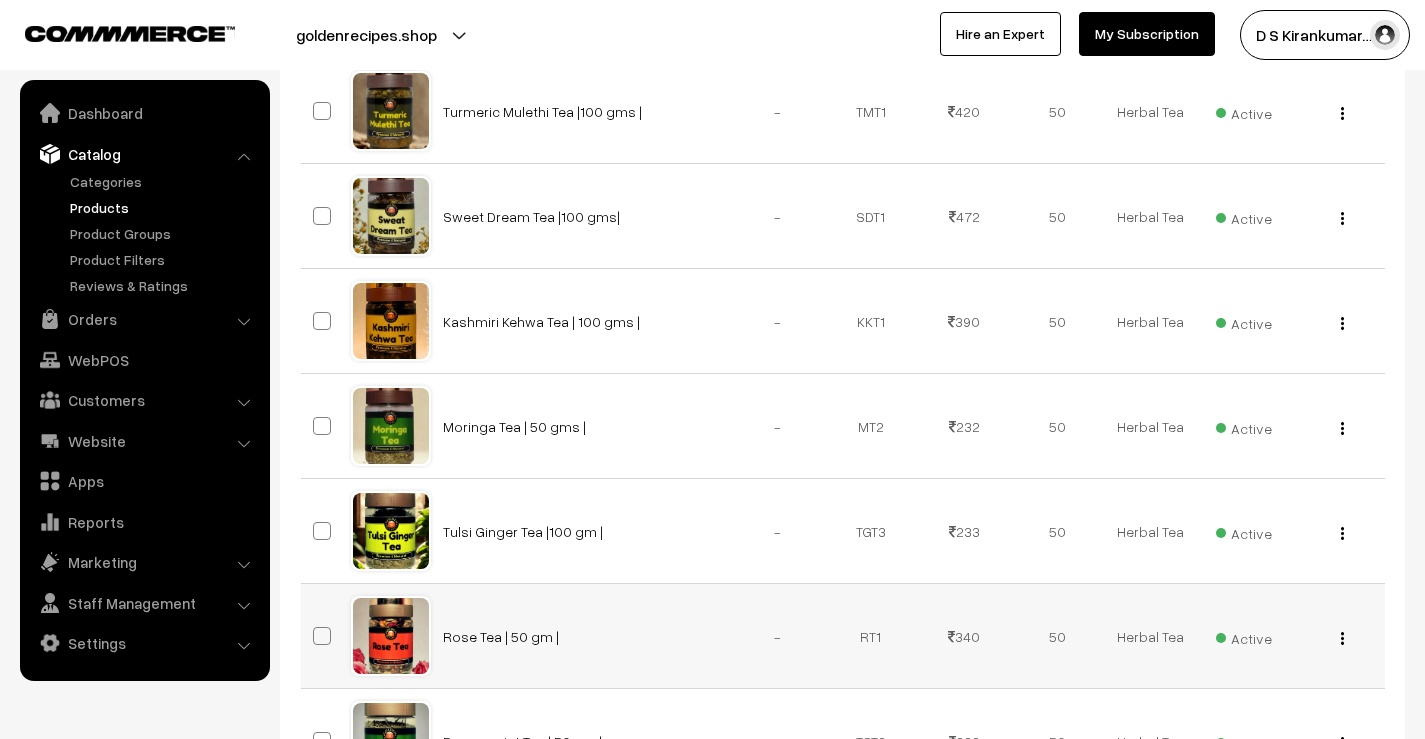scroll, scrollTop: 1011, scrollLeft: 0, axis: vertical 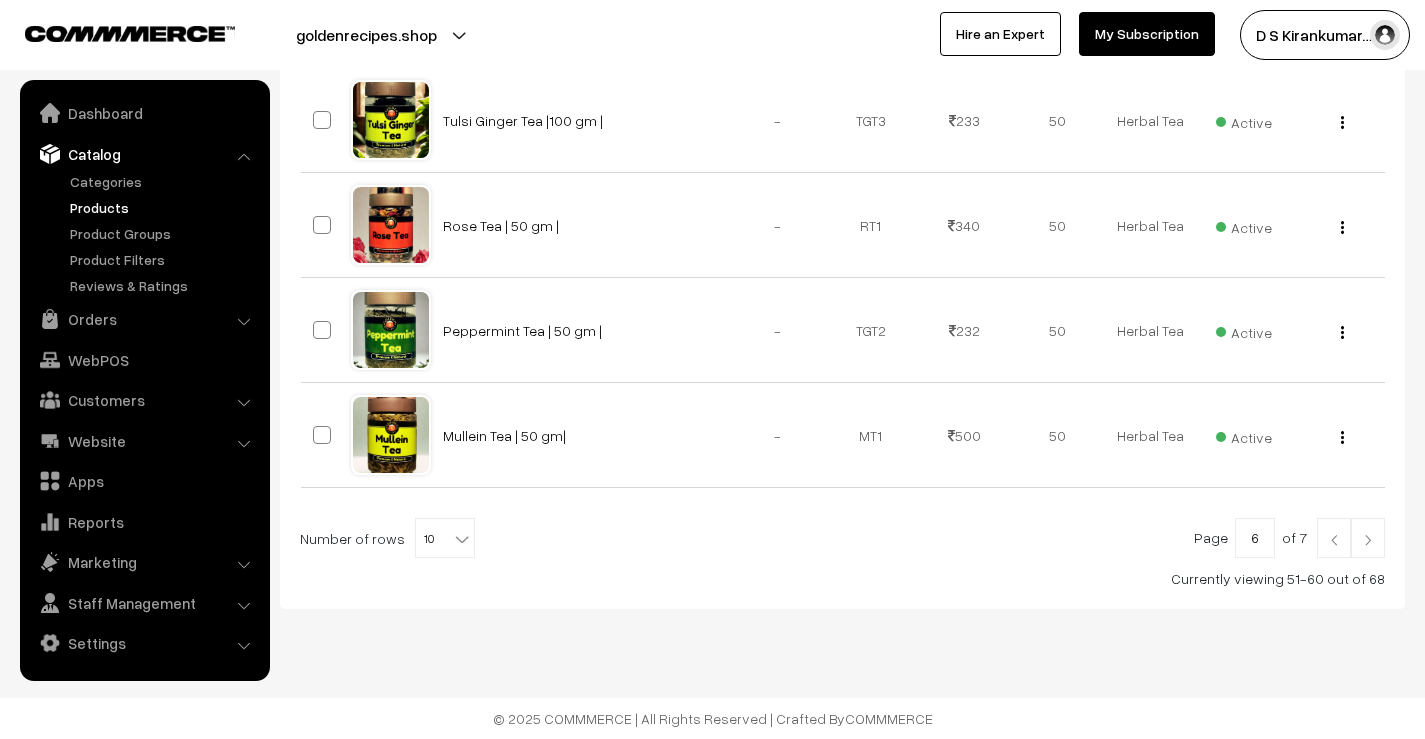 click at bounding box center [1368, 538] 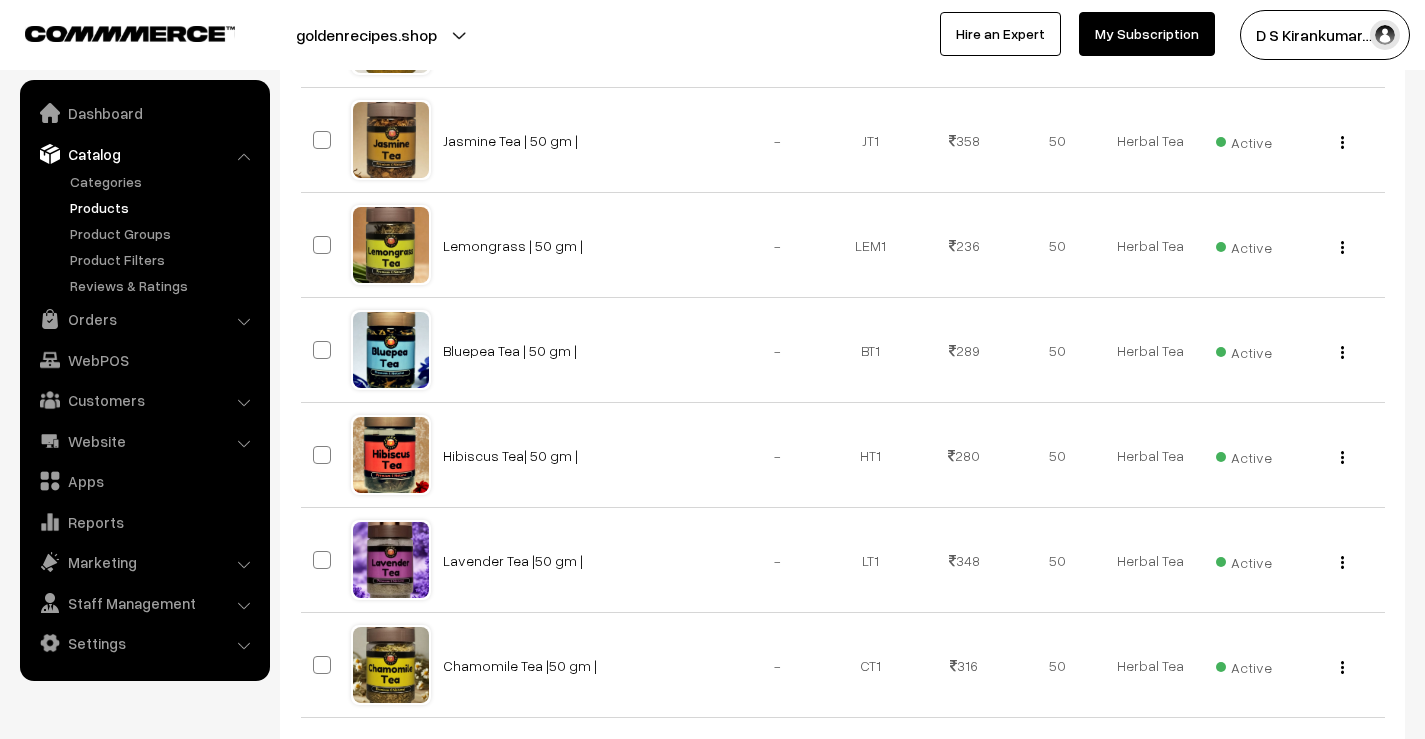 scroll, scrollTop: 800, scrollLeft: 0, axis: vertical 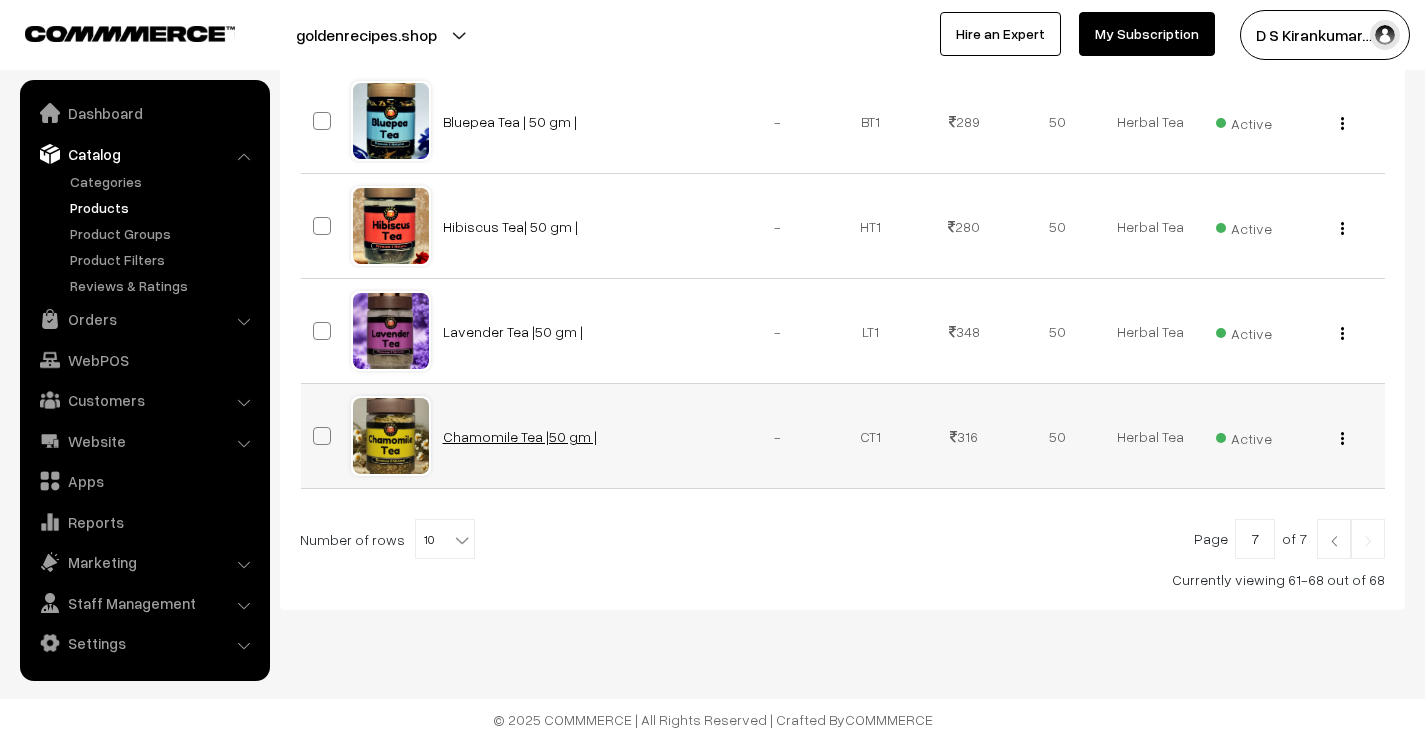 click on "Chamomile Tea |50 gm |" at bounding box center [520, 436] 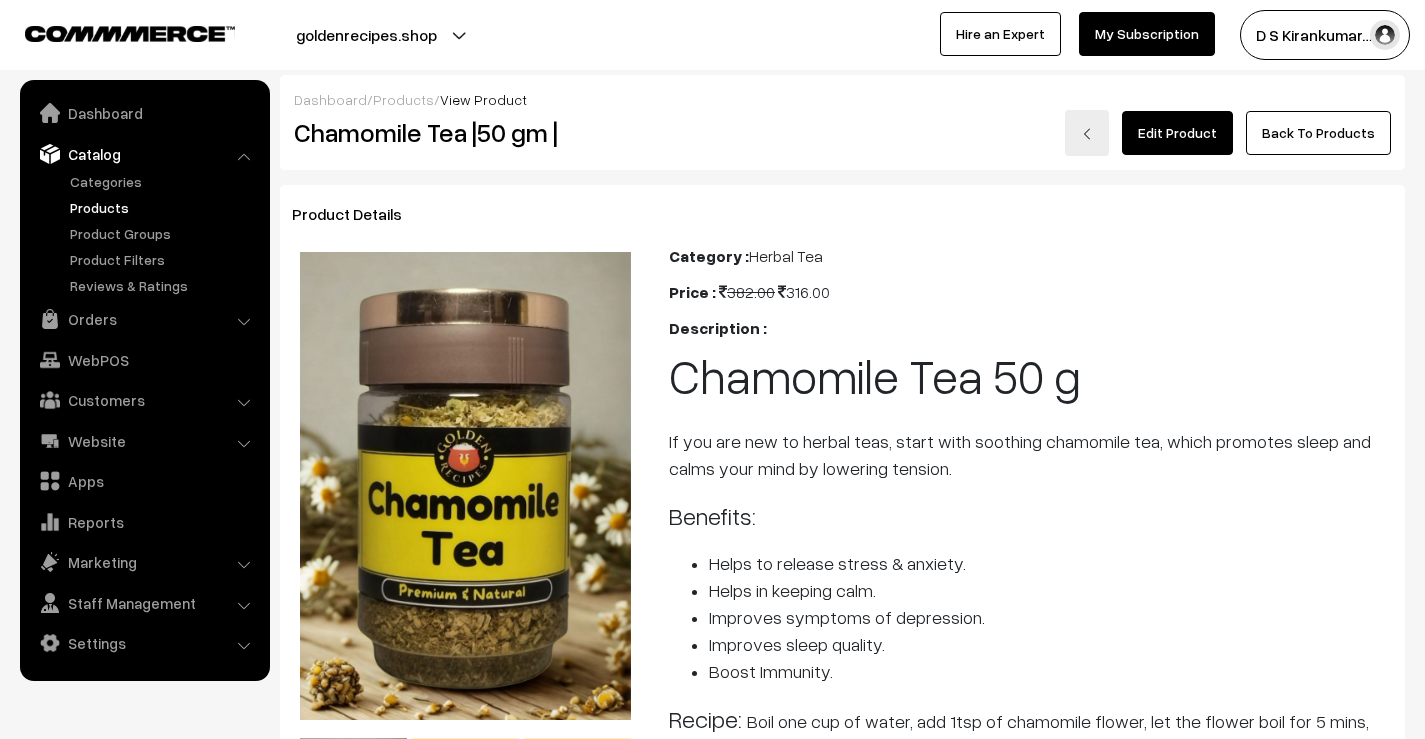 scroll, scrollTop: 0, scrollLeft: 0, axis: both 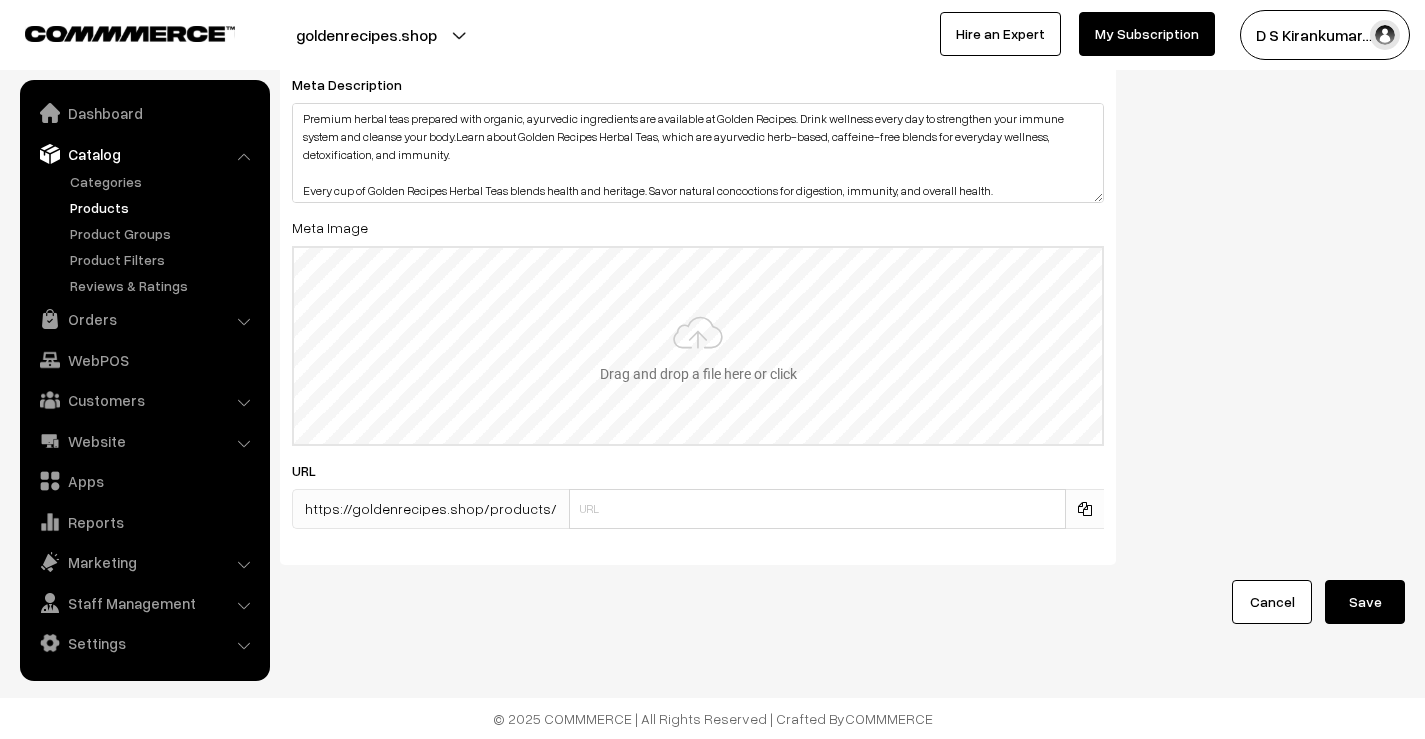 click at bounding box center [698, 346] 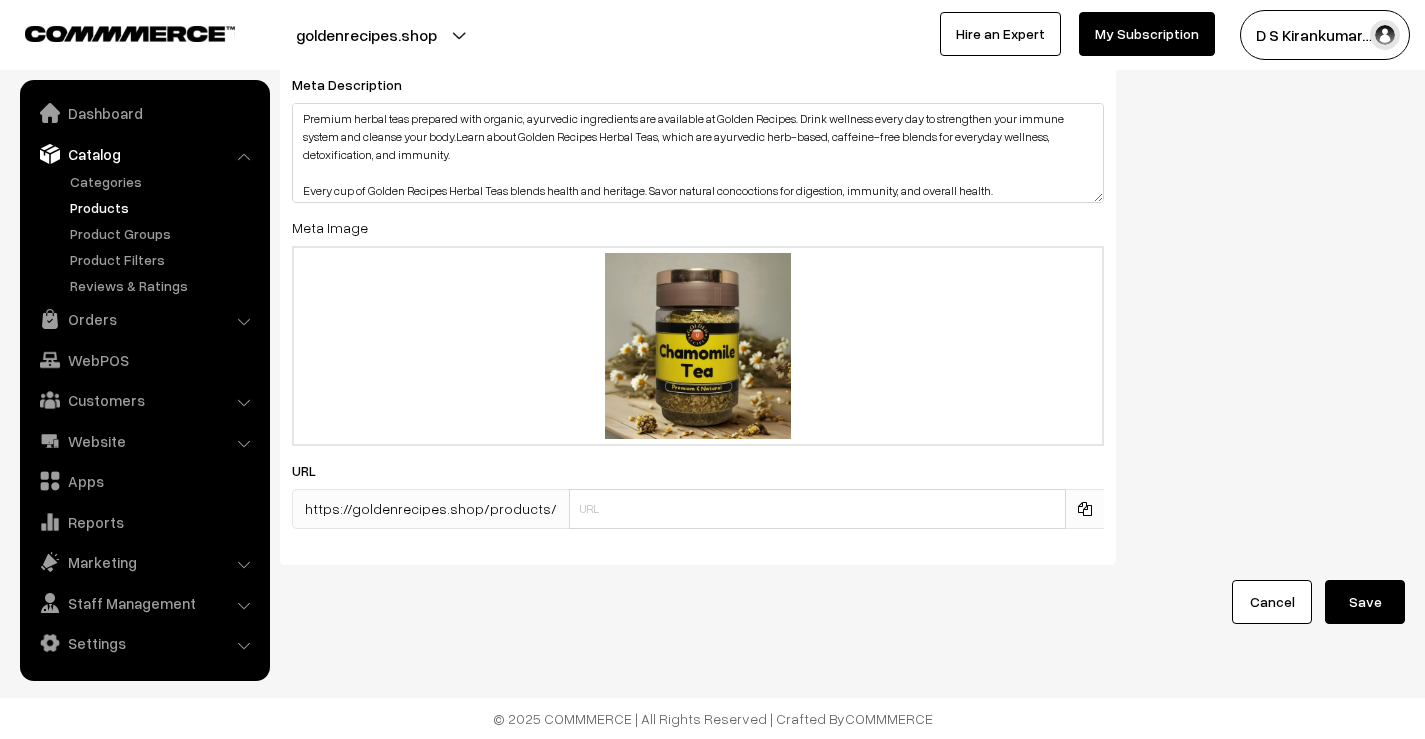 click on "Save" at bounding box center [1365, 602] 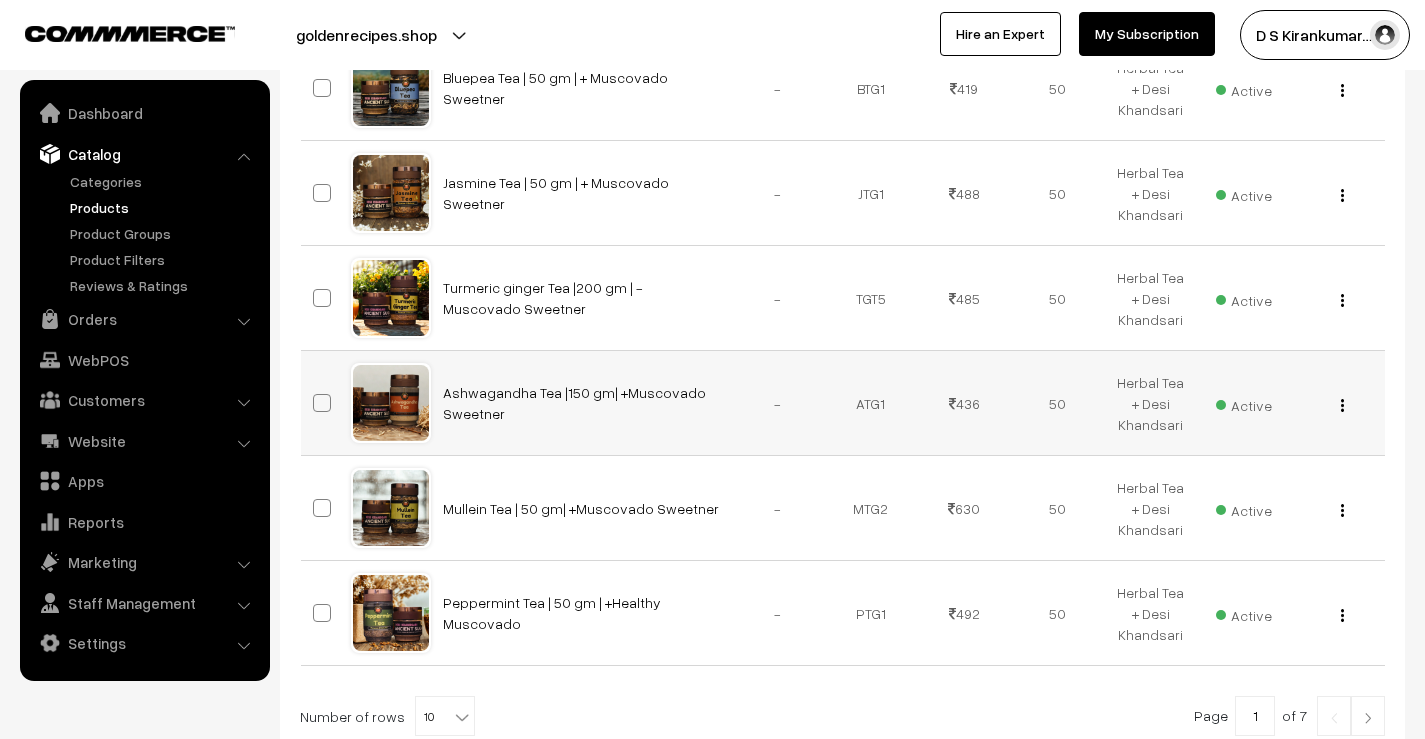 scroll, scrollTop: 1011, scrollLeft: 0, axis: vertical 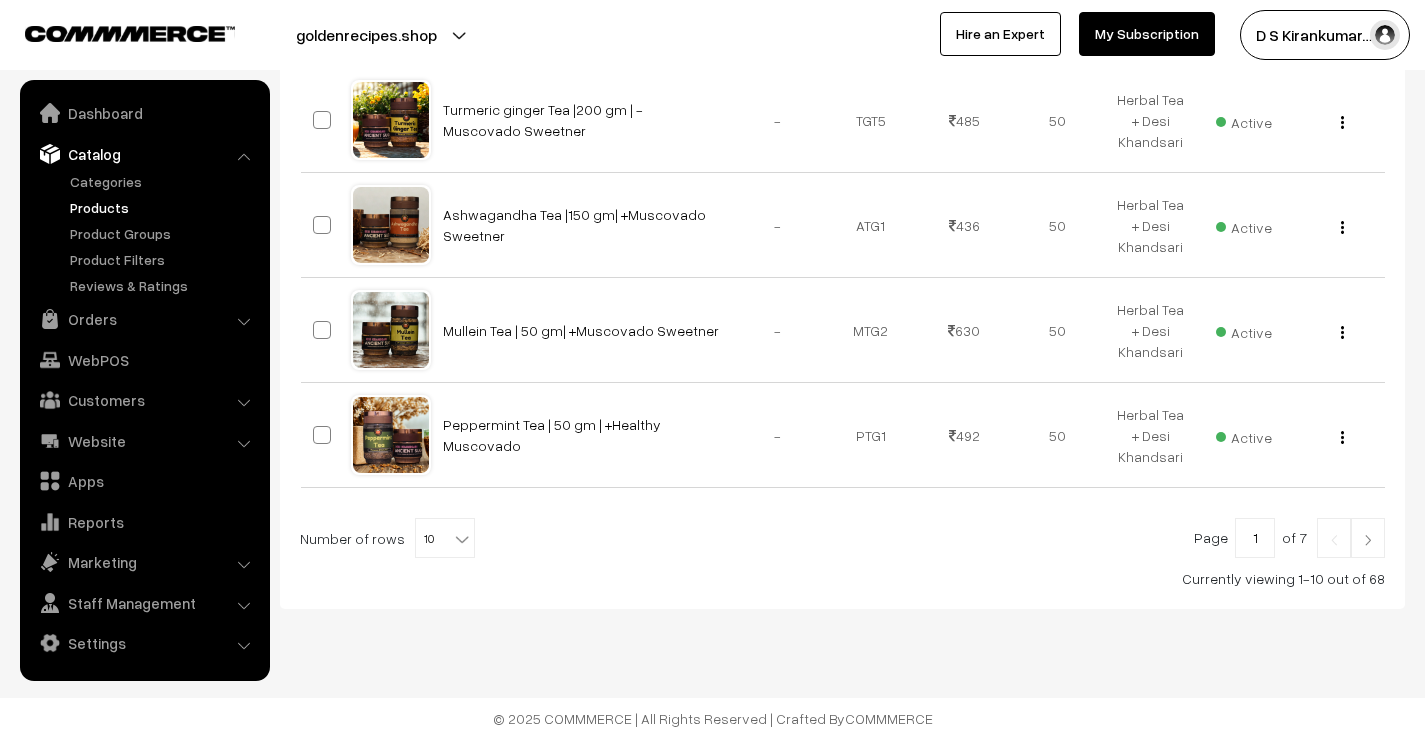 click at bounding box center [1368, 540] 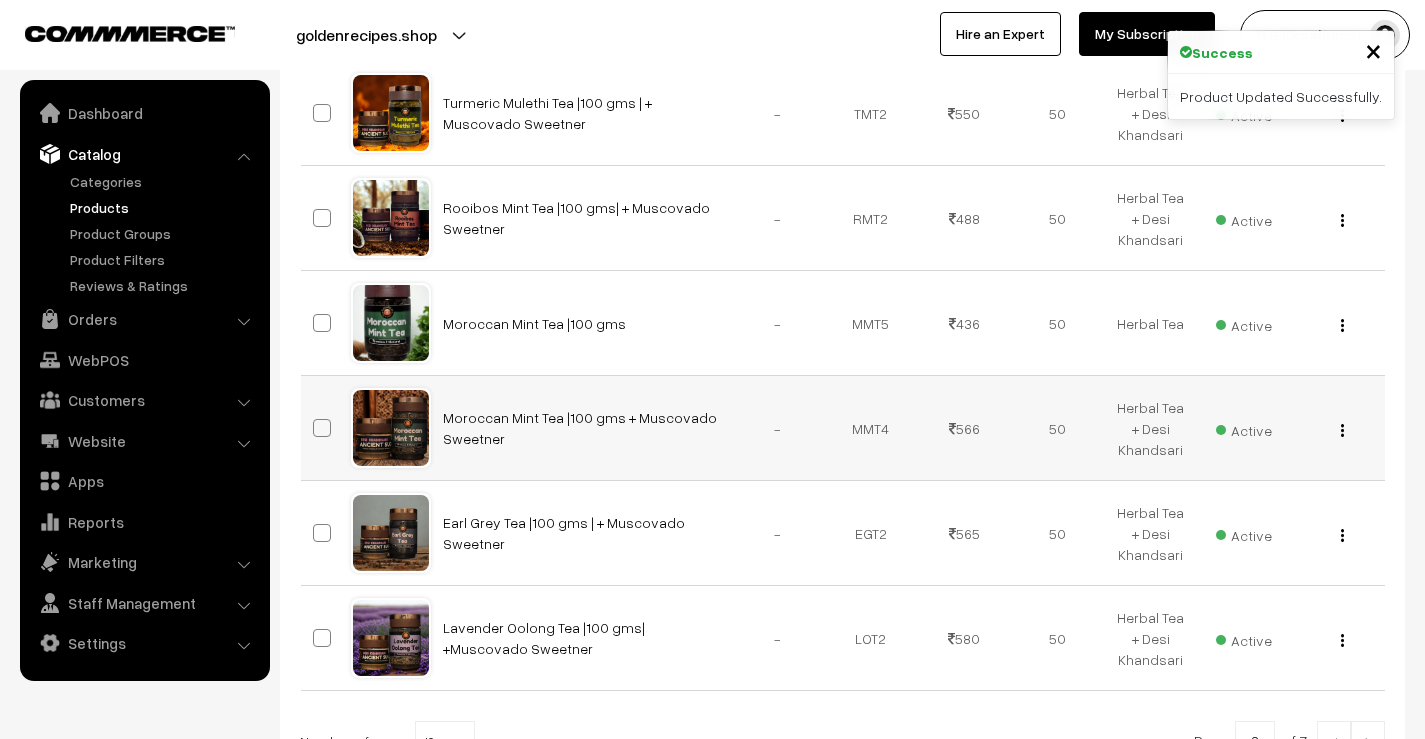 scroll, scrollTop: 1011, scrollLeft: 0, axis: vertical 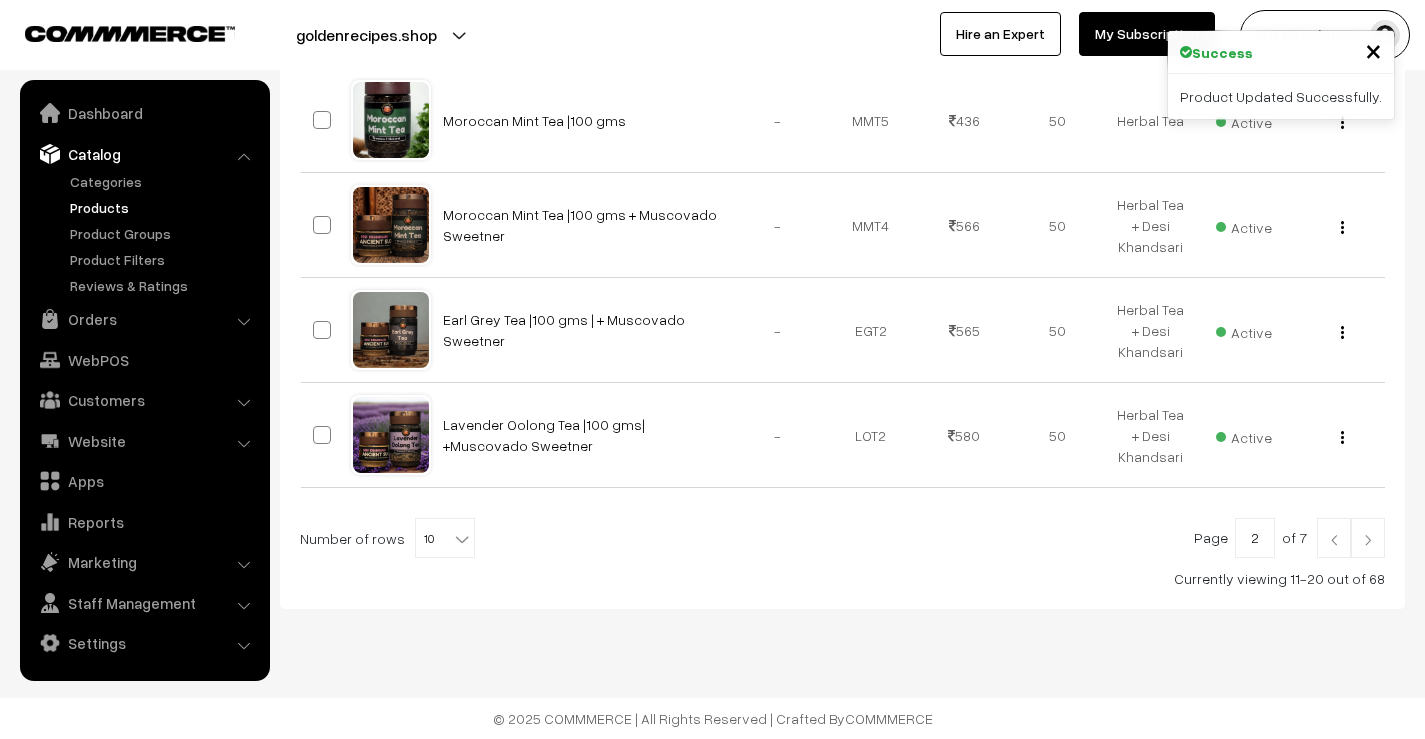 click at bounding box center [1368, 538] 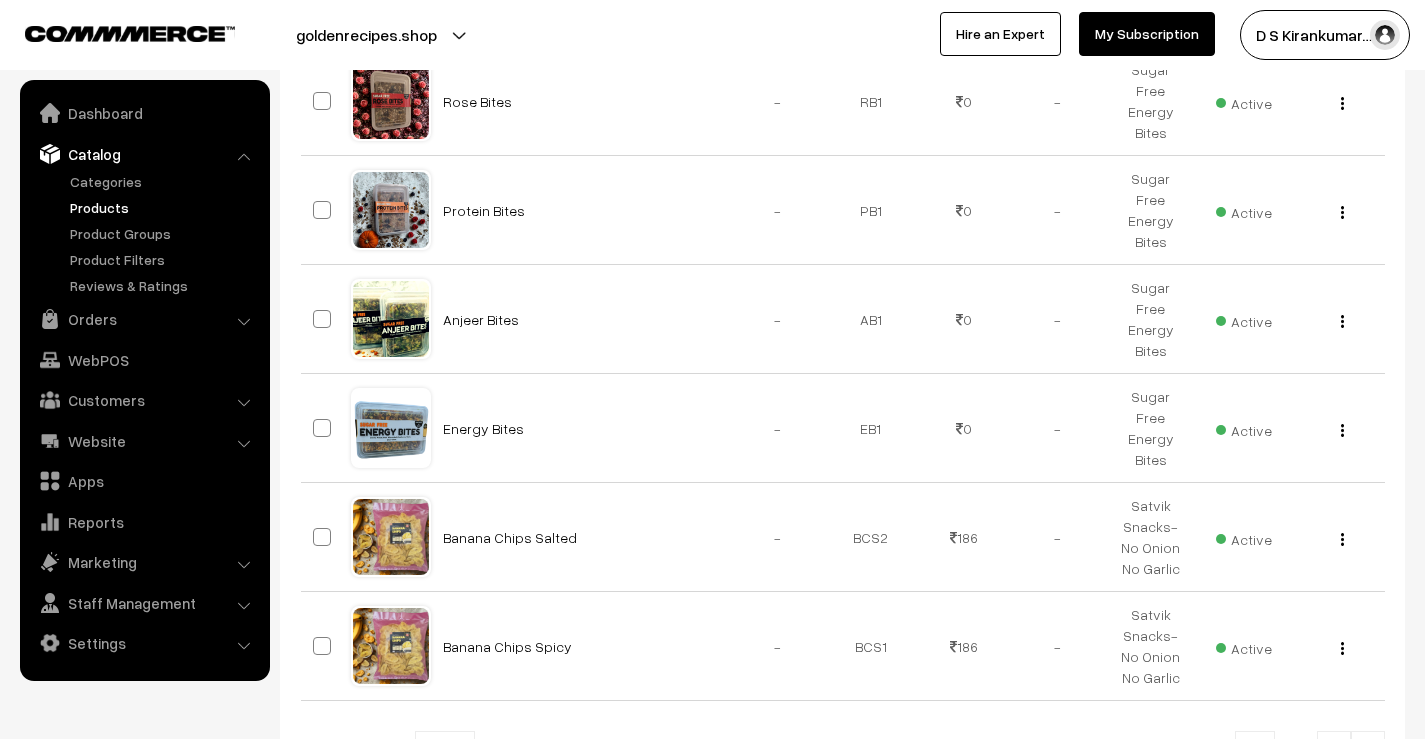 scroll, scrollTop: 1019, scrollLeft: 0, axis: vertical 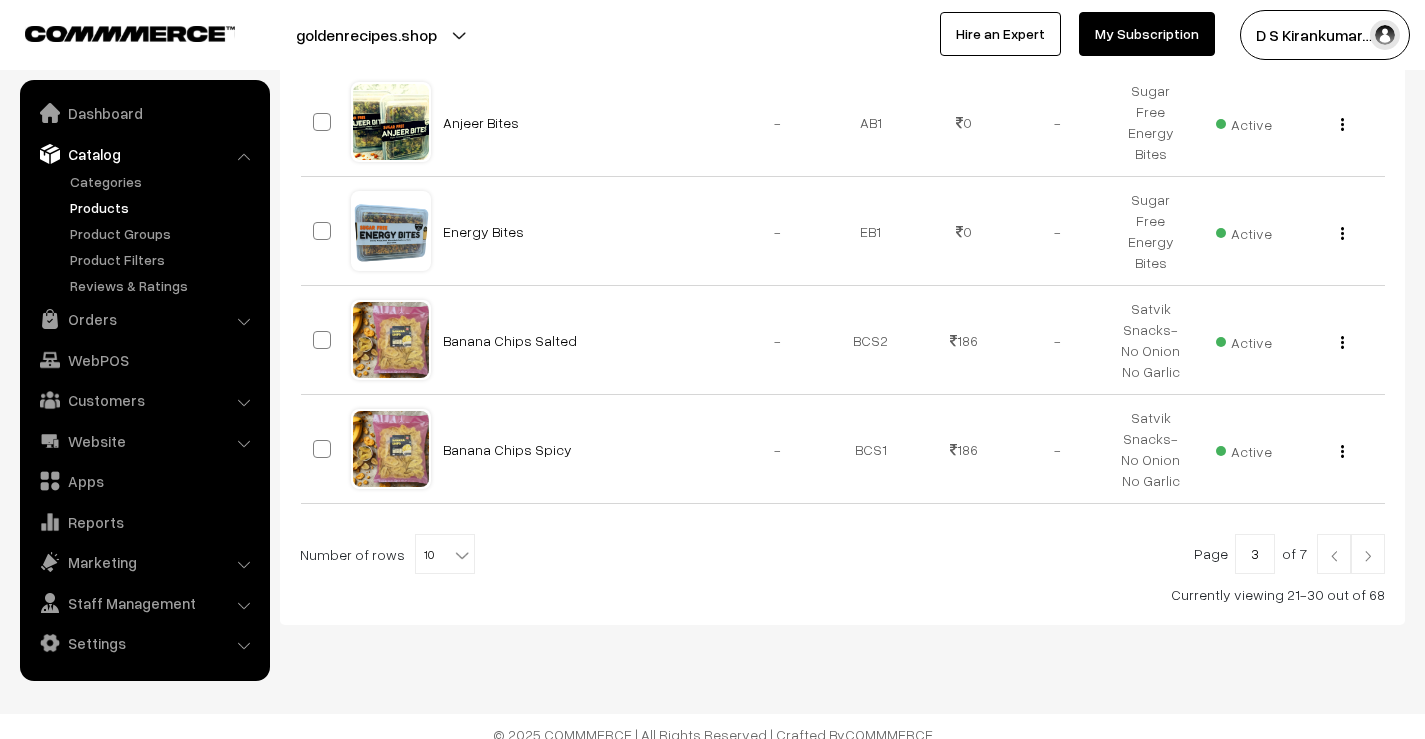 drag, startPoint x: 0, startPoint y: 0, endPoint x: 1374, endPoint y: 549, distance: 1479.6206 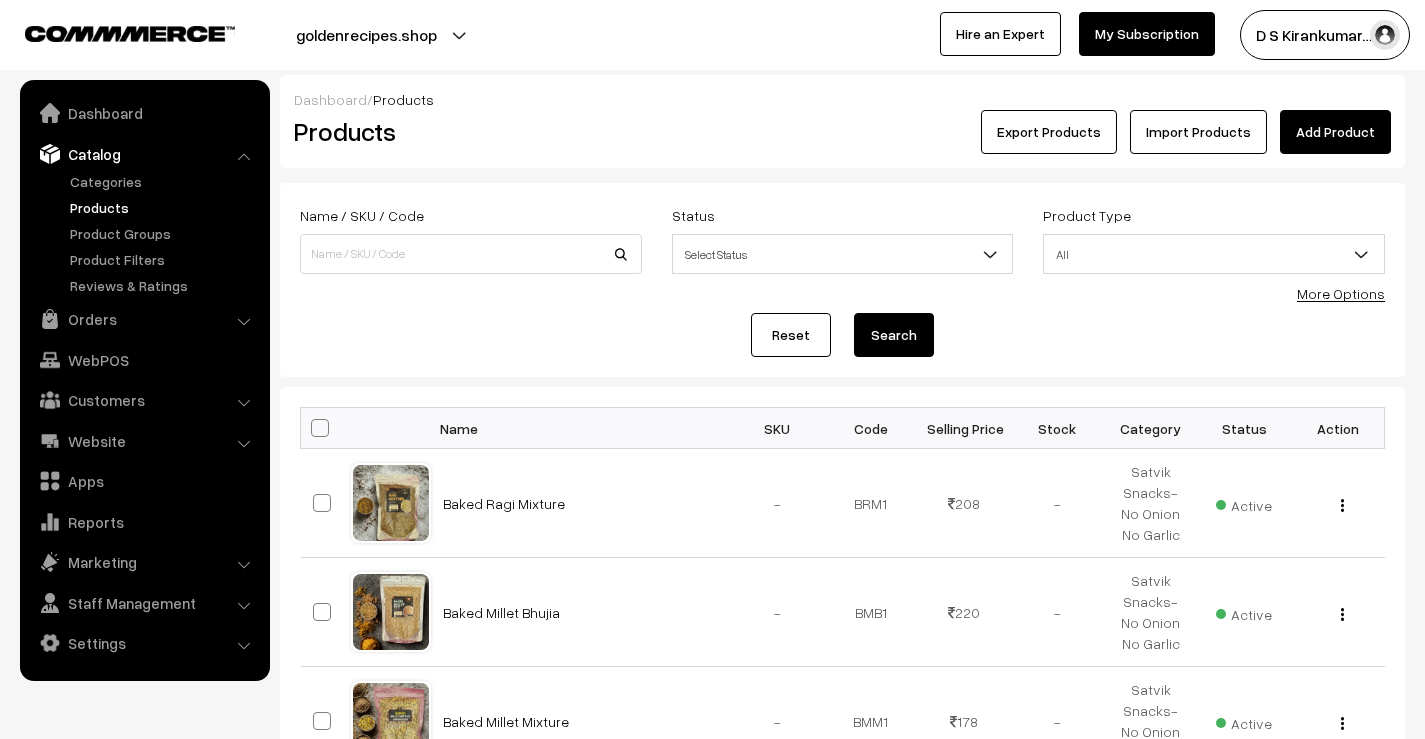 scroll, scrollTop: 1051, scrollLeft: 0, axis: vertical 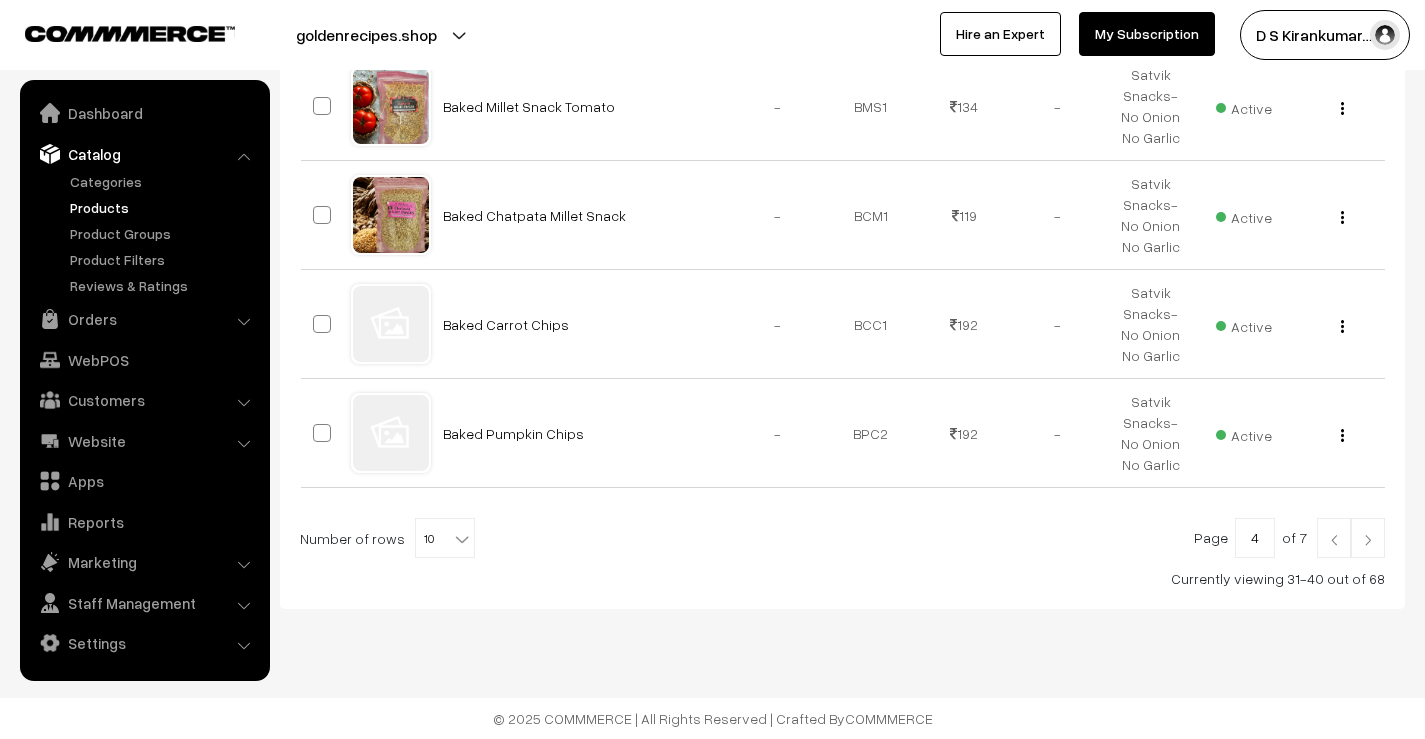 click at bounding box center [1368, 540] 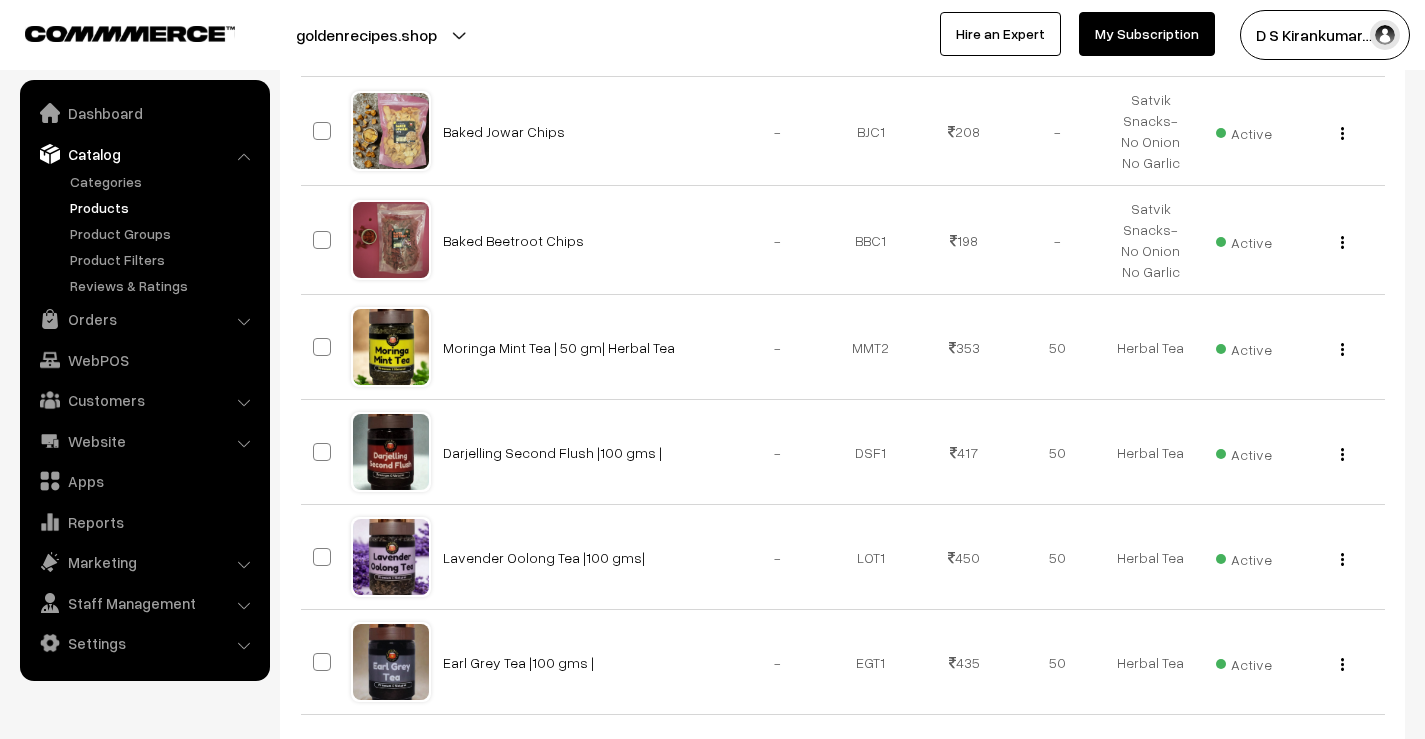 scroll, scrollTop: 1000, scrollLeft: 0, axis: vertical 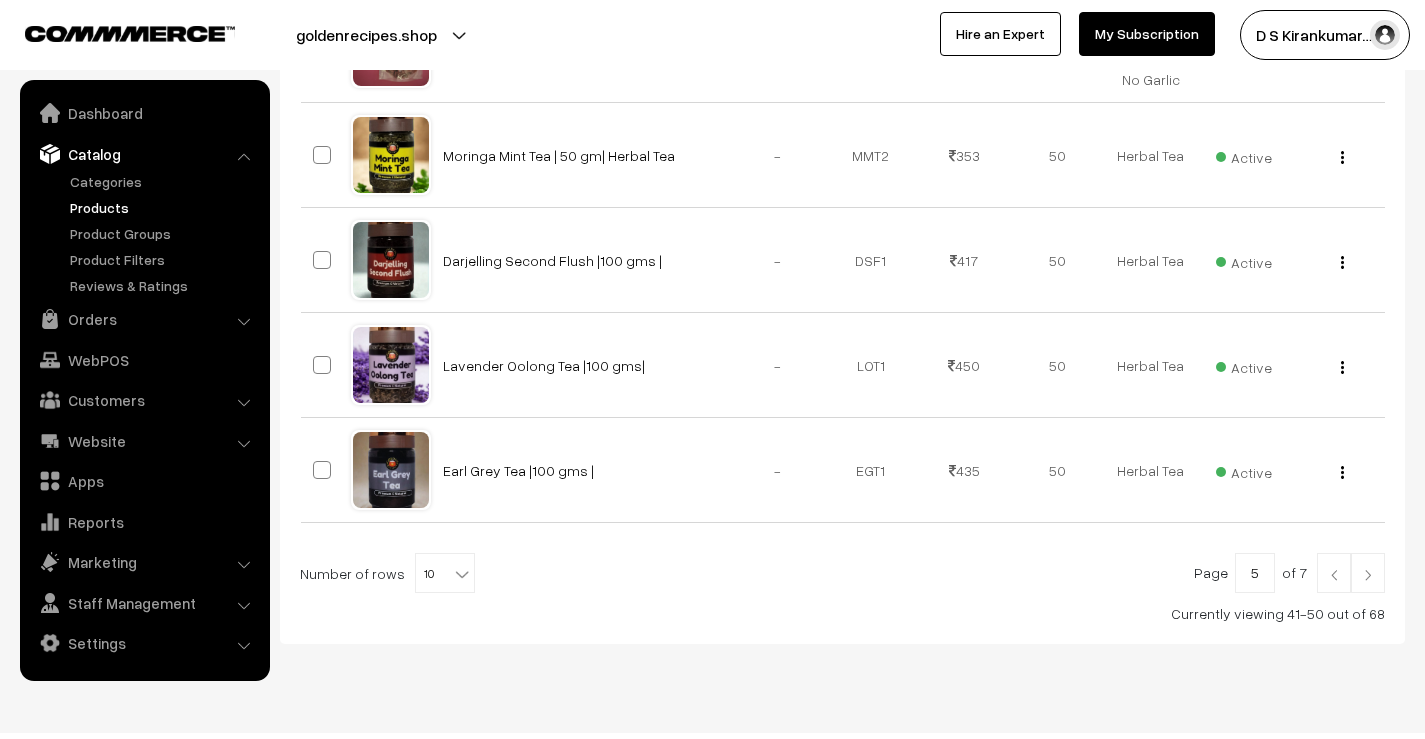 click at bounding box center (1368, 575) 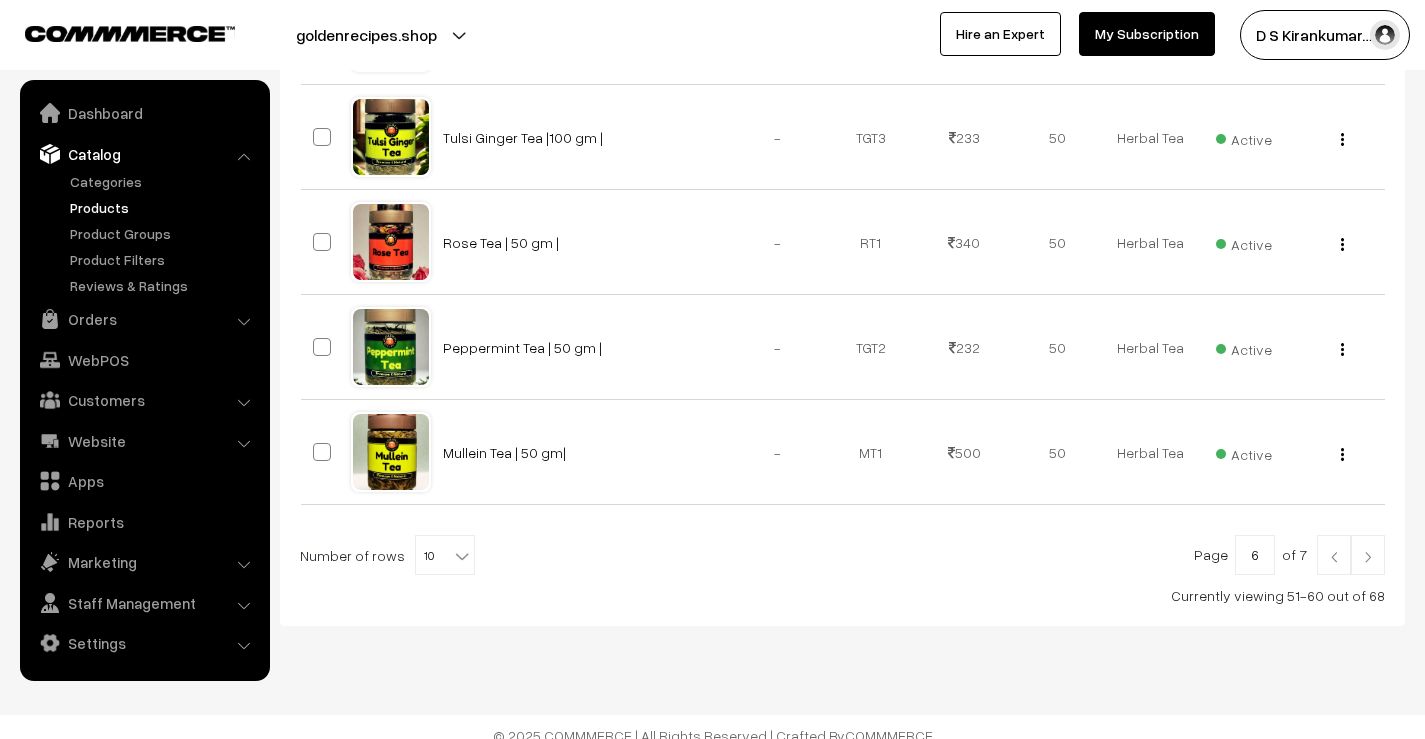 scroll, scrollTop: 1000, scrollLeft: 0, axis: vertical 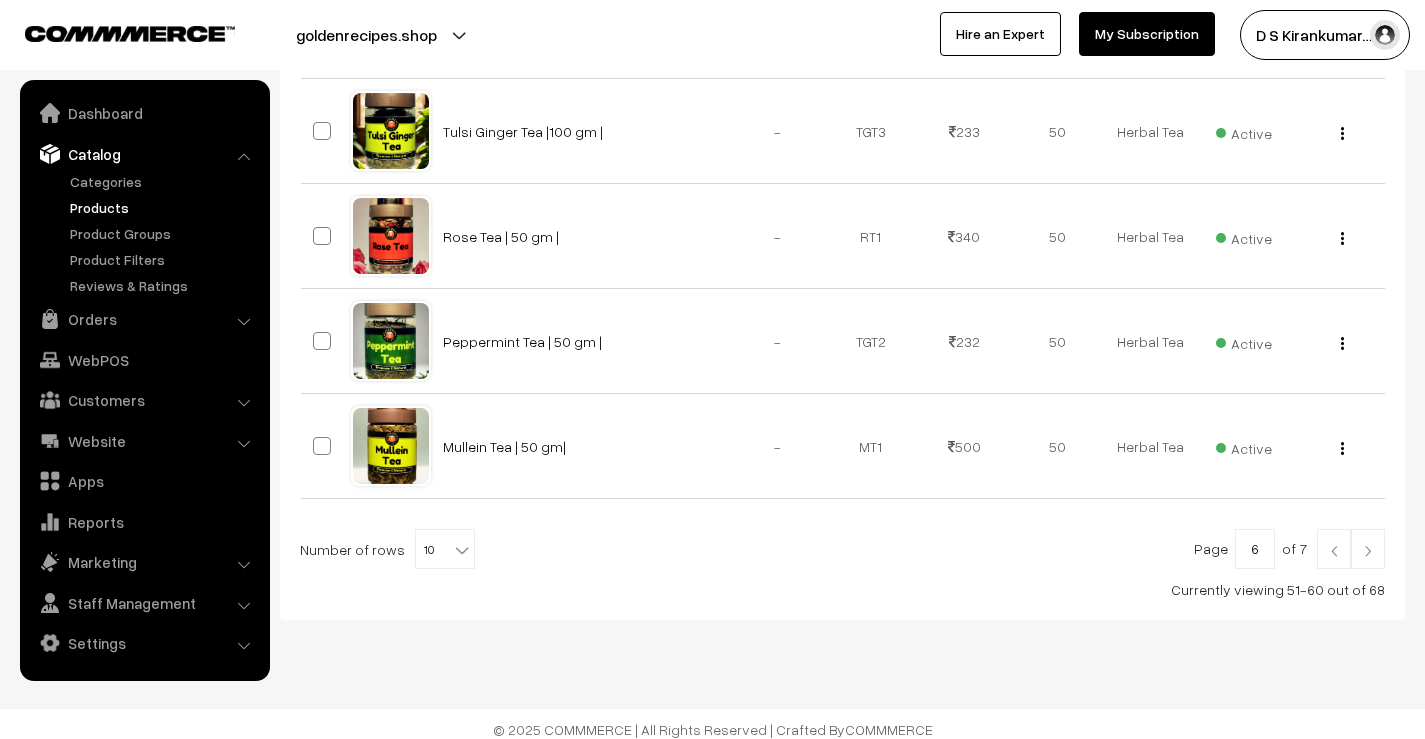click at bounding box center (1368, 549) 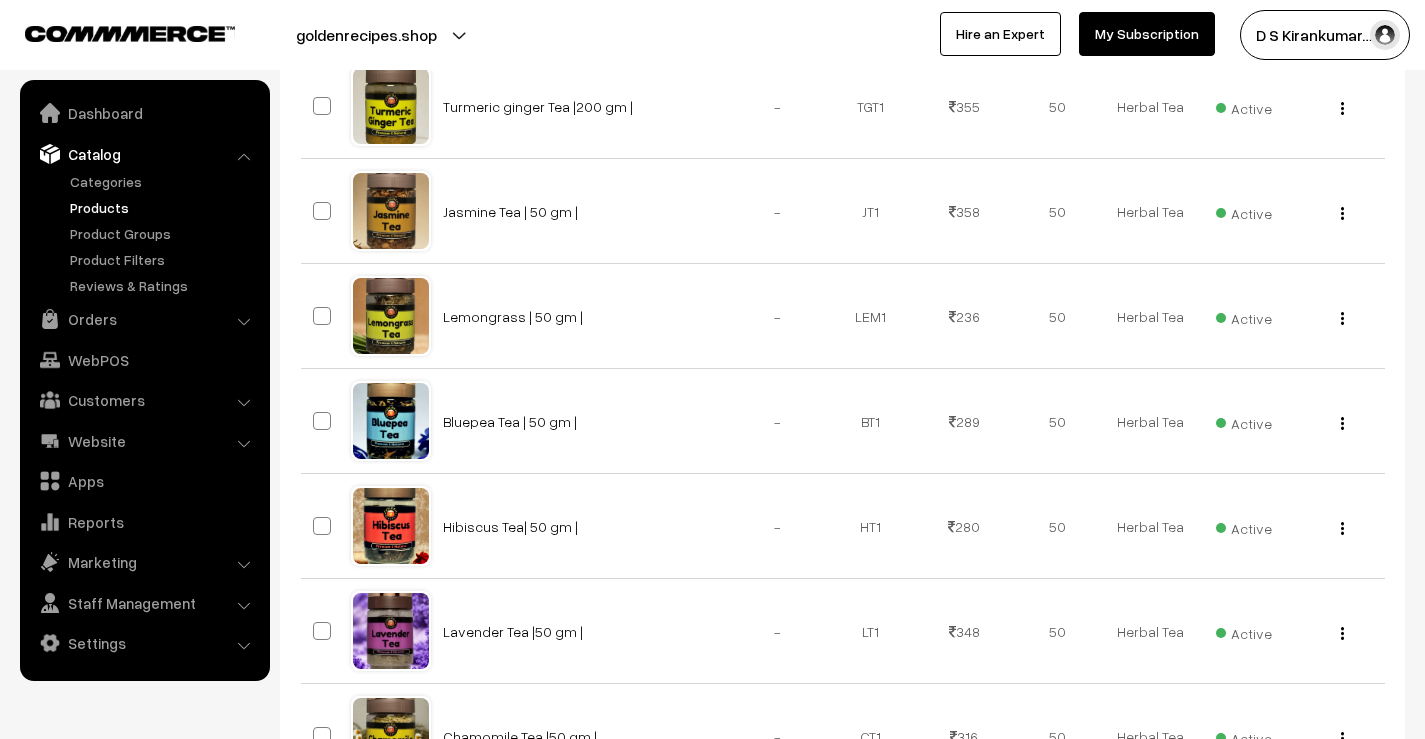 scroll, scrollTop: 801, scrollLeft: 0, axis: vertical 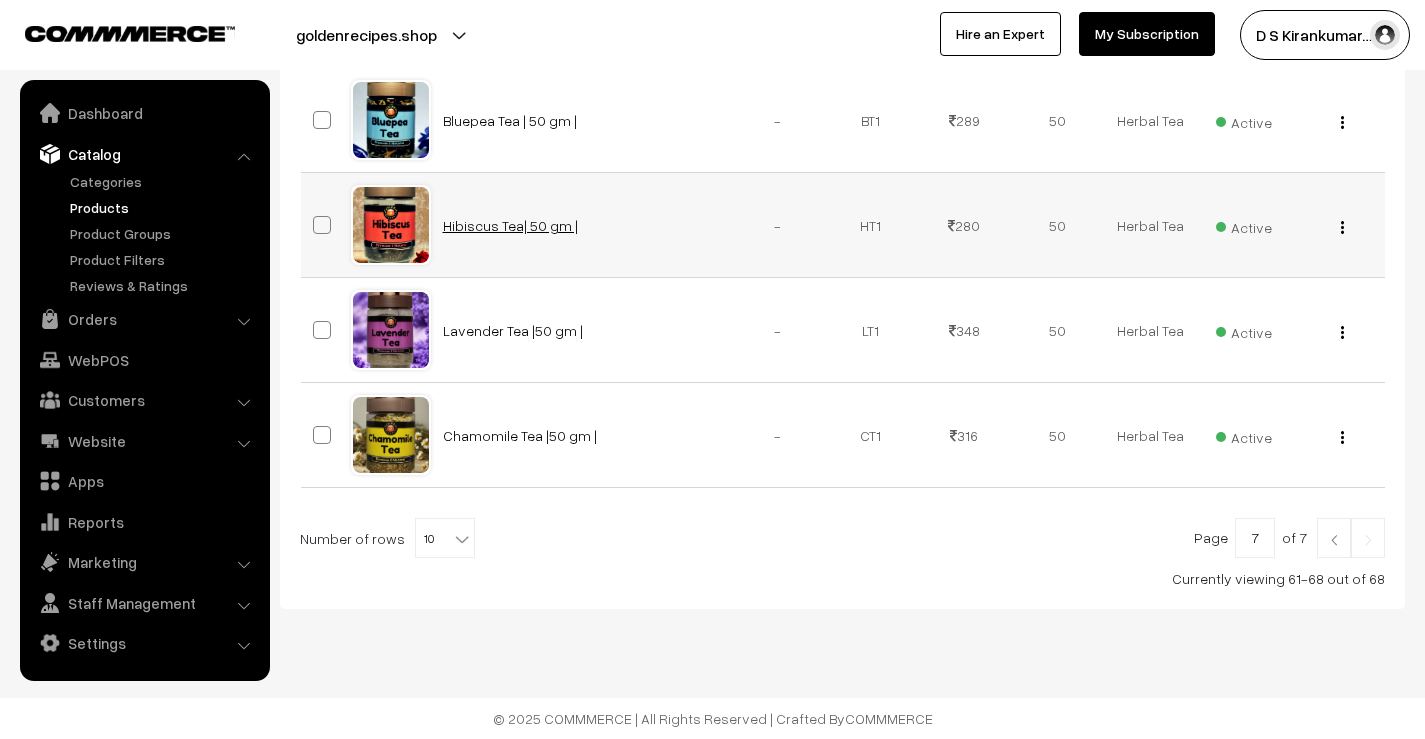 click on "Hibiscus Tea| 50 gm |" at bounding box center (510, 225) 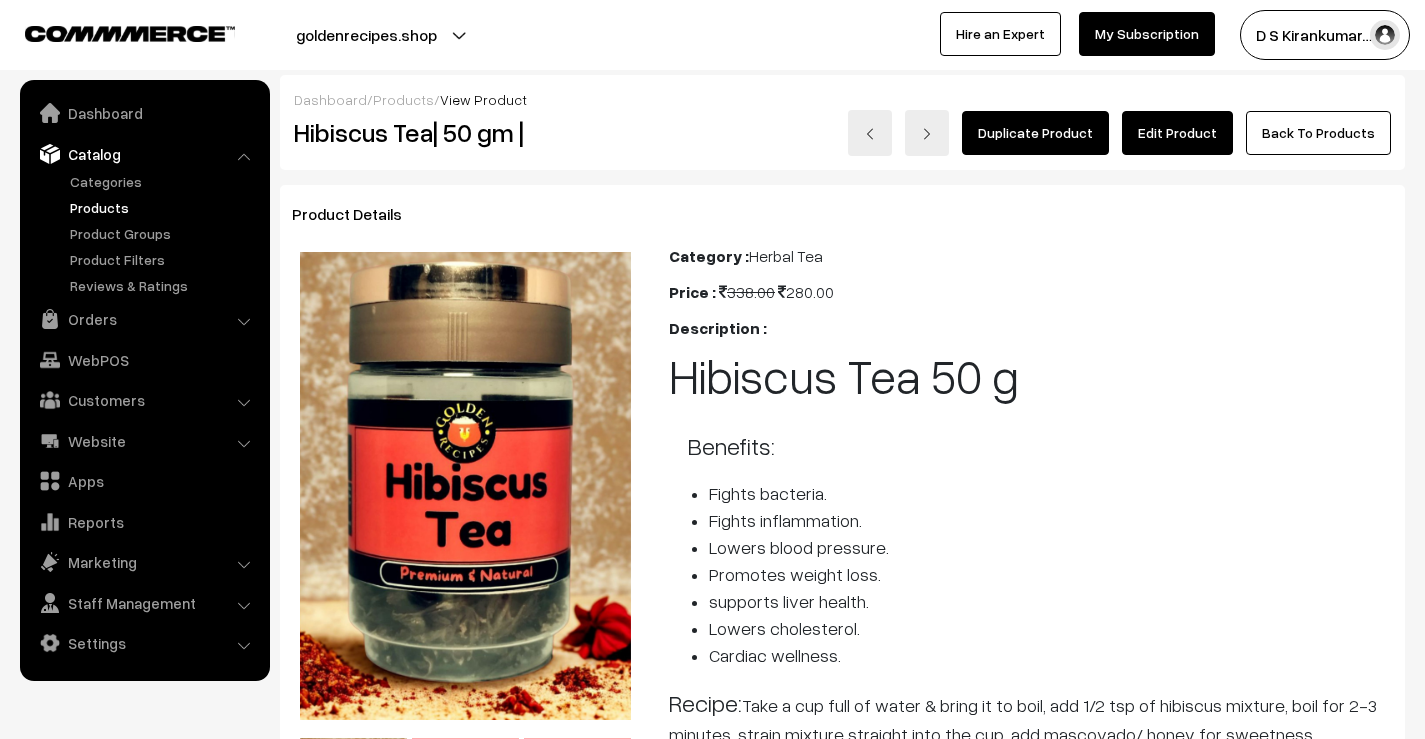 scroll, scrollTop: 0, scrollLeft: 0, axis: both 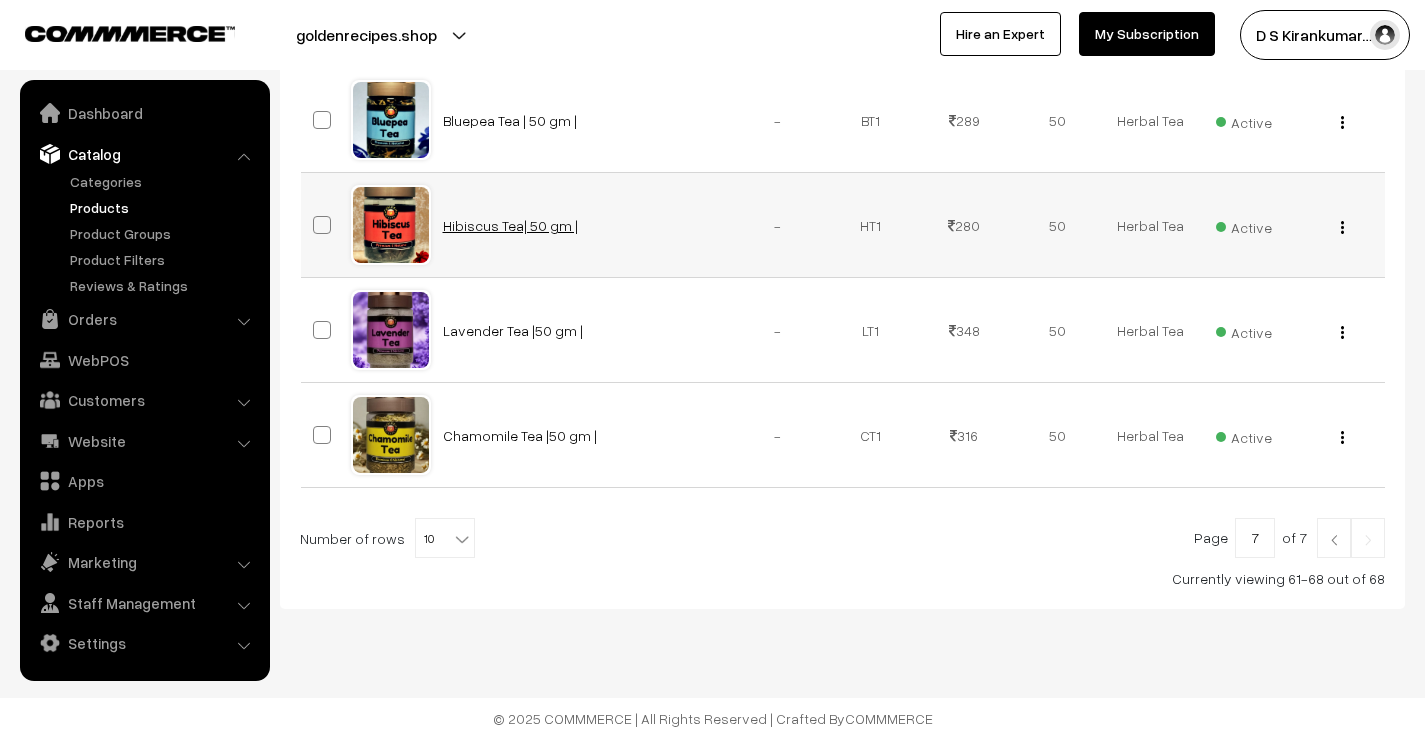 click on "Hibiscus Tea| 50 gm |" at bounding box center (510, 225) 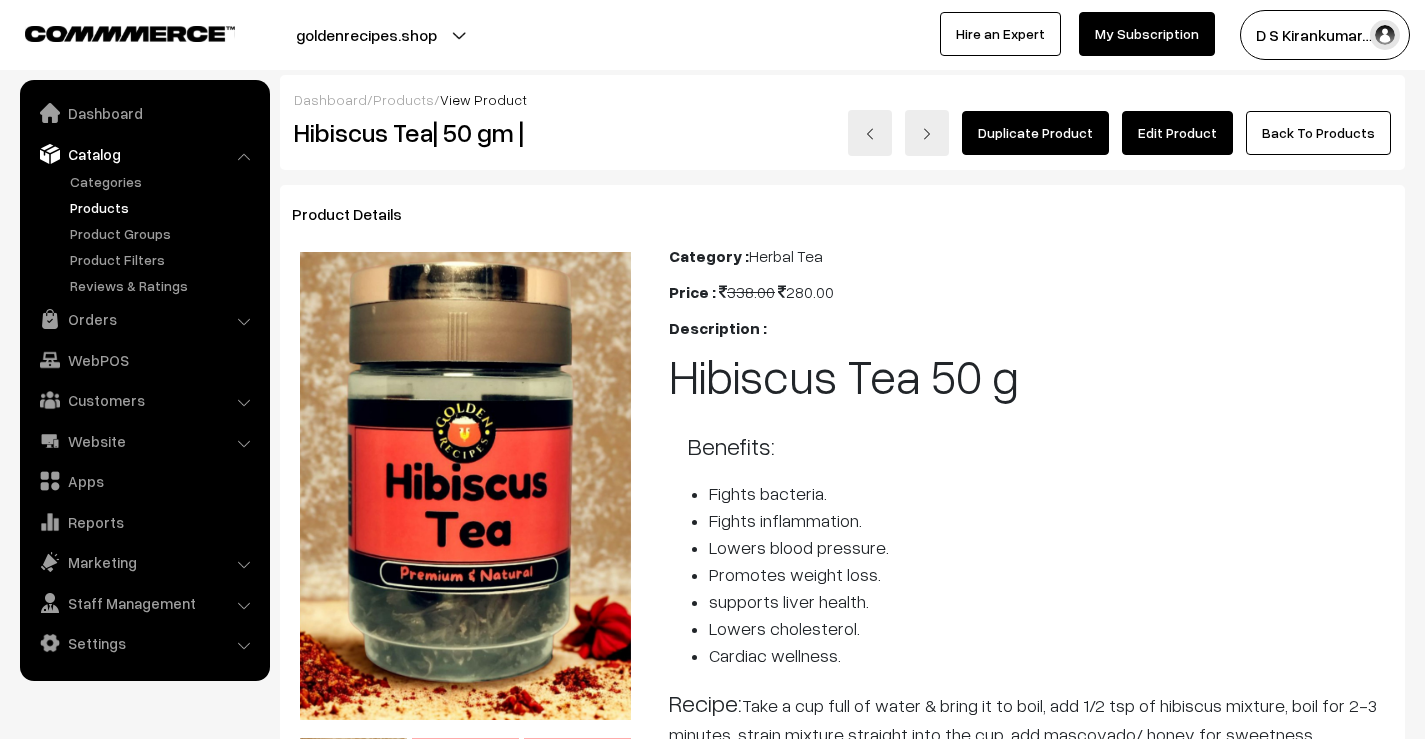 scroll, scrollTop: 0, scrollLeft: 0, axis: both 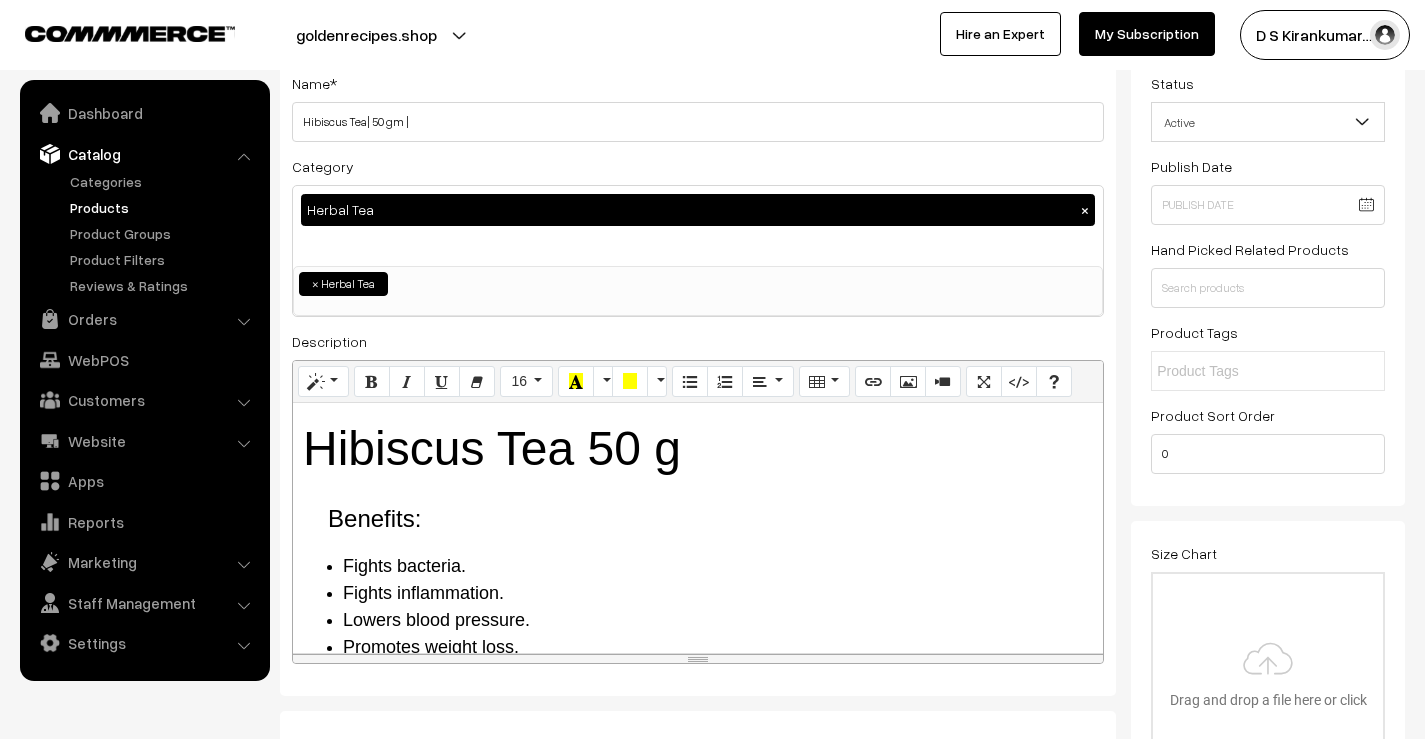 drag, startPoint x: 296, startPoint y: 118, endPoint x: 436, endPoint y: 118, distance: 140 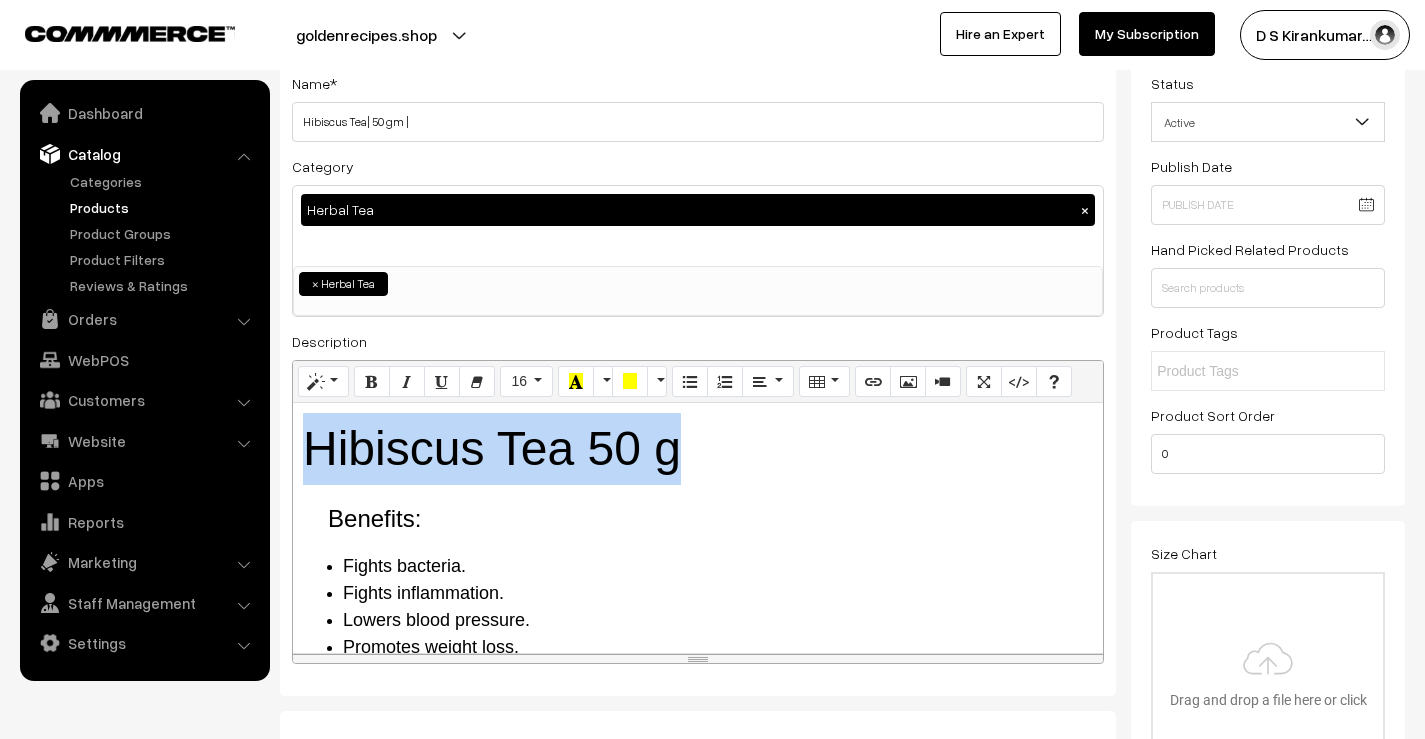 drag, startPoint x: 299, startPoint y: 441, endPoint x: 754, endPoint y: 450, distance: 455.089 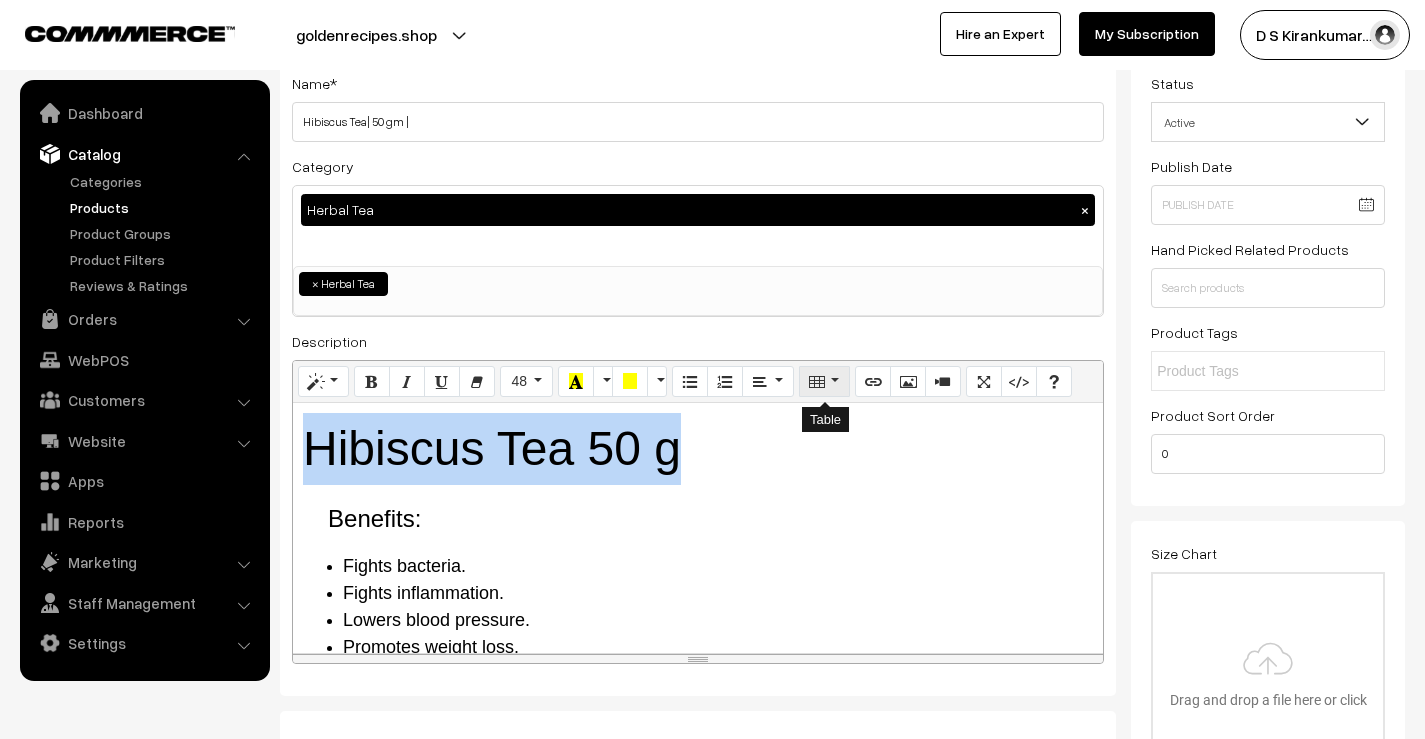copy on "﻿Hibiscus Tea 50 g" 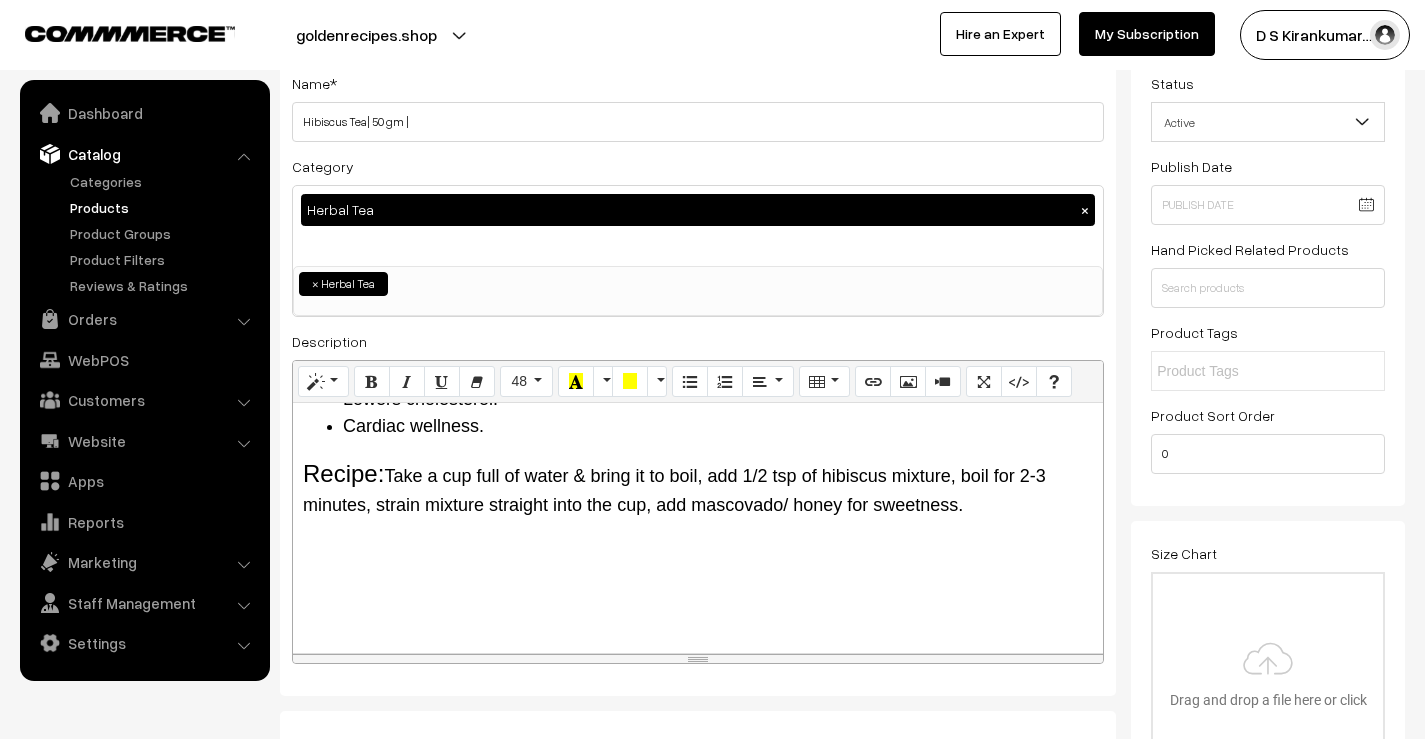 scroll, scrollTop: 306, scrollLeft: 0, axis: vertical 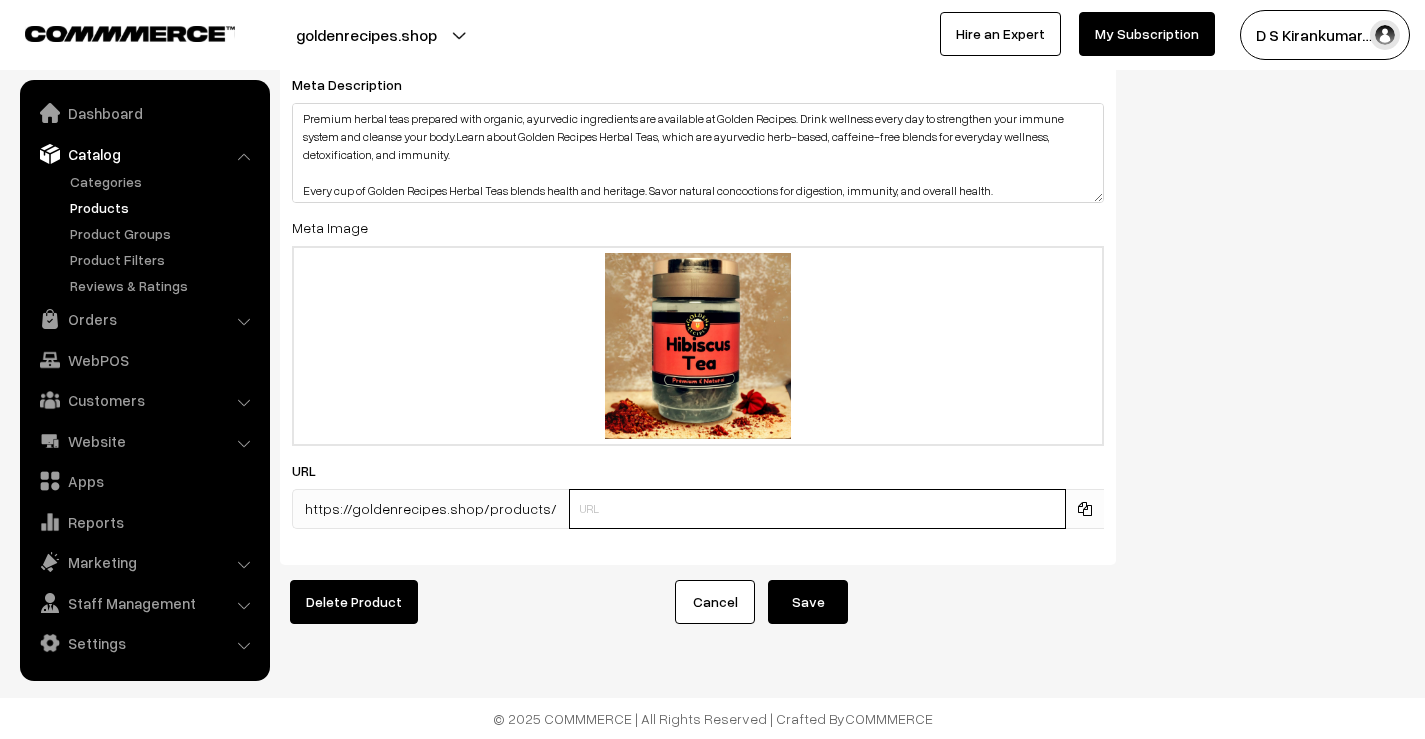 click at bounding box center (817, 509) 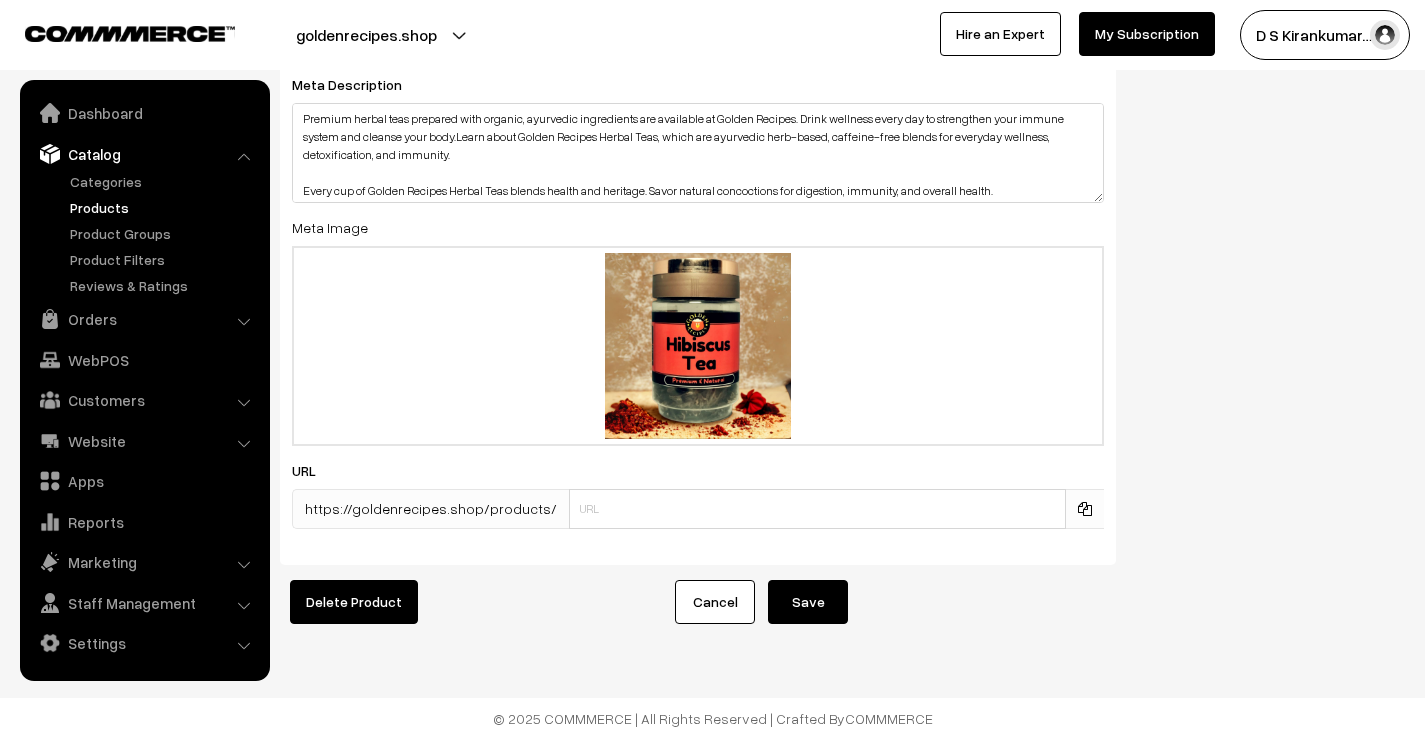 click on "SEO
Meta Title
Premium Herbal Tea | Natural Wellness with Every Sip
Prefix:
Suffix:
Meta Keywords
herbal teas, caffeine-free tea, detox tea, immunity booster tea, stress relief tea, weight loss tea, digestive tea, sleep support tea, antioxidant tea, soothing herbal tea, healthy tea blends, refreshing tea, natural ingredients tea, wellness drink herbal teas    caffeine-free tea    detox tea    immunity booster tea    stress relief tea    weight loss tea    digestive tea    sleep support tea    antioxidant tea    soothing herbal tea    healthy tea blends    refreshing tea    natural ingredients tea    wellness drink
Meta Description
Meta Image
Drag and drop a file here or click" at bounding box center (842, -144) 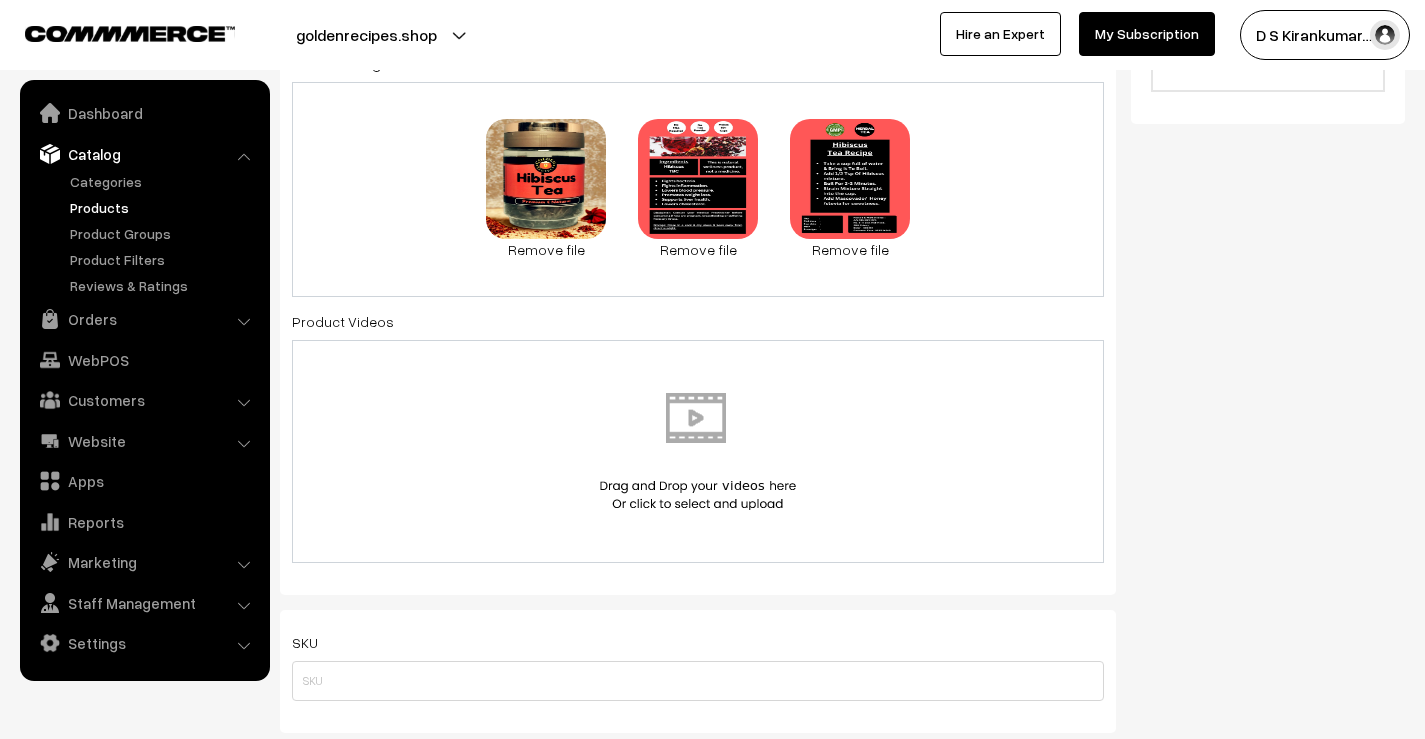 scroll, scrollTop: 434, scrollLeft: 0, axis: vertical 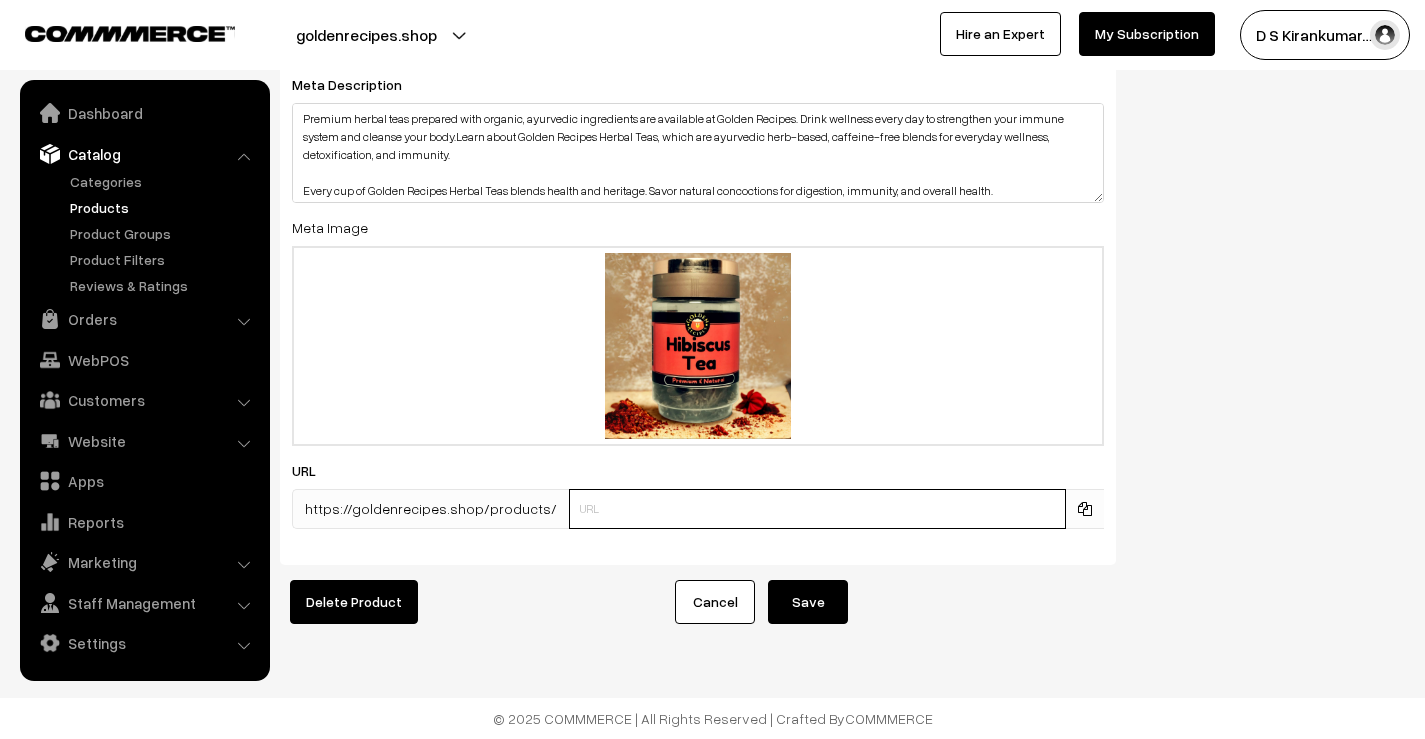 click at bounding box center [817, 509] 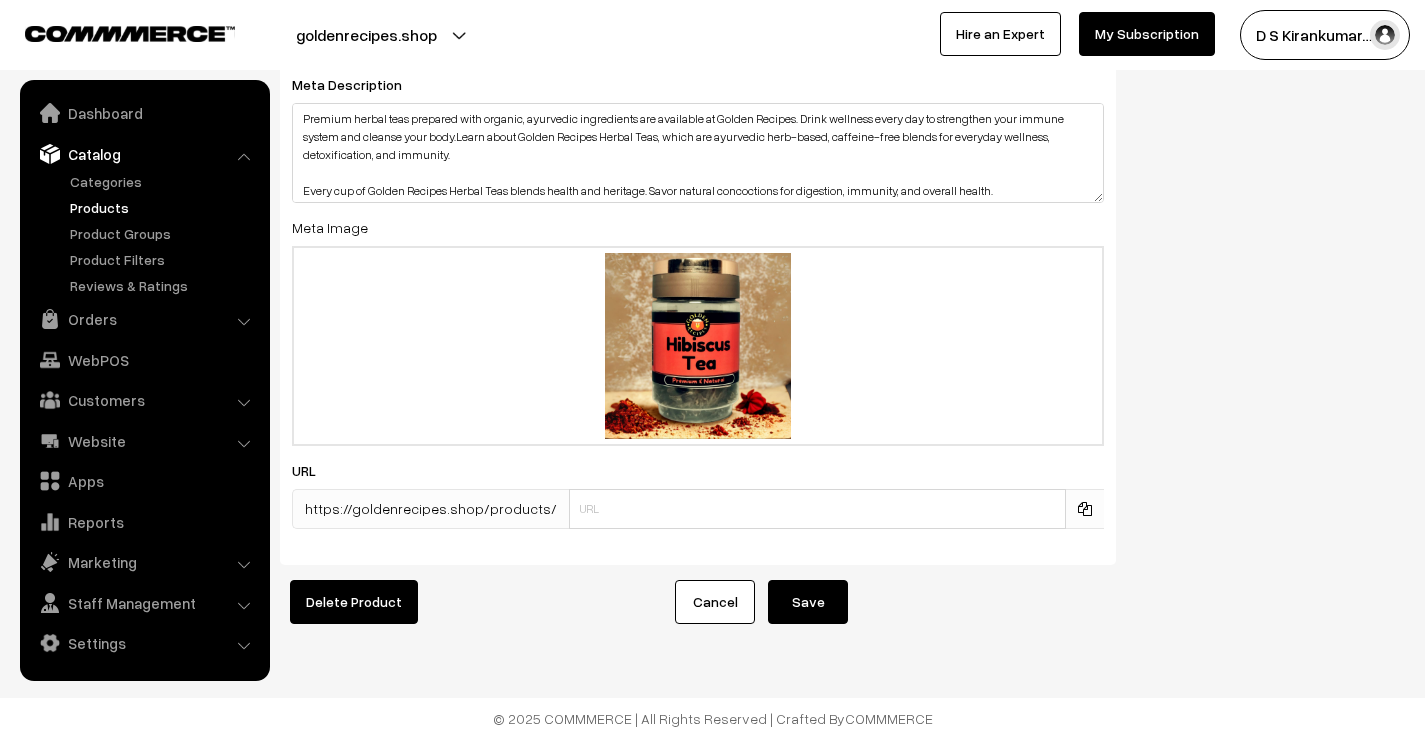 click on "SEO
Meta Title
Premium Herbal Tea | Natural Wellness with Every Sip
Prefix:
Suffix:
Meta Keywords
herbal teas, caffeine-free tea, detox tea, immunity booster tea, stress relief tea, weight loss tea, digestive tea, sleep support tea, antioxidant tea, soothing herbal tea, healthy tea blends, refreshing tea, natural ingredients tea, wellness drink herbal teas    caffeine-free tea    detox tea    immunity booster tea    stress relief tea    weight loss tea    digestive tea    sleep support tea    antioxidant tea    soothing herbal tea    healthy tea blends    refreshing tea    natural ingredients tea    wellness drink
Meta Description
Meta Image
Drag and drop a file here or click" at bounding box center [842, -144] 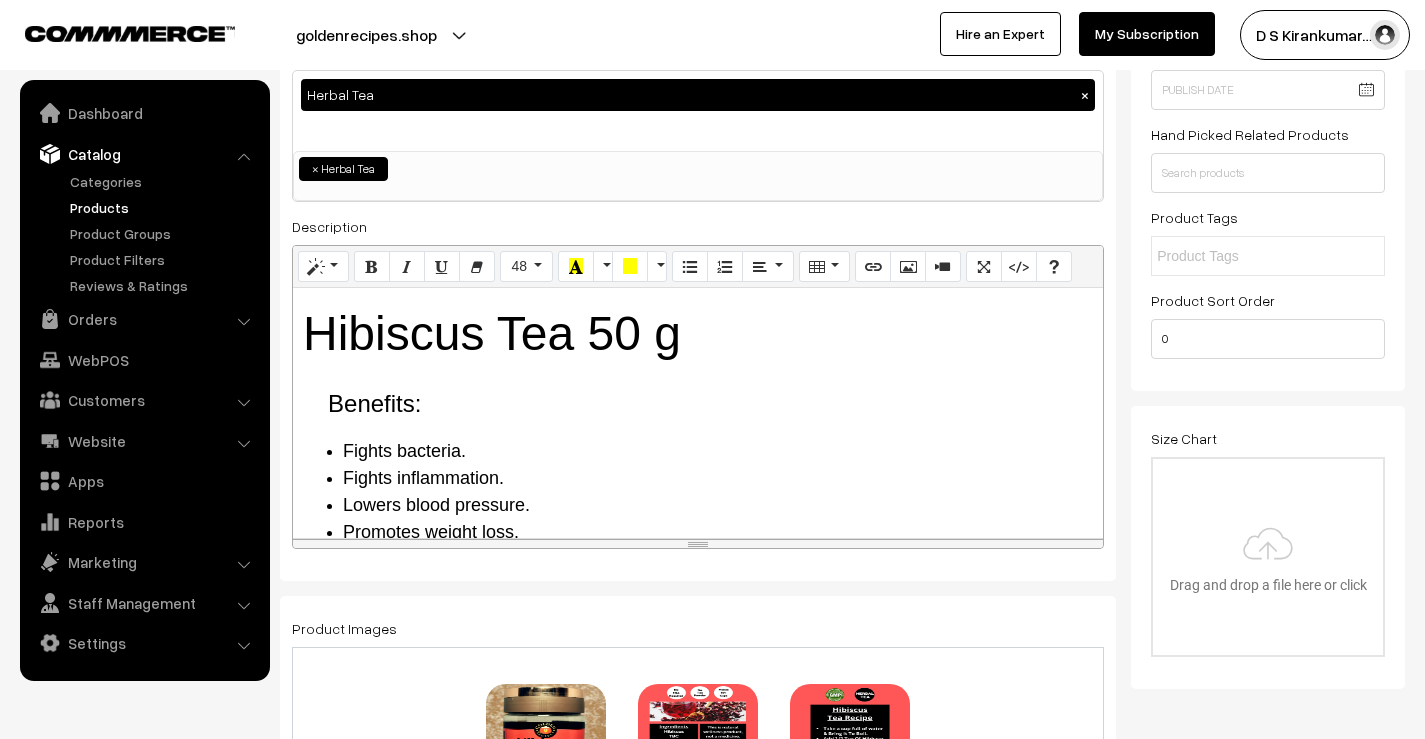 scroll, scrollTop: 34, scrollLeft: 0, axis: vertical 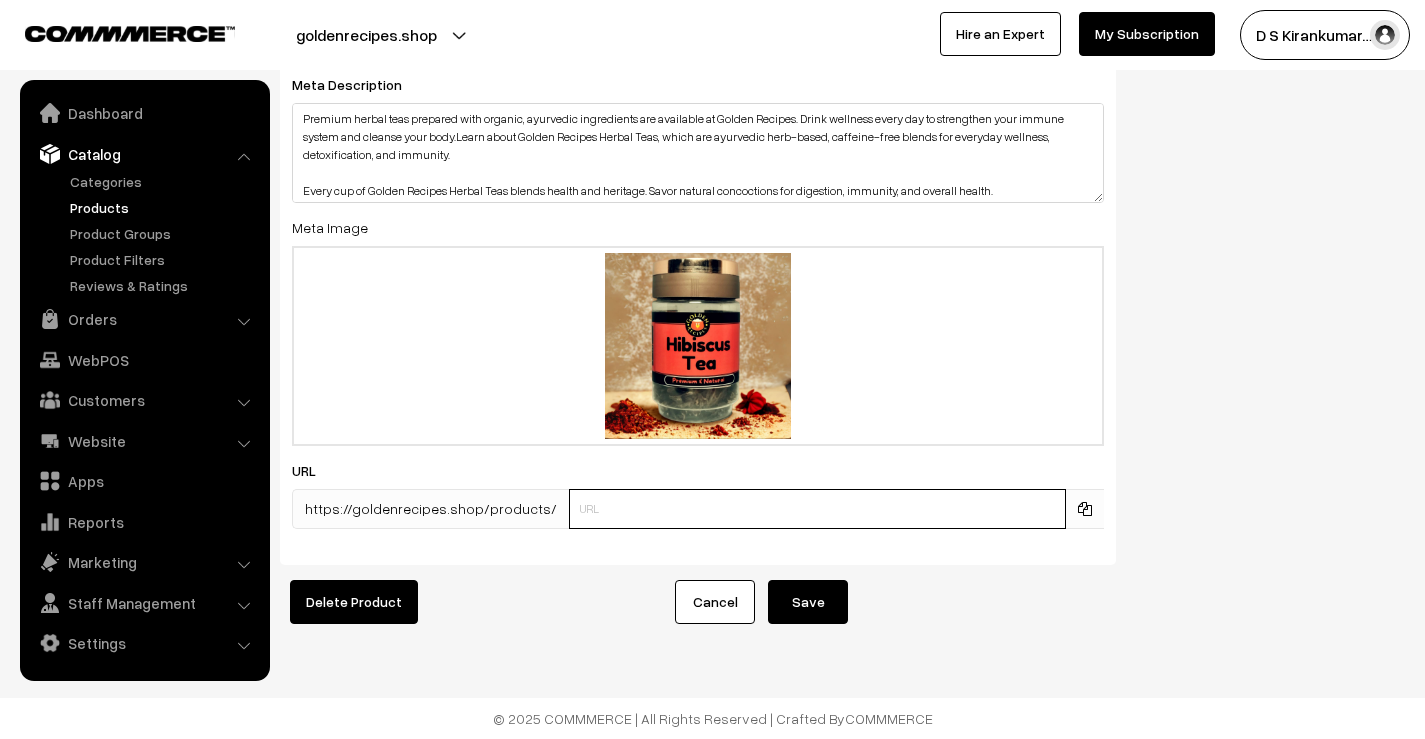 click at bounding box center (817, 509) 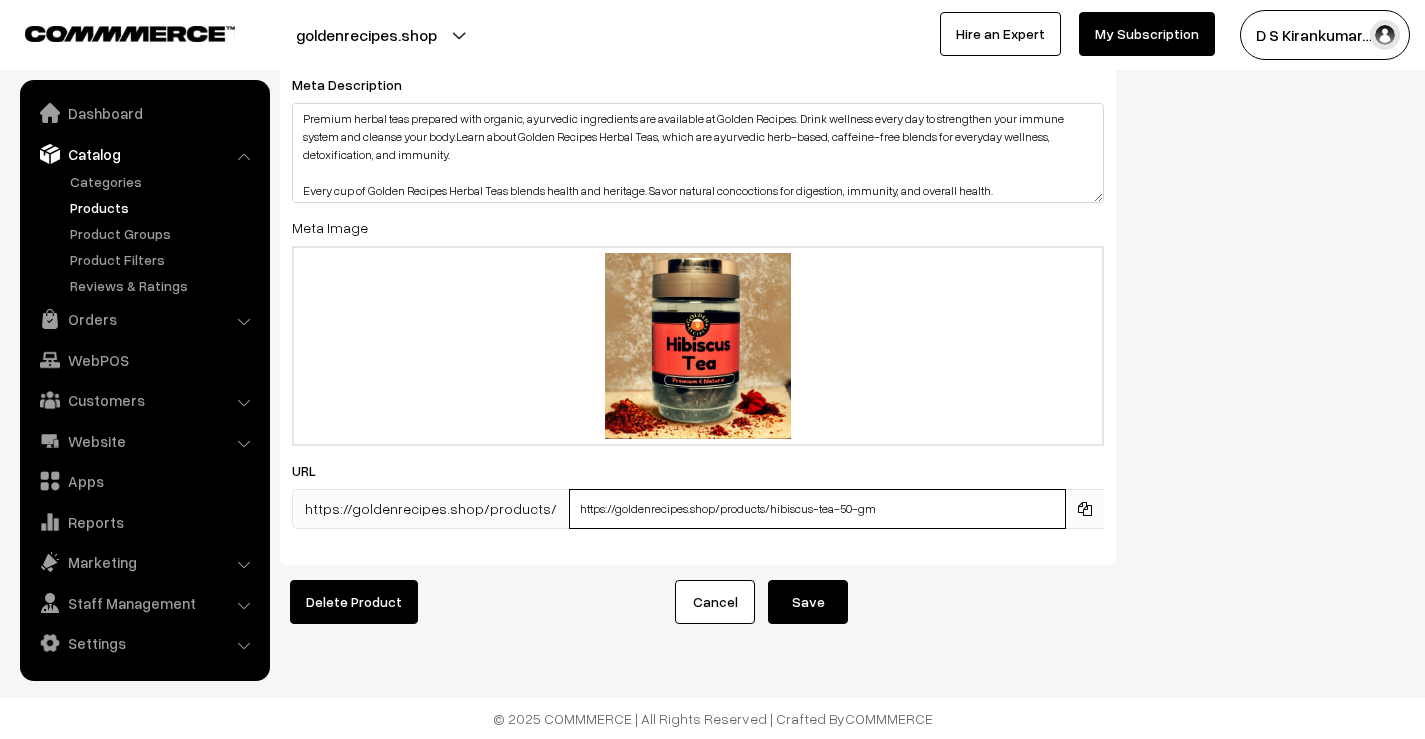 drag, startPoint x: 738, startPoint y: 494, endPoint x: 525, endPoint y: 485, distance: 213.19006 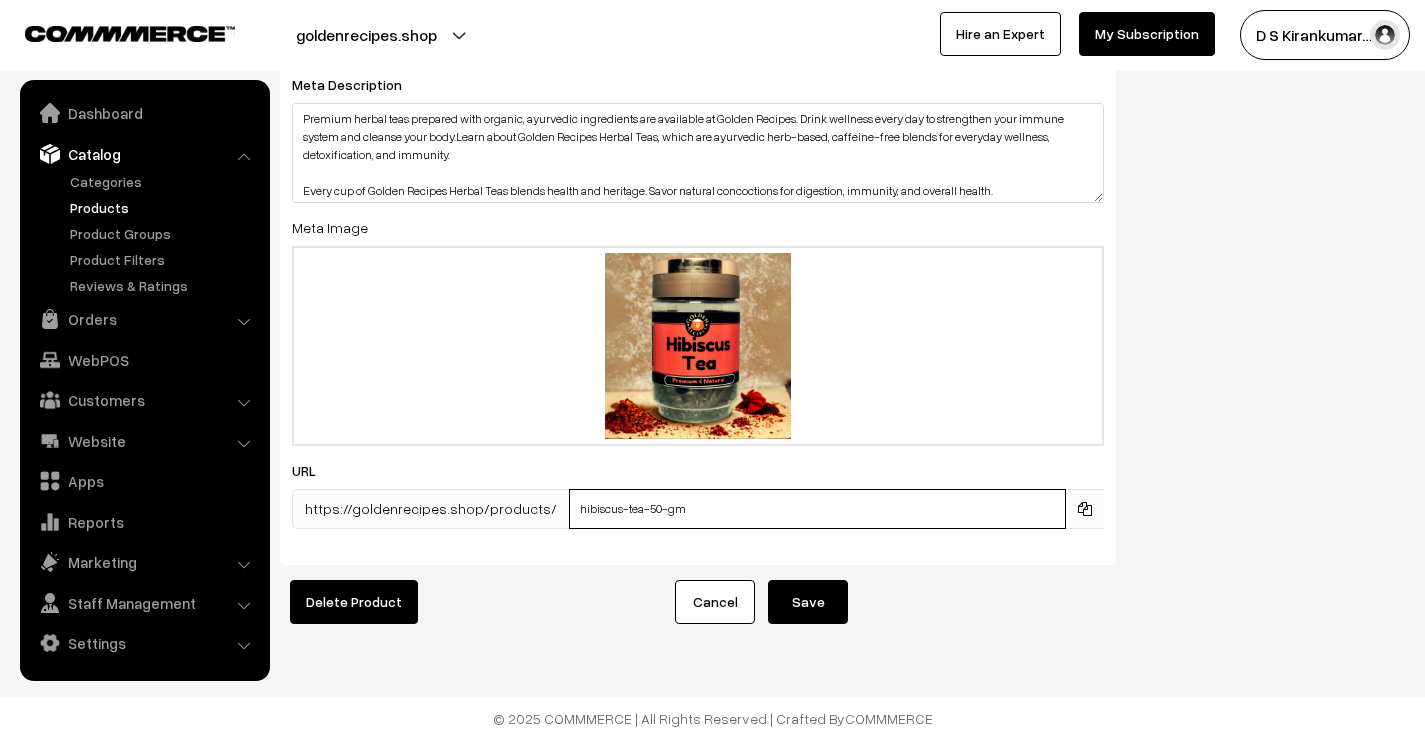 type on "hibiscus-tea-50-gm" 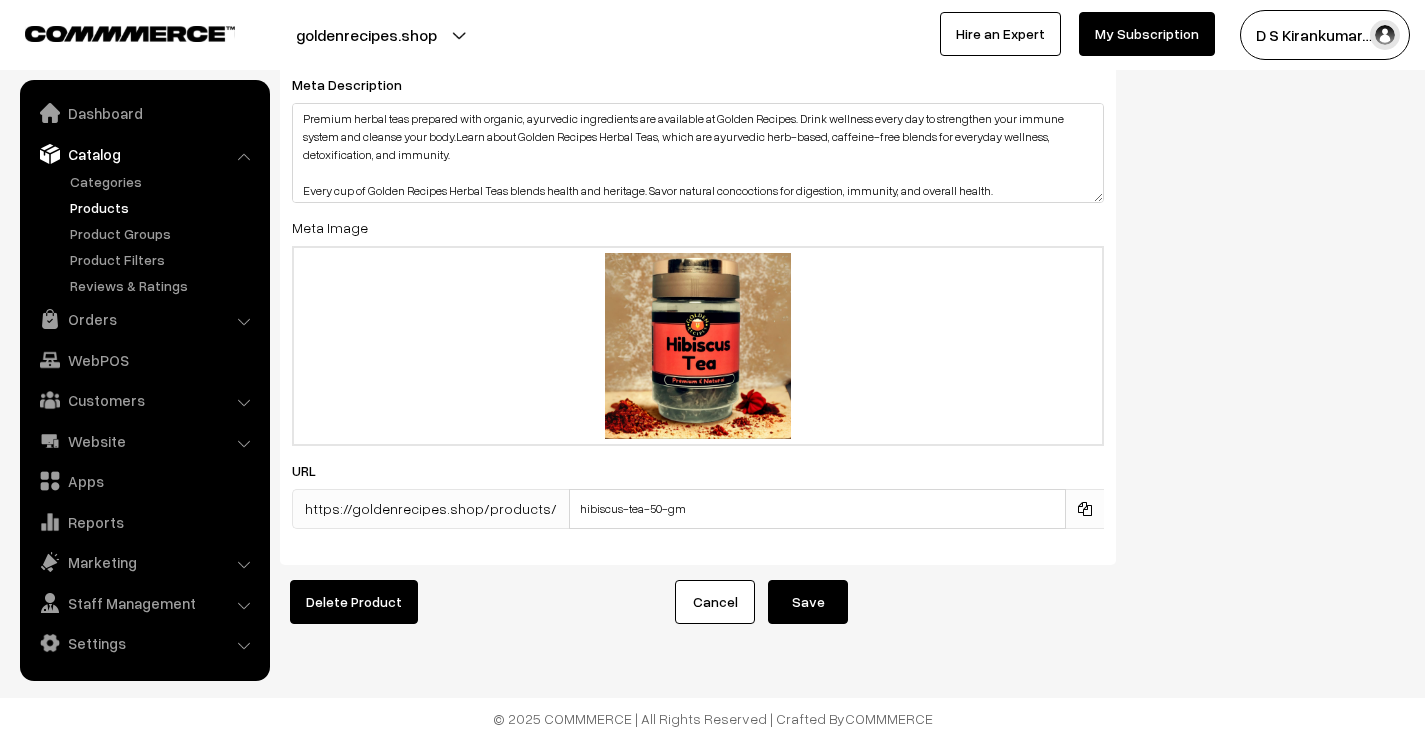 click on "Save" at bounding box center [808, 602] 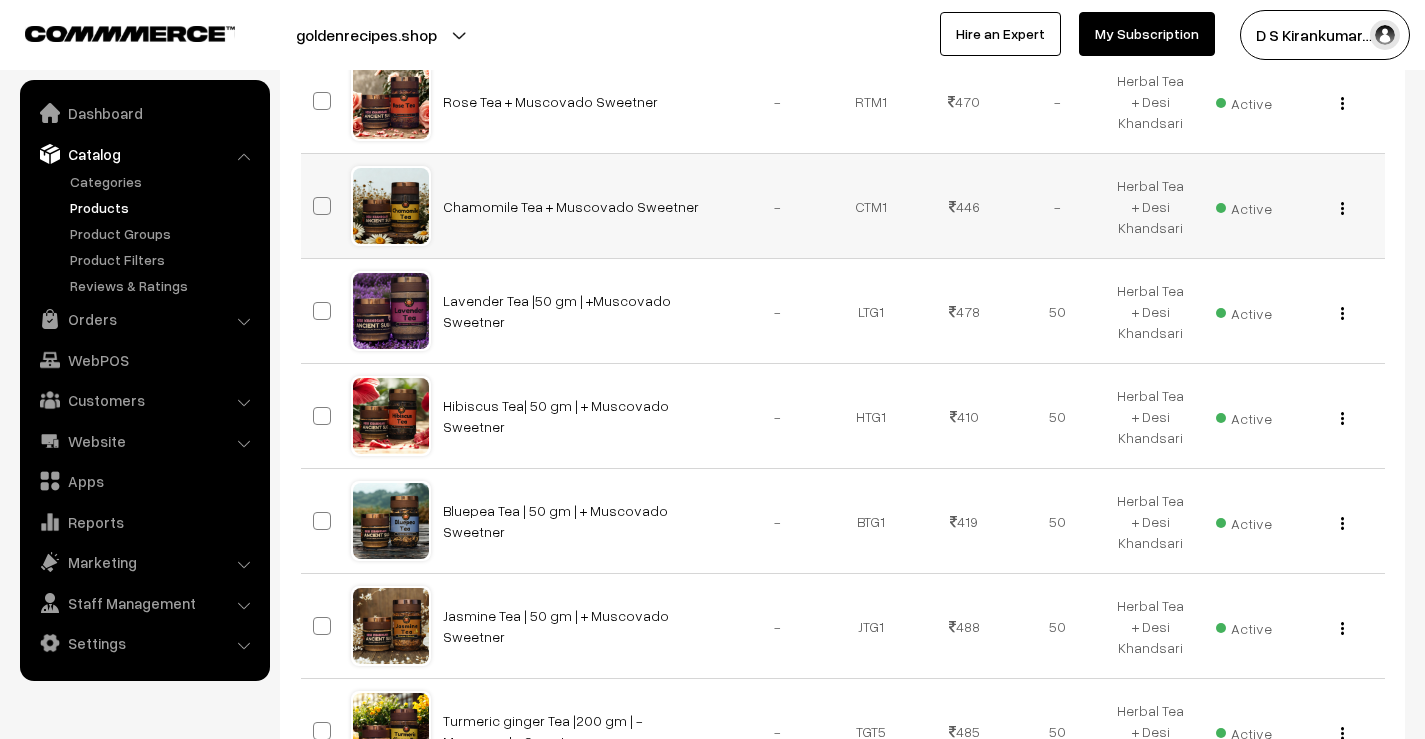 scroll, scrollTop: 0, scrollLeft: 0, axis: both 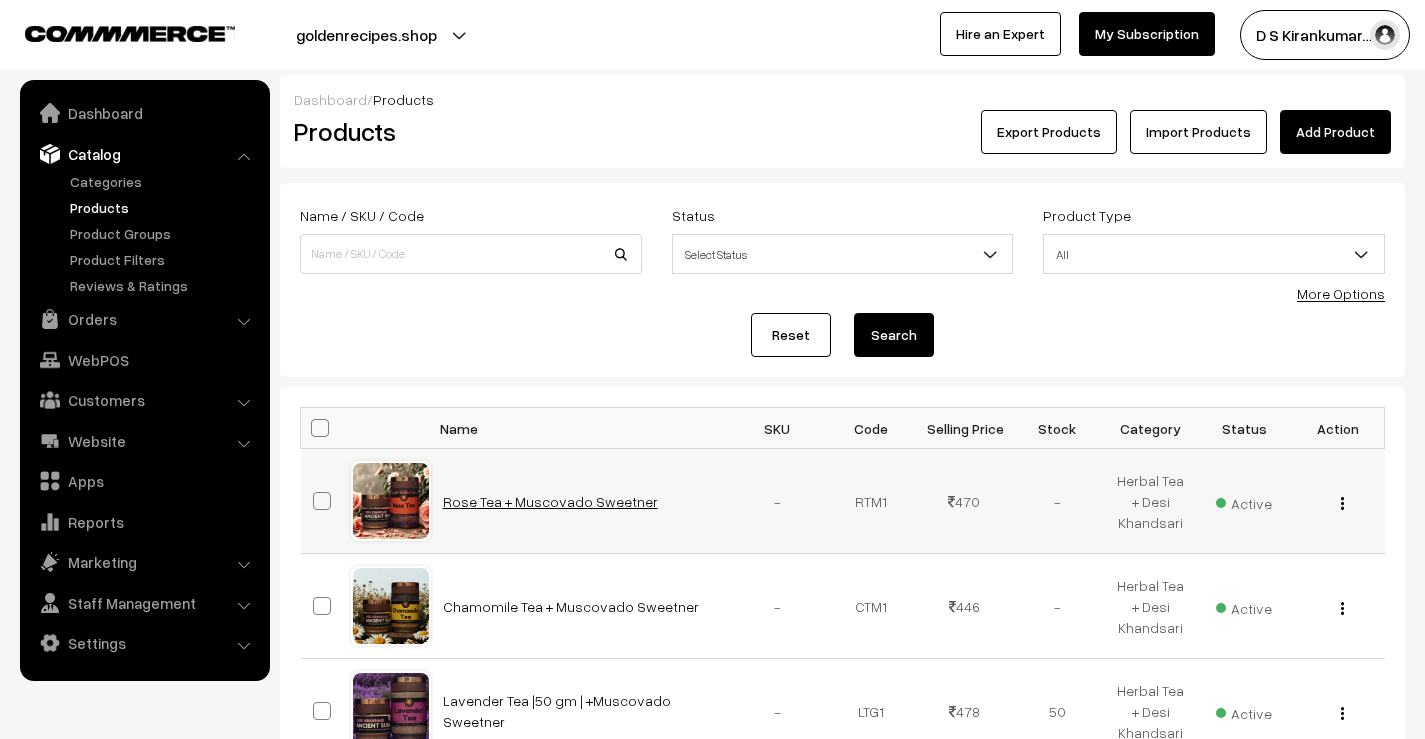 click on "Rose Tea + Muscovado Sweetner" at bounding box center [550, 501] 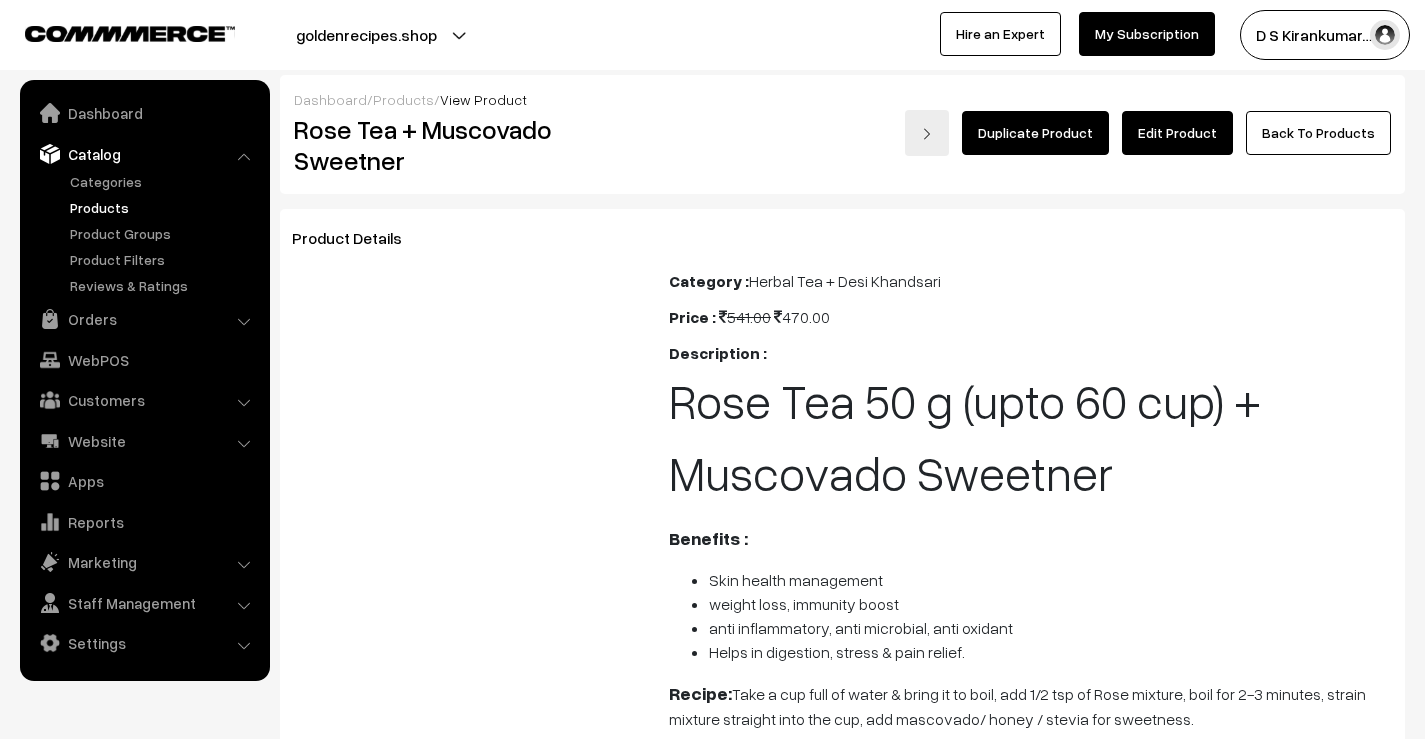 scroll, scrollTop: 0, scrollLeft: 0, axis: both 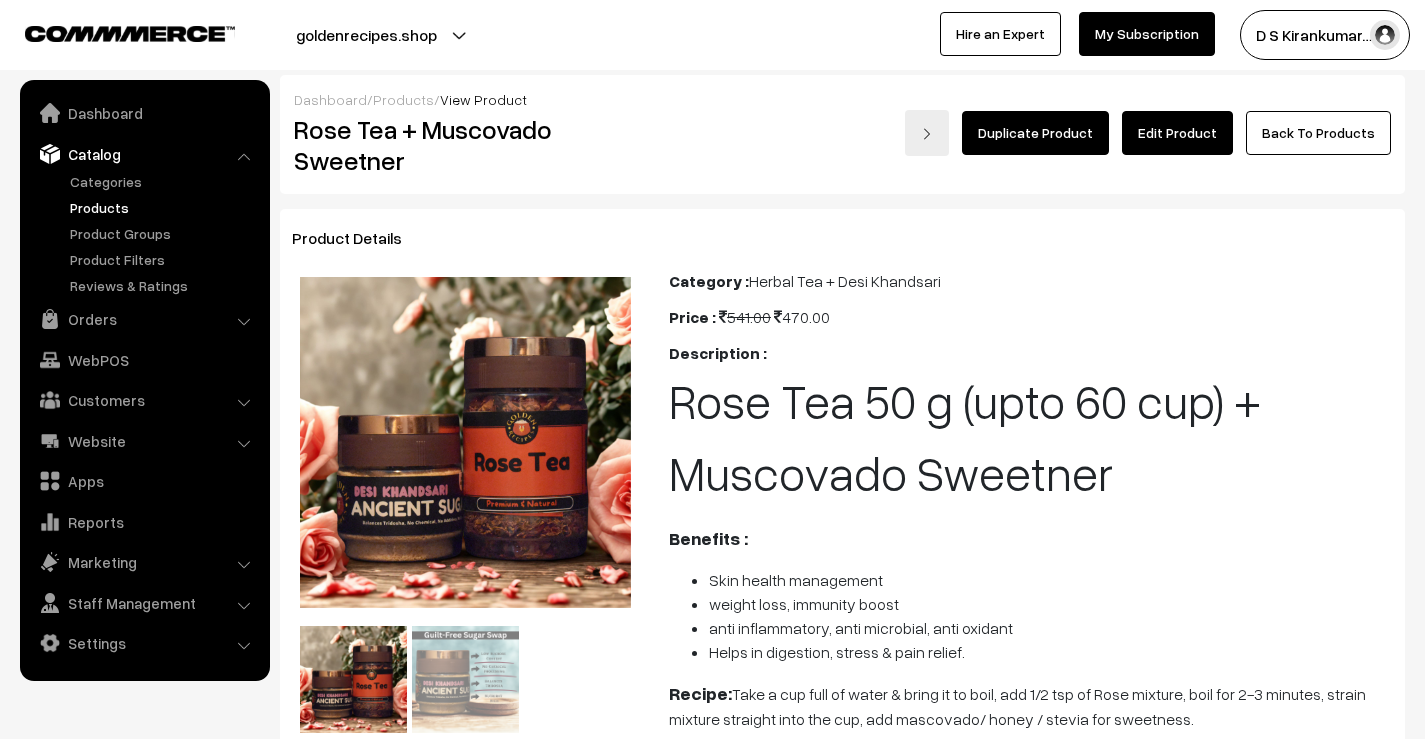 click on "Edit Product" at bounding box center [1177, 133] 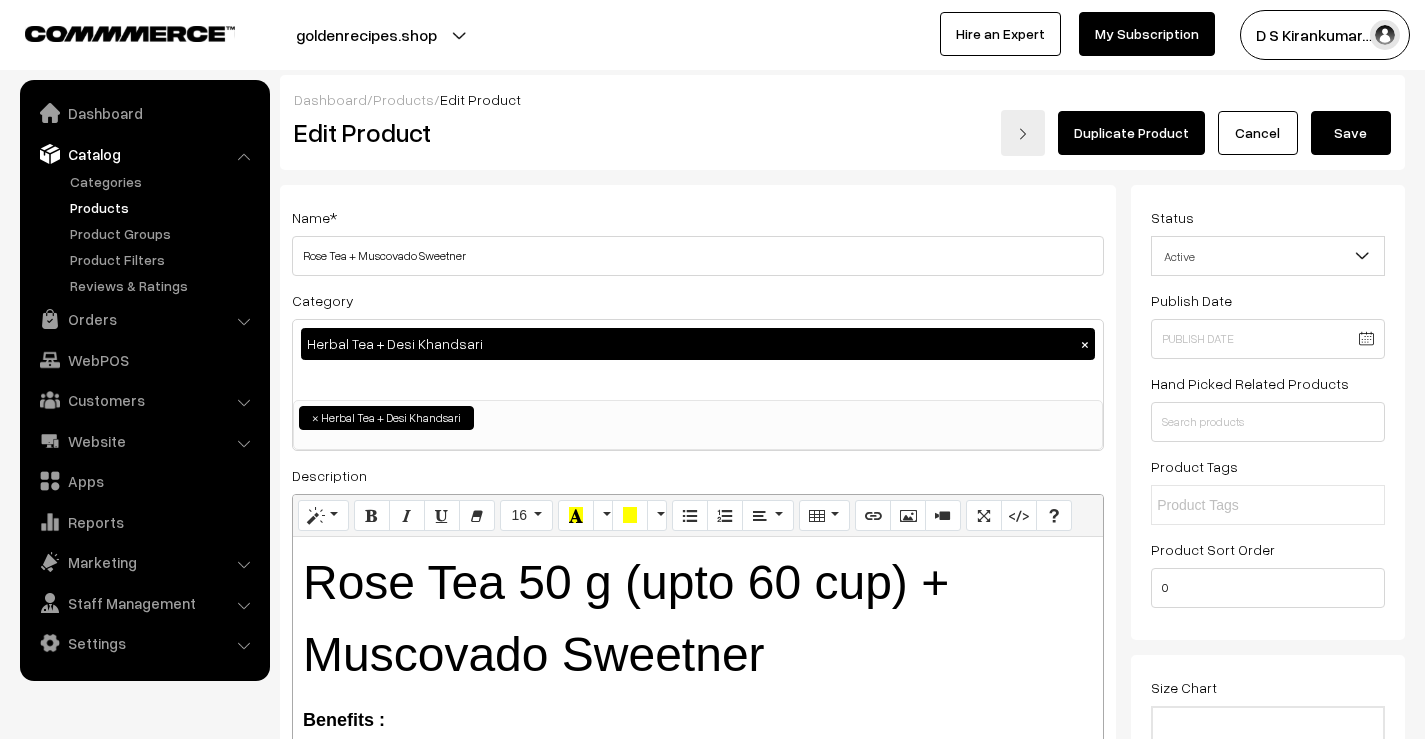 scroll, scrollTop: 0, scrollLeft: 0, axis: both 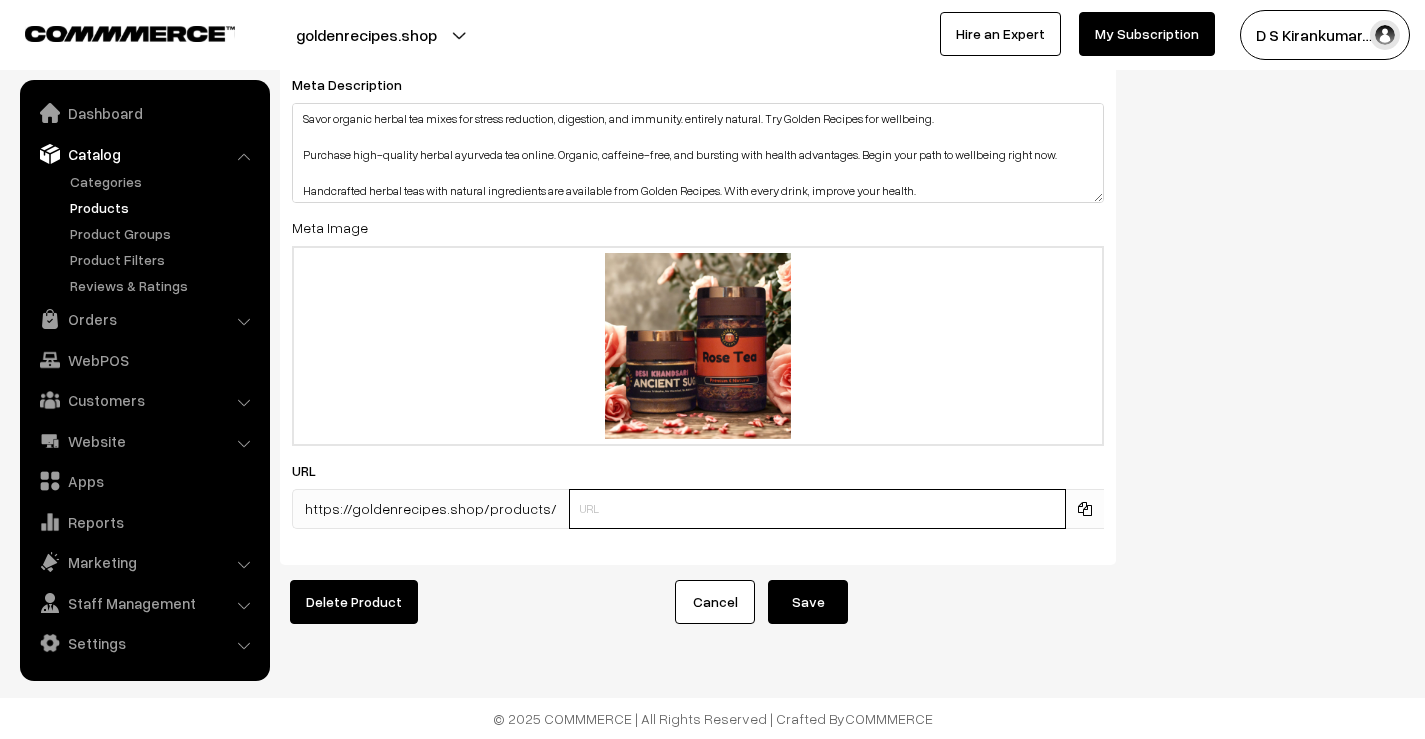 click at bounding box center (817, 509) 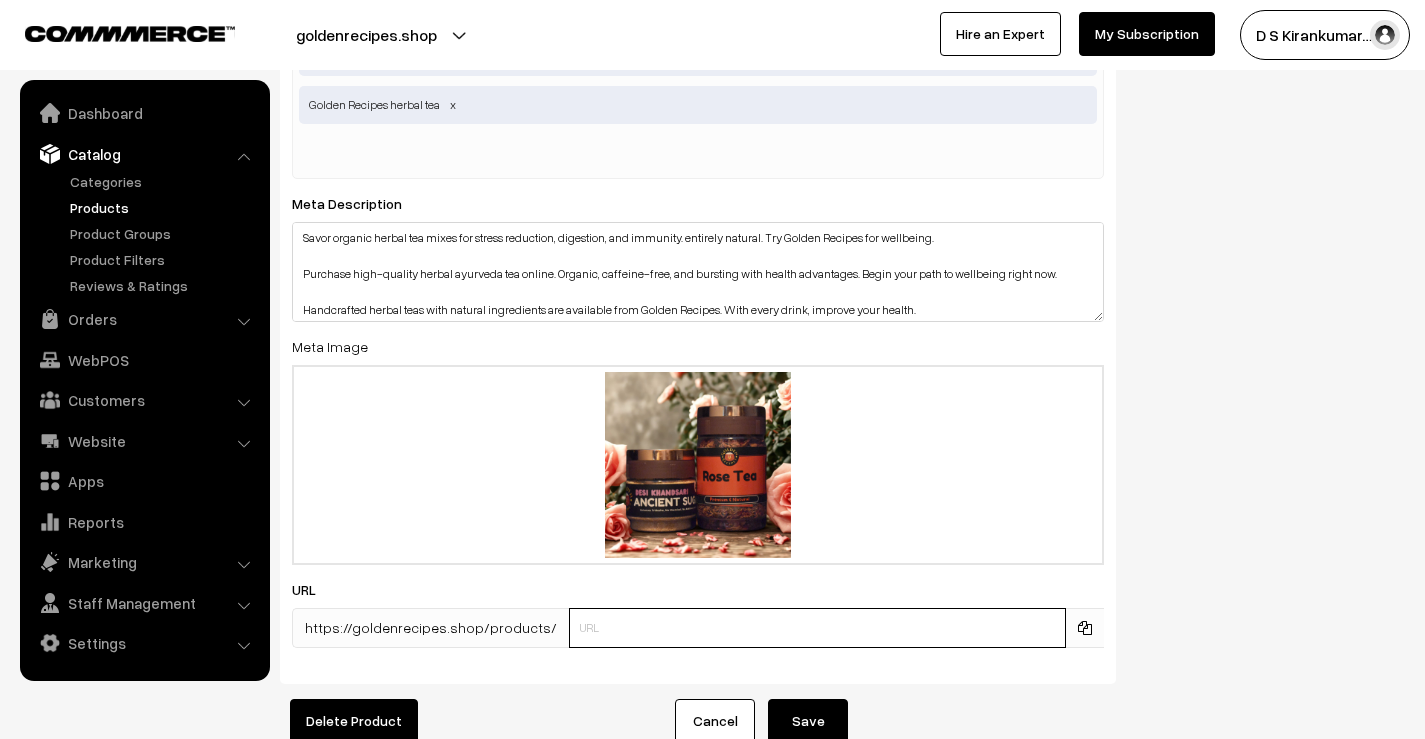 scroll, scrollTop: 3664, scrollLeft: 0, axis: vertical 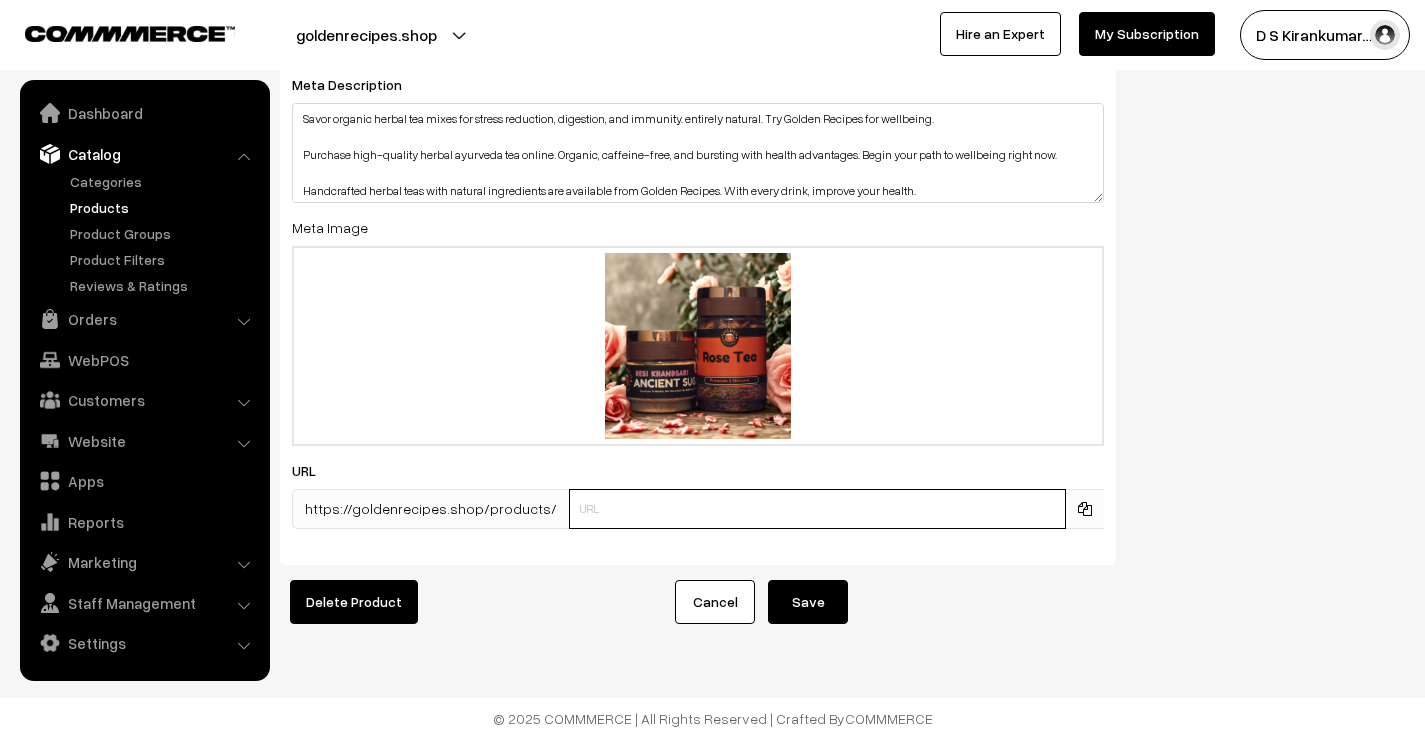 click at bounding box center (817, 509) 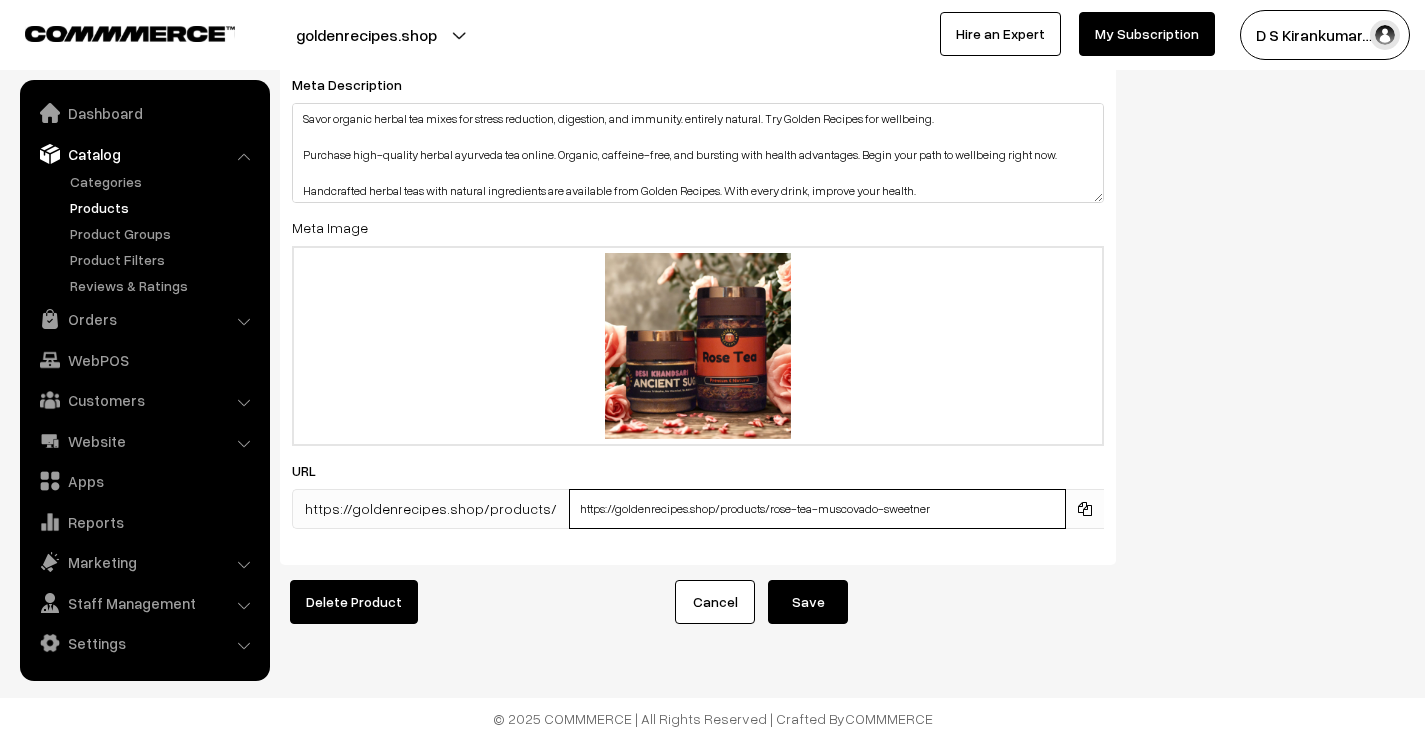 click on "https://goldenrecipes.shop/products/rose-tea-muscovado-sweetner" at bounding box center (817, 509) 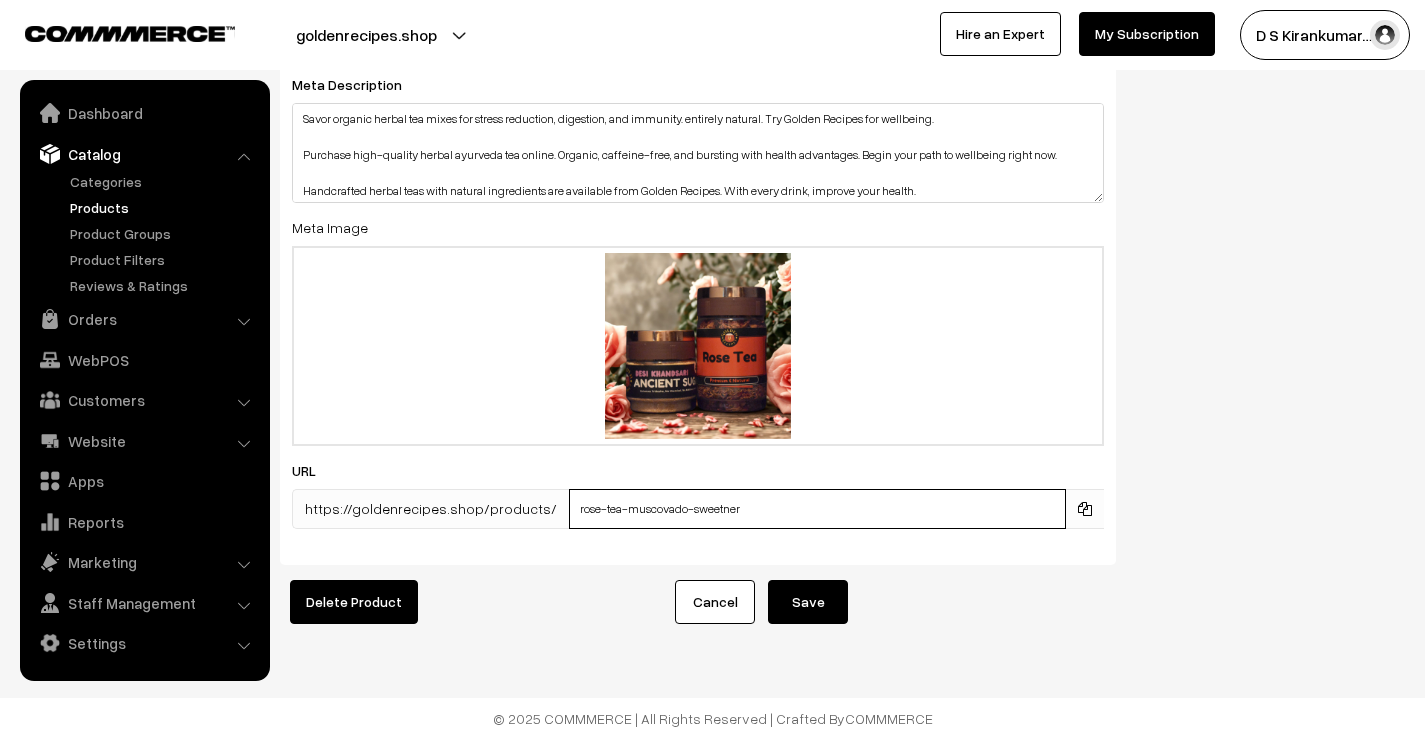 type on "rose-tea-muscovado-sweetner" 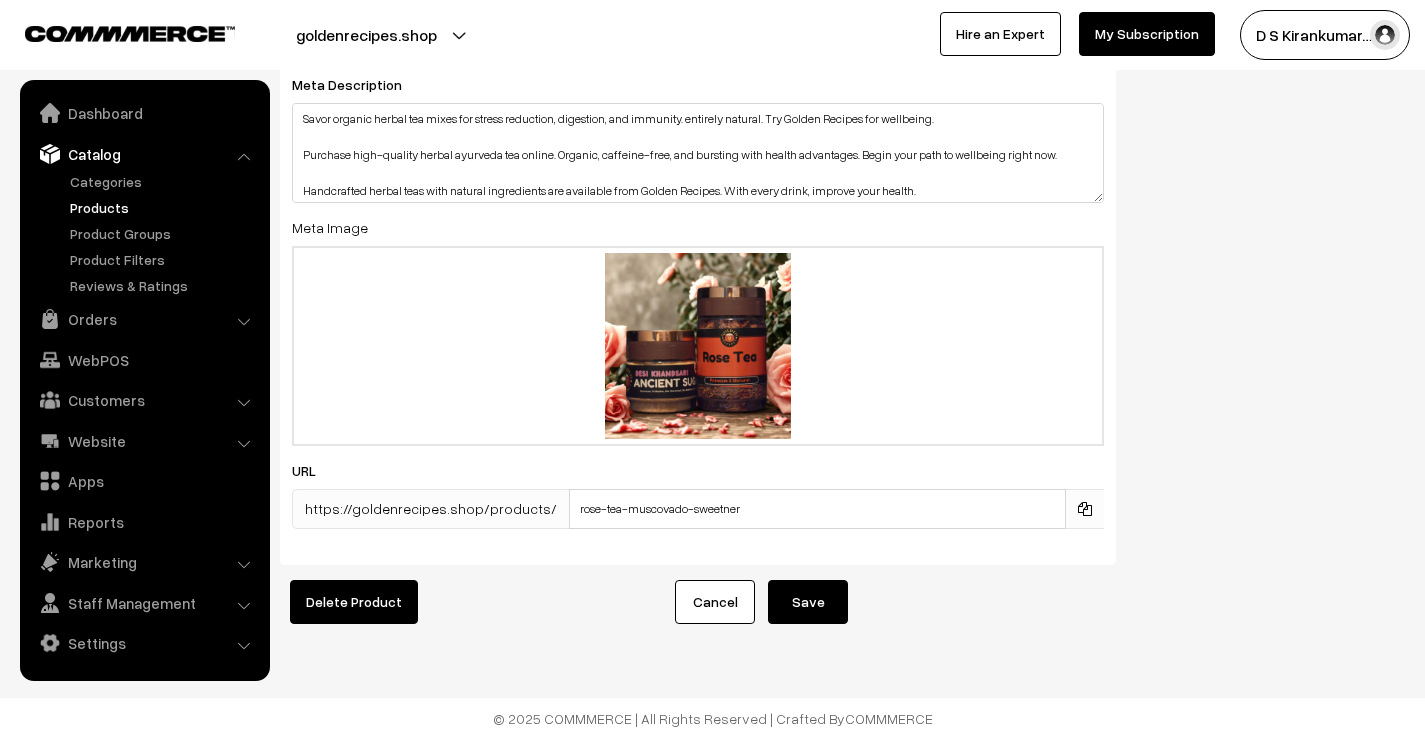 click on "Save" at bounding box center [808, 602] 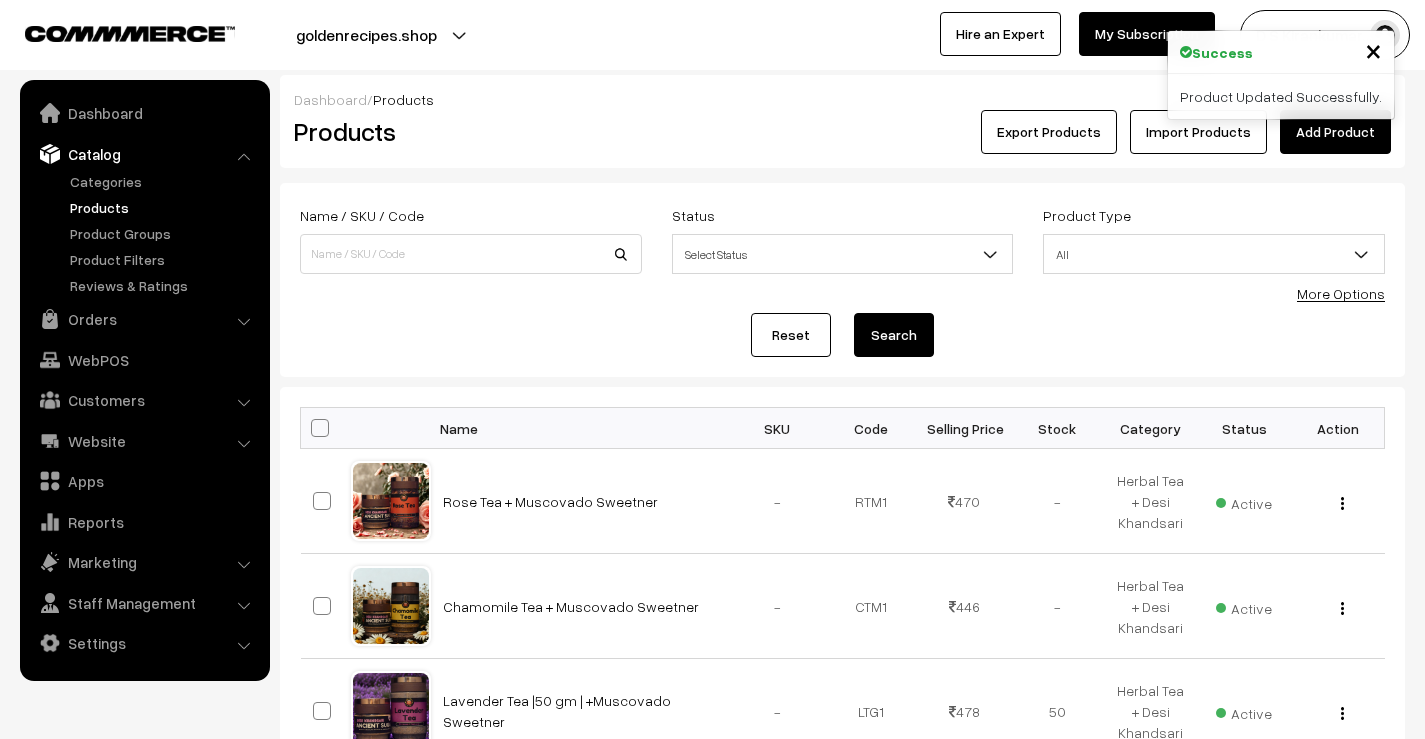 scroll, scrollTop: 0, scrollLeft: 0, axis: both 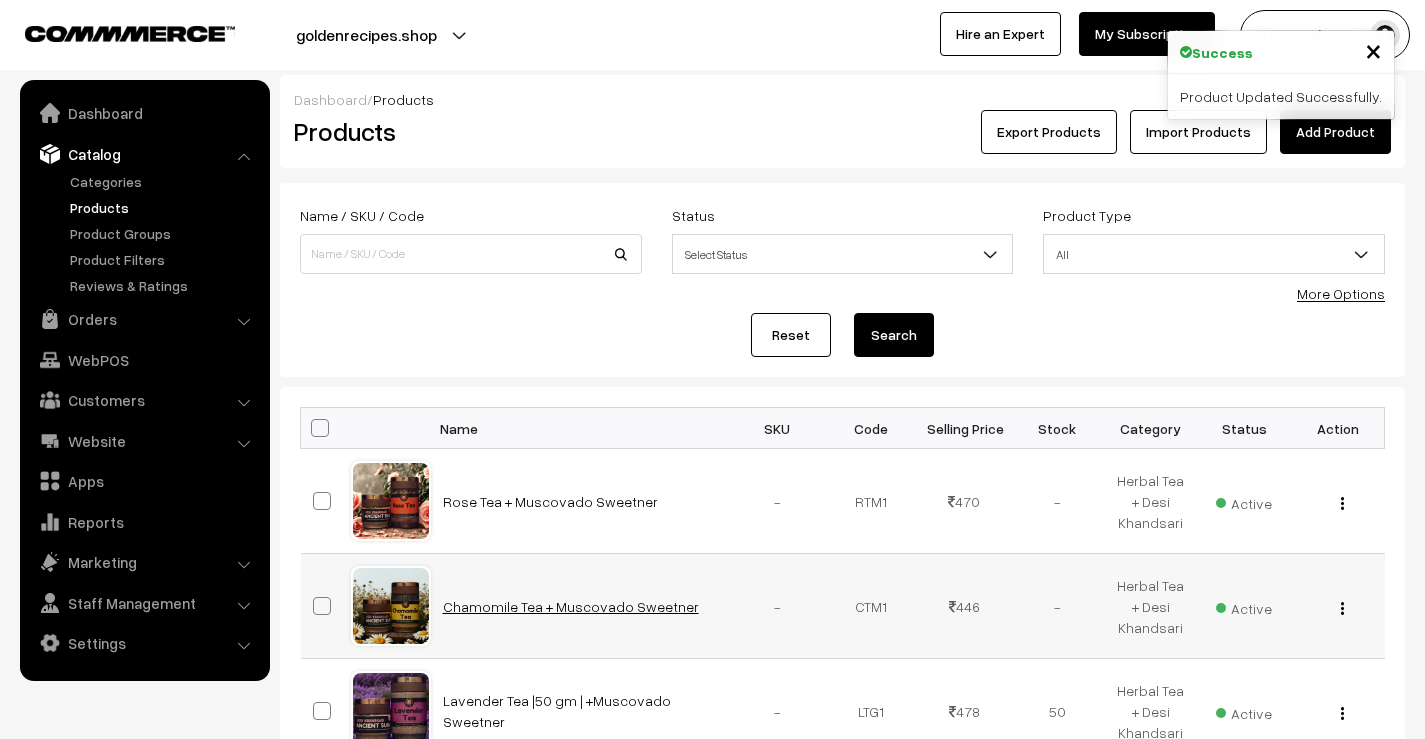 click on "Chamomile Tea + Muscovado Sweetner" at bounding box center (571, 606) 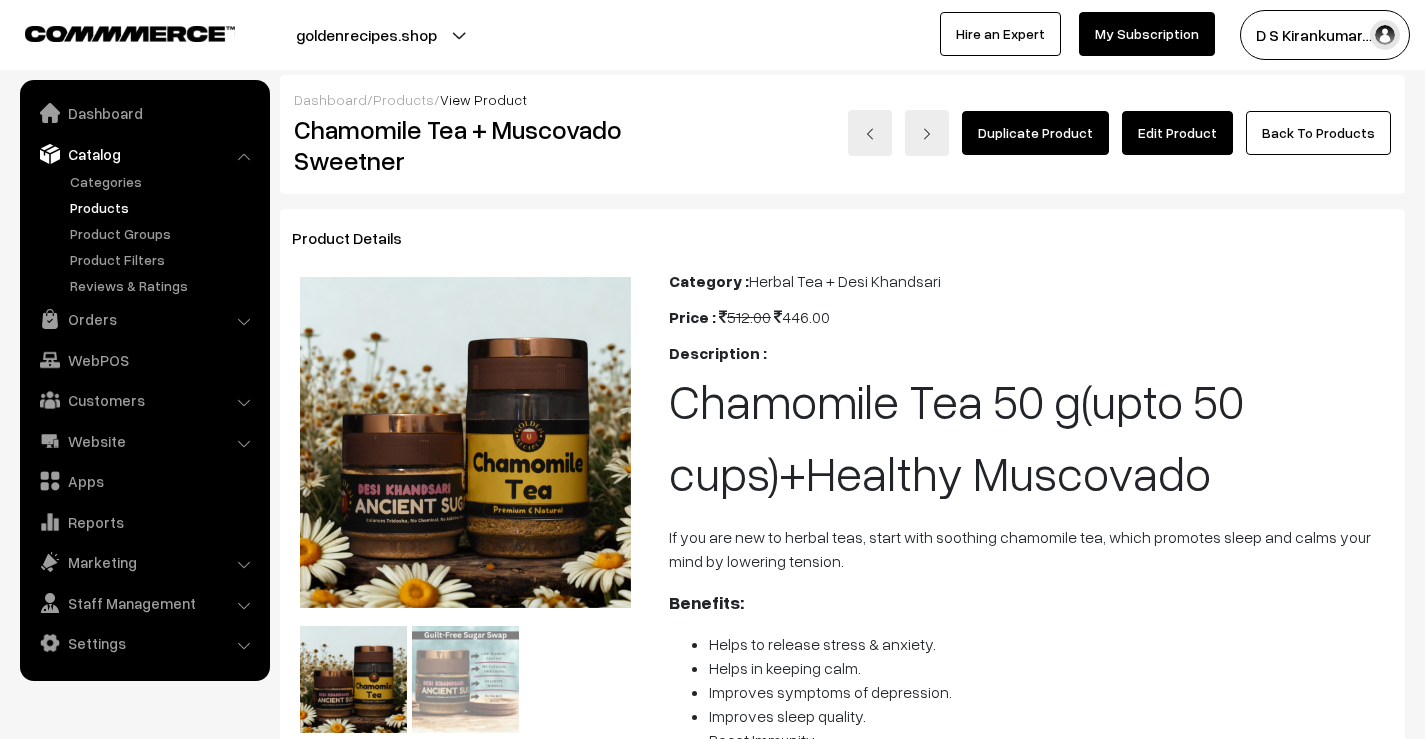 scroll, scrollTop: 0, scrollLeft: 0, axis: both 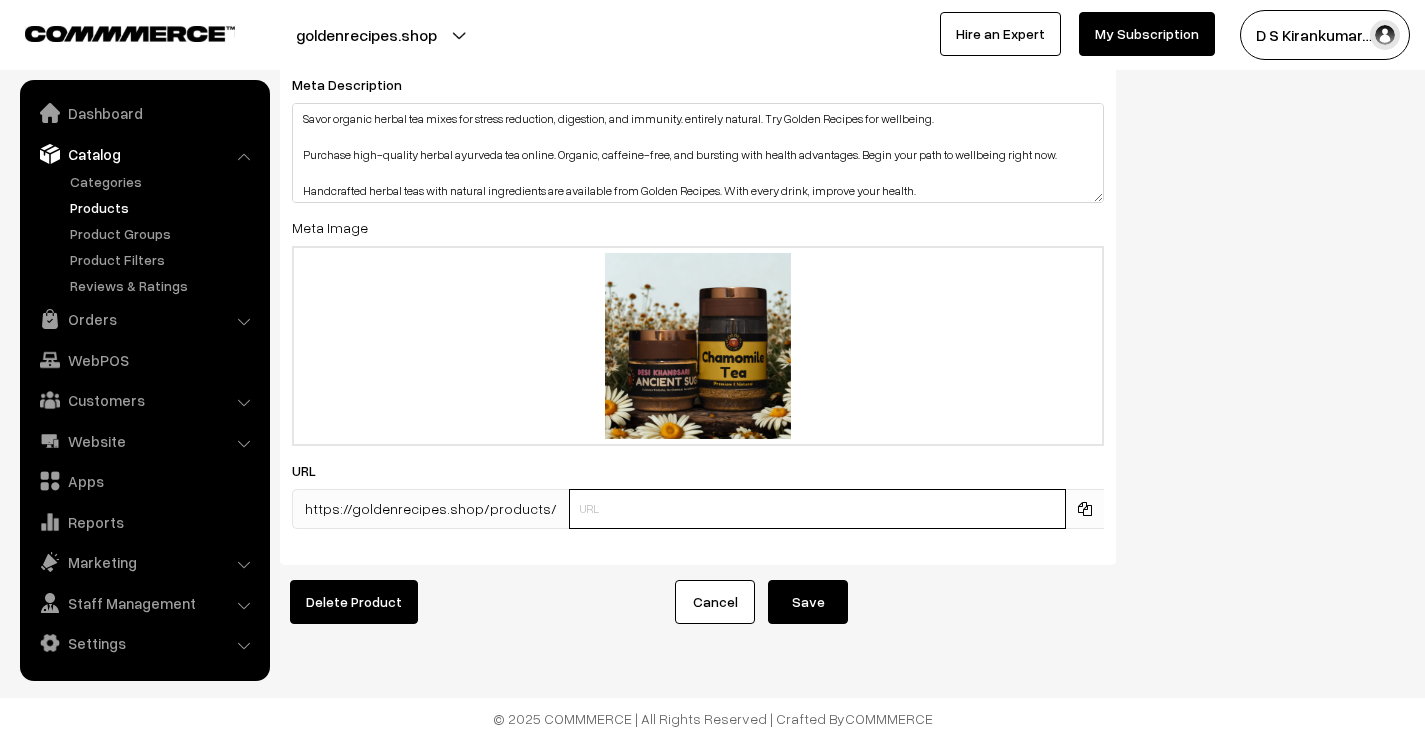click at bounding box center [817, 509] 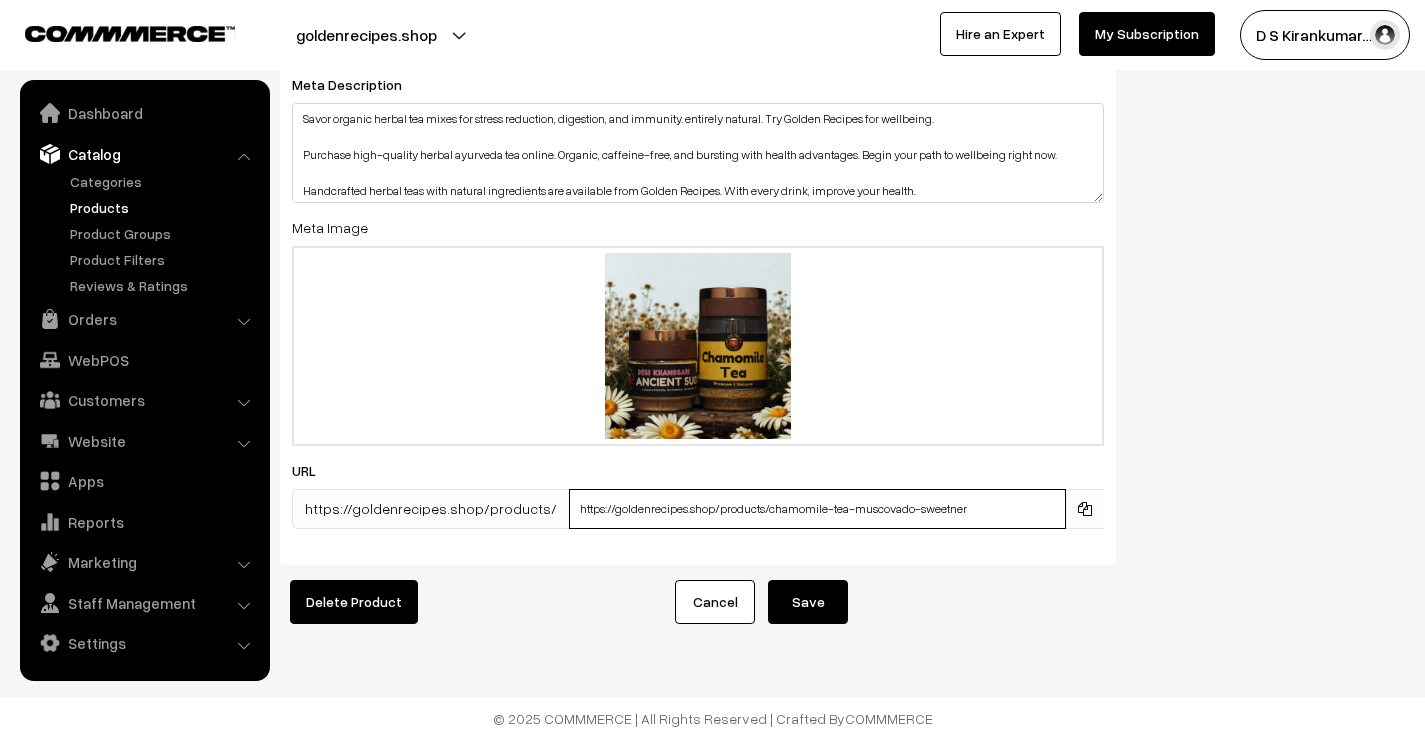 click on "https://goldenrecipes.shop/products/chamomile-tea-muscovado-sweetner" at bounding box center [817, 509] 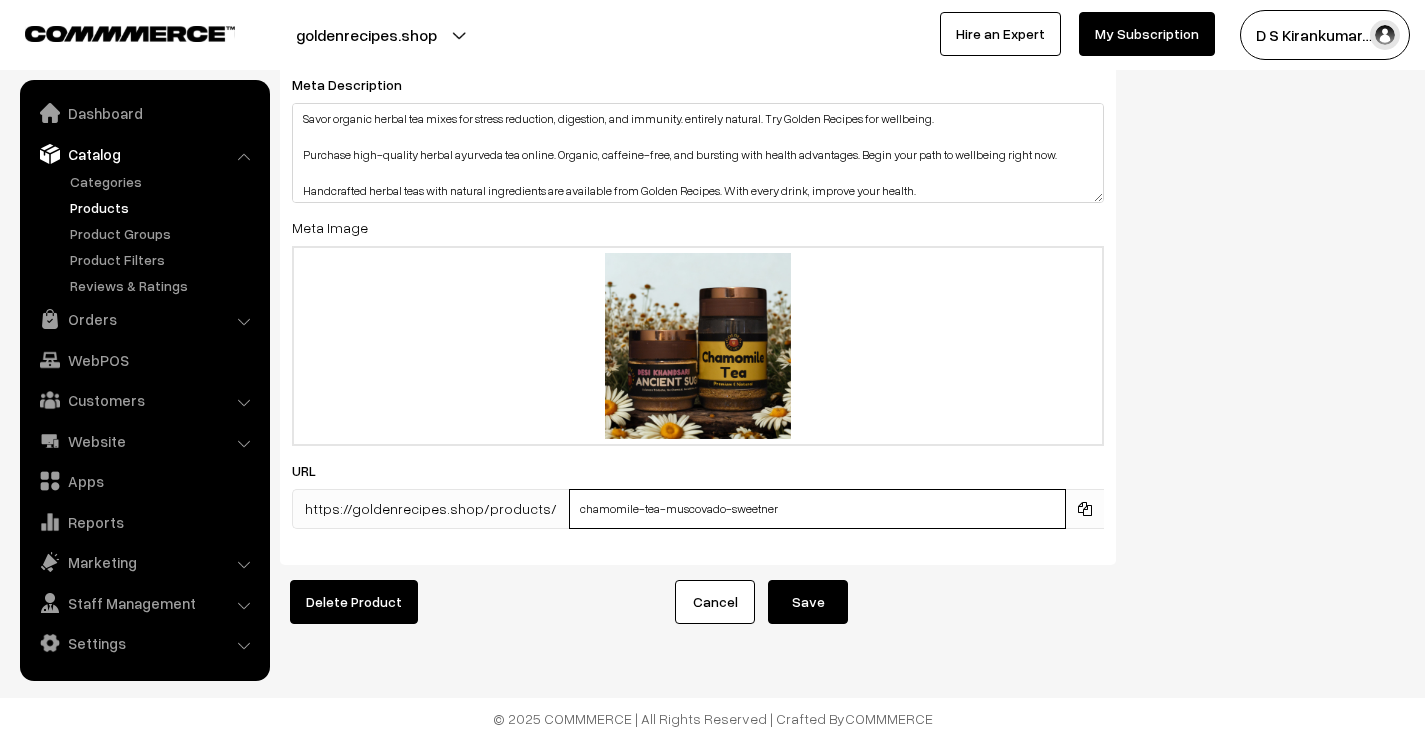 type on "chamomile-tea-muscovado-sweetner" 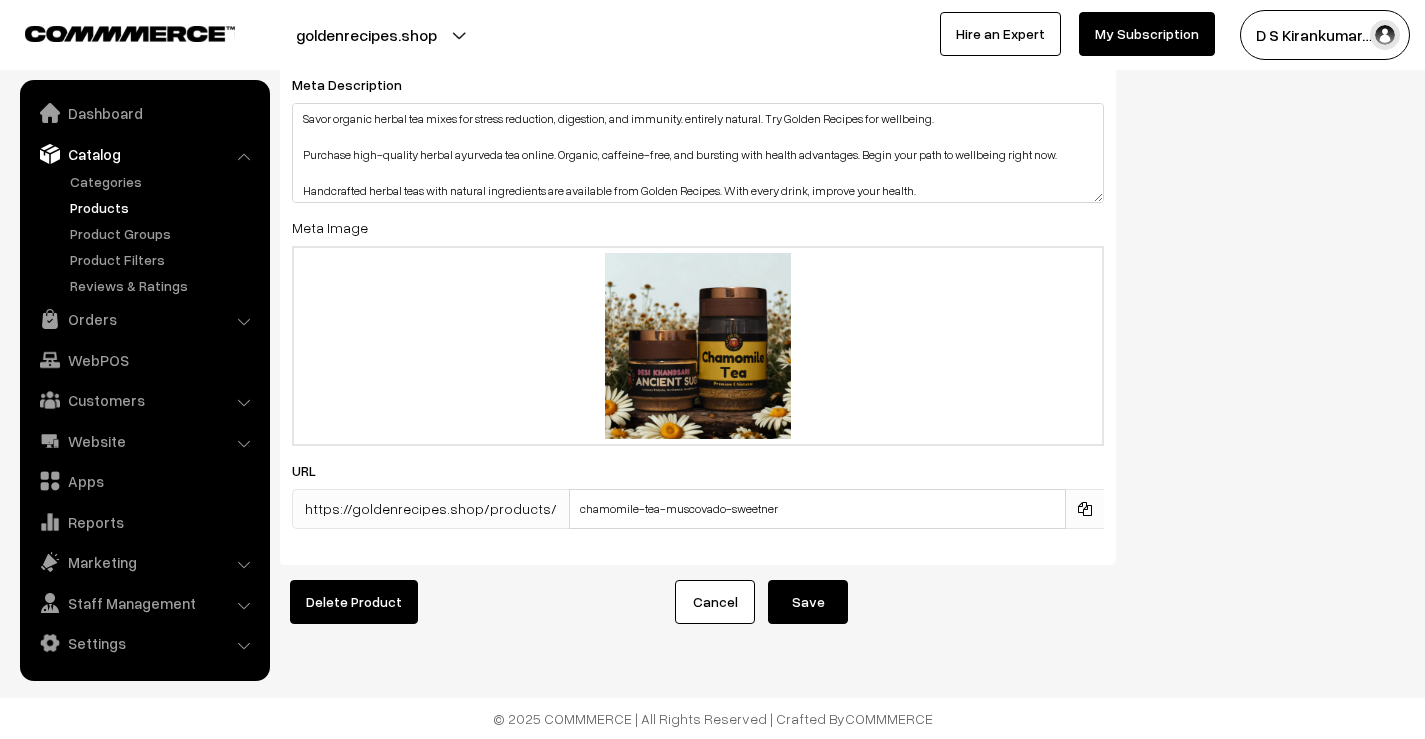 click on "Save" at bounding box center (808, 602) 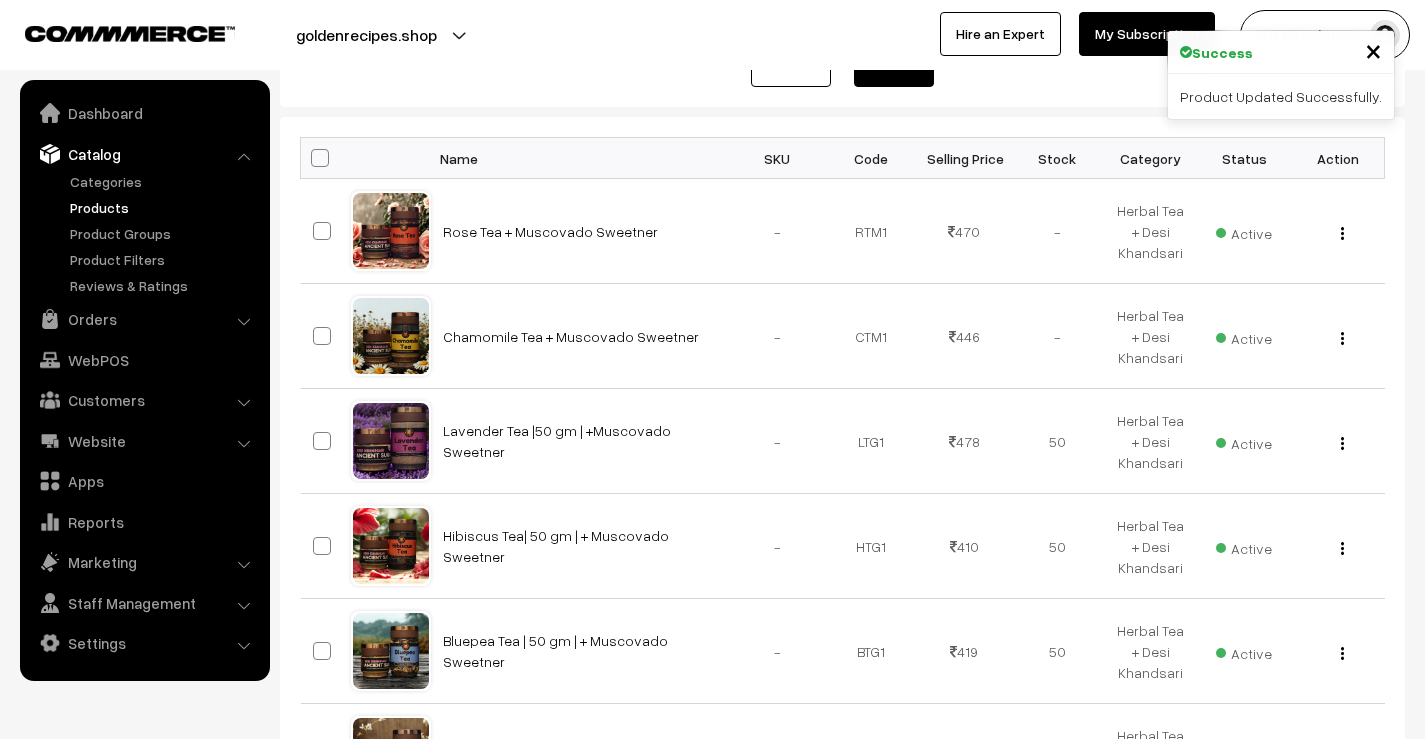 scroll, scrollTop: 300, scrollLeft: 0, axis: vertical 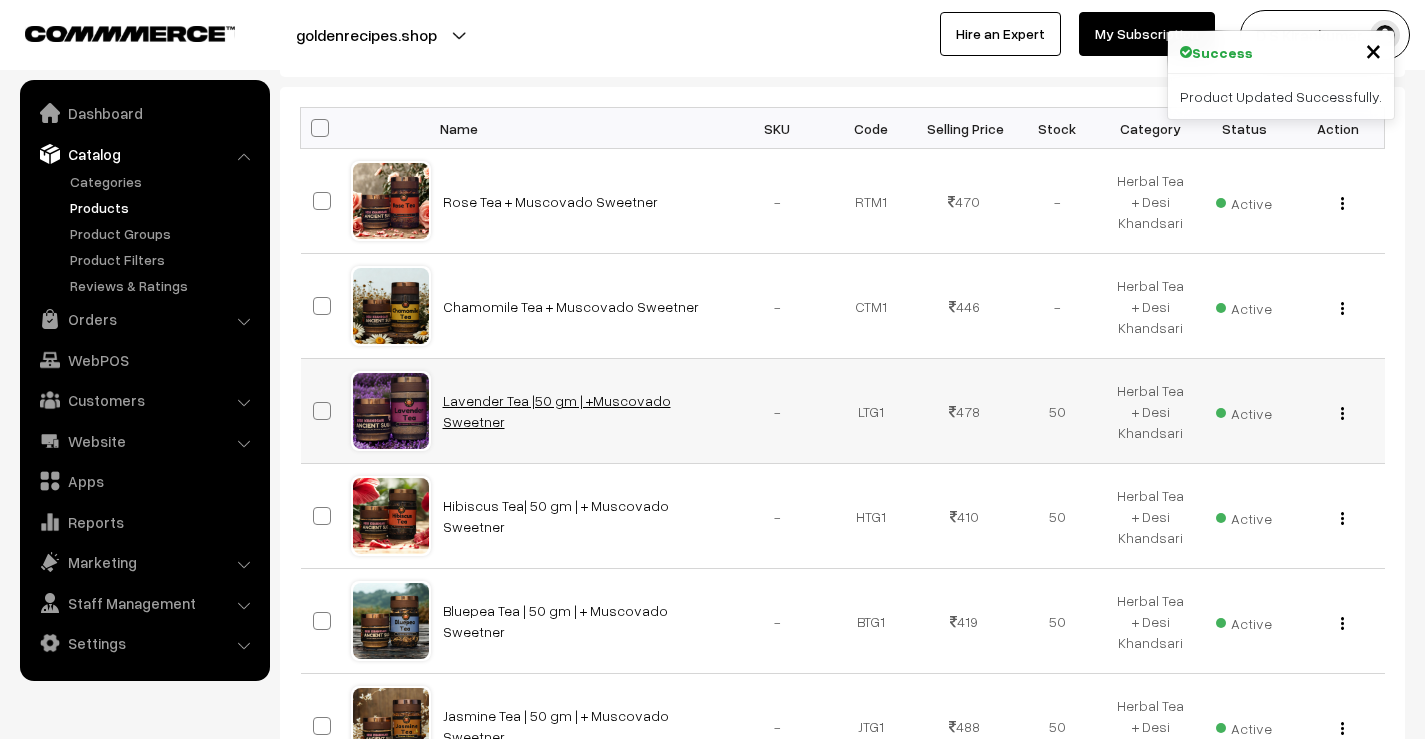click on "Lavender Tea |50 gm | +Muscovado Sweetner" at bounding box center (557, 411) 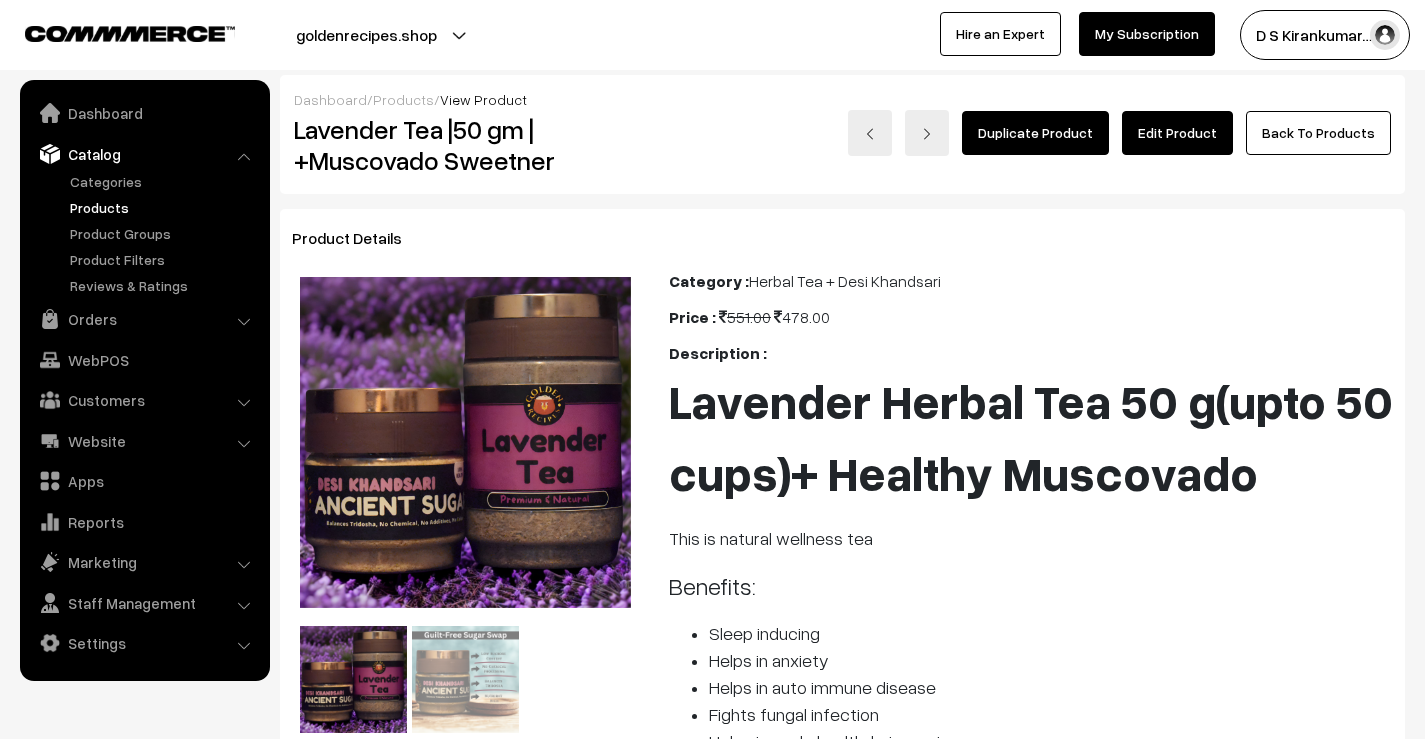 scroll, scrollTop: 0, scrollLeft: 0, axis: both 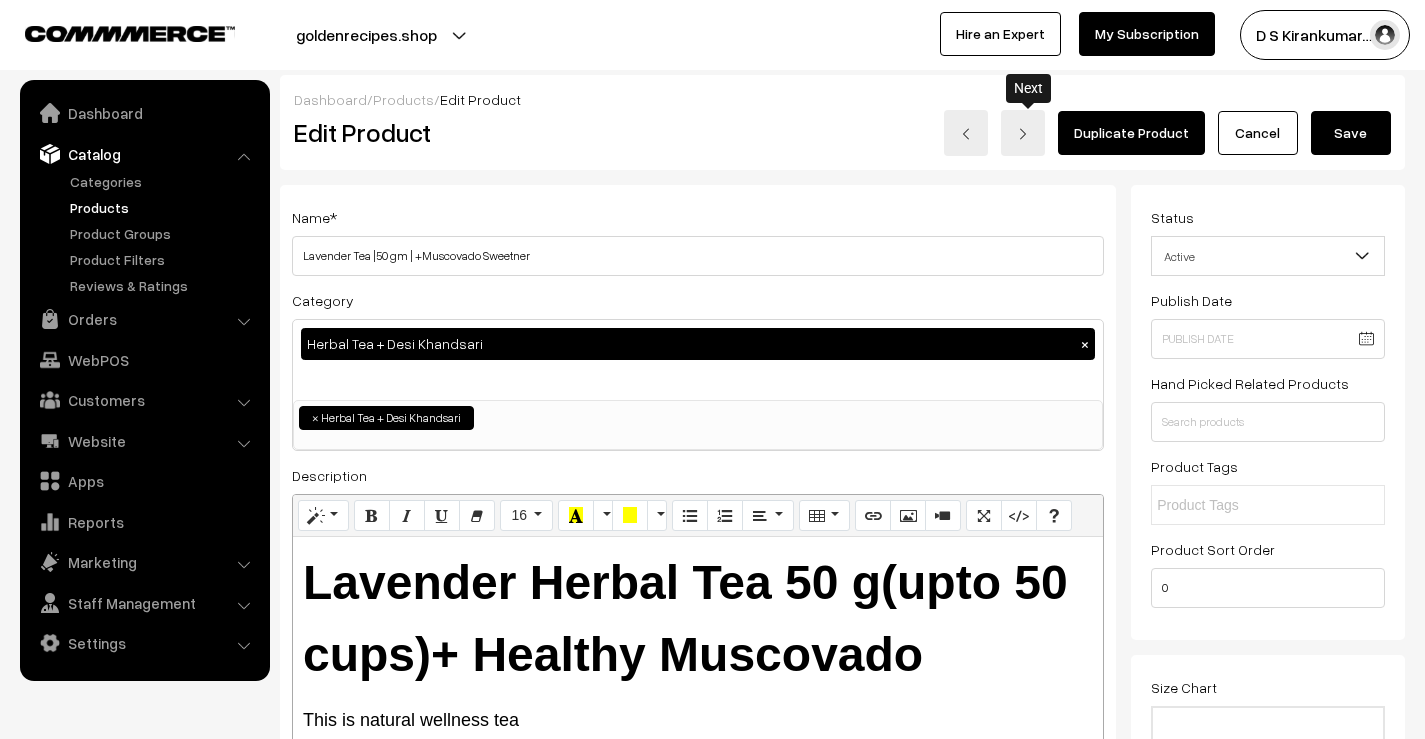 click at bounding box center [1023, 133] 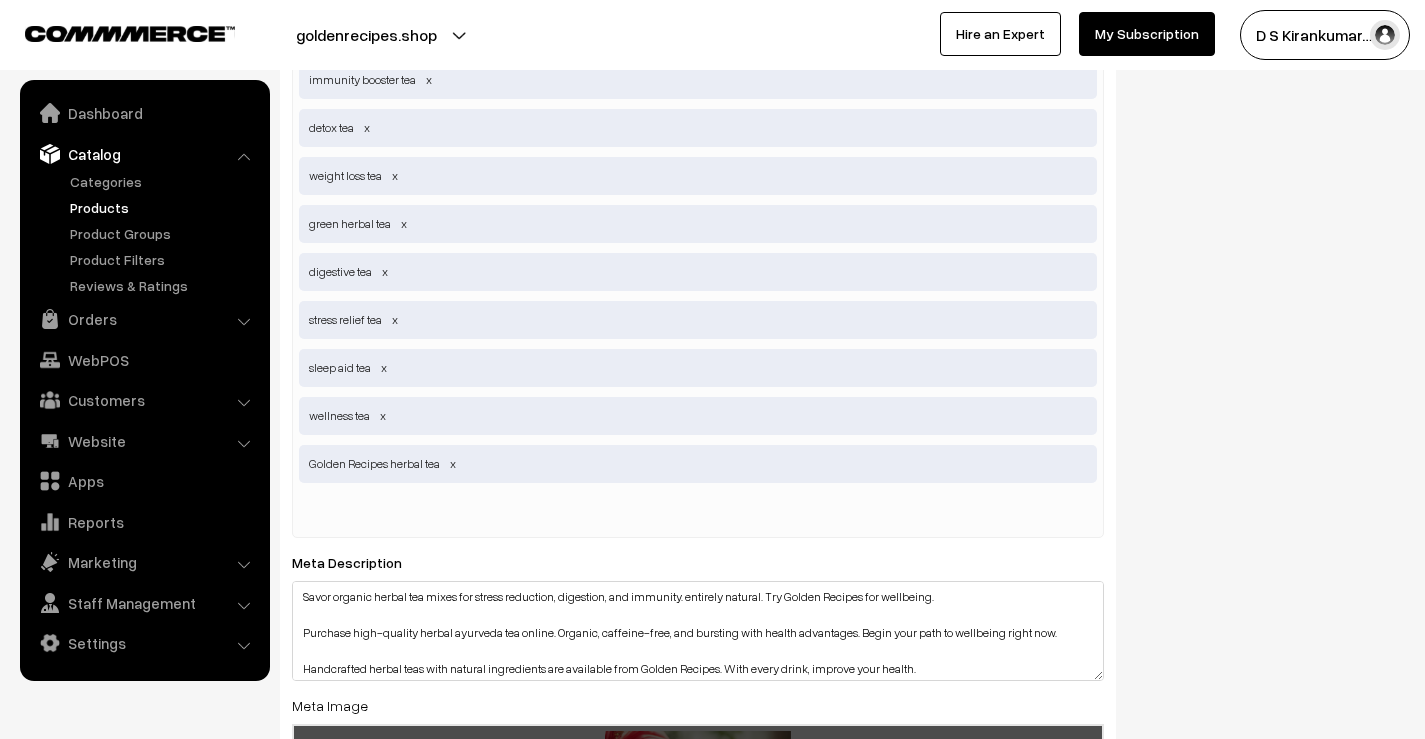 scroll, scrollTop: 3655, scrollLeft: 0, axis: vertical 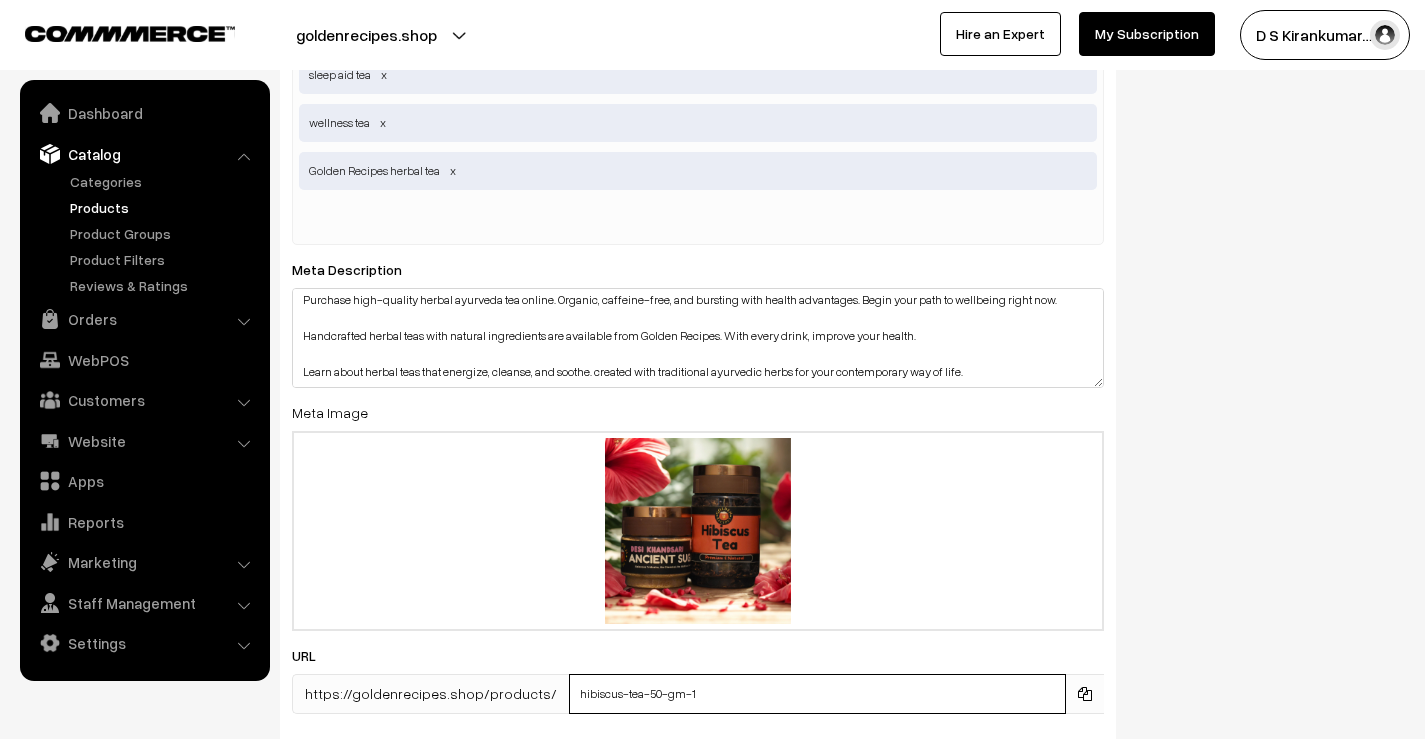 click on "hibiscus-tea-50-gm-1" at bounding box center (817, 694) 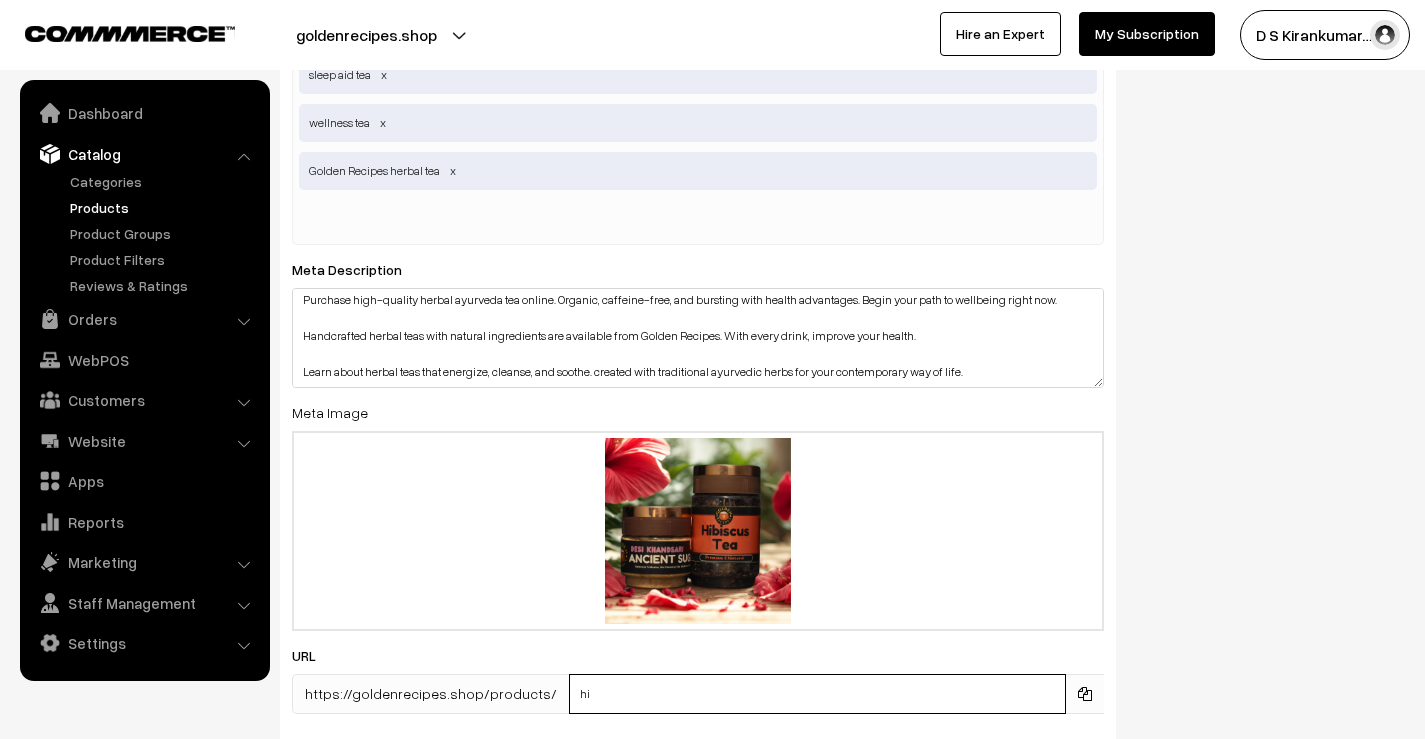 type on "h" 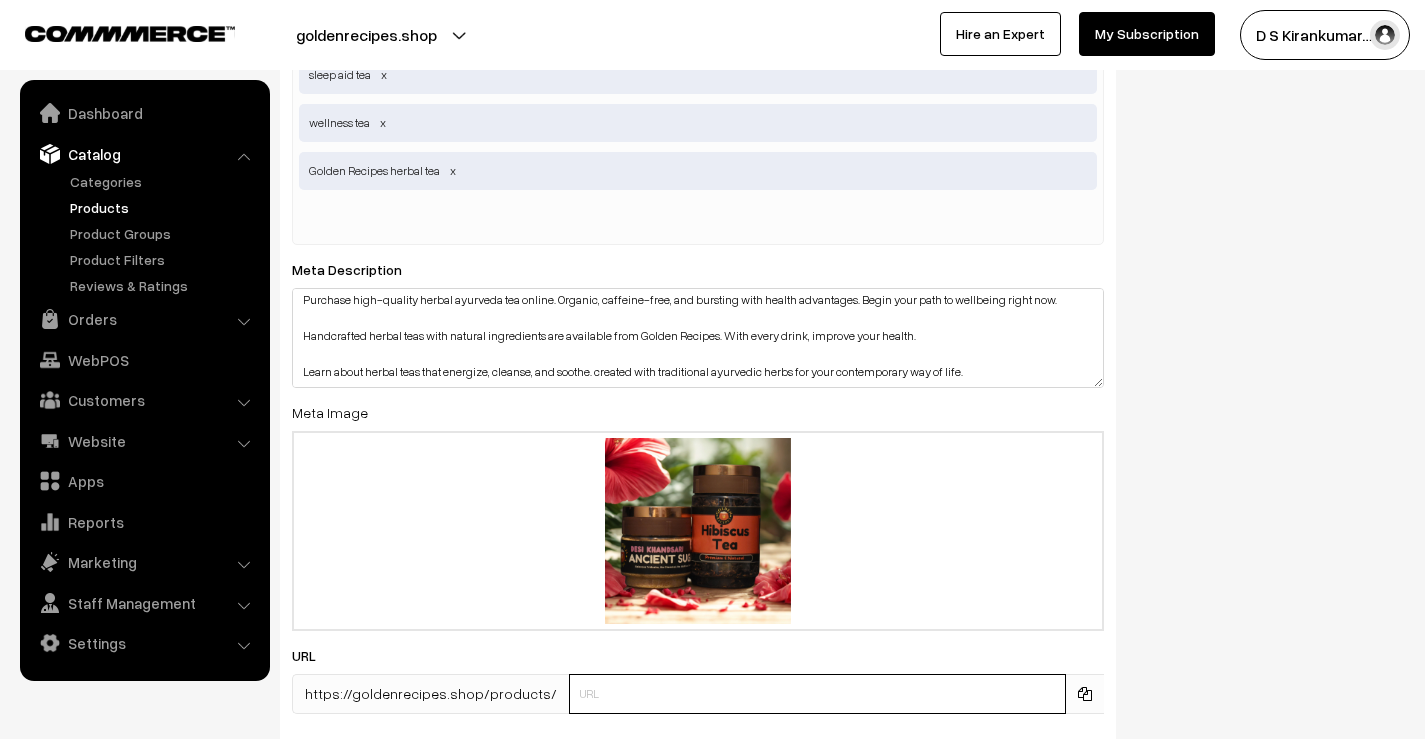 click at bounding box center [817, 694] 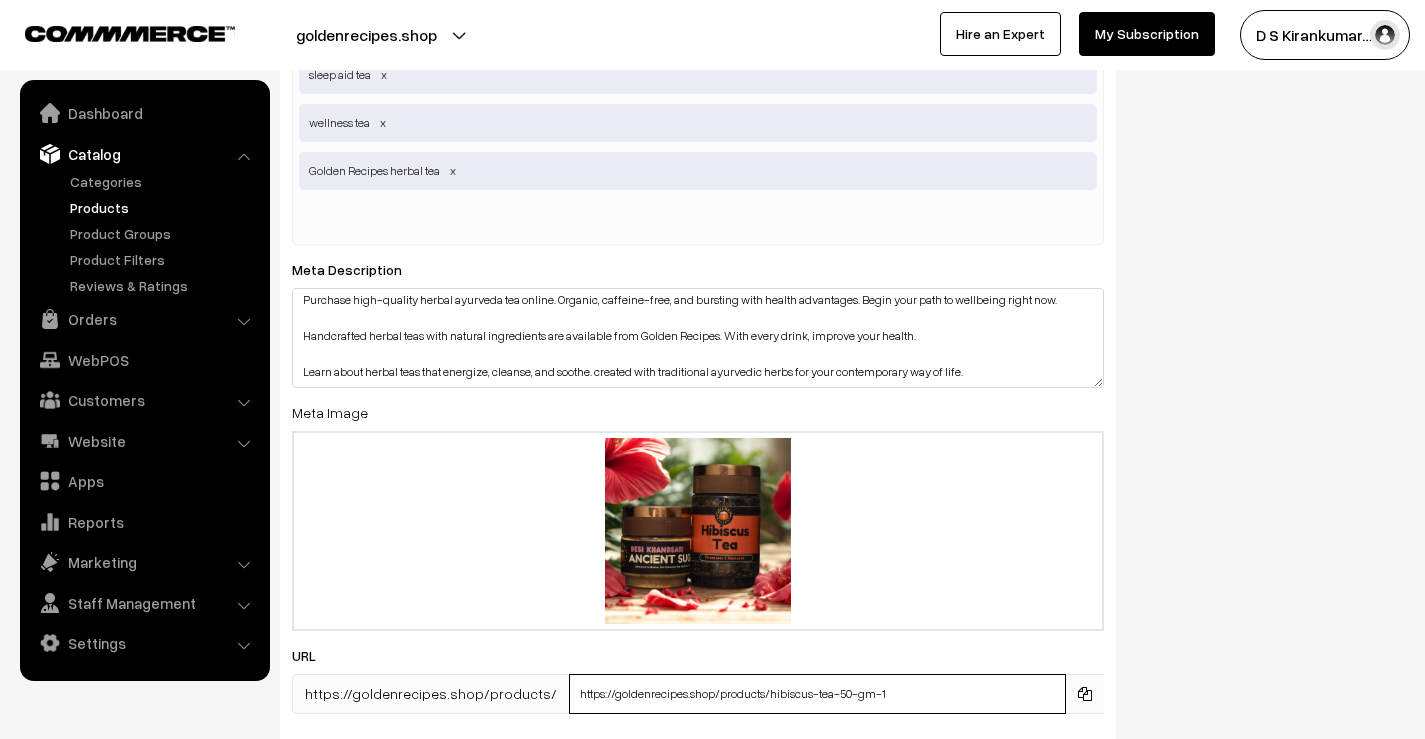 click on "https://goldenrecipes.shop/products/hibiscus-tea-50-gm-1" at bounding box center [817, 694] 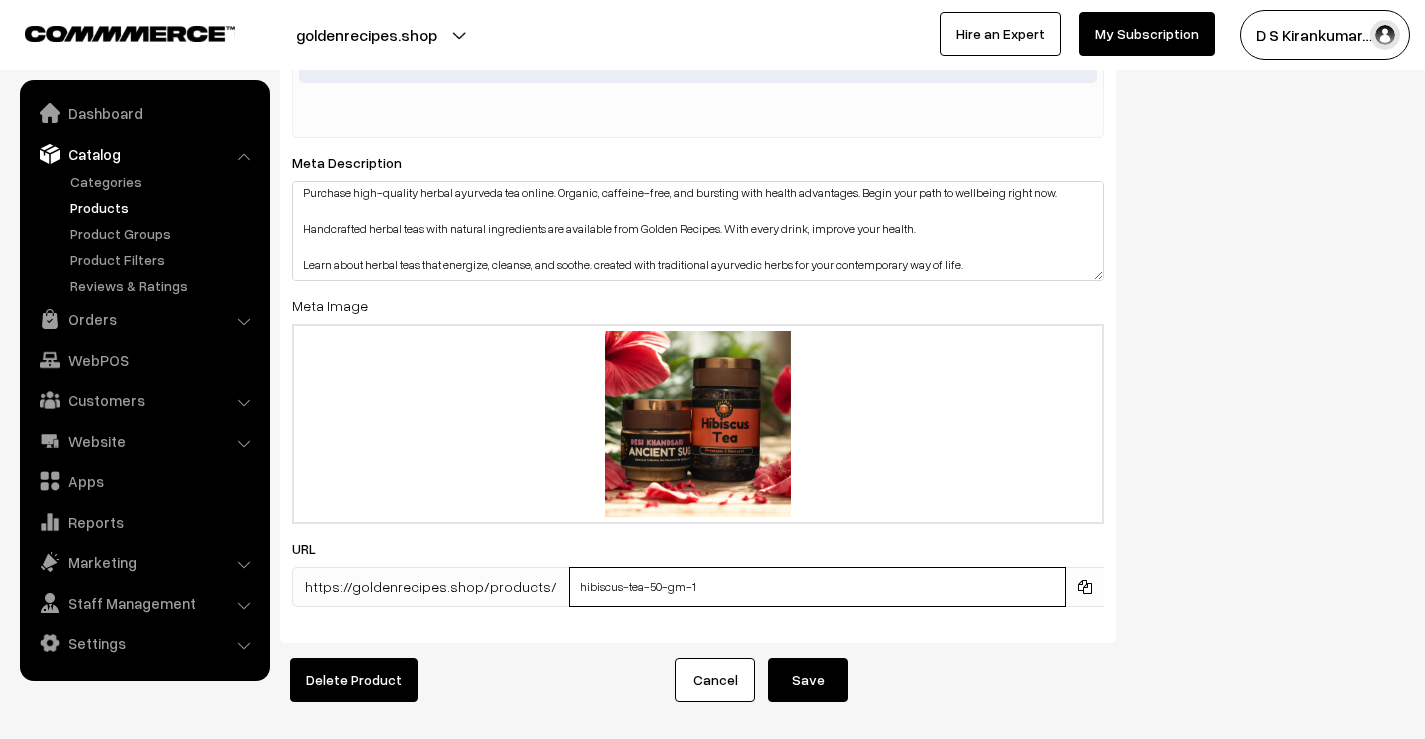 scroll, scrollTop: 3855, scrollLeft: 0, axis: vertical 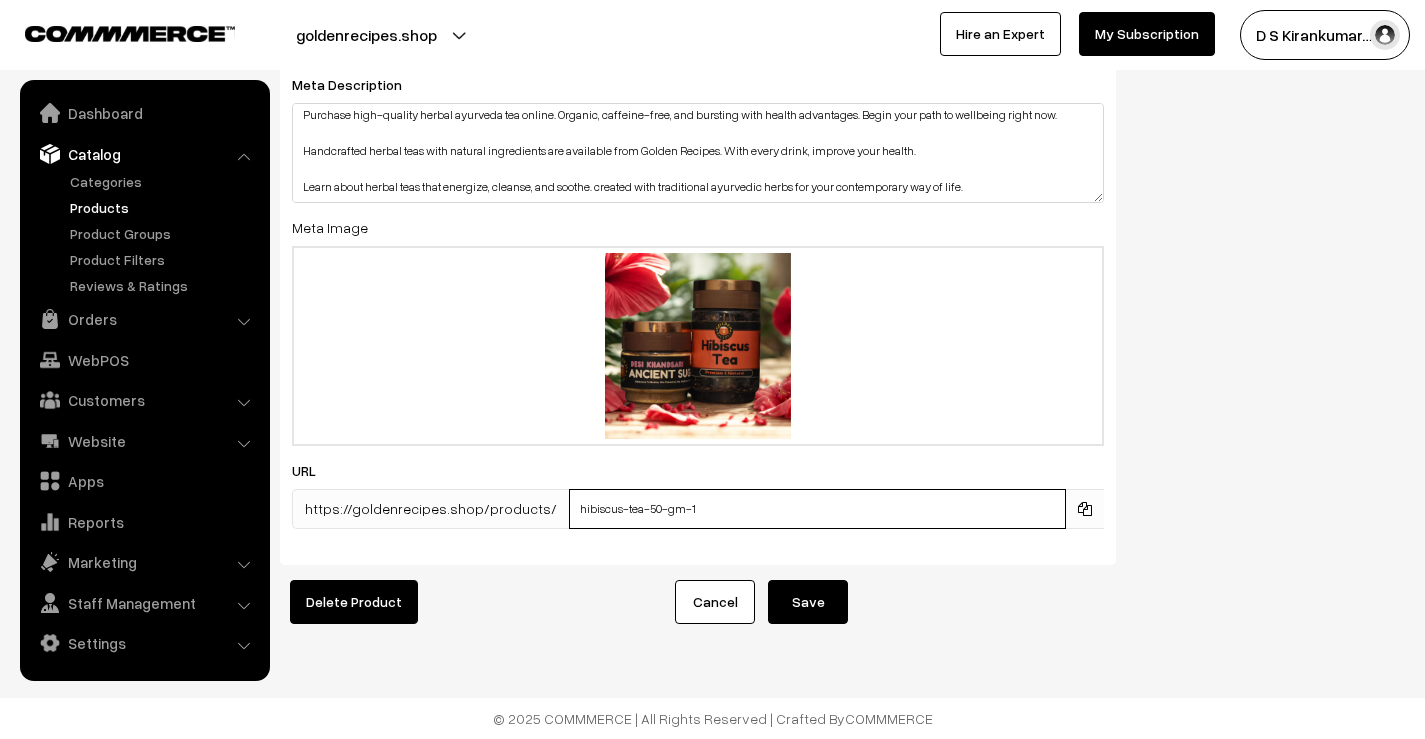 type on "hibiscus-tea-50-gm-1" 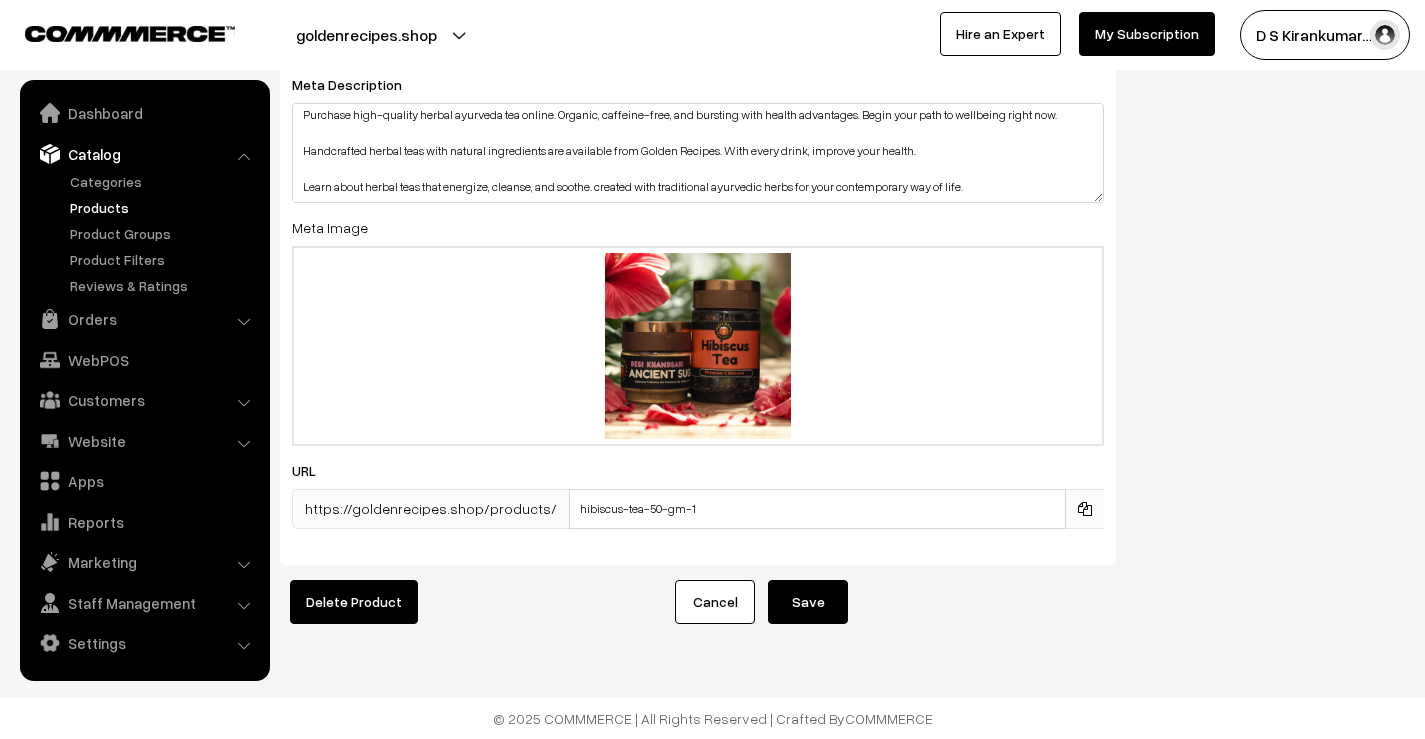click on "Save" at bounding box center [808, 602] 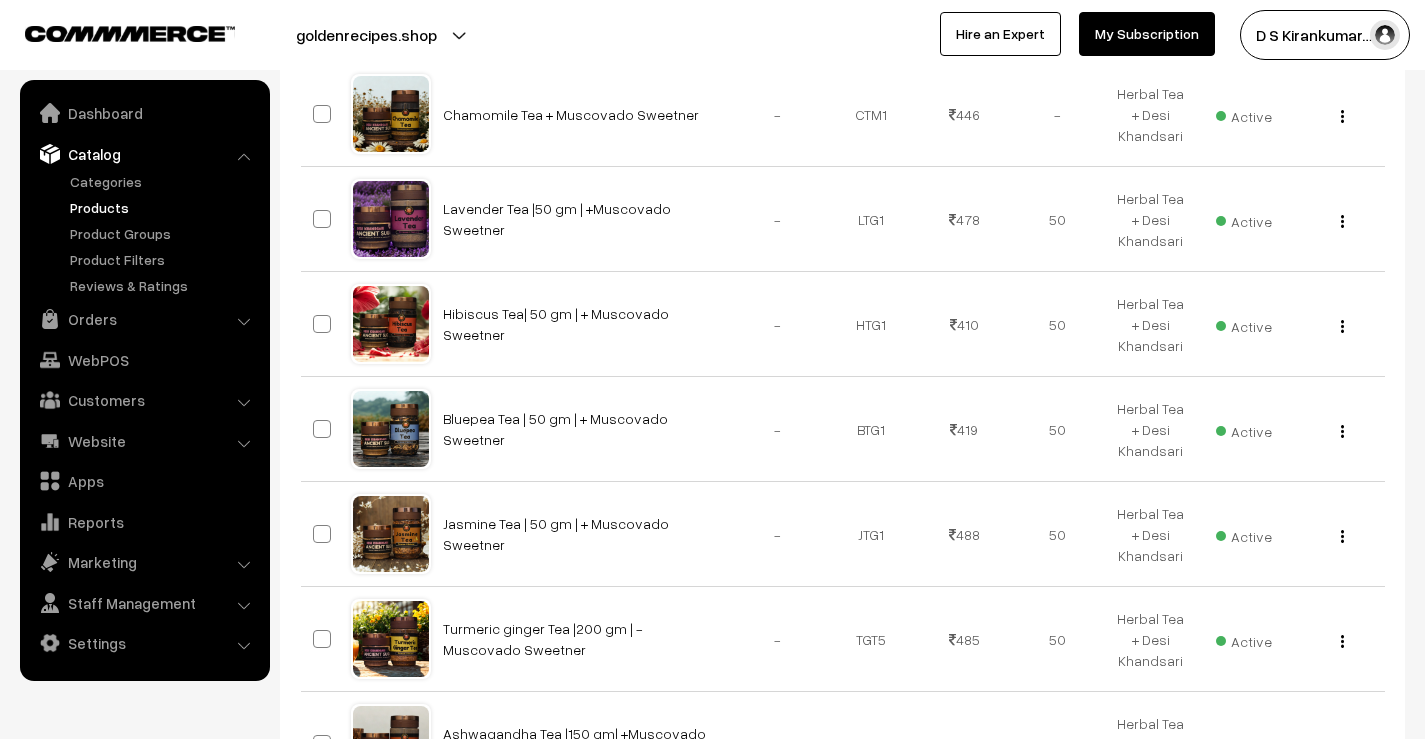 scroll, scrollTop: 500, scrollLeft: 0, axis: vertical 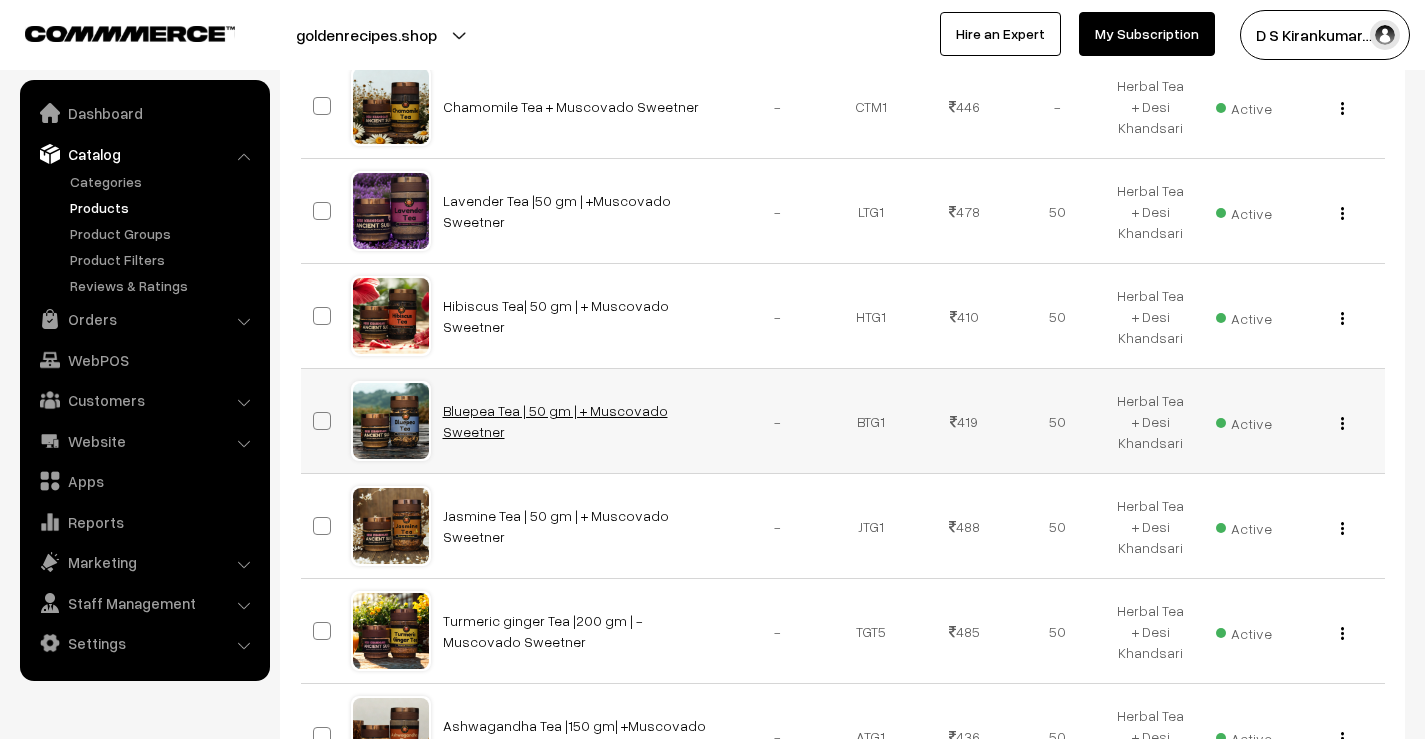 click on "Bluepea Tea | 50 gm | + Muscovado Sweetner" at bounding box center [555, 421] 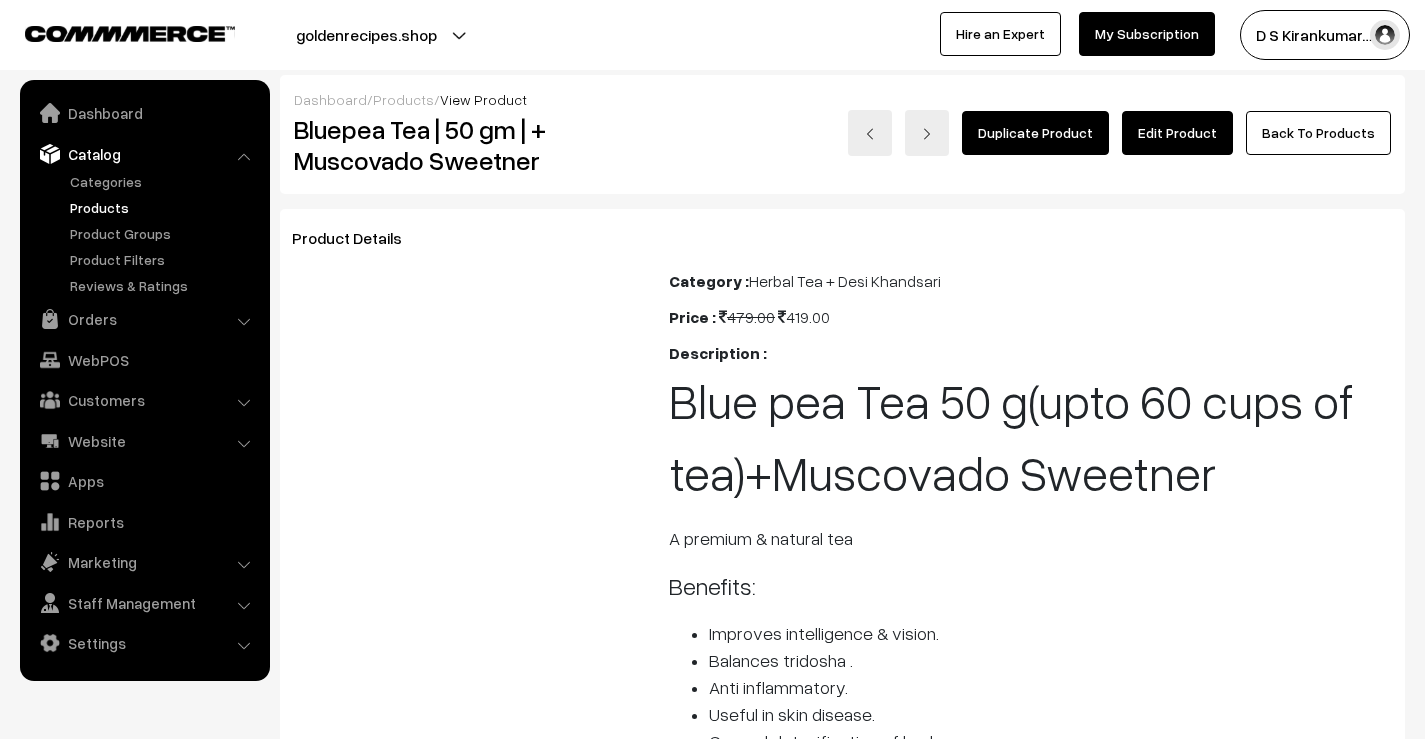 scroll, scrollTop: 0, scrollLeft: 0, axis: both 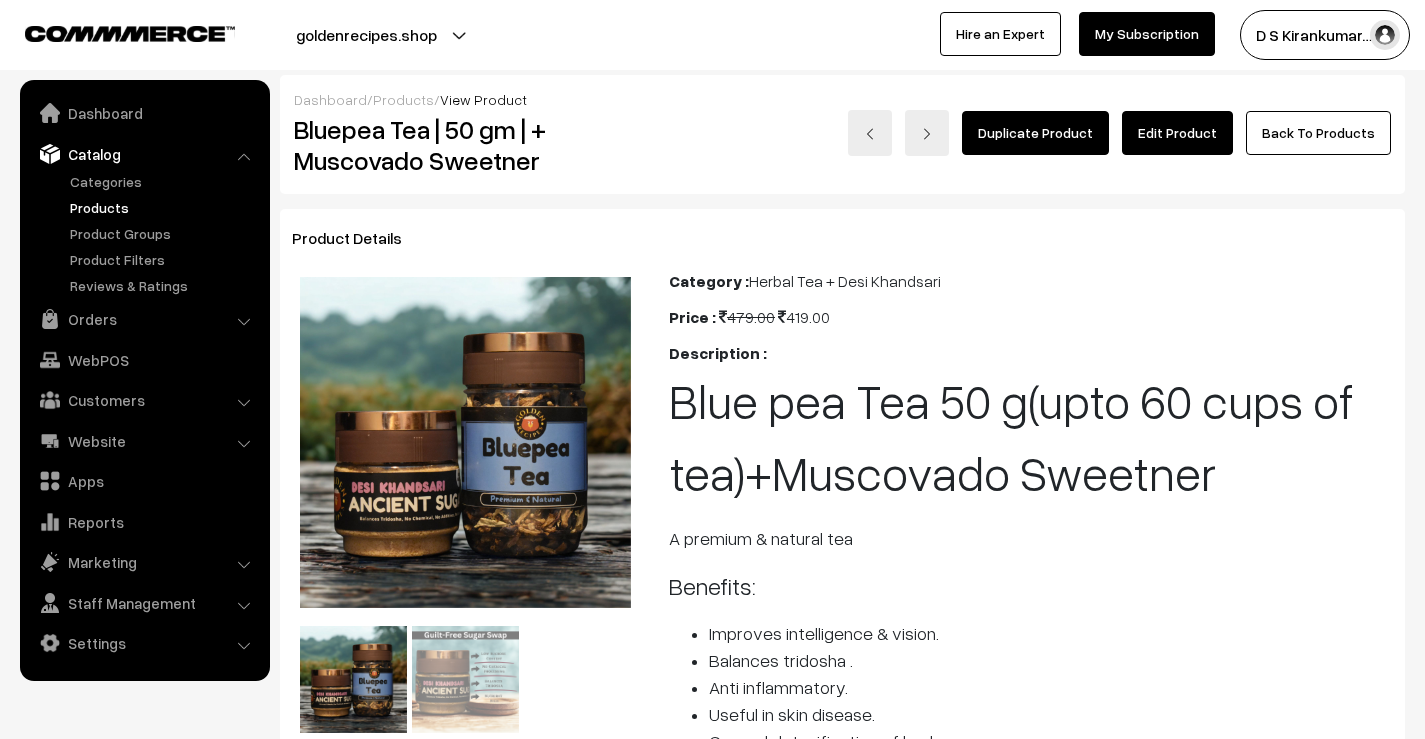 click on "Edit Product" at bounding box center (1177, 133) 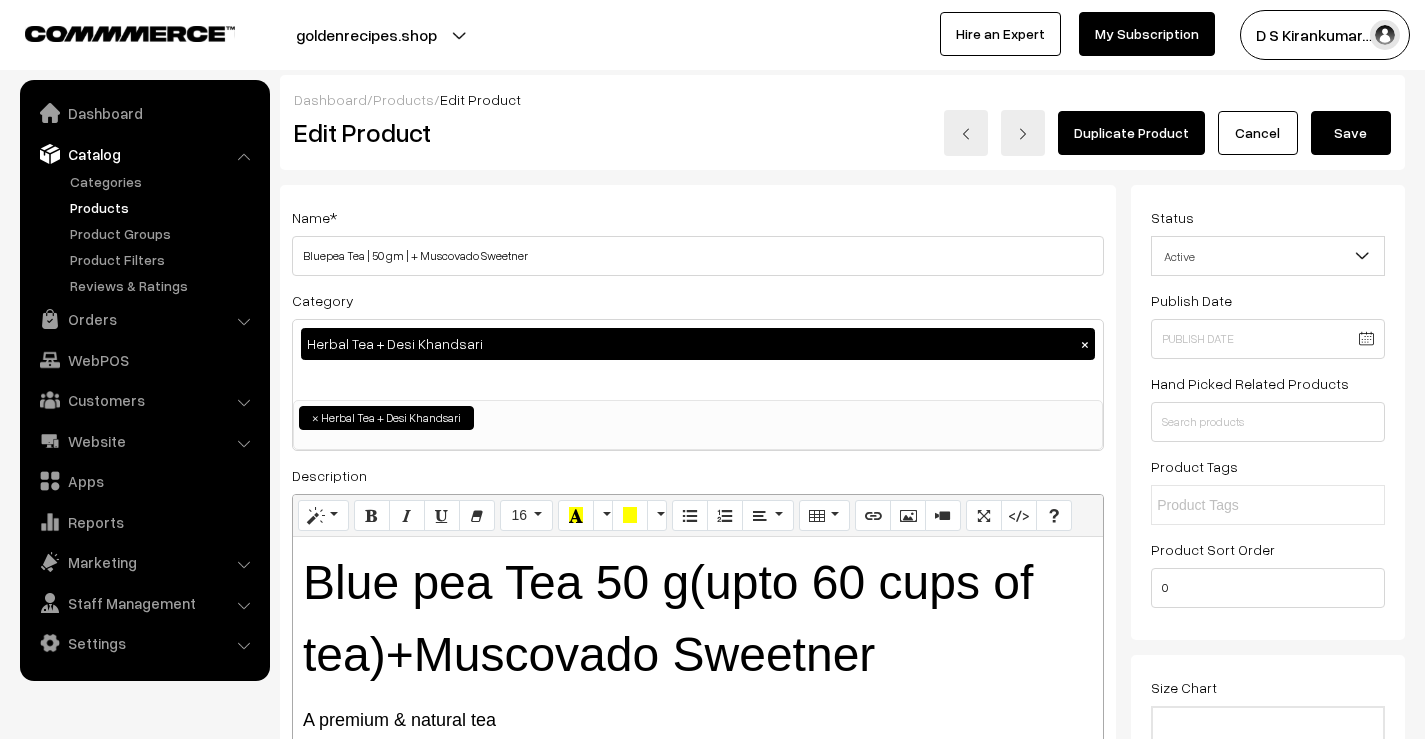 scroll, scrollTop: 3855, scrollLeft: 0, axis: vertical 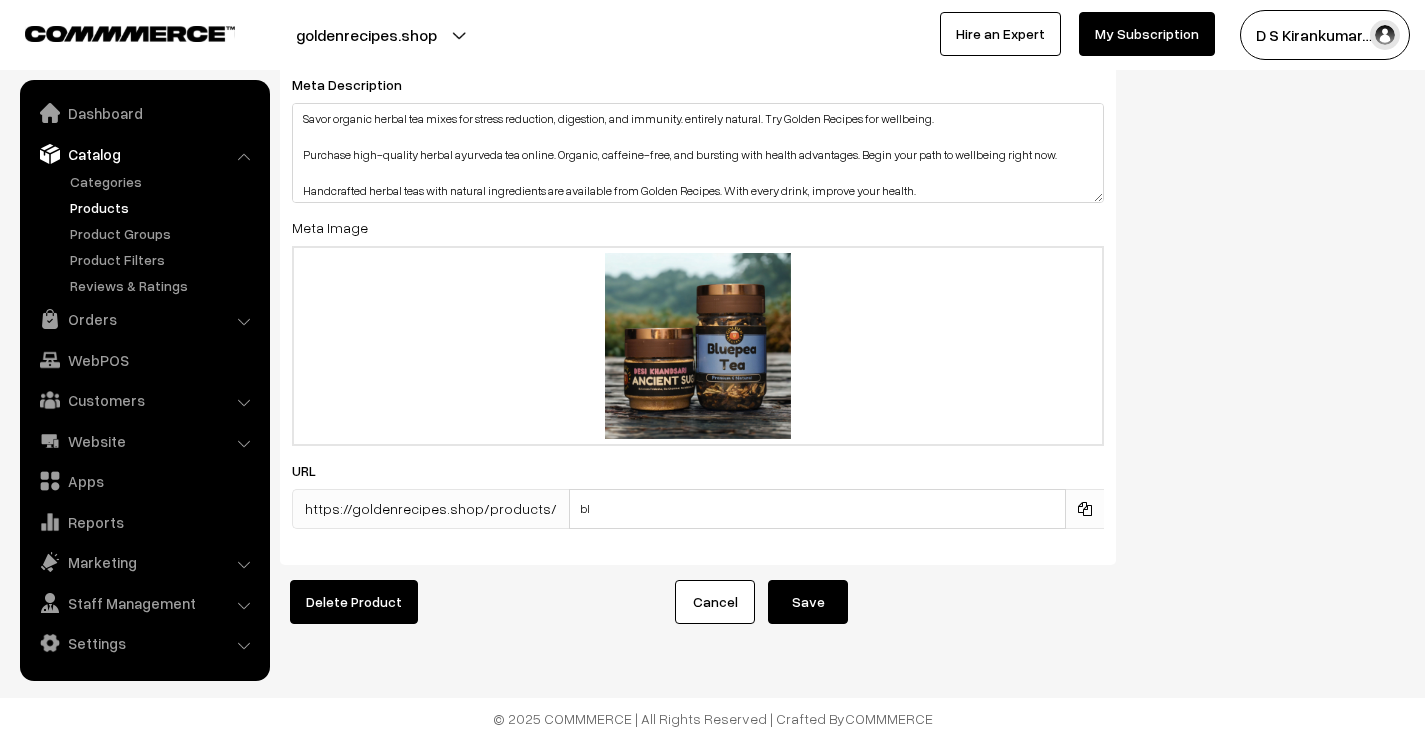 type on "b" 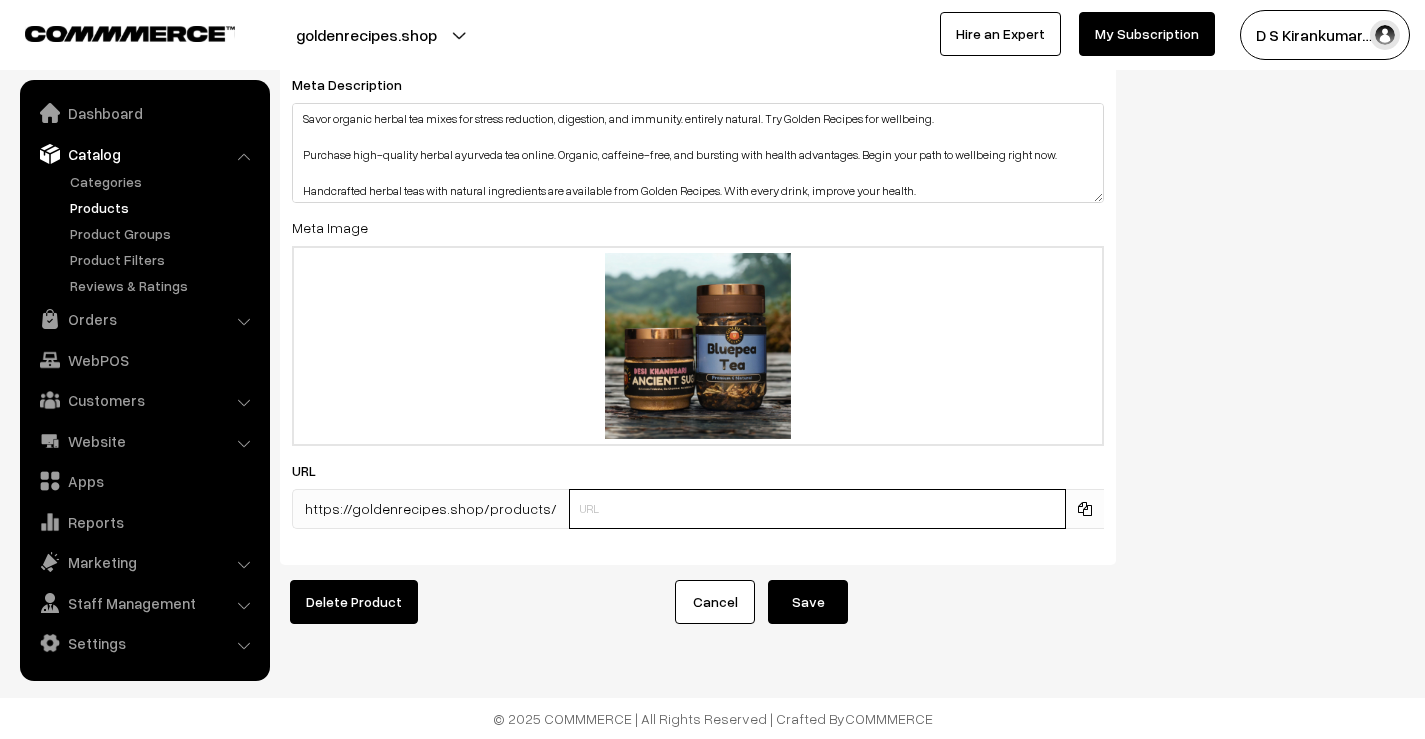 click at bounding box center (817, 509) 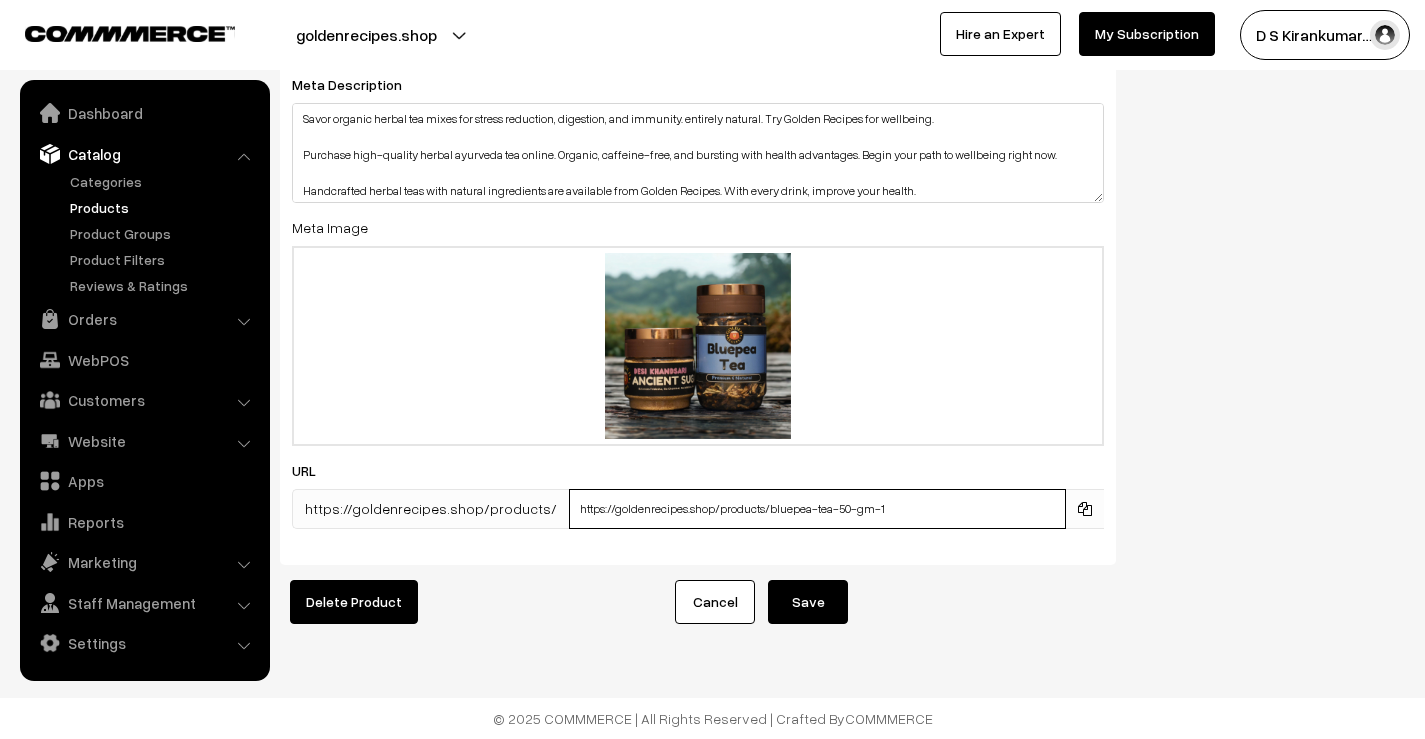 click on "https://goldenrecipes.shop/products/bluepea-tea-50-gm-1" at bounding box center (817, 509) 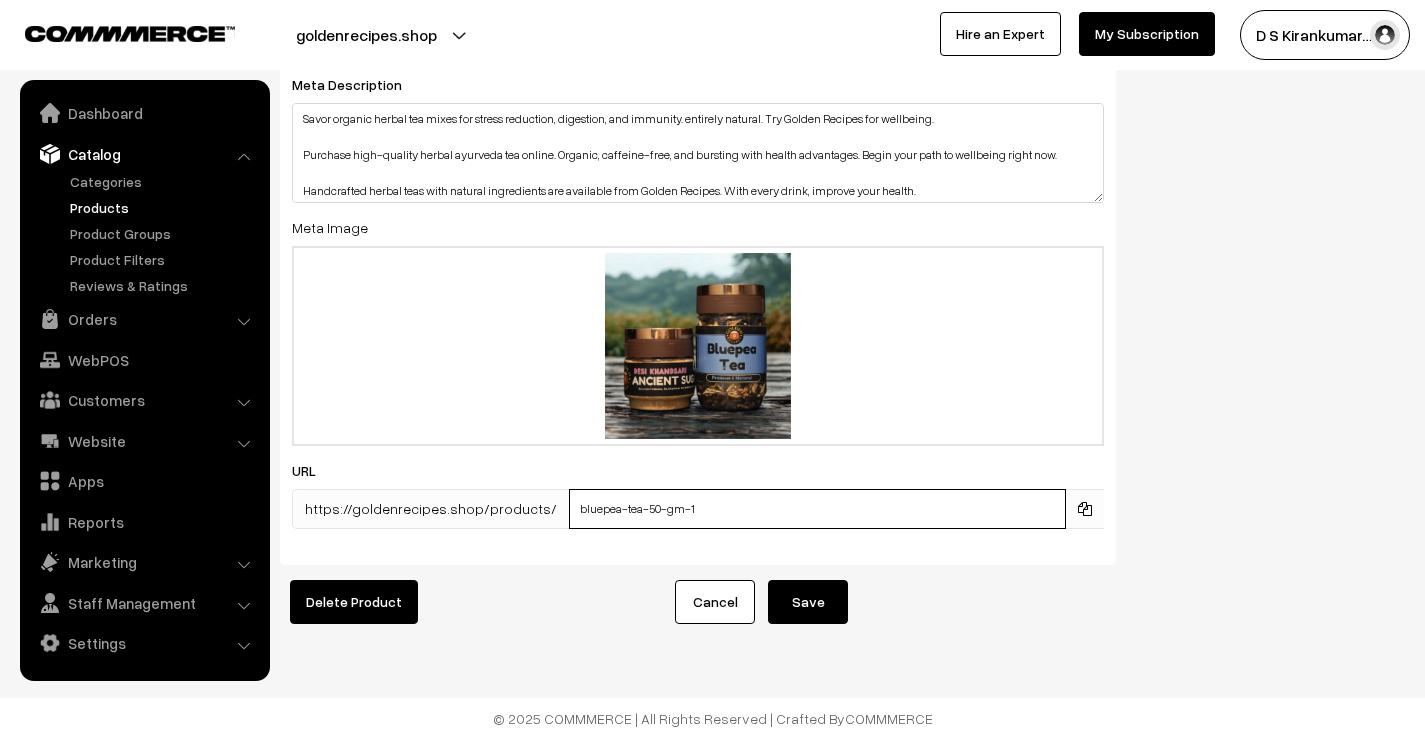 type on "bluepea-tea-50-gm-1" 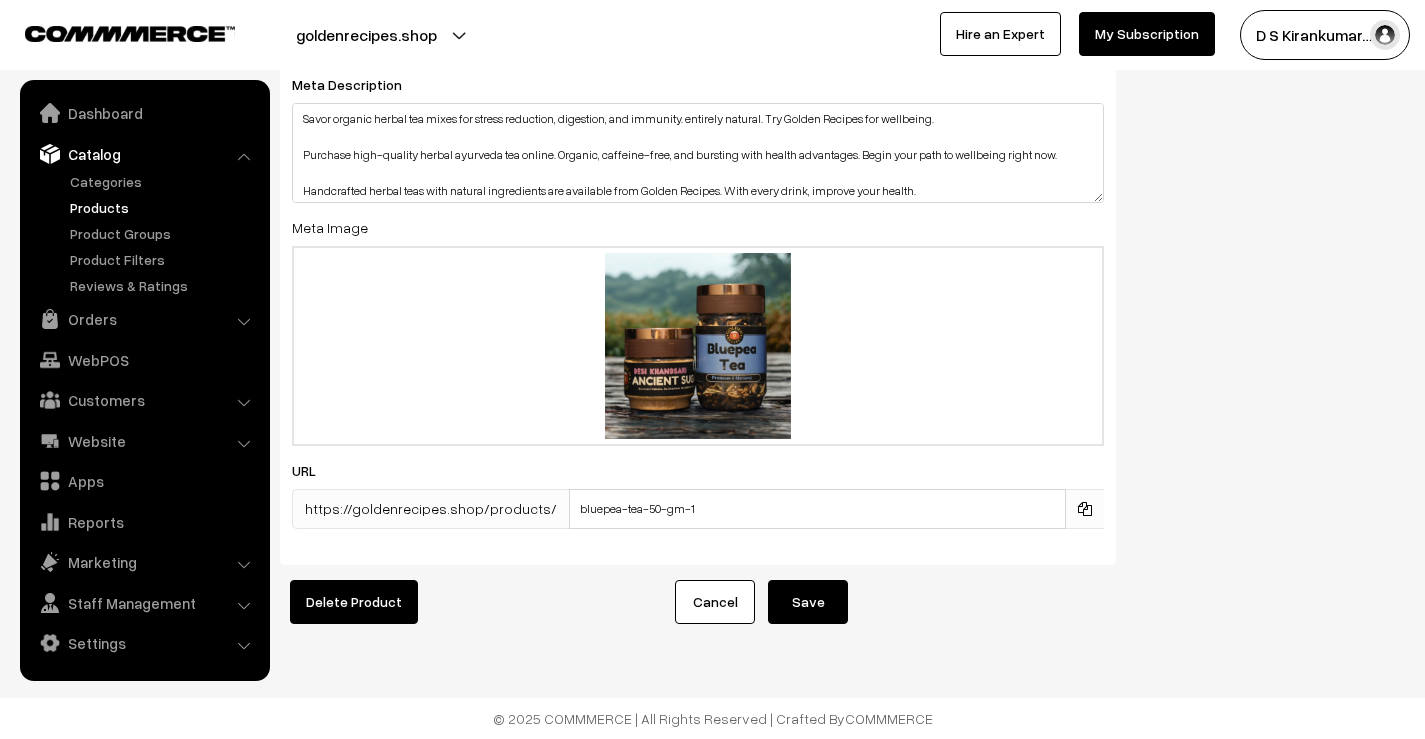 click on "Save" at bounding box center [808, 602] 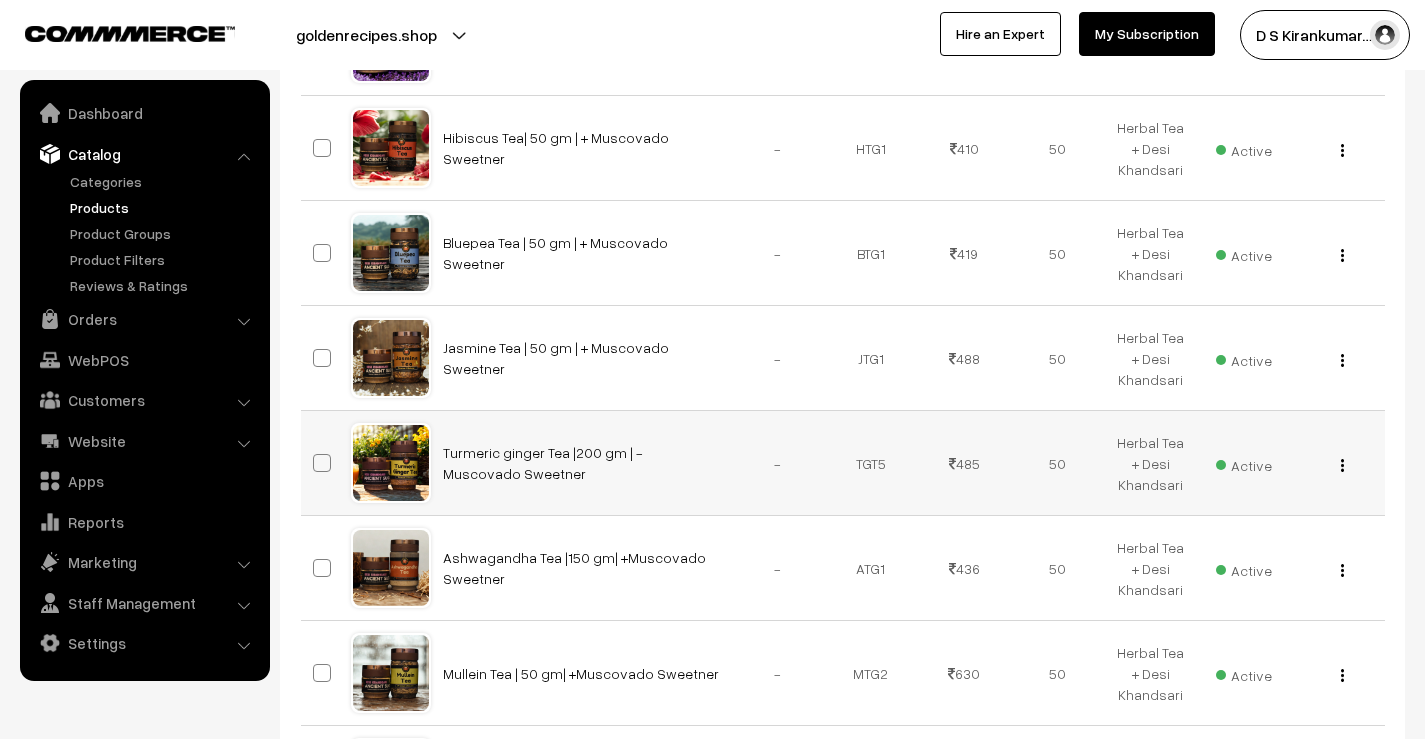scroll, scrollTop: 700, scrollLeft: 0, axis: vertical 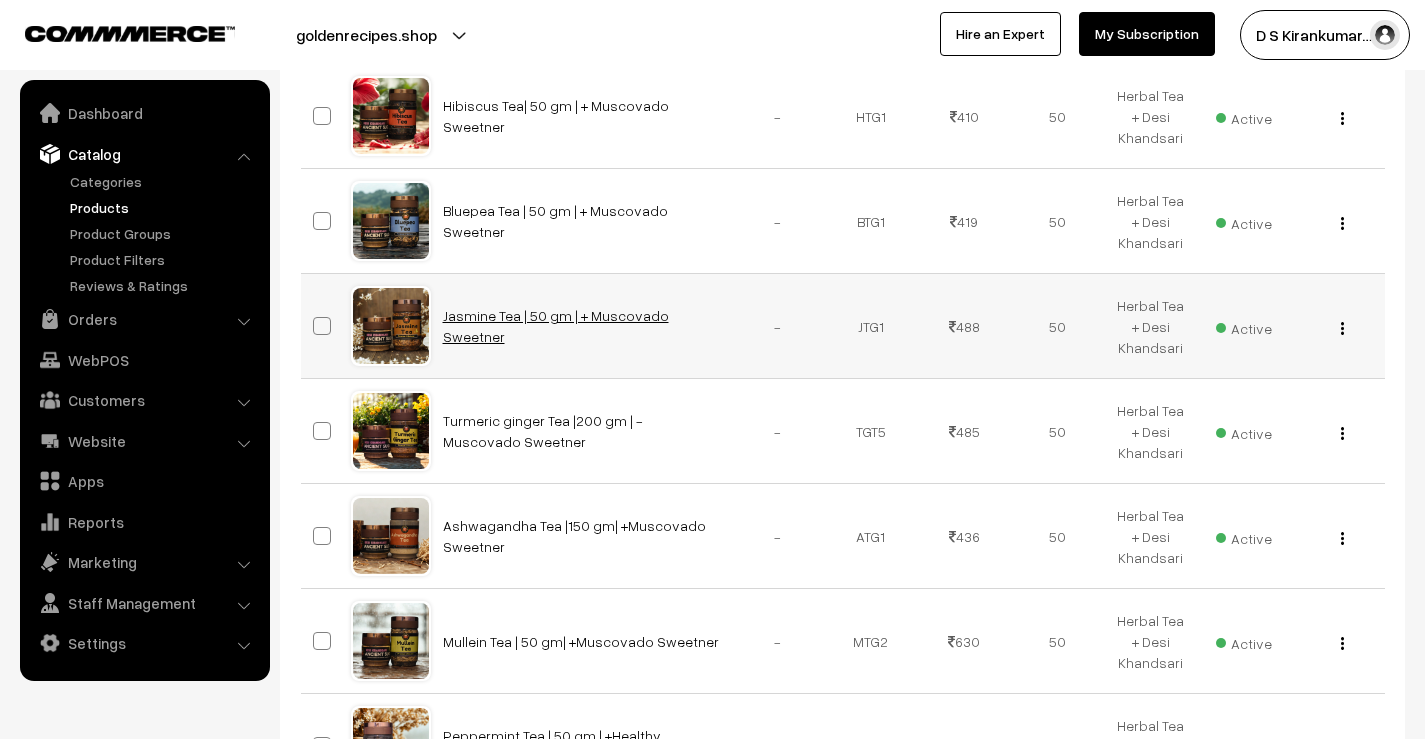 click on "Jasmine Tea | 50 gm | + Muscovado Sweetner" at bounding box center (556, 326) 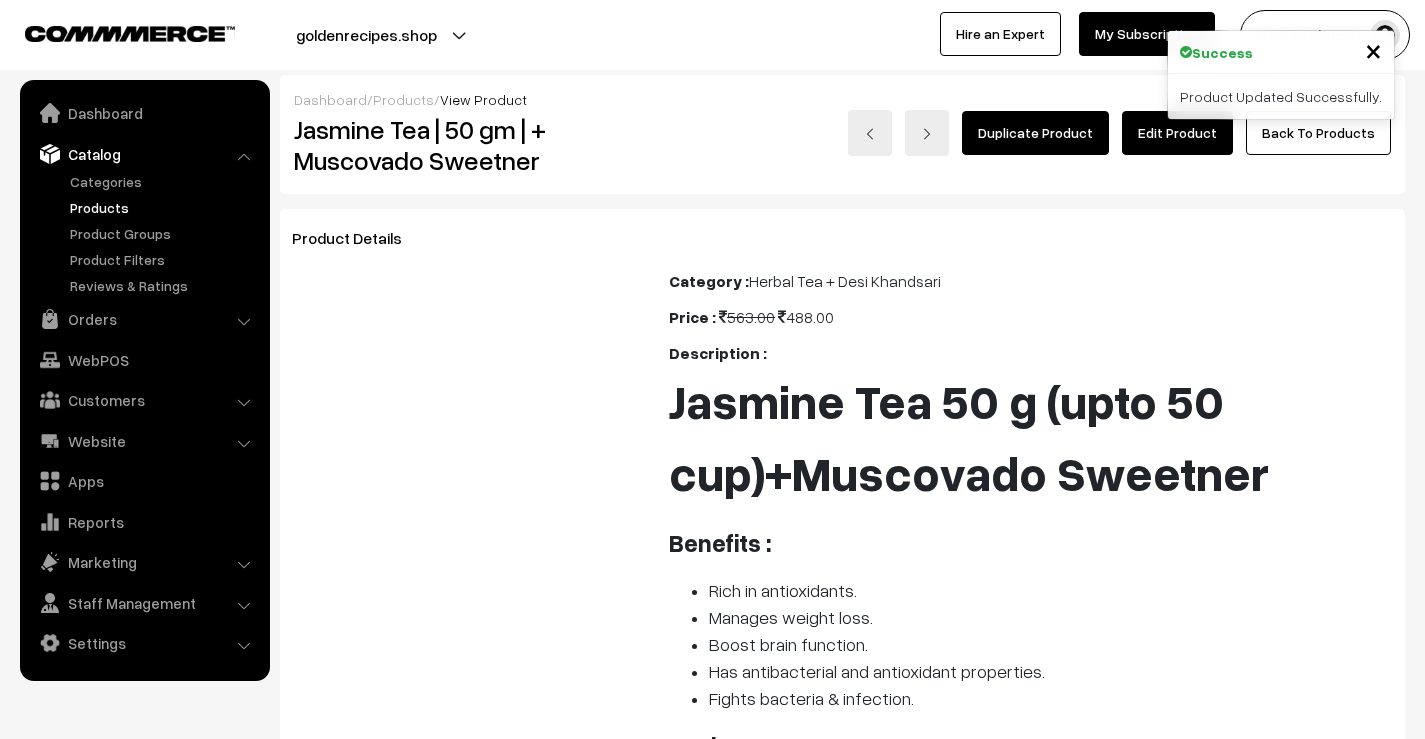 scroll, scrollTop: 0, scrollLeft: 0, axis: both 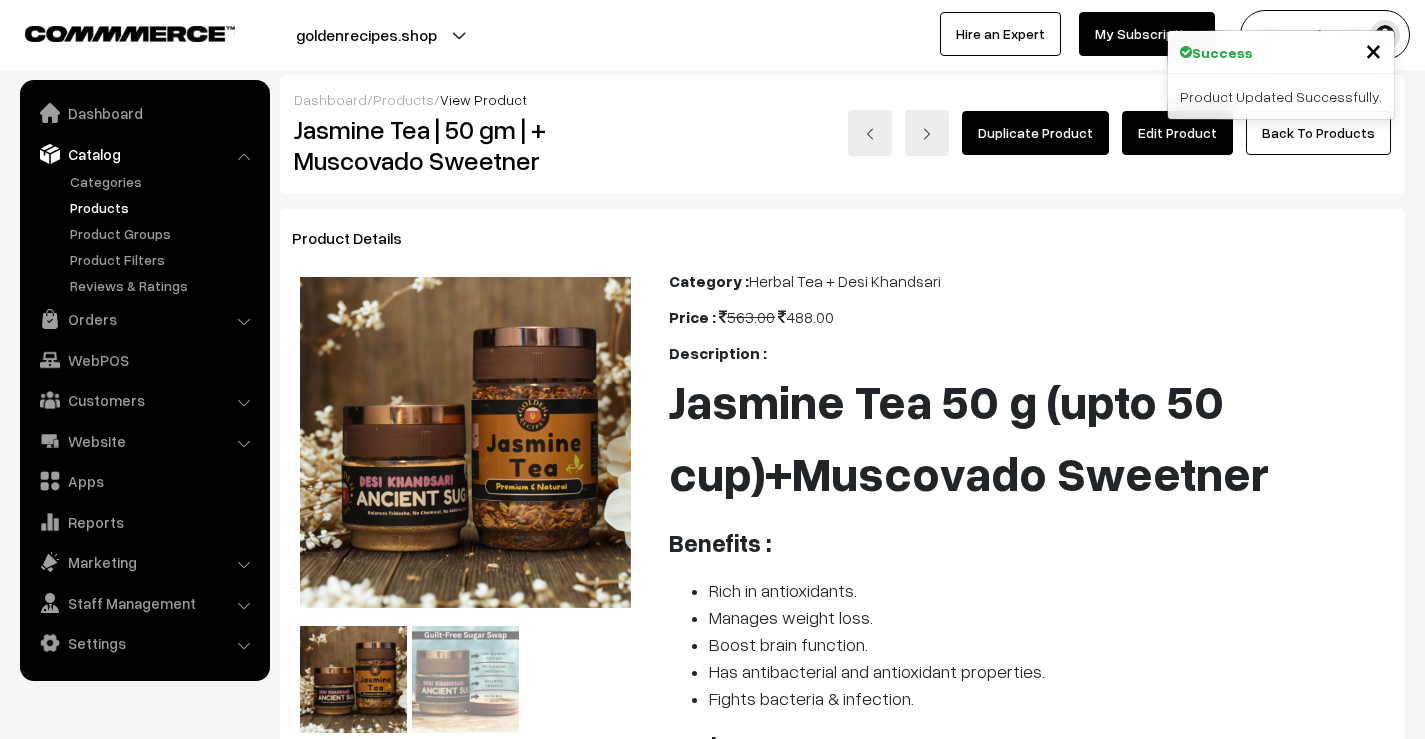 click on "Edit Product" at bounding box center [1177, 133] 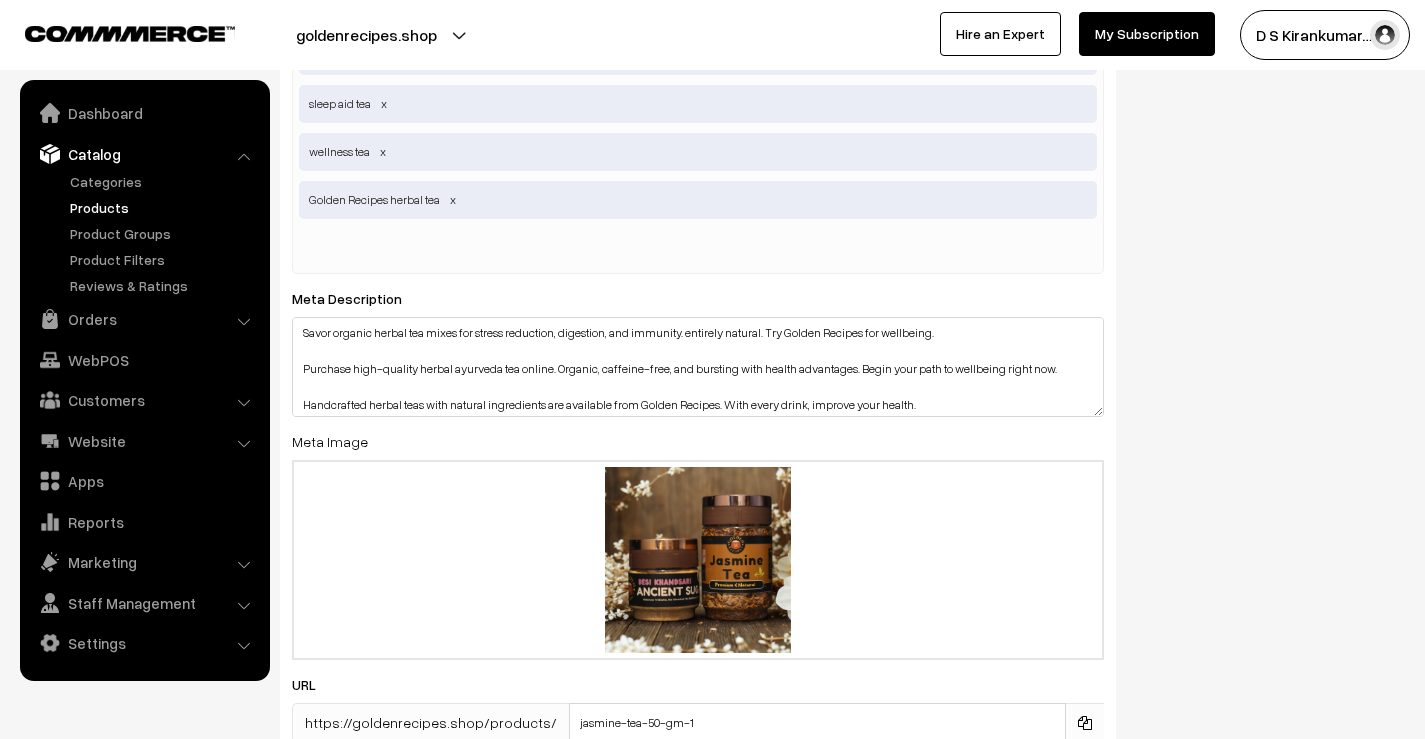 scroll, scrollTop: 3855, scrollLeft: 0, axis: vertical 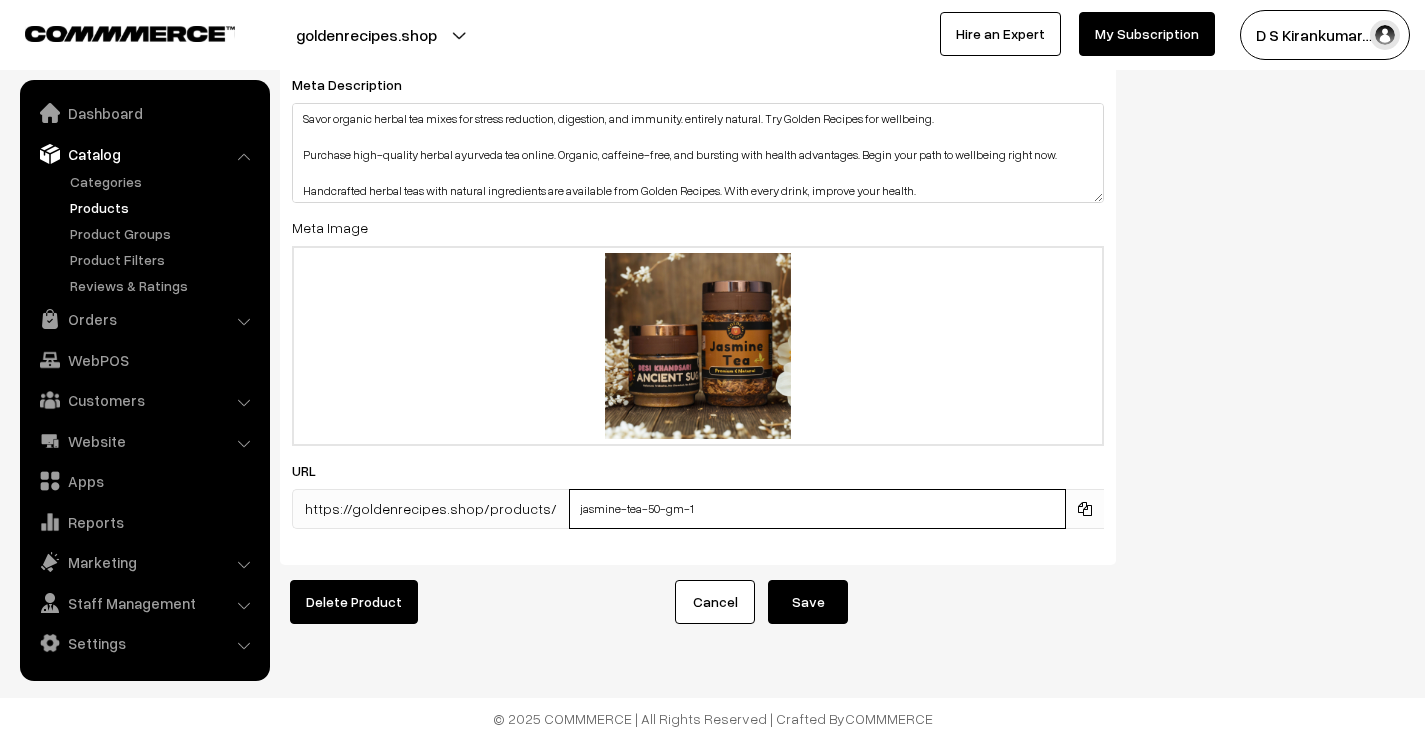 click on "jasmine-tea-50-gm-1" at bounding box center [817, 509] 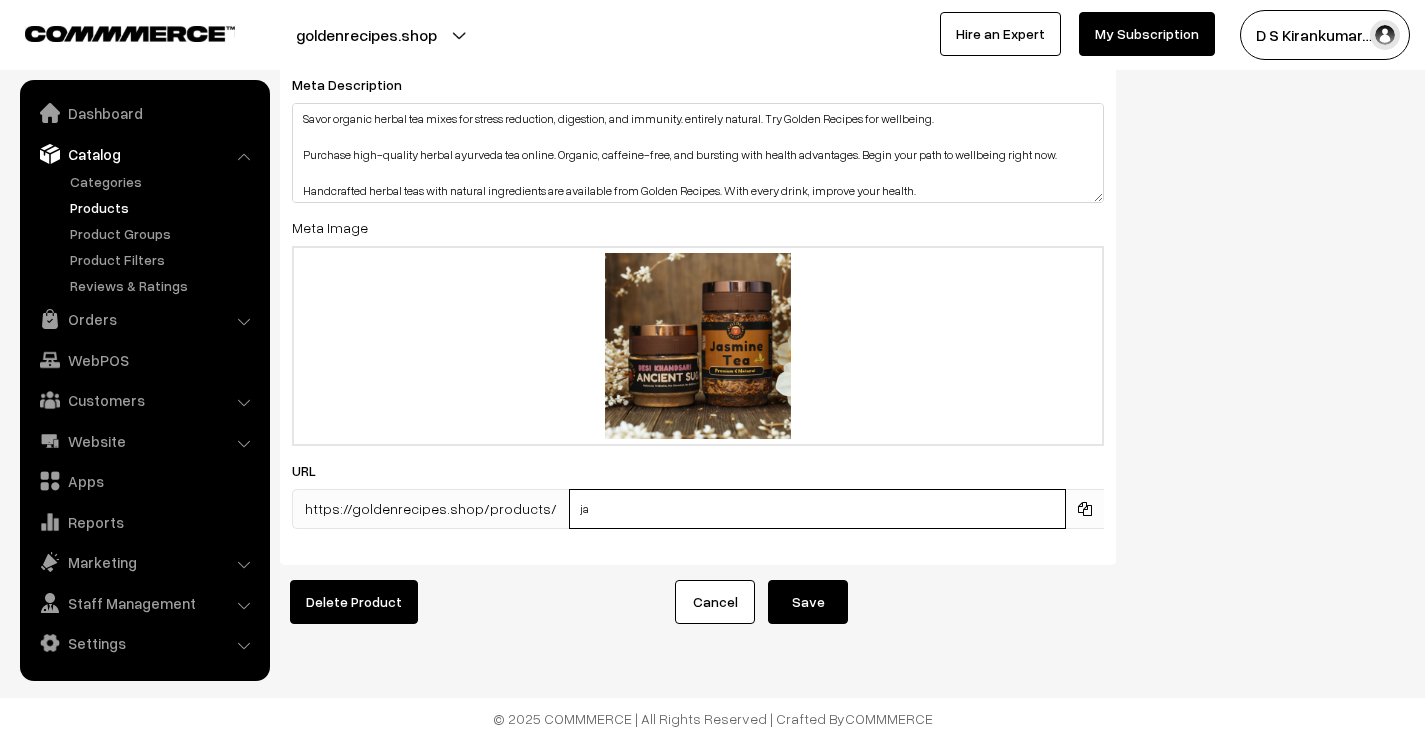 type on "j" 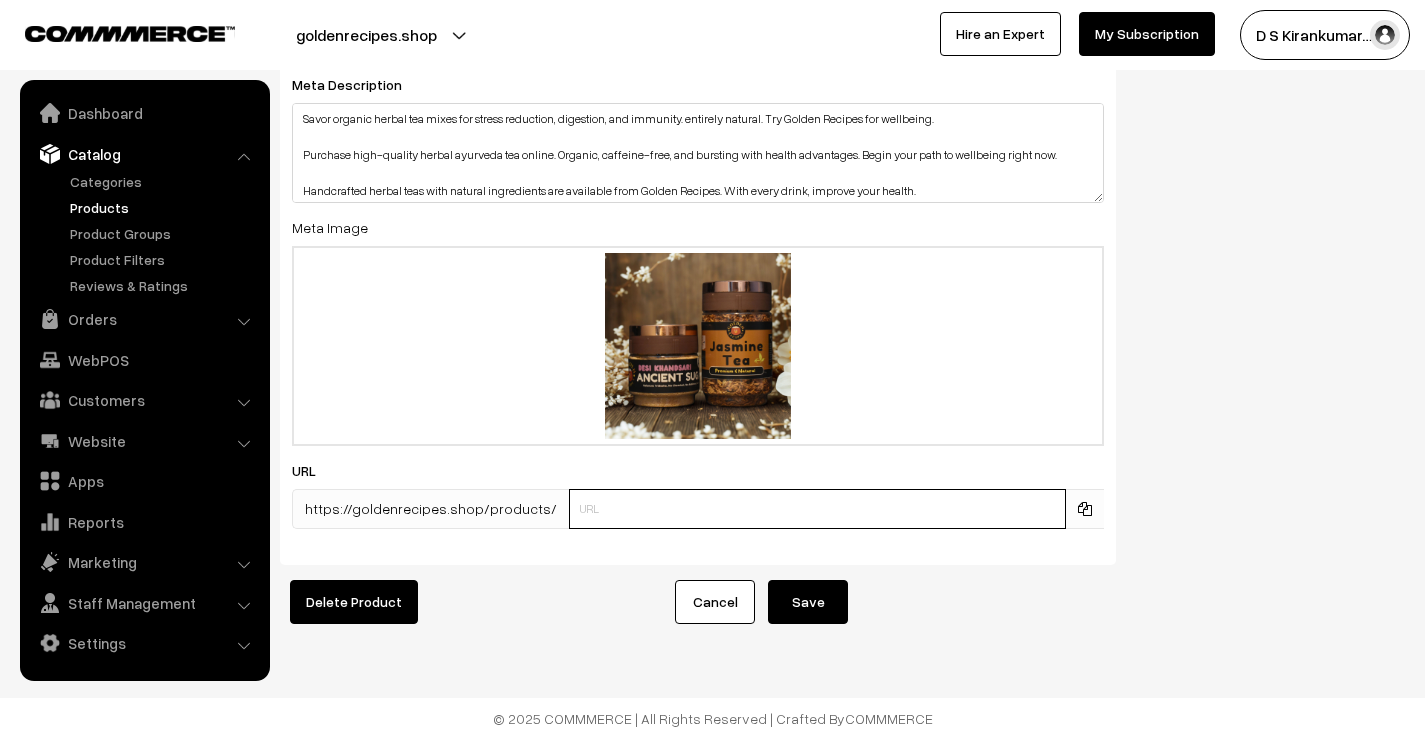 paste on "https://goldenrecipes.shop/products/jasmine-tea-50-gm-1" 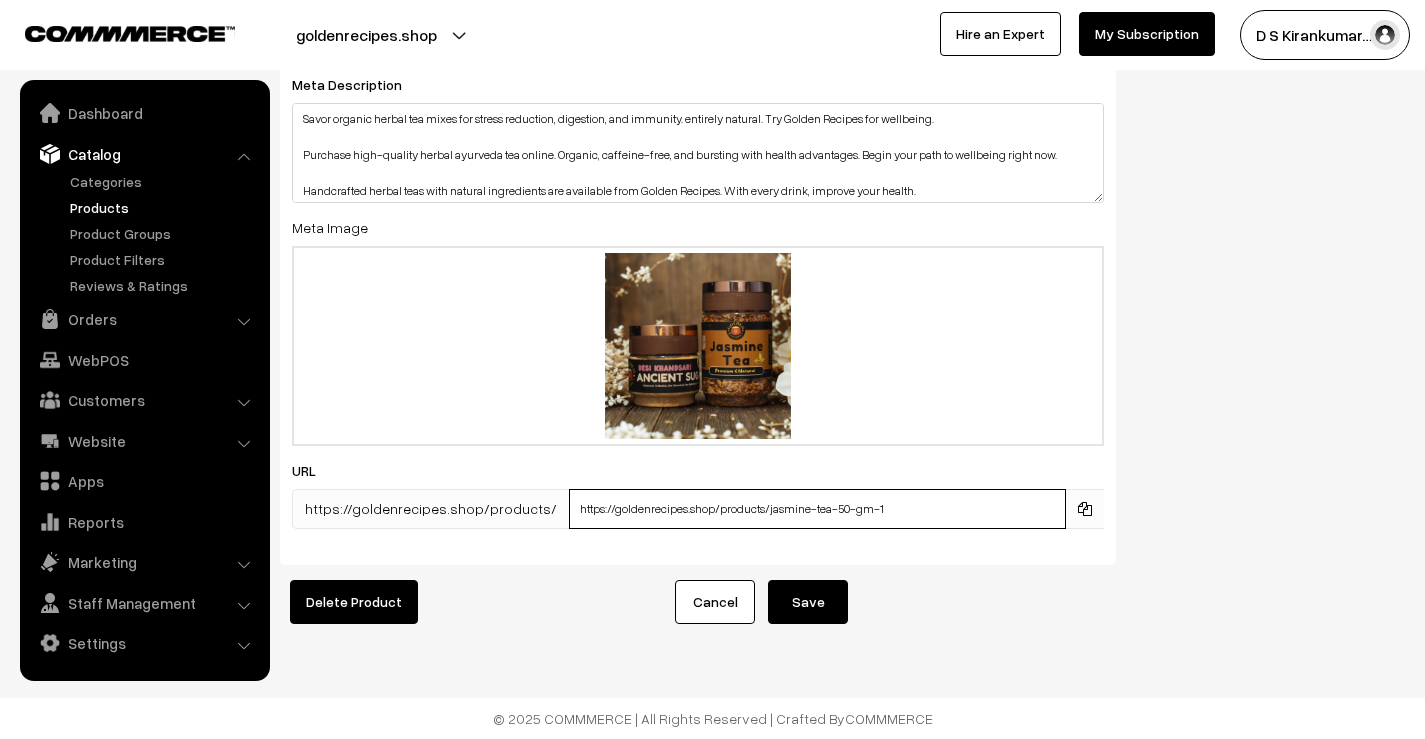 click on "https://goldenrecipes.shop/products/jasmine-tea-50-gm-1" at bounding box center (817, 509) 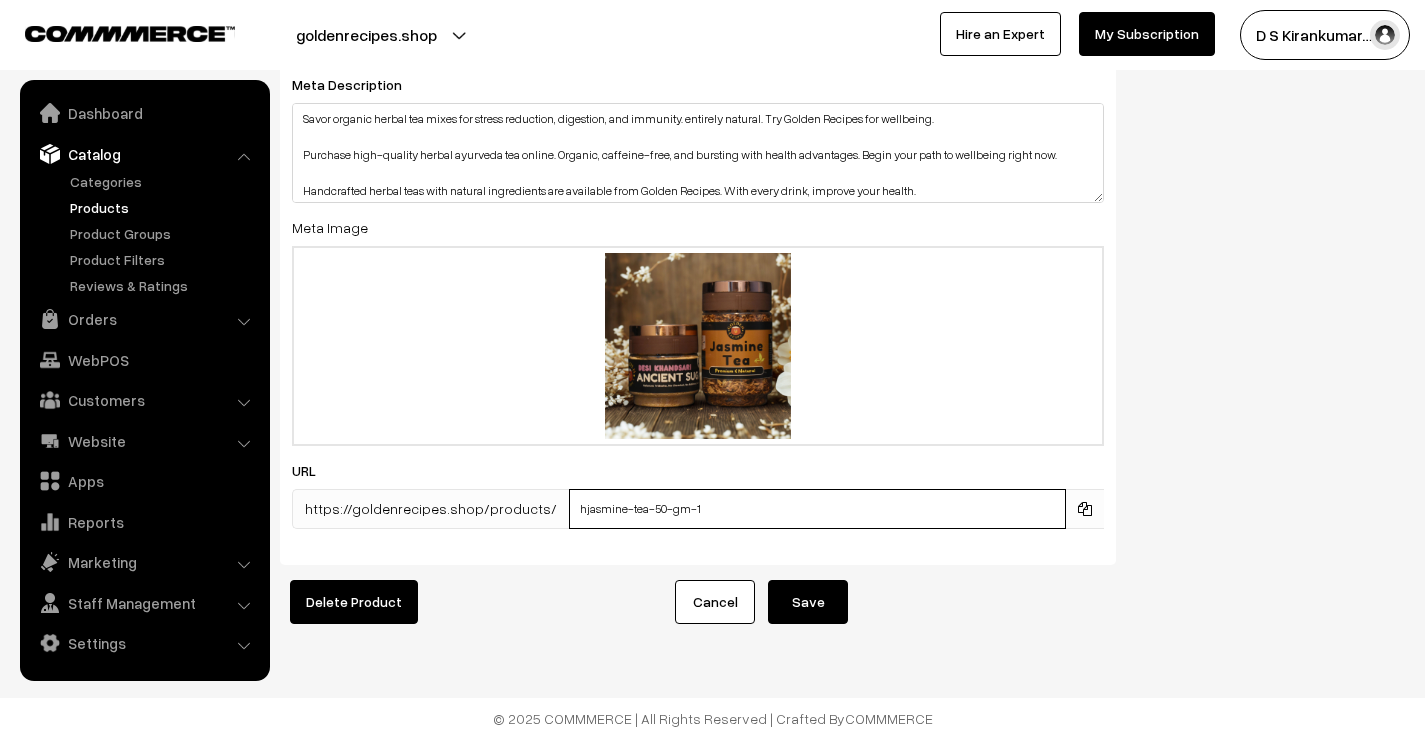 type on "jasmine-tea-50-gm-1" 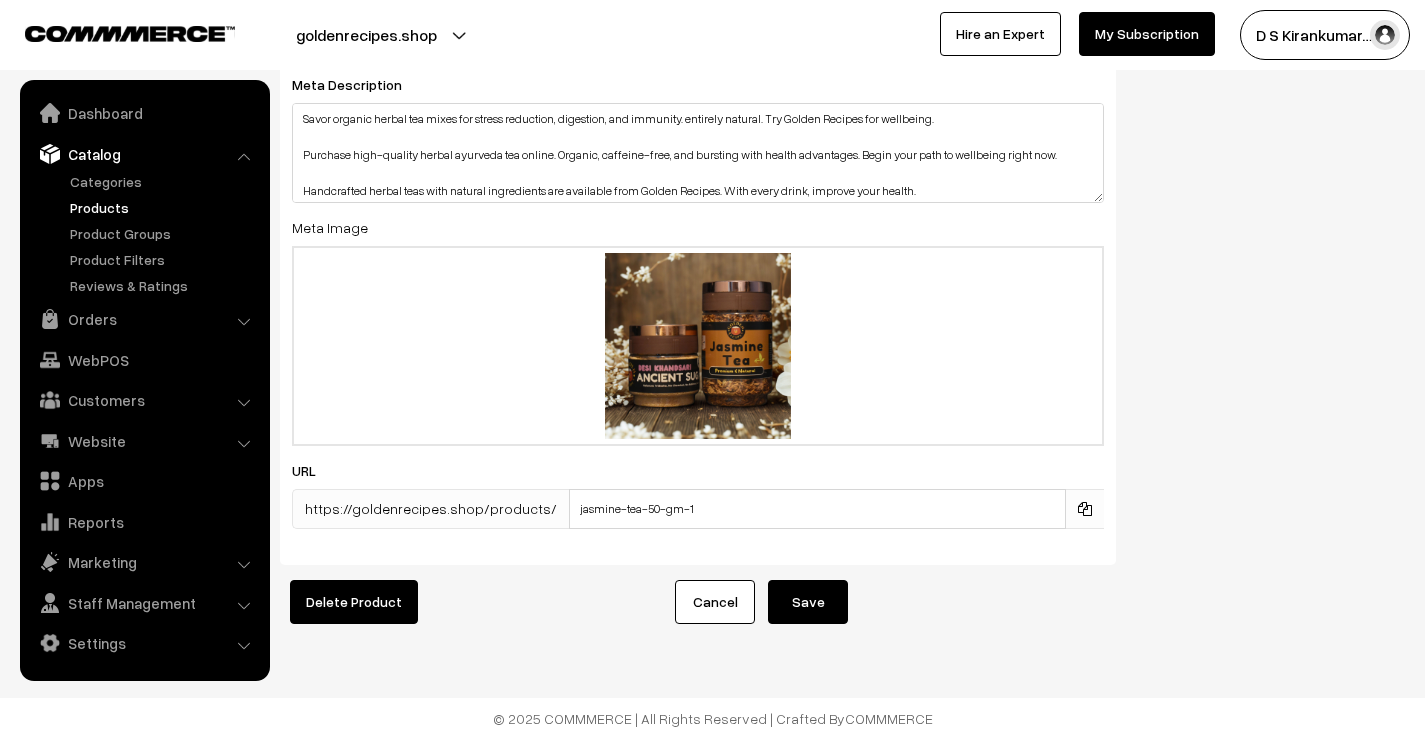 click on "Save" at bounding box center [808, 602] 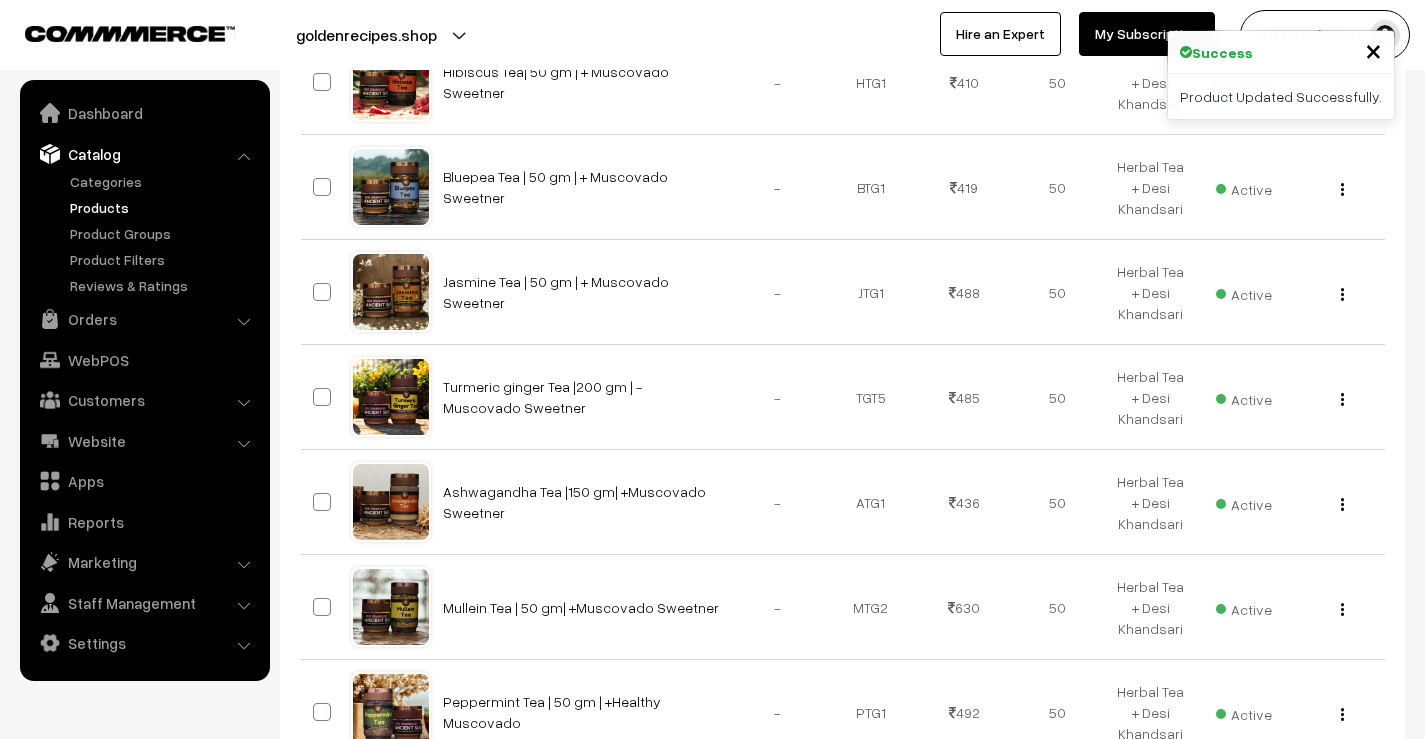 scroll, scrollTop: 900, scrollLeft: 0, axis: vertical 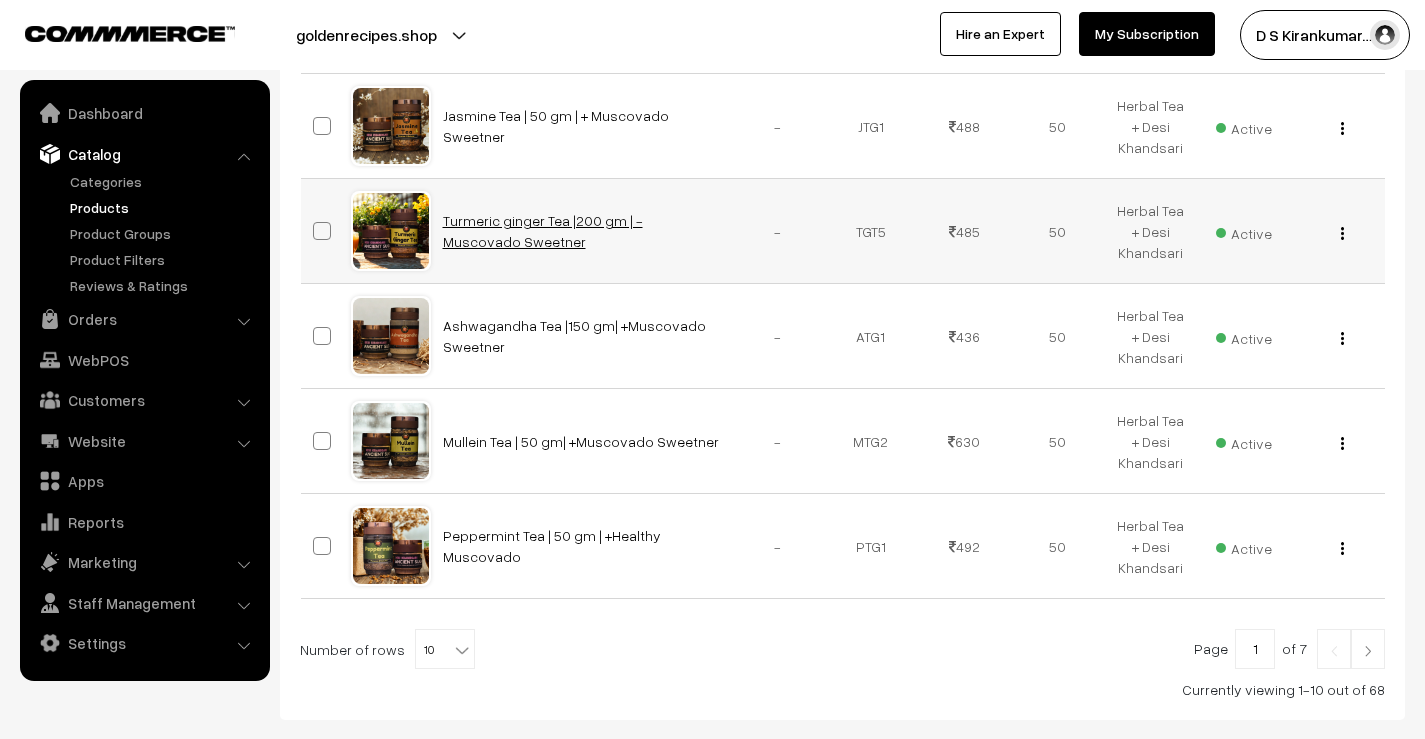 click on "Turmeric ginger Tea |200 gm | - Muscovado Sweetner" at bounding box center (543, 231) 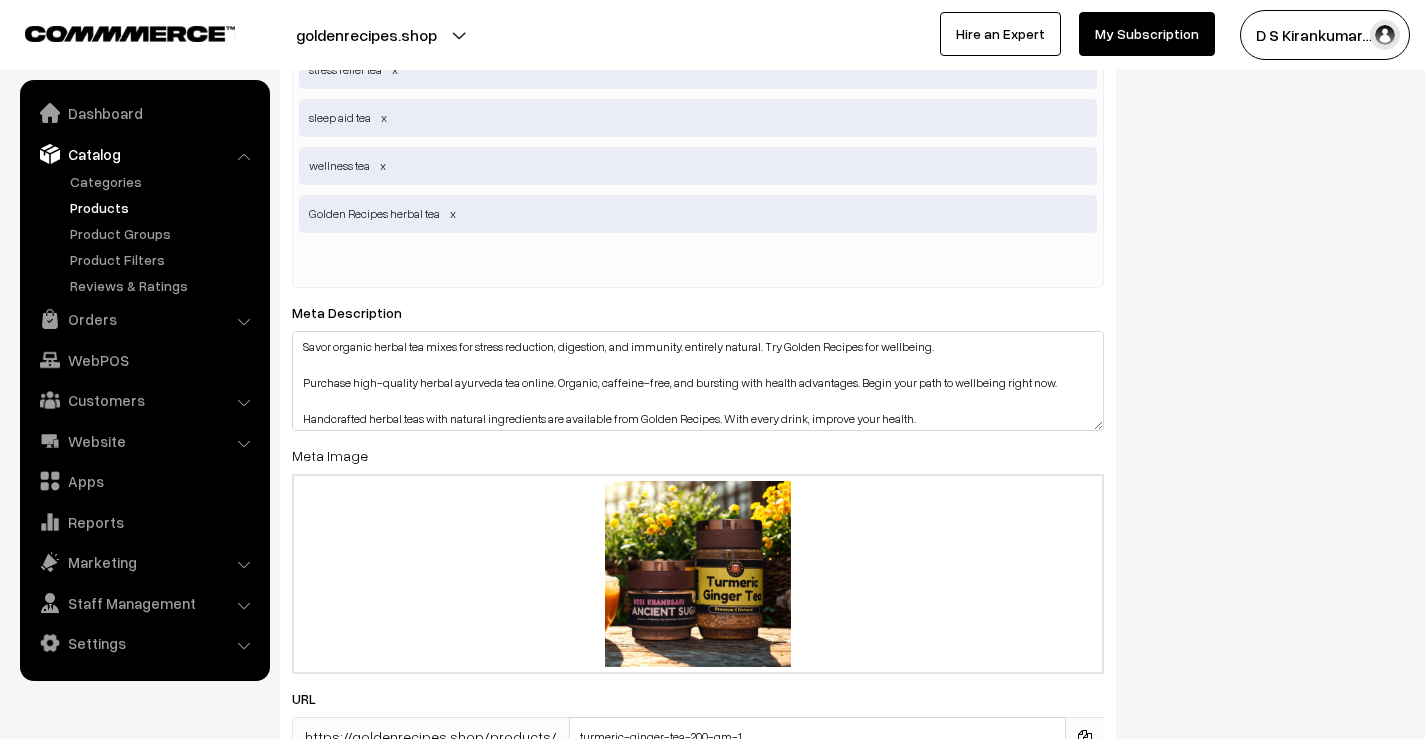 scroll, scrollTop: 3800, scrollLeft: 0, axis: vertical 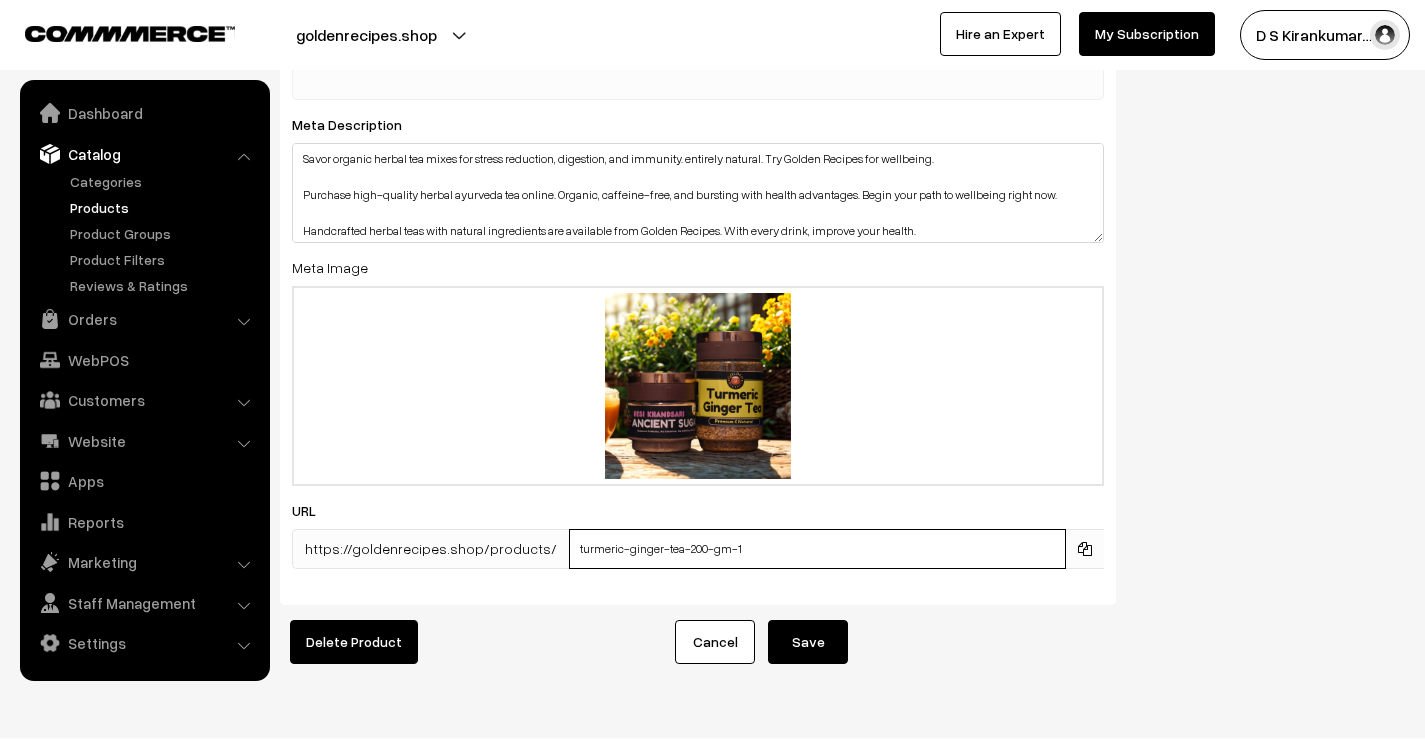 click on "turmeric-ginger-tea-200-gm-1" at bounding box center [817, 549] 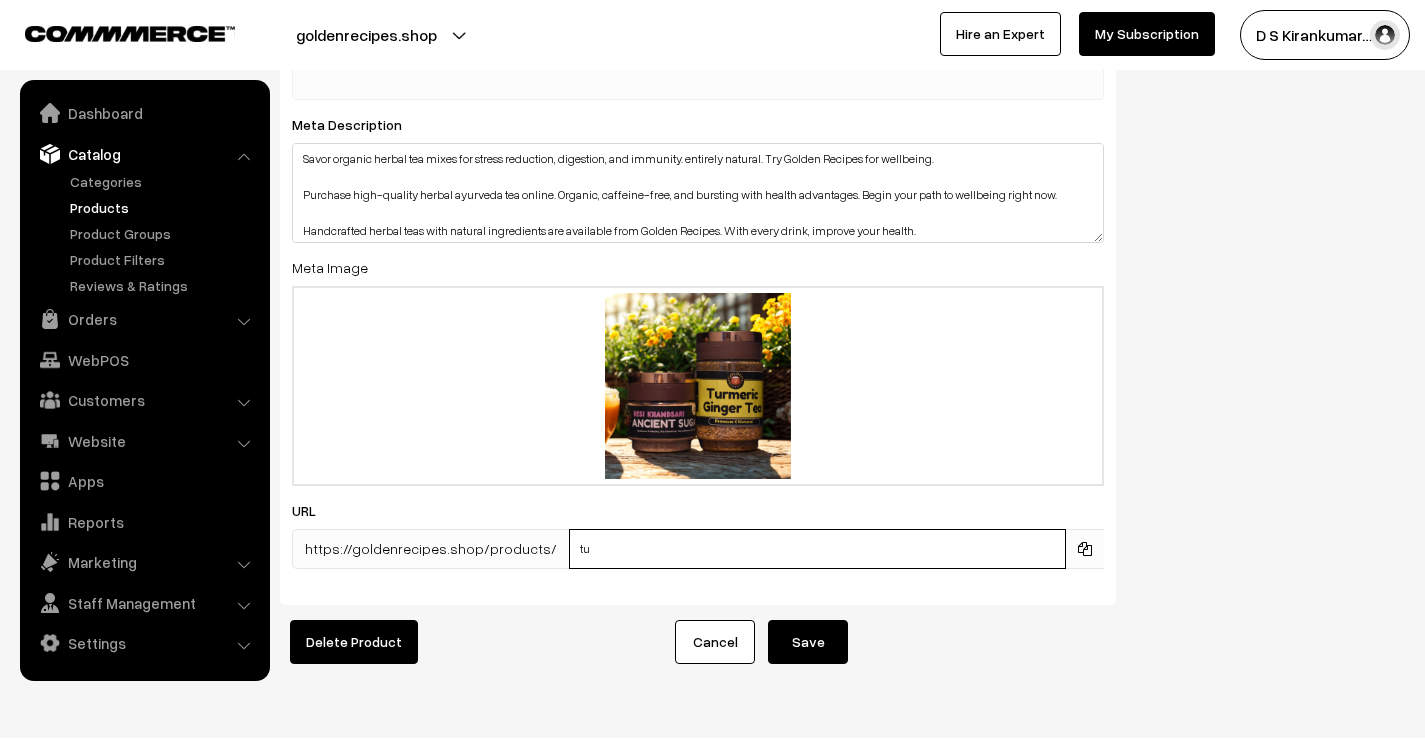 type on "t" 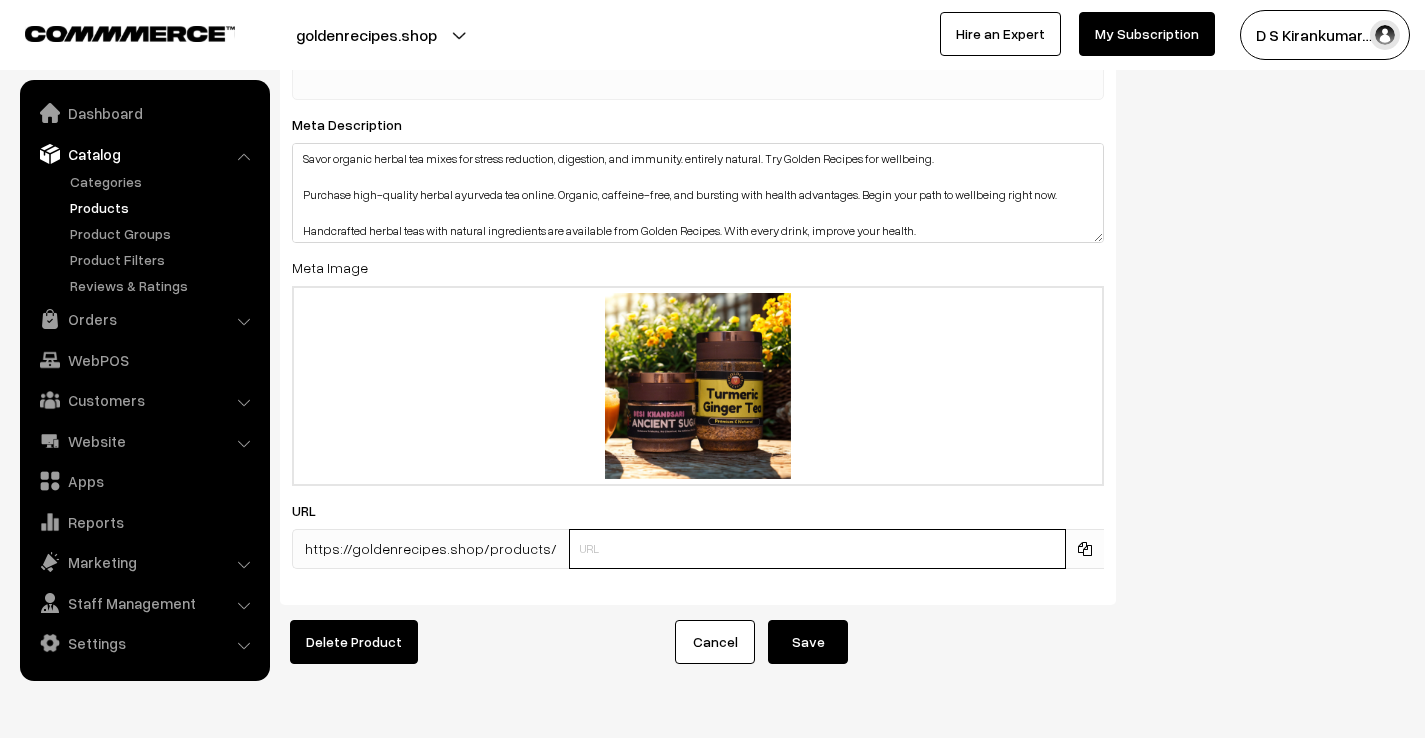 paste on "https://goldenrecipes.shop/products/turmeric-ginger-tea-200-gm-1" 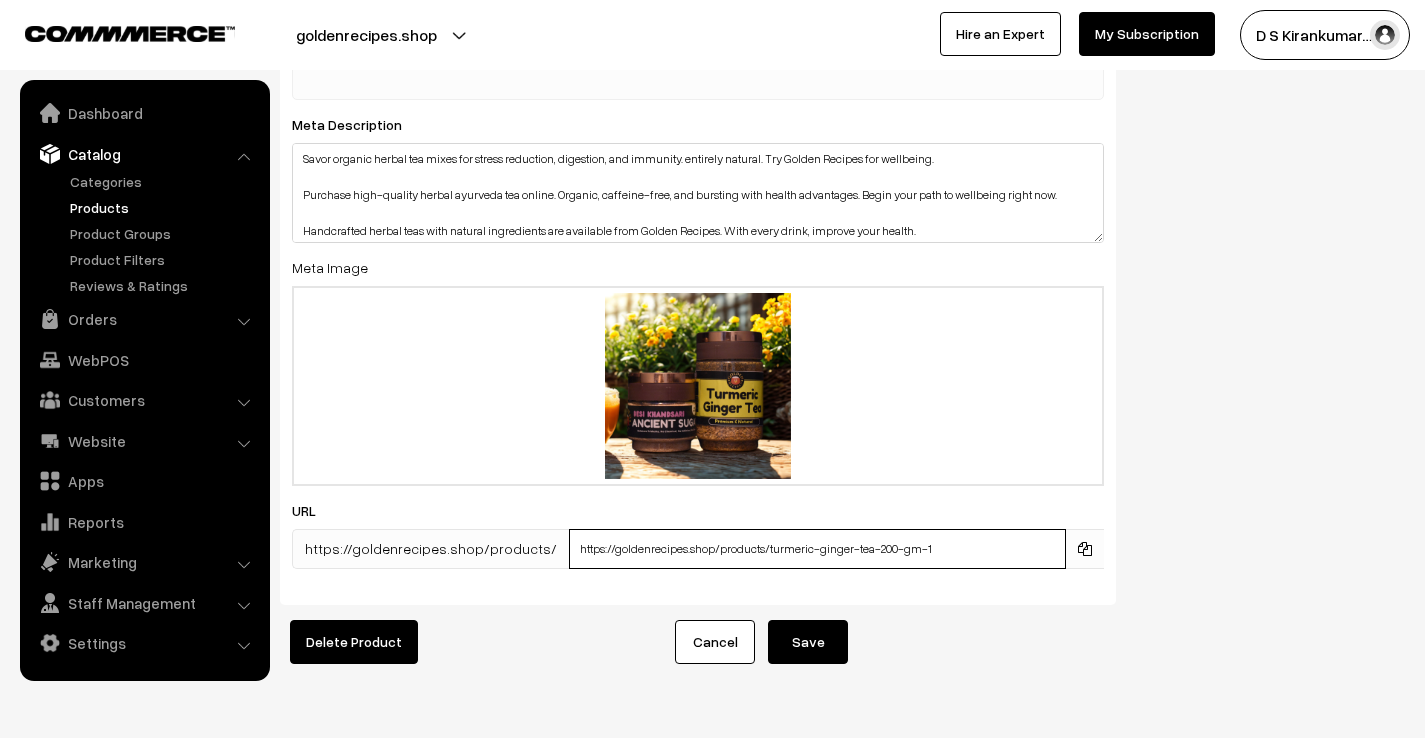 click on "https://goldenrecipes.shop/products/turmeric-ginger-tea-200-gm-1" at bounding box center [817, 549] 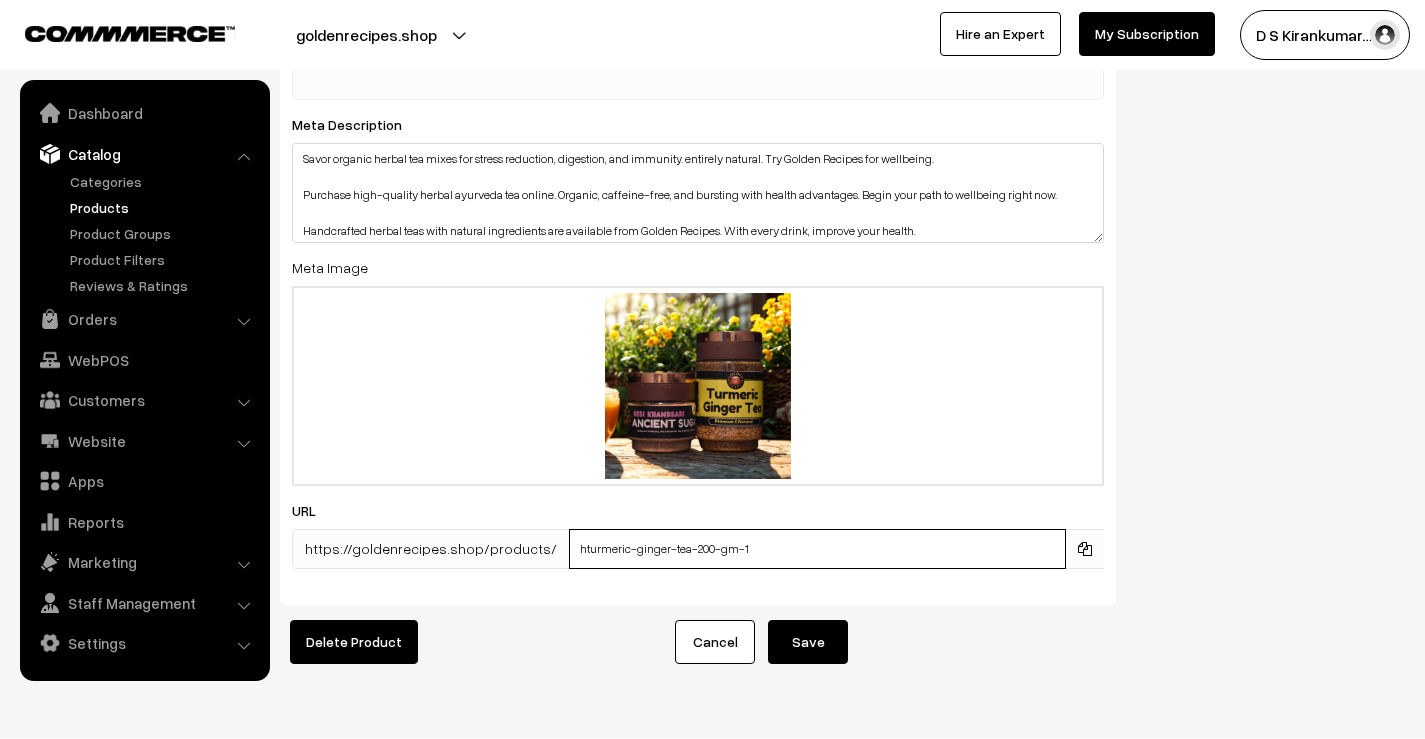 type on "turmeric-ginger-tea-200-gm-1" 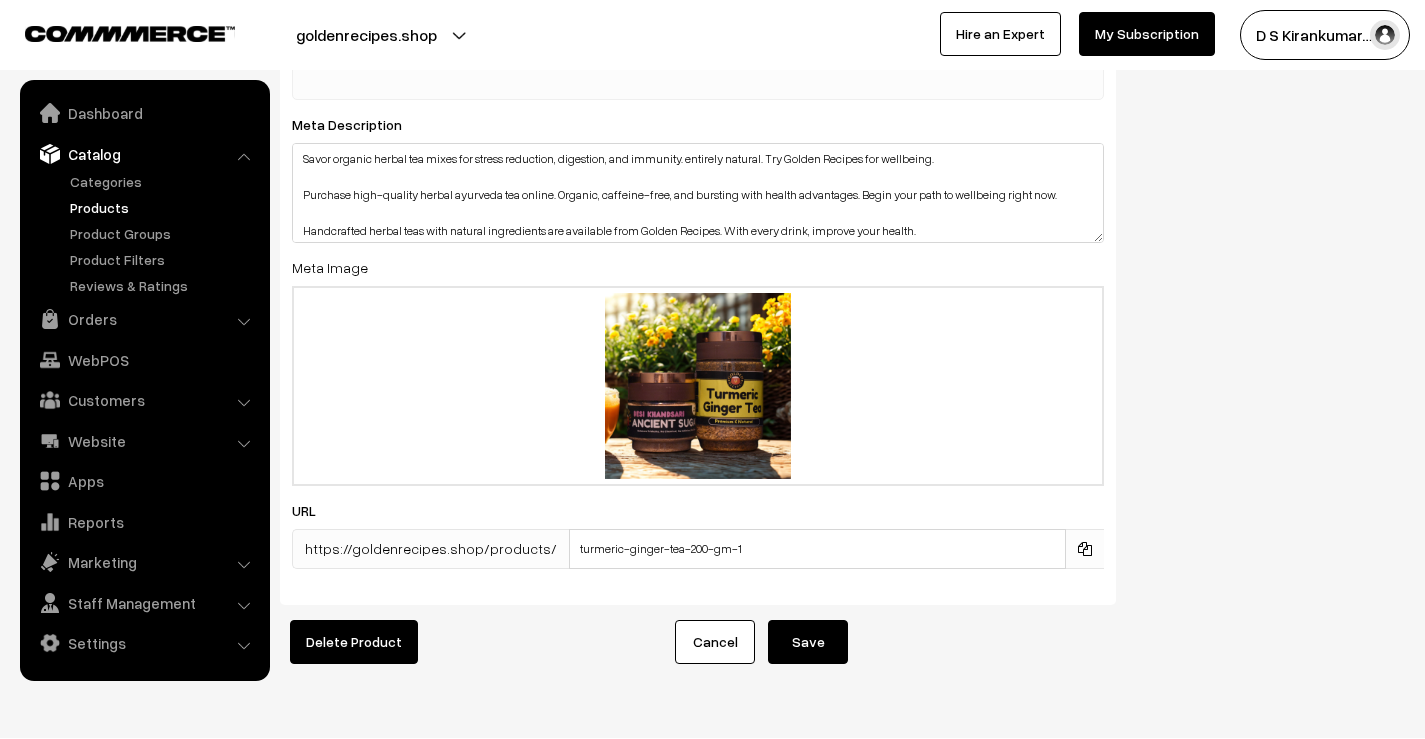click on "Save" at bounding box center [808, 642] 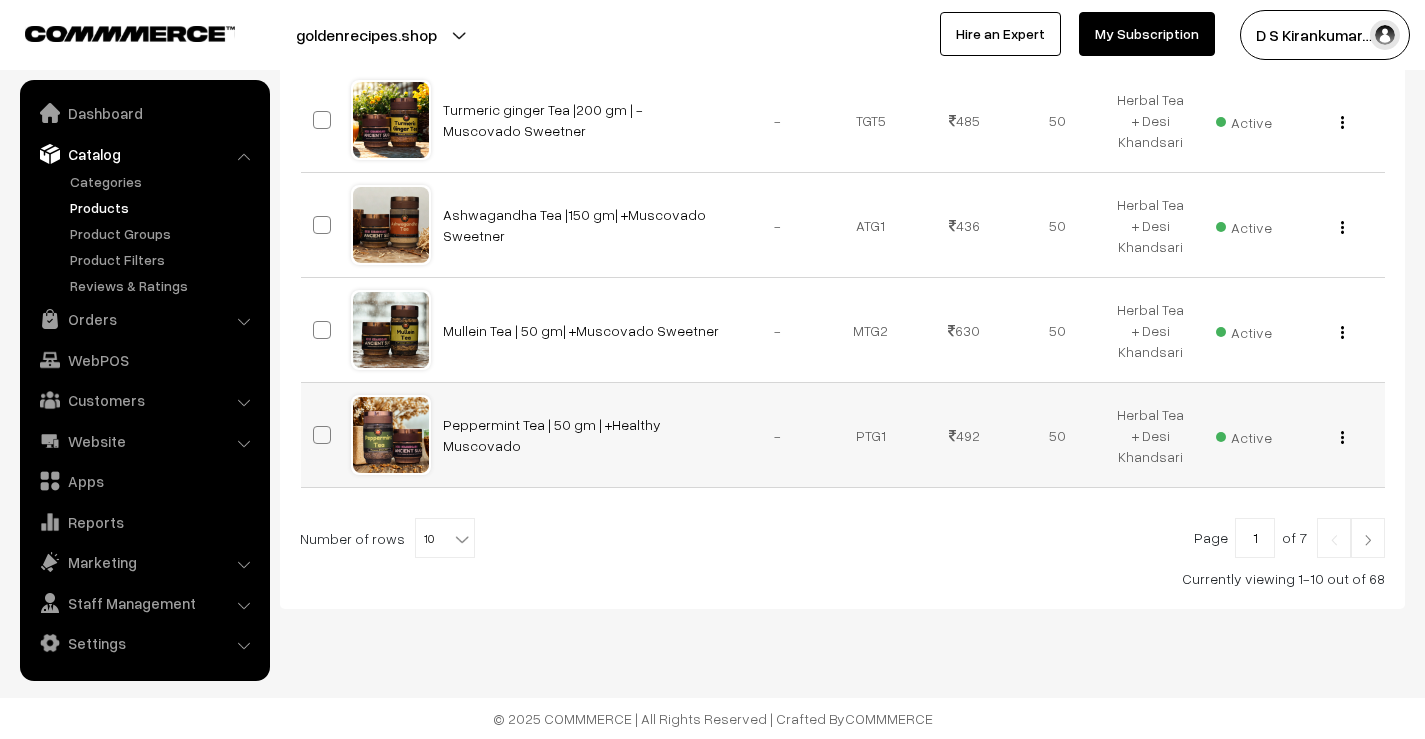 scroll, scrollTop: 911, scrollLeft: 0, axis: vertical 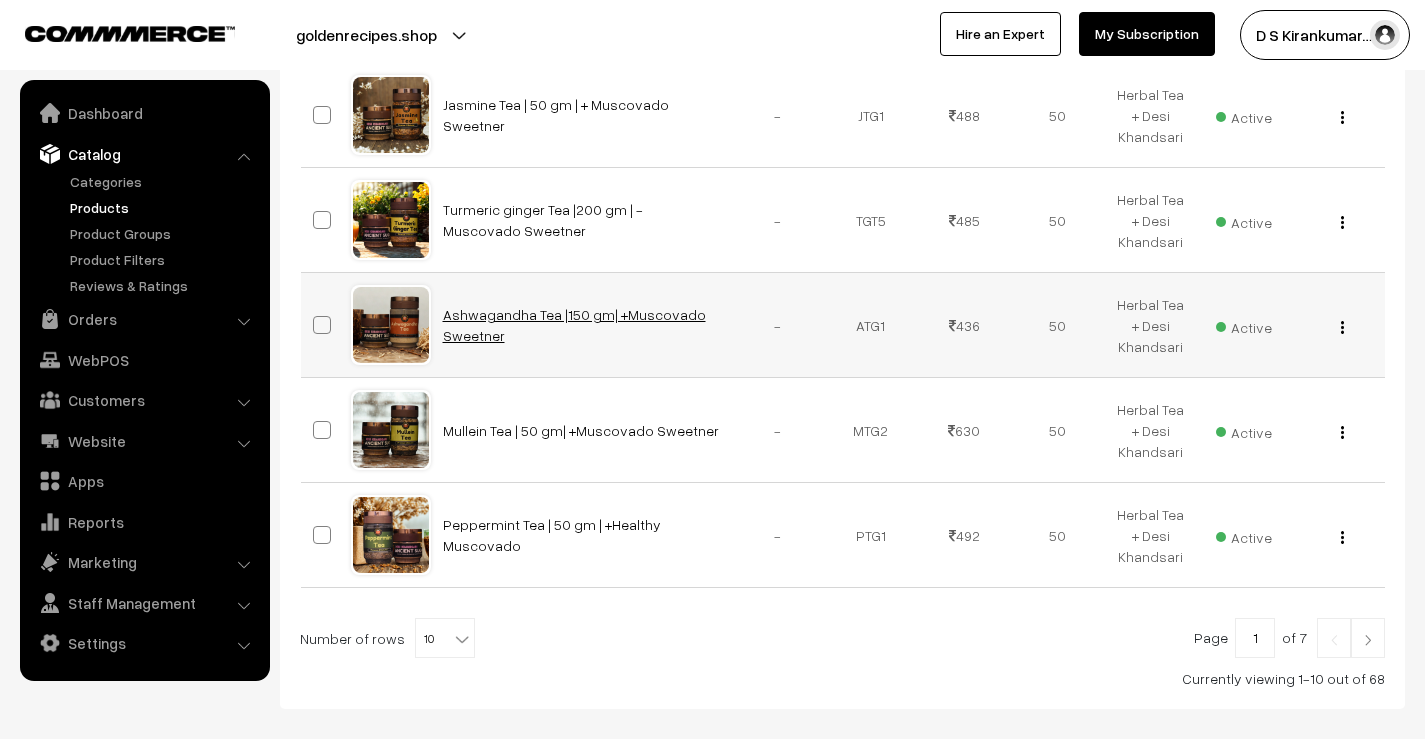 click on "Ashwagandha Tea |150 gm| +Muscovado Sweetner" at bounding box center (574, 325) 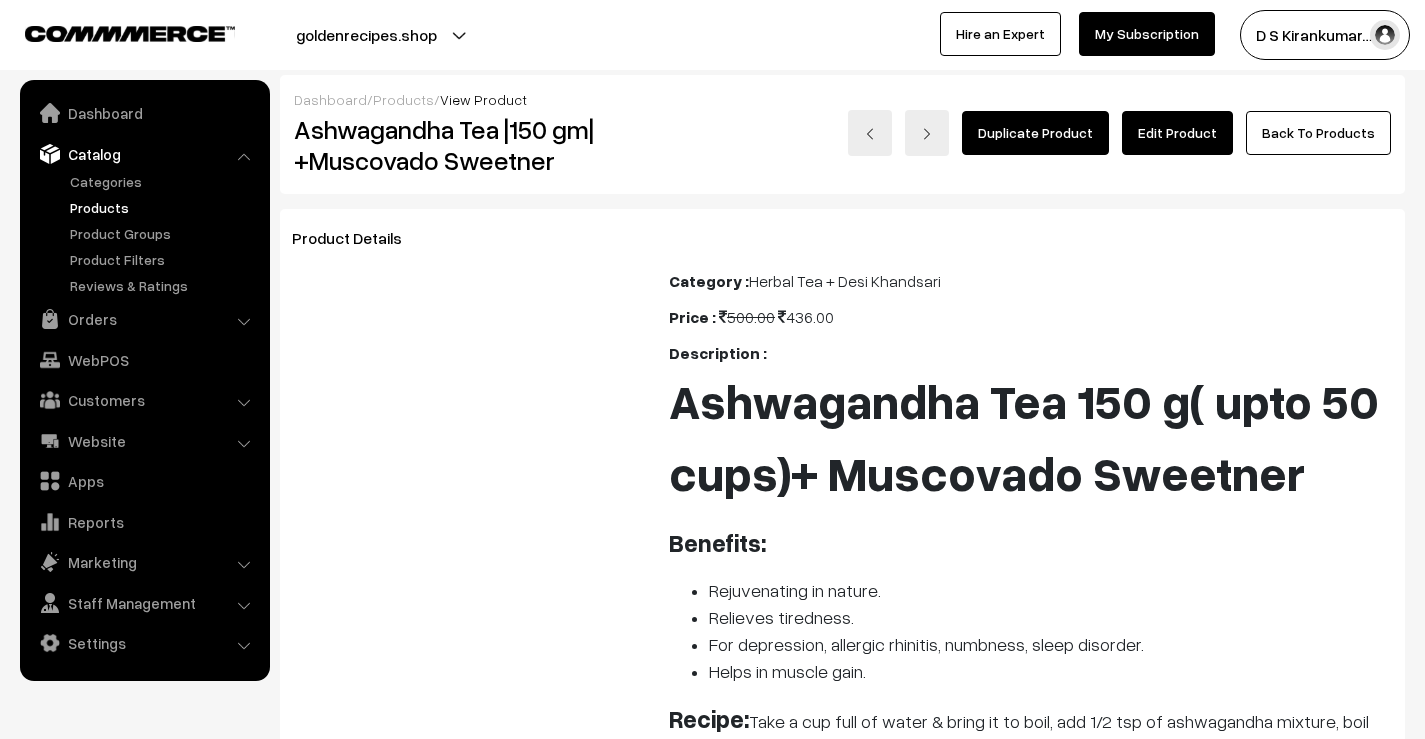scroll, scrollTop: 0, scrollLeft: 0, axis: both 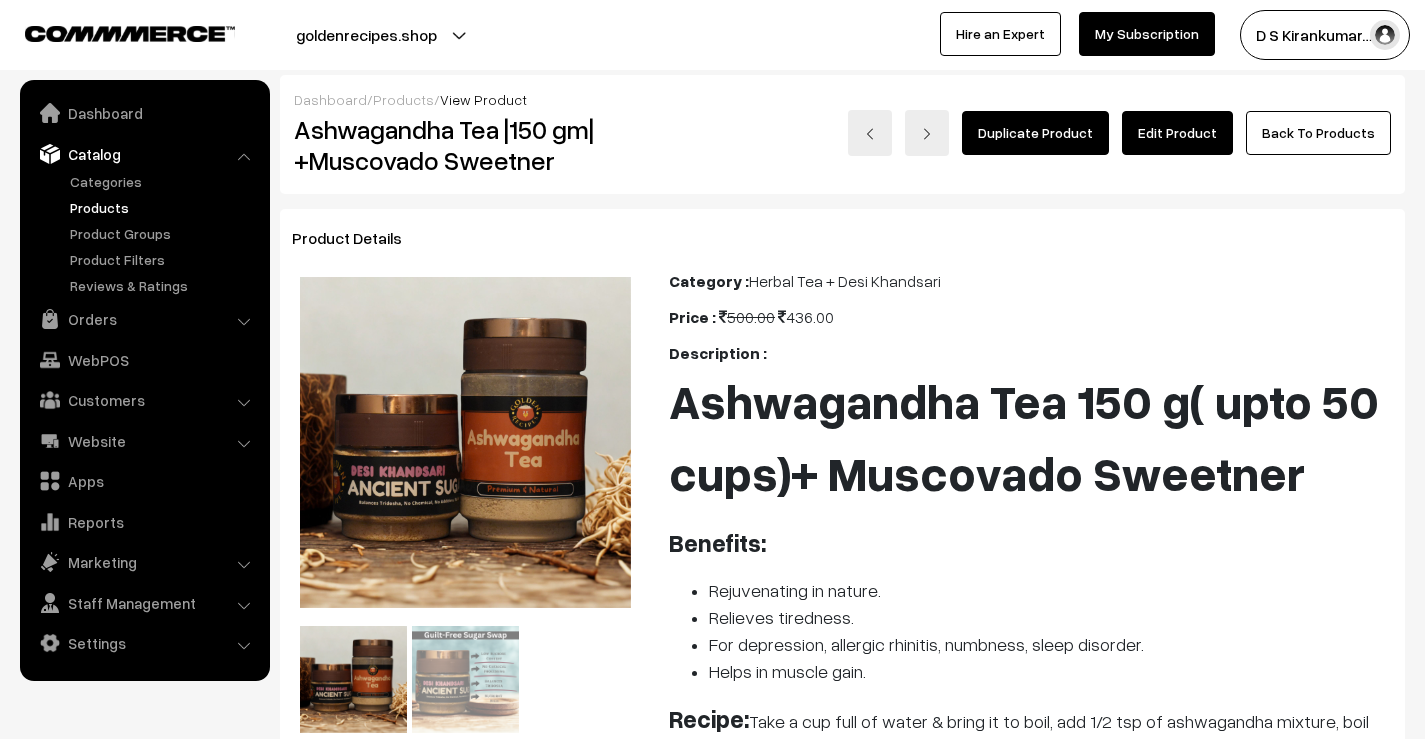 click on "Edit Product" at bounding box center (1177, 133) 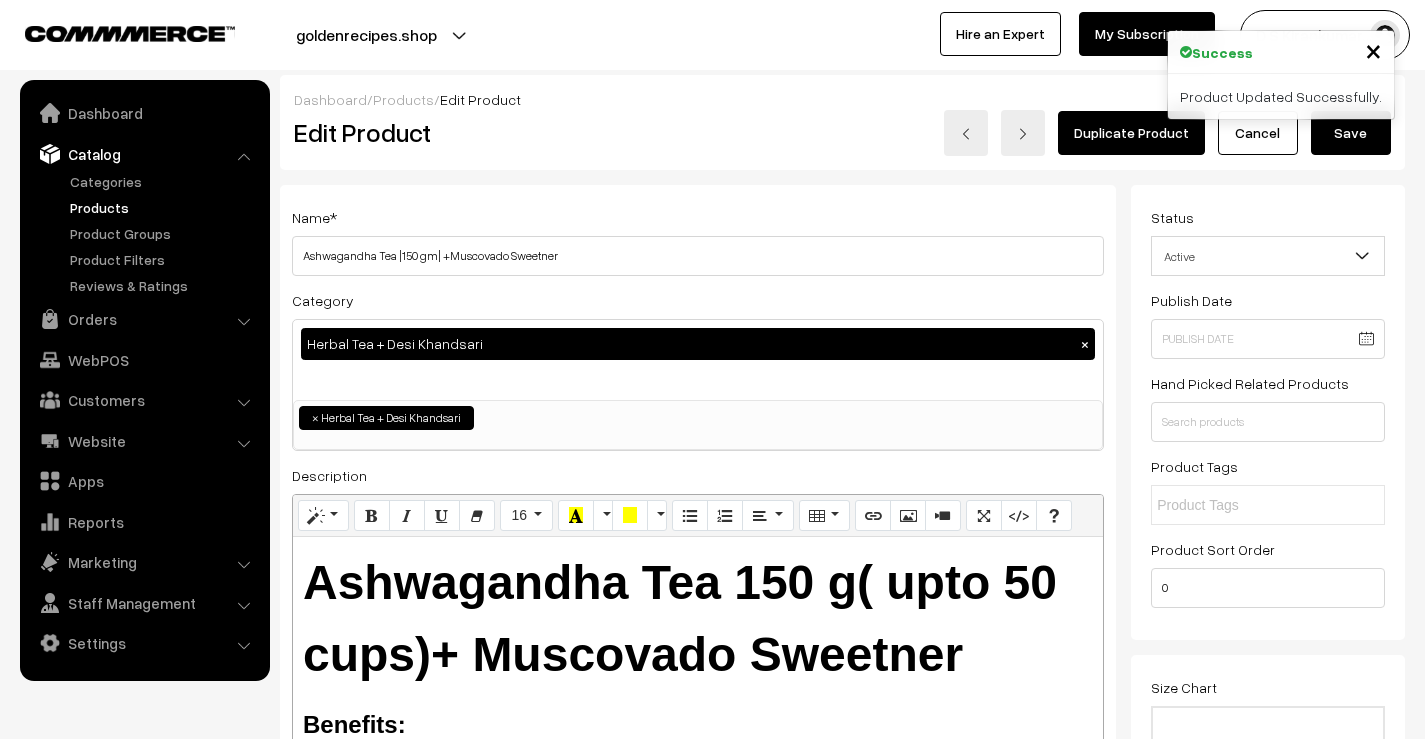 scroll, scrollTop: 0, scrollLeft: 0, axis: both 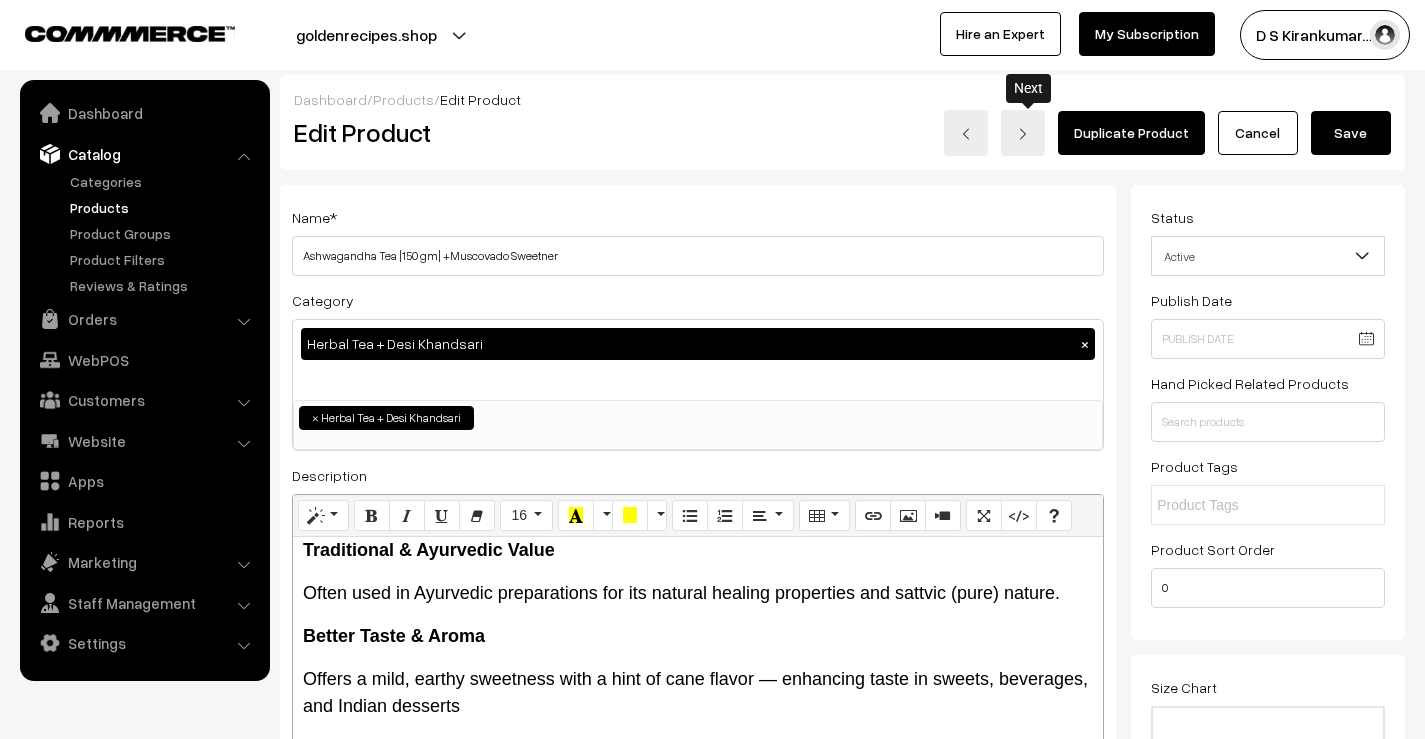 click at bounding box center [1023, 134] 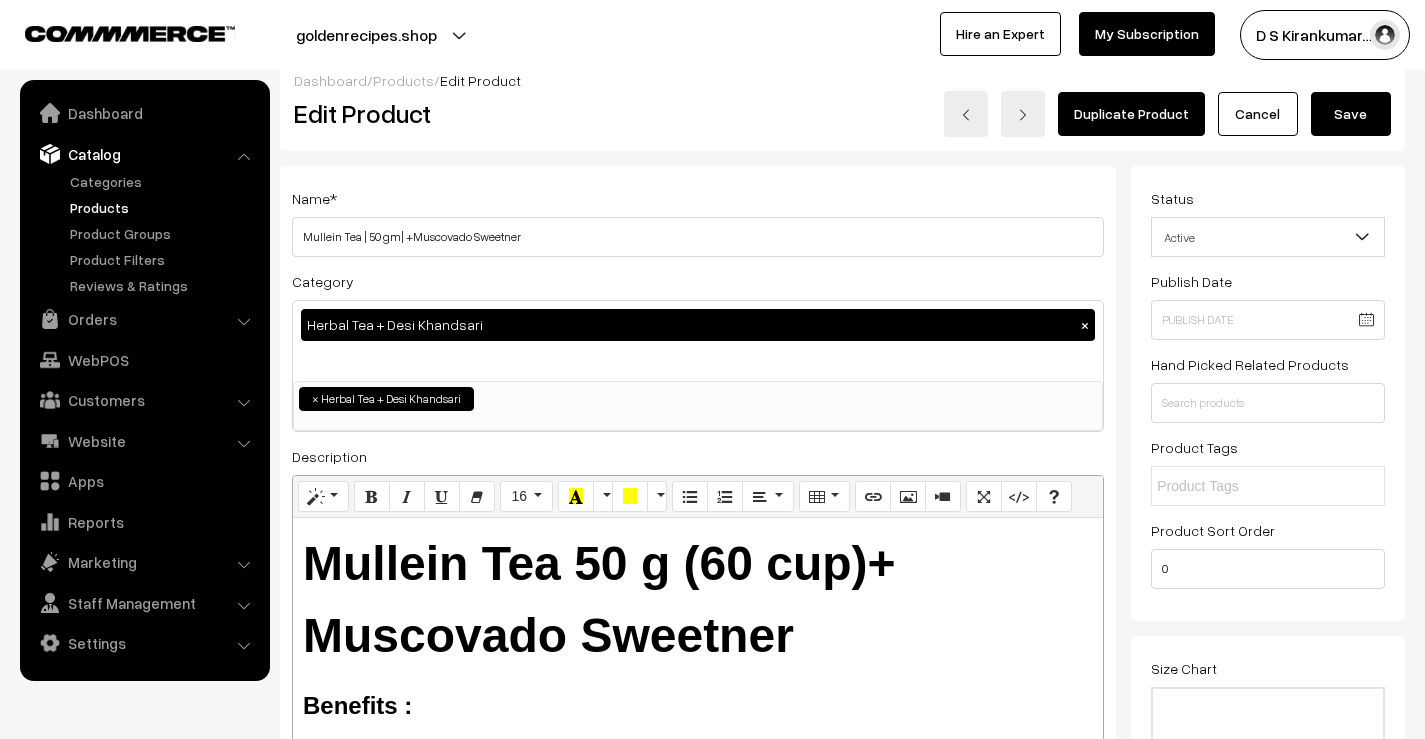 scroll, scrollTop: 0, scrollLeft: 0, axis: both 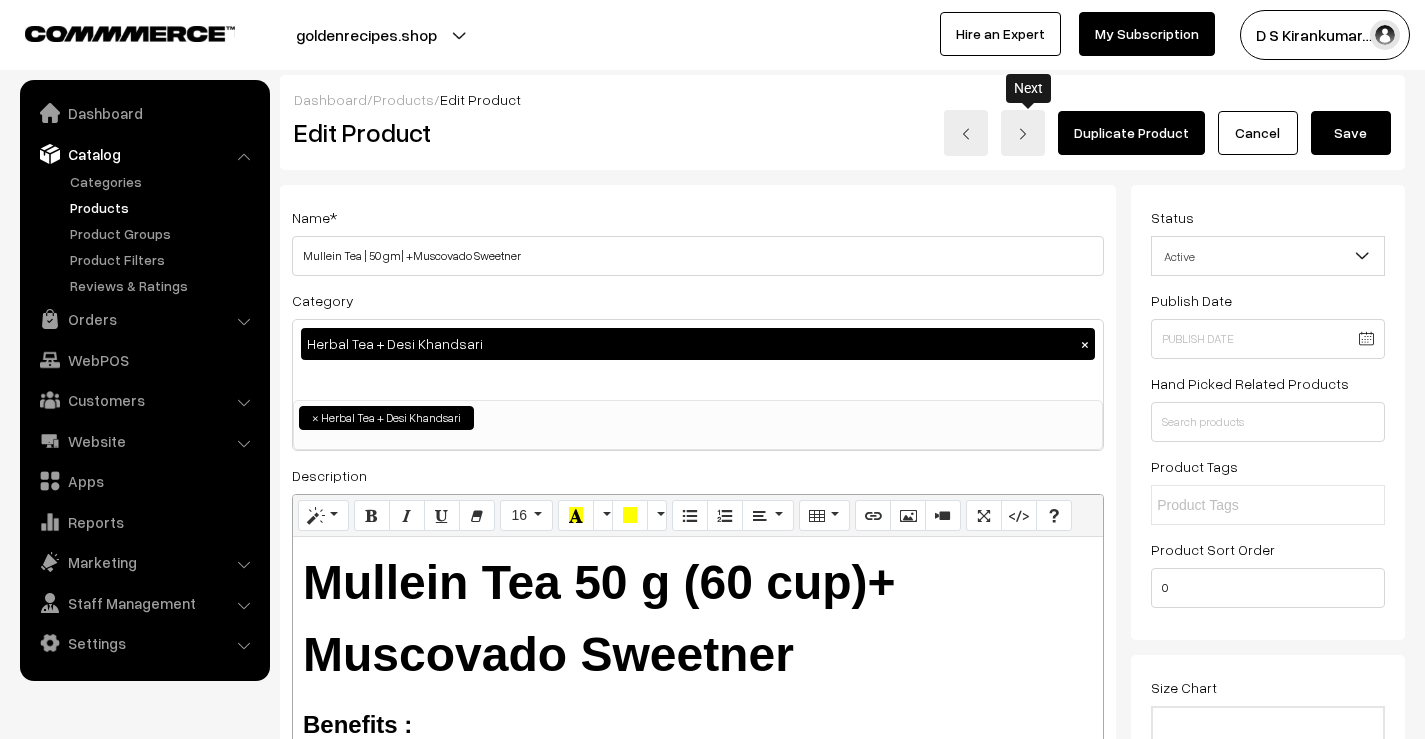 click at bounding box center (1023, 133) 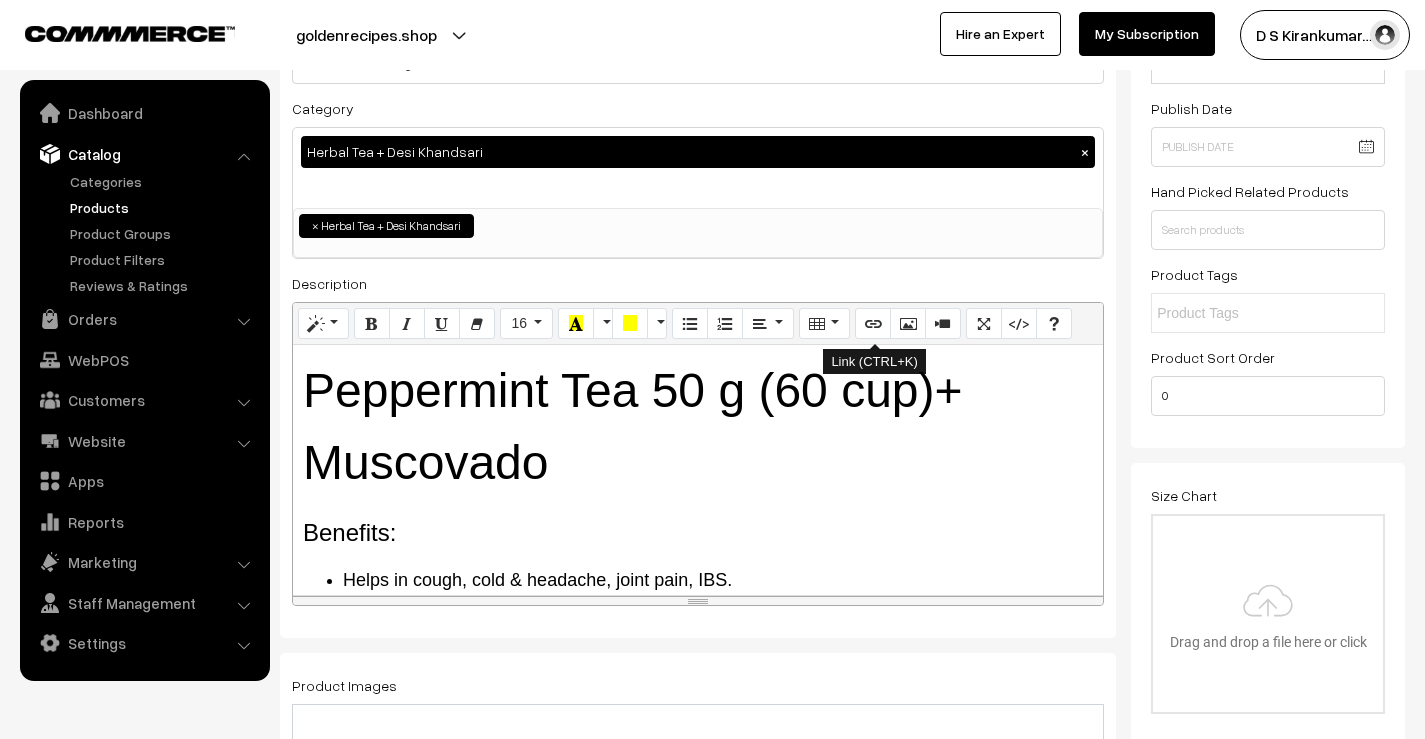 scroll, scrollTop: 200, scrollLeft: 0, axis: vertical 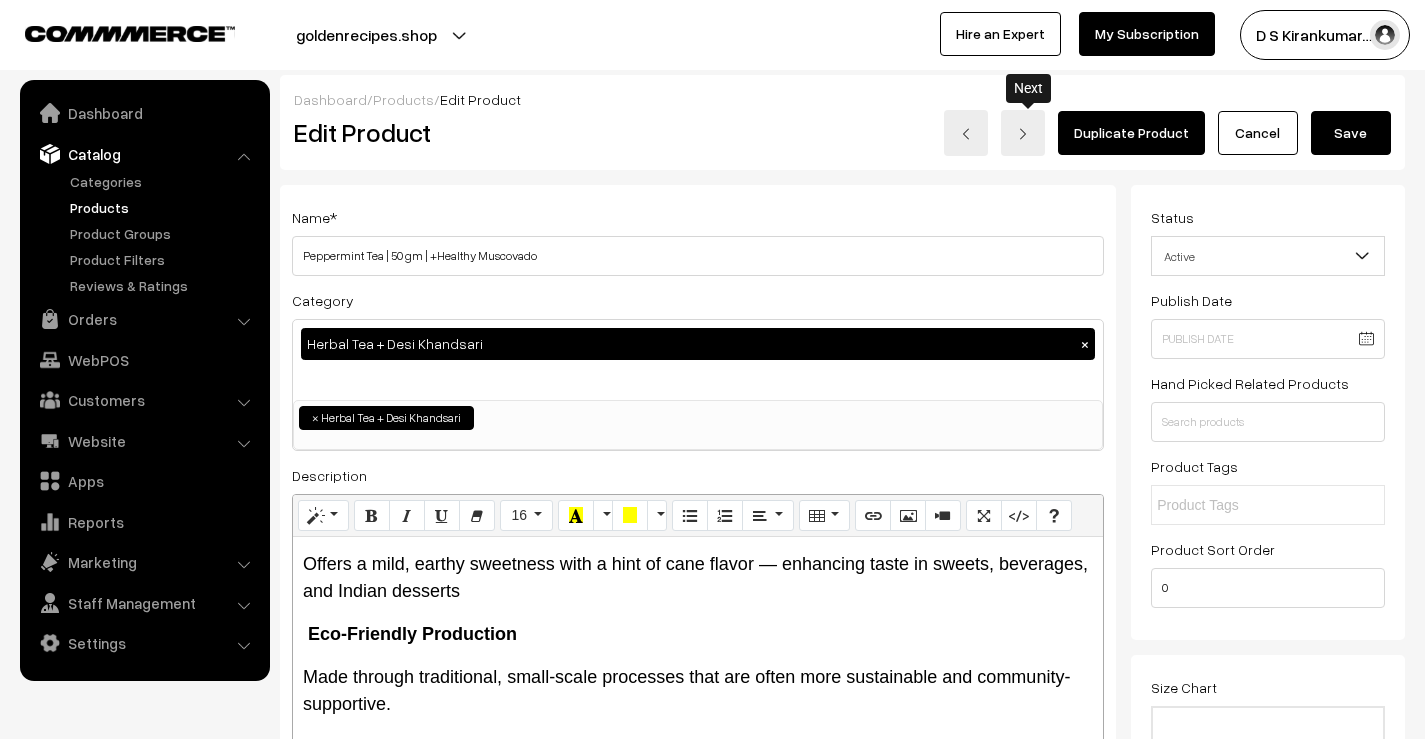 click at bounding box center (1023, 133) 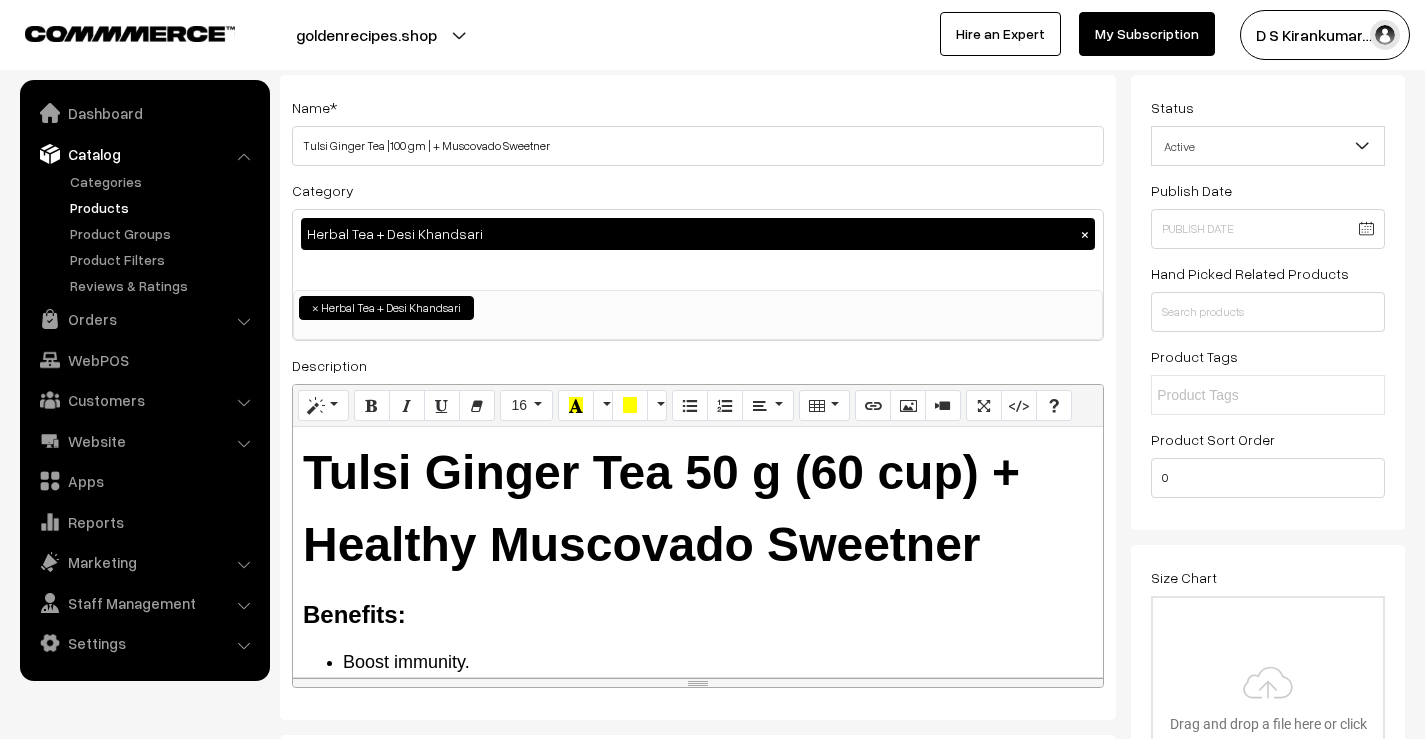 scroll, scrollTop: 0, scrollLeft: 0, axis: both 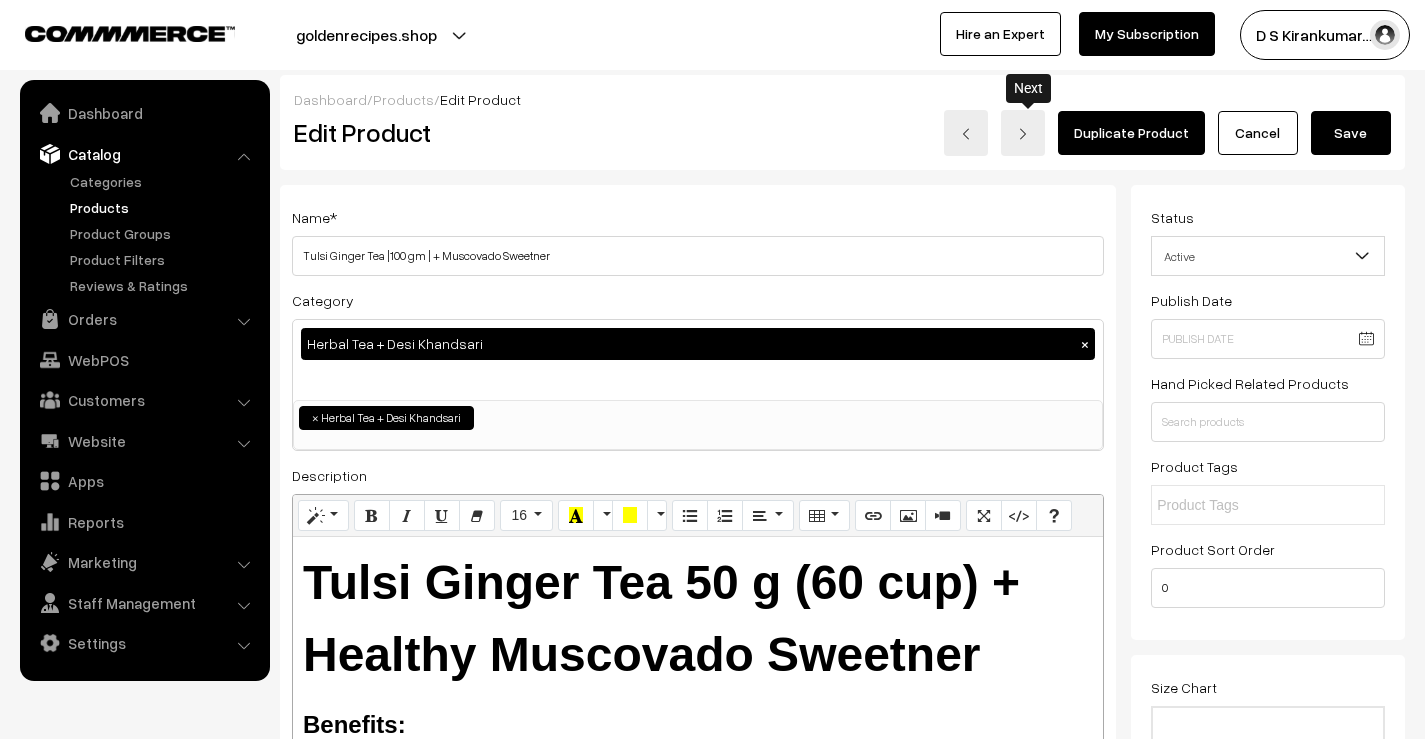 click at bounding box center [1023, 134] 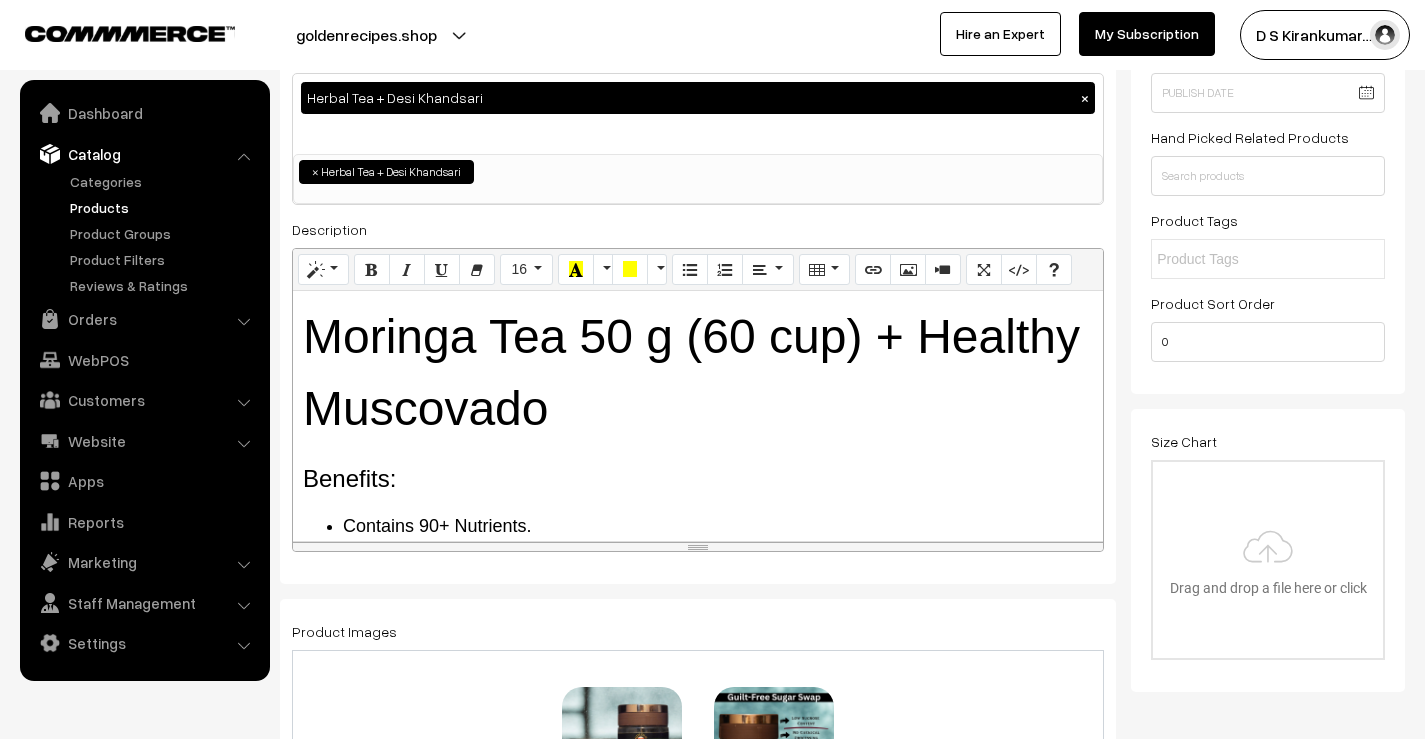 scroll, scrollTop: 0, scrollLeft: 0, axis: both 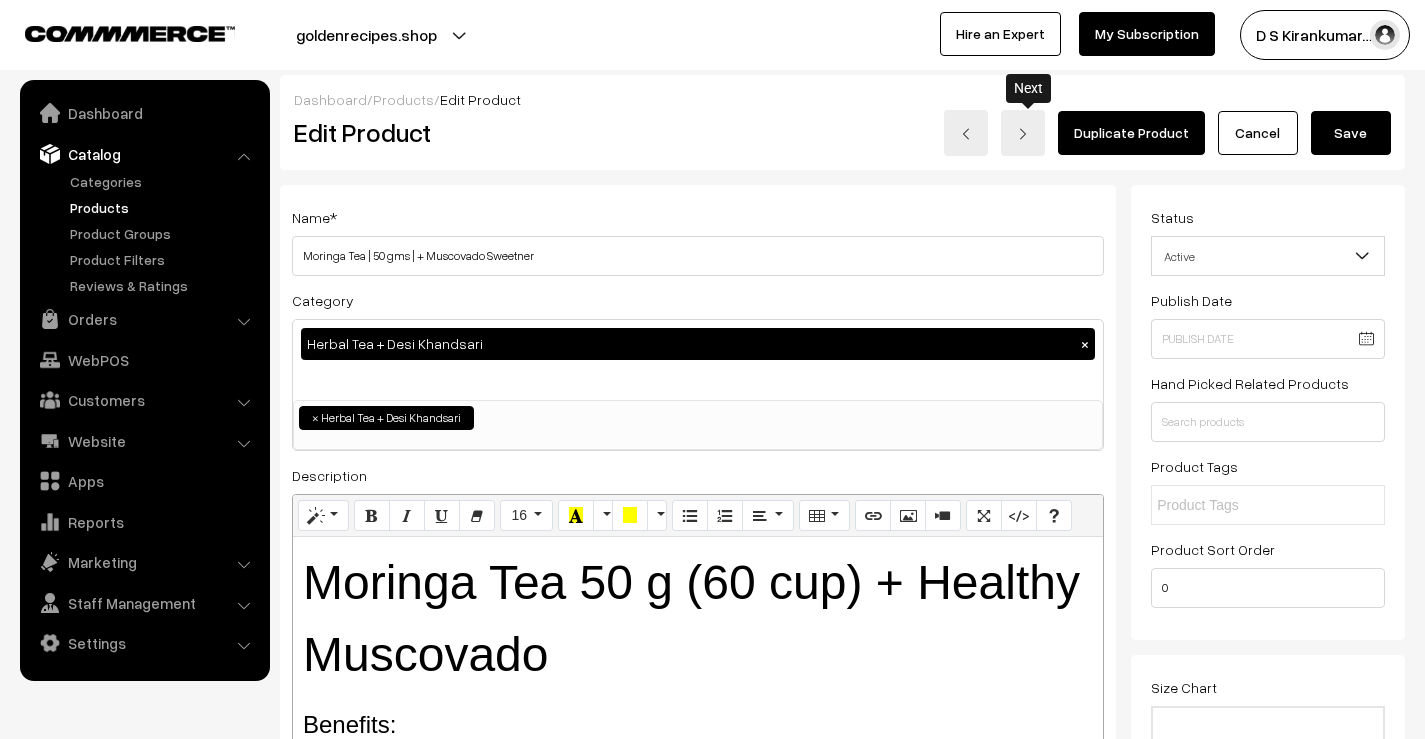 click at bounding box center (1023, 133) 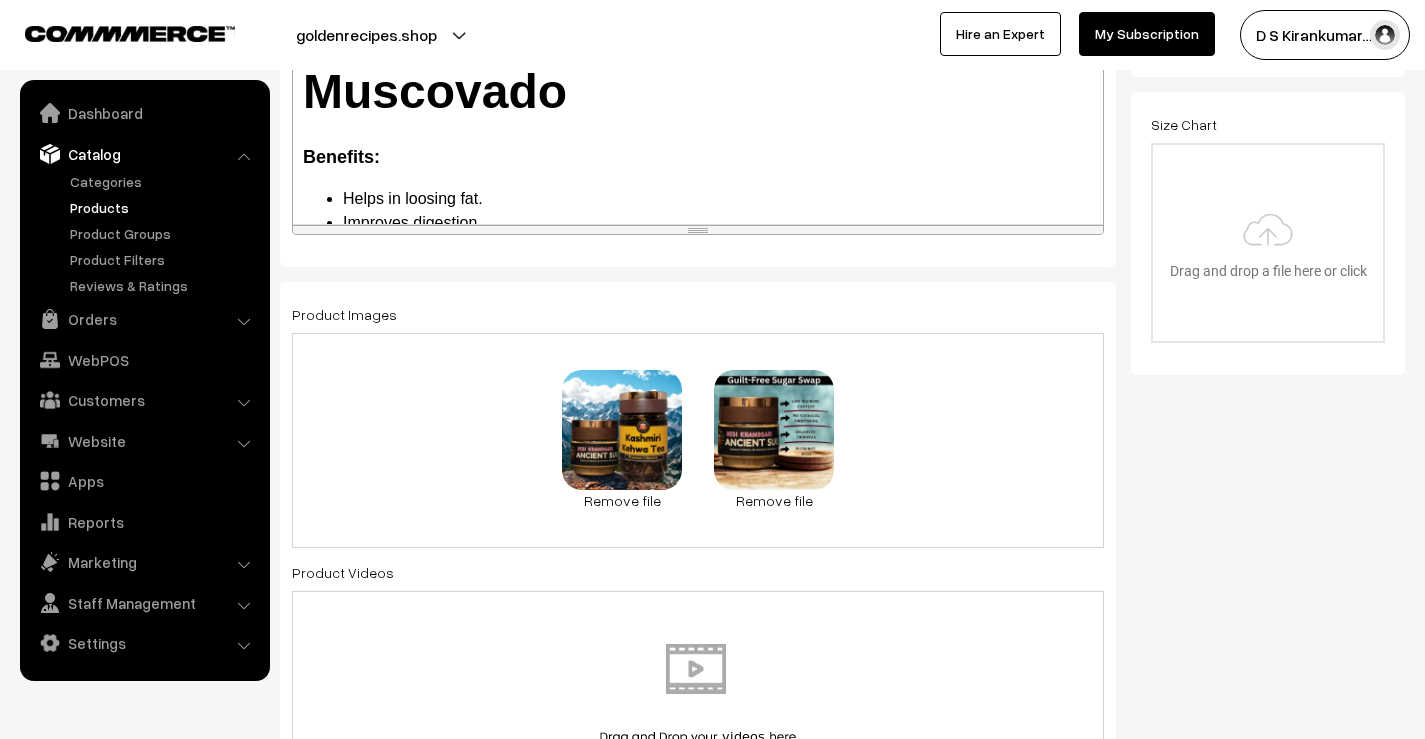 scroll, scrollTop: 0, scrollLeft: 0, axis: both 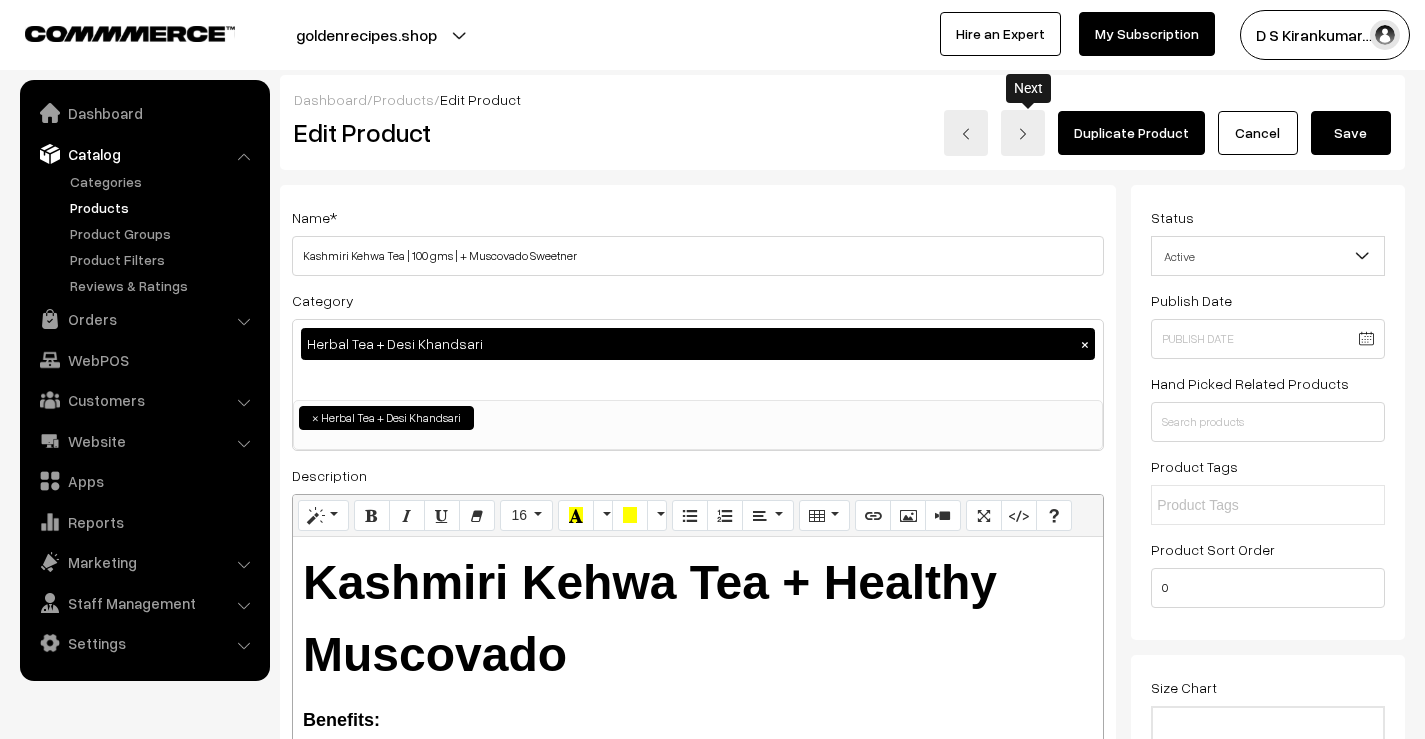click at bounding box center (1023, 133) 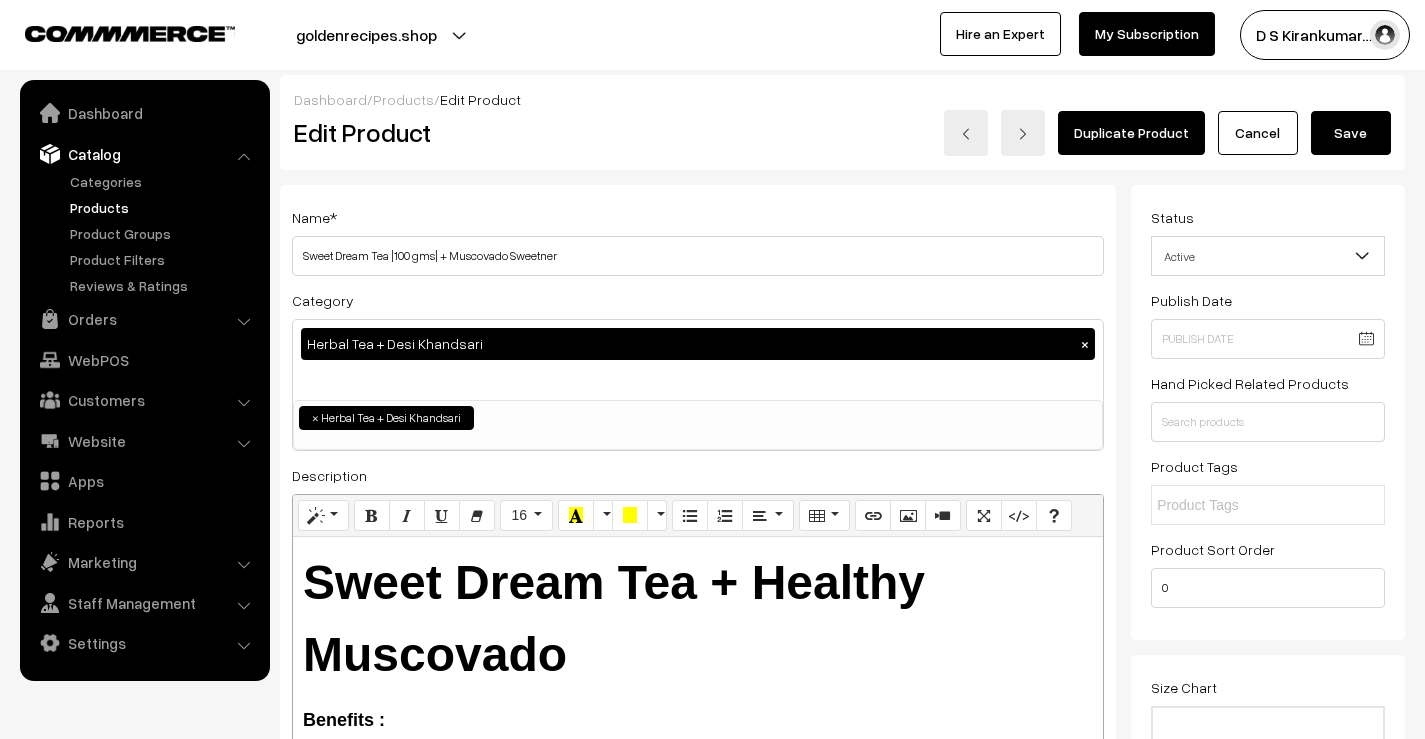scroll, scrollTop: 0, scrollLeft: 0, axis: both 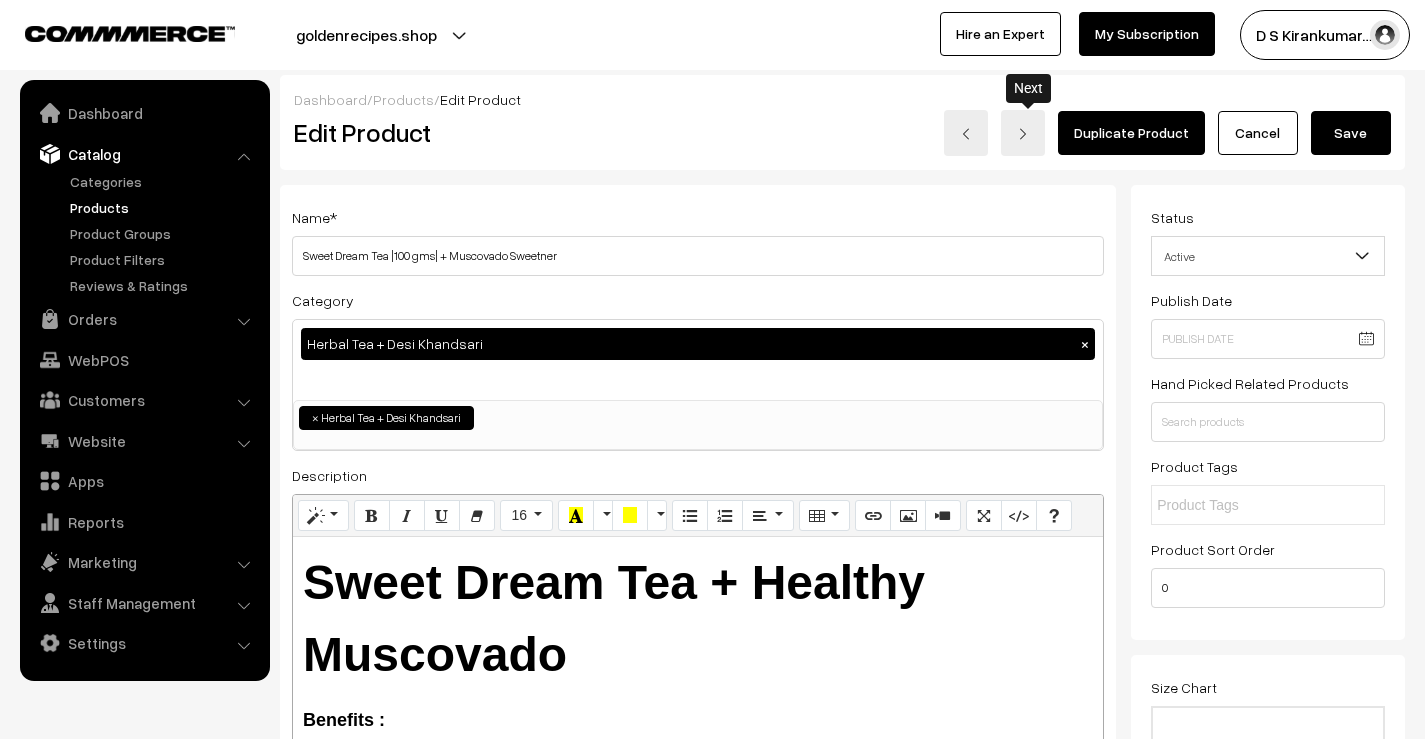 click at bounding box center [1023, 133] 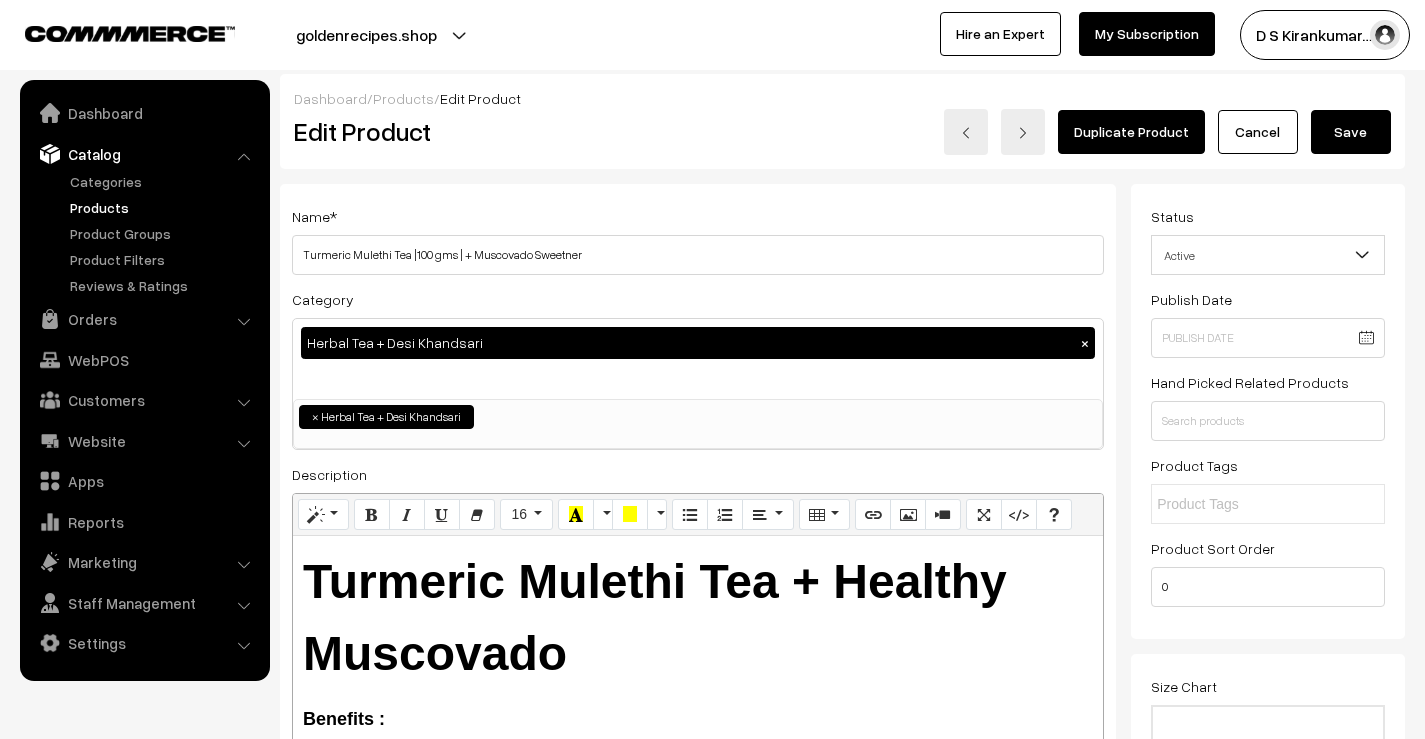 scroll, scrollTop: 0, scrollLeft: 0, axis: both 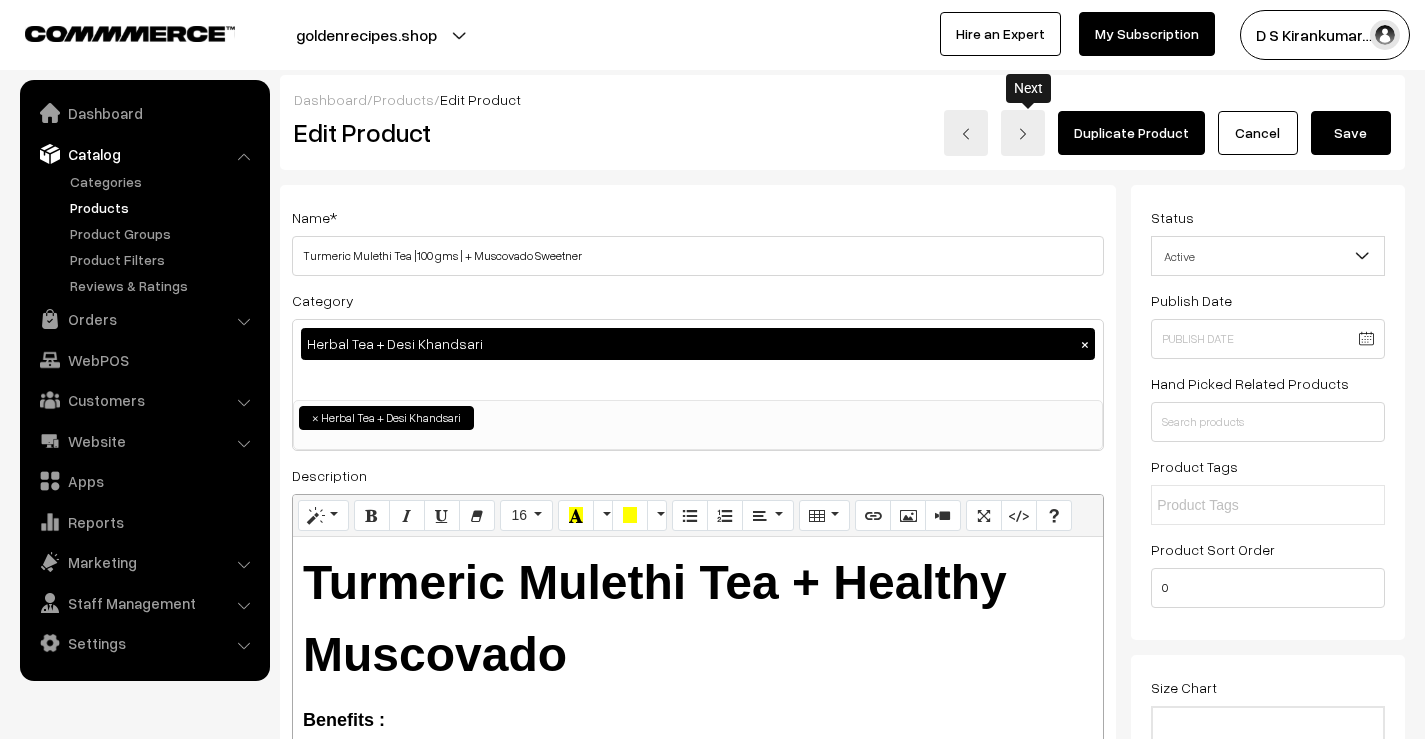 click at bounding box center [1023, 133] 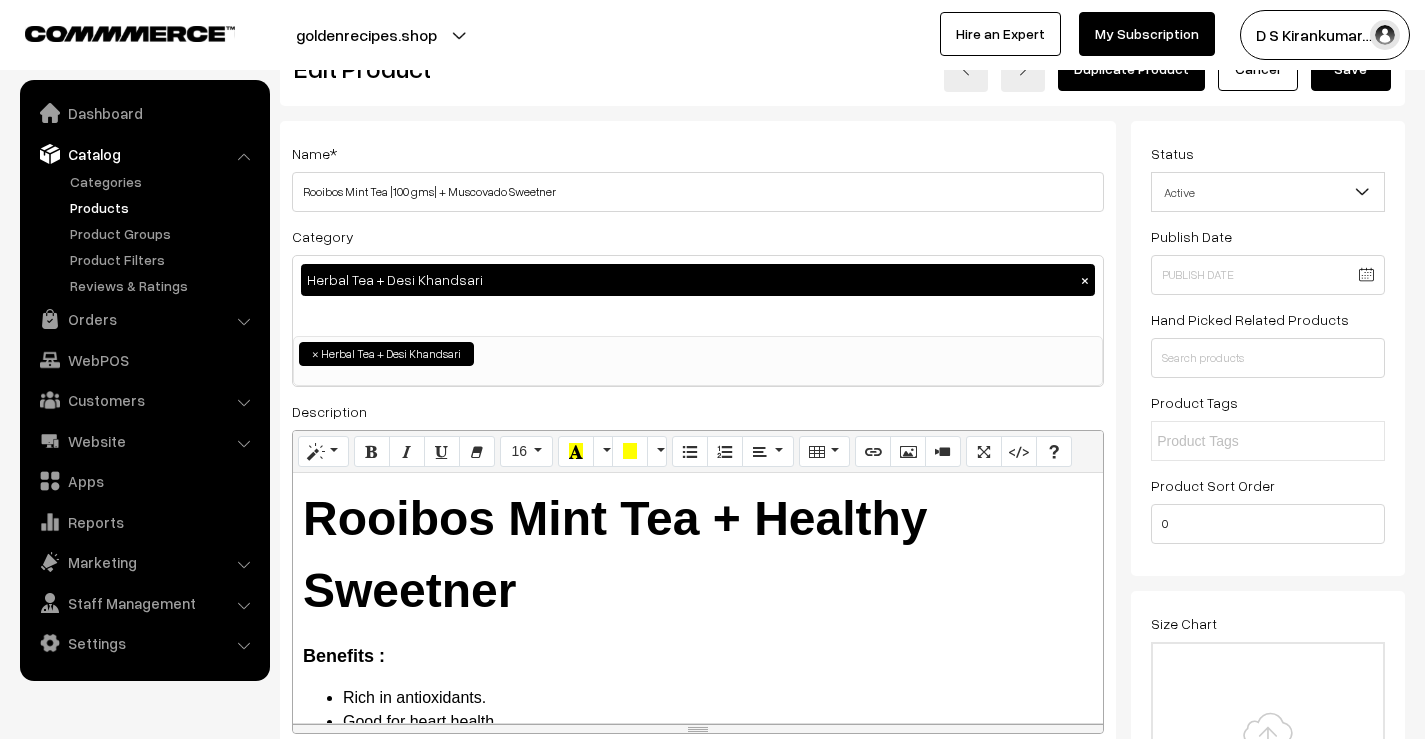 scroll, scrollTop: 100, scrollLeft: 0, axis: vertical 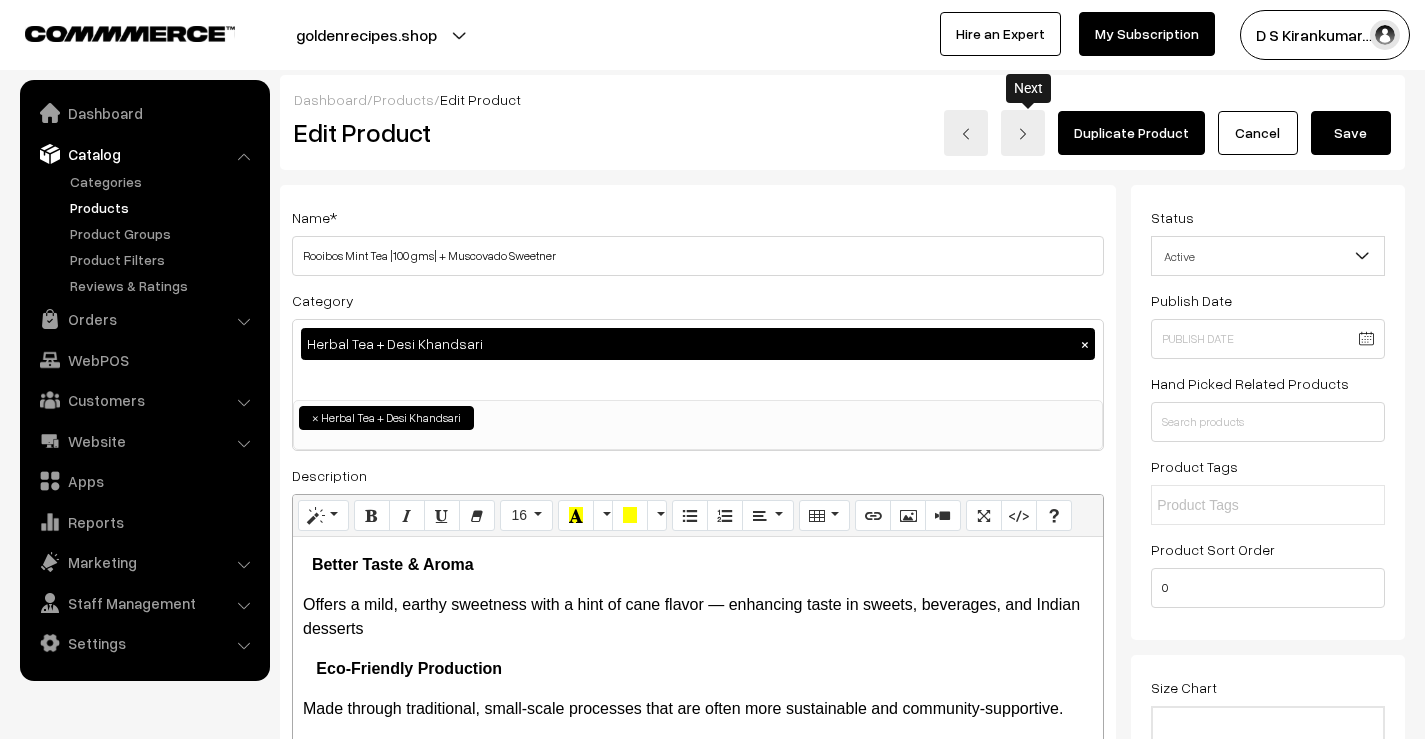 click at bounding box center [1023, 133] 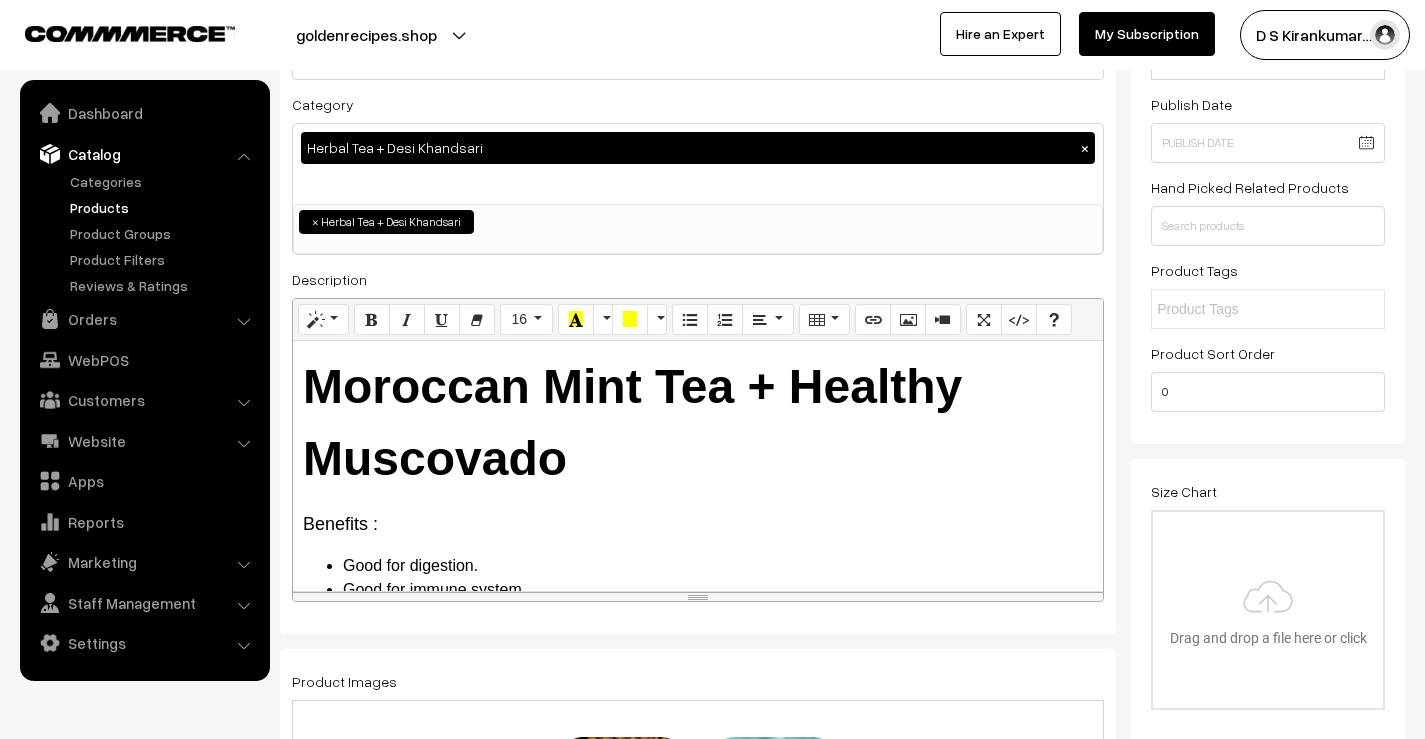 scroll, scrollTop: 0, scrollLeft: 0, axis: both 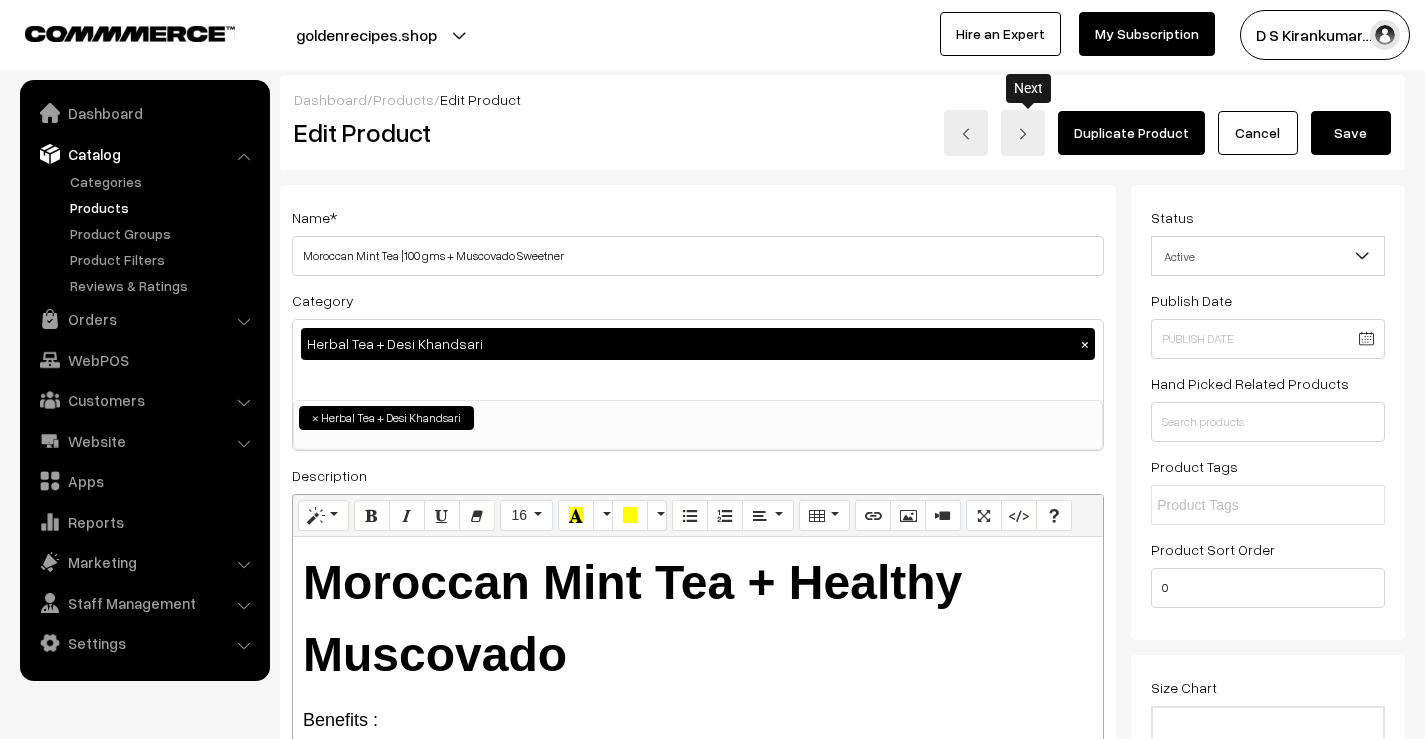 click at bounding box center (1023, 133) 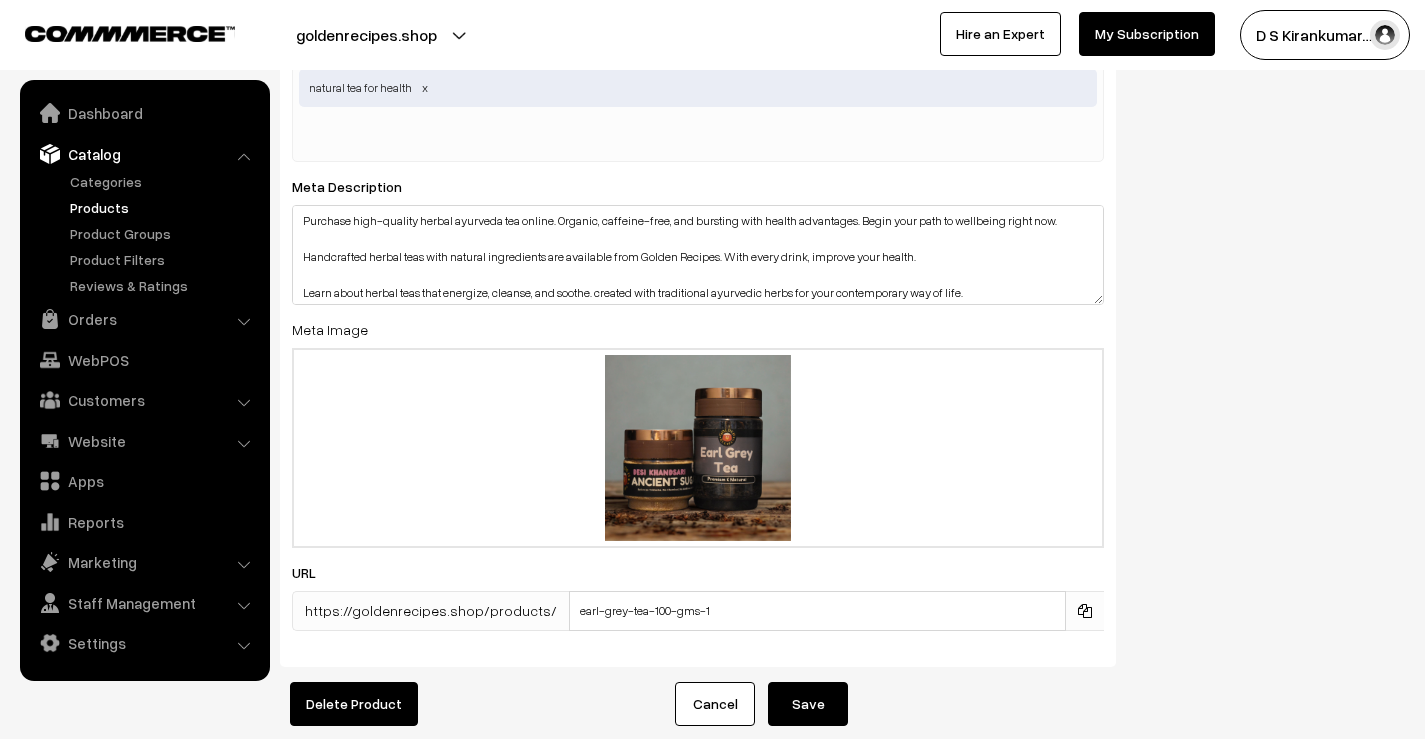 scroll, scrollTop: 4047, scrollLeft: 0, axis: vertical 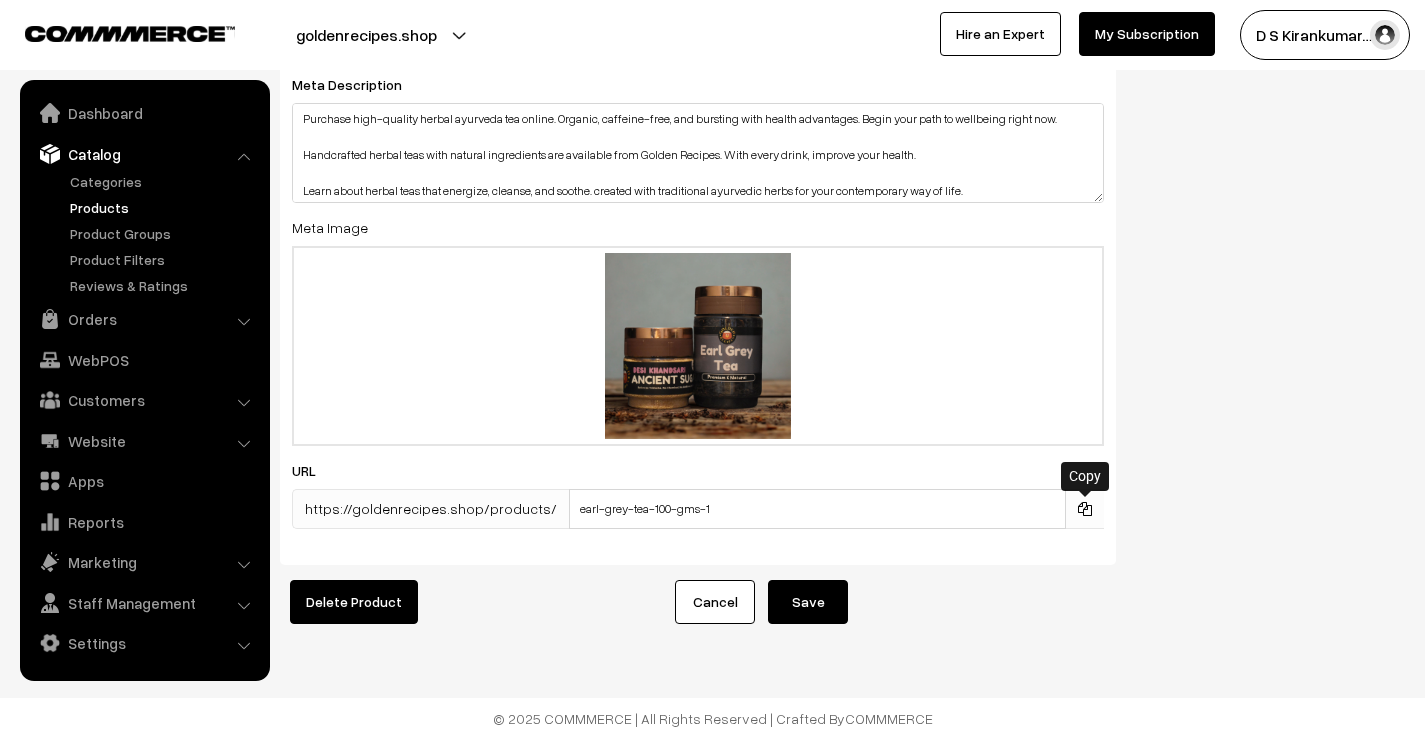 click at bounding box center [1085, 509] 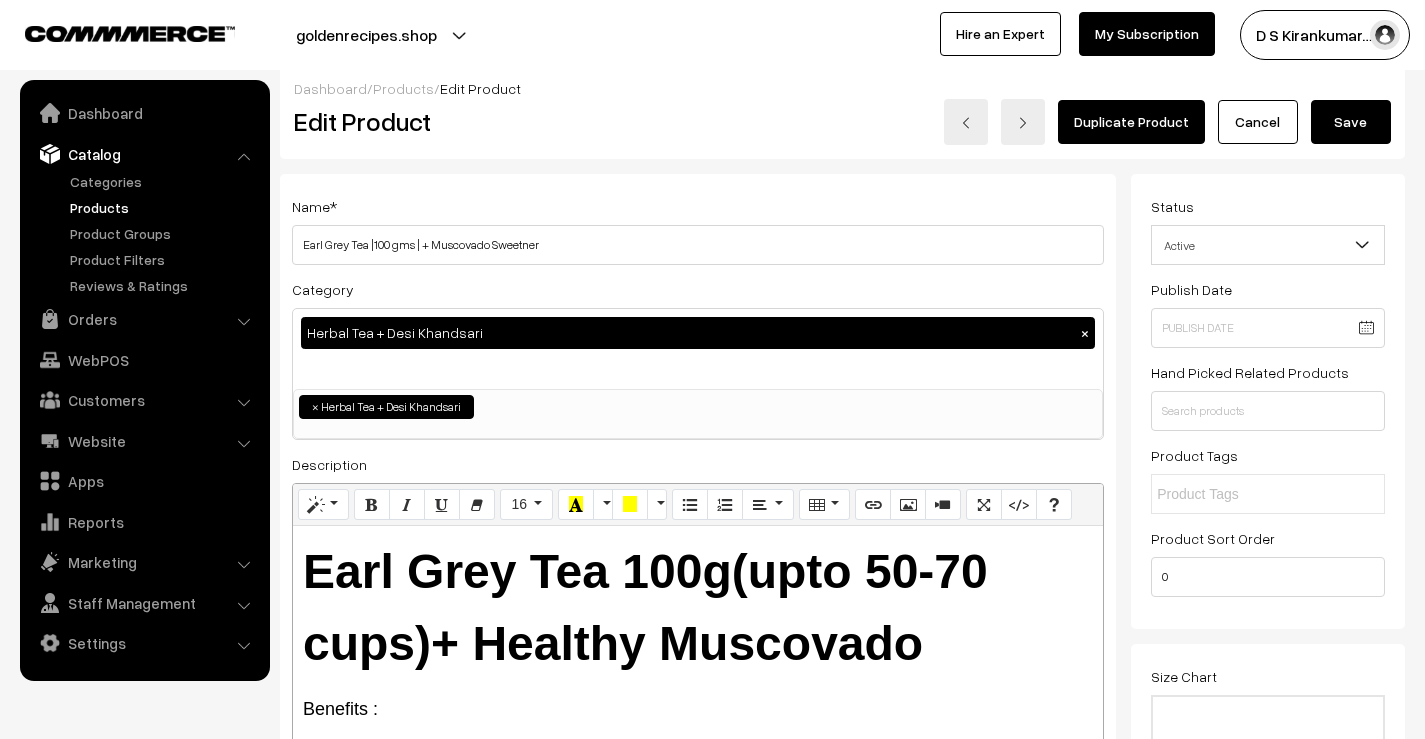 scroll, scrollTop: 0, scrollLeft: 0, axis: both 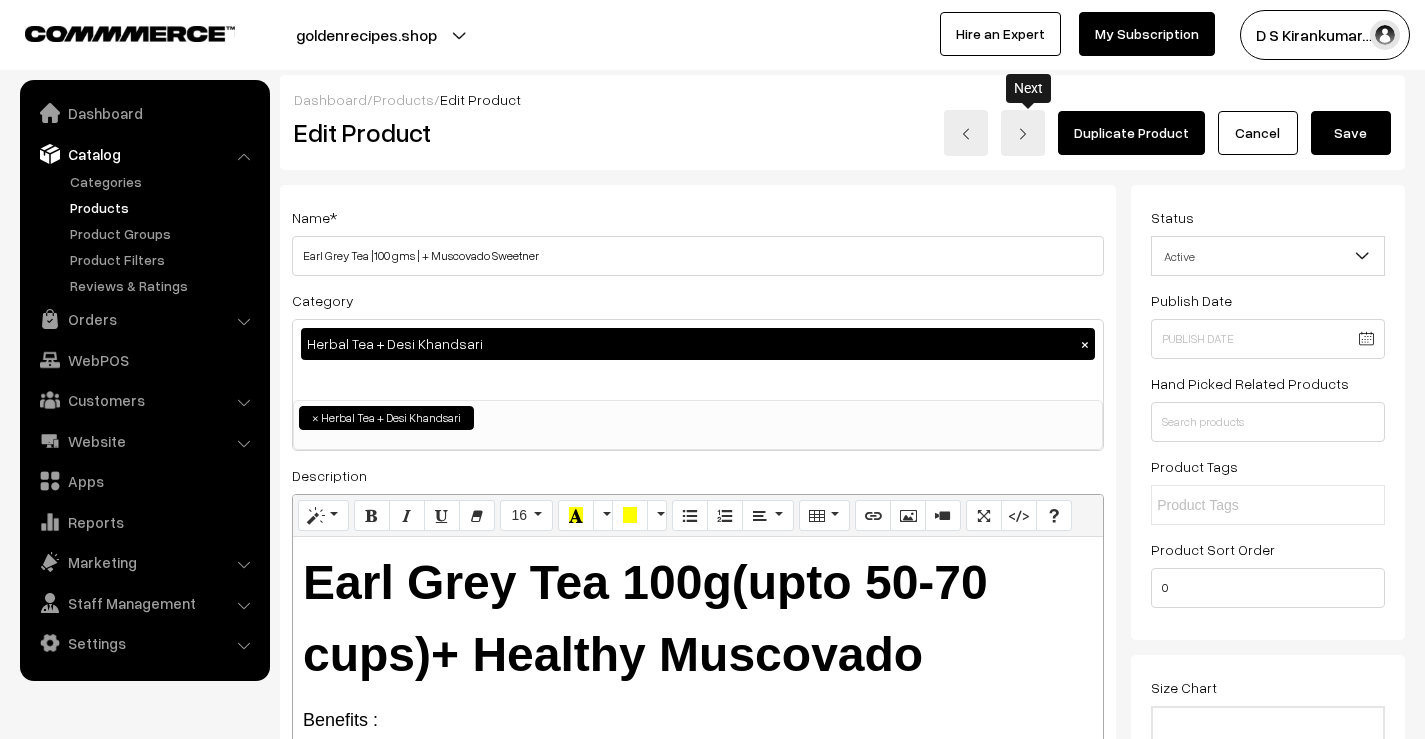 click at bounding box center (1023, 133) 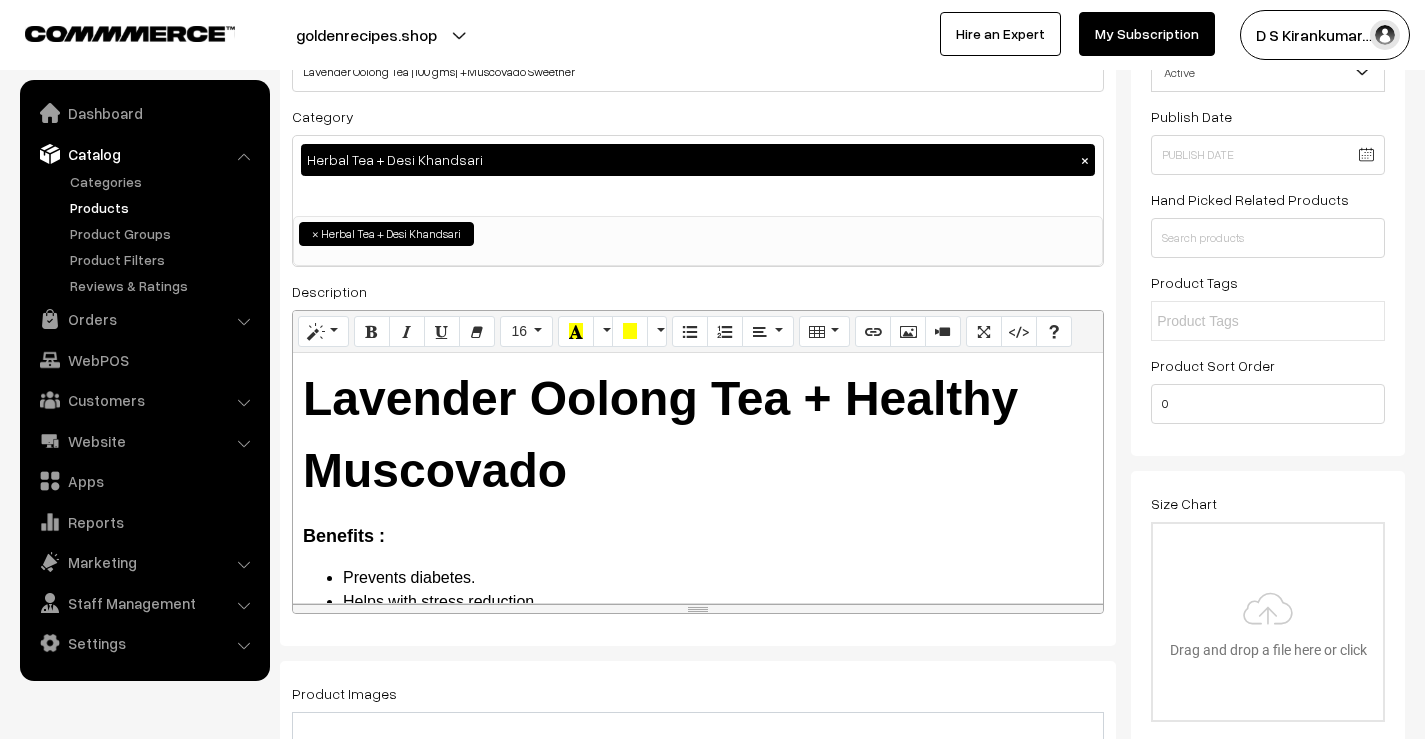 scroll, scrollTop: 500, scrollLeft: 0, axis: vertical 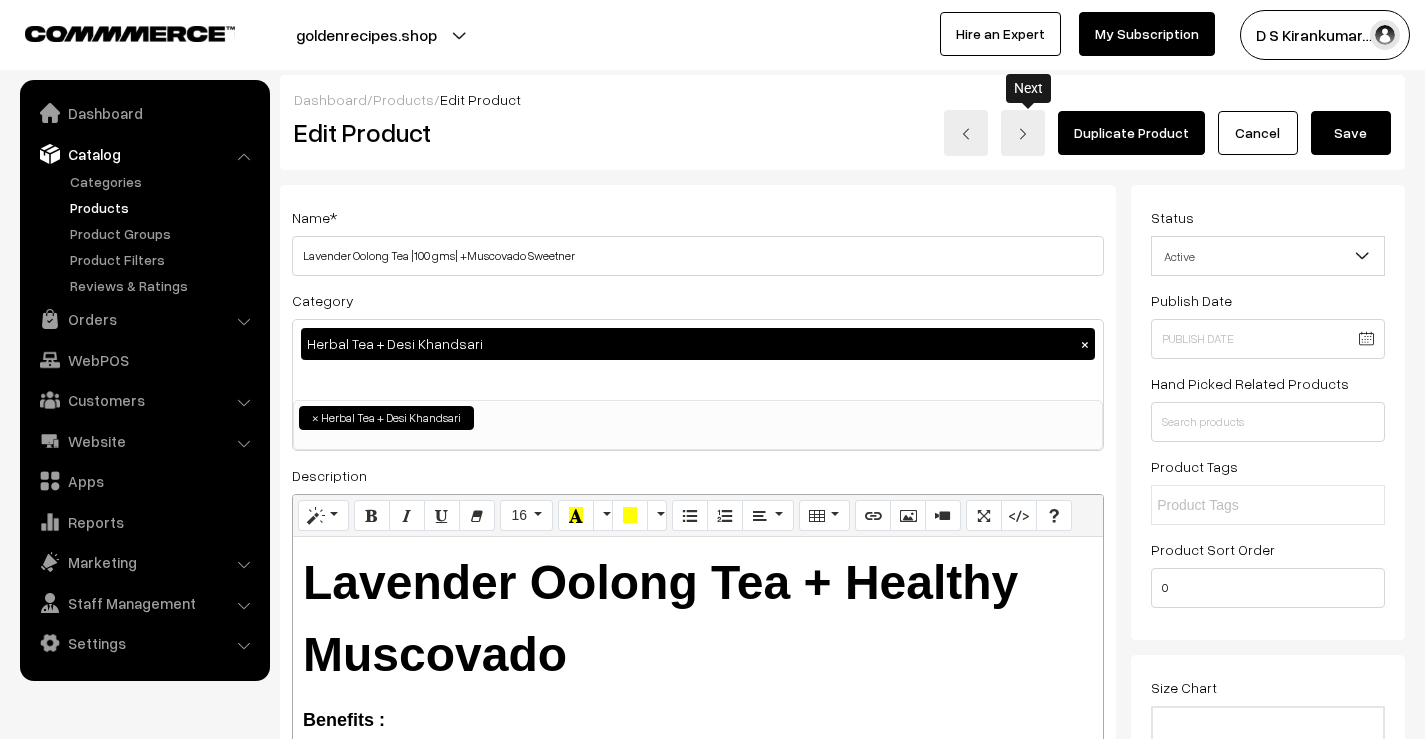 click at bounding box center [1023, 133] 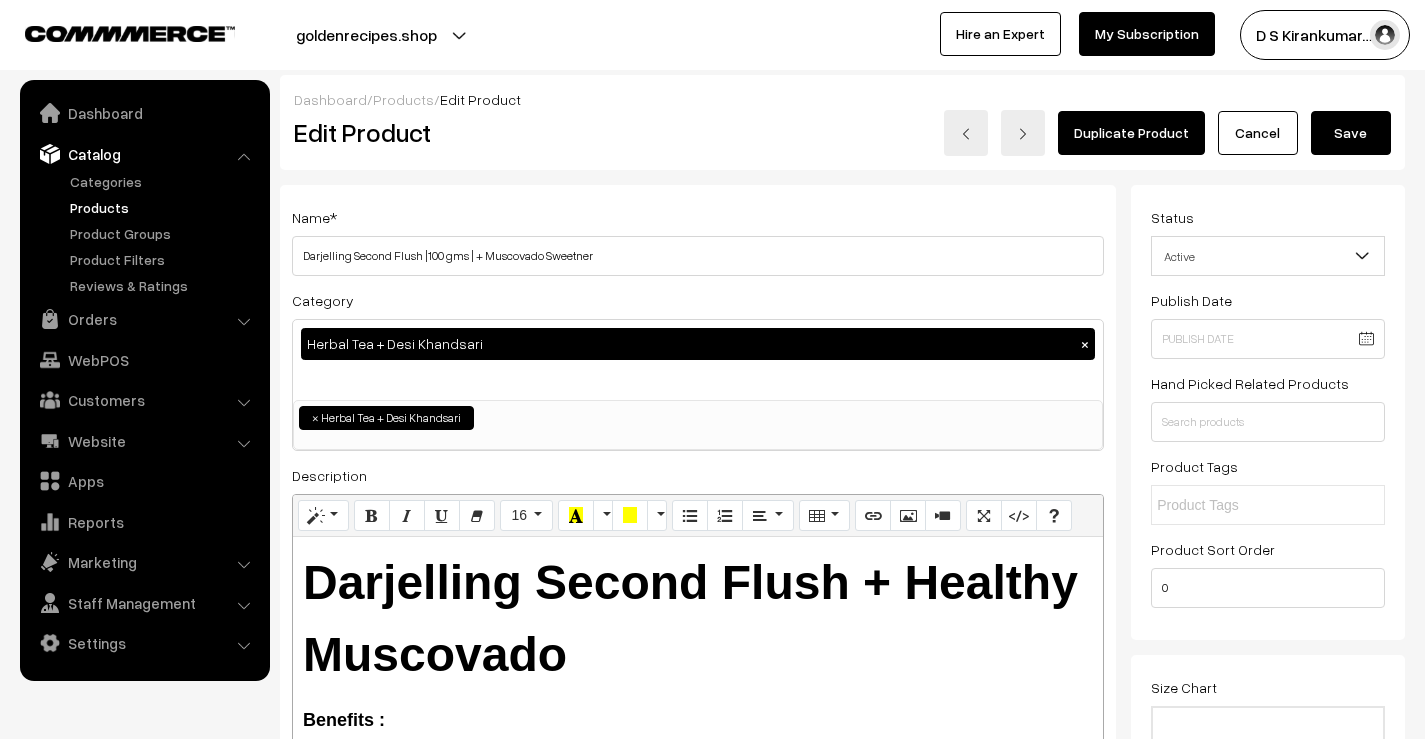 scroll, scrollTop: 400, scrollLeft: 0, axis: vertical 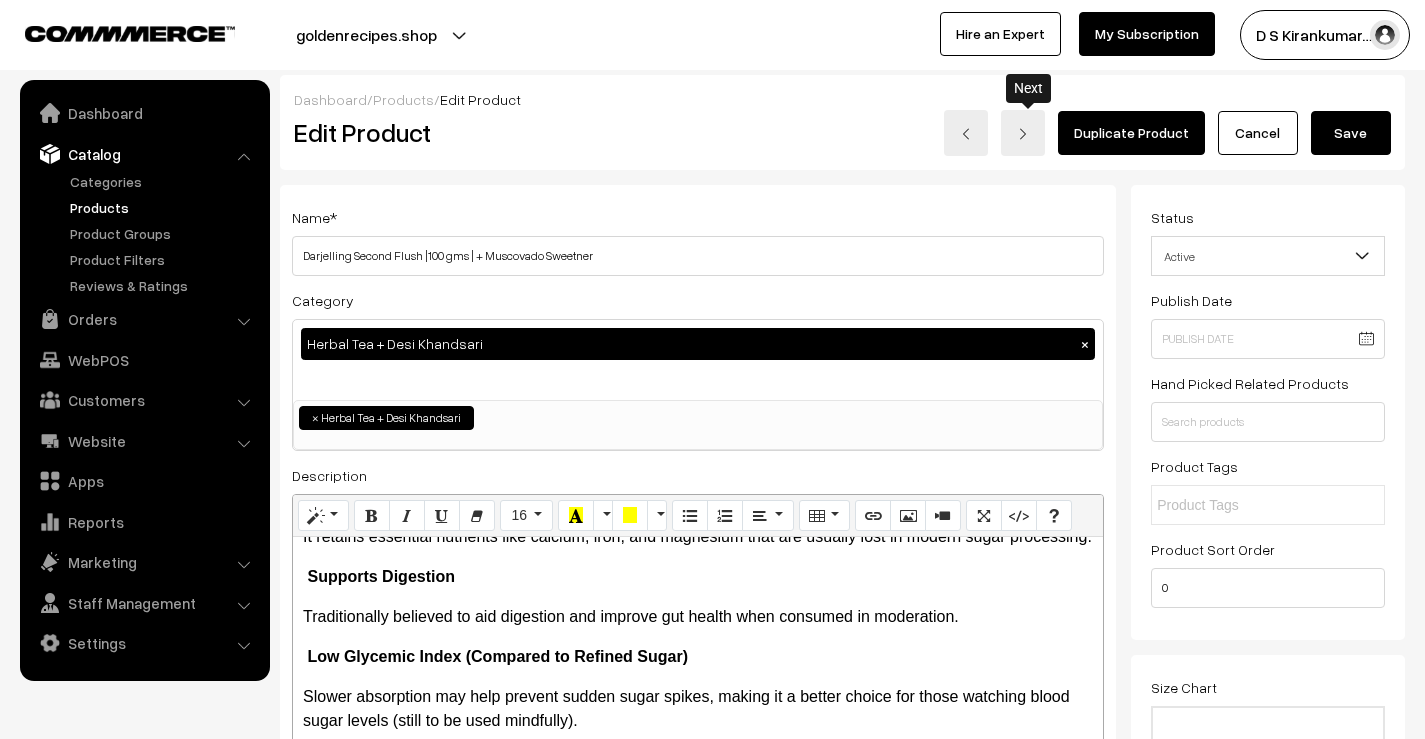 click at bounding box center (1023, 133) 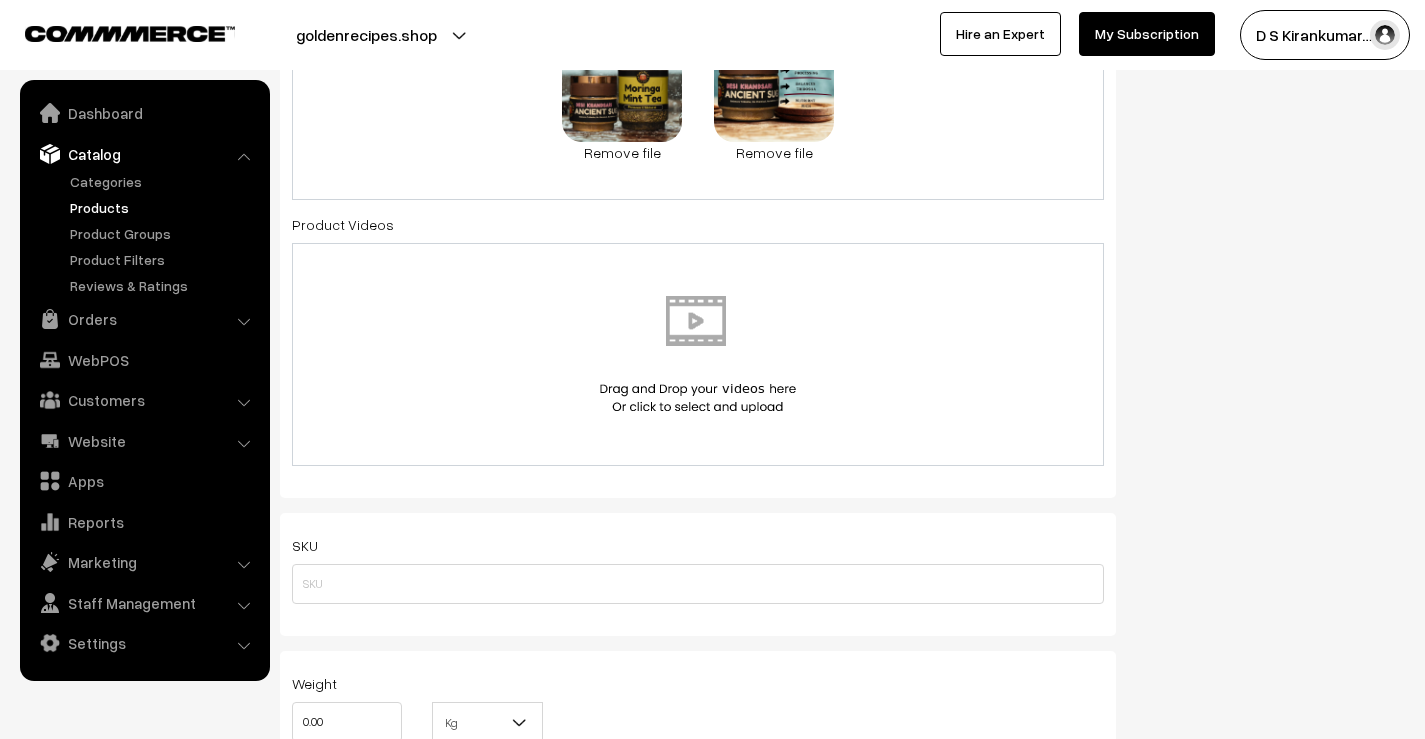 scroll, scrollTop: 0, scrollLeft: 0, axis: both 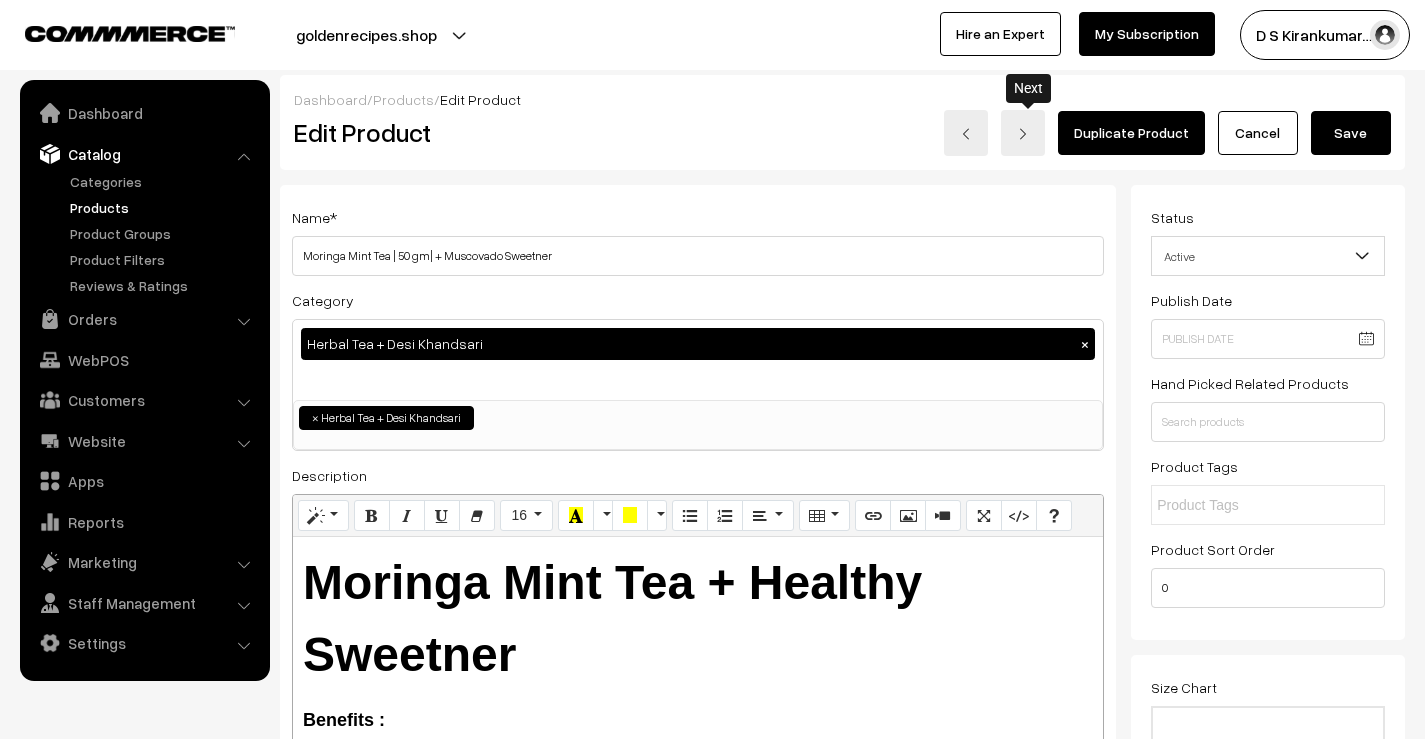 click at bounding box center (1023, 133) 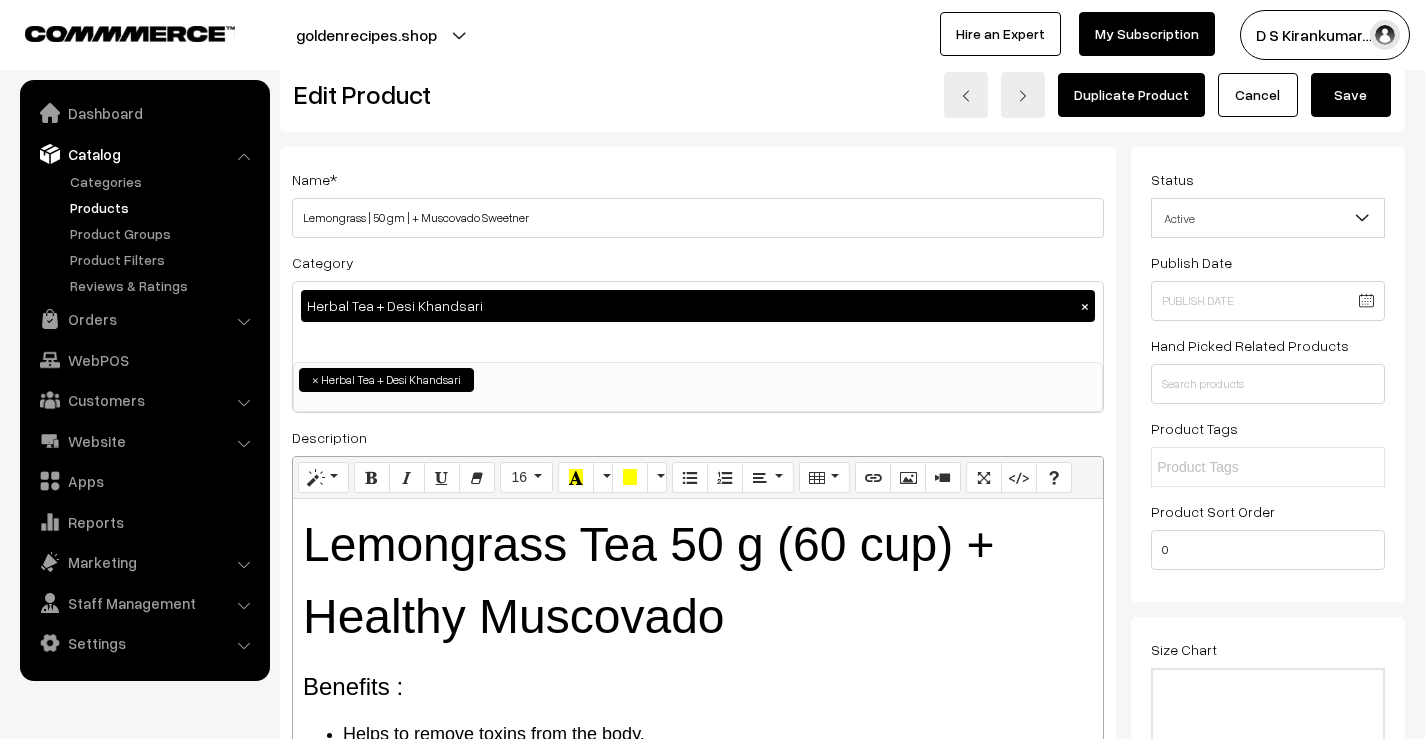 scroll, scrollTop: 0, scrollLeft: 0, axis: both 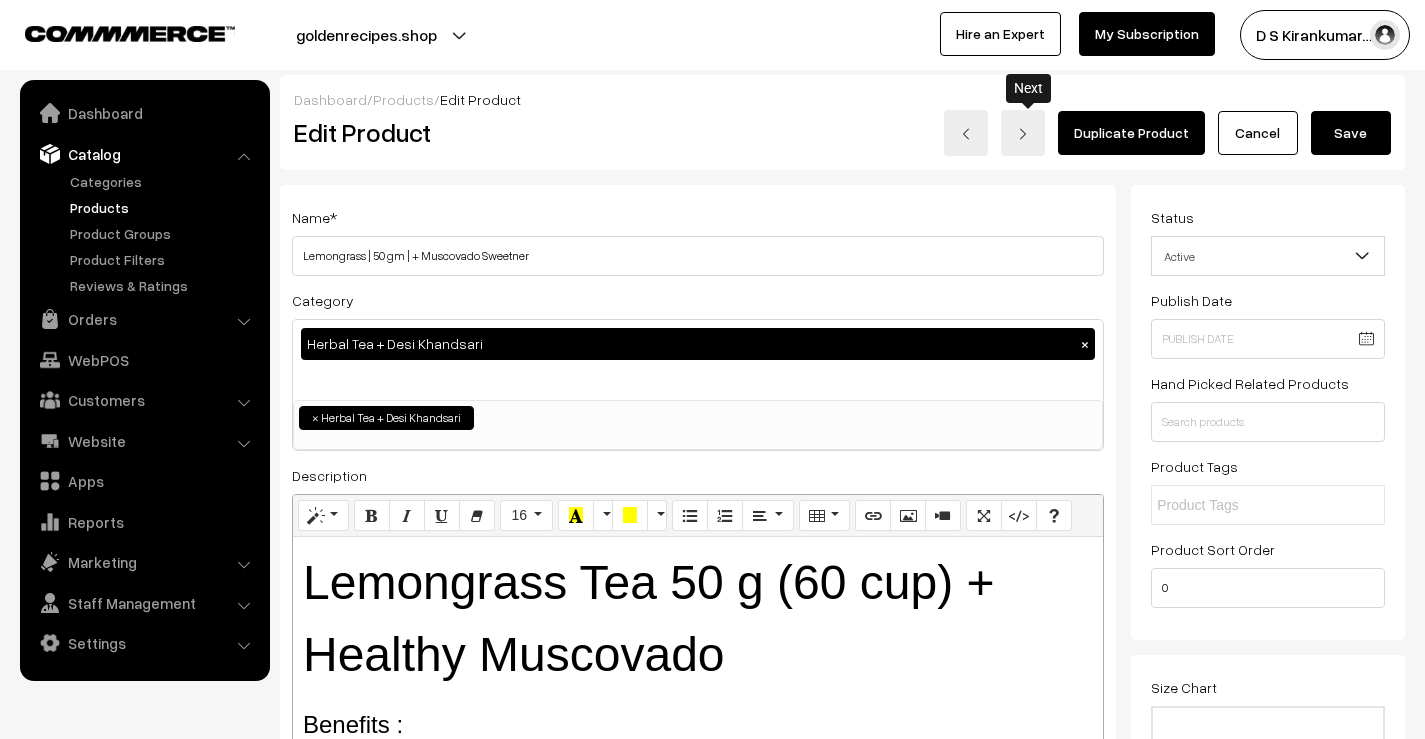 click at bounding box center [1023, 133] 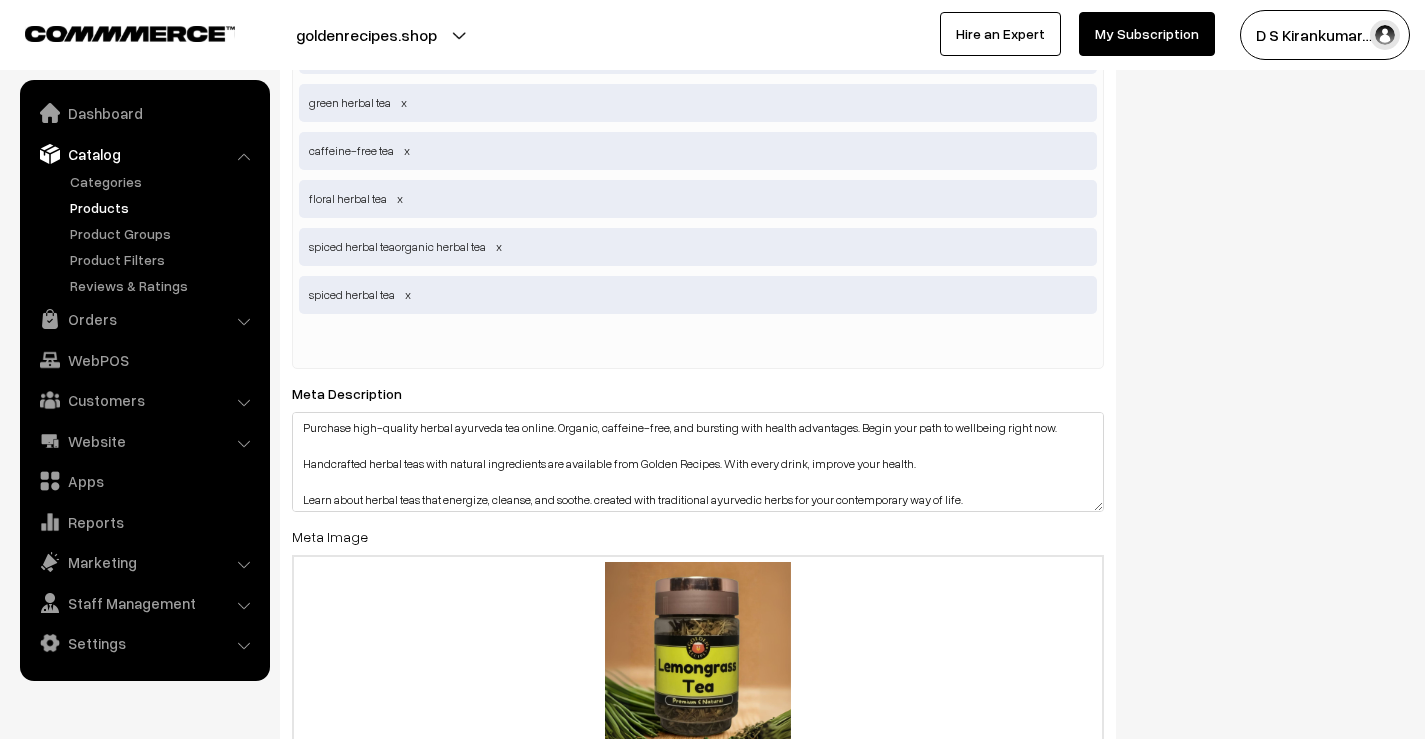scroll, scrollTop: 3300, scrollLeft: 0, axis: vertical 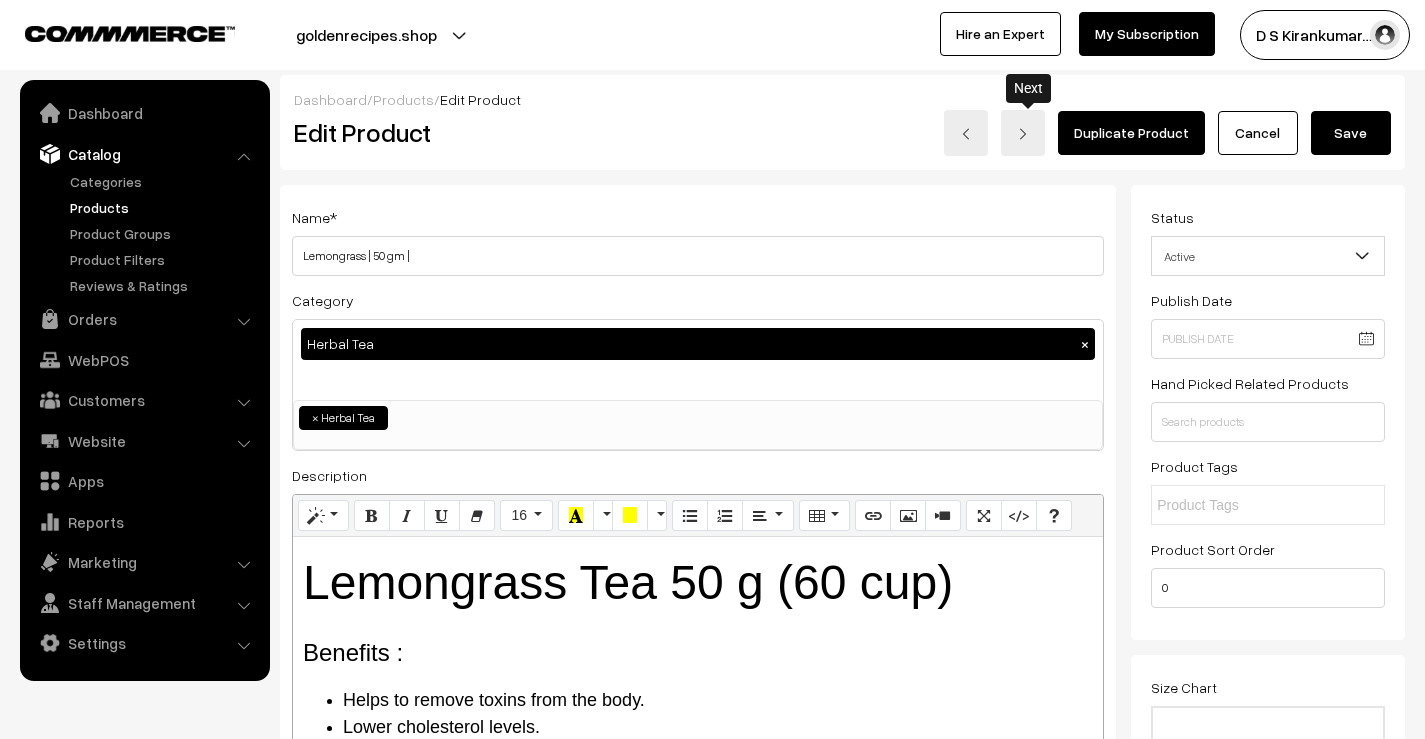 click at bounding box center (1023, 133) 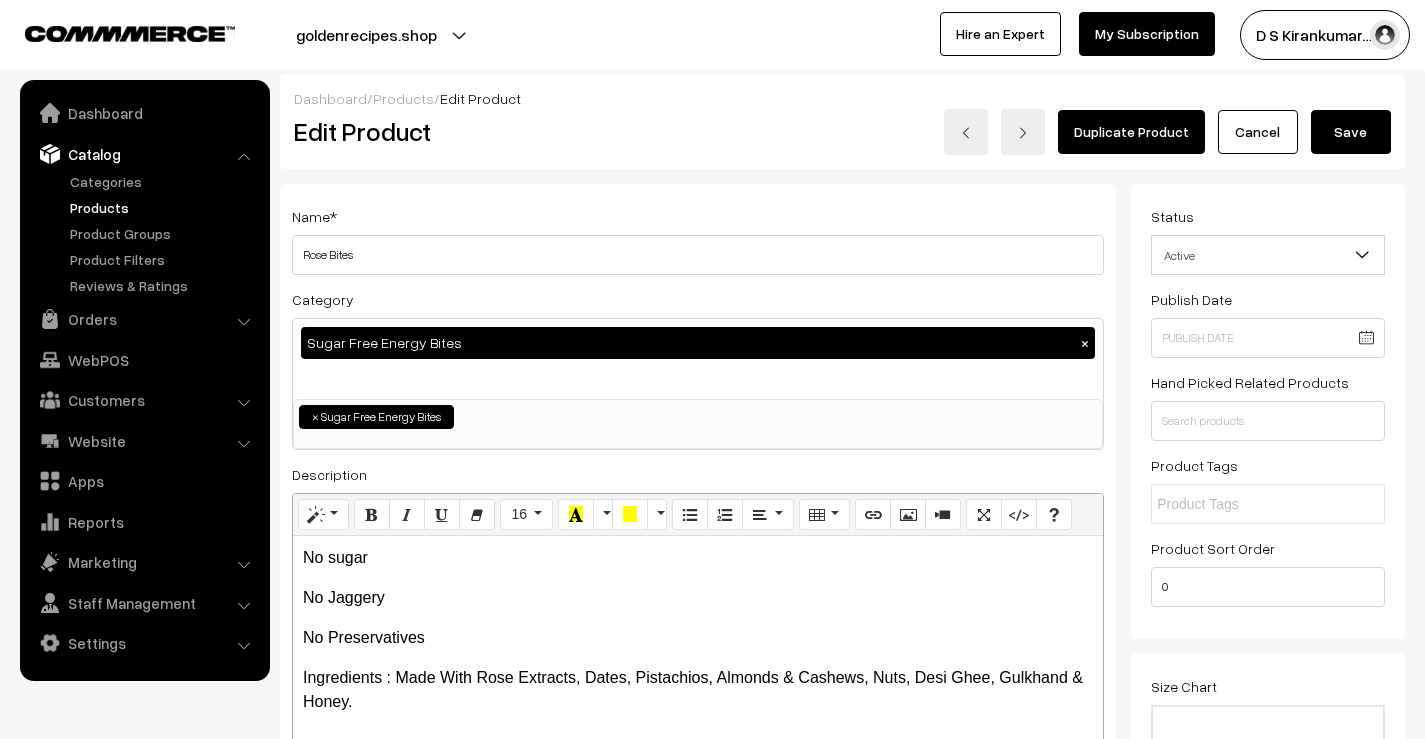 scroll, scrollTop: 0, scrollLeft: 0, axis: both 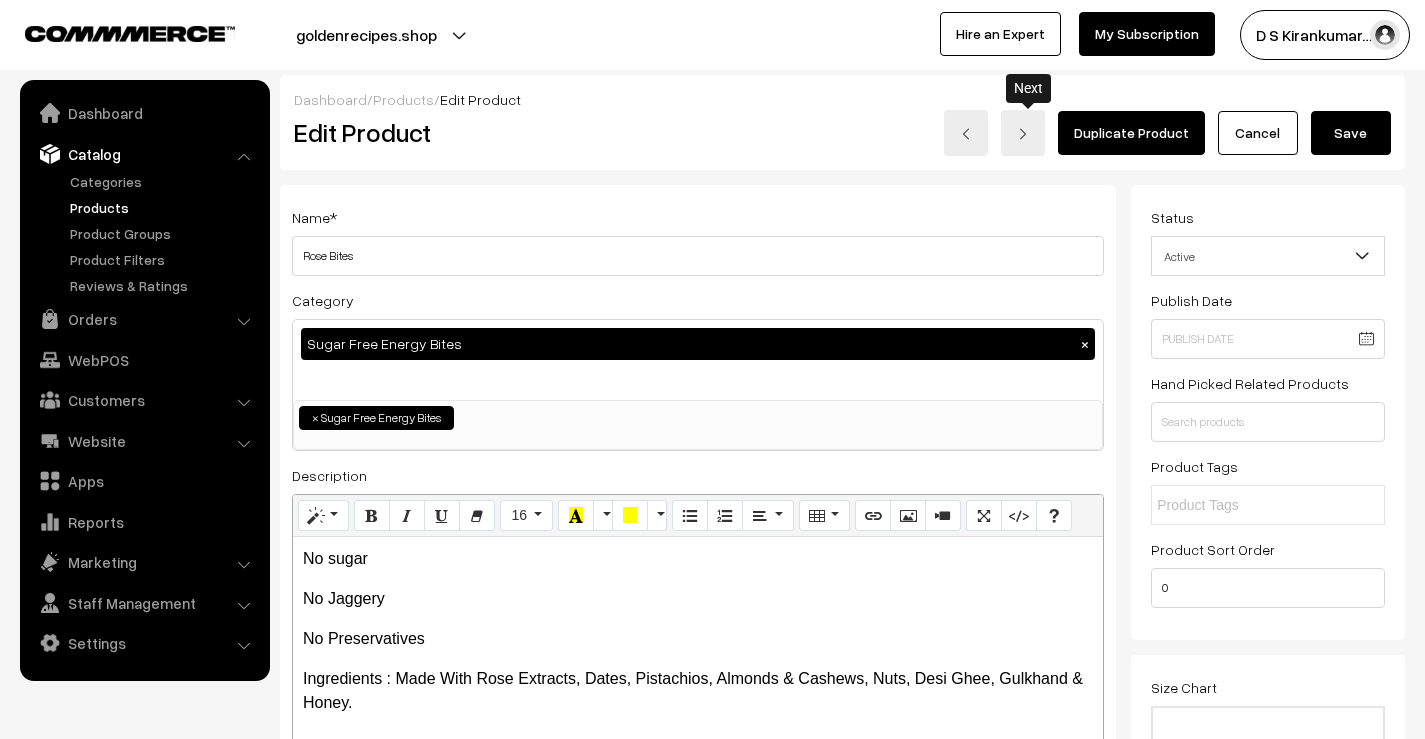 click at bounding box center [1023, 133] 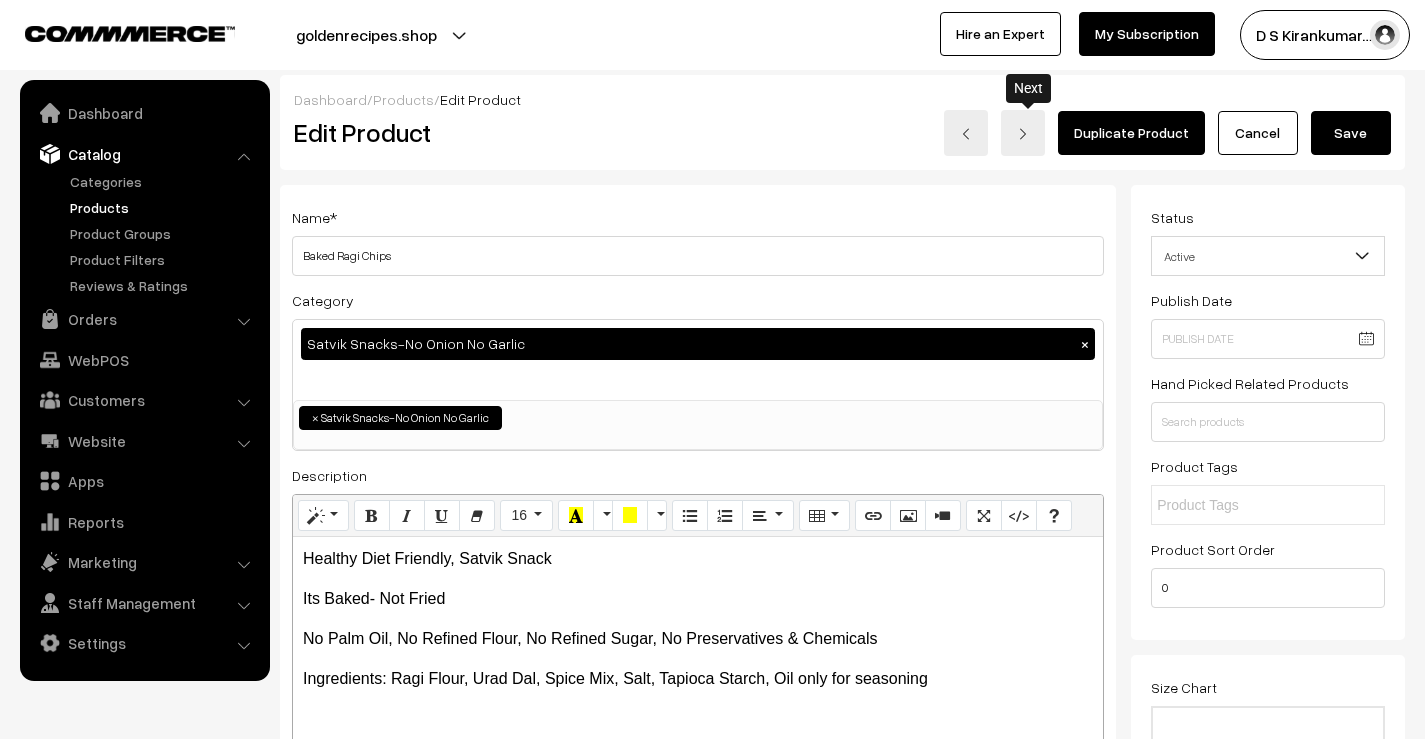 scroll, scrollTop: 0, scrollLeft: 0, axis: both 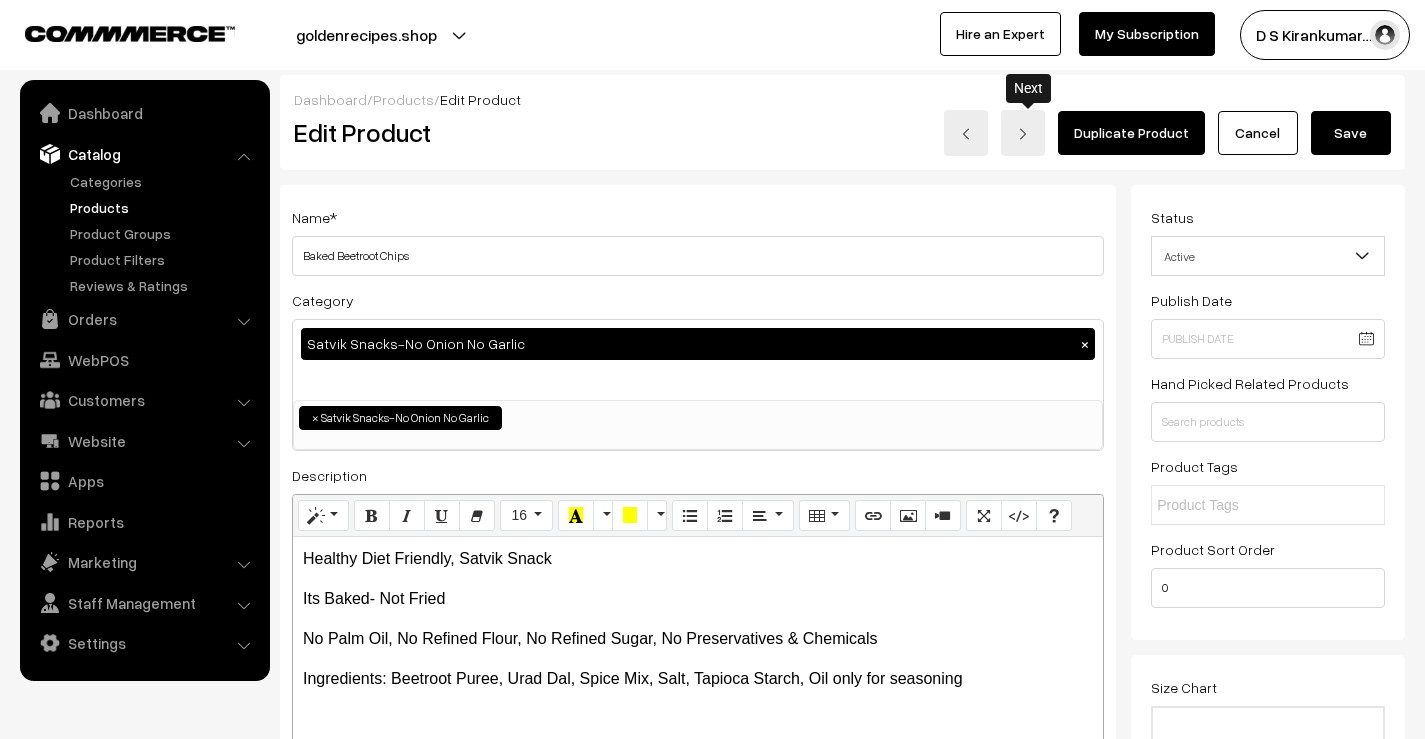 drag, startPoint x: 0, startPoint y: 0, endPoint x: 1031, endPoint y: 142, distance: 1040.7329 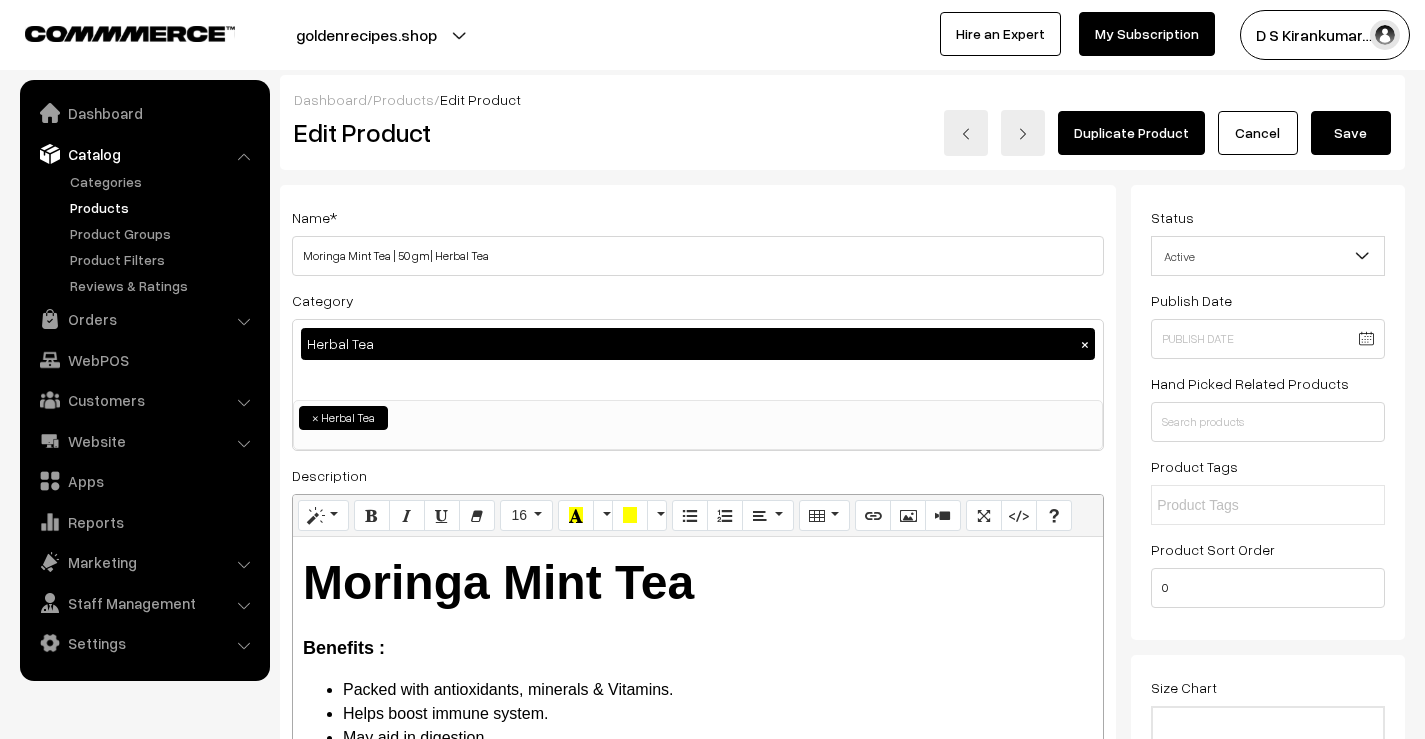 scroll, scrollTop: 0, scrollLeft: 0, axis: both 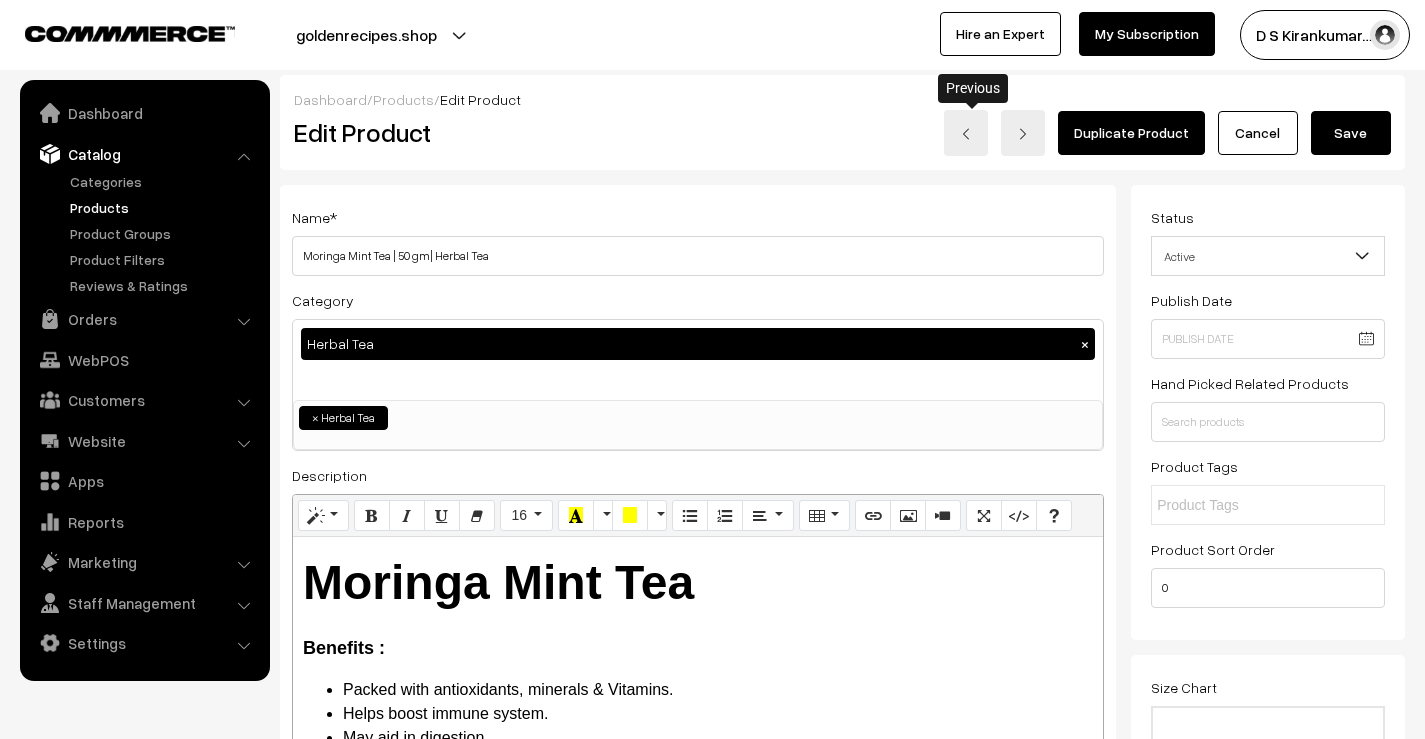 click at bounding box center (966, 133) 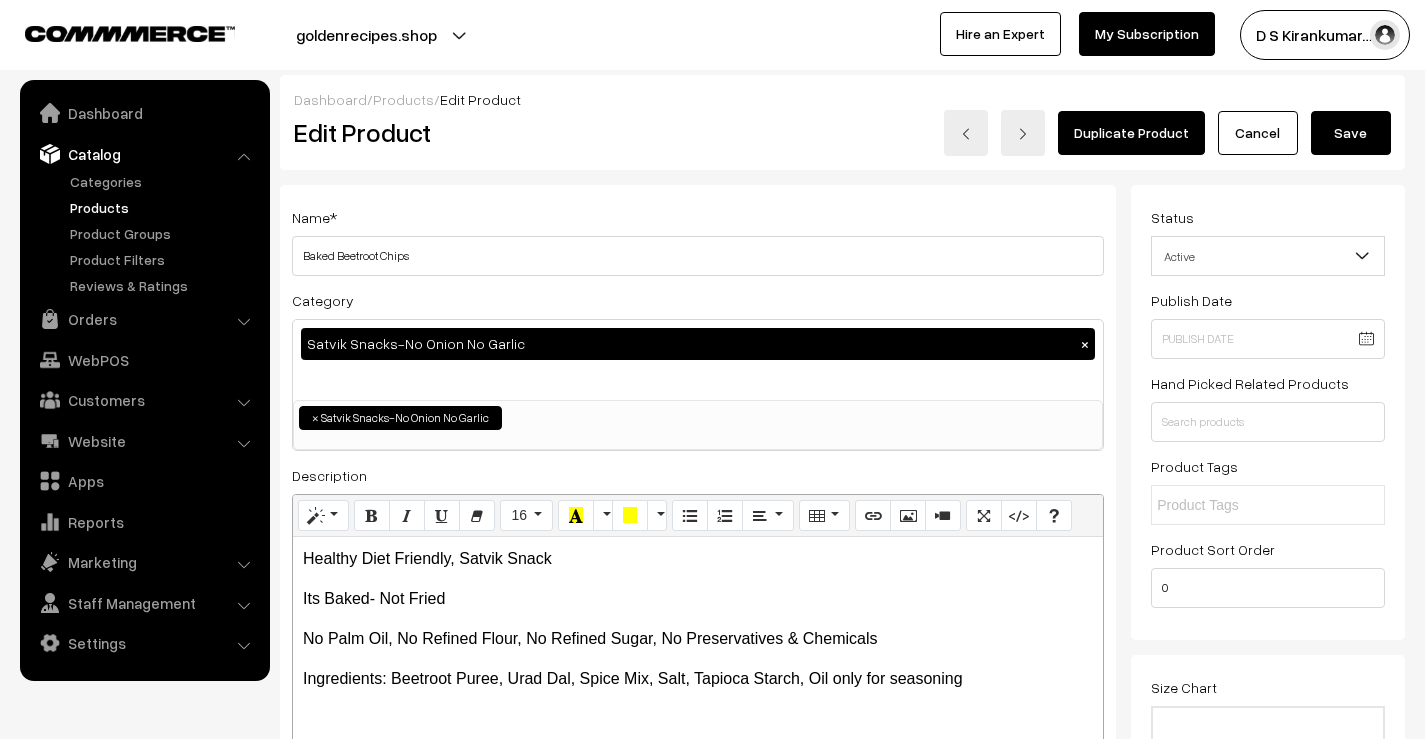 scroll, scrollTop: 0, scrollLeft: 0, axis: both 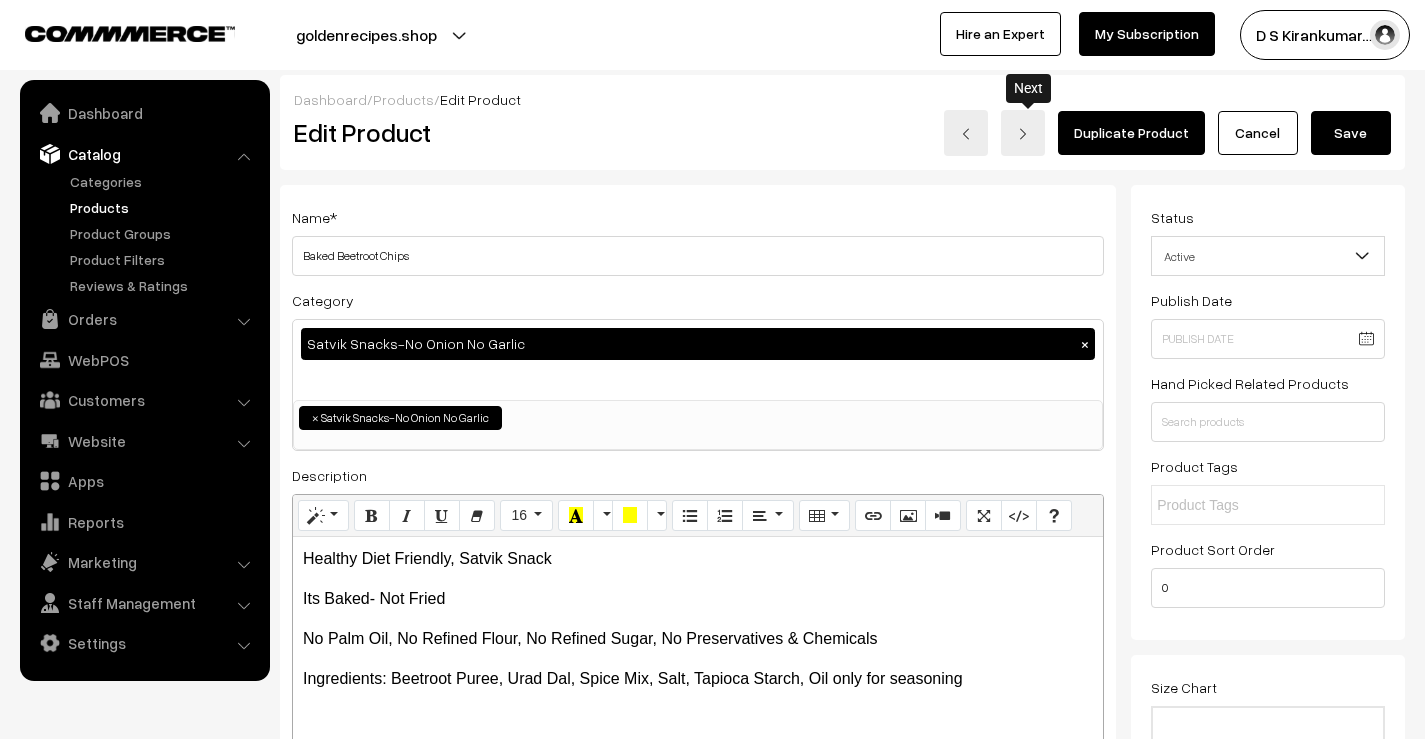 click at bounding box center [1023, 134] 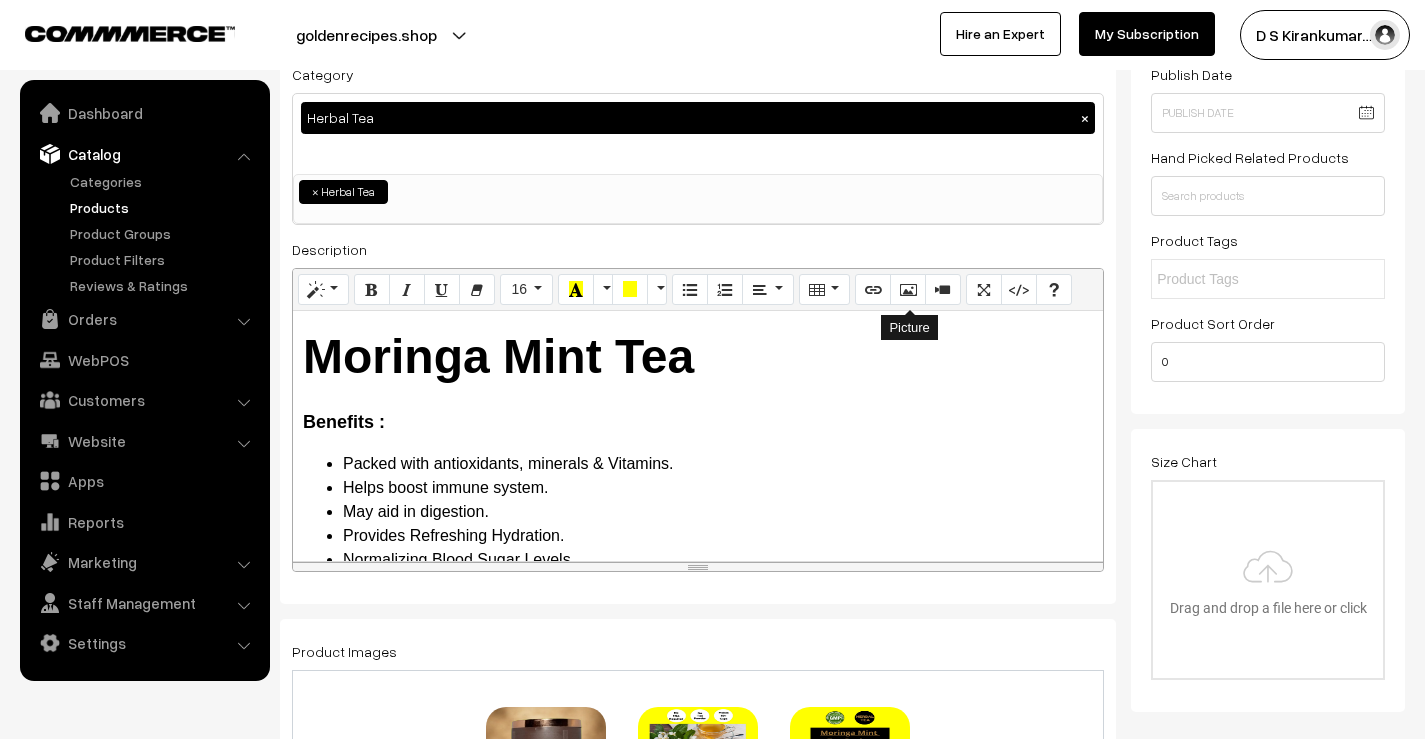 scroll, scrollTop: 0, scrollLeft: 0, axis: both 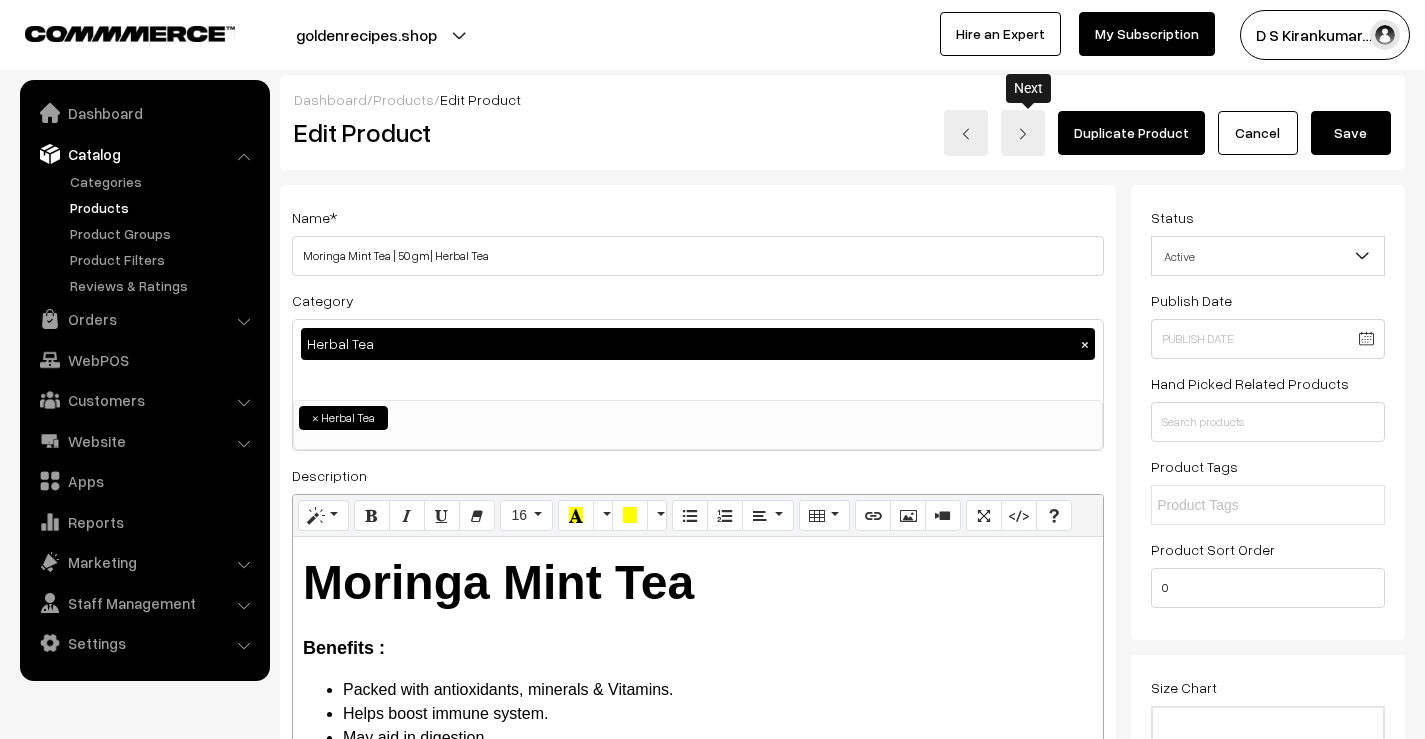 click at bounding box center (1023, 134) 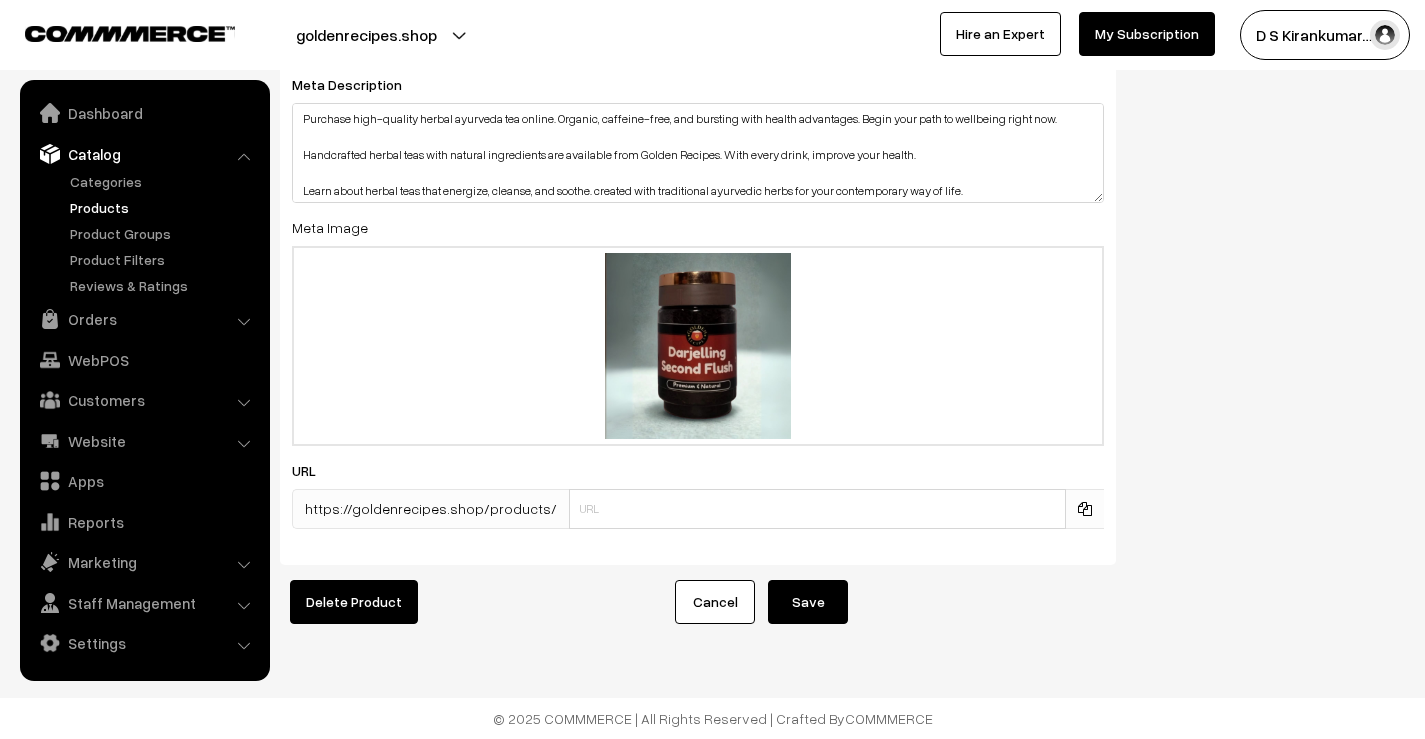 scroll, scrollTop: 3498, scrollLeft: 0, axis: vertical 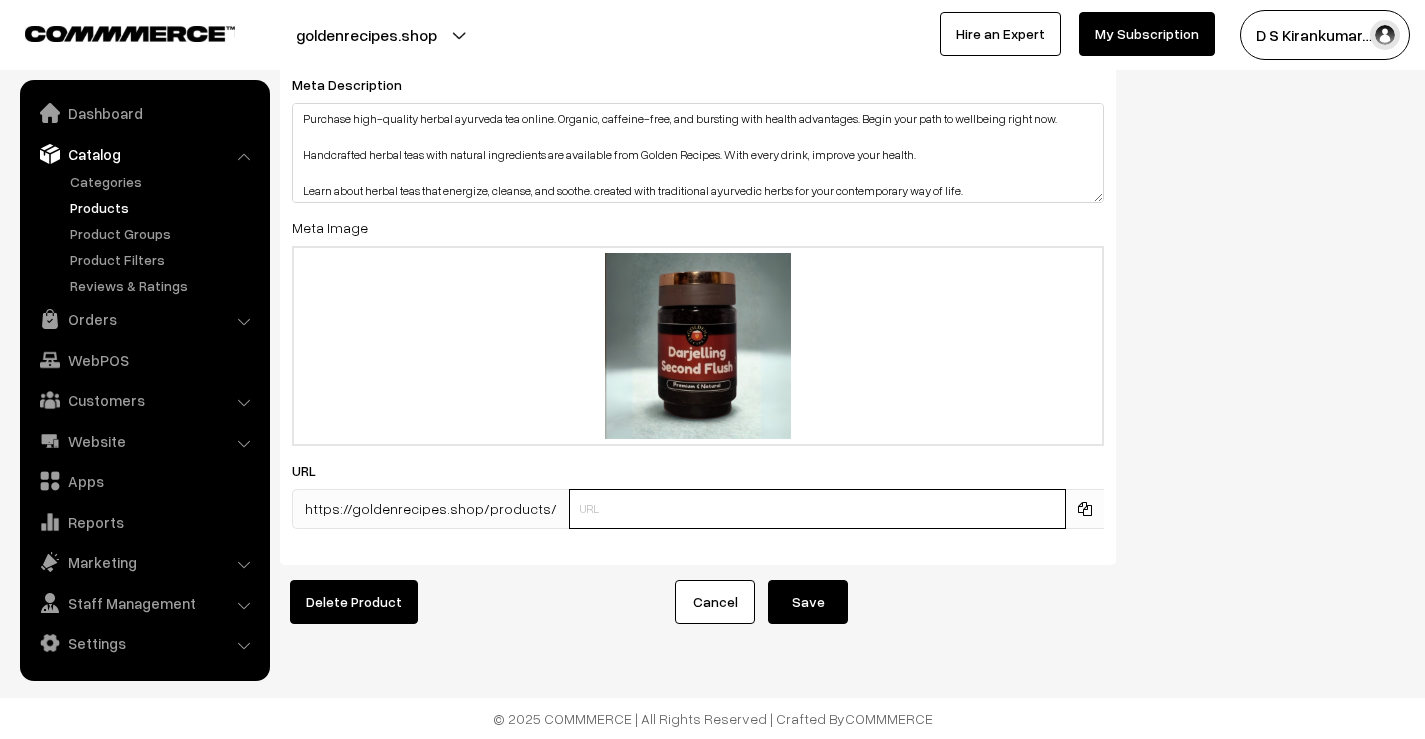 click at bounding box center [817, 509] 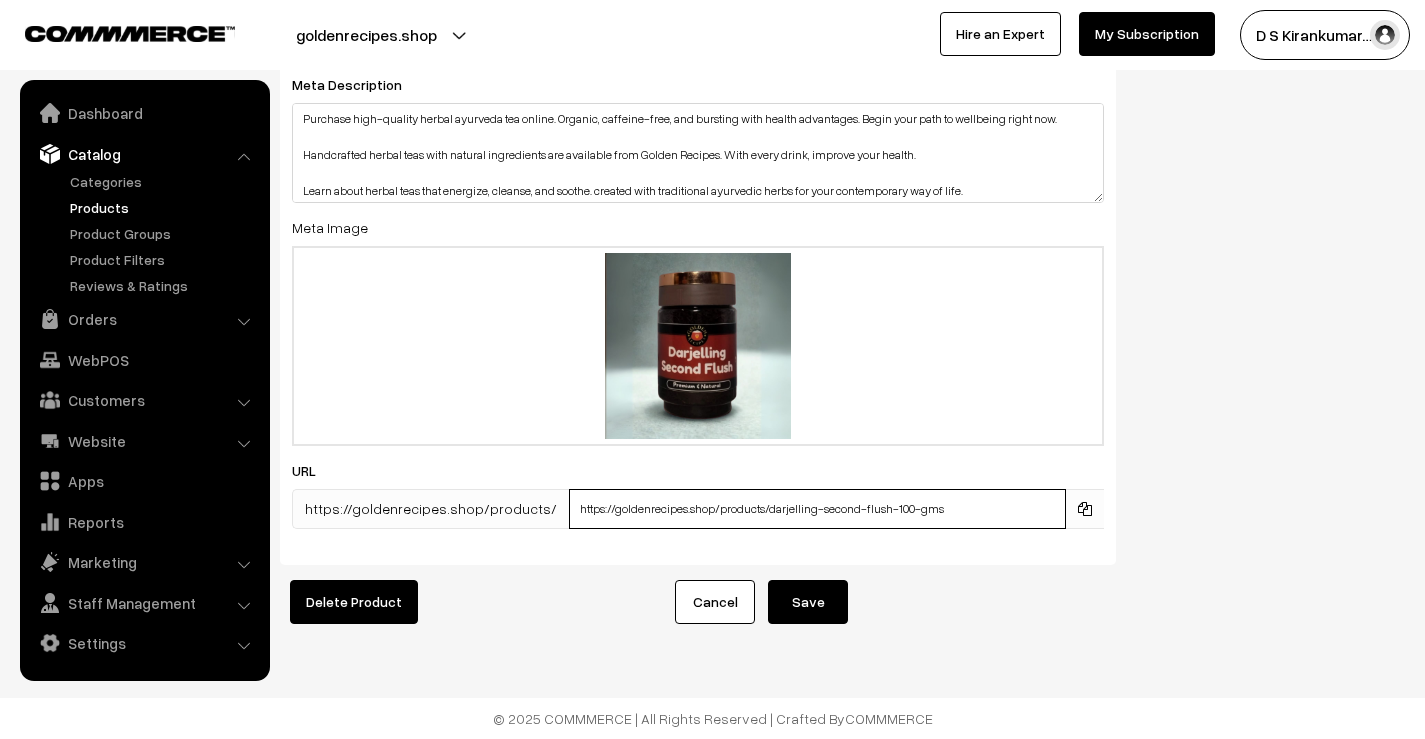 click on "https://goldenrecipes.shop/products/darjelling-second-flush-100-gms" at bounding box center (817, 509) 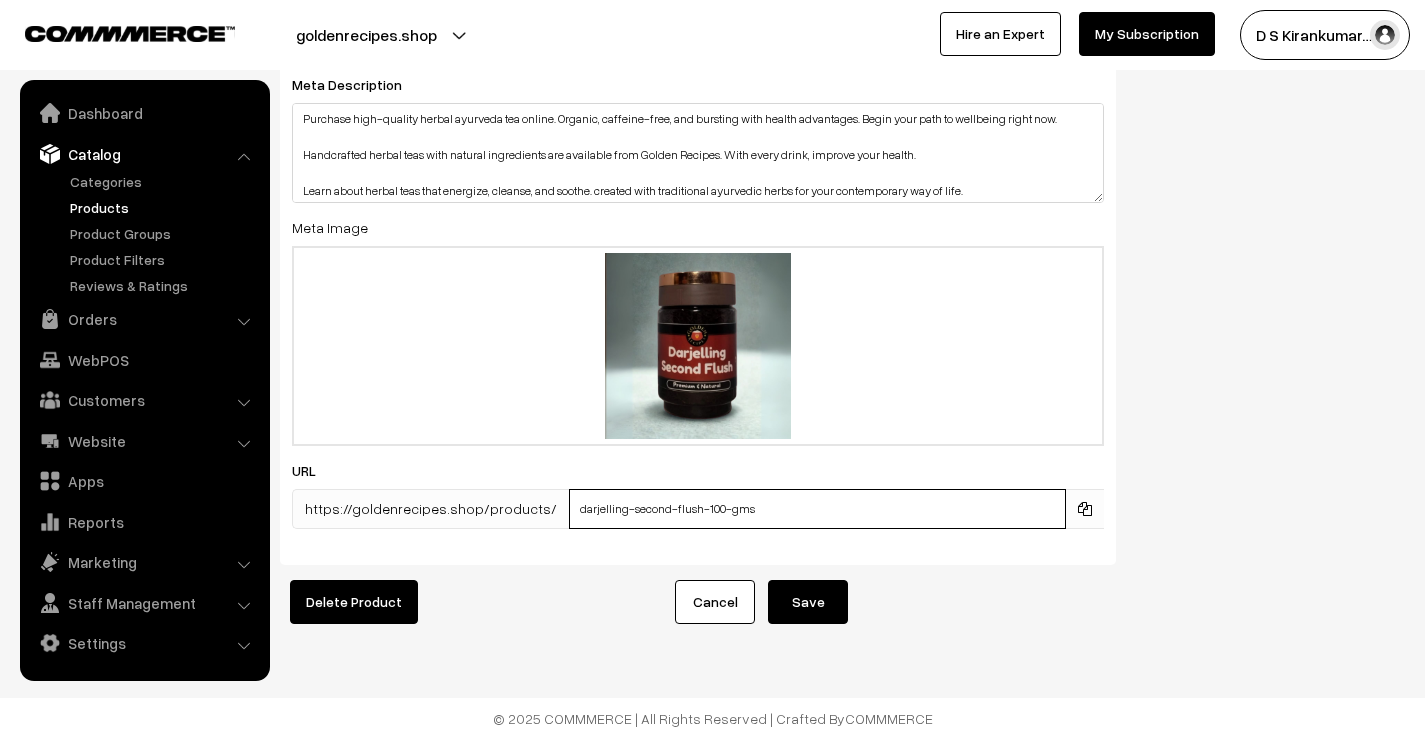 type on "darjelling-second-flush-100-gms" 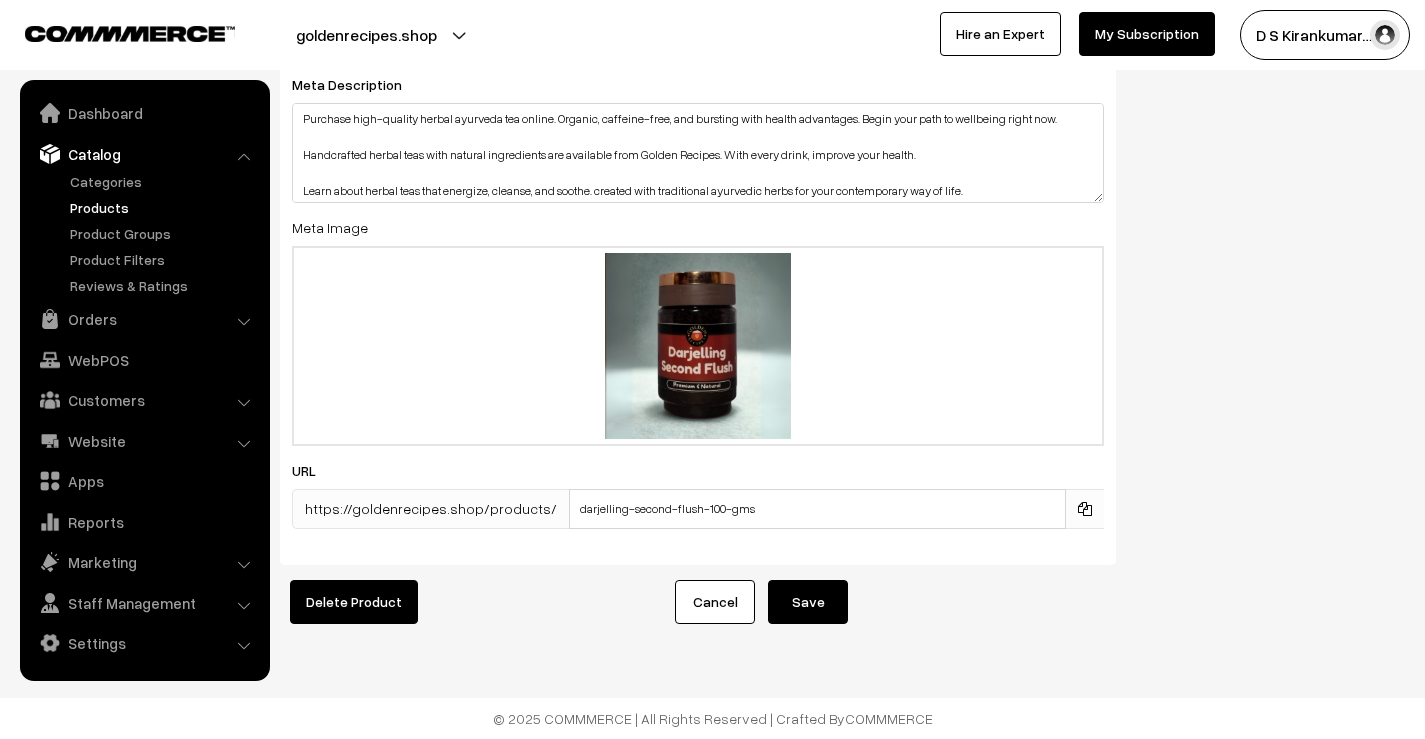 click on "Save" at bounding box center [808, 602] 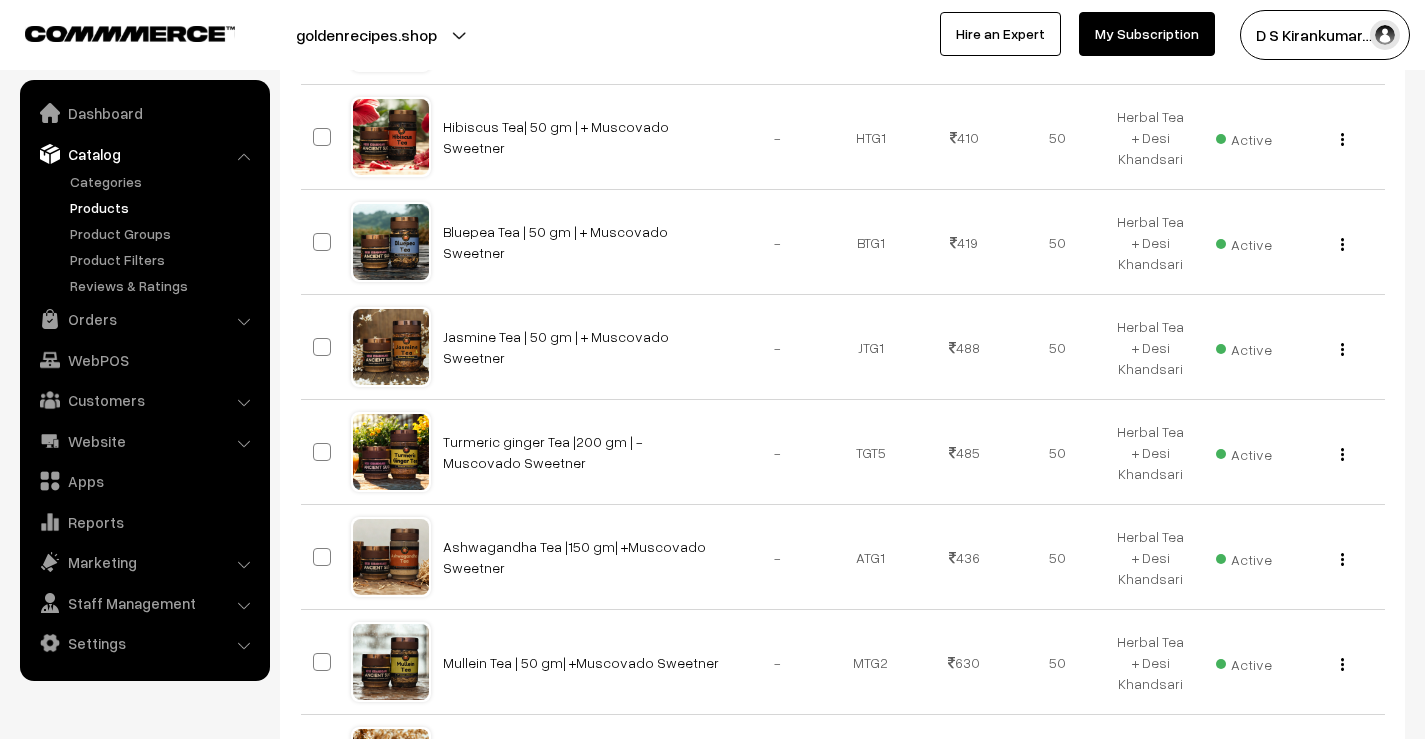 scroll, scrollTop: 900, scrollLeft: 0, axis: vertical 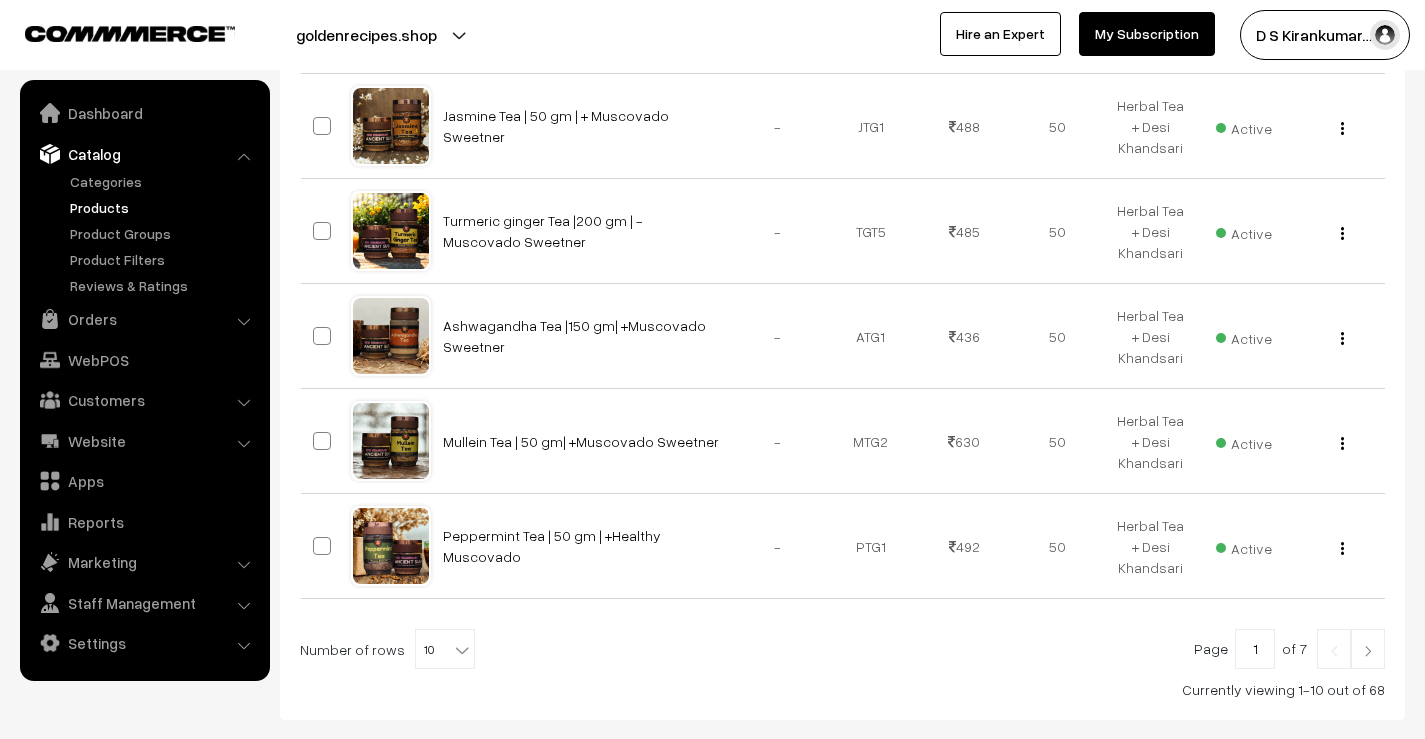 click at bounding box center (1368, 651) 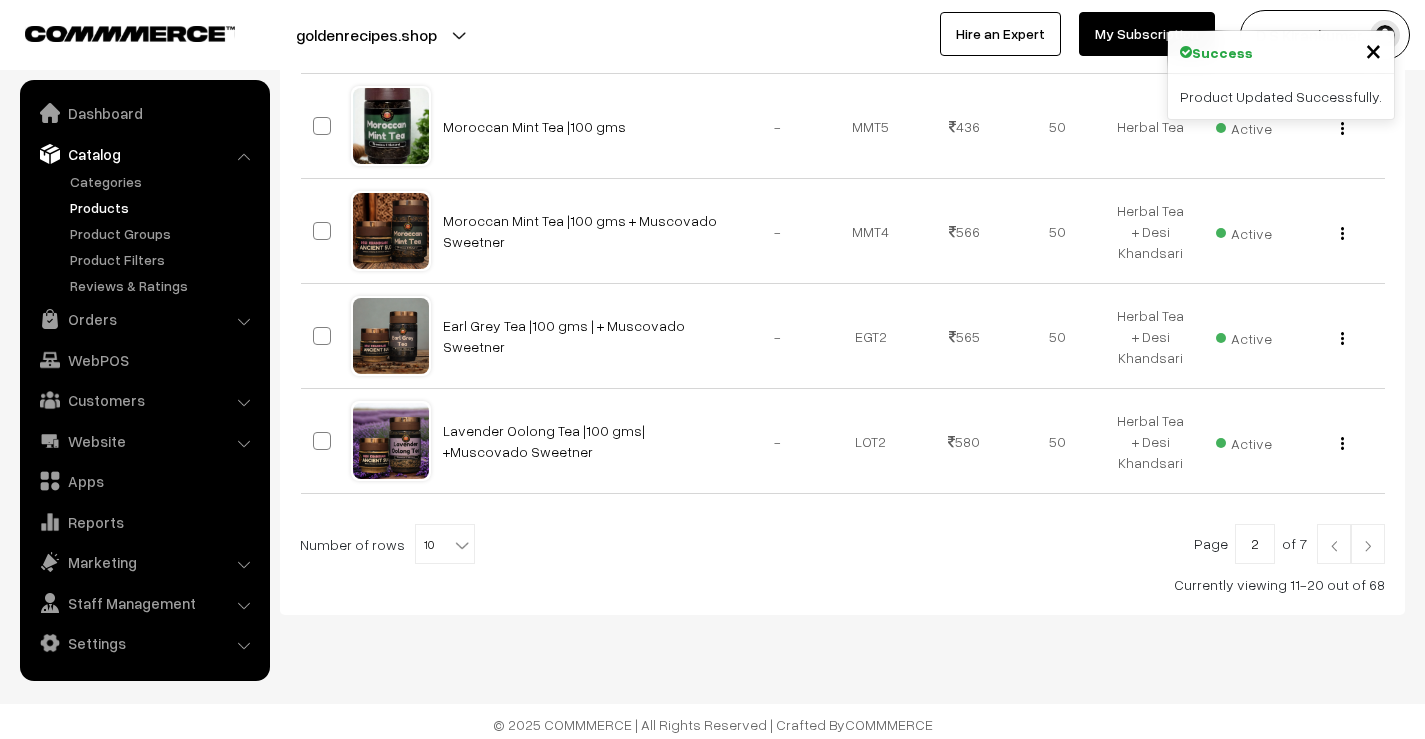 scroll, scrollTop: 1011, scrollLeft: 0, axis: vertical 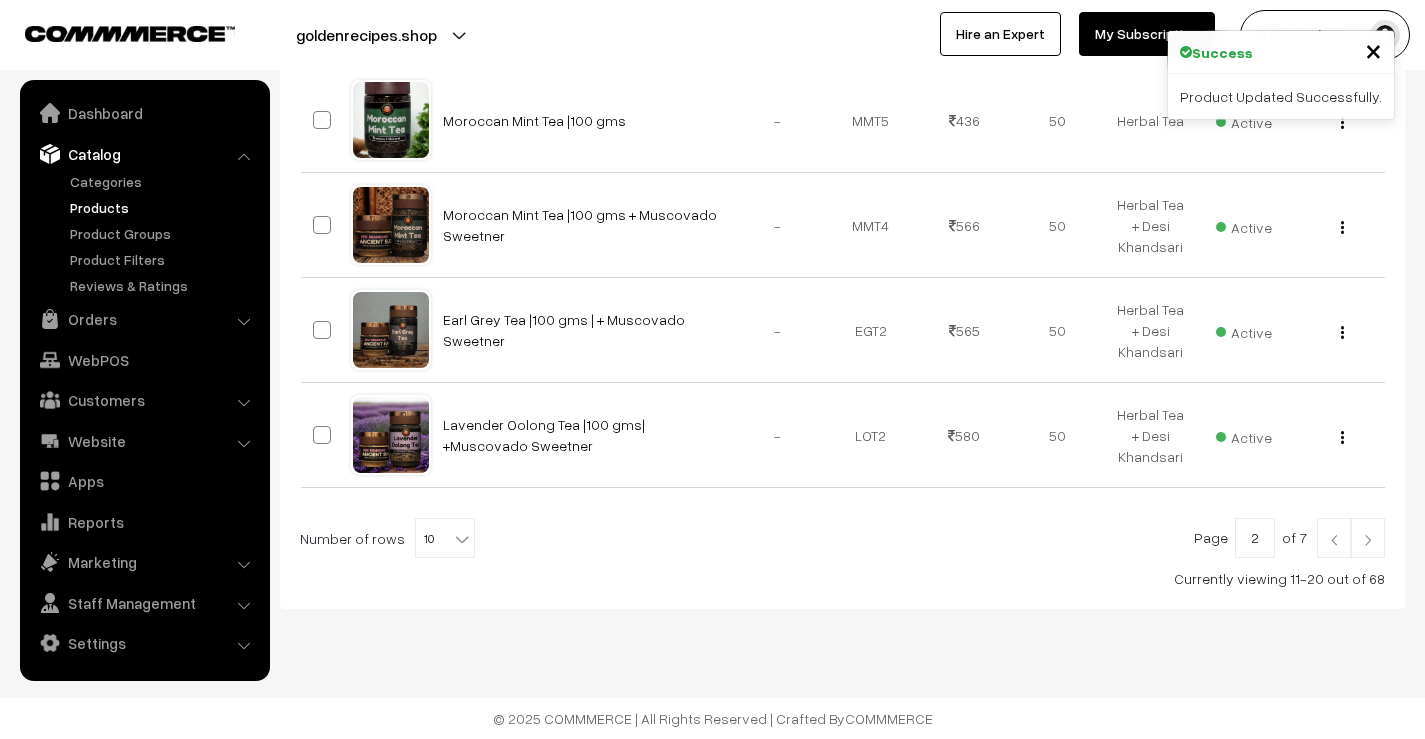 click at bounding box center [1368, 540] 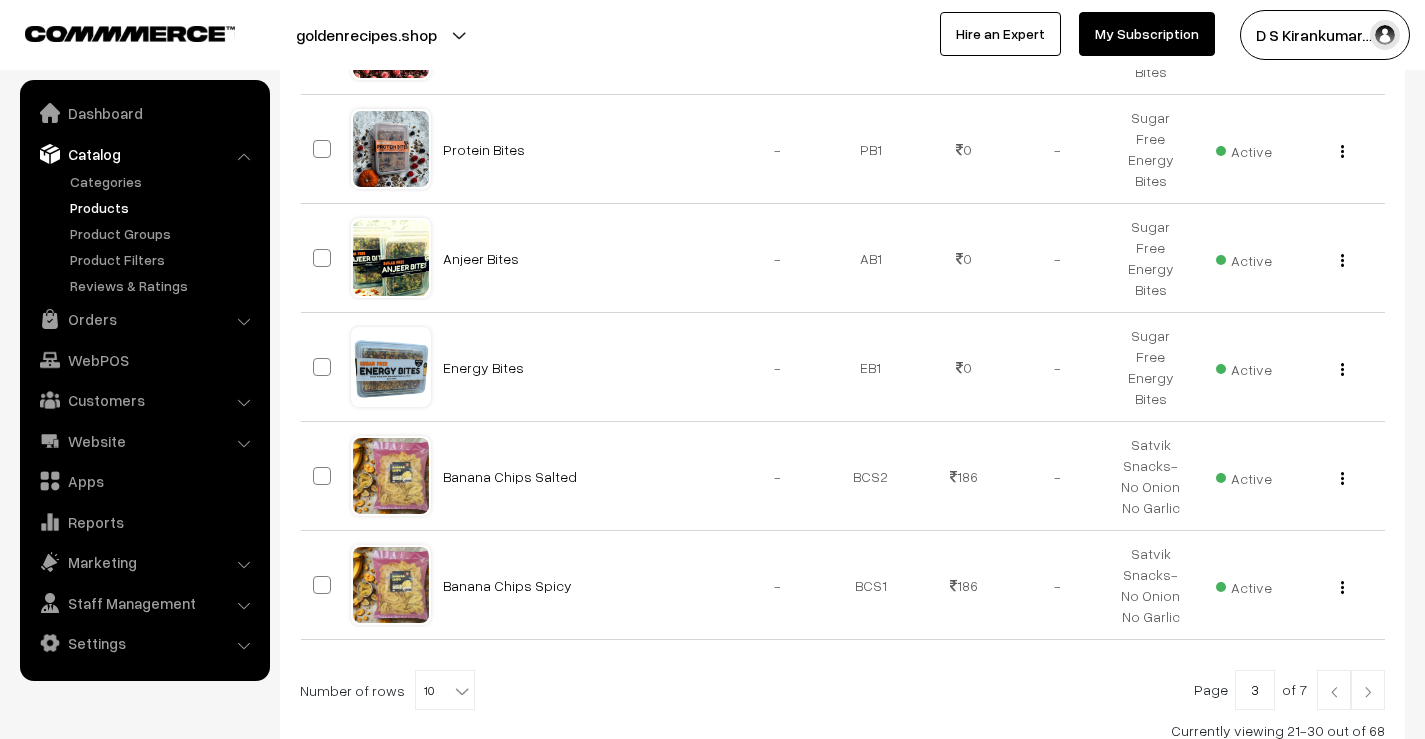 scroll, scrollTop: 1019, scrollLeft: 0, axis: vertical 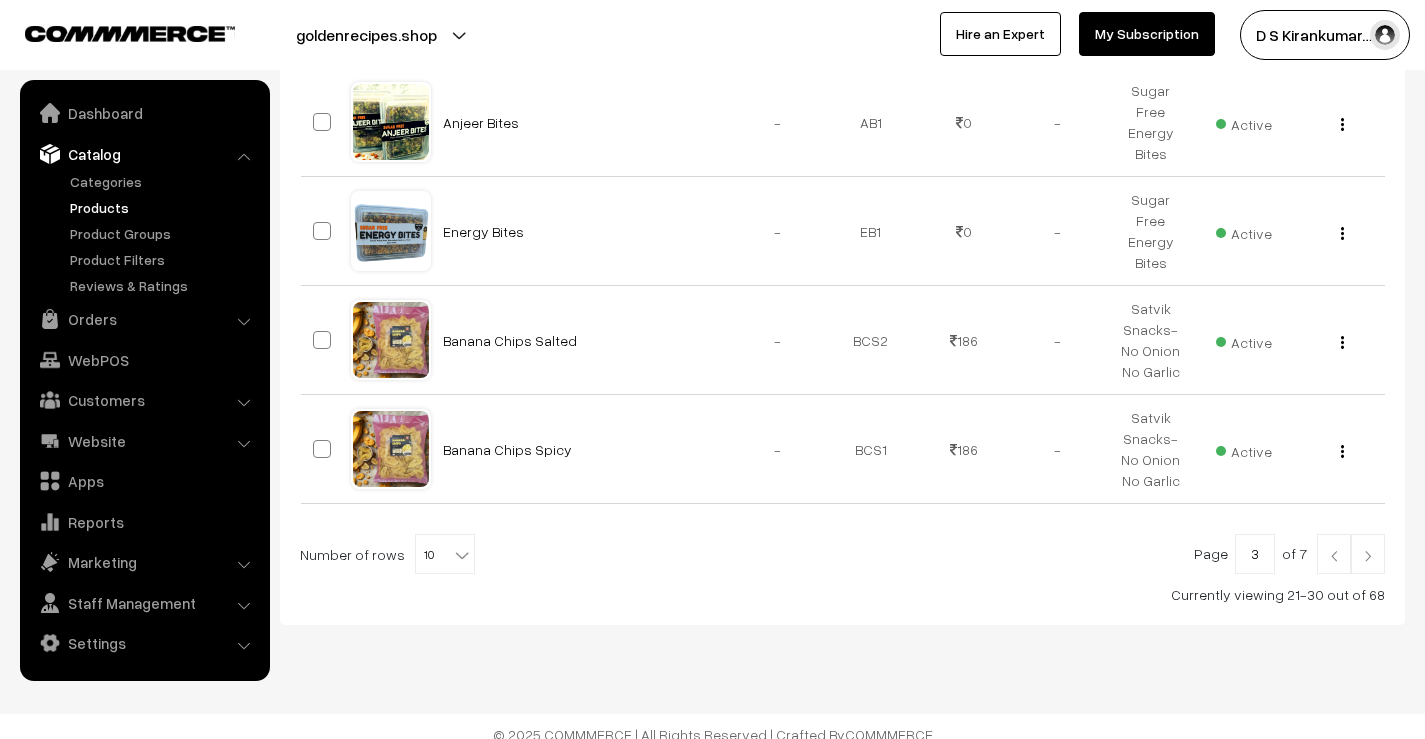 click at bounding box center [1368, 556] 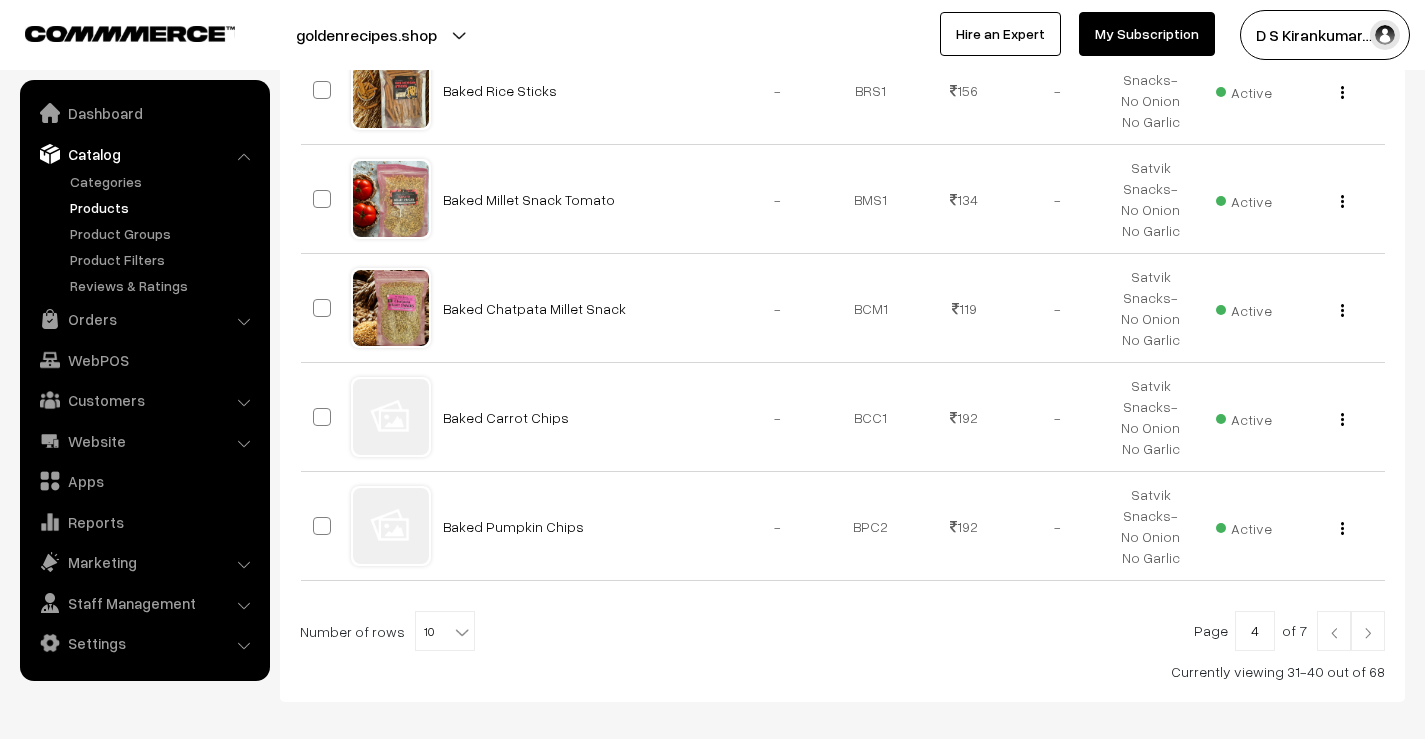 scroll, scrollTop: 1051, scrollLeft: 0, axis: vertical 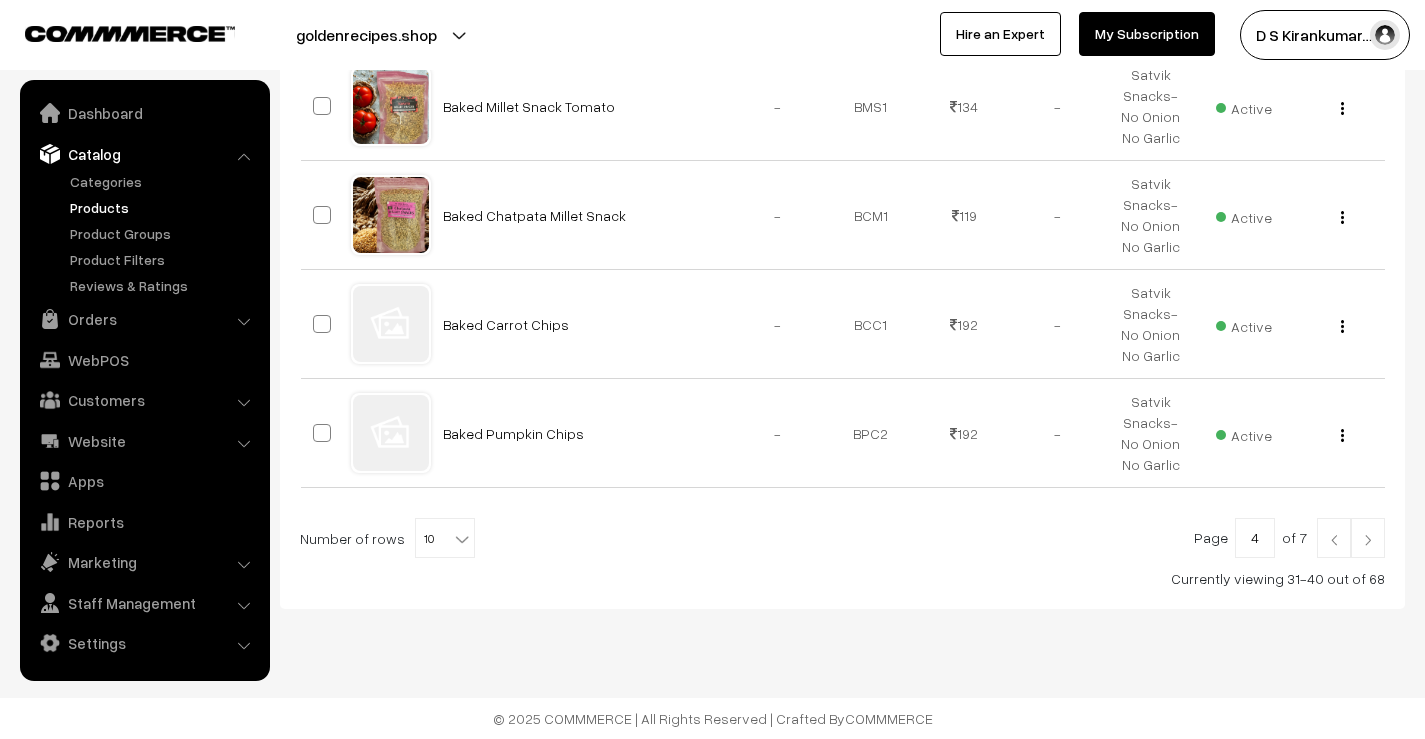 click at bounding box center [1368, 538] 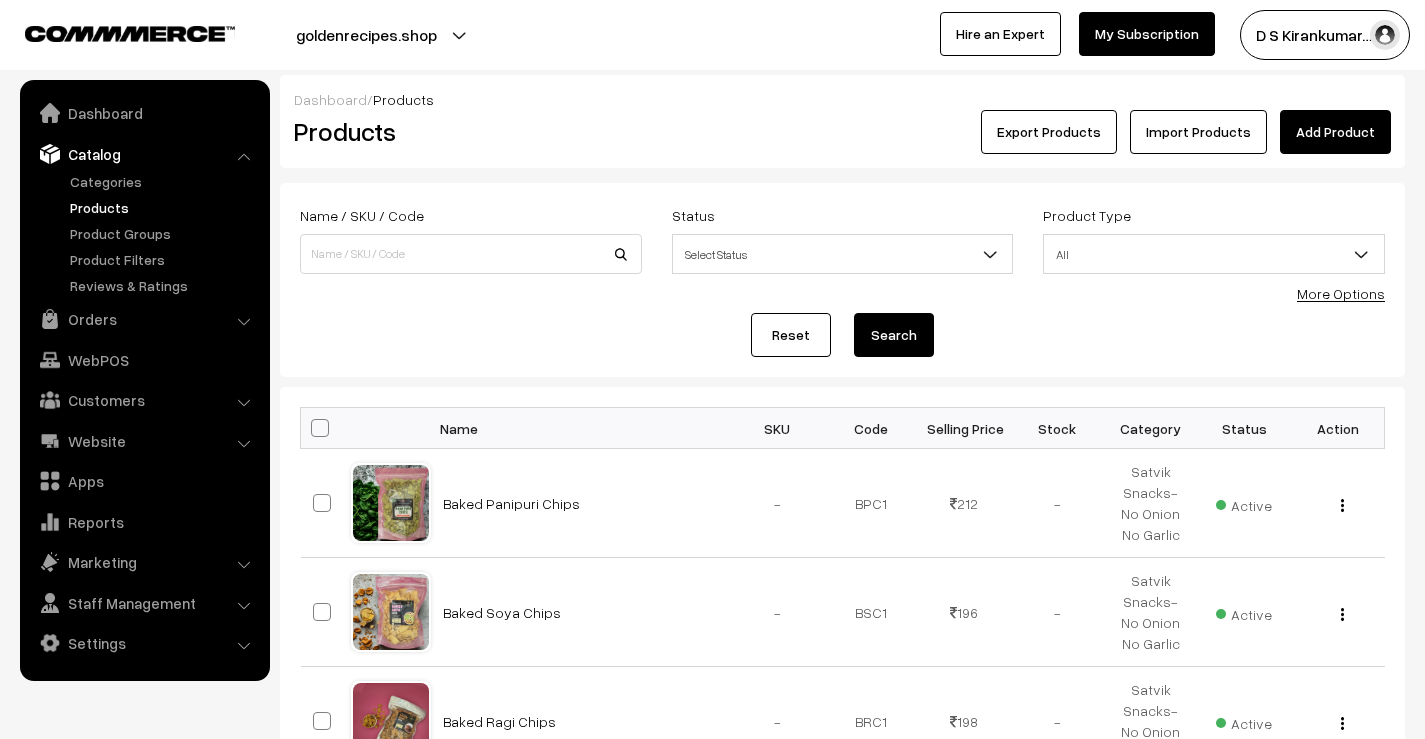 scroll, scrollTop: 1035, scrollLeft: 0, axis: vertical 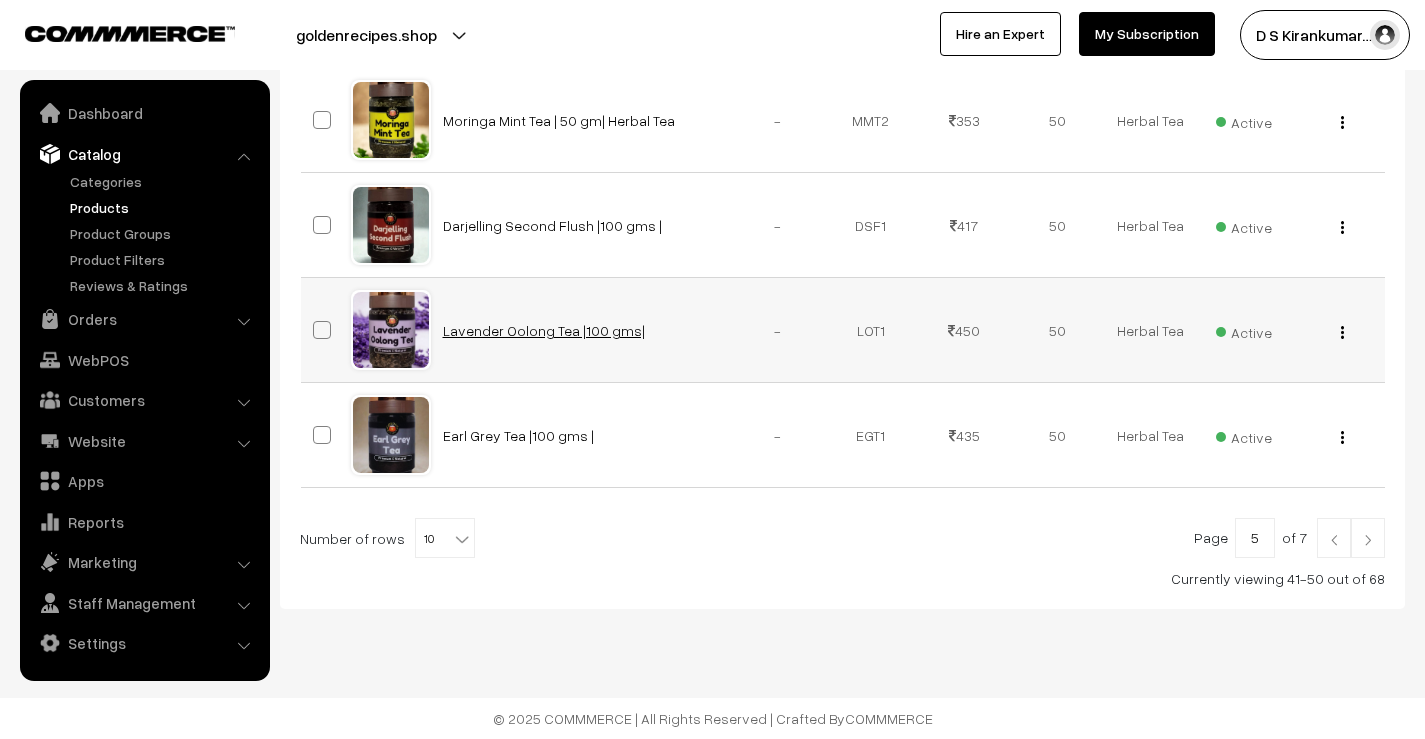 click on "Lavender Oolong Tea |100 gms|" at bounding box center [544, 330] 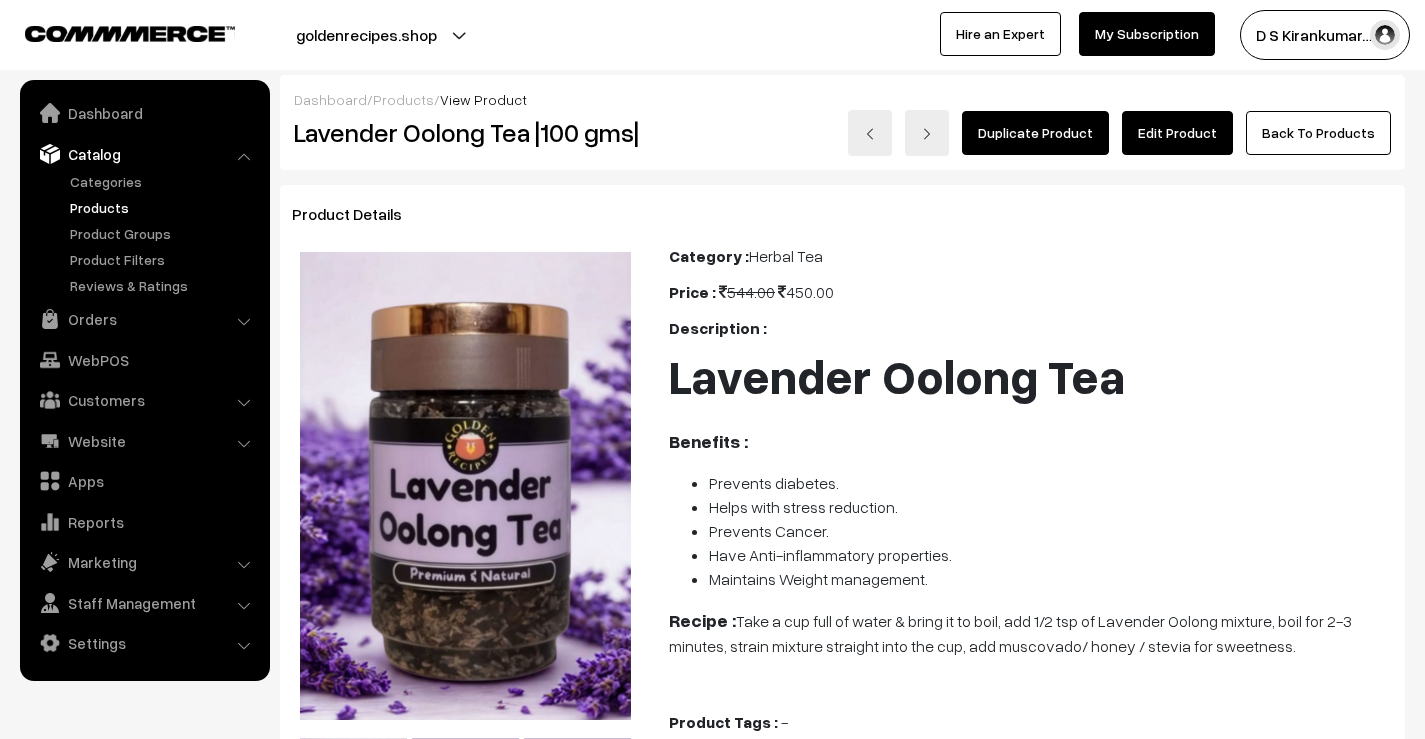 scroll, scrollTop: 0, scrollLeft: 0, axis: both 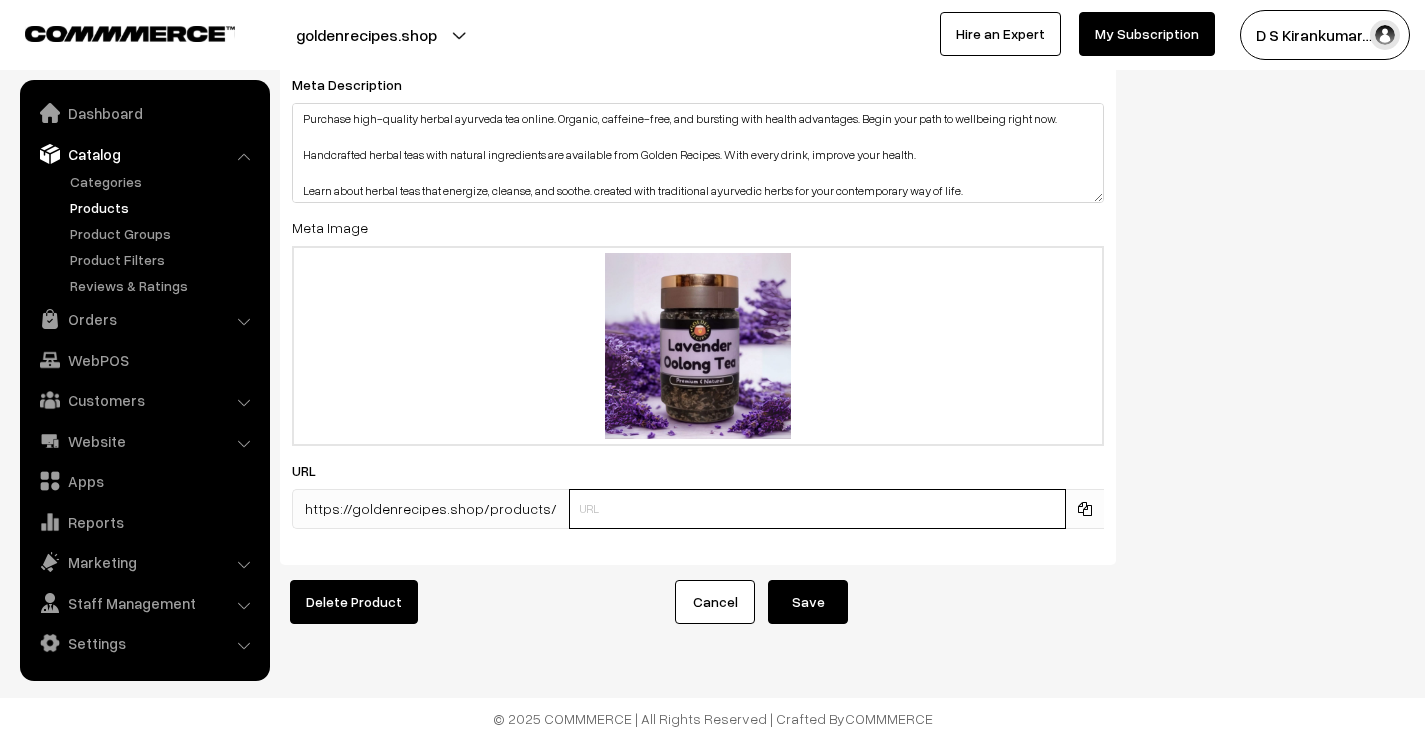 click at bounding box center [817, 509] 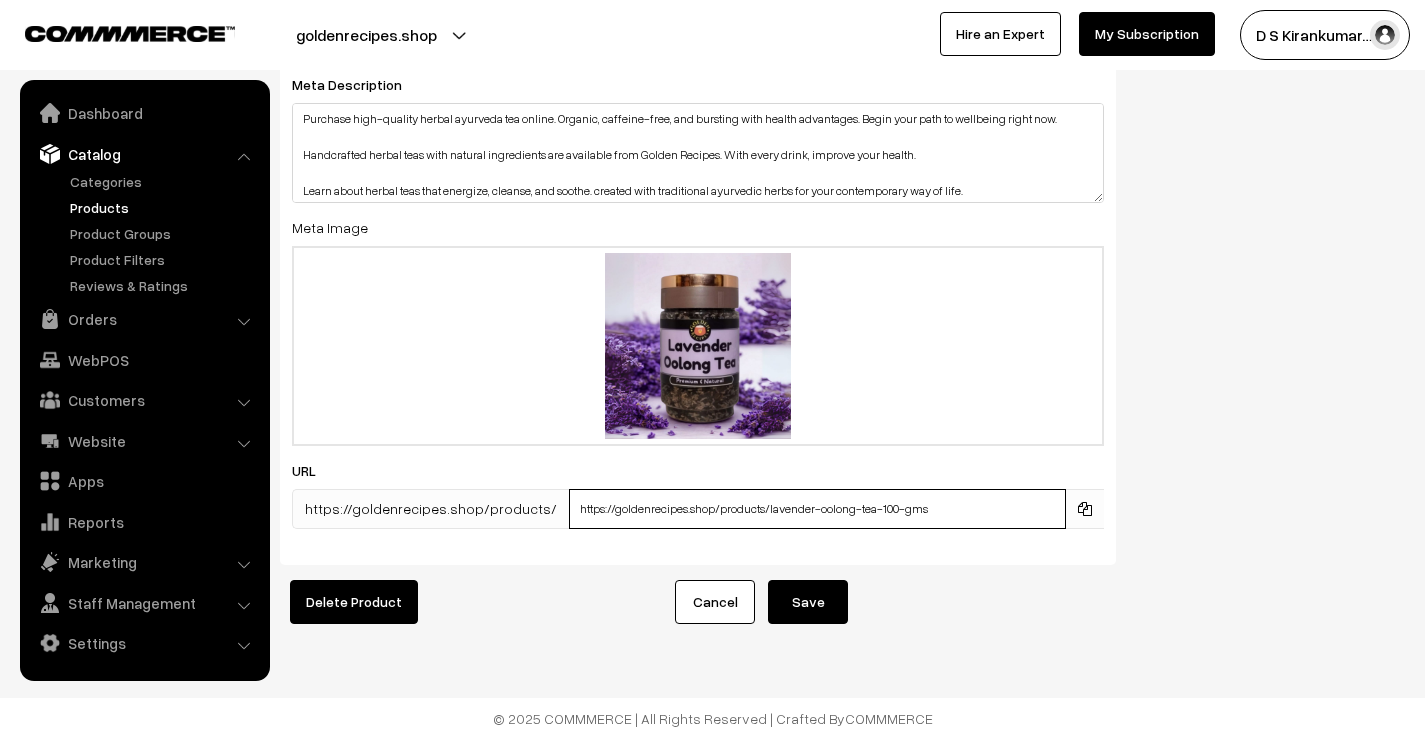 click on "https://goldenrecipes.shop/products/lavender-oolong-tea-100-gms" at bounding box center [817, 509] 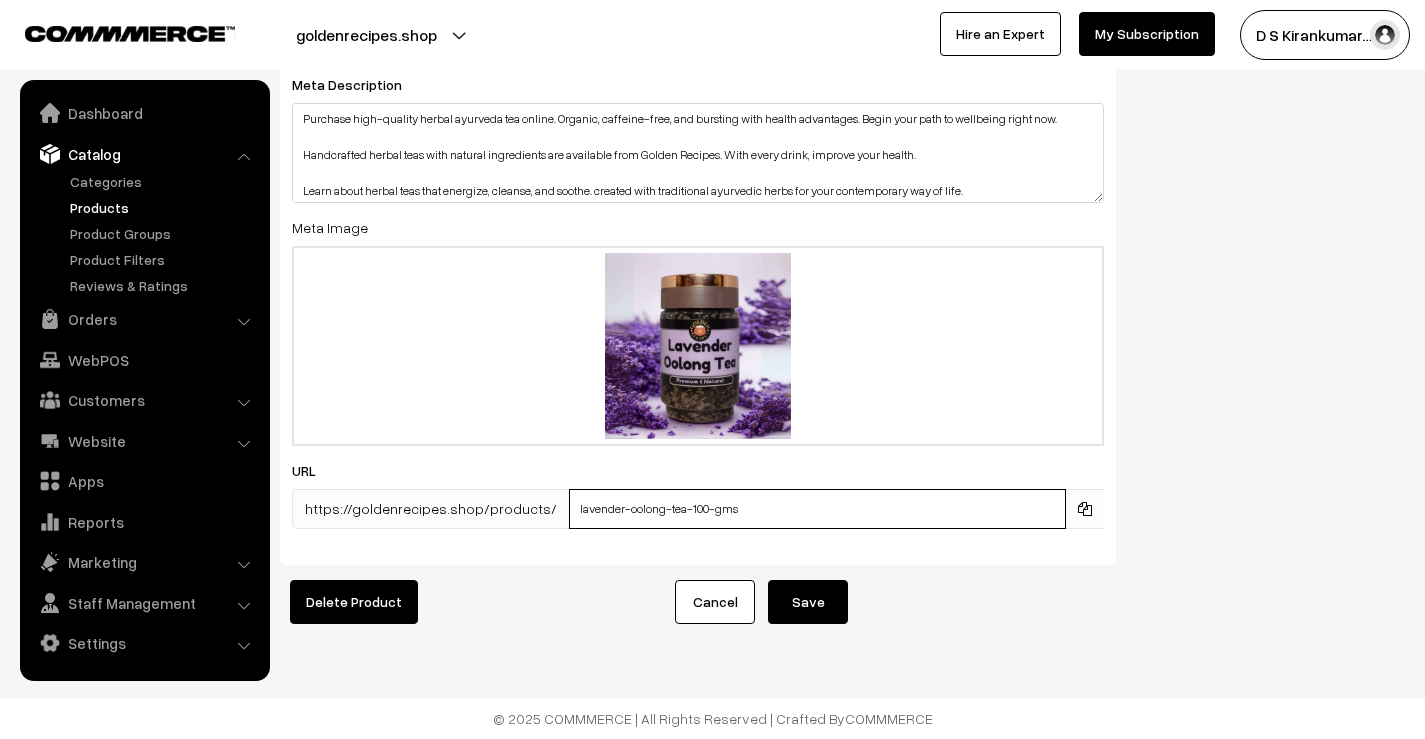 type on "lavender-oolong-tea-100-gms" 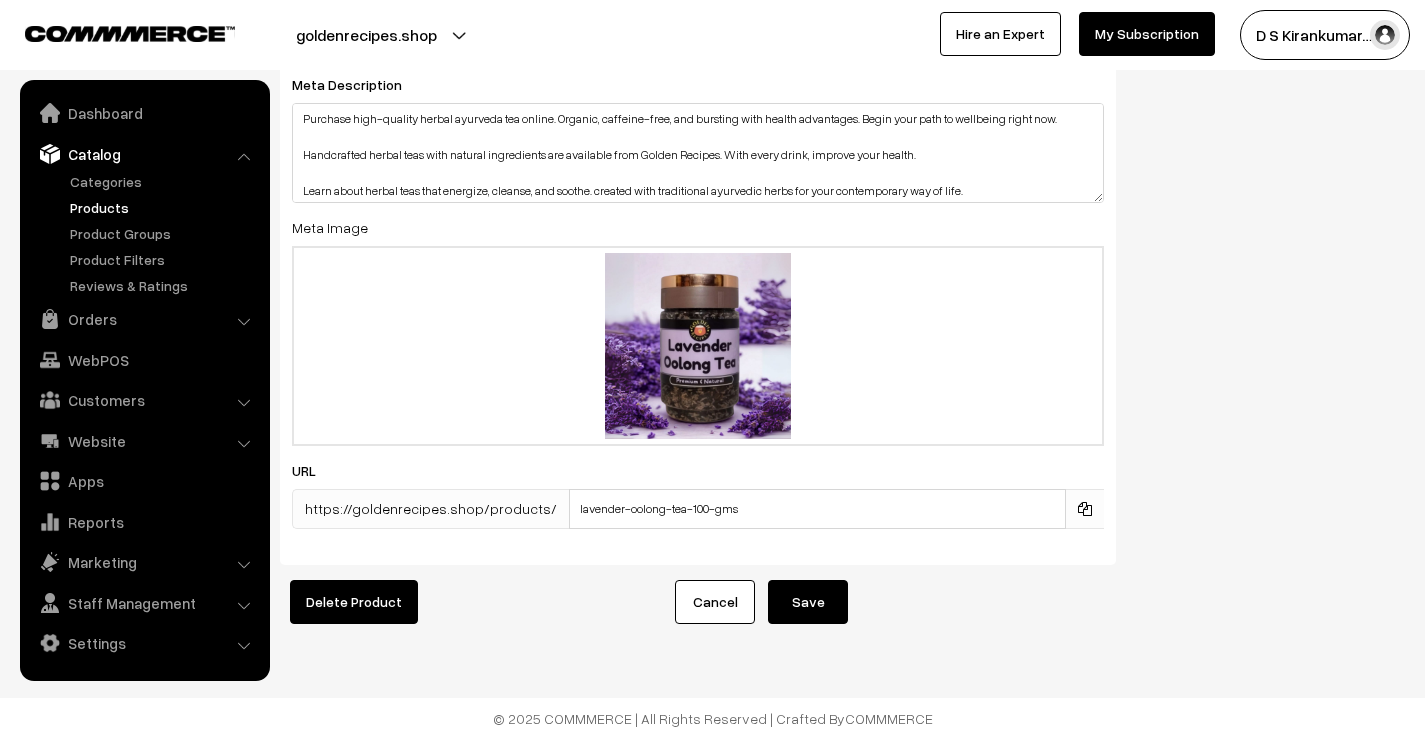 click on "Save" at bounding box center (808, 602) 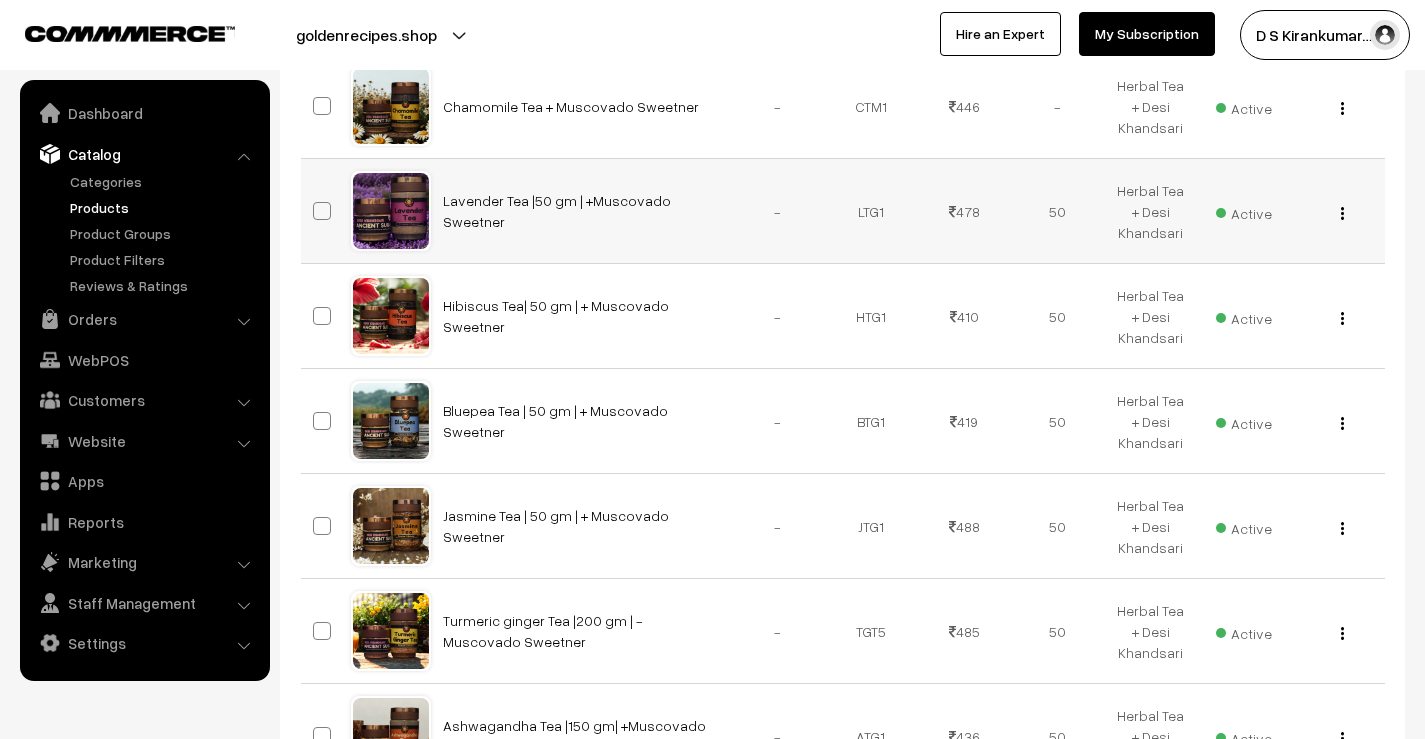 scroll, scrollTop: 1011, scrollLeft: 0, axis: vertical 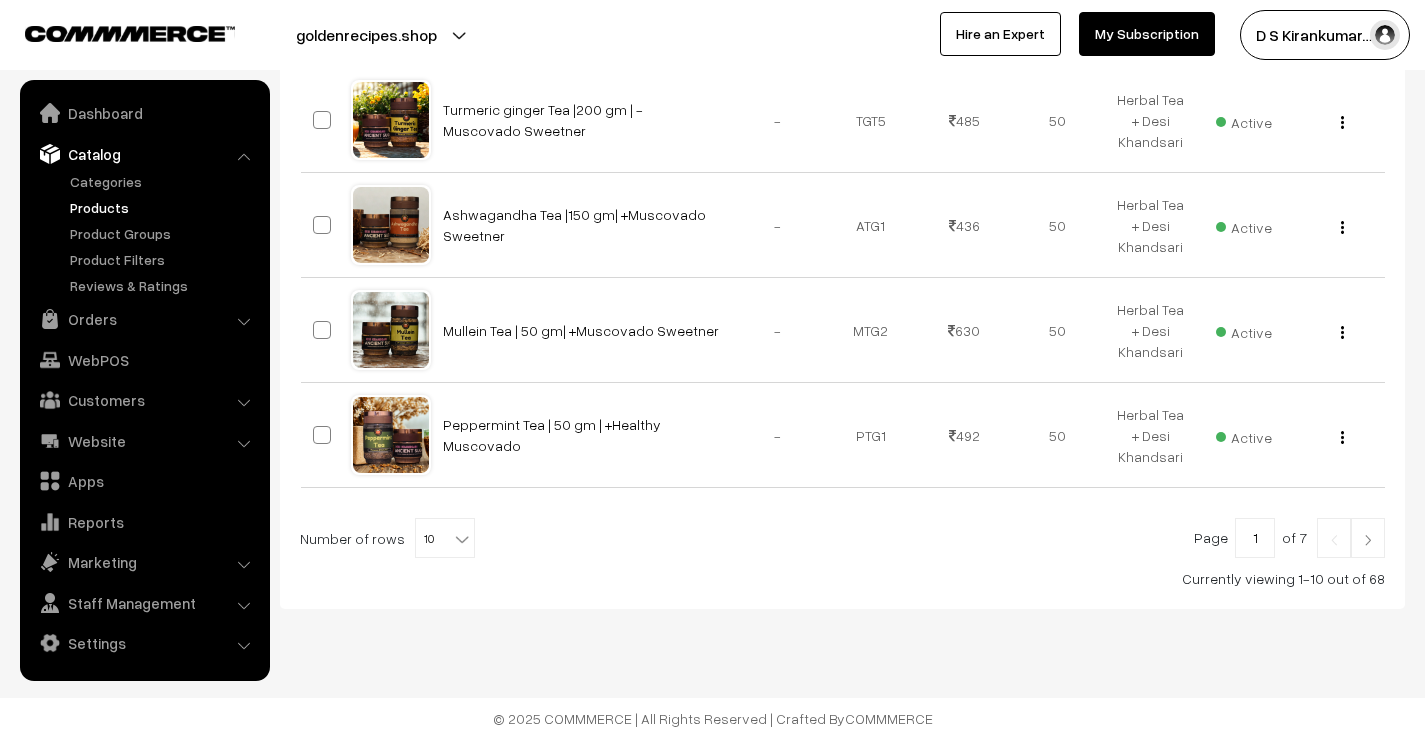 click at bounding box center [1368, 538] 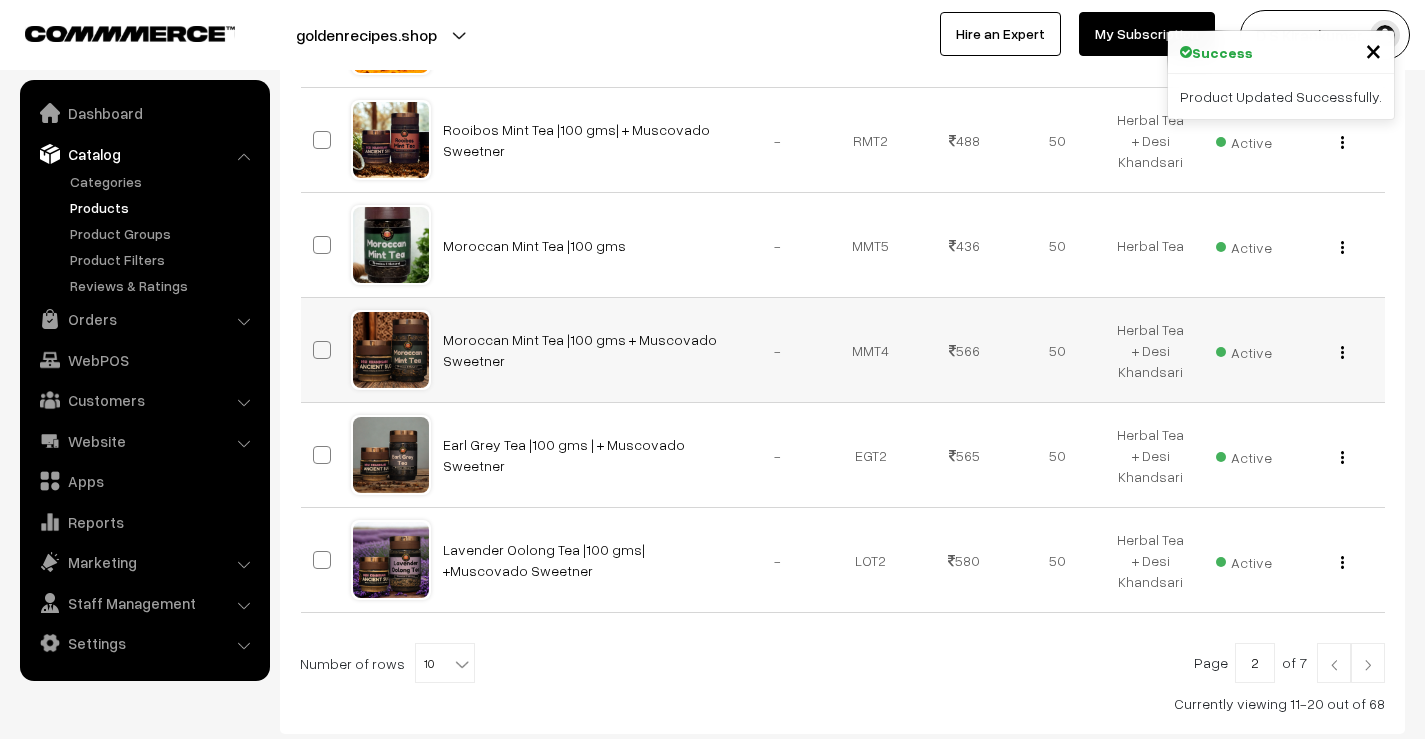 scroll, scrollTop: 1011, scrollLeft: 0, axis: vertical 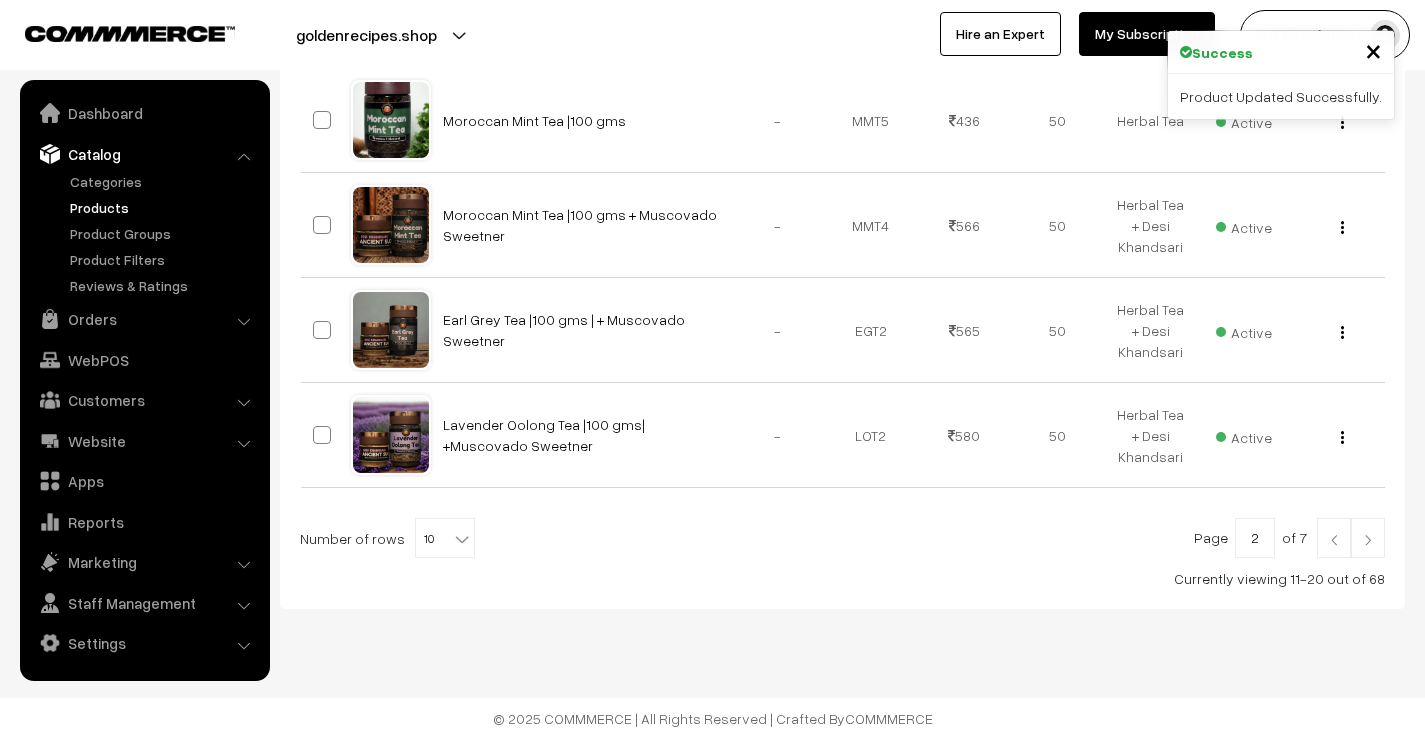 click at bounding box center (1368, 538) 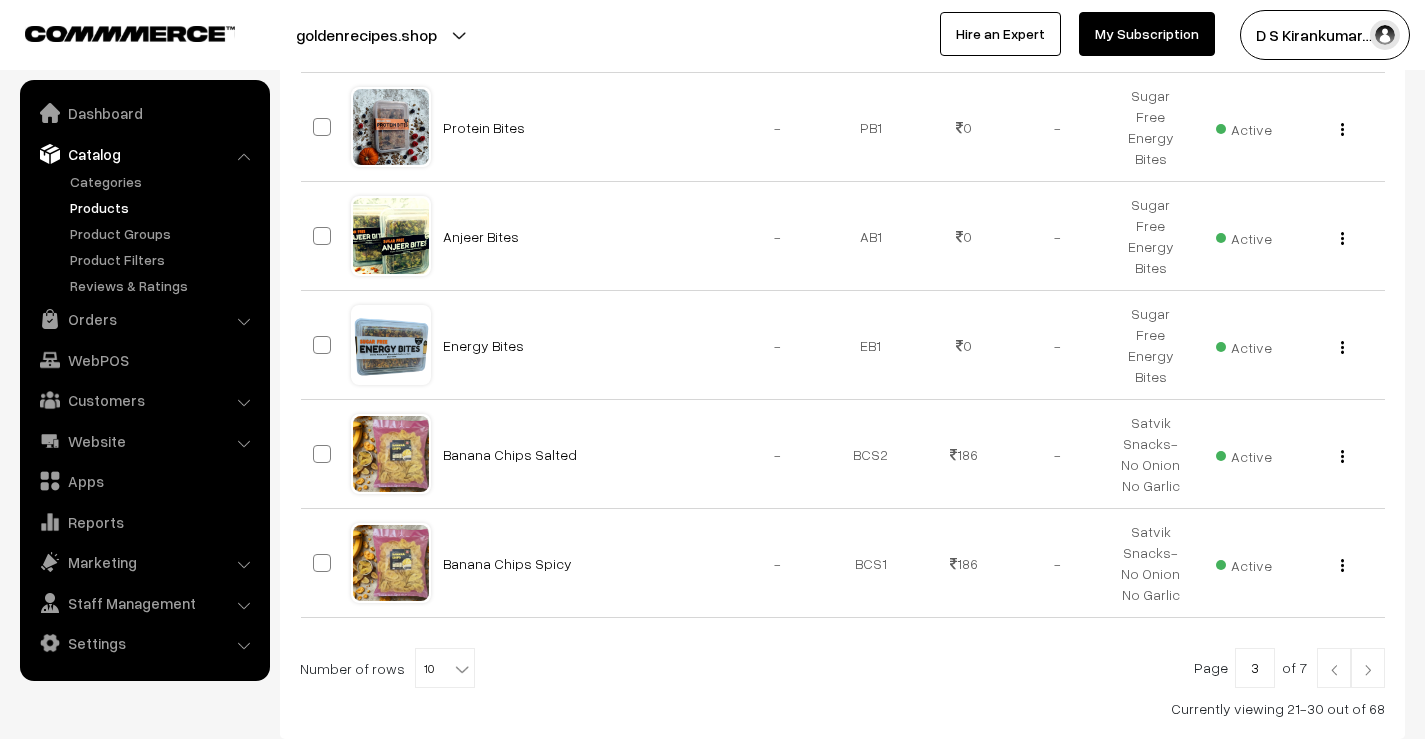 scroll, scrollTop: 1019, scrollLeft: 0, axis: vertical 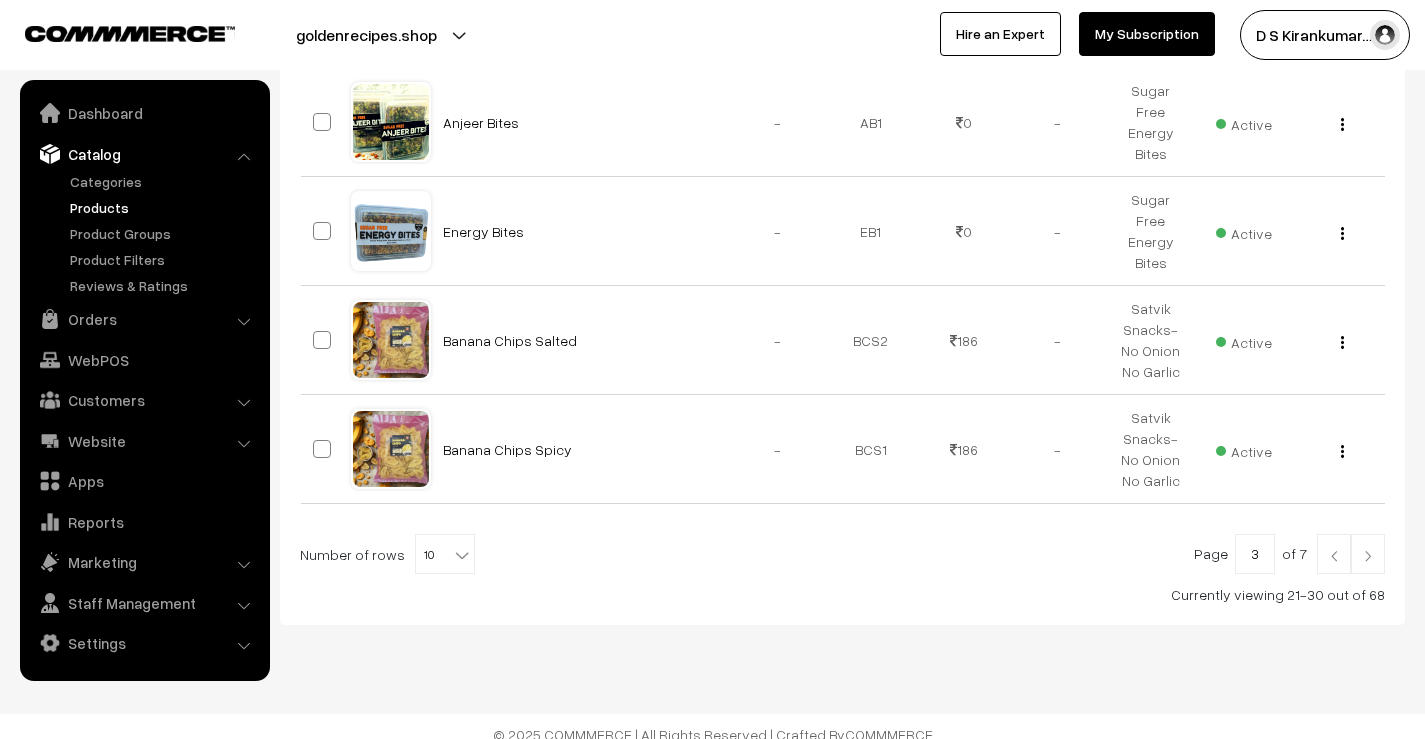 drag, startPoint x: 0, startPoint y: 0, endPoint x: 1377, endPoint y: 543, distance: 1480.1953 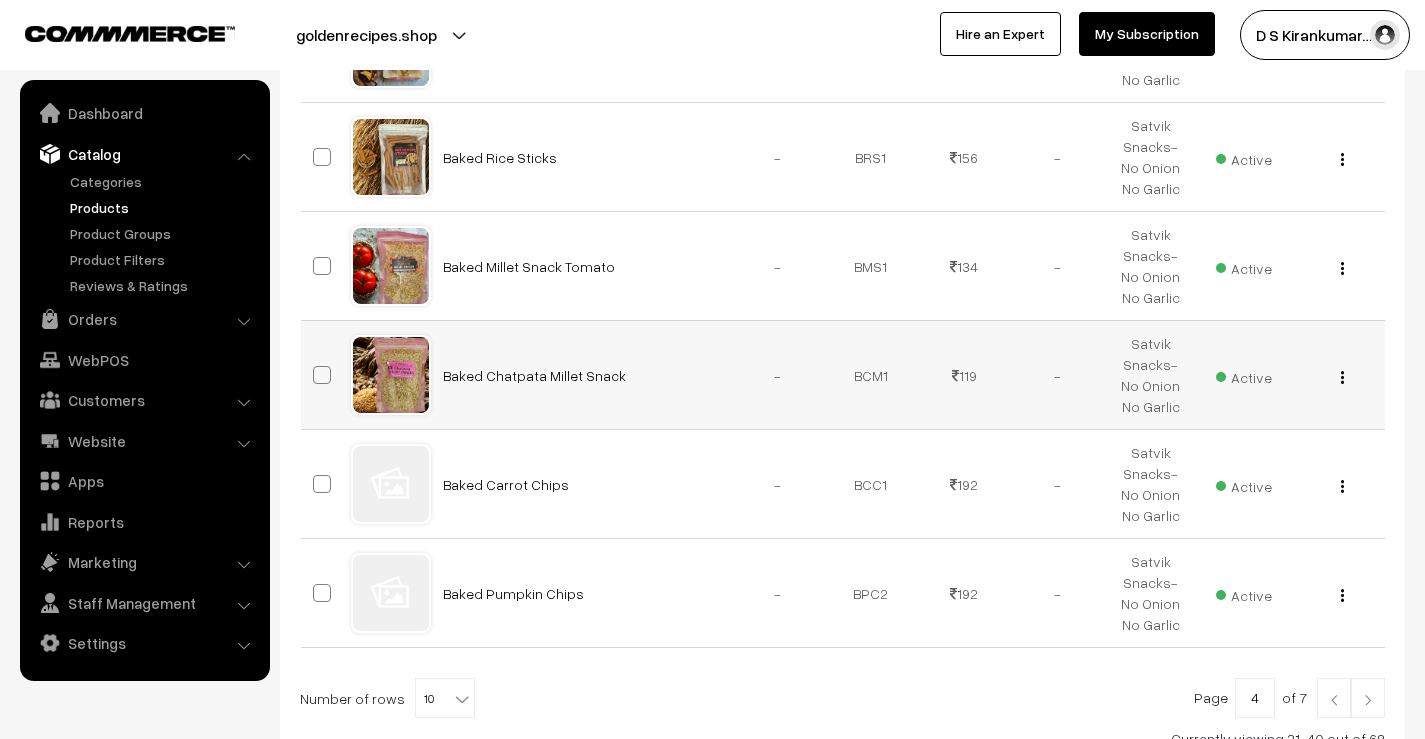 scroll, scrollTop: 1051, scrollLeft: 0, axis: vertical 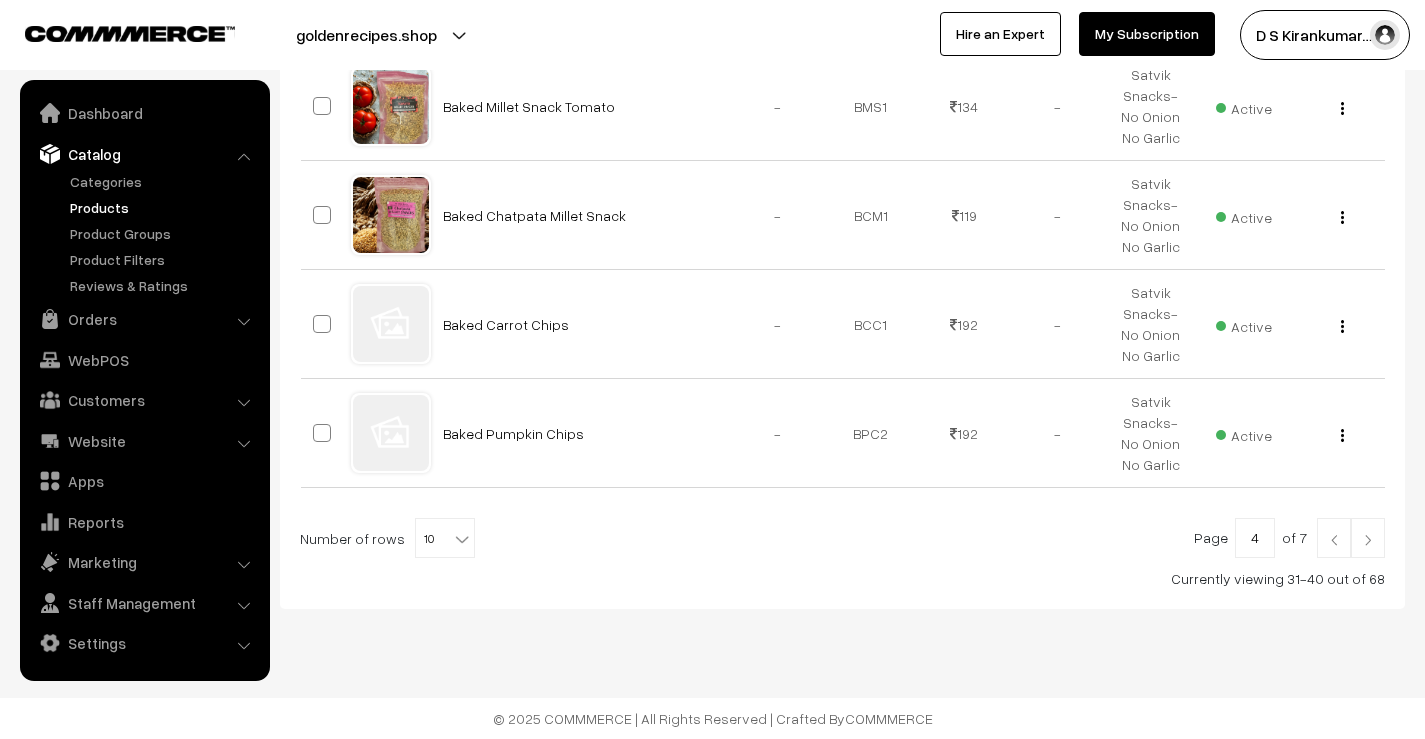 click at bounding box center (1368, 538) 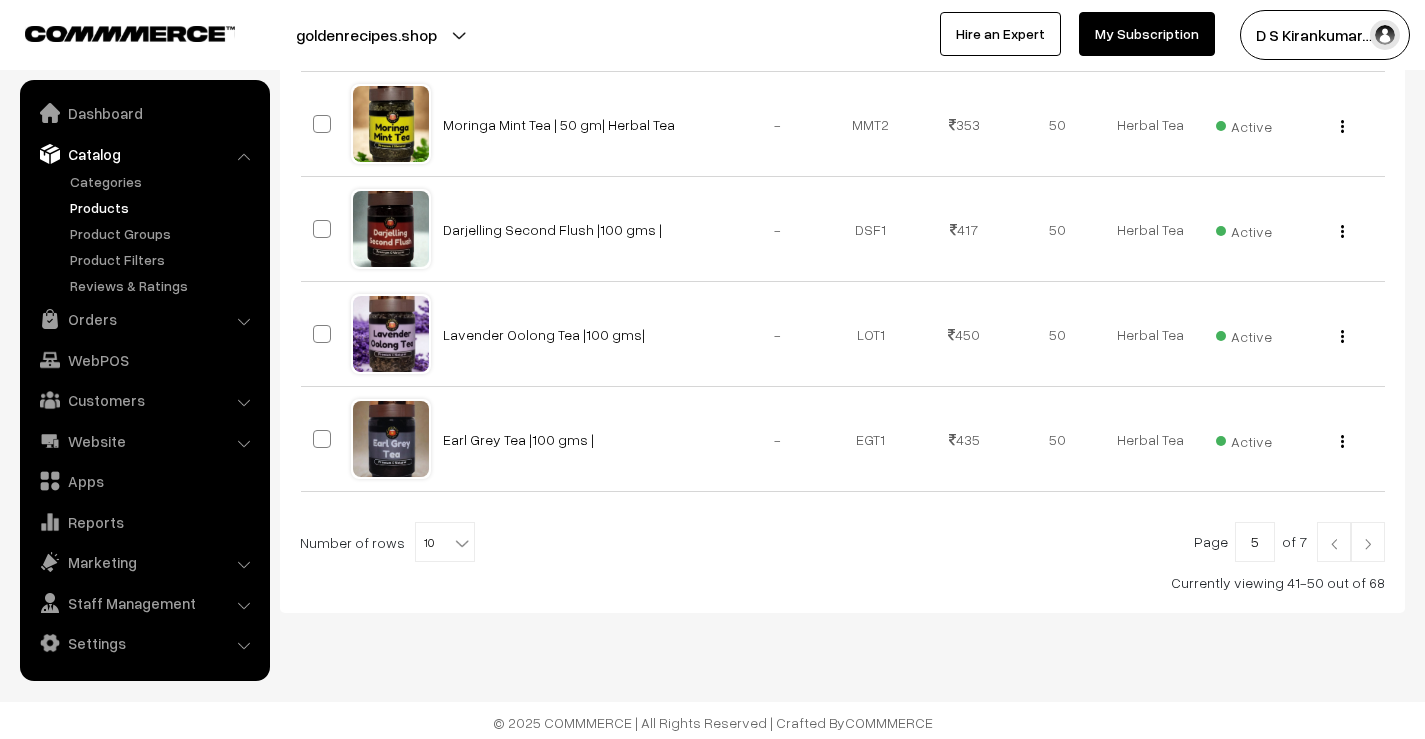 scroll, scrollTop: 1035, scrollLeft: 0, axis: vertical 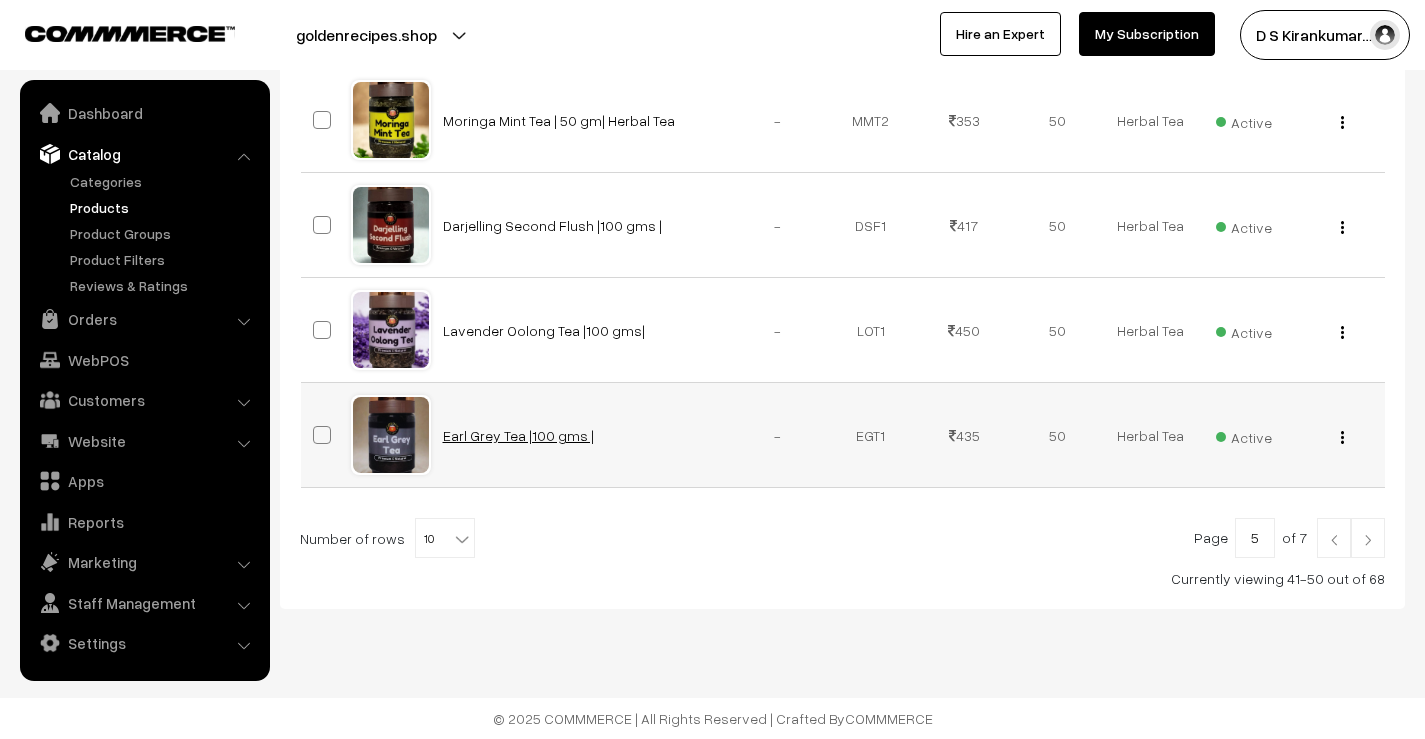 click on "Earl Grey Tea |100 gms |" at bounding box center (518, 435) 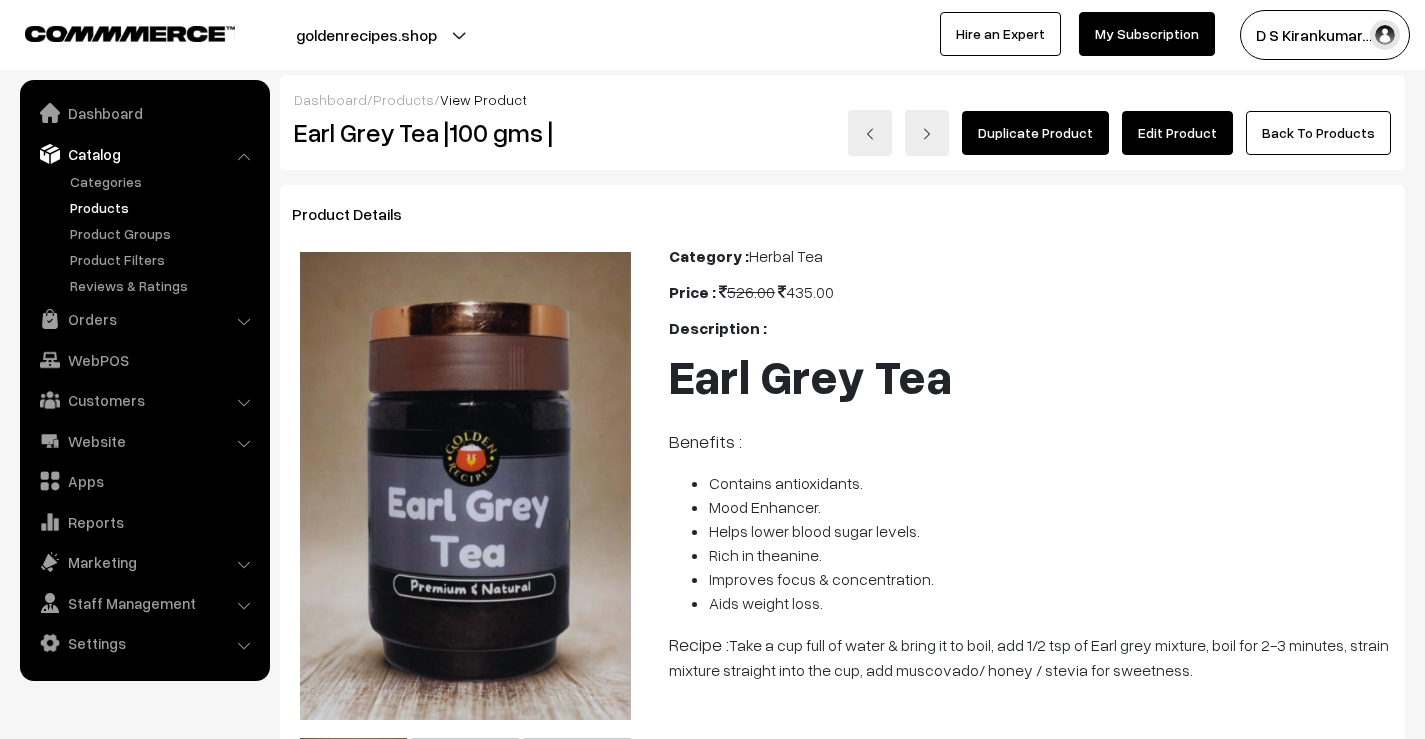scroll, scrollTop: 0, scrollLeft: 0, axis: both 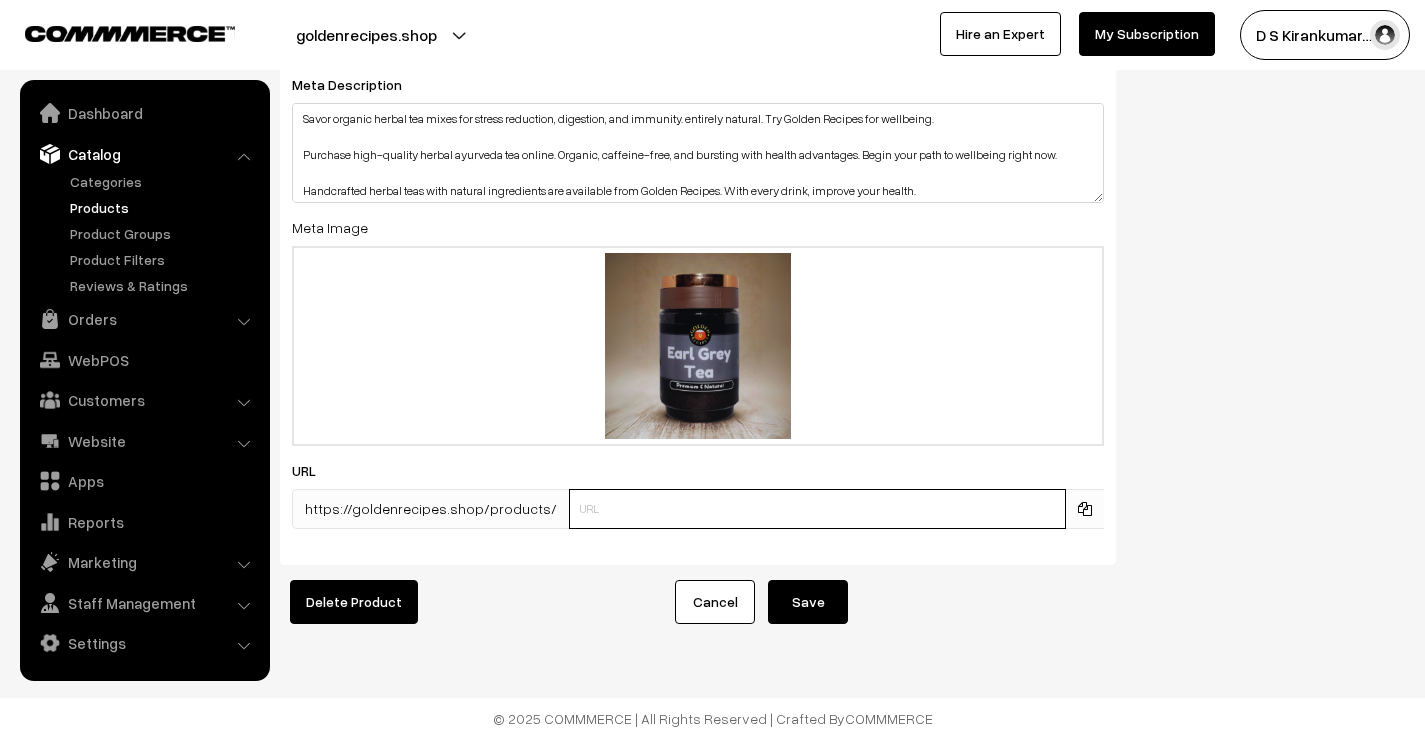 click at bounding box center (817, 509) 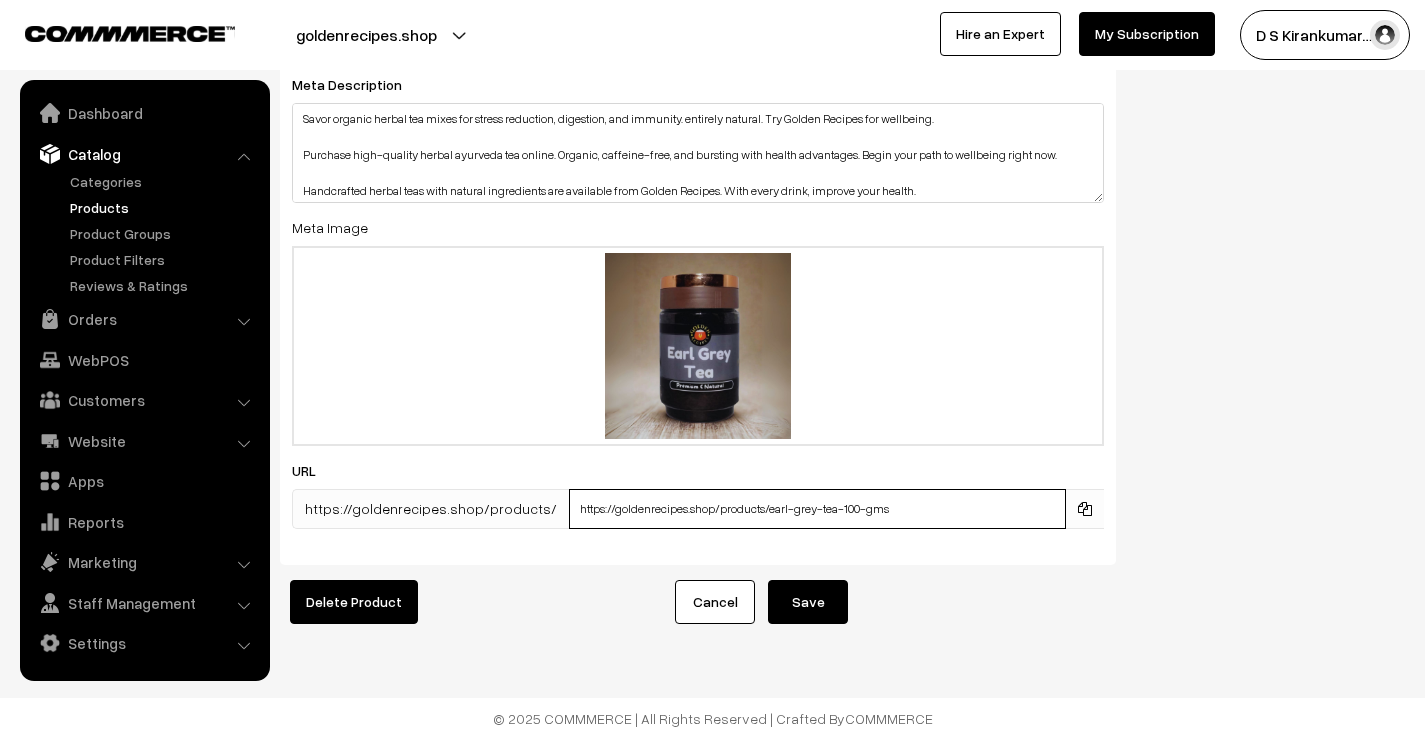 click on "https://goldenrecipes.shop/products/earl-grey-tea-100-gms" at bounding box center [817, 509] 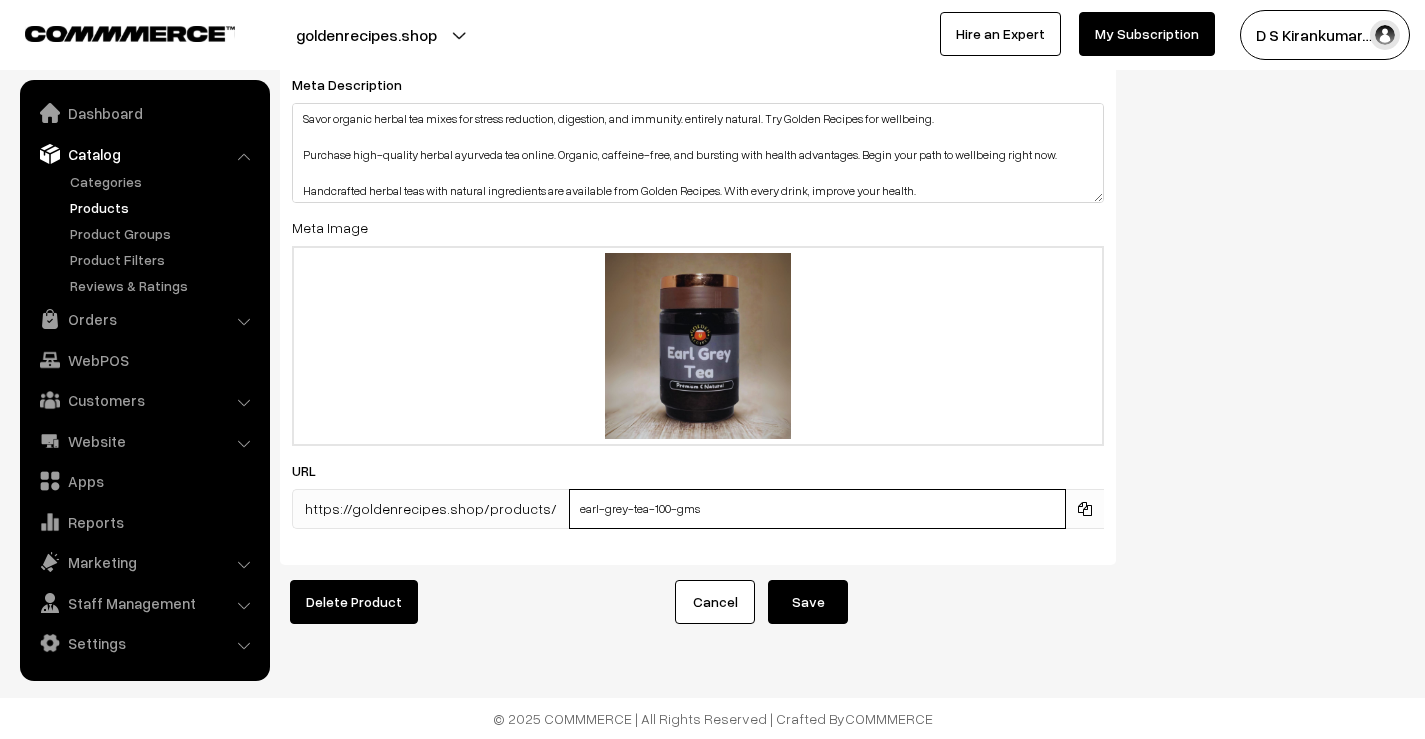 type on "earl-grey-tea-100-gms" 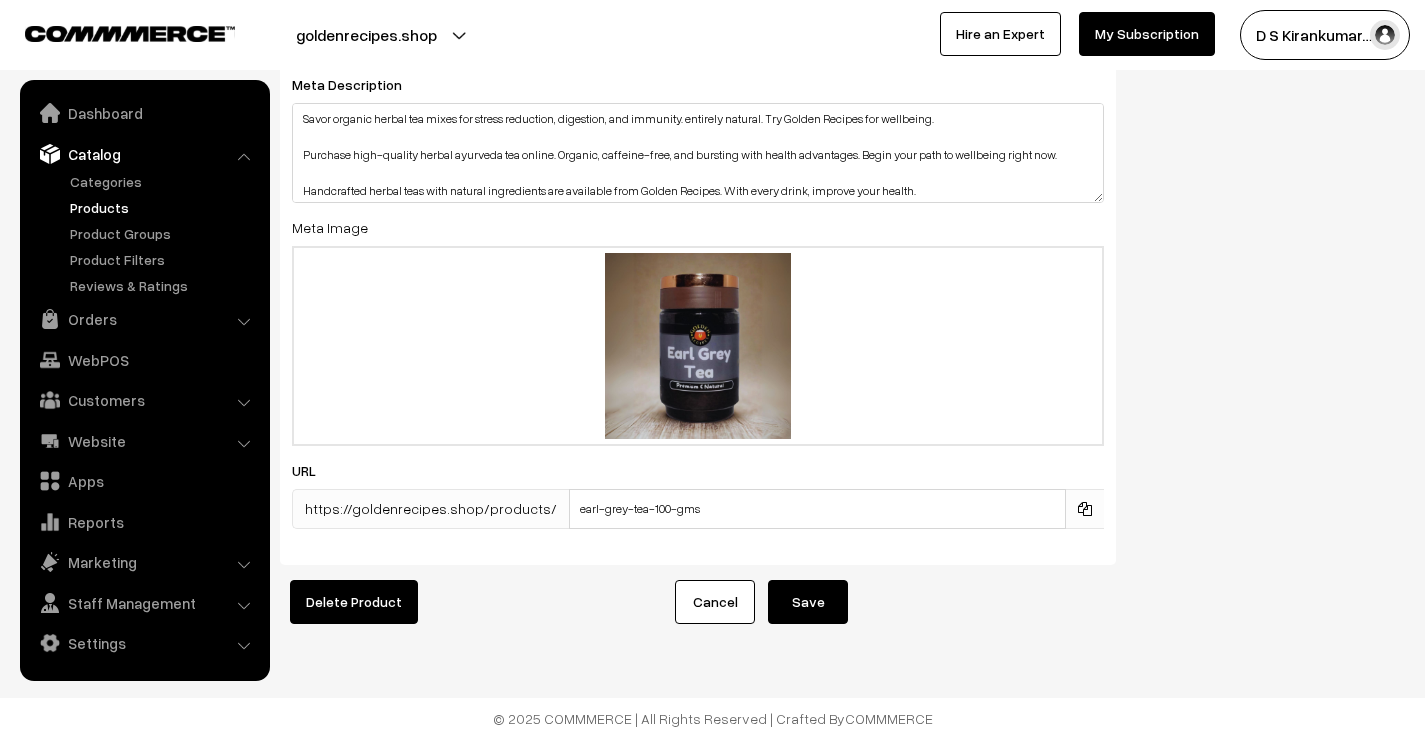 click on "Save" at bounding box center [808, 602] 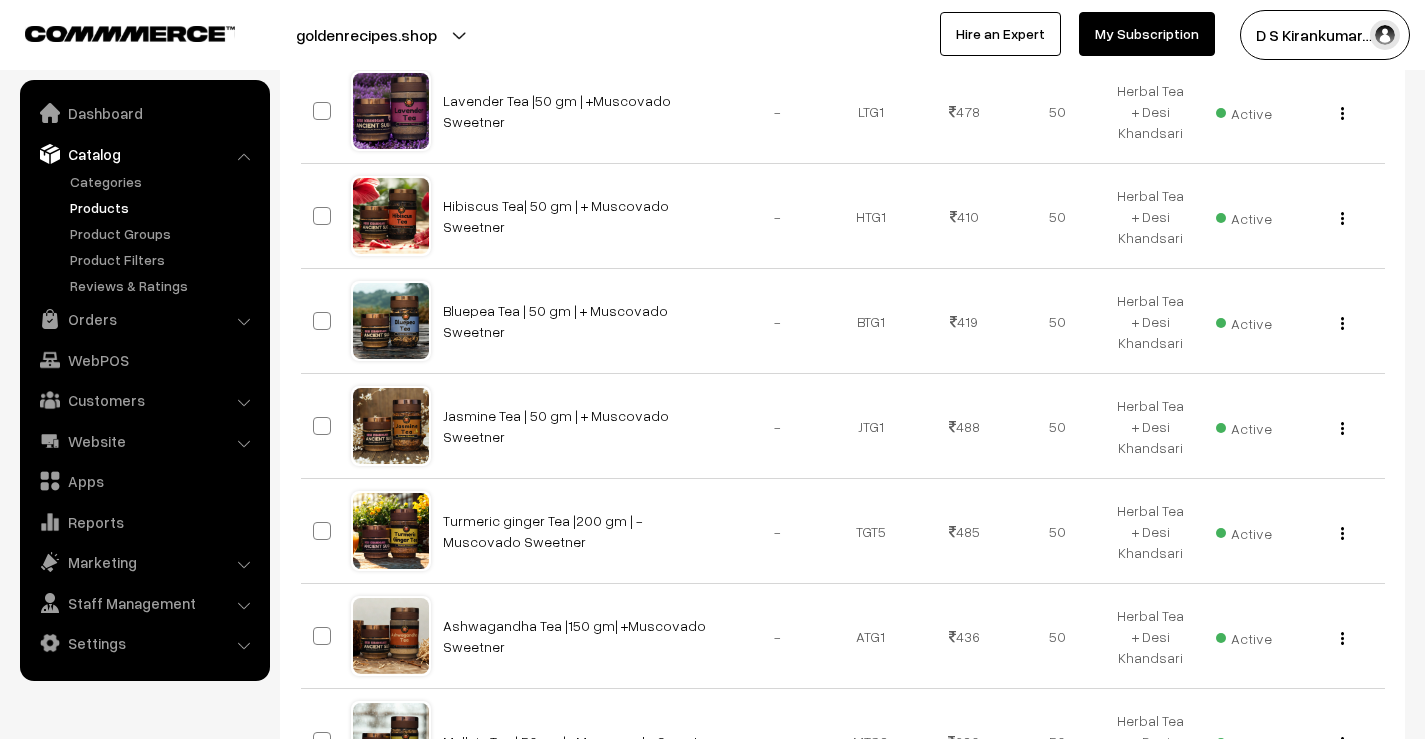 scroll, scrollTop: 1011, scrollLeft: 0, axis: vertical 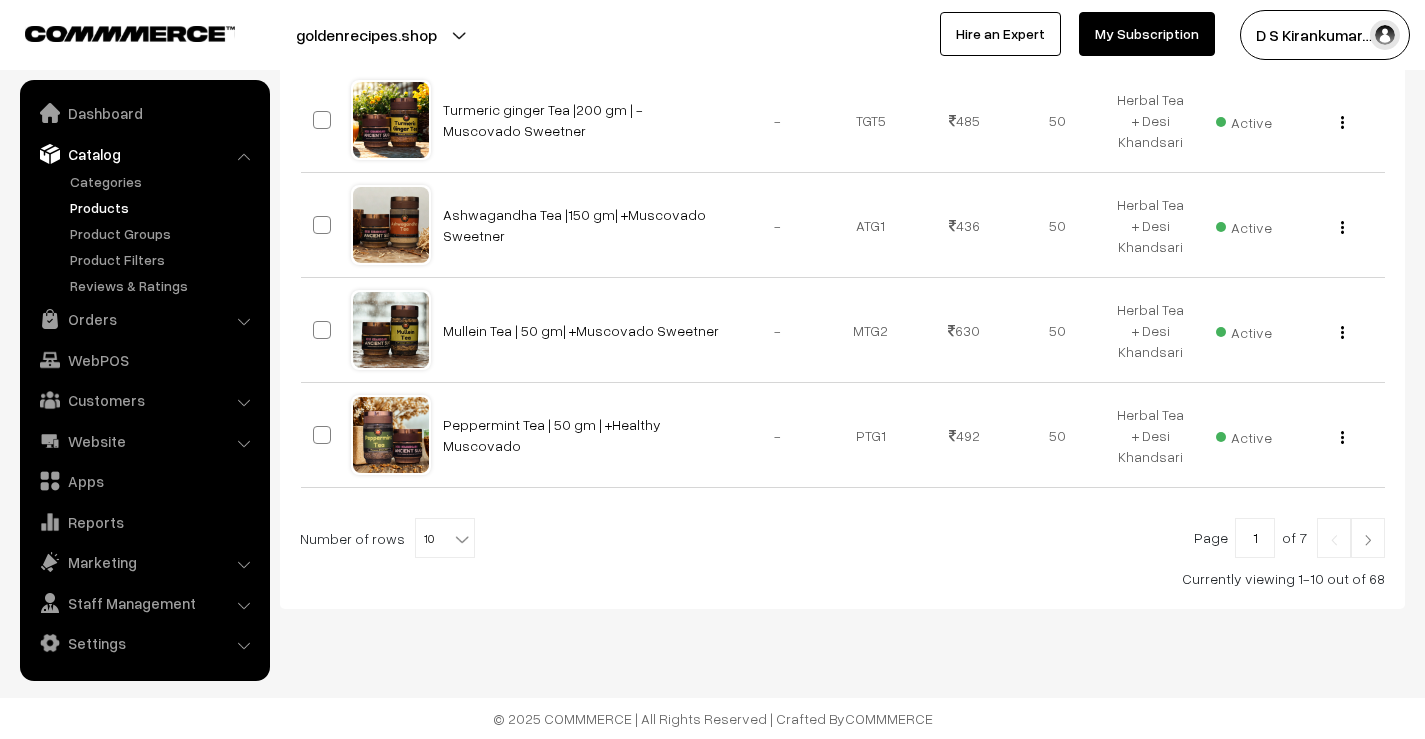 click at bounding box center [1368, 540] 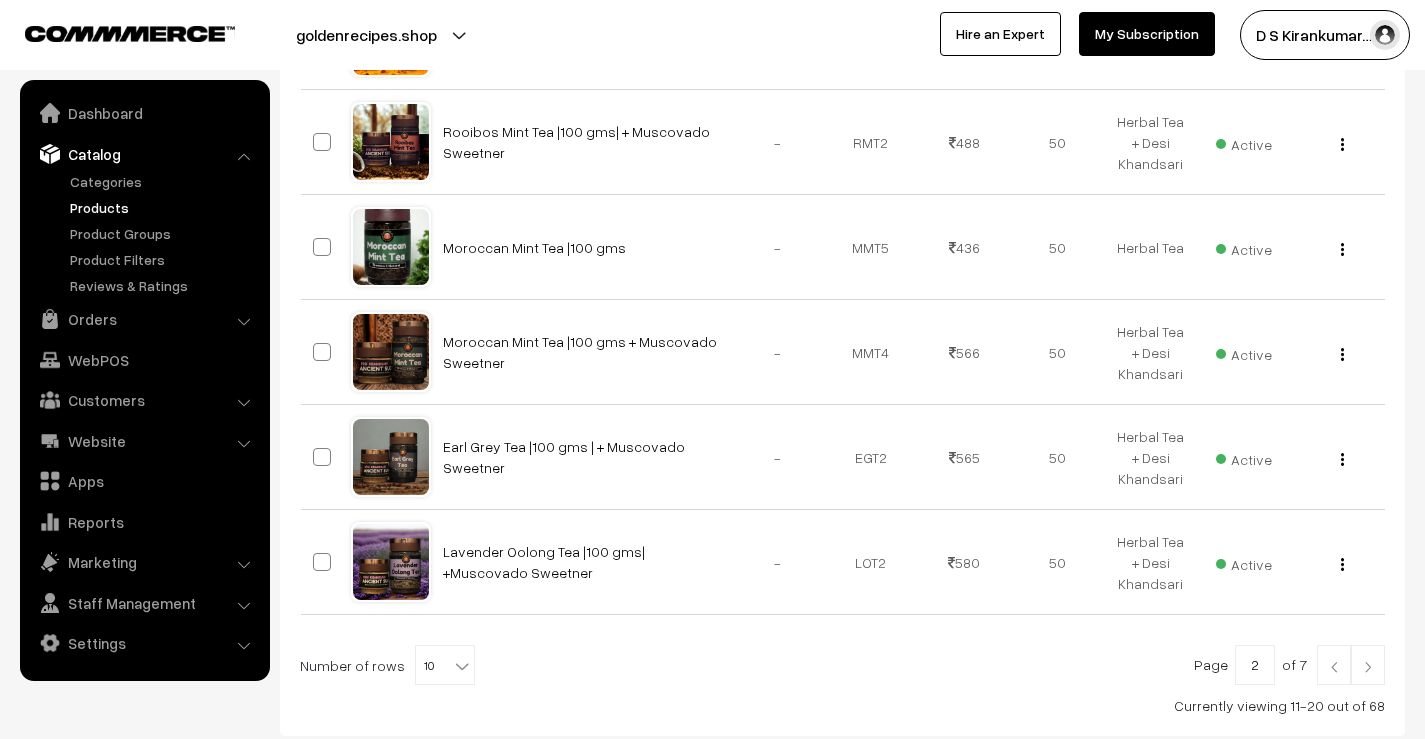 scroll, scrollTop: 1011, scrollLeft: 0, axis: vertical 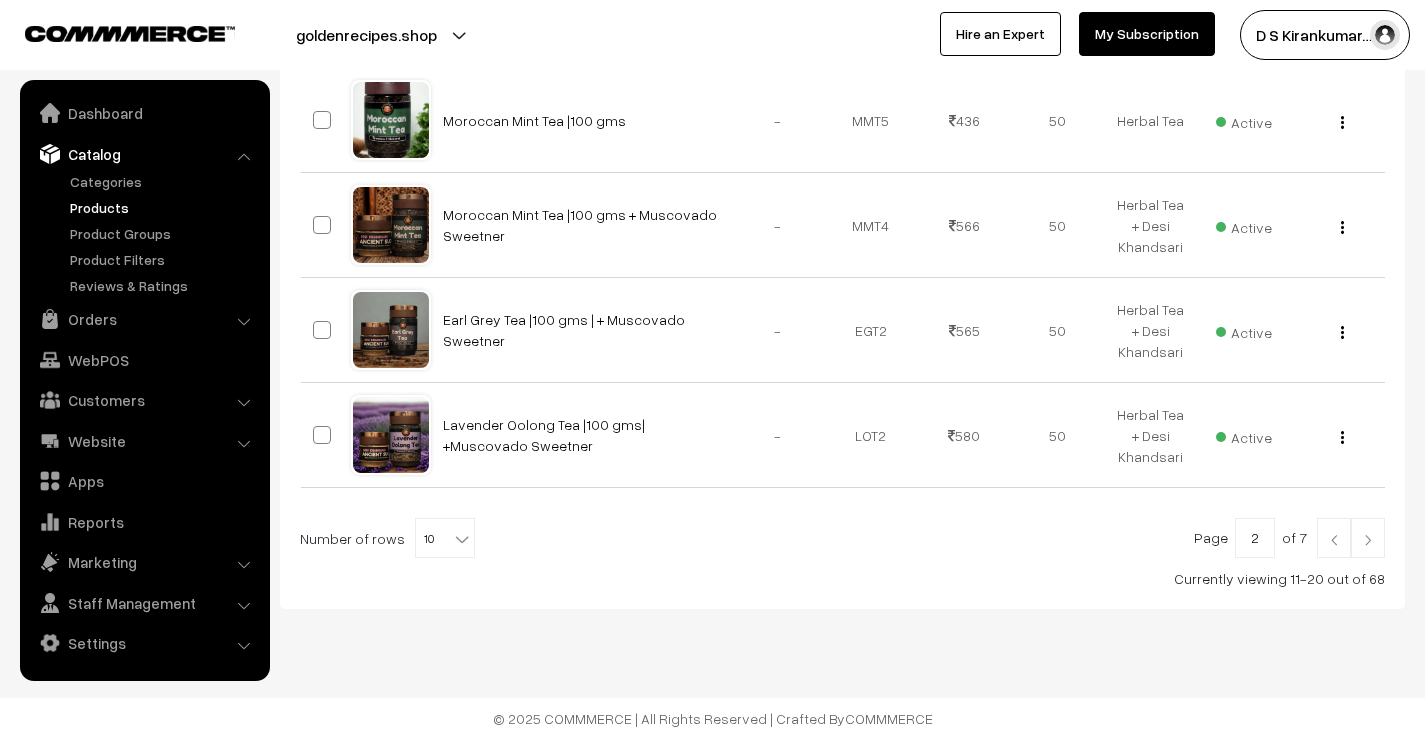 click at bounding box center (1368, 540) 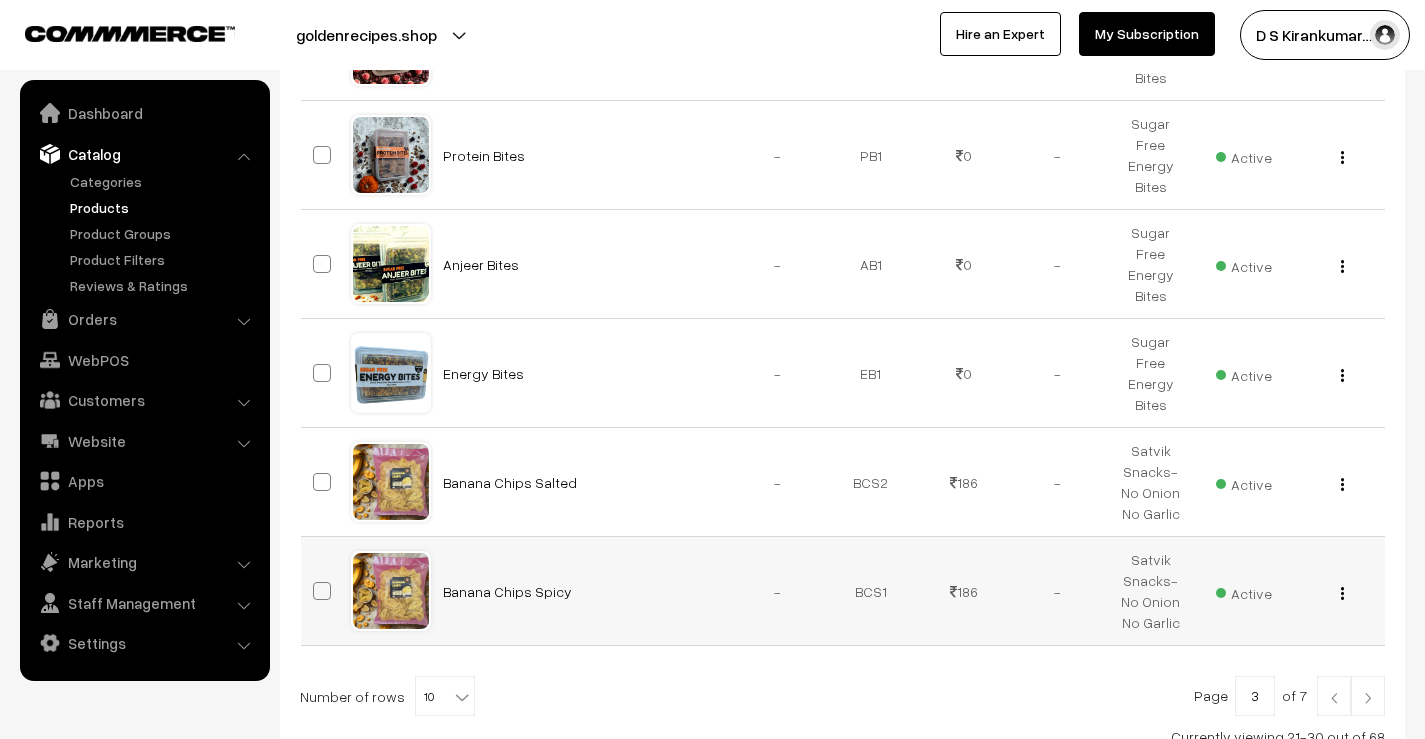 scroll, scrollTop: 1019, scrollLeft: 0, axis: vertical 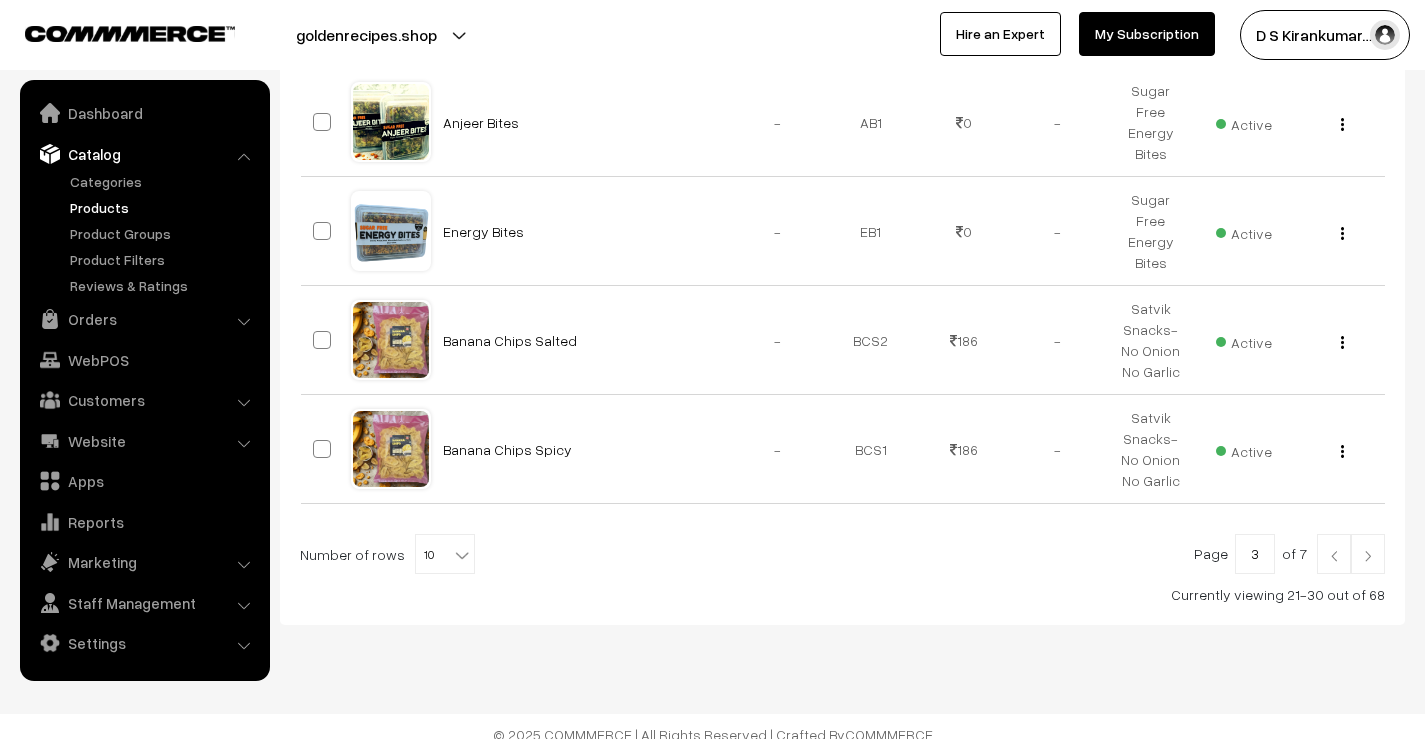 click at bounding box center [1368, 556] 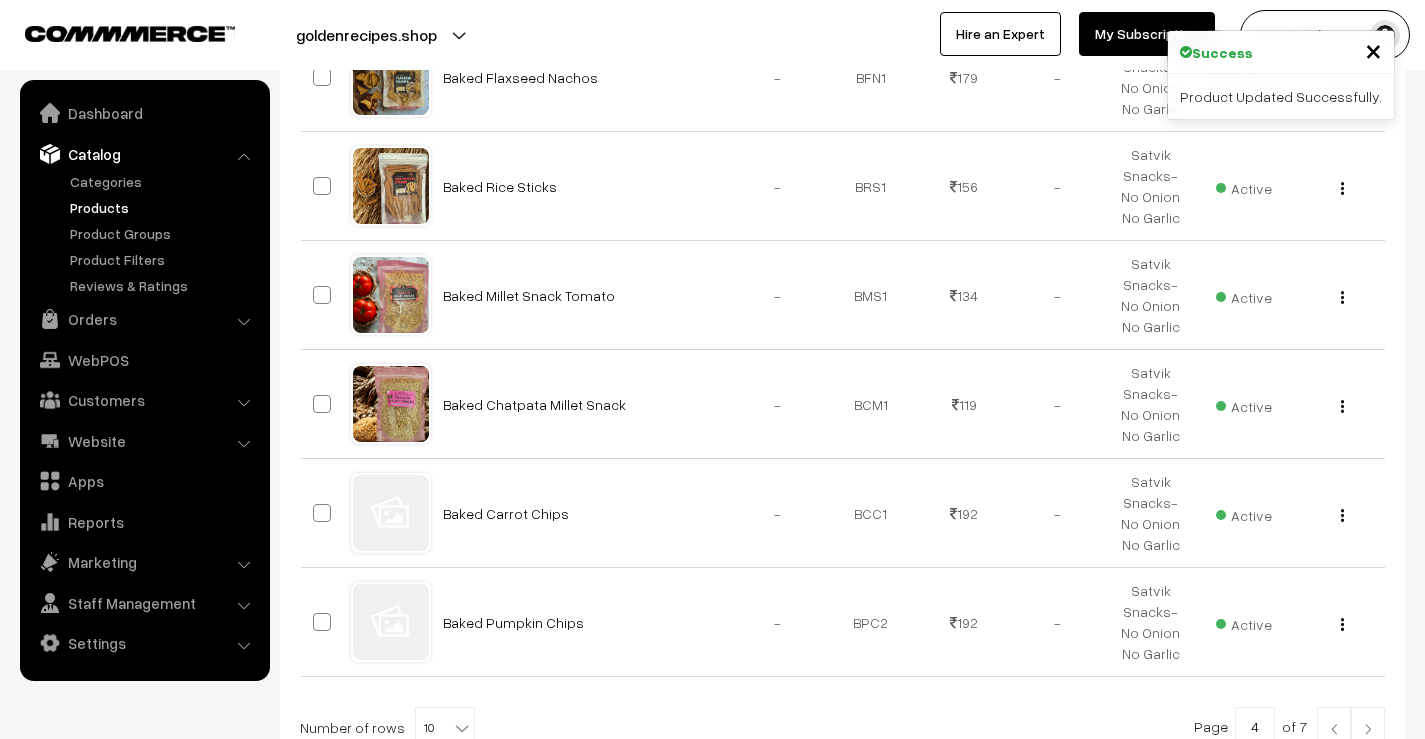 scroll, scrollTop: 1051, scrollLeft: 0, axis: vertical 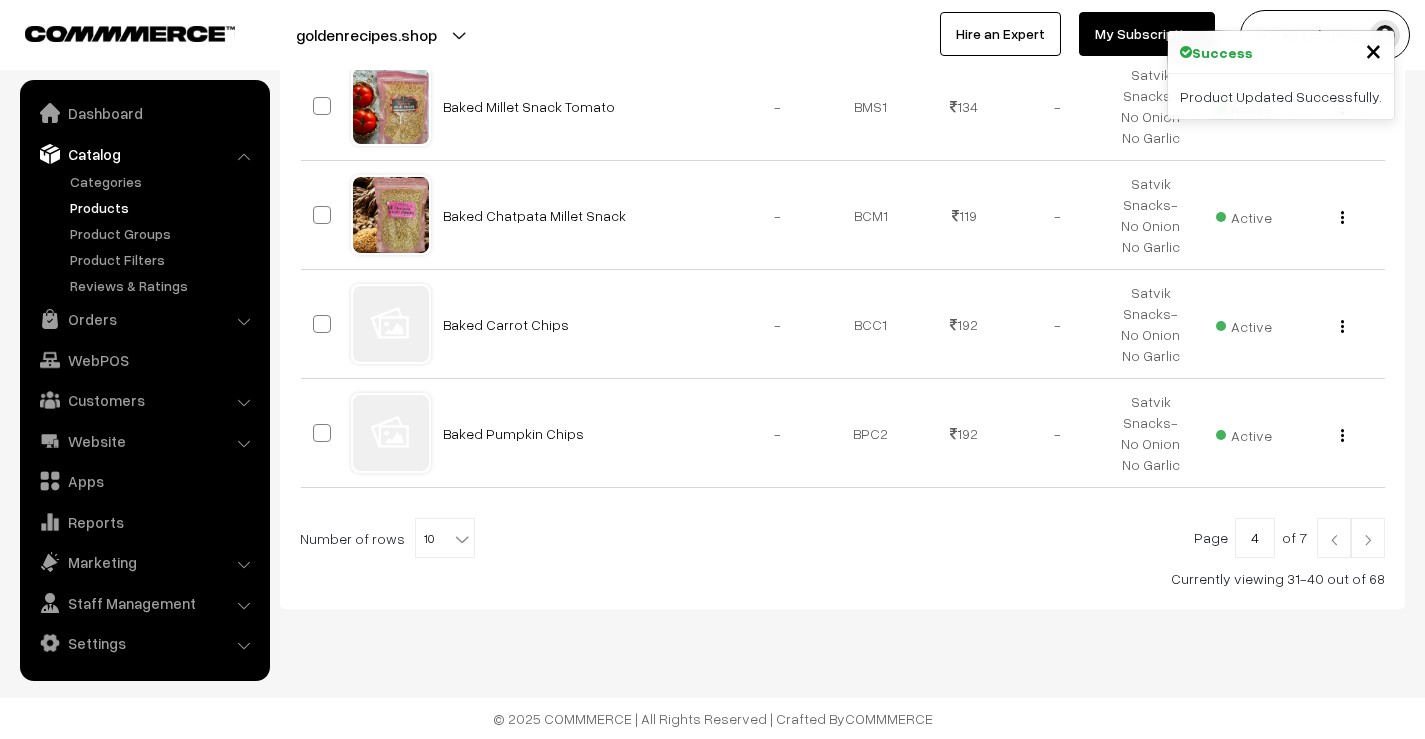 drag, startPoint x: 0, startPoint y: 0, endPoint x: 1362, endPoint y: 543, distance: 1466.2513 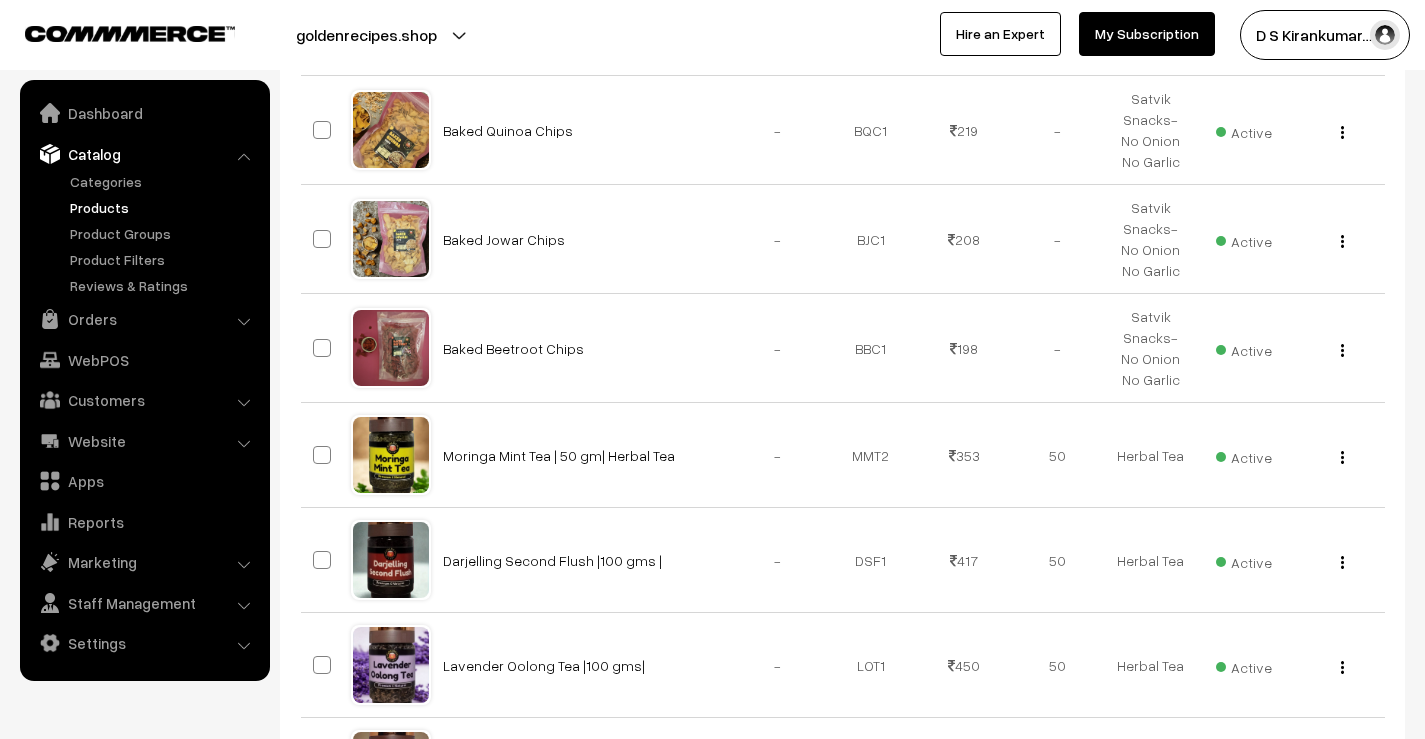 scroll, scrollTop: 1035, scrollLeft: 0, axis: vertical 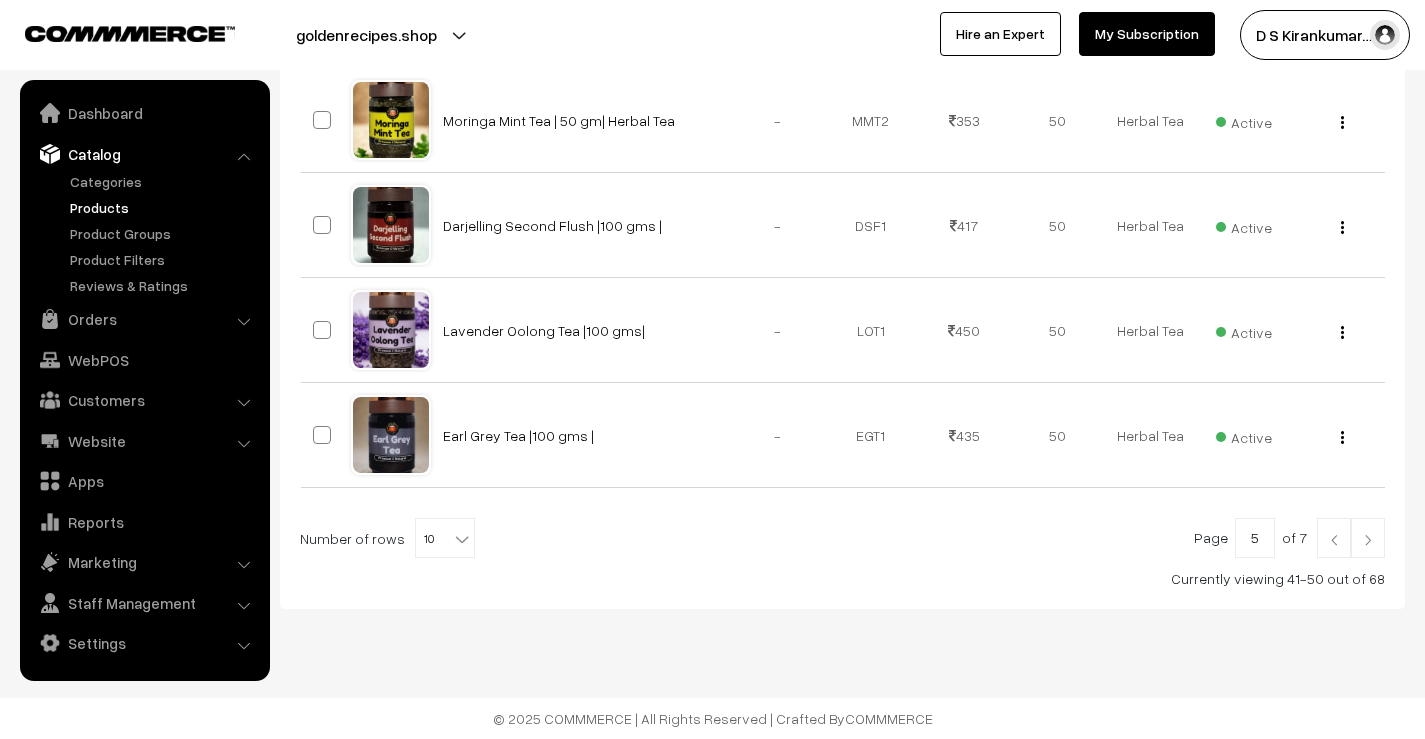 click at bounding box center [1368, 540] 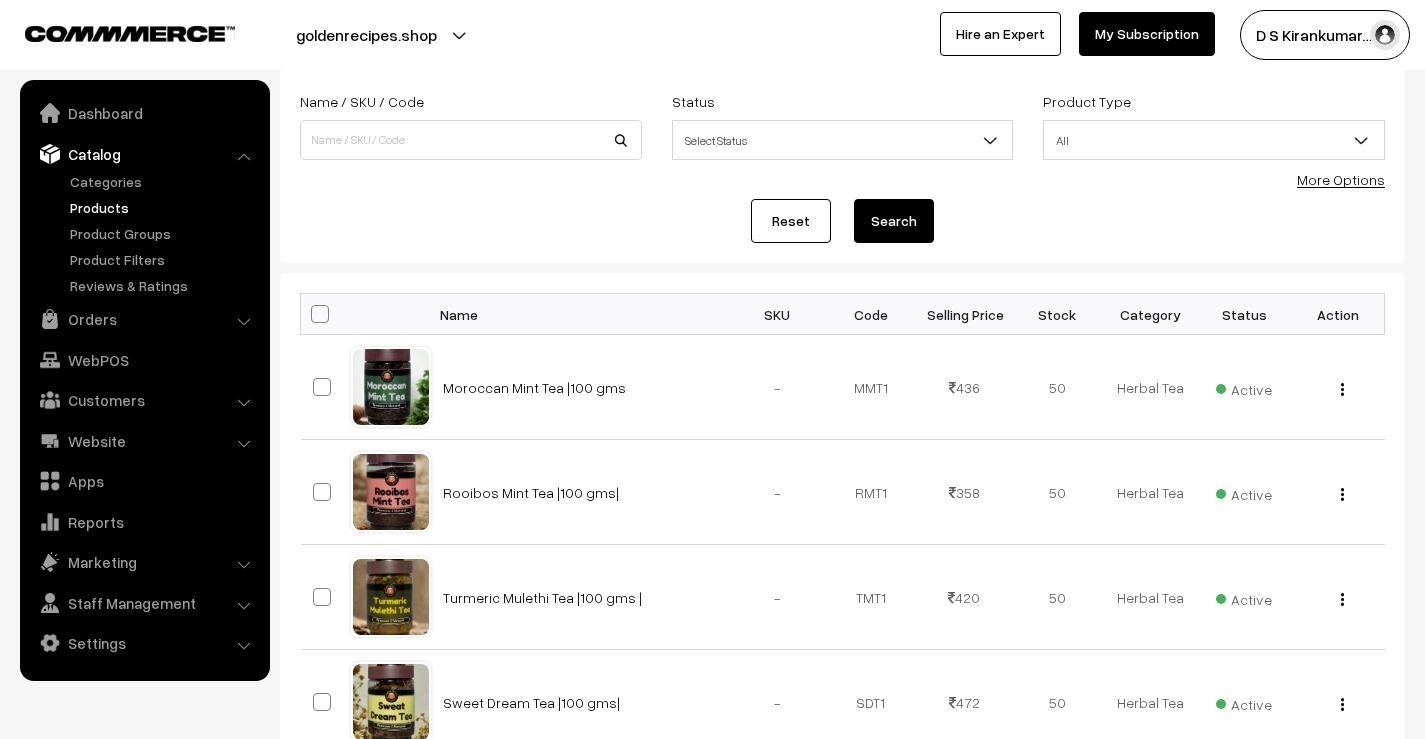 scroll, scrollTop: 0, scrollLeft: 0, axis: both 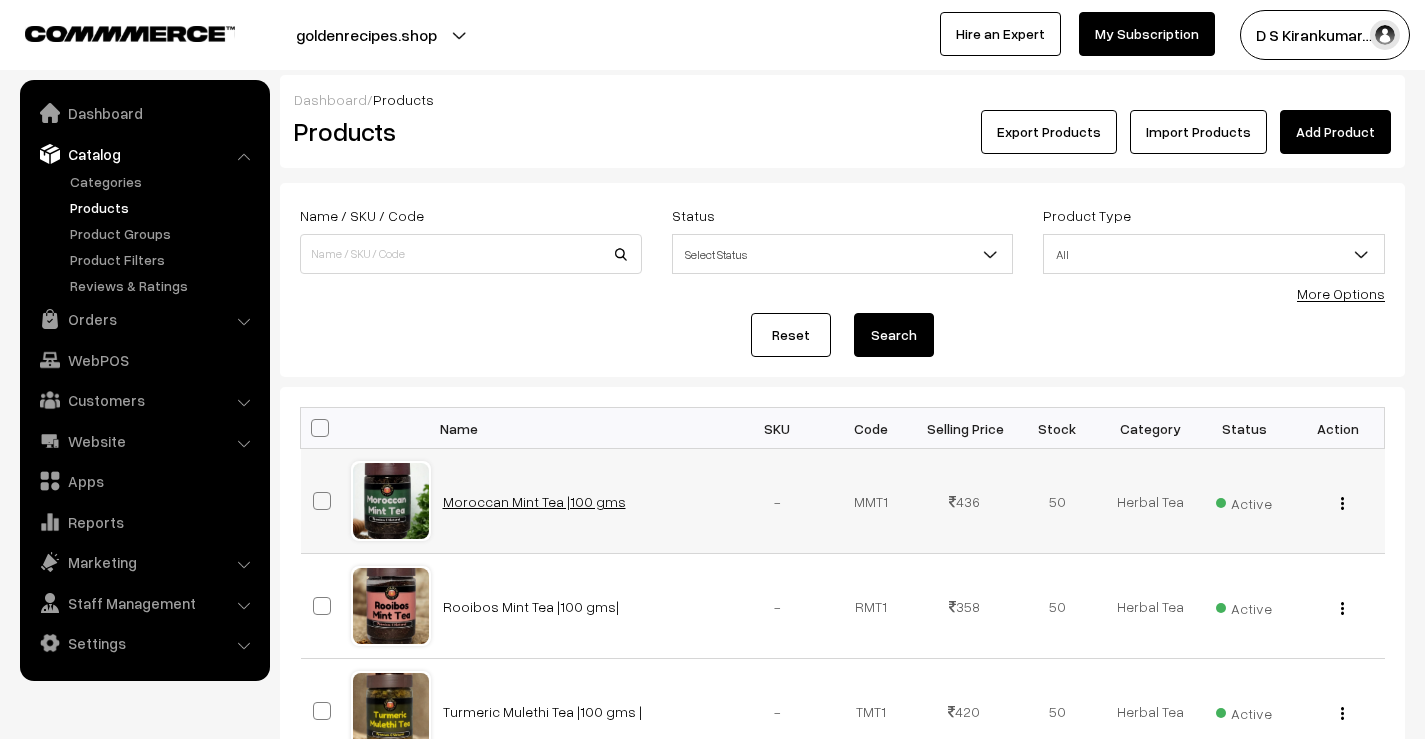 click on "Moroccan Mint Tea |100 gms" at bounding box center [534, 501] 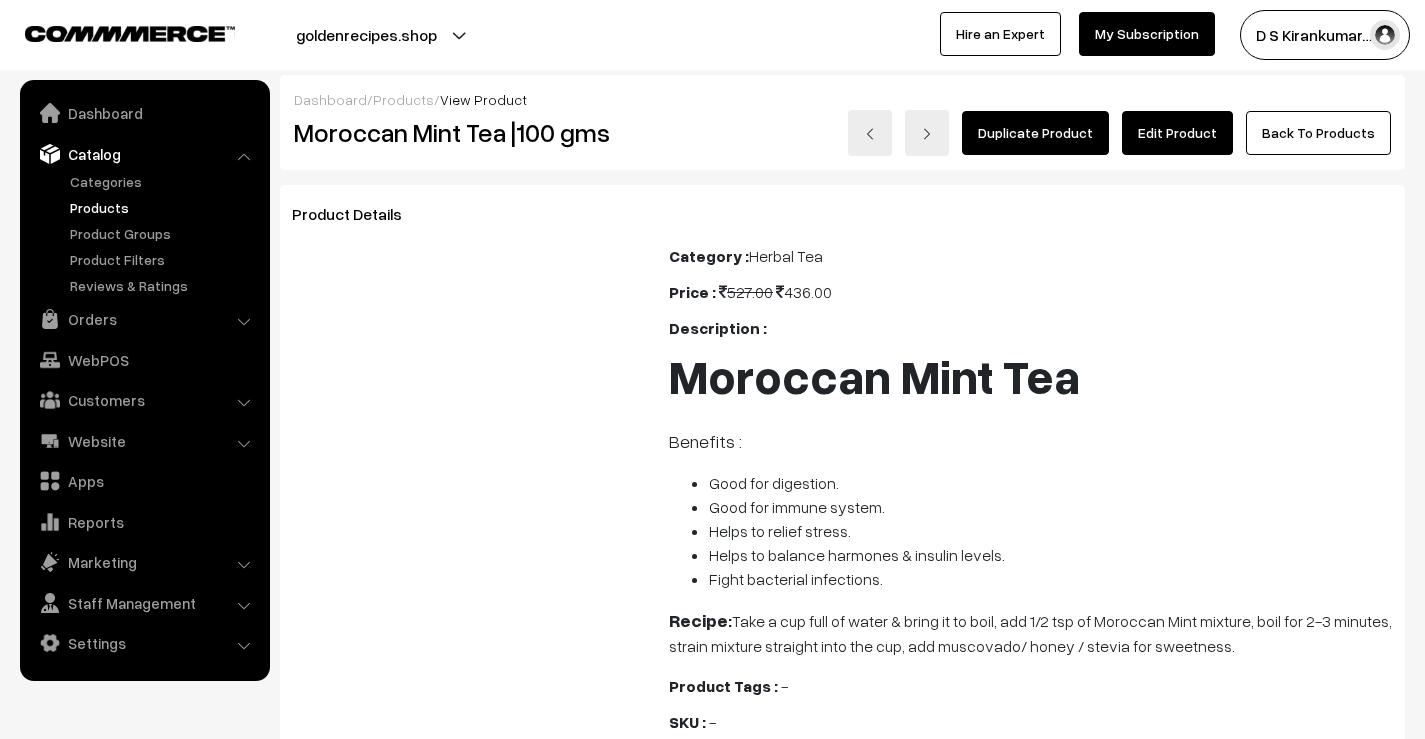 scroll, scrollTop: 0, scrollLeft: 0, axis: both 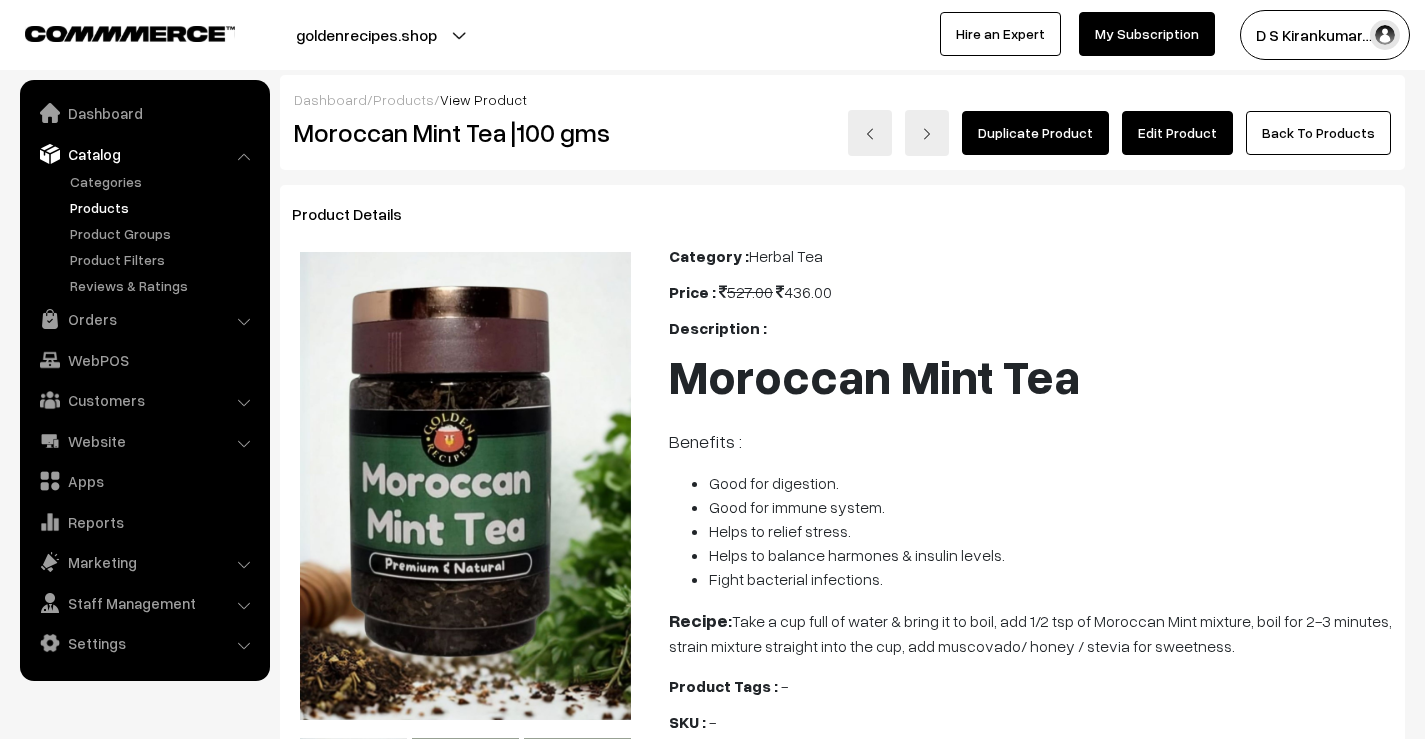click on "Edit Product" at bounding box center (1177, 133) 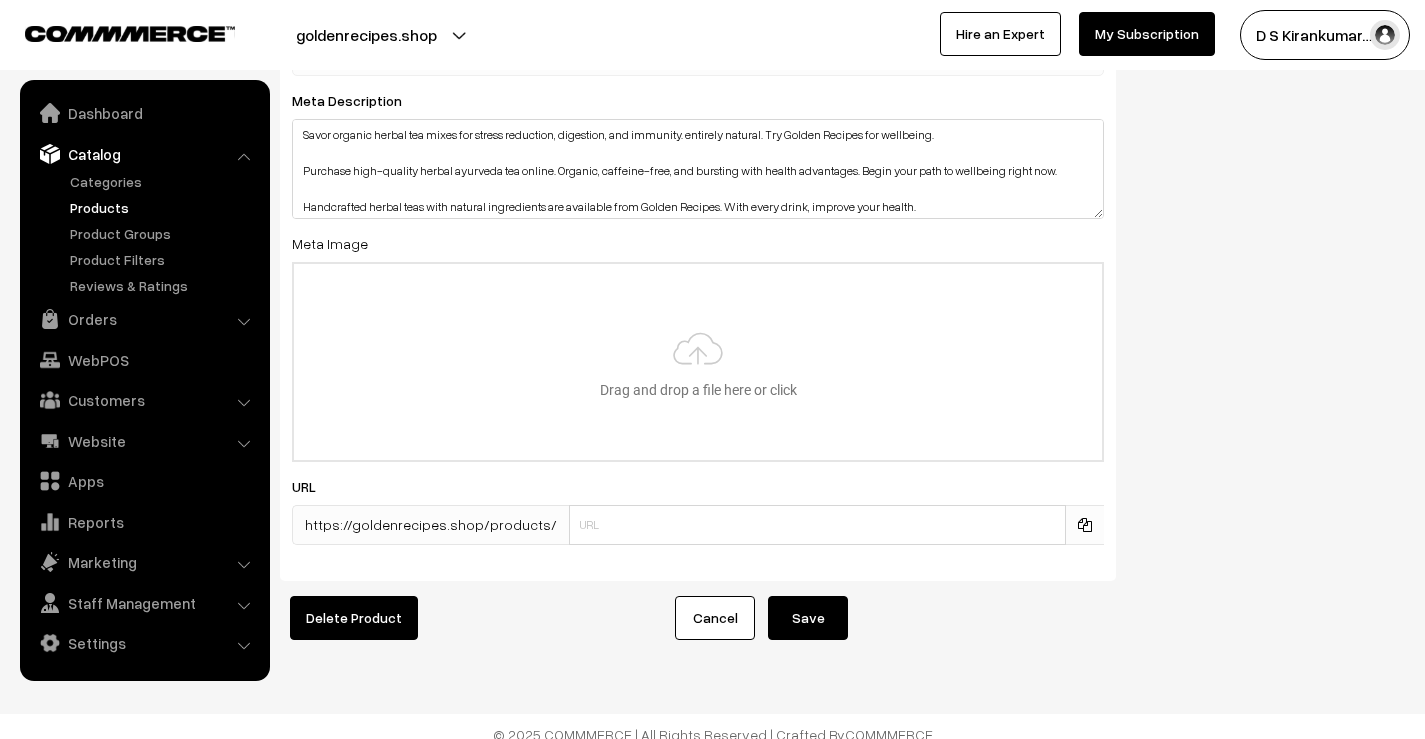 scroll, scrollTop: 3498, scrollLeft: 0, axis: vertical 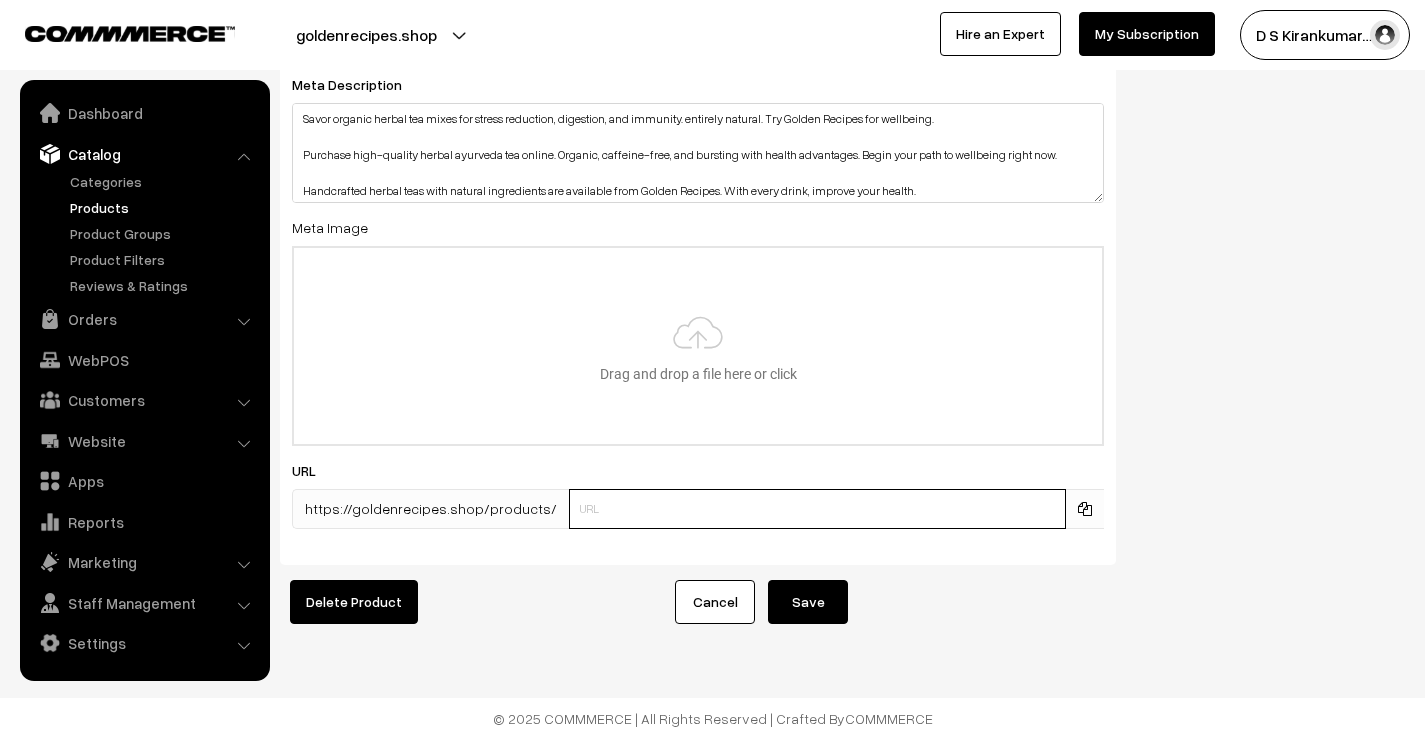 click at bounding box center [817, 509] 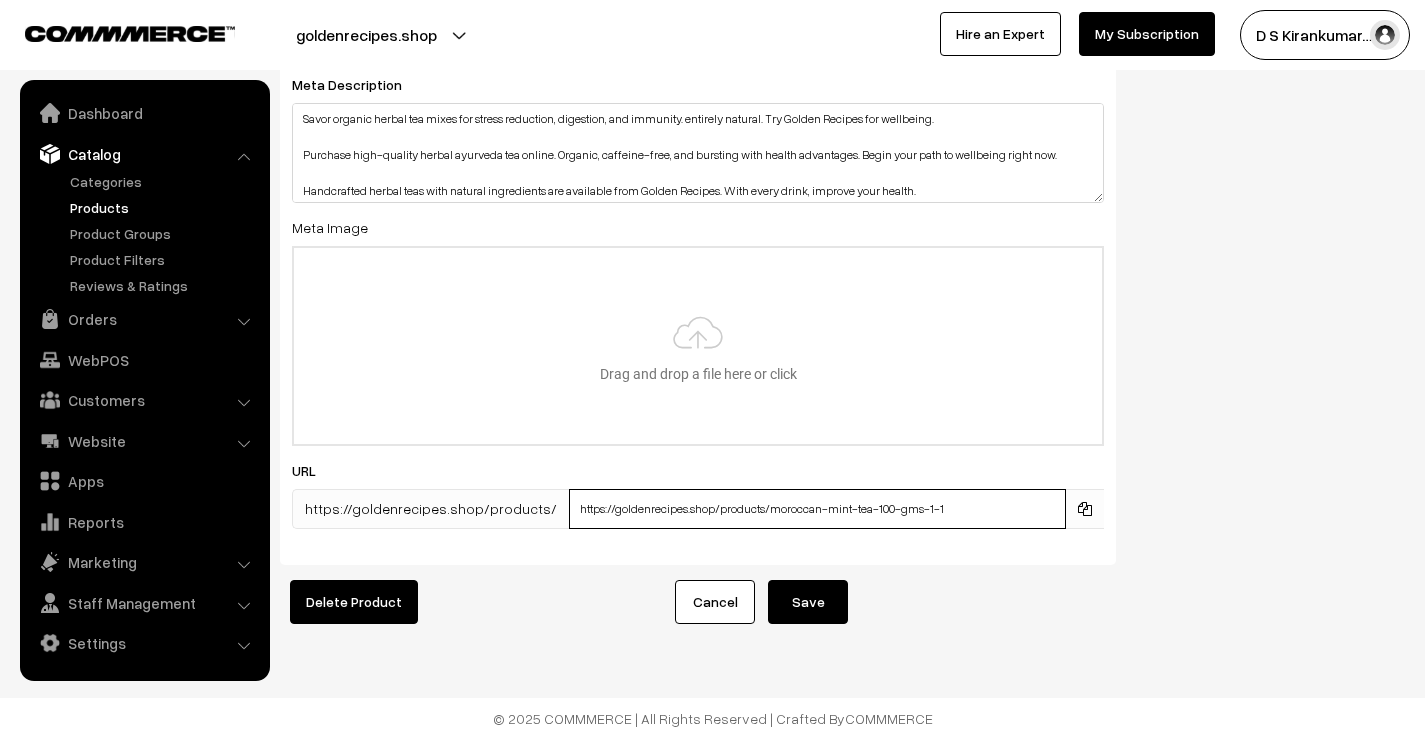 click on "https://goldenrecipes.shop/products/moroccan-mint-tea-100-gms-1-1" at bounding box center [817, 509] 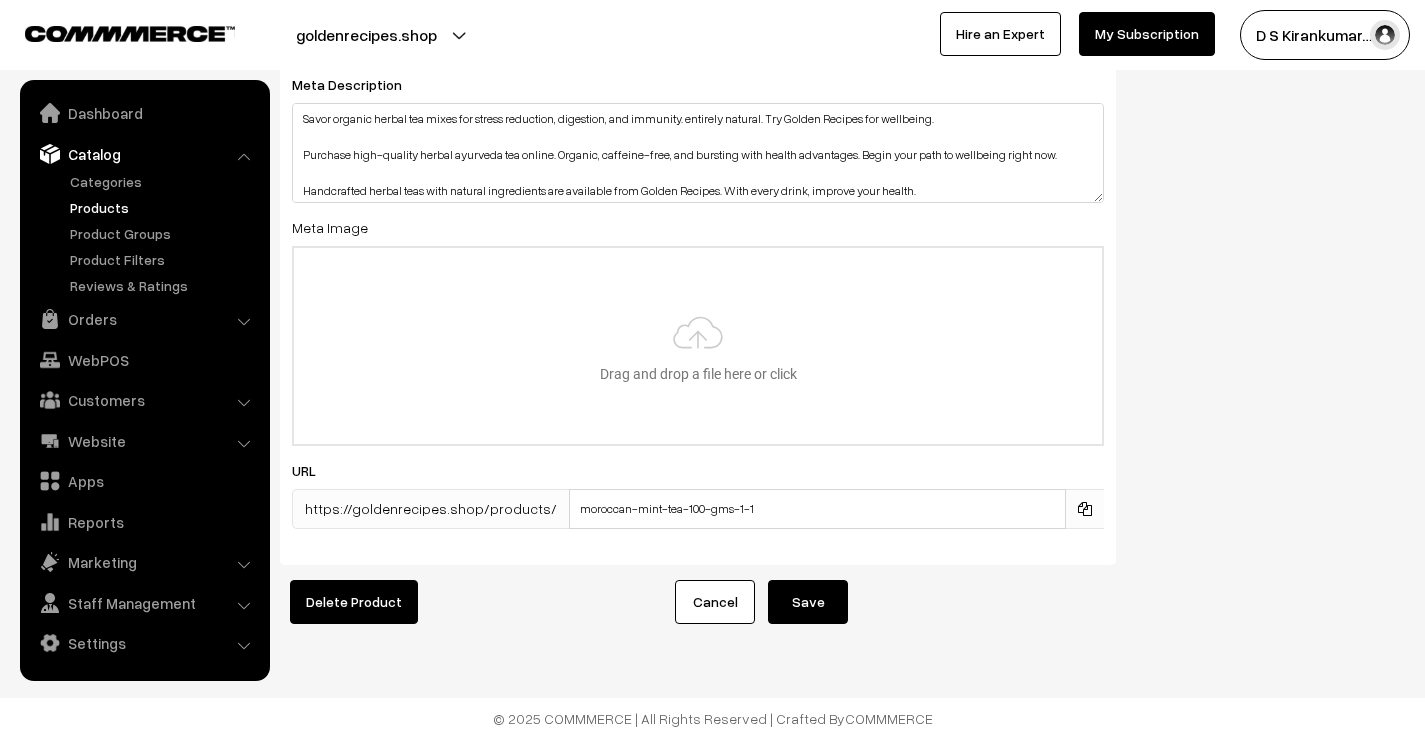 click on "Save" at bounding box center [808, 602] 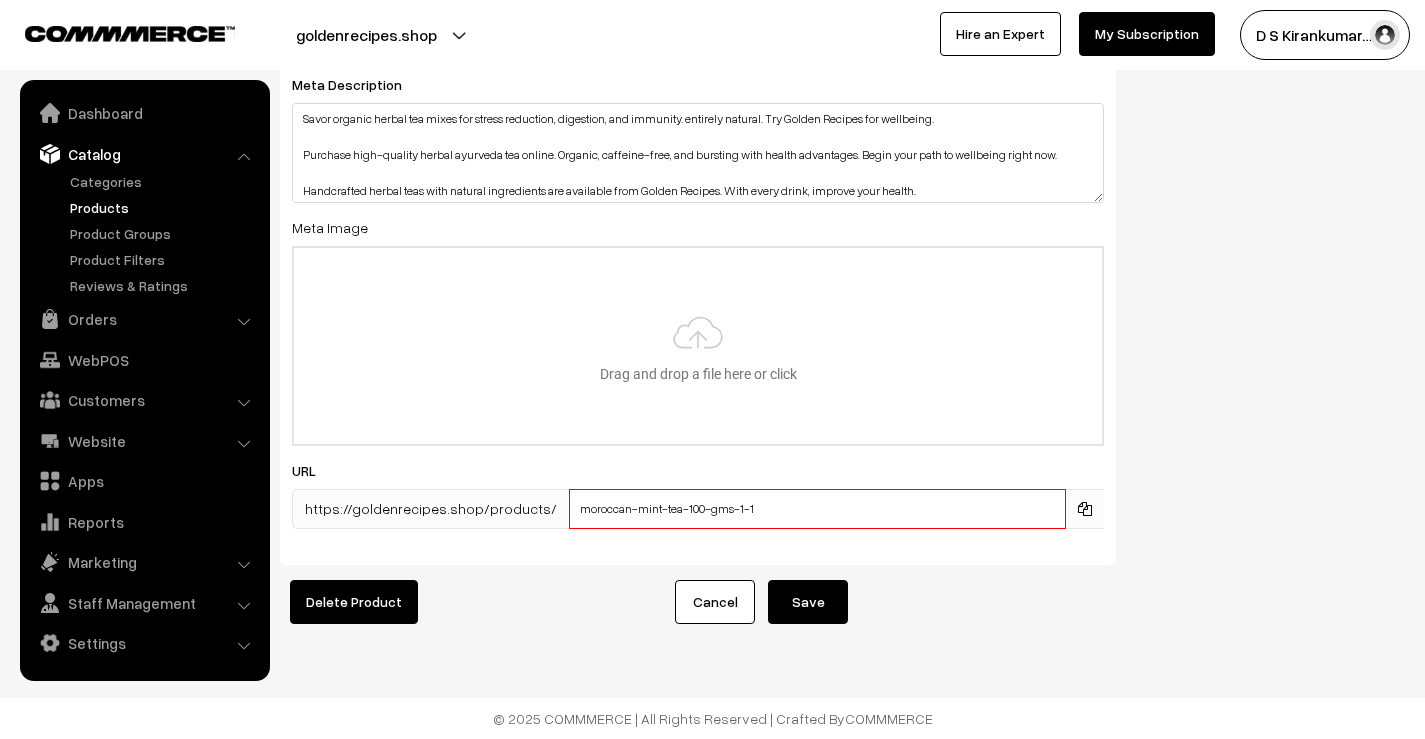 click on "moroccan-mint-tea-100-gms-1-1" at bounding box center (817, 509) 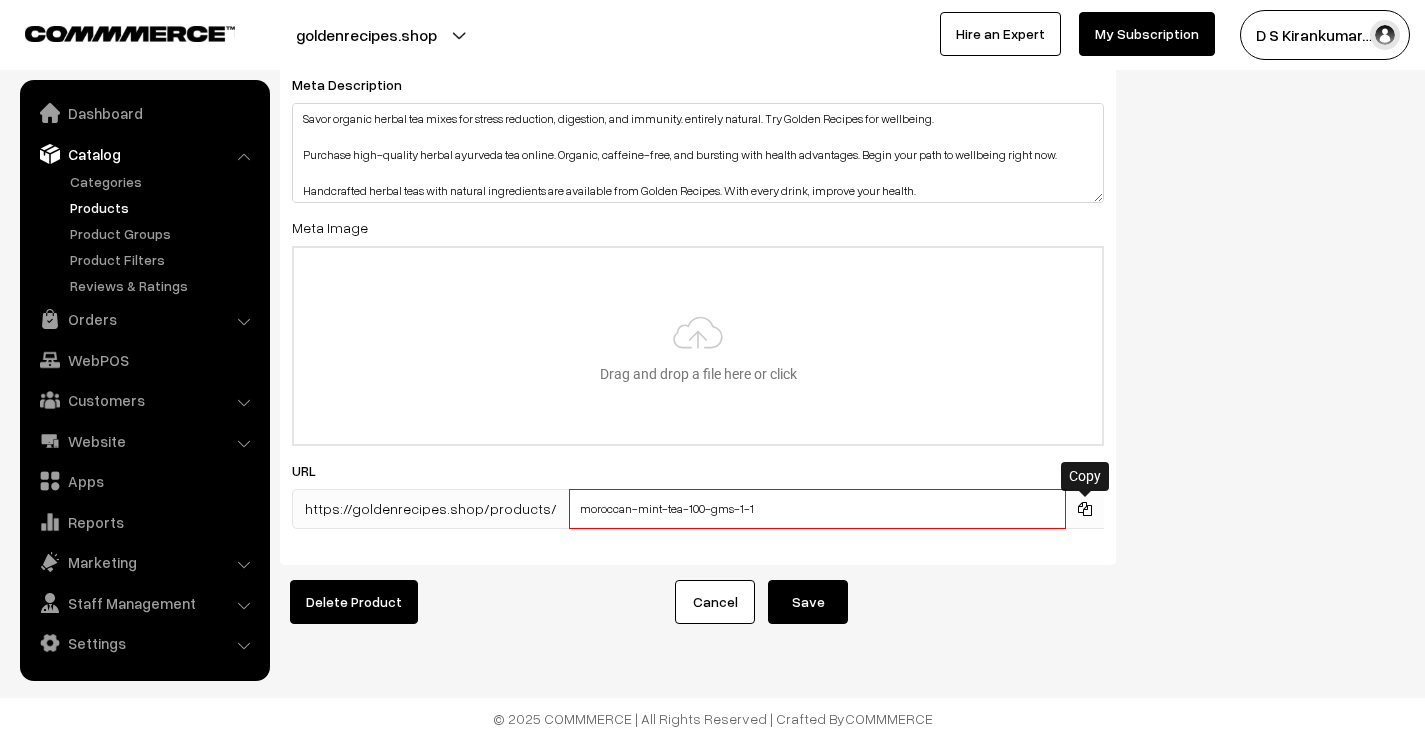click at bounding box center [1085, 508] 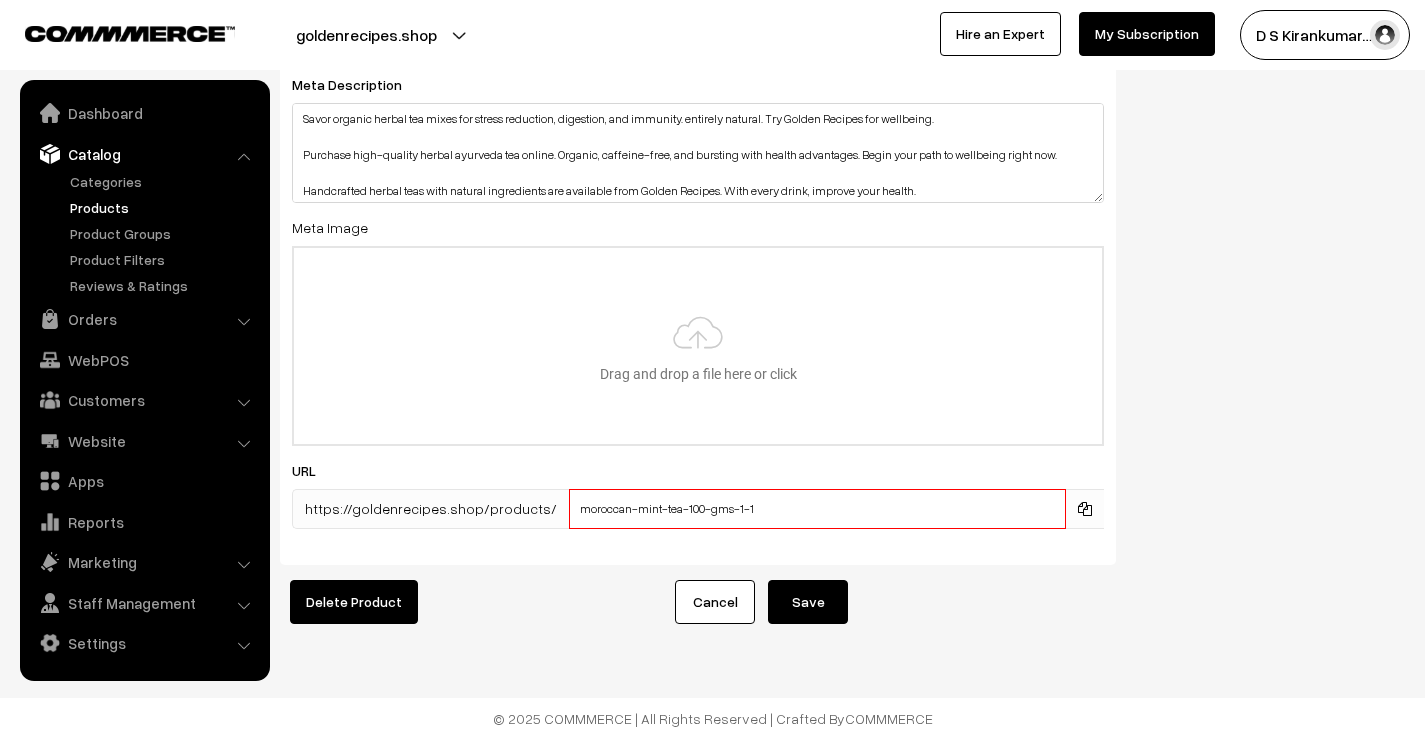 click on "moroccan-mint-tea-100-gms-1-1" at bounding box center (817, 509) 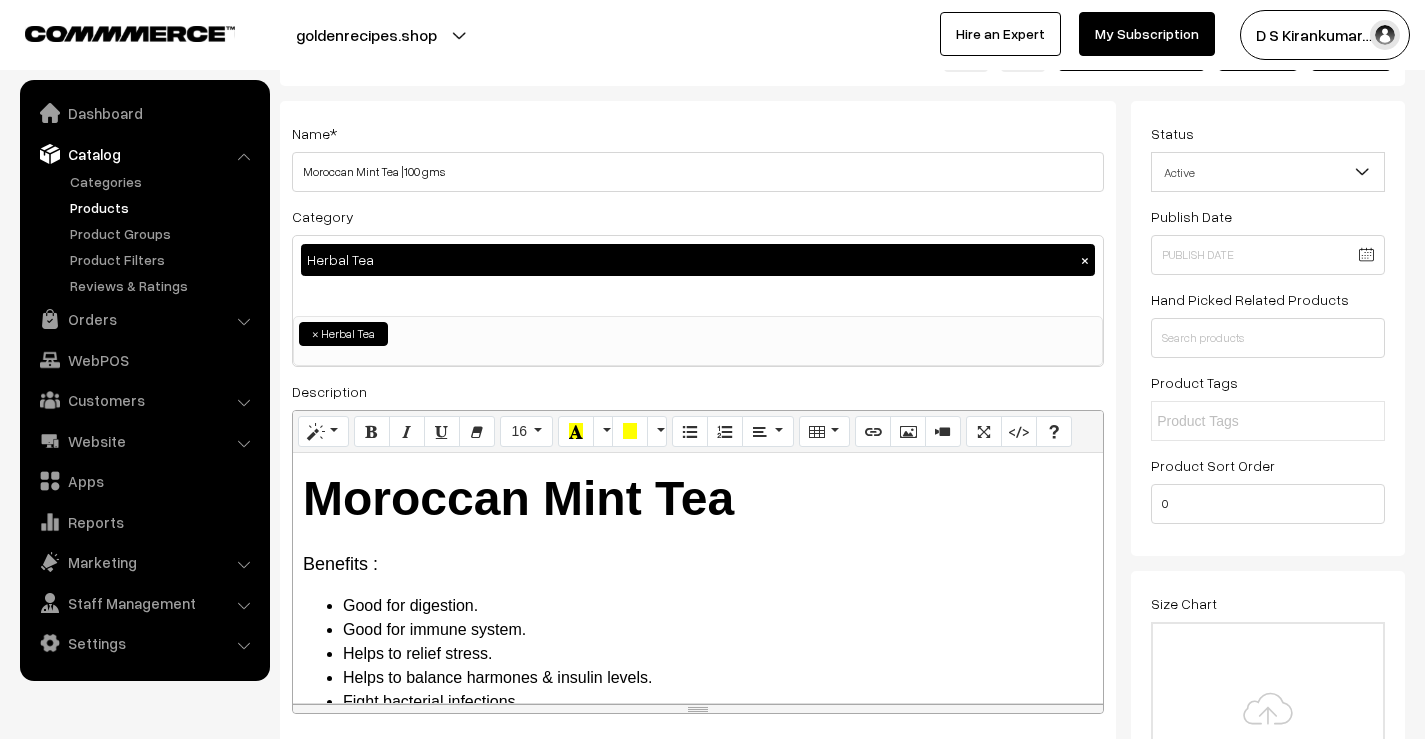 scroll, scrollTop: 0, scrollLeft: 0, axis: both 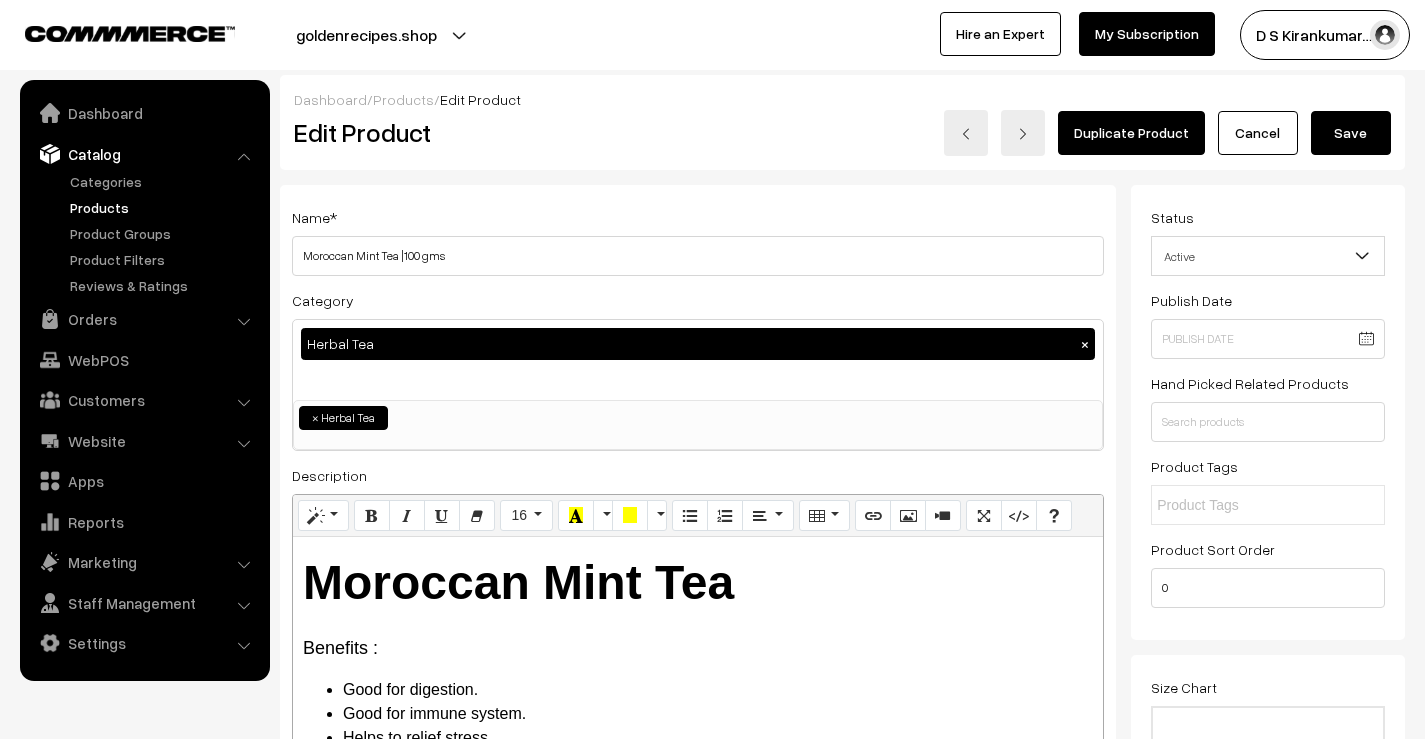 click on "Save" at bounding box center (1351, 133) 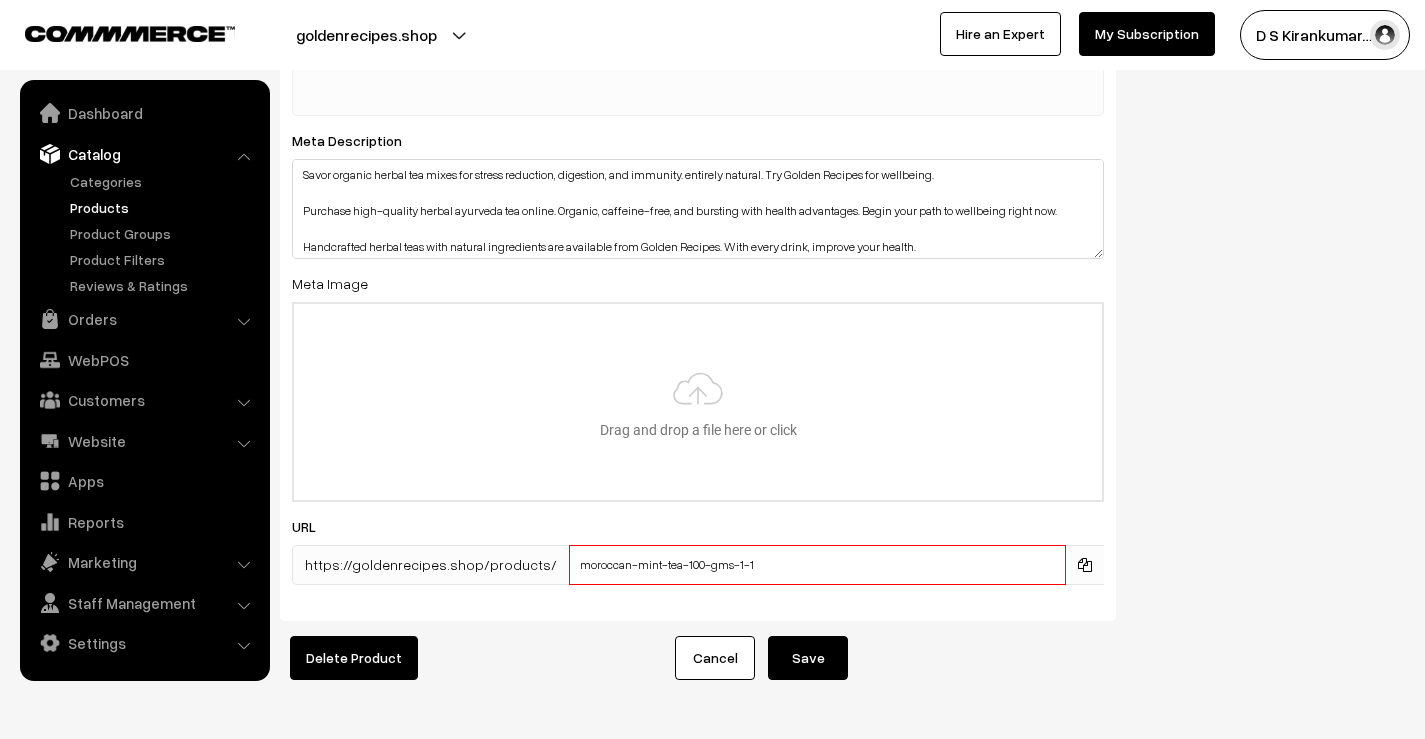 scroll, scrollTop: 3498, scrollLeft: 0, axis: vertical 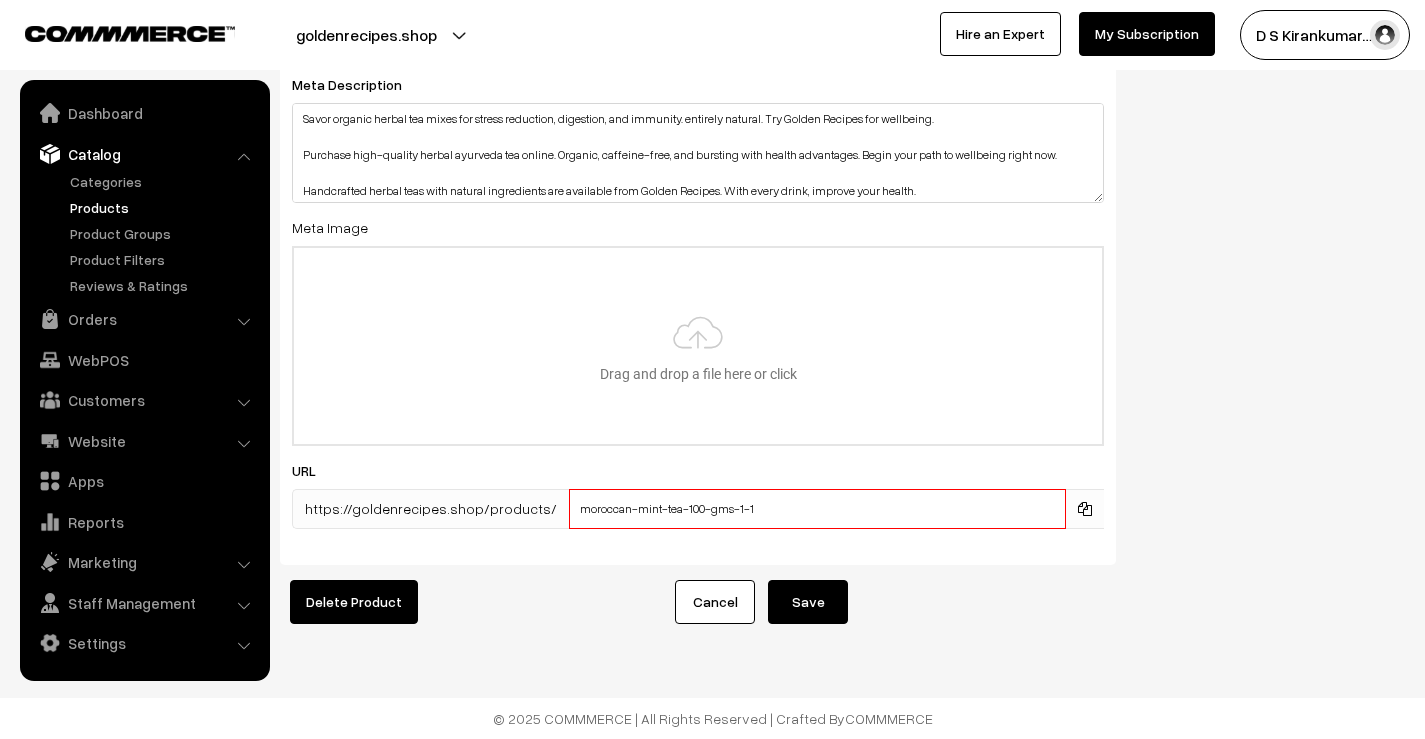 click on "moroccan-mint-tea-100-gms-1-1" at bounding box center [817, 509] 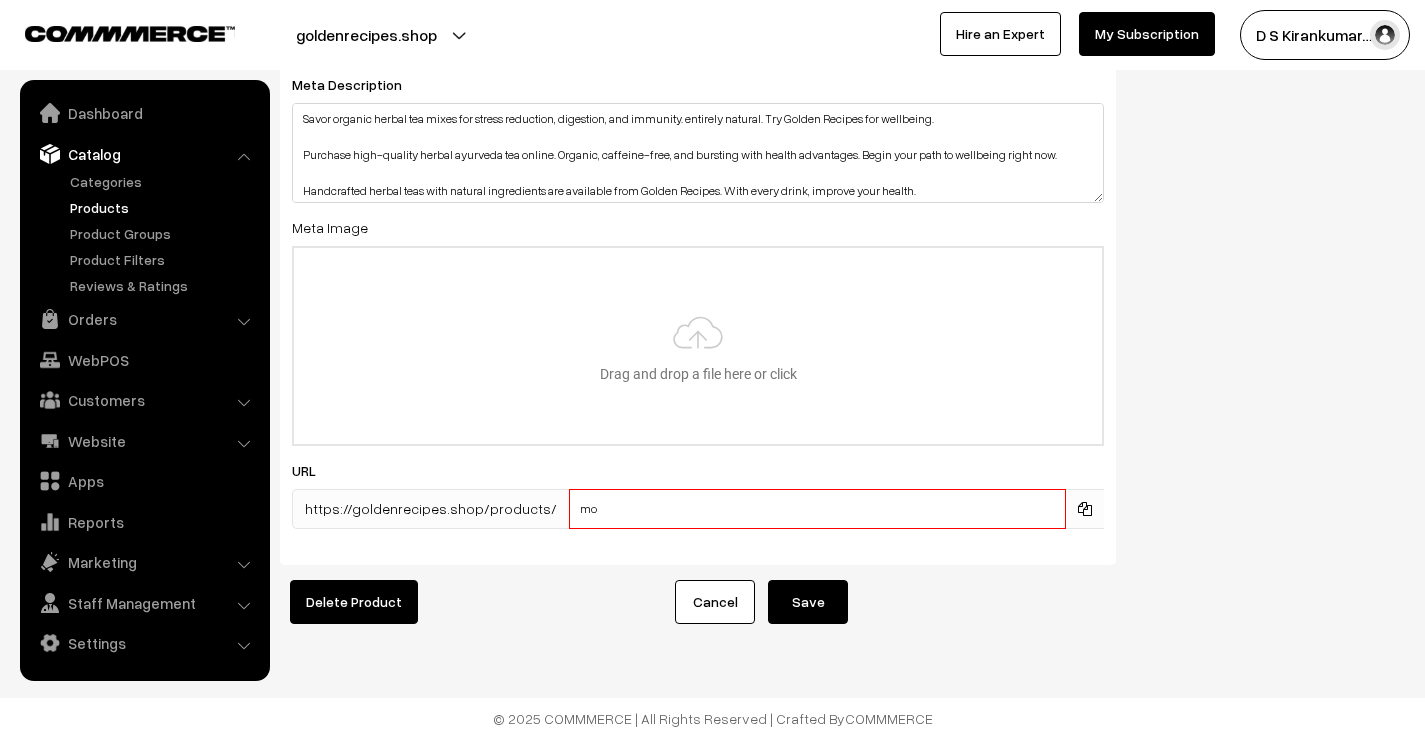 type on "m" 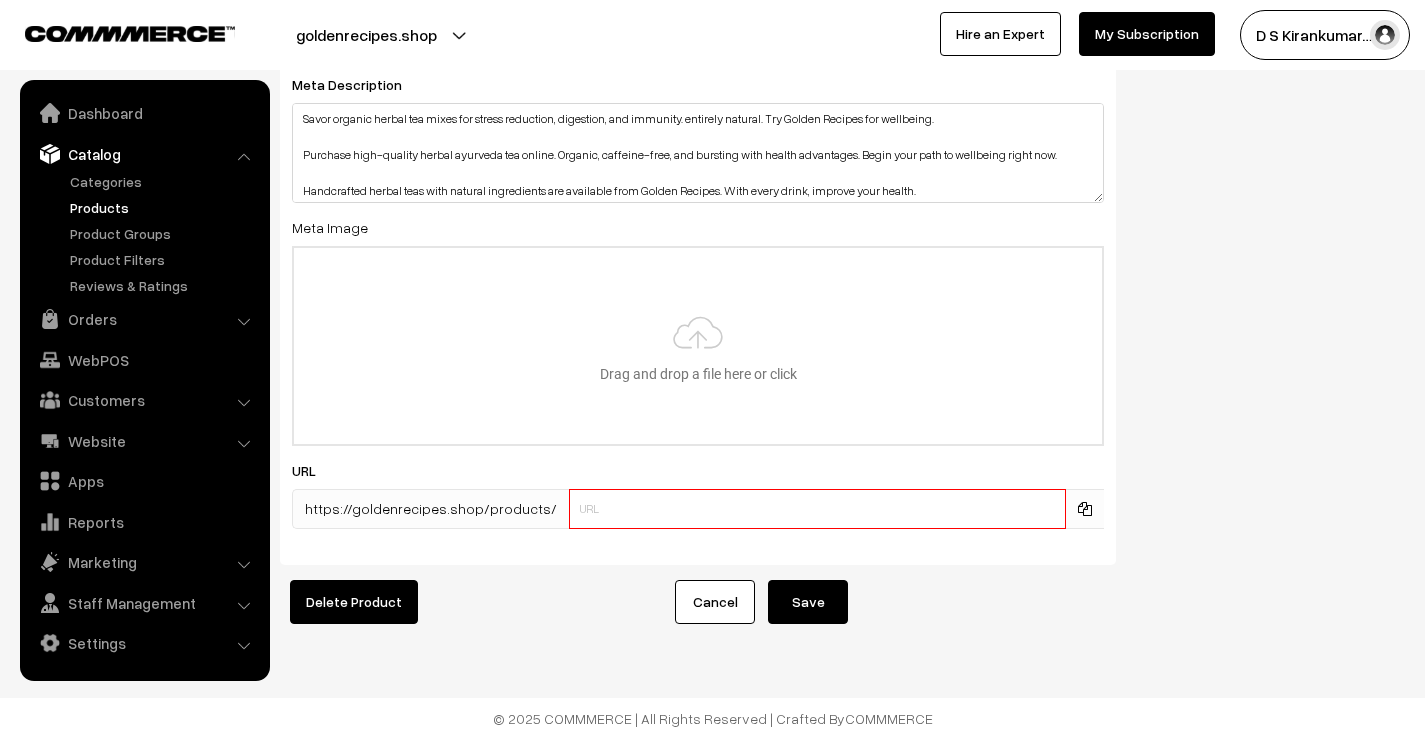 click on "SEO
Meta Title
Daily Wellness Herbal Tea | Rich in Antioxidants
Prefix:
Suffix:
Meta Keywords
immunity booster tea, detox herbal tea, weight loss tea, stress relief tea, sleep support tea, digestive herbal tea, antioxidant tea immunity booster tea    detox herbal tea    weight loss tea    stress relief tea    sleep support tea    digestive herbal tea    antioxidant tea
Meta Description
Meta Image
Drag and drop a file here or click Ooops, something wrong appended.   Drag and drop or click to replace
URL" at bounding box center (842, 24) 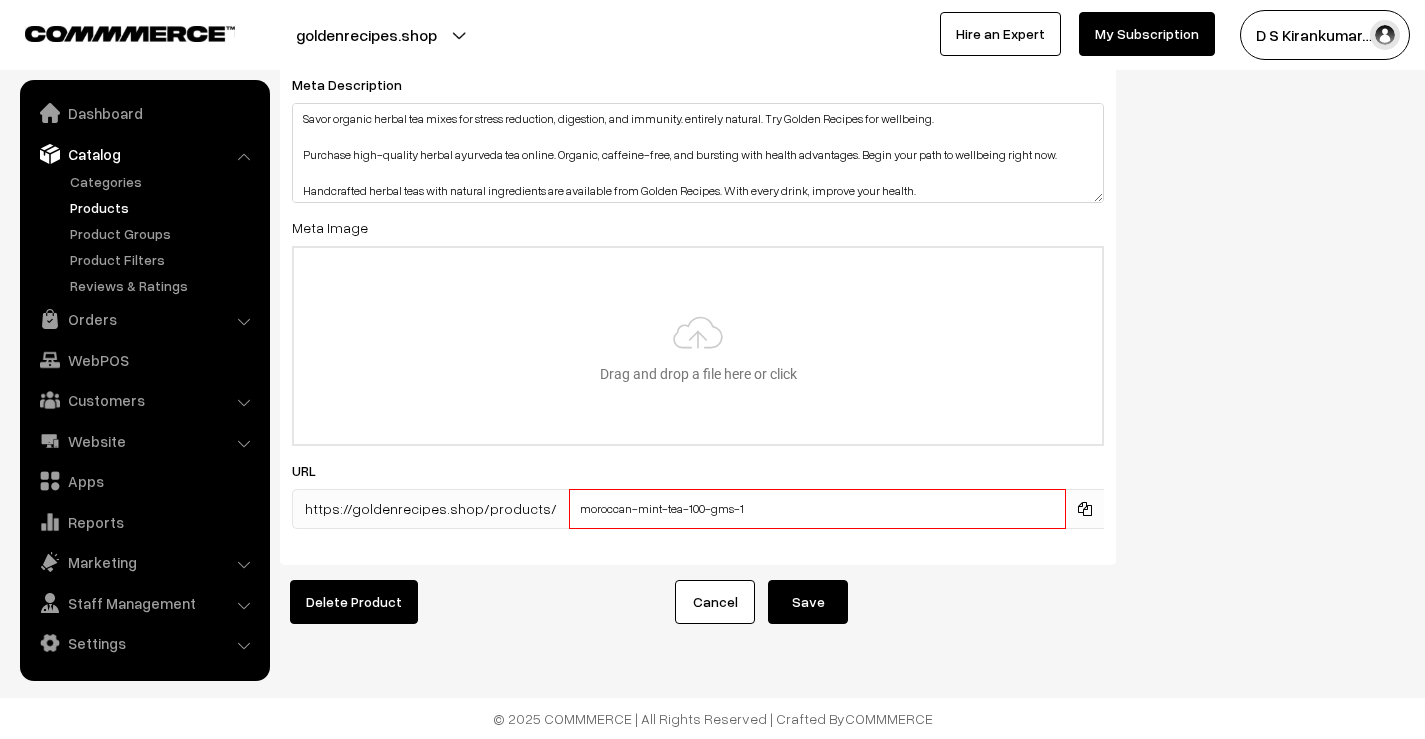 click on "Save" at bounding box center [808, 602] 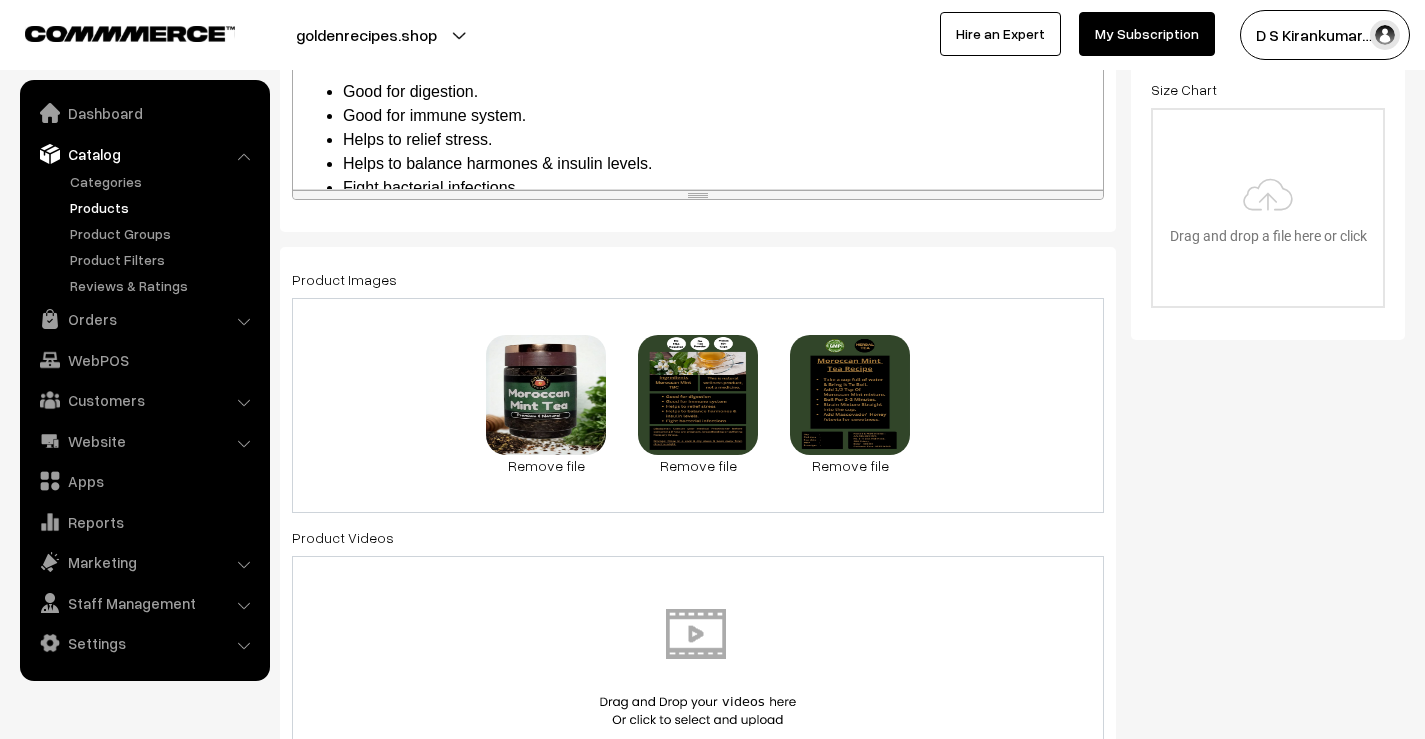 scroll, scrollTop: 0, scrollLeft: 0, axis: both 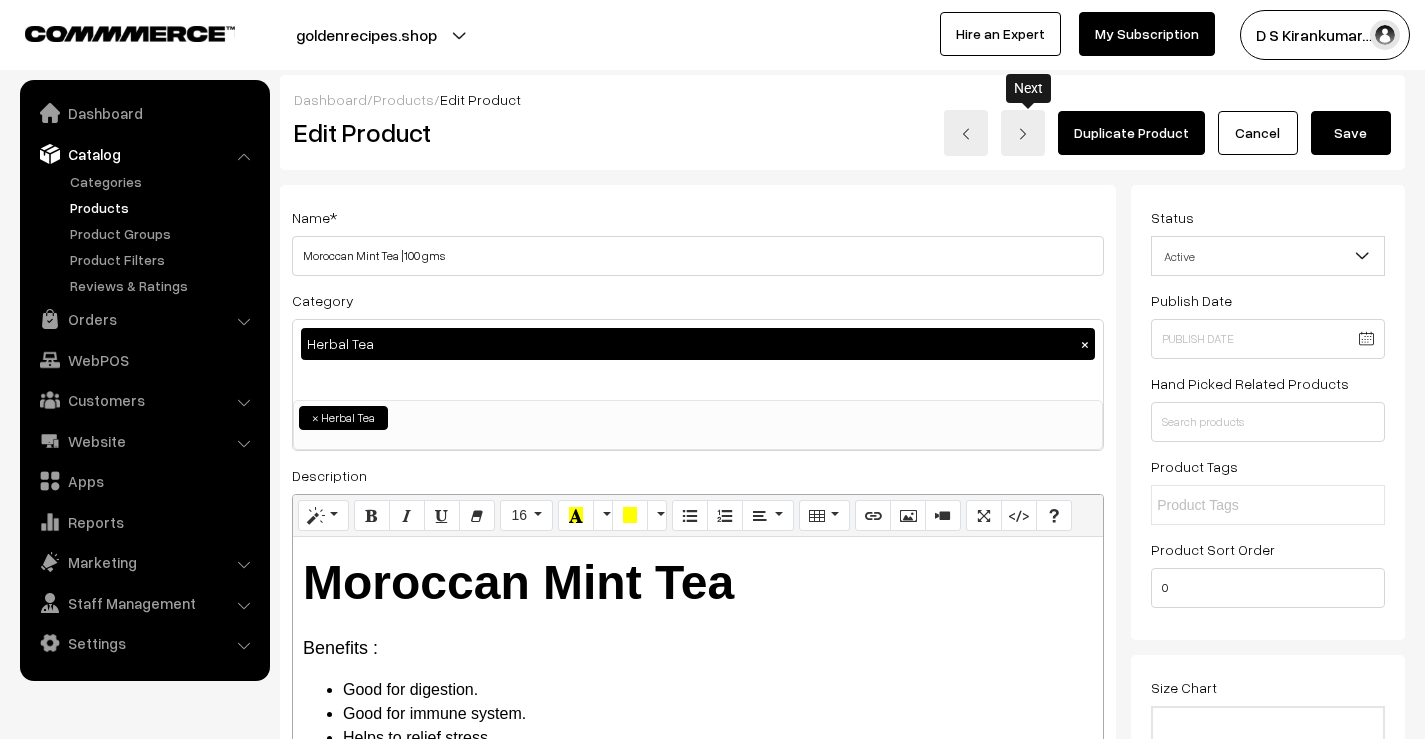 click at bounding box center [1023, 133] 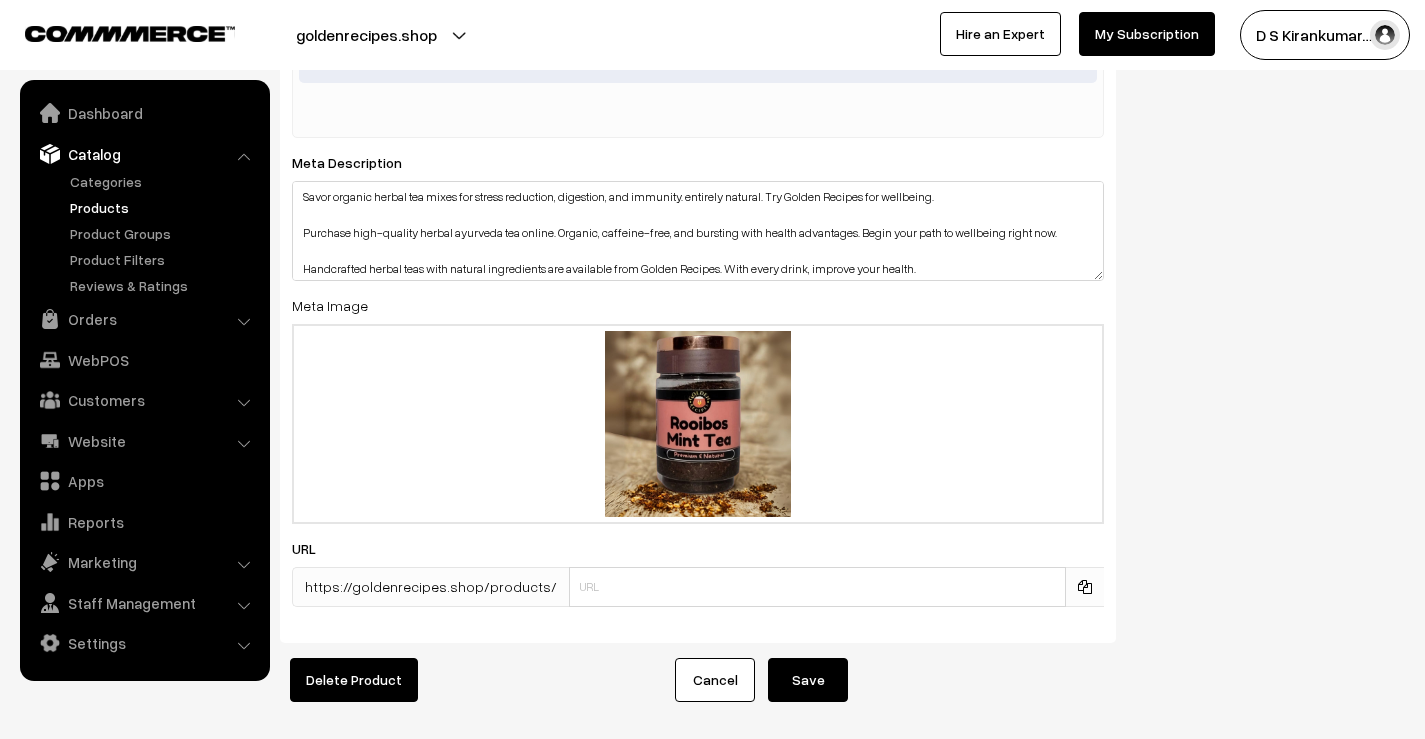 scroll, scrollTop: 3834, scrollLeft: 0, axis: vertical 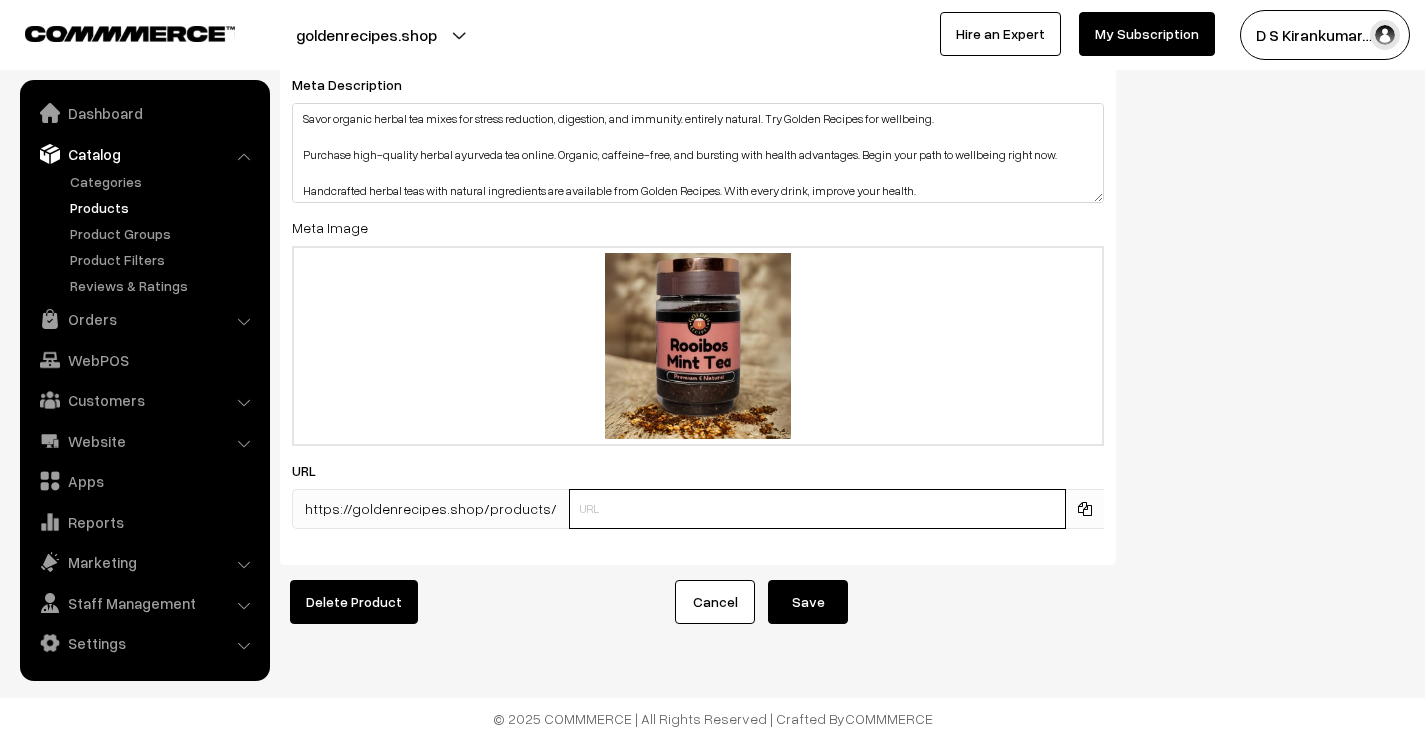 click at bounding box center [817, 509] 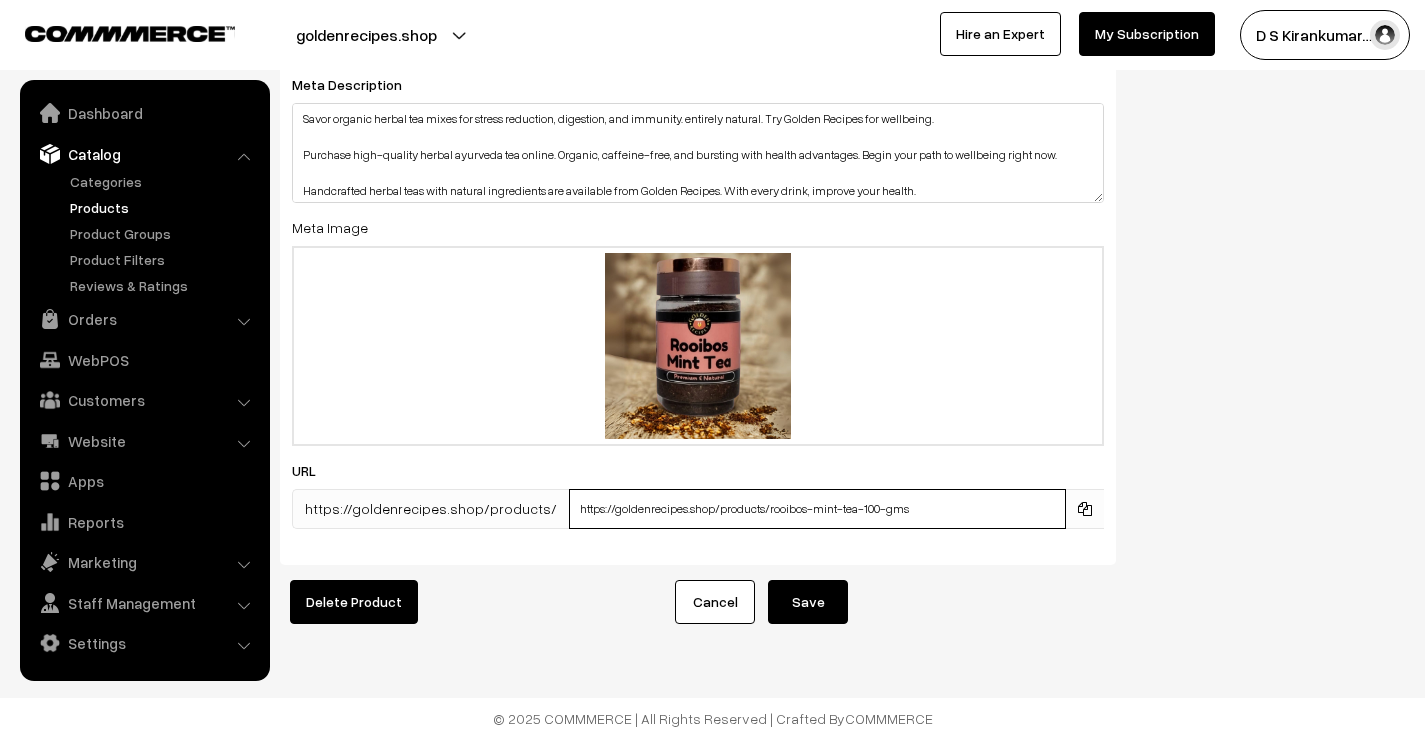 click on "https://goldenrecipes.shop/products/rooibos-mint-tea-100-gms" at bounding box center (817, 509) 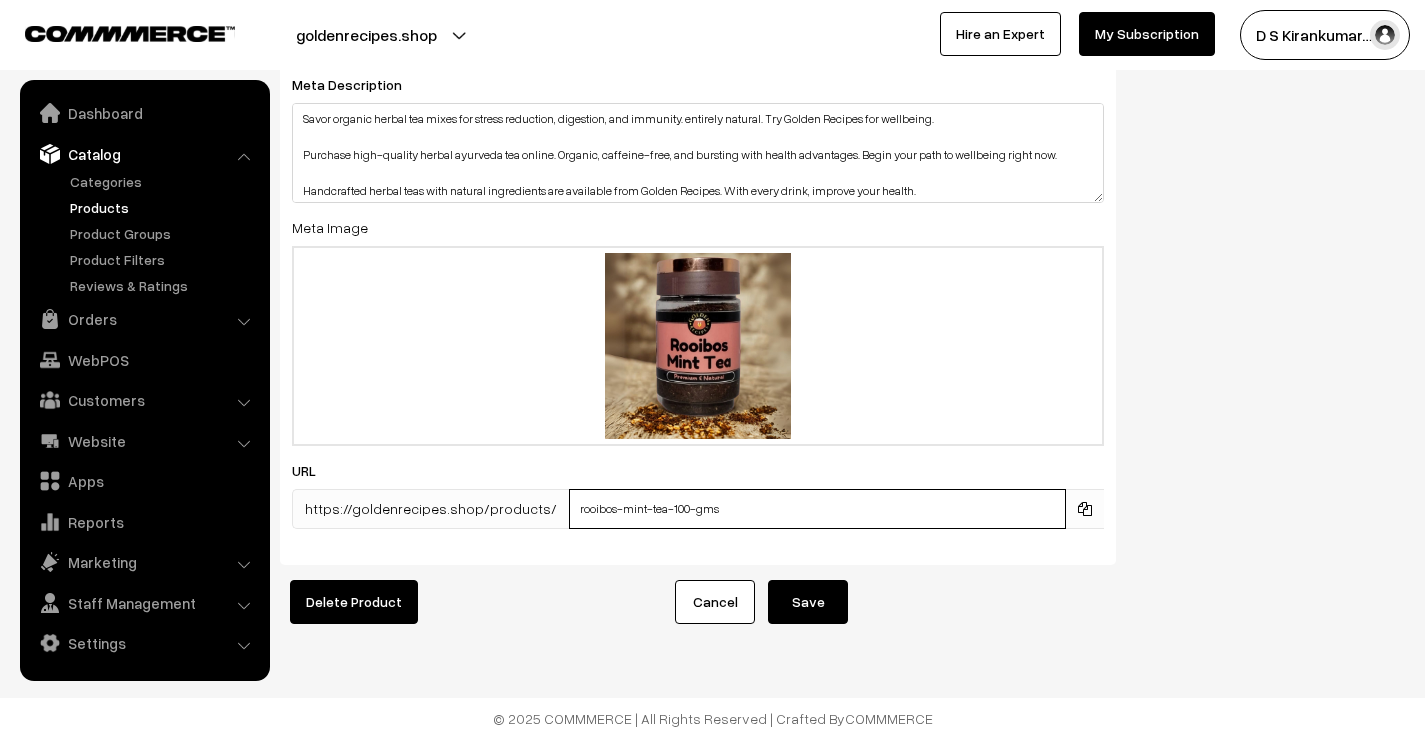 type on "rooibos-mint-tea-100-gms" 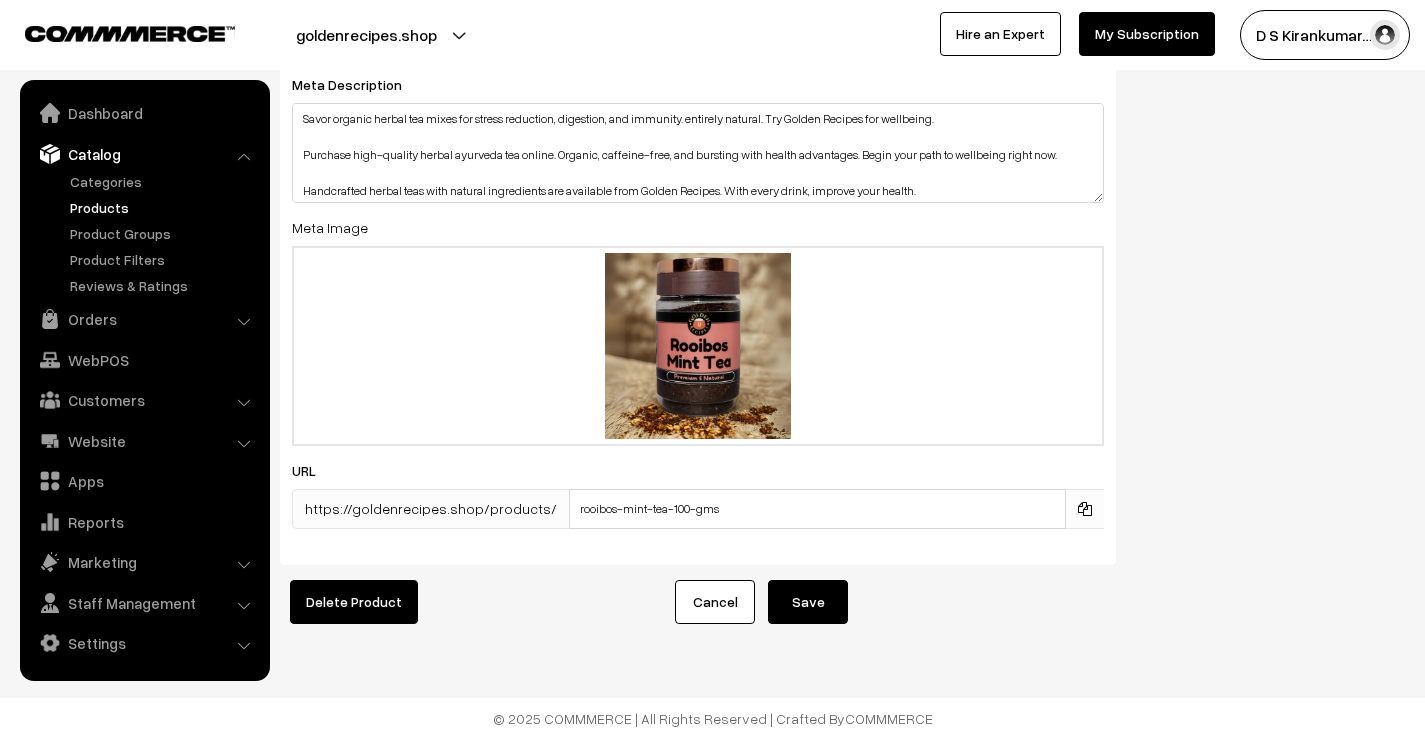 click on "Save" at bounding box center [808, 602] 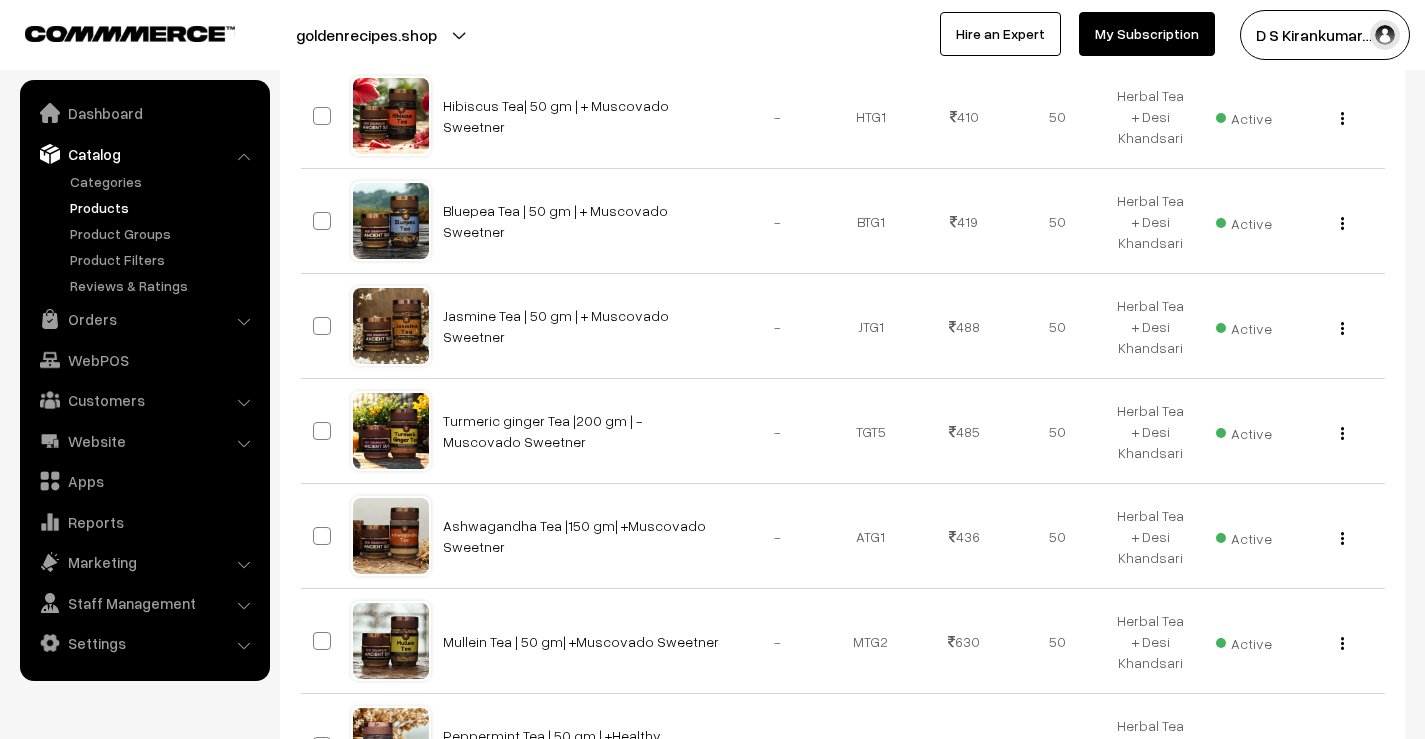 scroll, scrollTop: 1011, scrollLeft: 0, axis: vertical 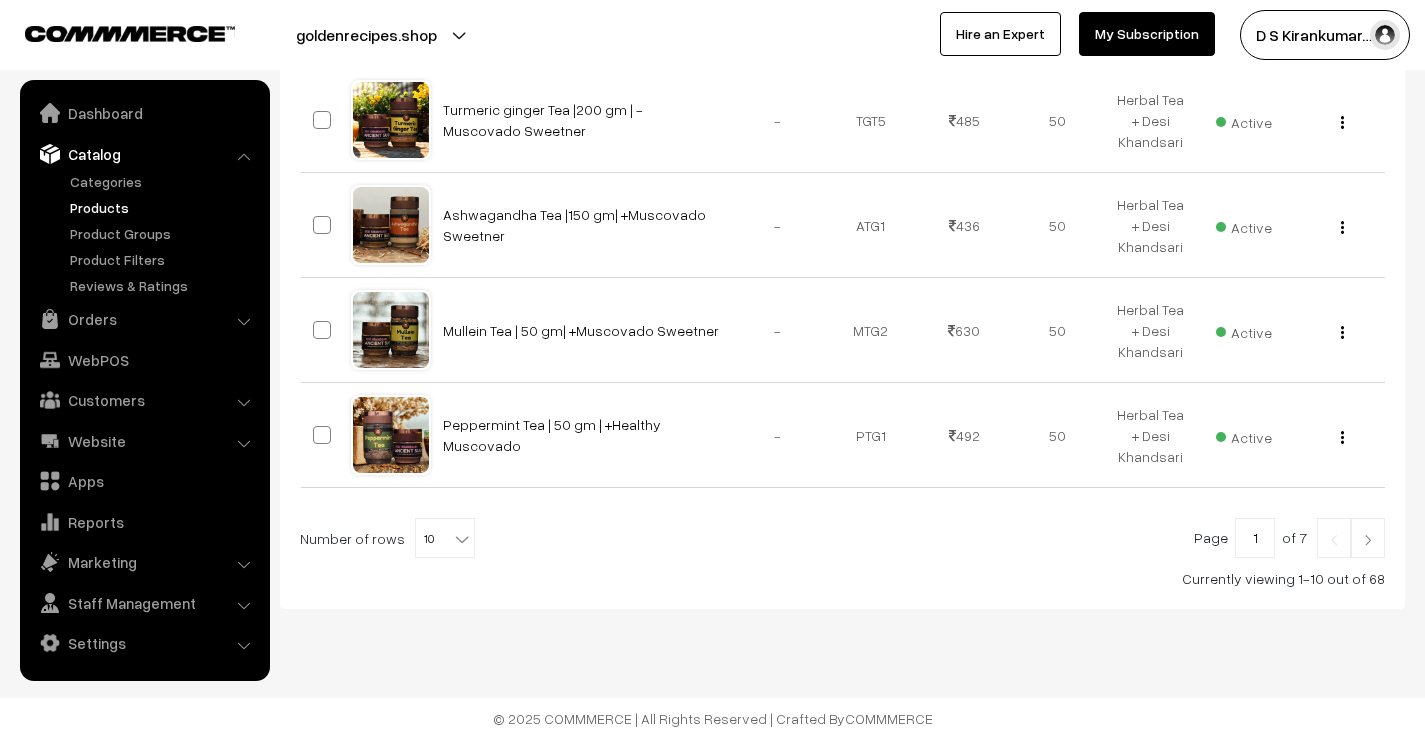 click at bounding box center [1368, 538] 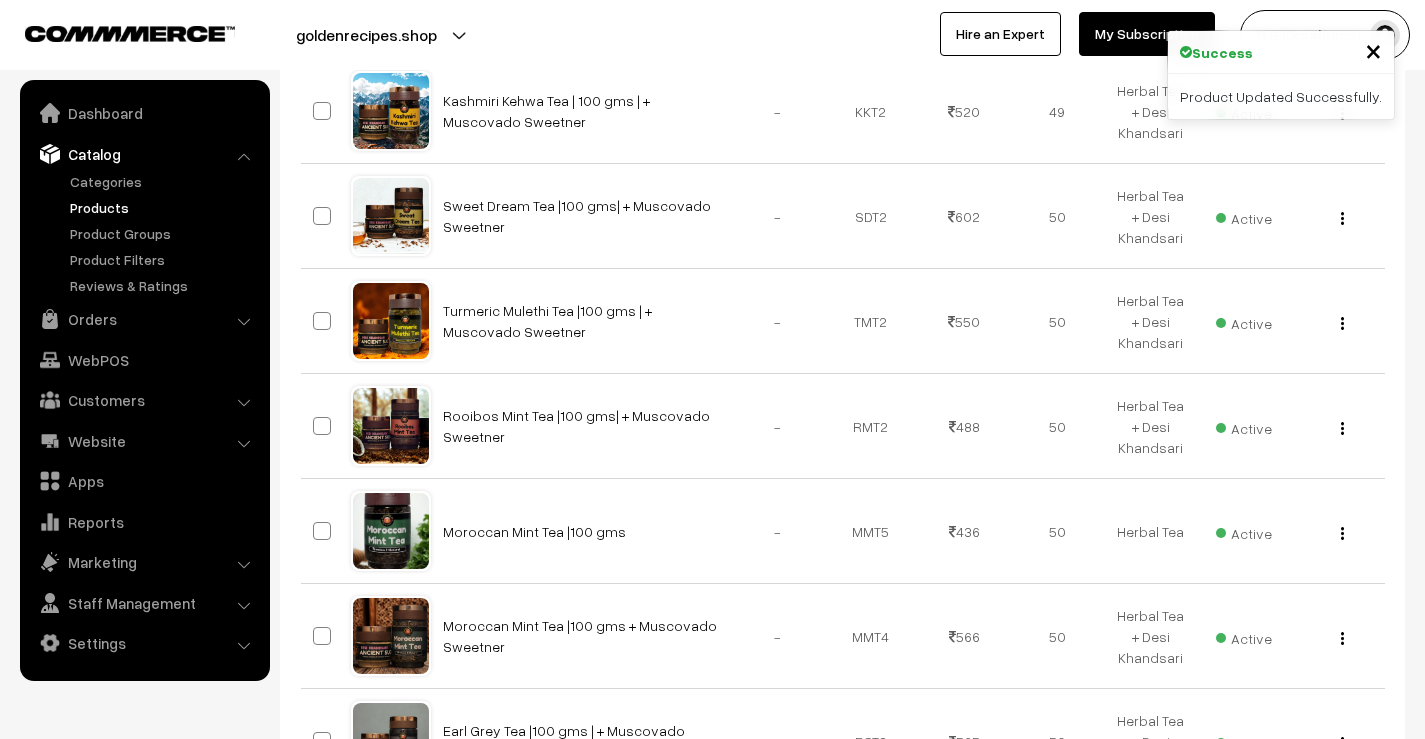 scroll, scrollTop: 1011, scrollLeft: 0, axis: vertical 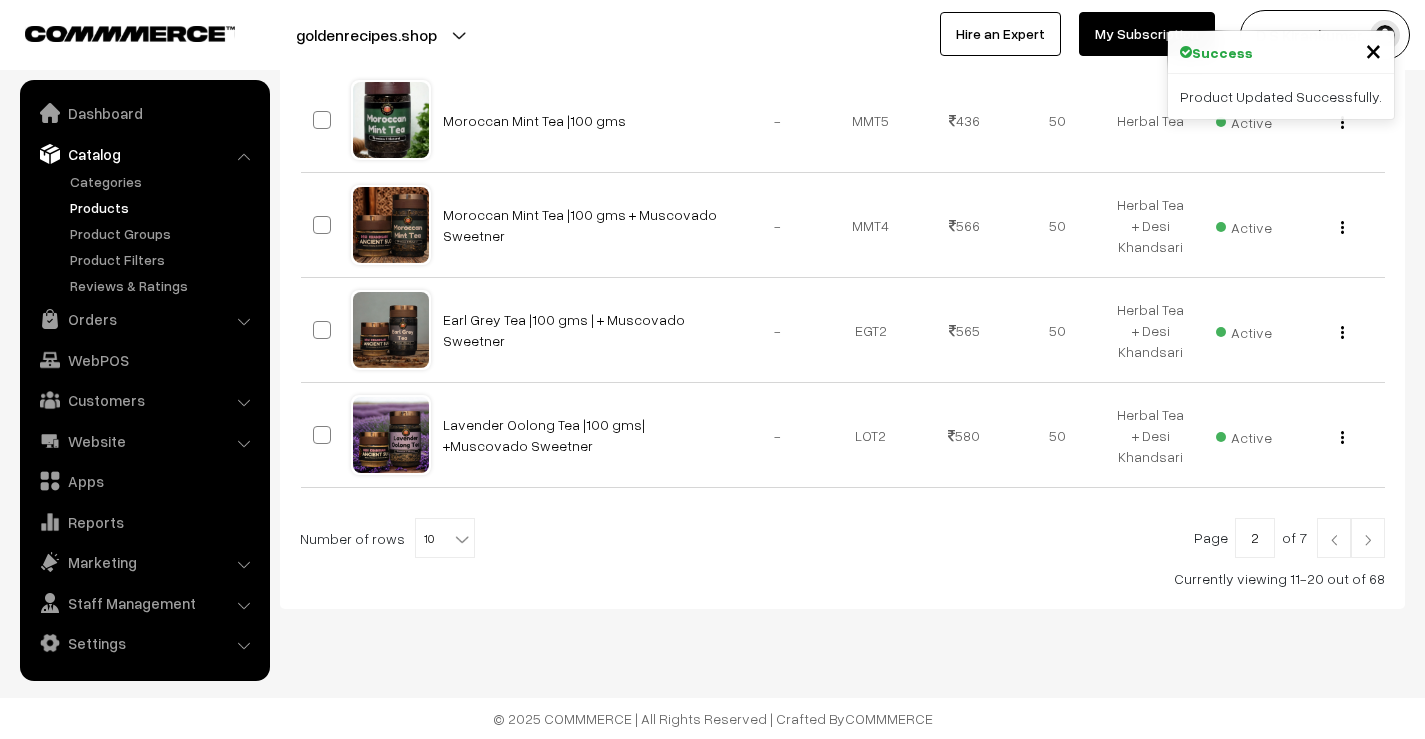 drag, startPoint x: 0, startPoint y: 0, endPoint x: 1368, endPoint y: 554, distance: 1475.92 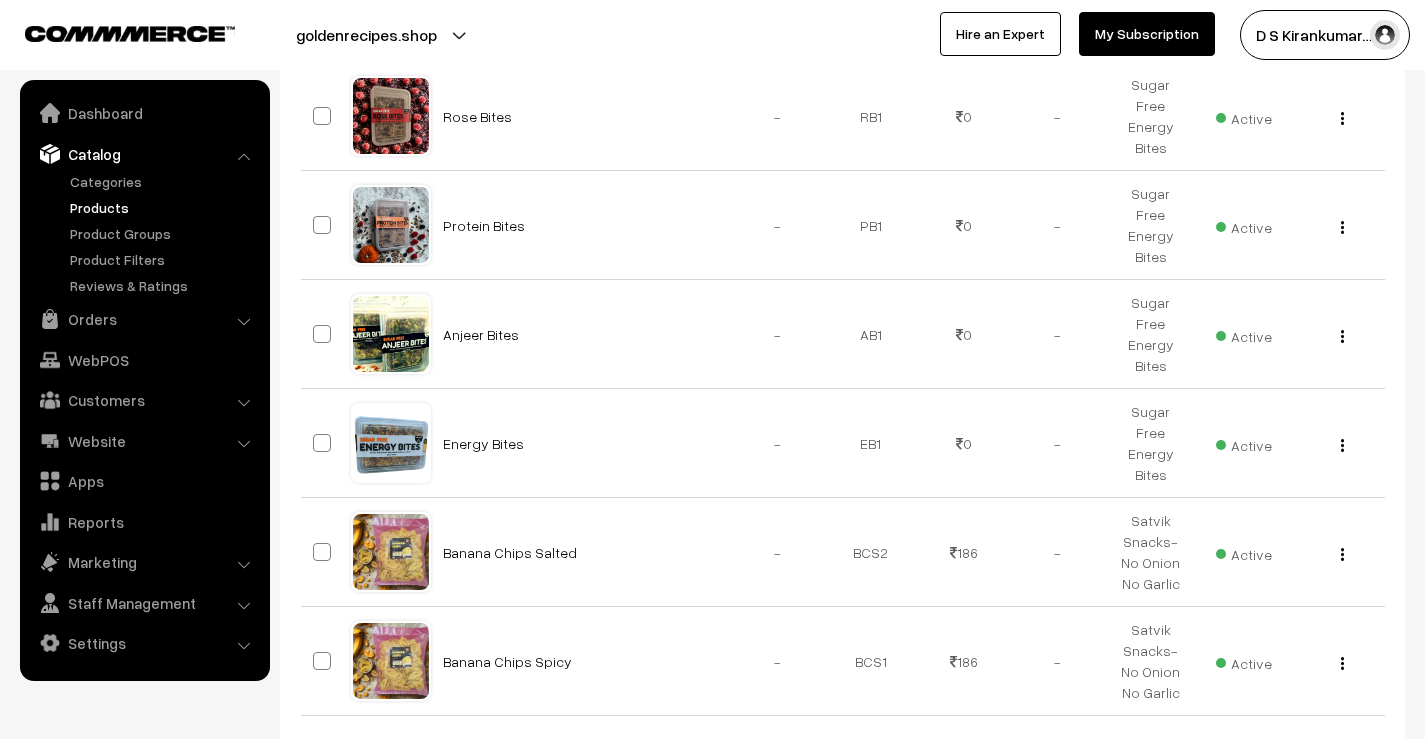 scroll, scrollTop: 1019, scrollLeft: 0, axis: vertical 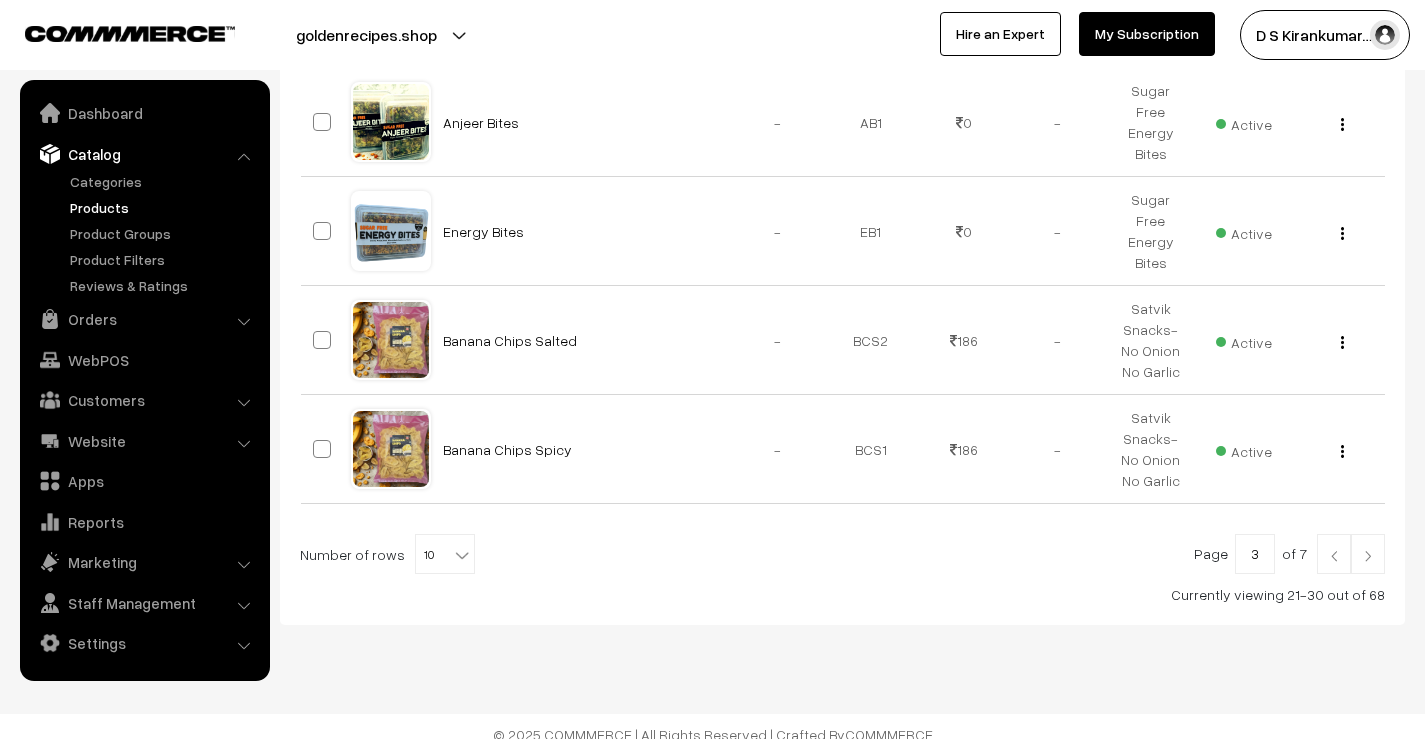 drag, startPoint x: 0, startPoint y: 0, endPoint x: 1368, endPoint y: 554, distance: 1475.92 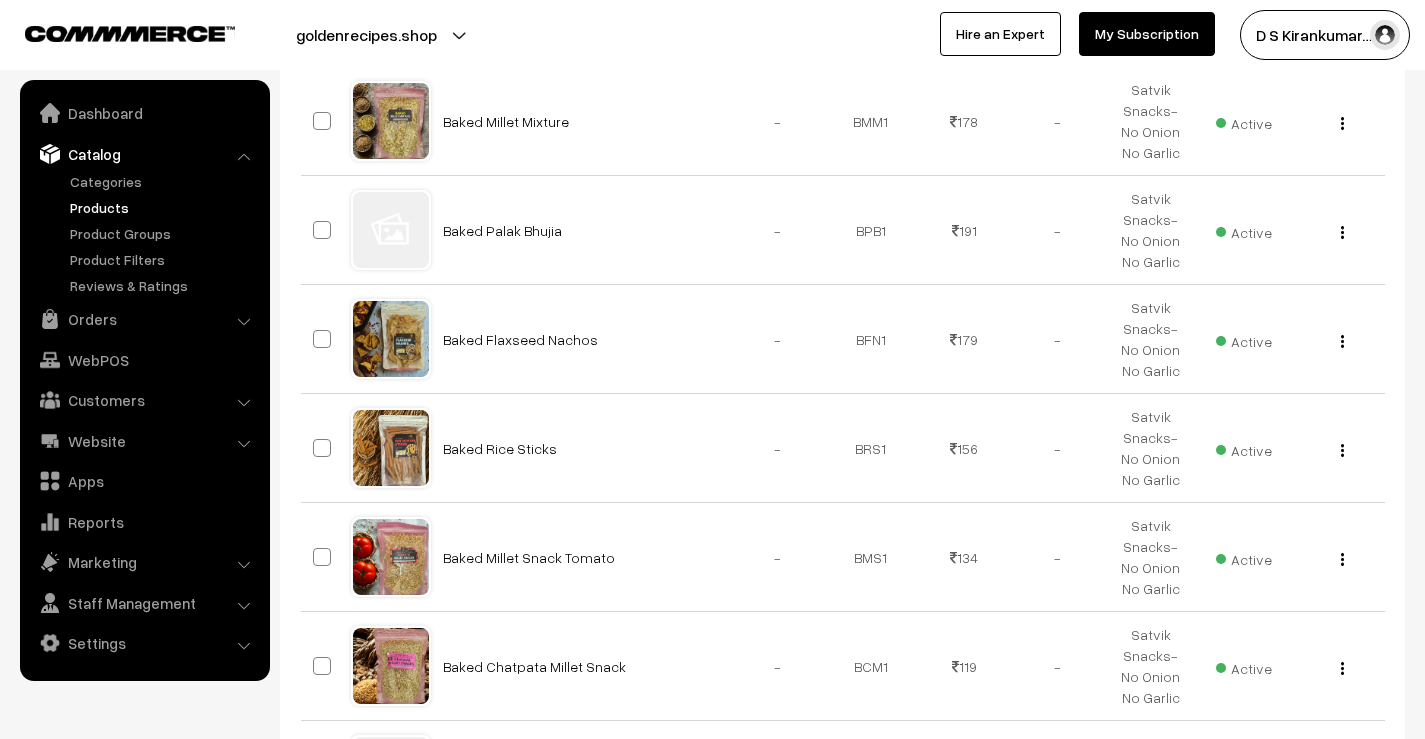 scroll, scrollTop: 1051, scrollLeft: 0, axis: vertical 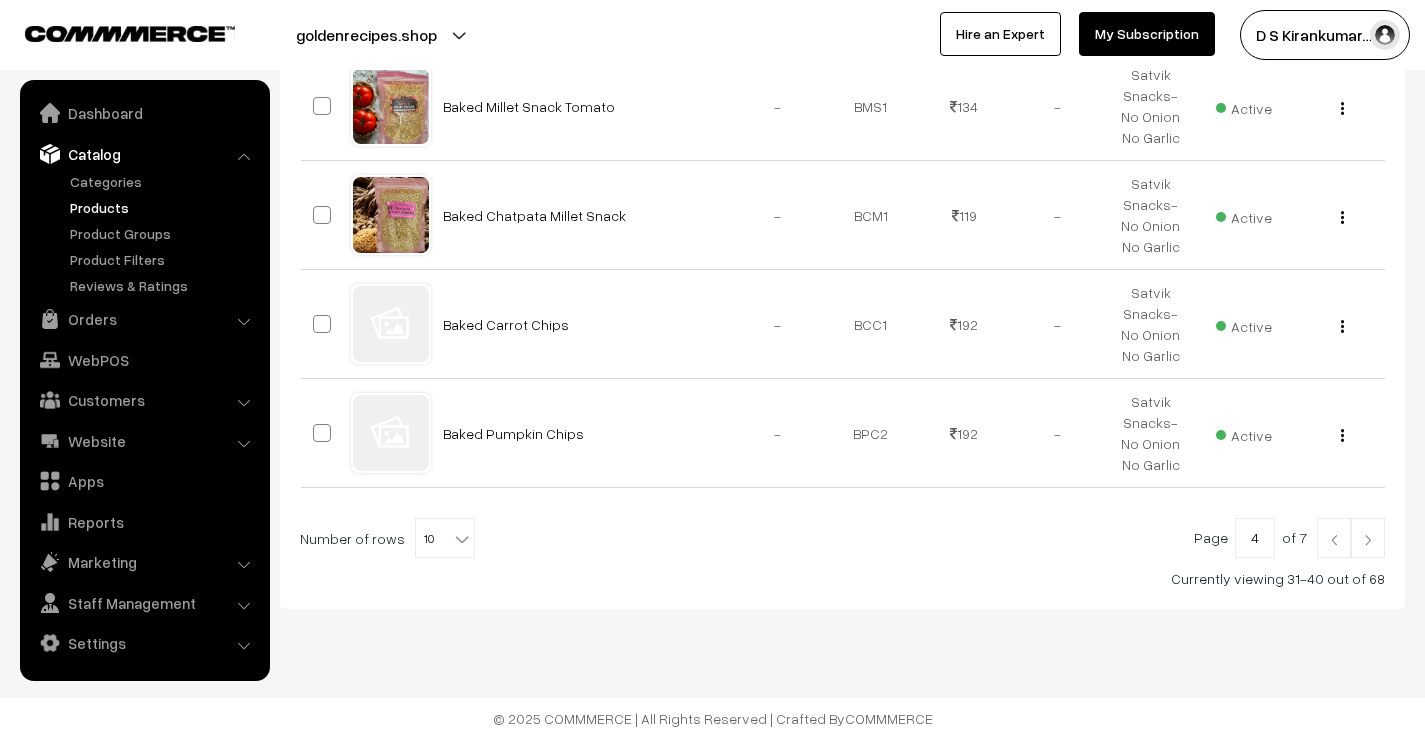 click at bounding box center (1368, 540) 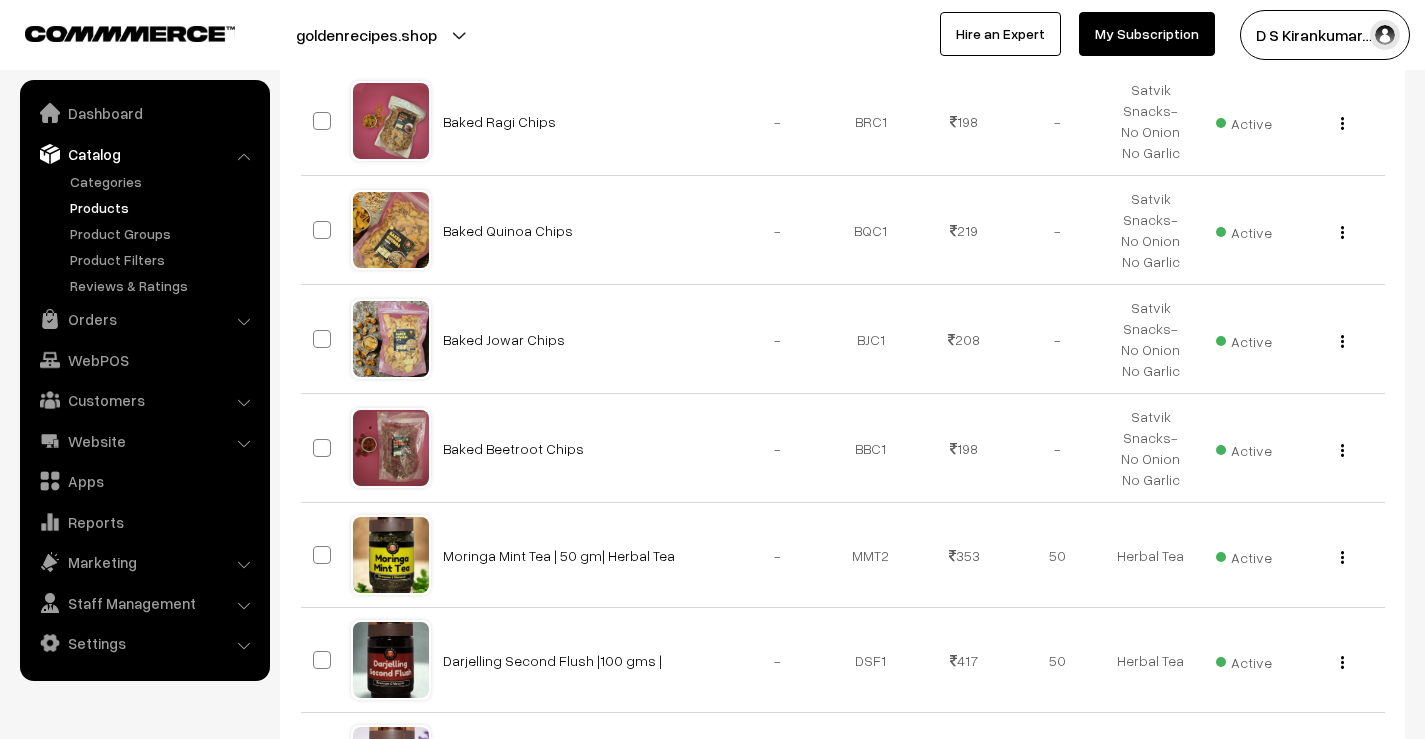 scroll, scrollTop: 1035, scrollLeft: 0, axis: vertical 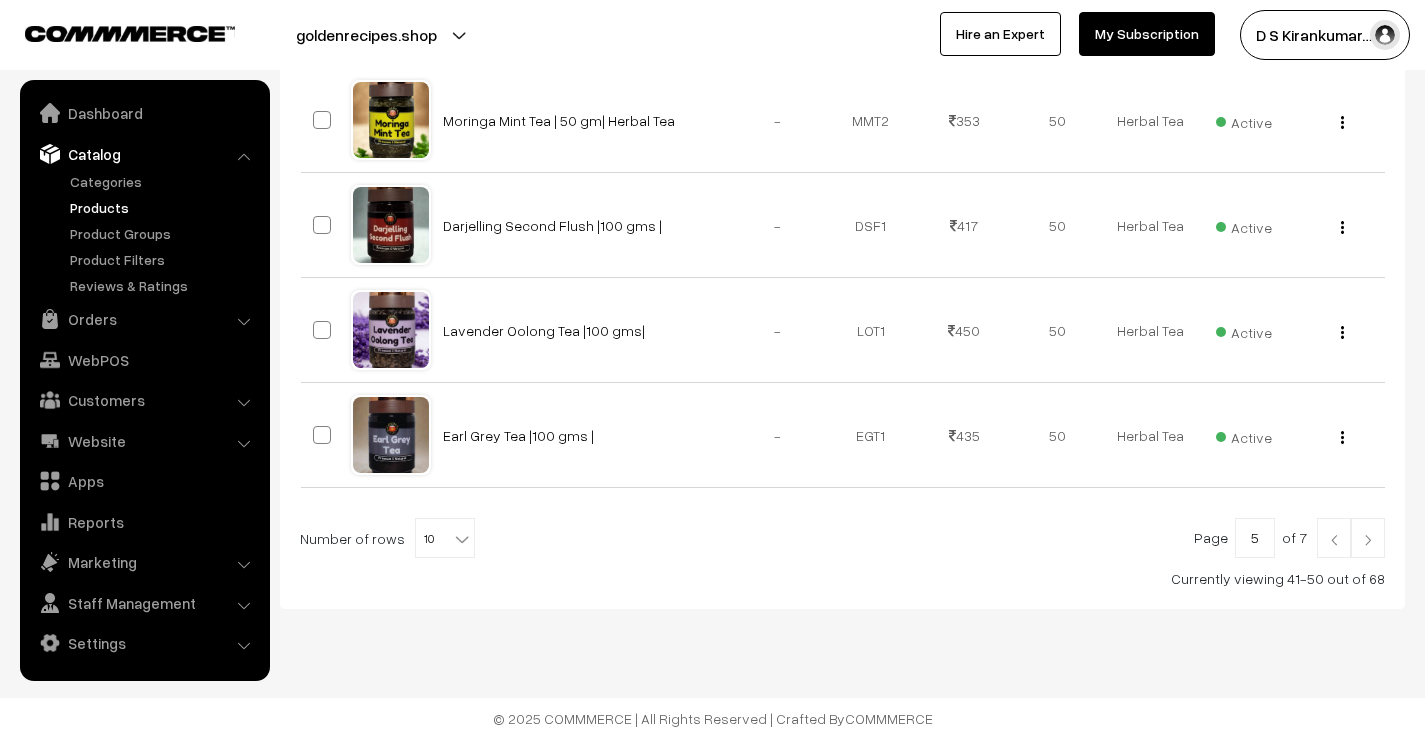 drag, startPoint x: 0, startPoint y: 0, endPoint x: 1369, endPoint y: 541, distance: 1472.0197 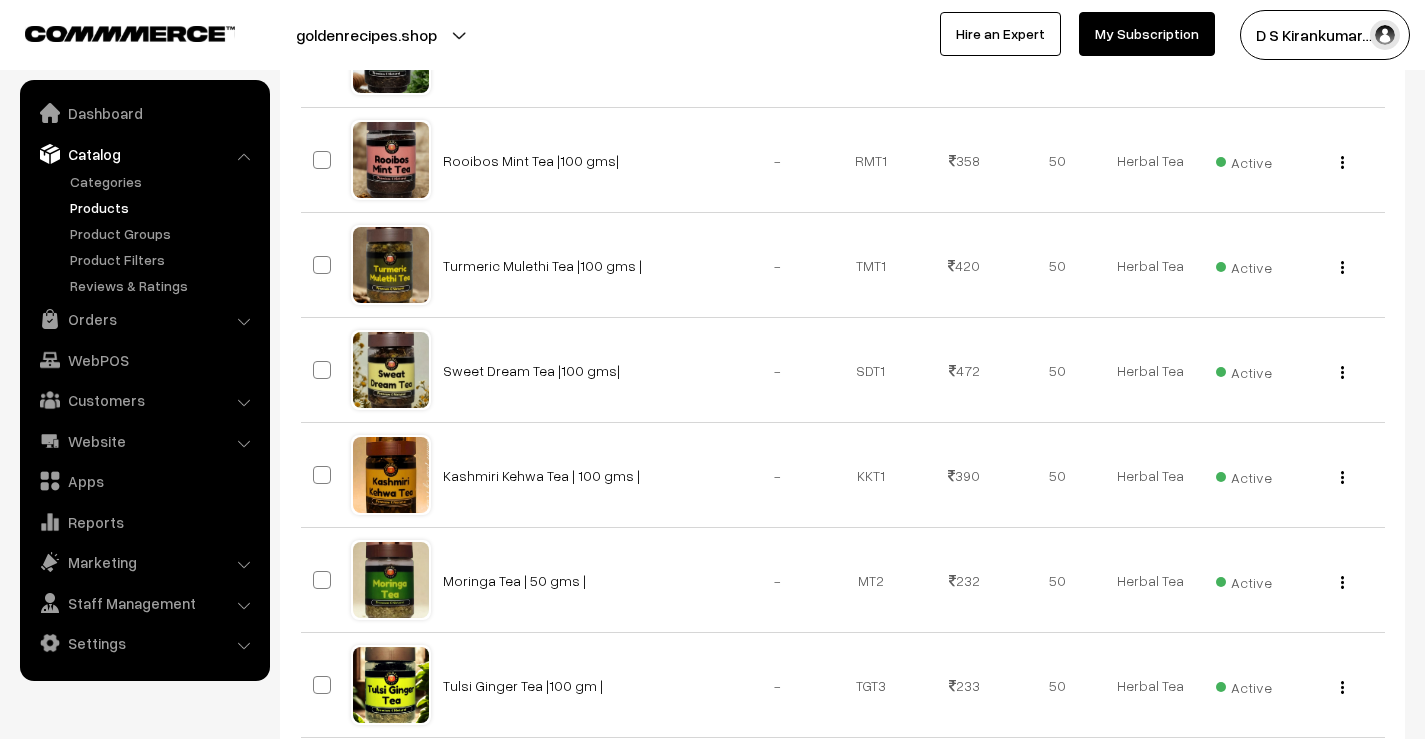 scroll, scrollTop: 400, scrollLeft: 0, axis: vertical 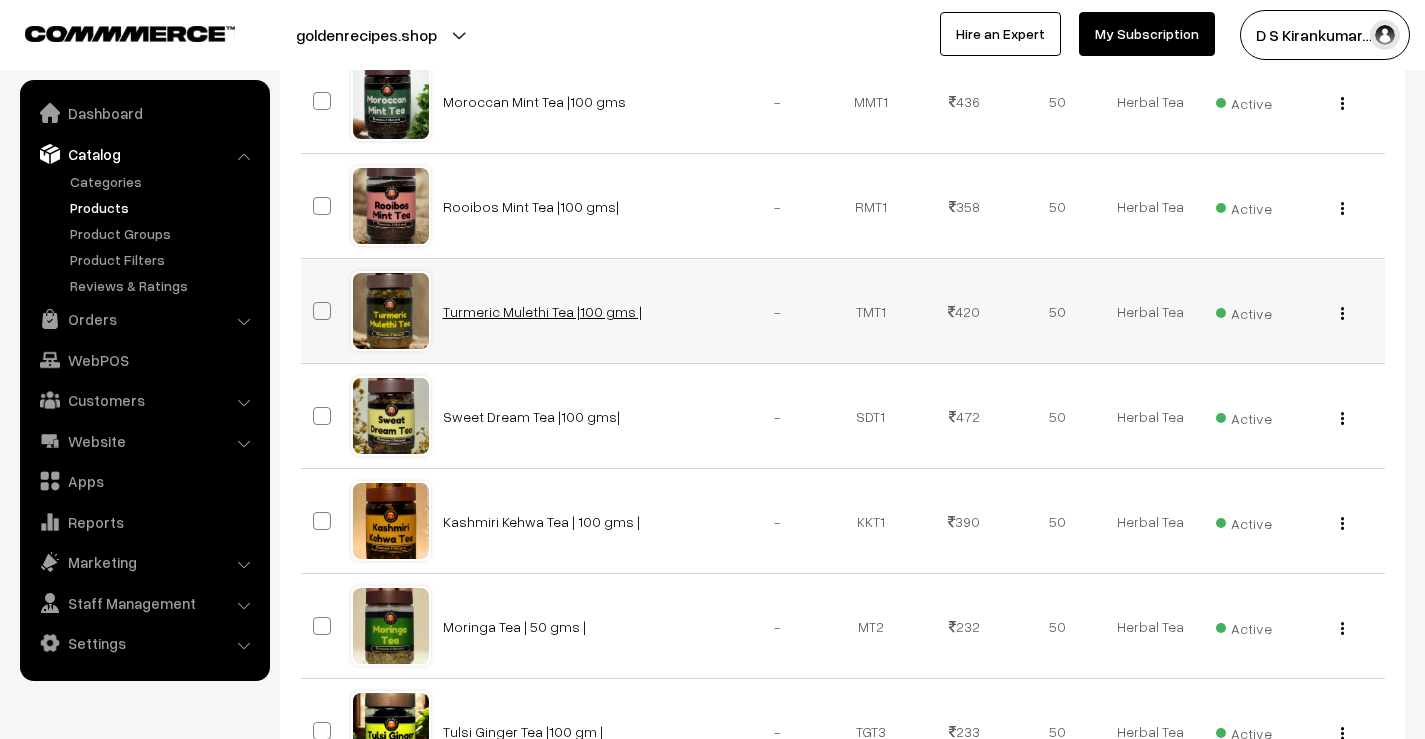click on "Turmeric Mulethi Tea |100 gms |" at bounding box center [542, 311] 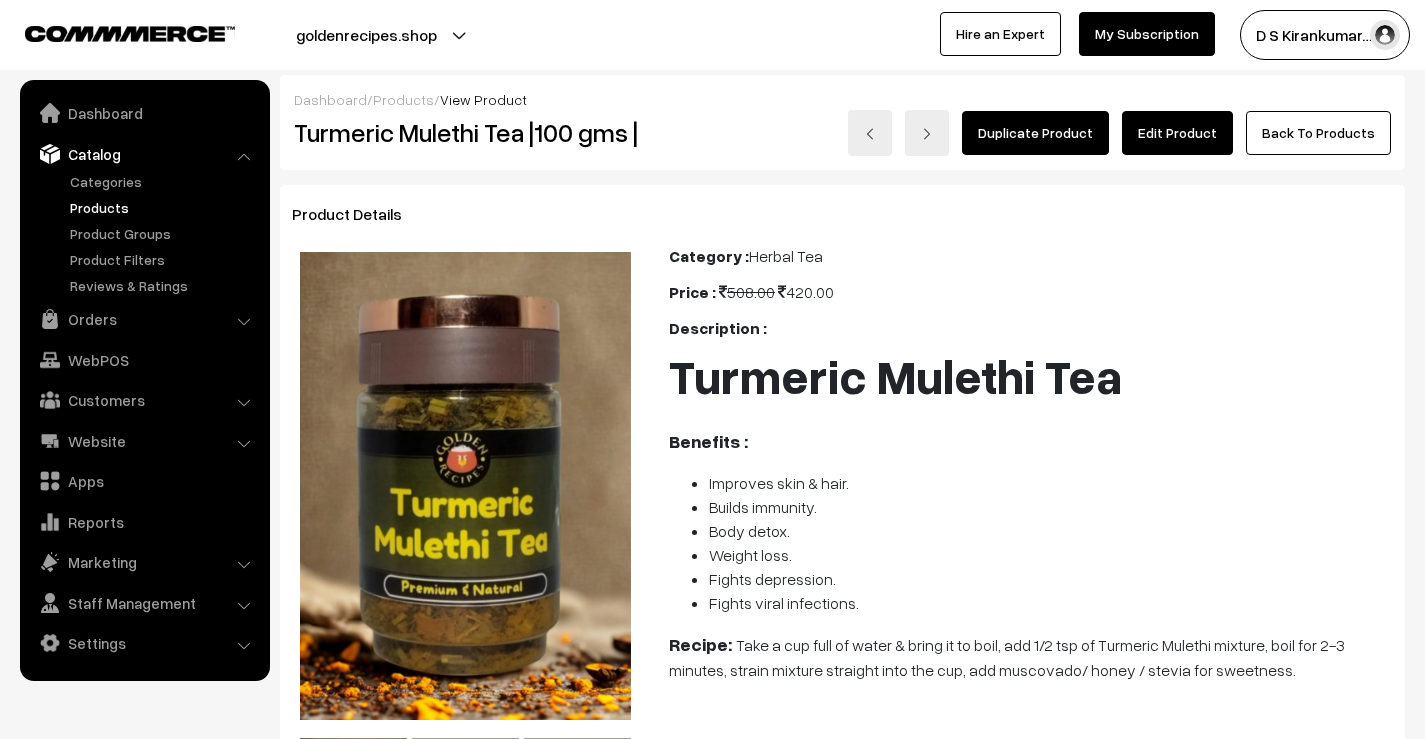 scroll, scrollTop: 0, scrollLeft: 0, axis: both 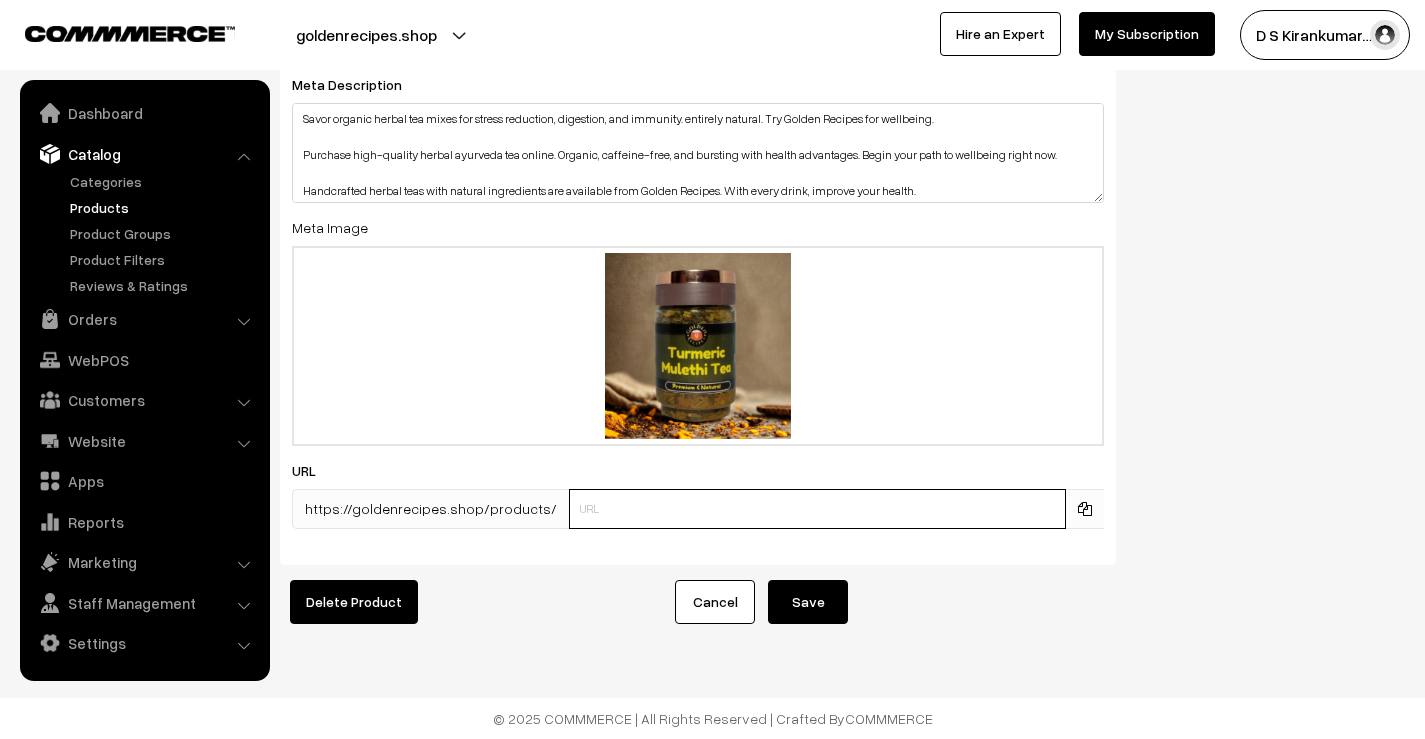 click at bounding box center (817, 509) 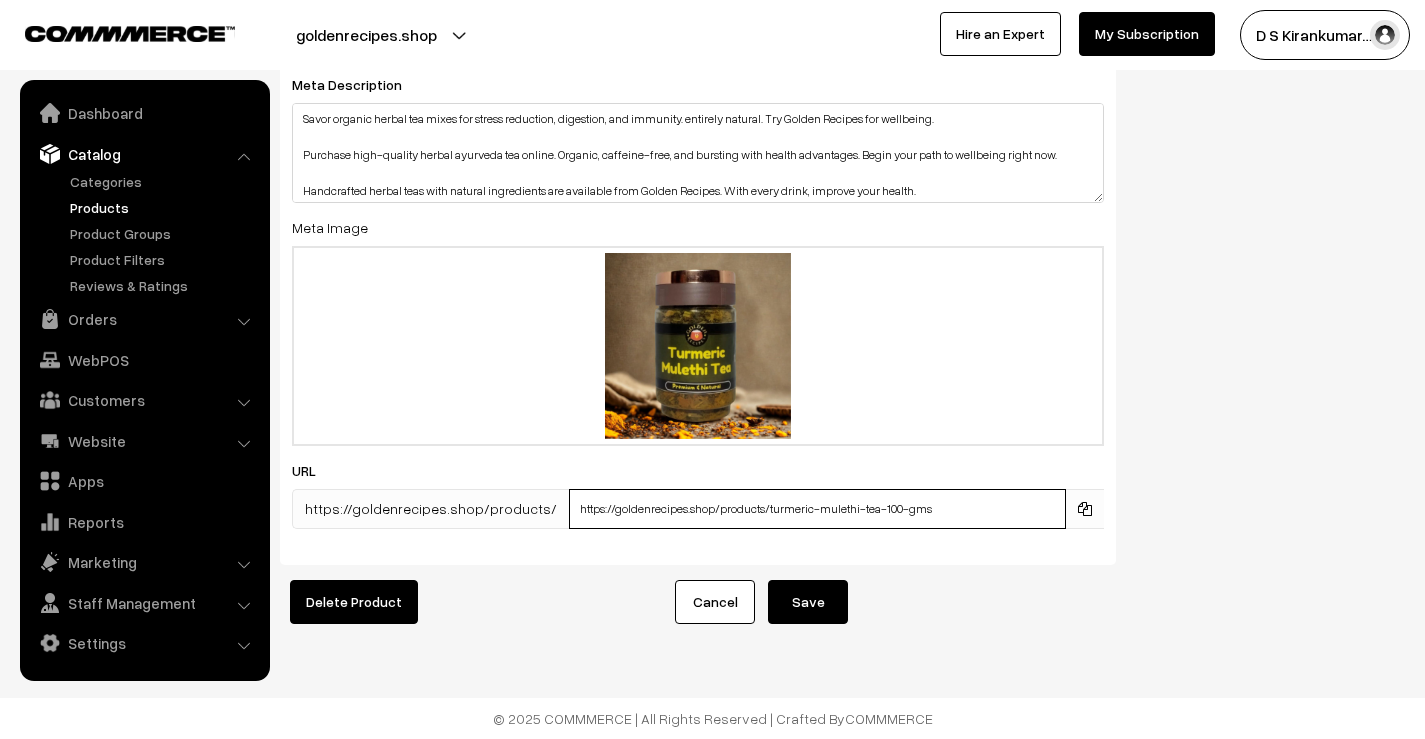click on "https://goldenrecipes.shop/products/turmeric-mulethi-tea-100-gms" at bounding box center [817, 509] 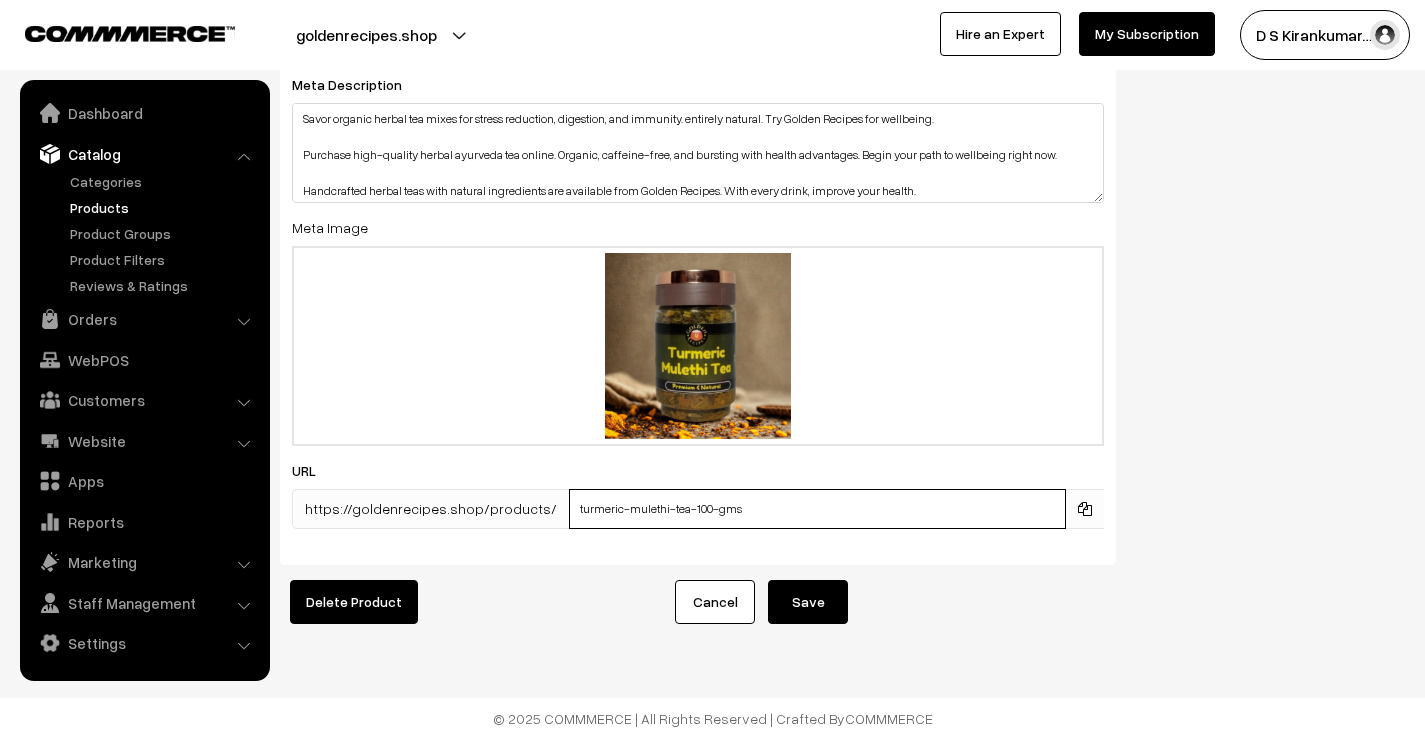 type on "turmeric-mulethi-tea-100-gms" 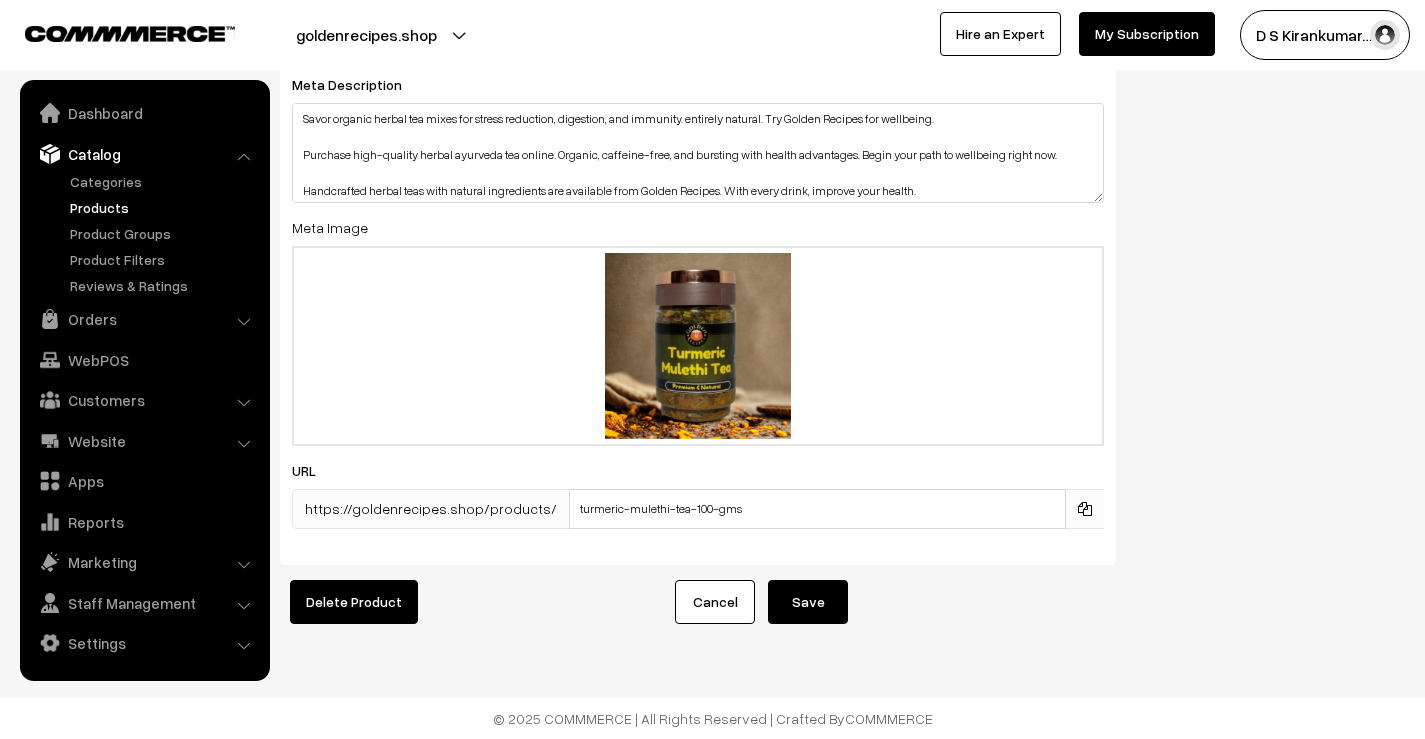 click on "Save" at bounding box center [808, 602] 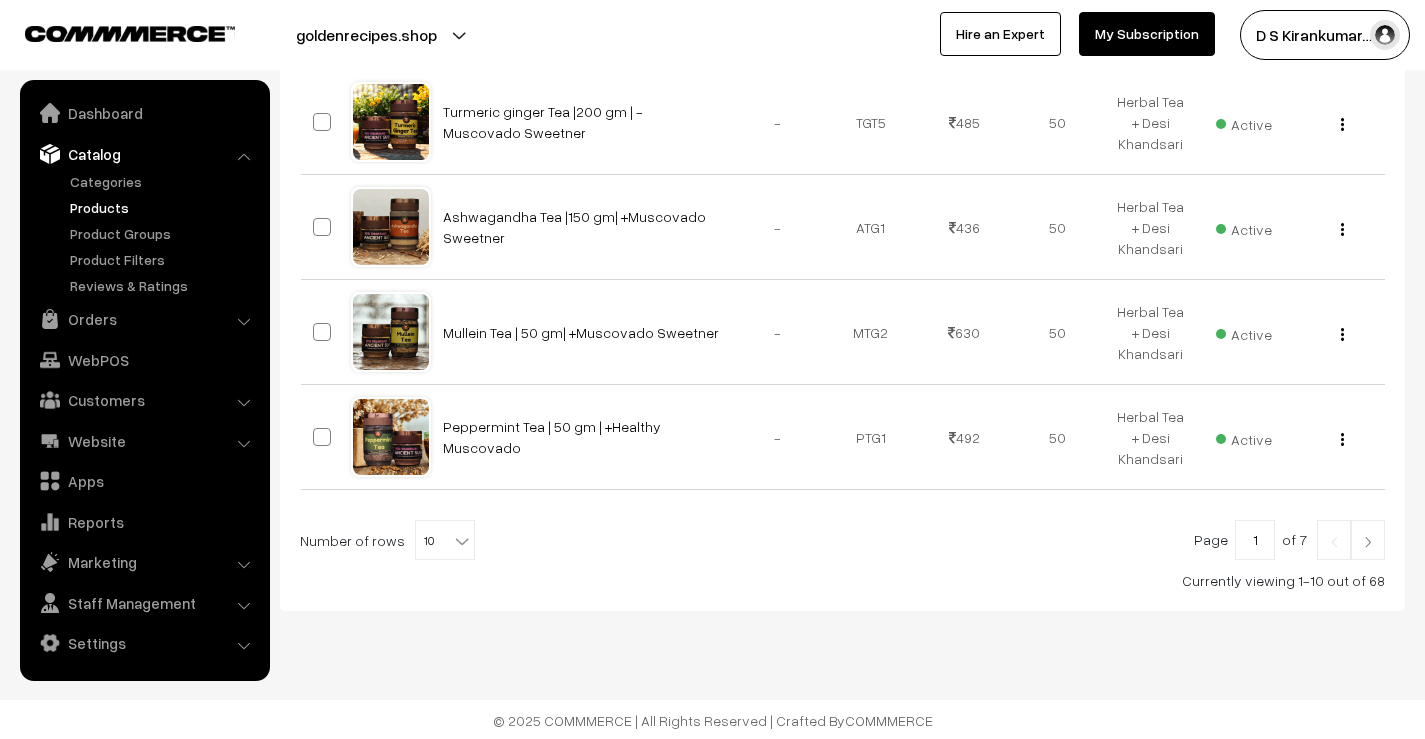 scroll, scrollTop: 1011, scrollLeft: 0, axis: vertical 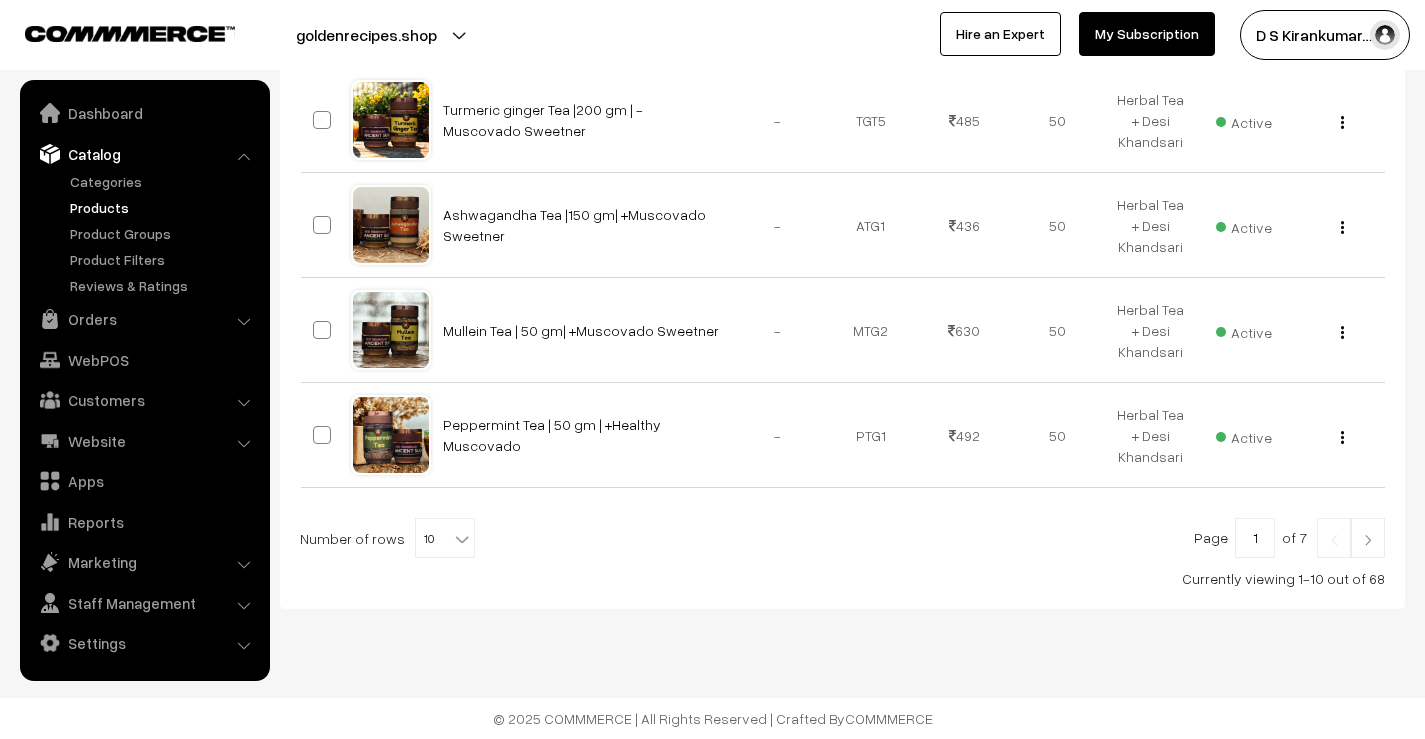 click at bounding box center [1368, 540] 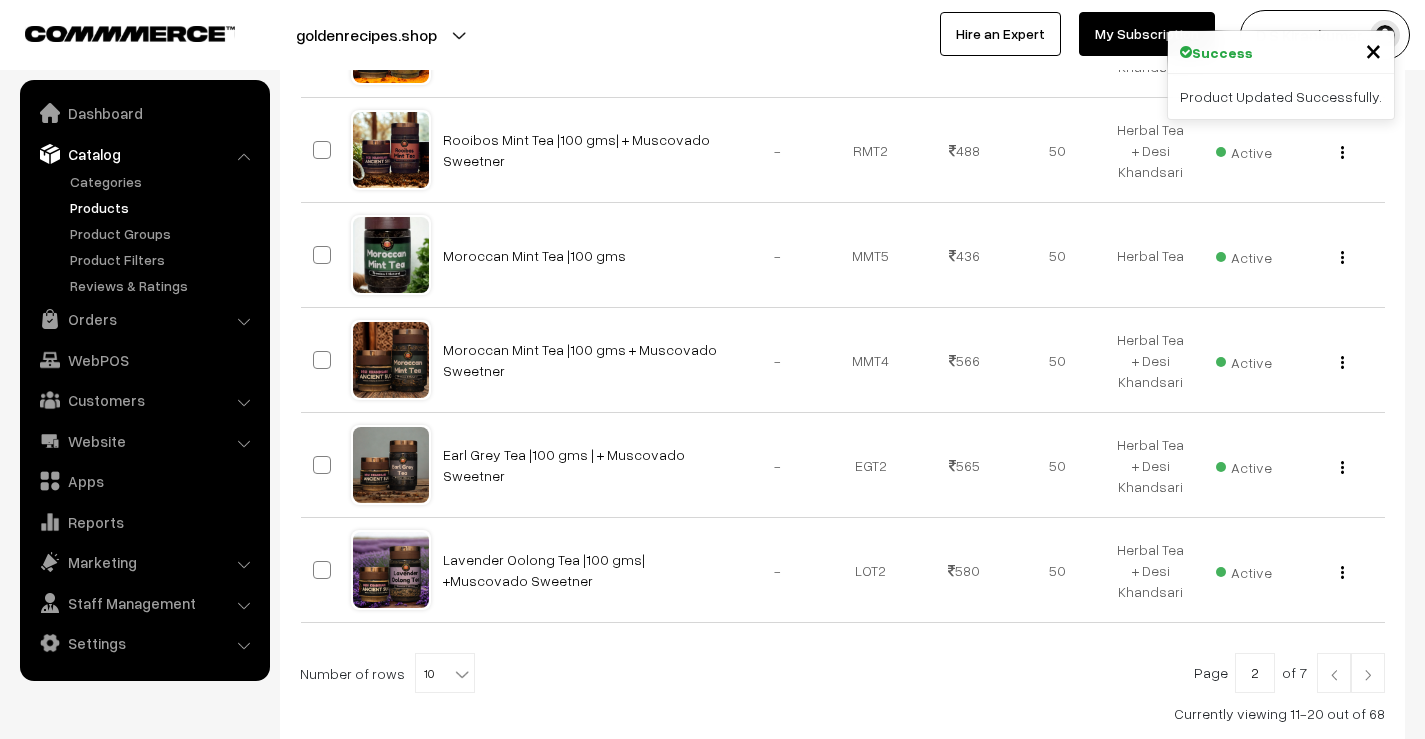 scroll, scrollTop: 1011, scrollLeft: 0, axis: vertical 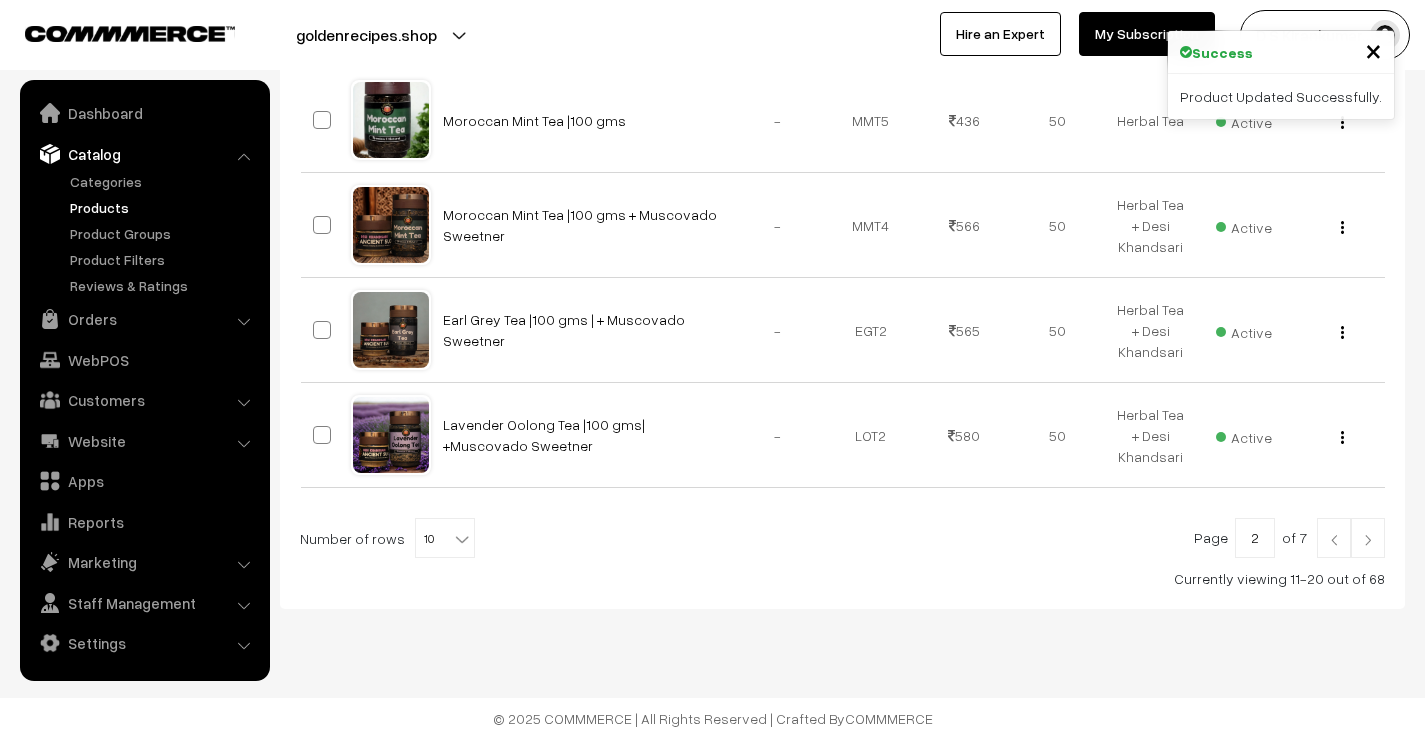 drag, startPoint x: 0, startPoint y: 0, endPoint x: 1368, endPoint y: 543, distance: 1471.8264 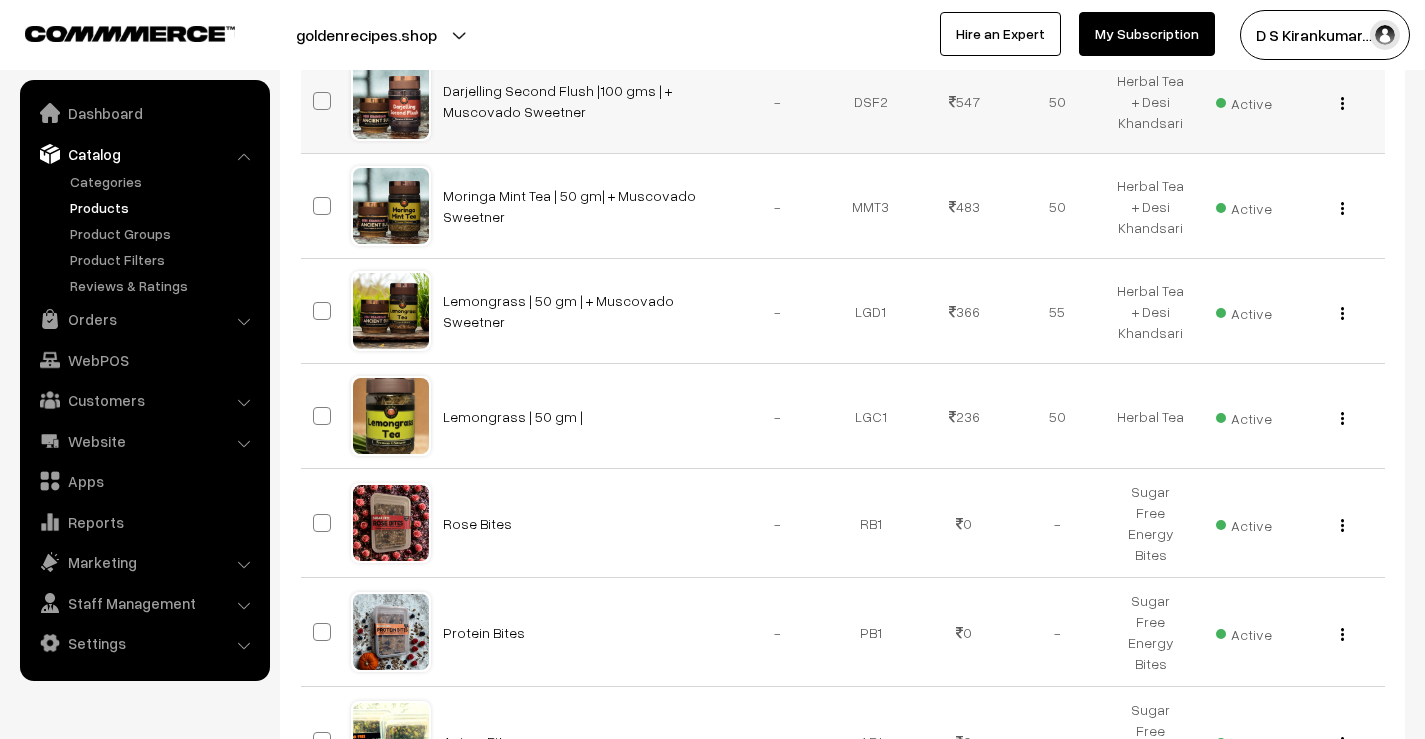 scroll, scrollTop: 1000, scrollLeft: 0, axis: vertical 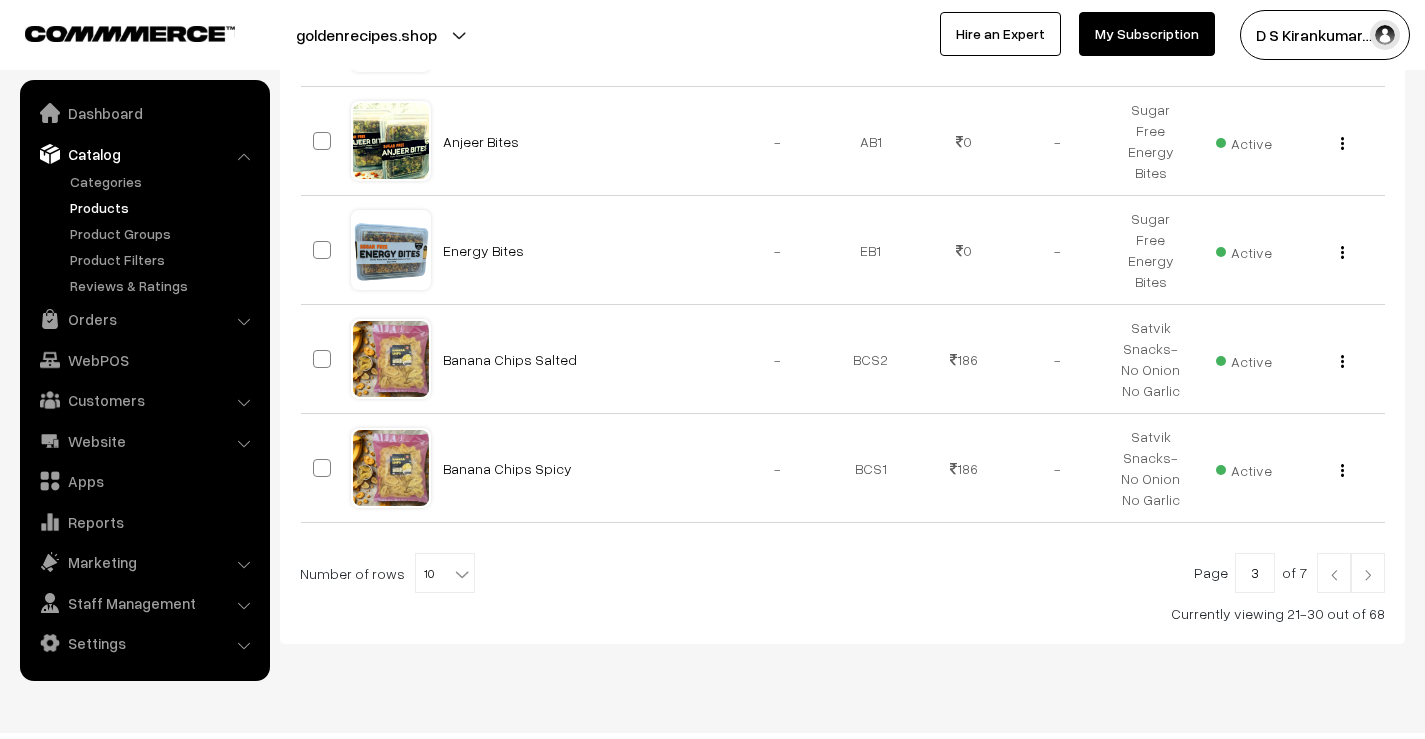 click at bounding box center (1368, 573) 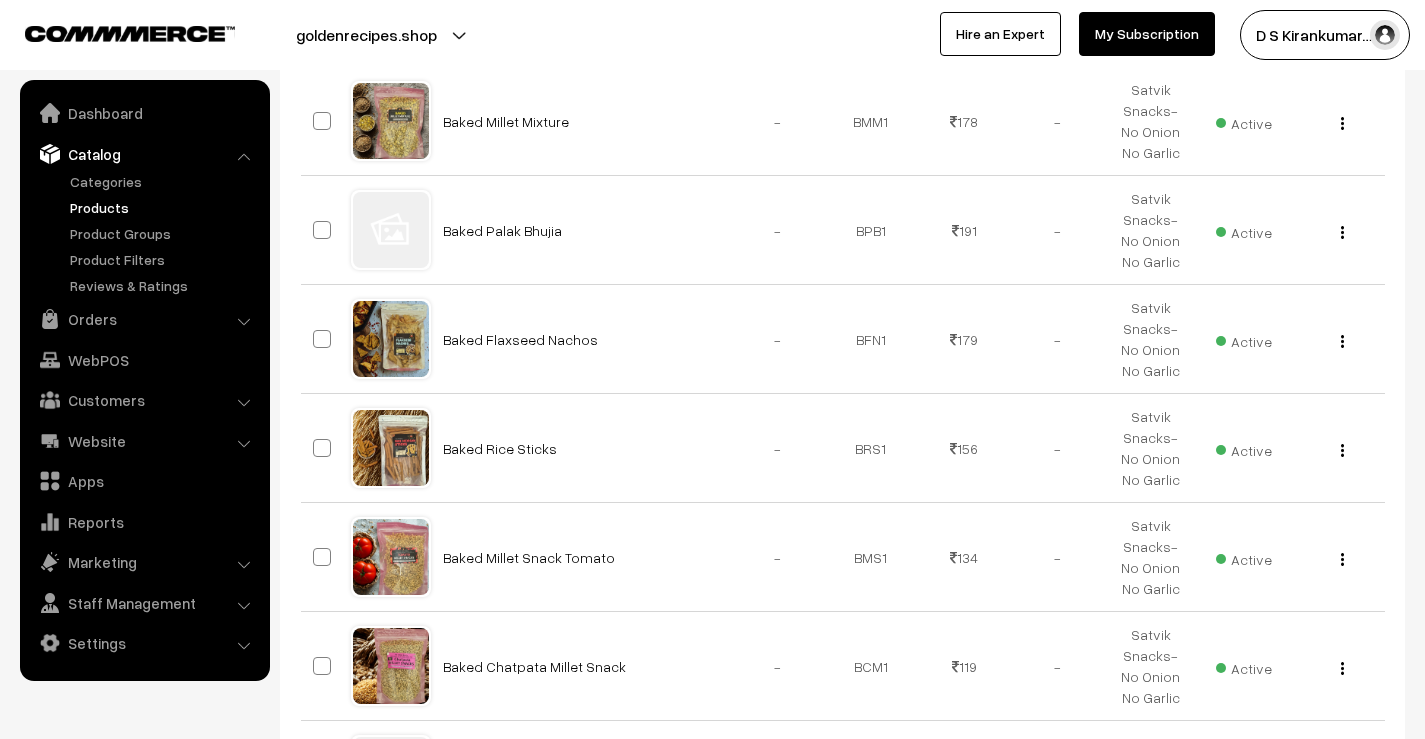 scroll, scrollTop: 1051, scrollLeft: 0, axis: vertical 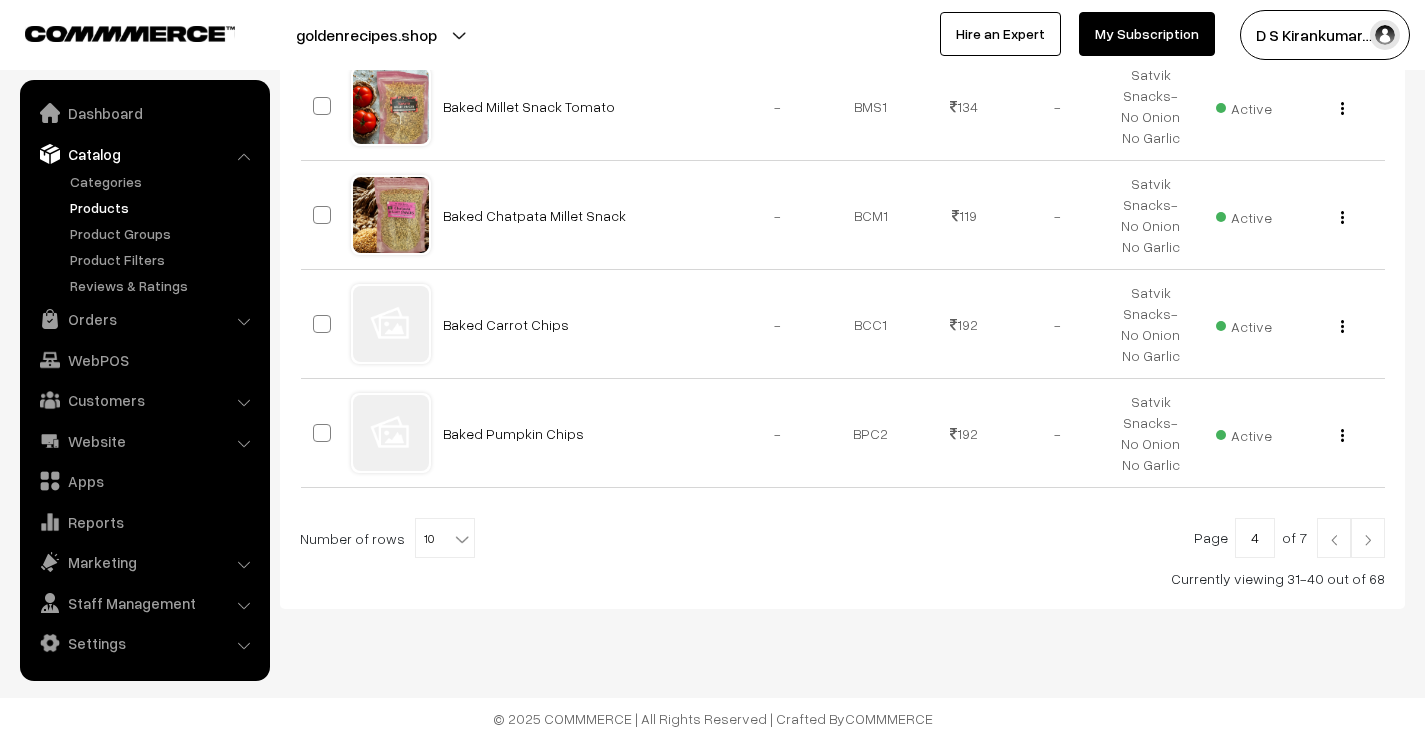 drag, startPoint x: 0, startPoint y: 0, endPoint x: 1363, endPoint y: 546, distance: 1468.2932 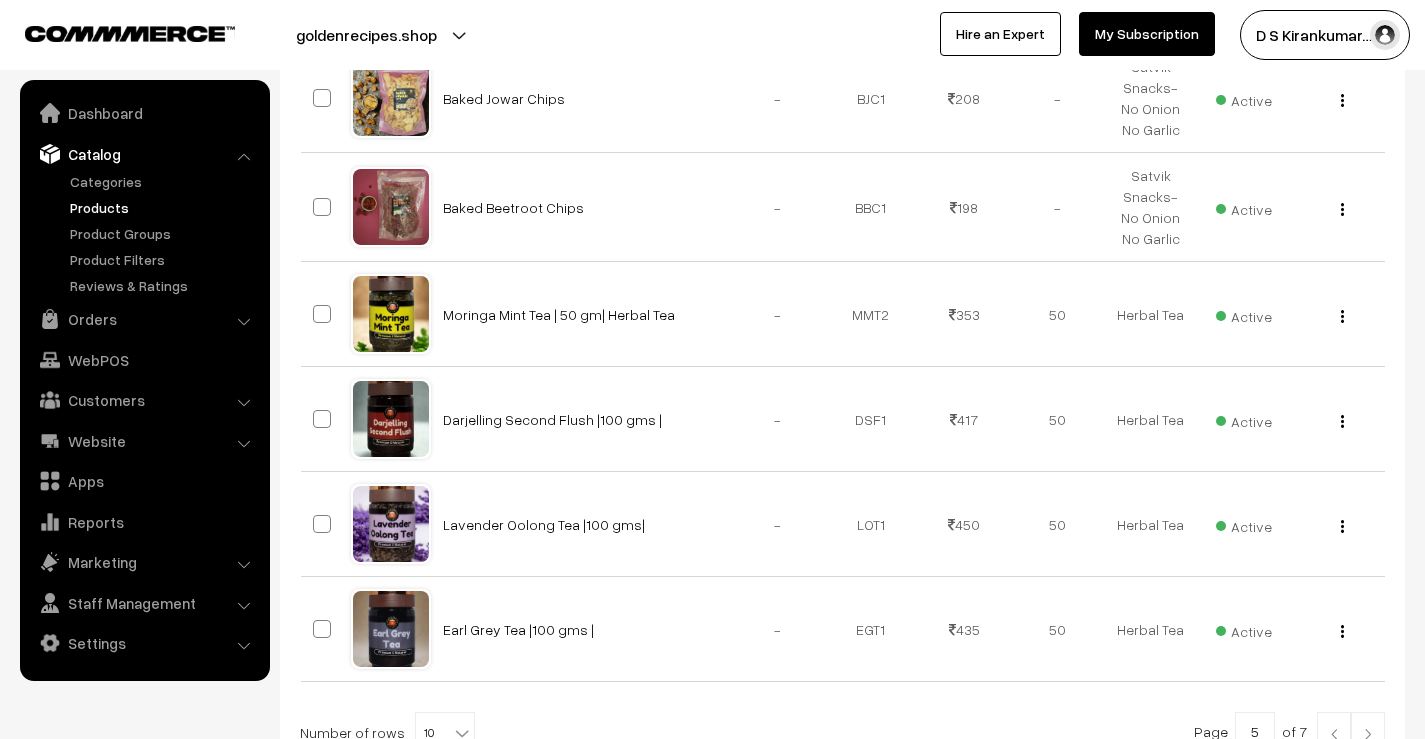 scroll, scrollTop: 1035, scrollLeft: 0, axis: vertical 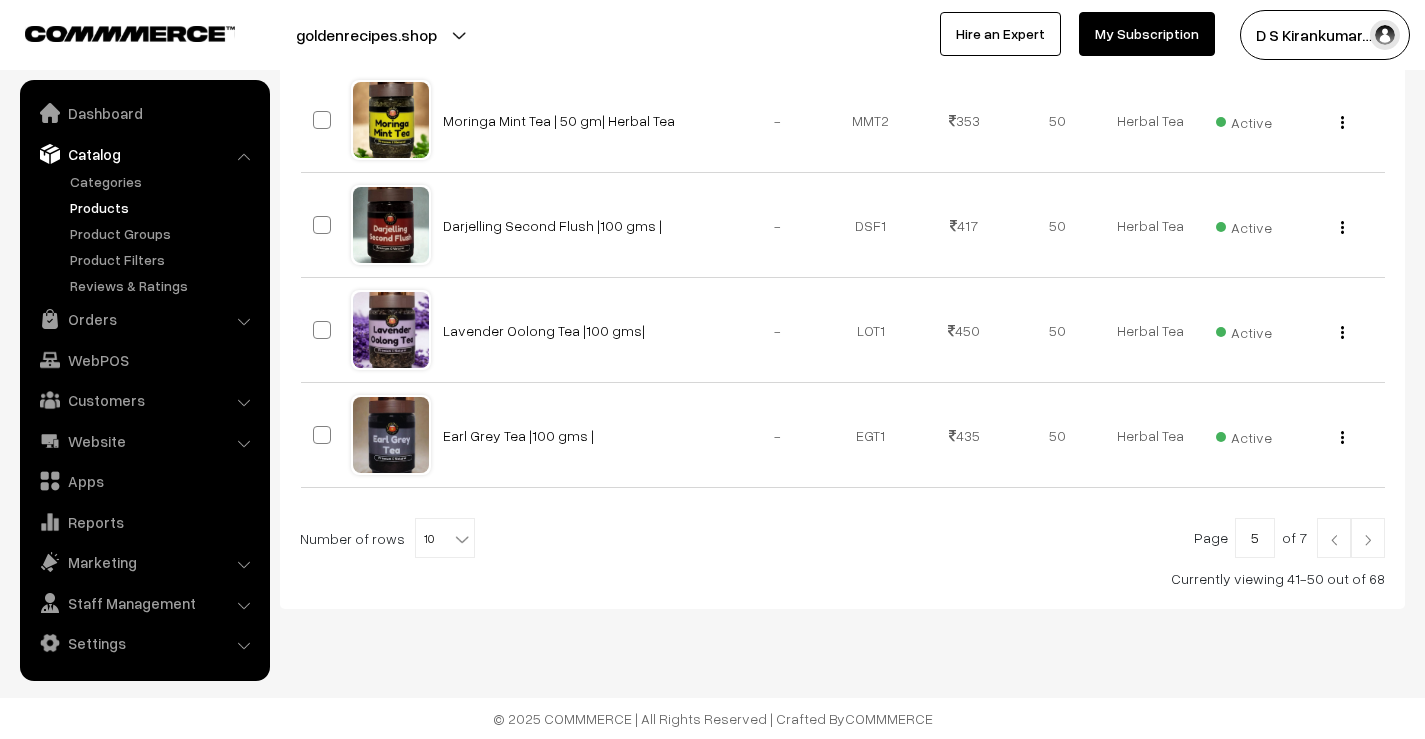 click at bounding box center [1368, 538] 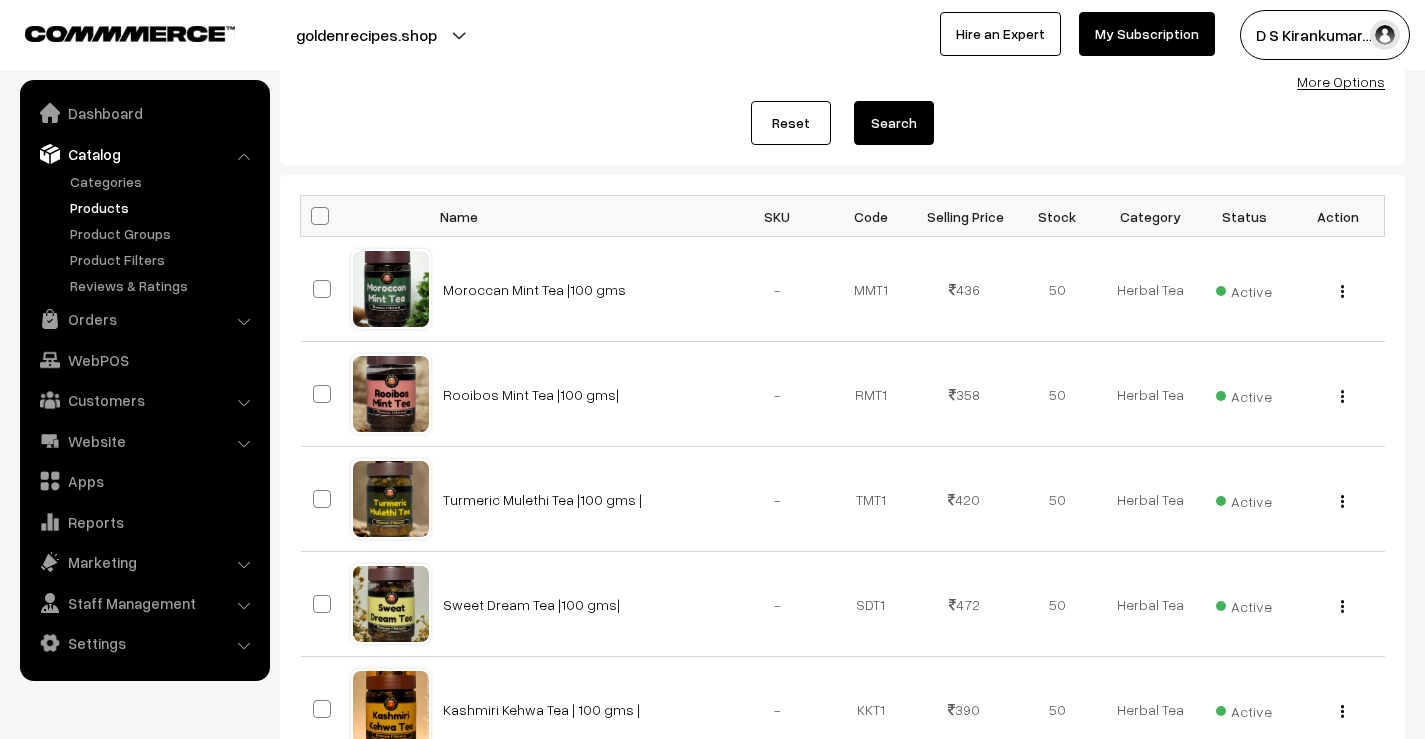 scroll, scrollTop: 500, scrollLeft: 0, axis: vertical 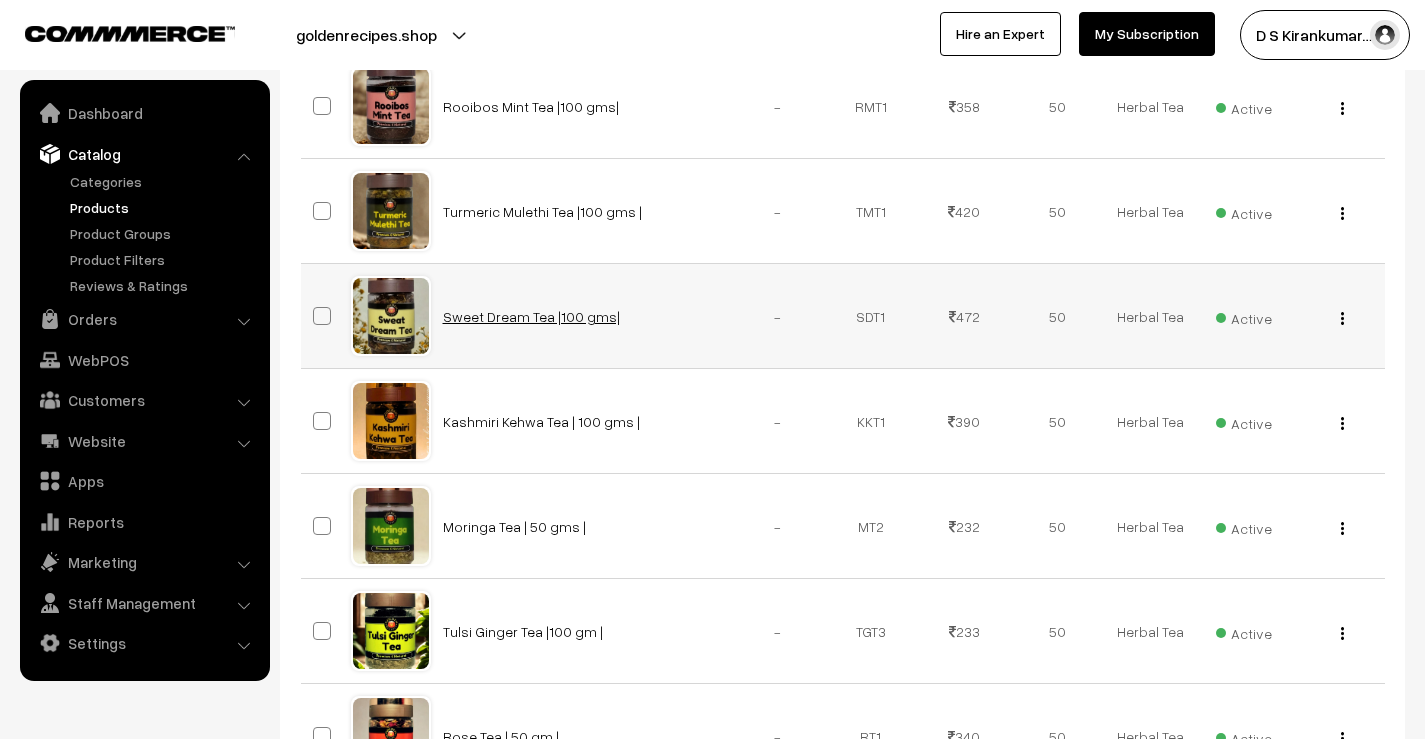 click on "Sweet Dream Tea |100 gms|" at bounding box center (531, 316) 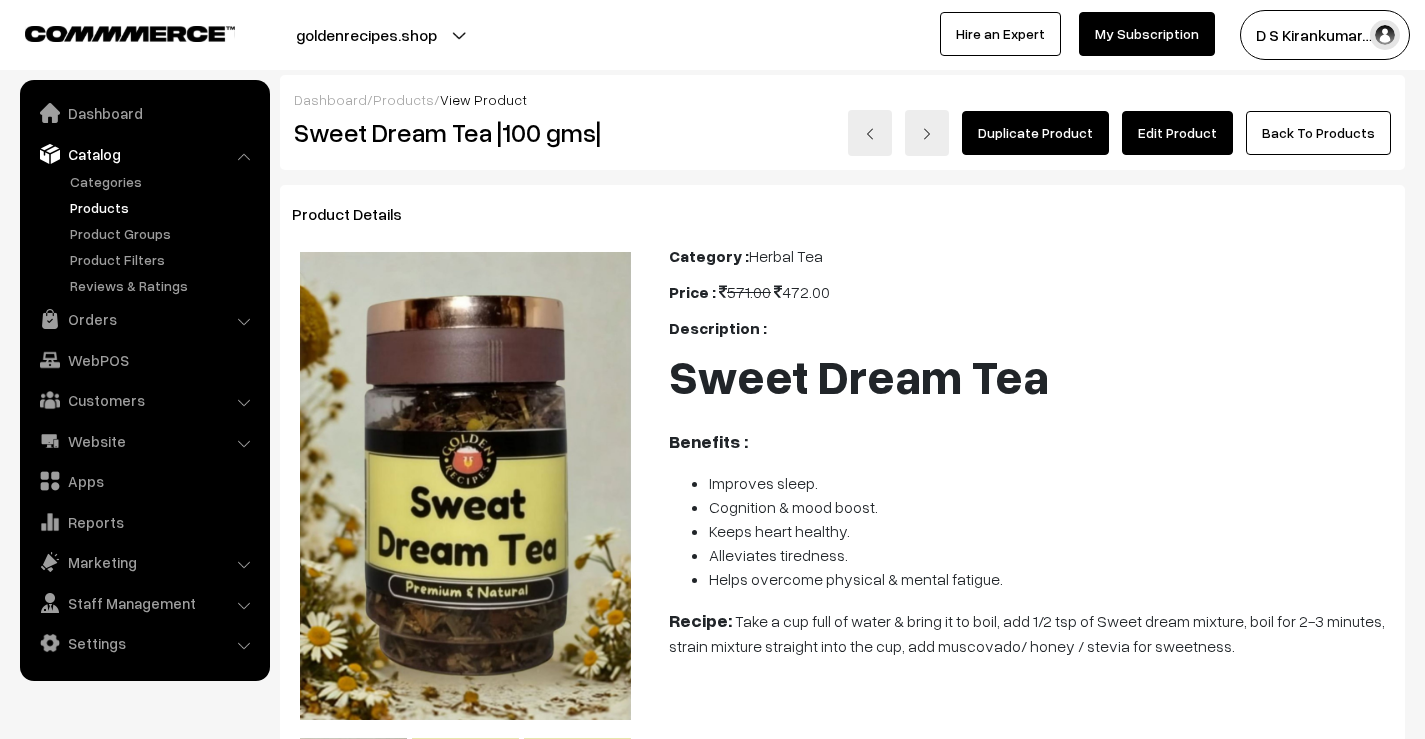 scroll, scrollTop: 0, scrollLeft: 0, axis: both 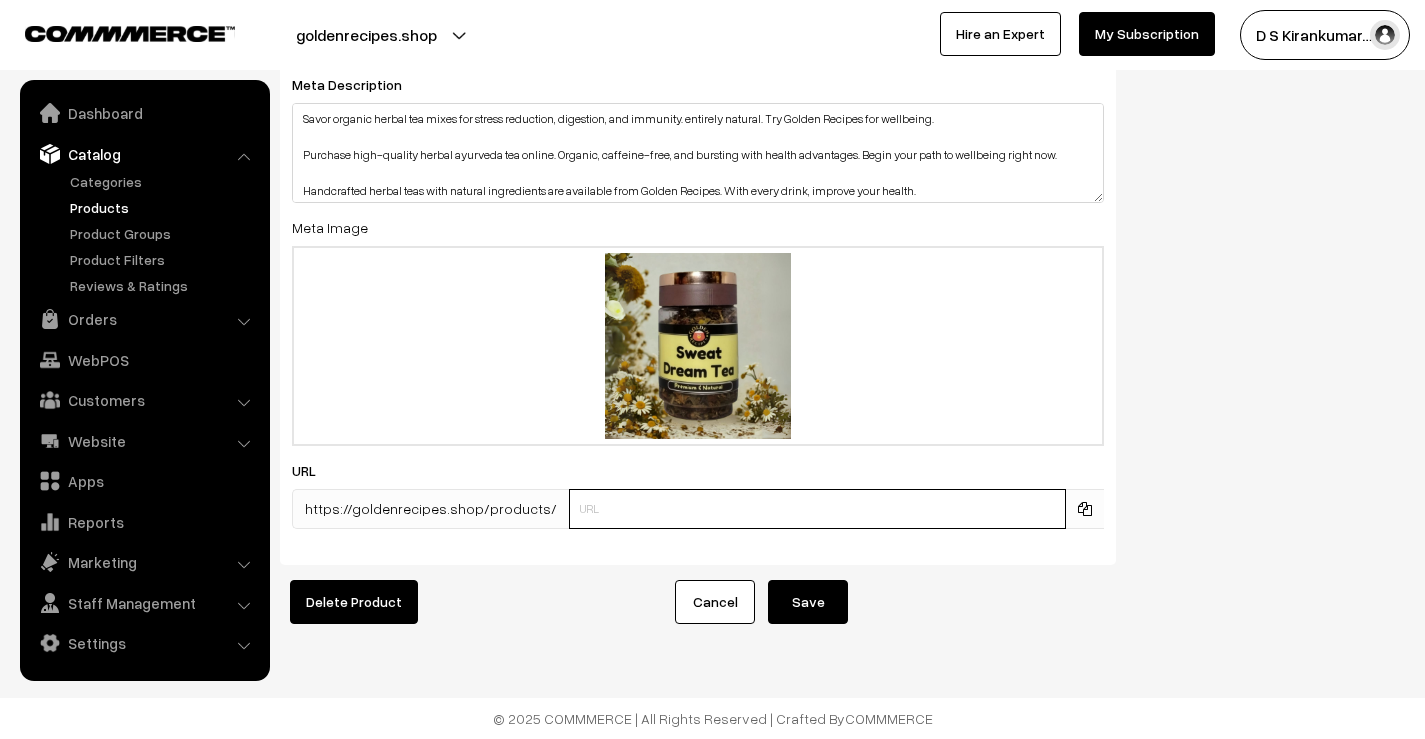 click at bounding box center (817, 509) 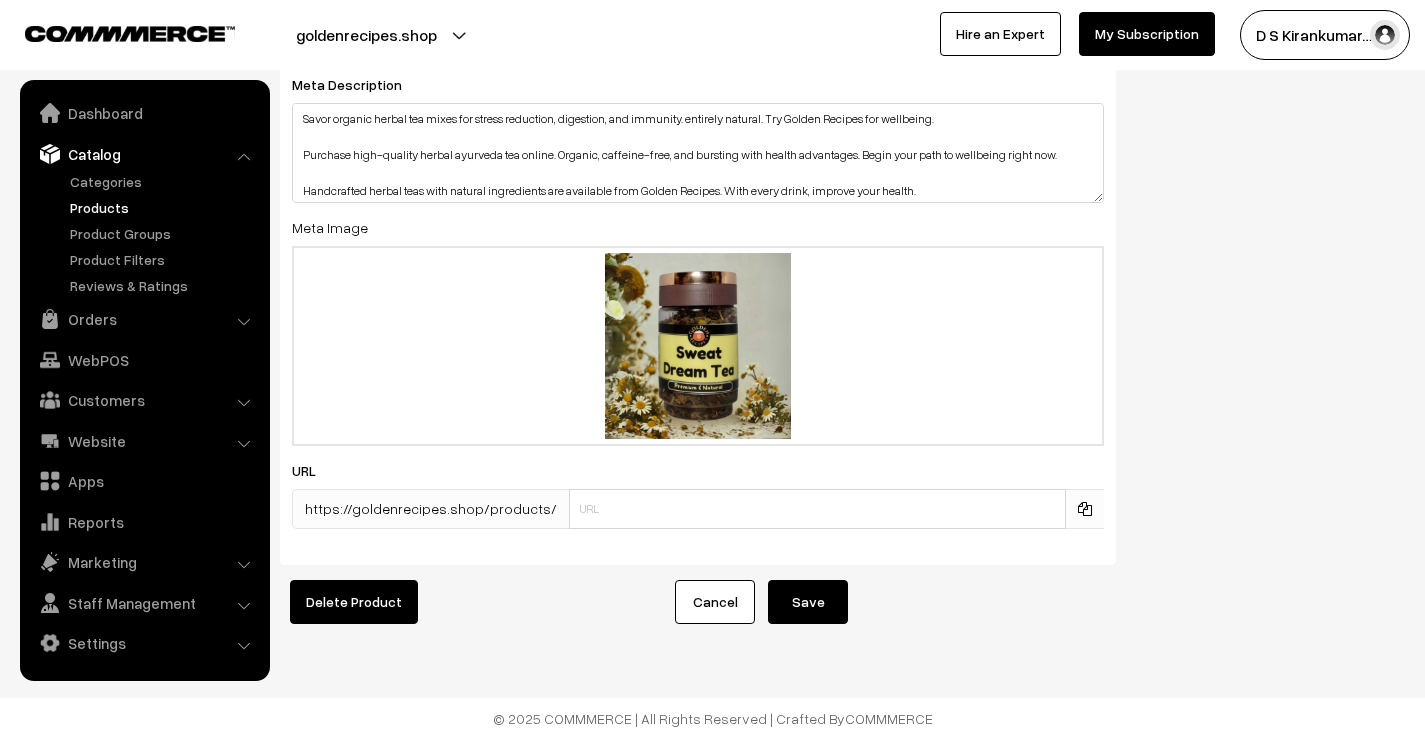 click on "SEO
Meta Title
Daily Wellness Herbal Tea | Rich in Antioxidants
Prefix:
Suffix:
Meta Keywords
organic herbal tea, ayurvedic tea, green herbal tea, caffeine-free tea, floral herbal tea, spiced herbal tea organic herbal tea    ayurvedic tea    green herbal tea    caffeine-free tea    floral herbal tea    spiced herbal tea
Meta Description
Meta Image
Drag and drop a file here or click Ooops, something wrong appended.   17543971083178Blue-White-Modern-Electronic-Product-Listing-Amazon-Product-Image-6.jpg Drag and drop or click to replace
URL" at bounding box center [842, 48] 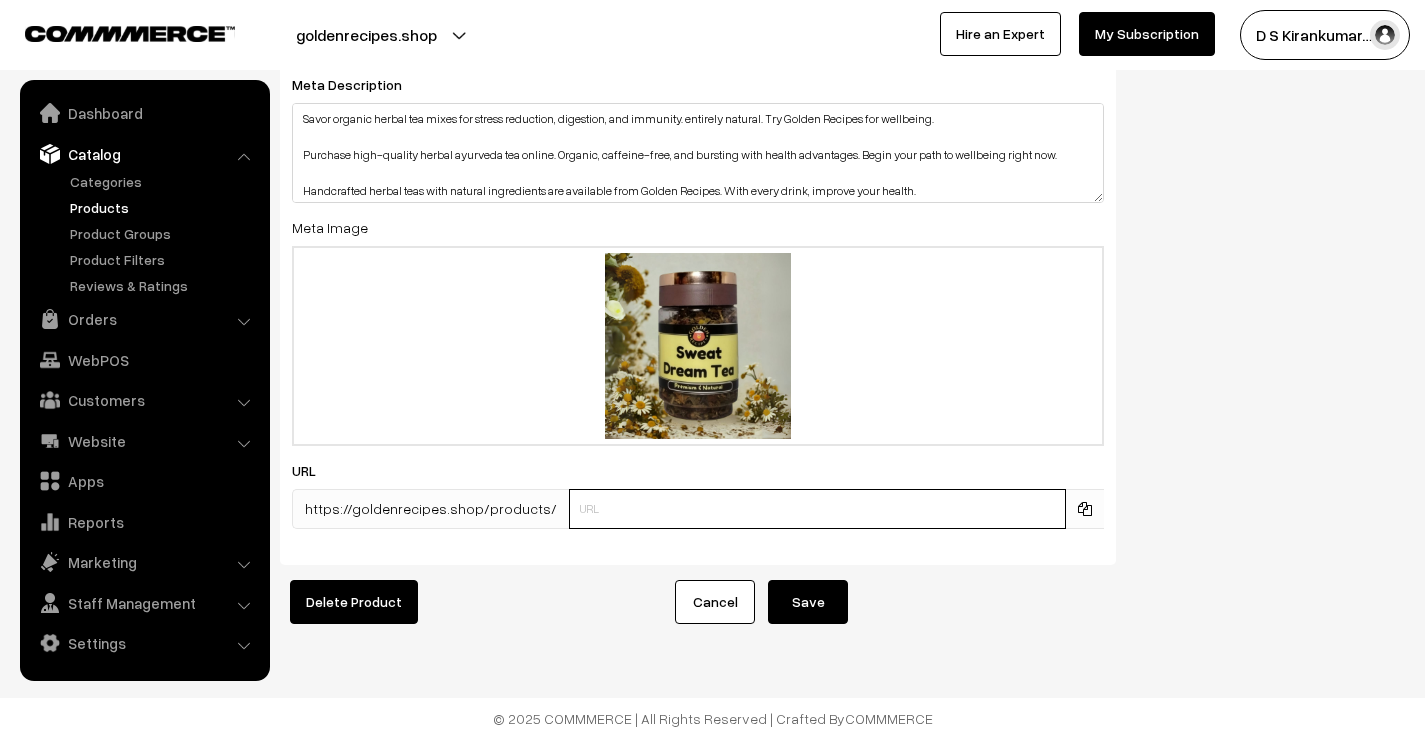 click at bounding box center (817, 509) 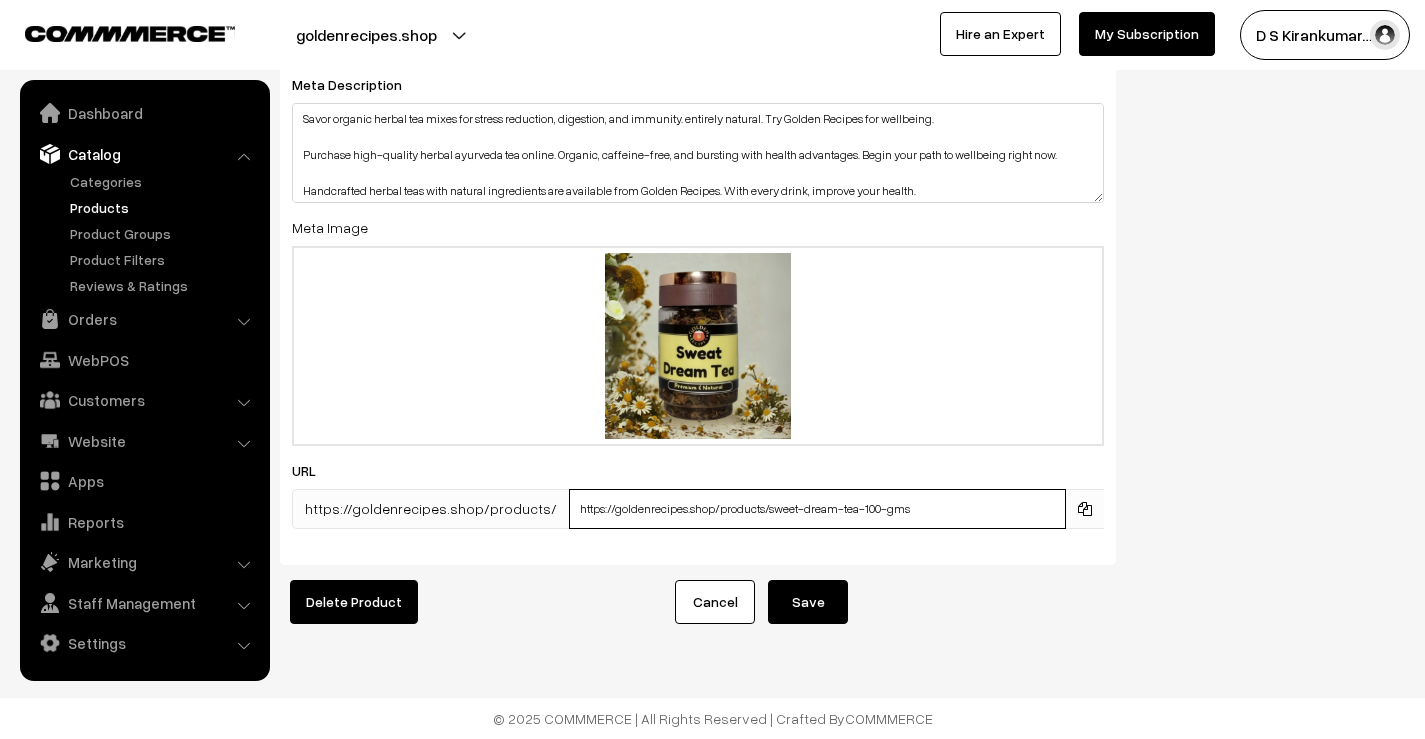 click on "https://goldenrecipes.shop/products/sweet-dream-tea-100-gms" at bounding box center [817, 509] 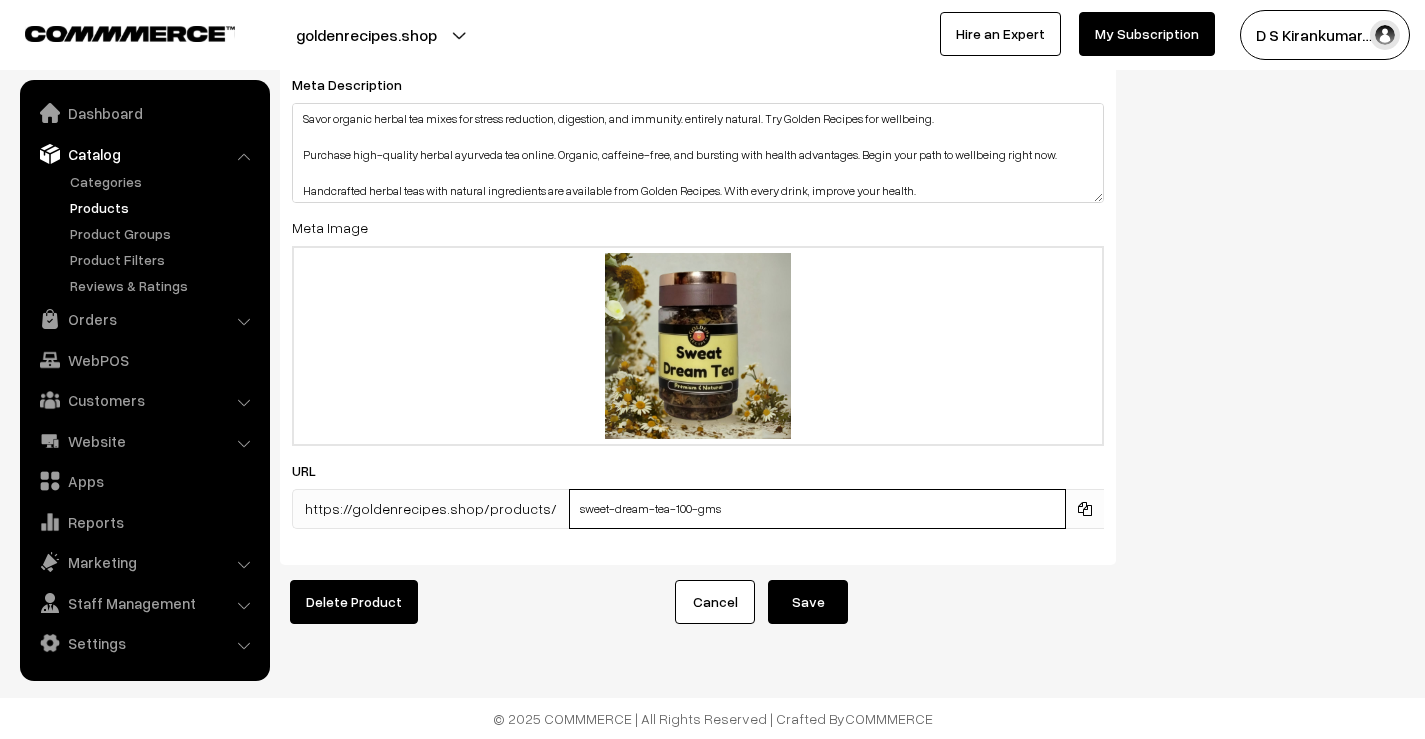 type on "sweet-dream-tea-100-gms" 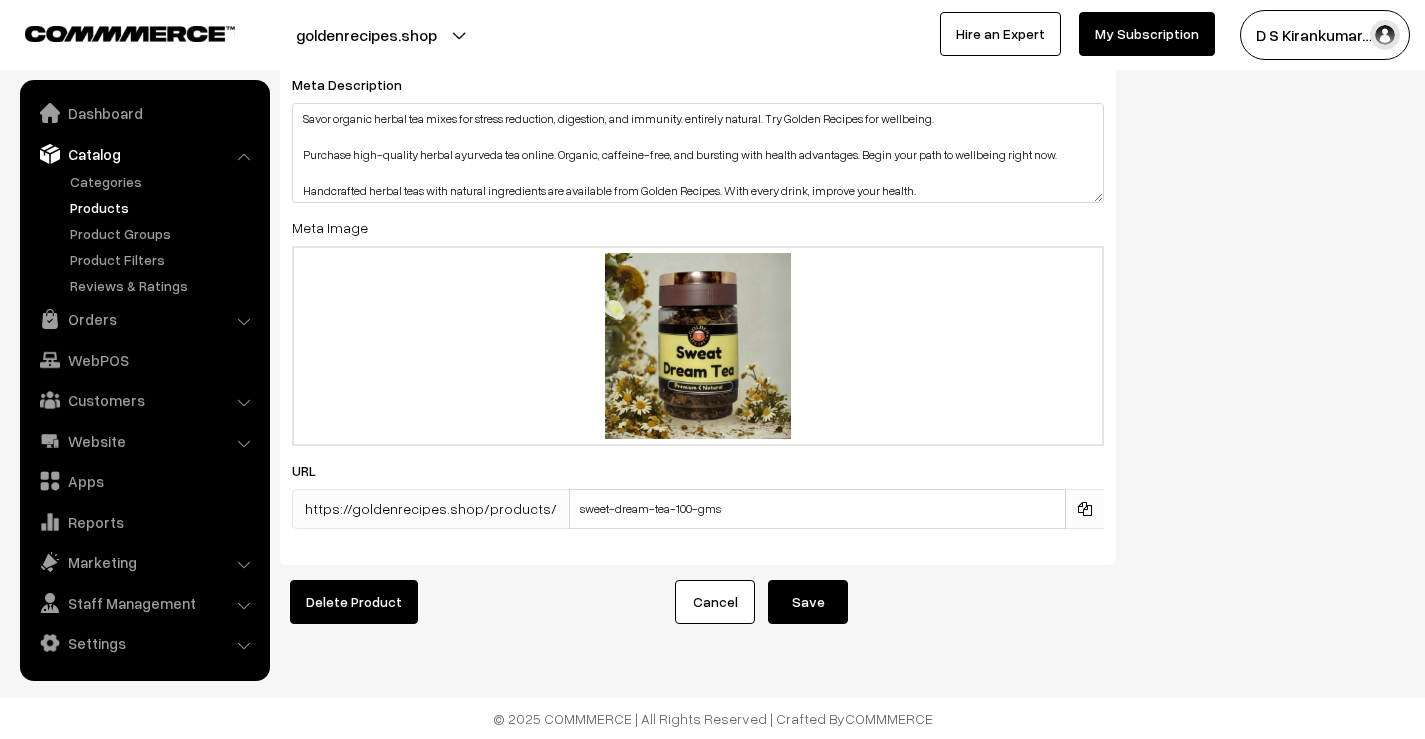 click on "Save" at bounding box center [808, 602] 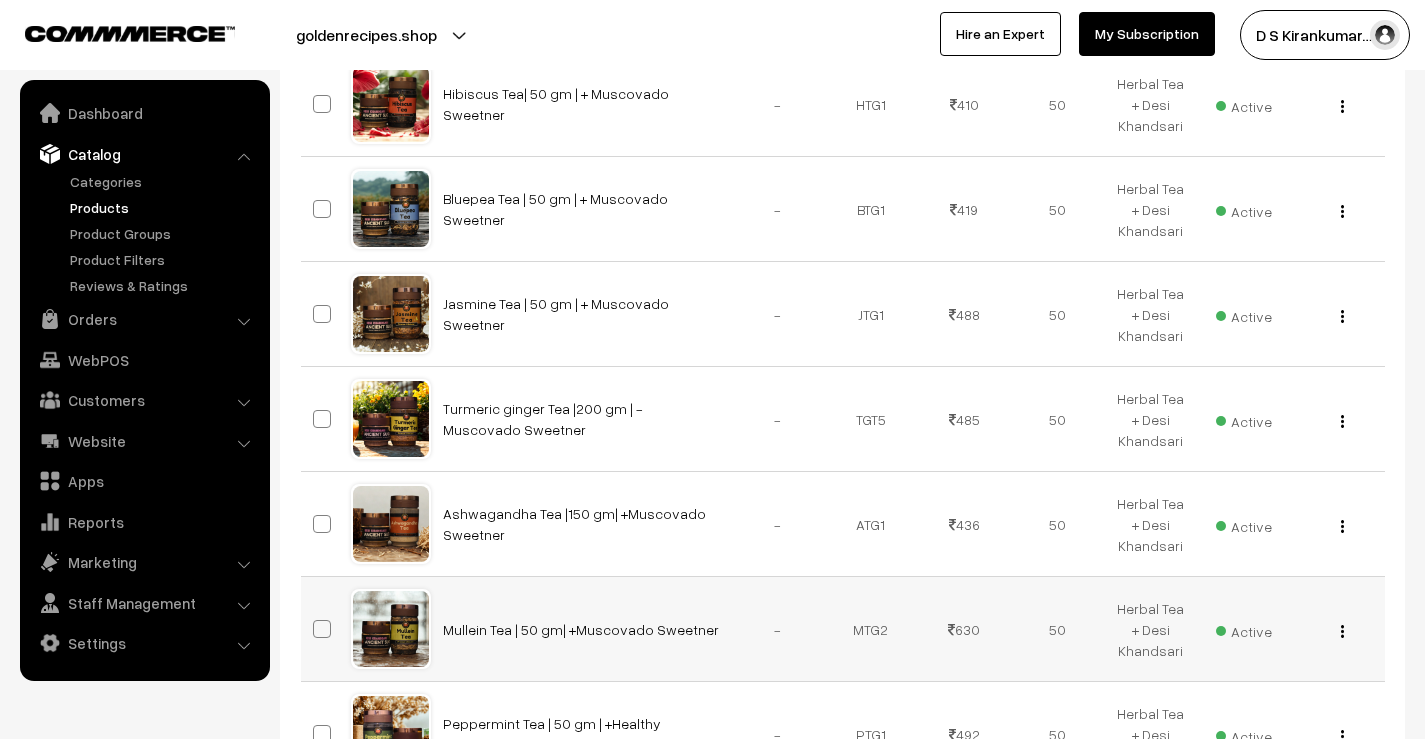 scroll, scrollTop: 1011, scrollLeft: 0, axis: vertical 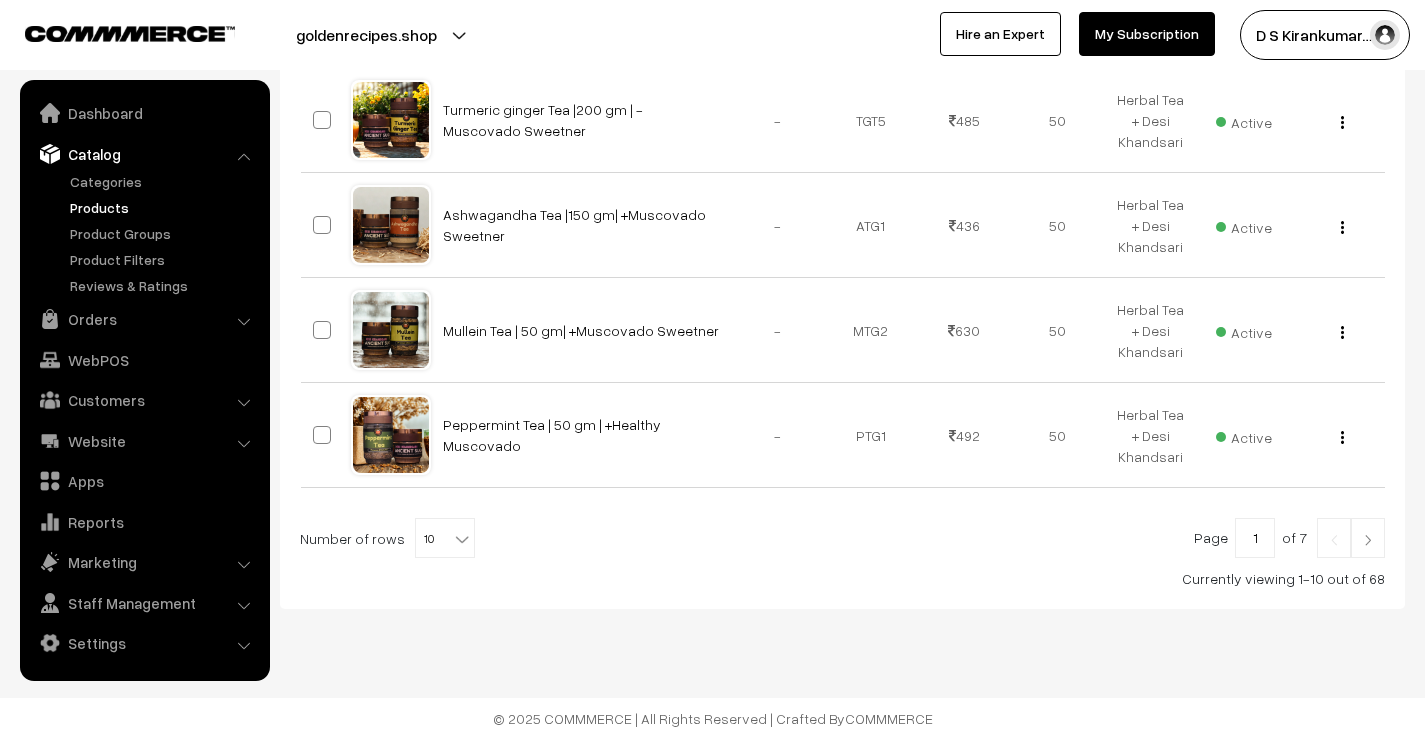 click at bounding box center [1368, 538] 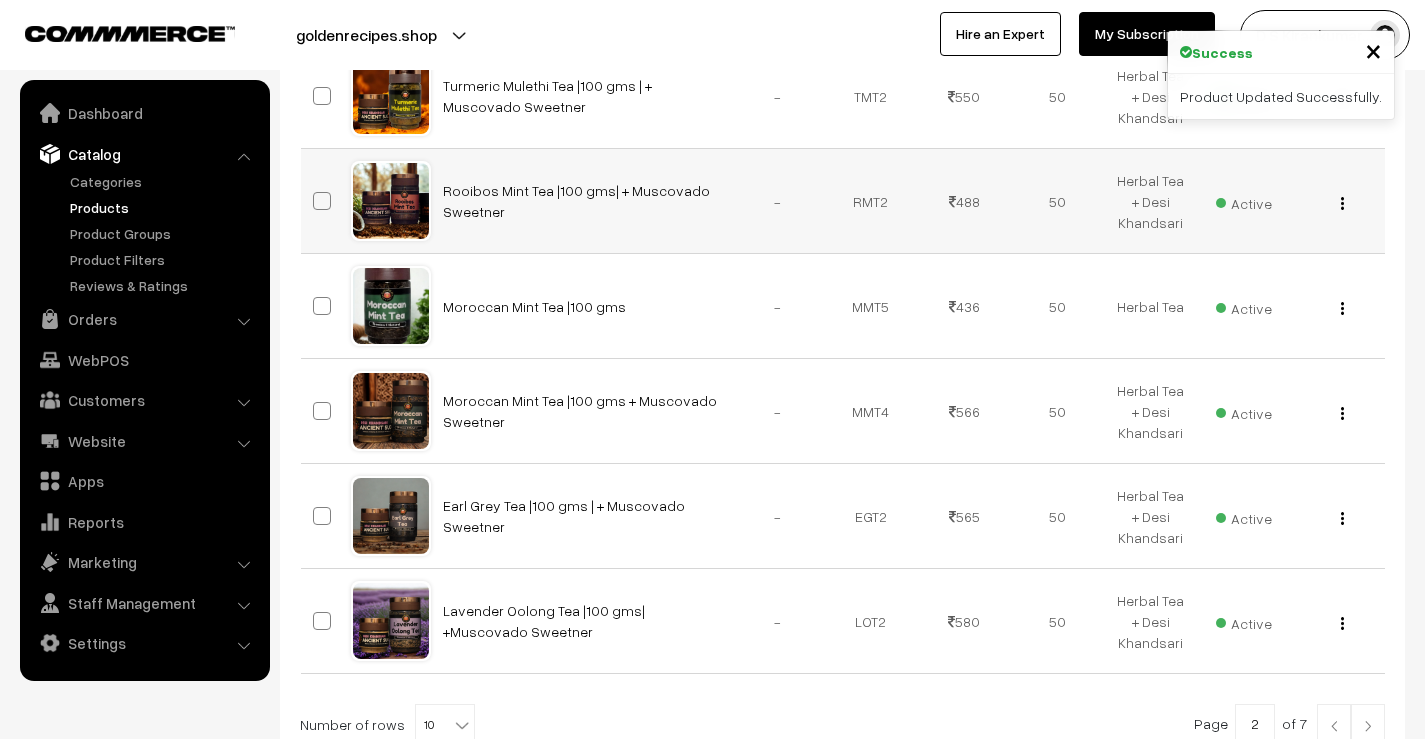 scroll, scrollTop: 1011, scrollLeft: 0, axis: vertical 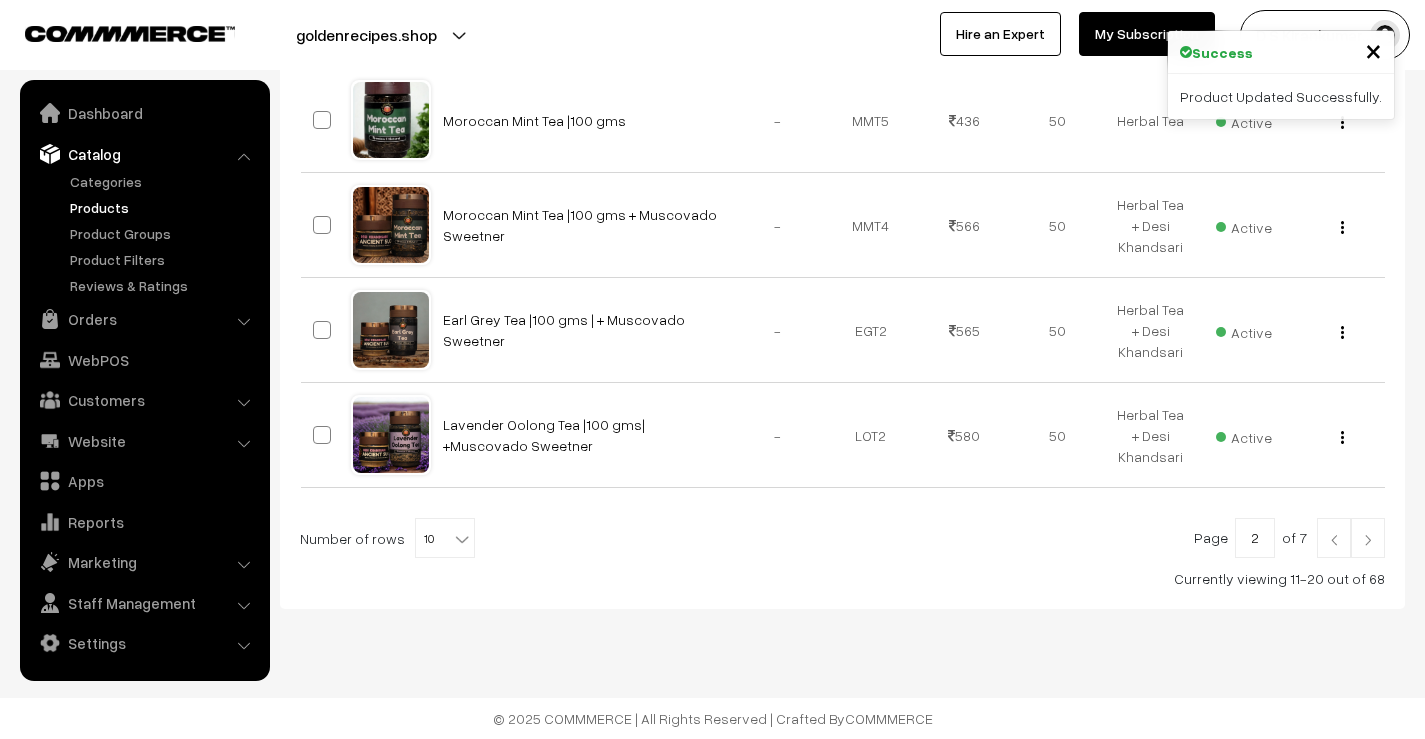 click at bounding box center (1368, 538) 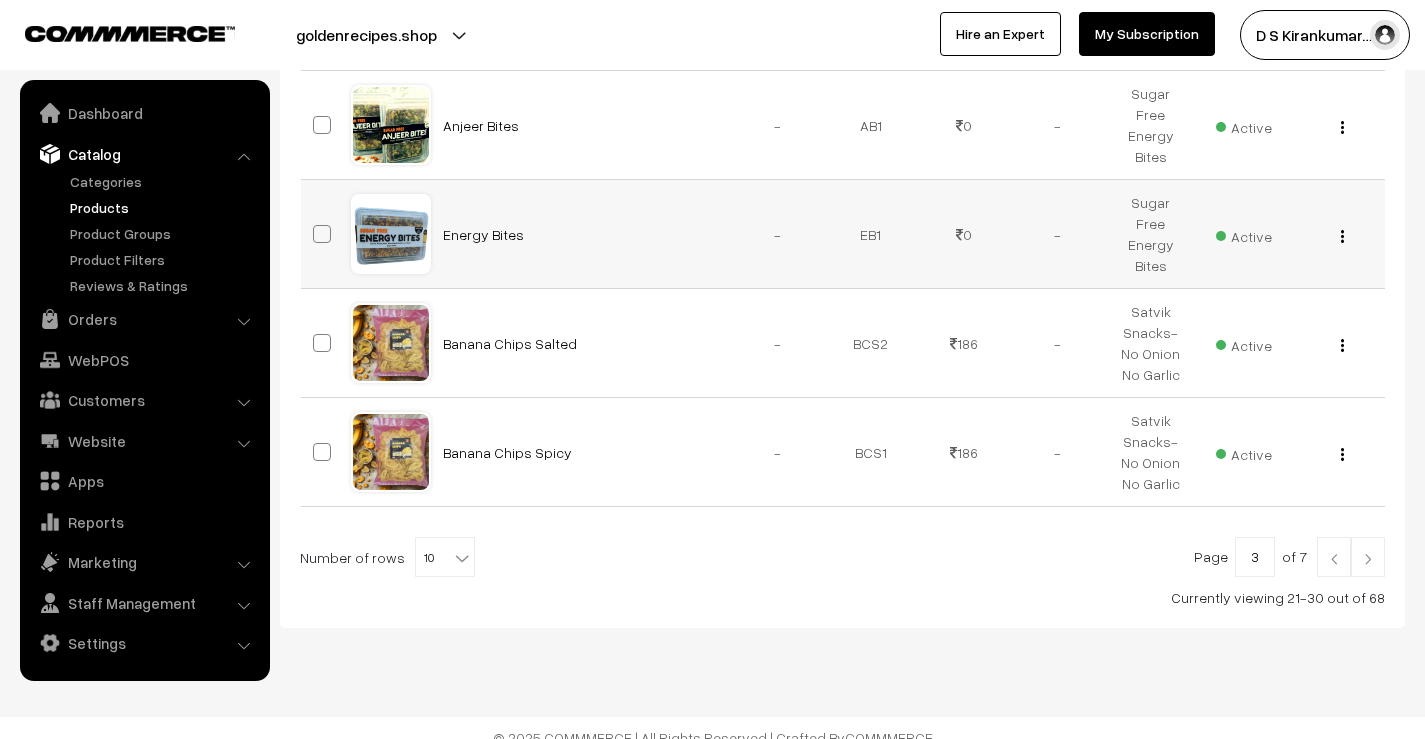 scroll, scrollTop: 1019, scrollLeft: 0, axis: vertical 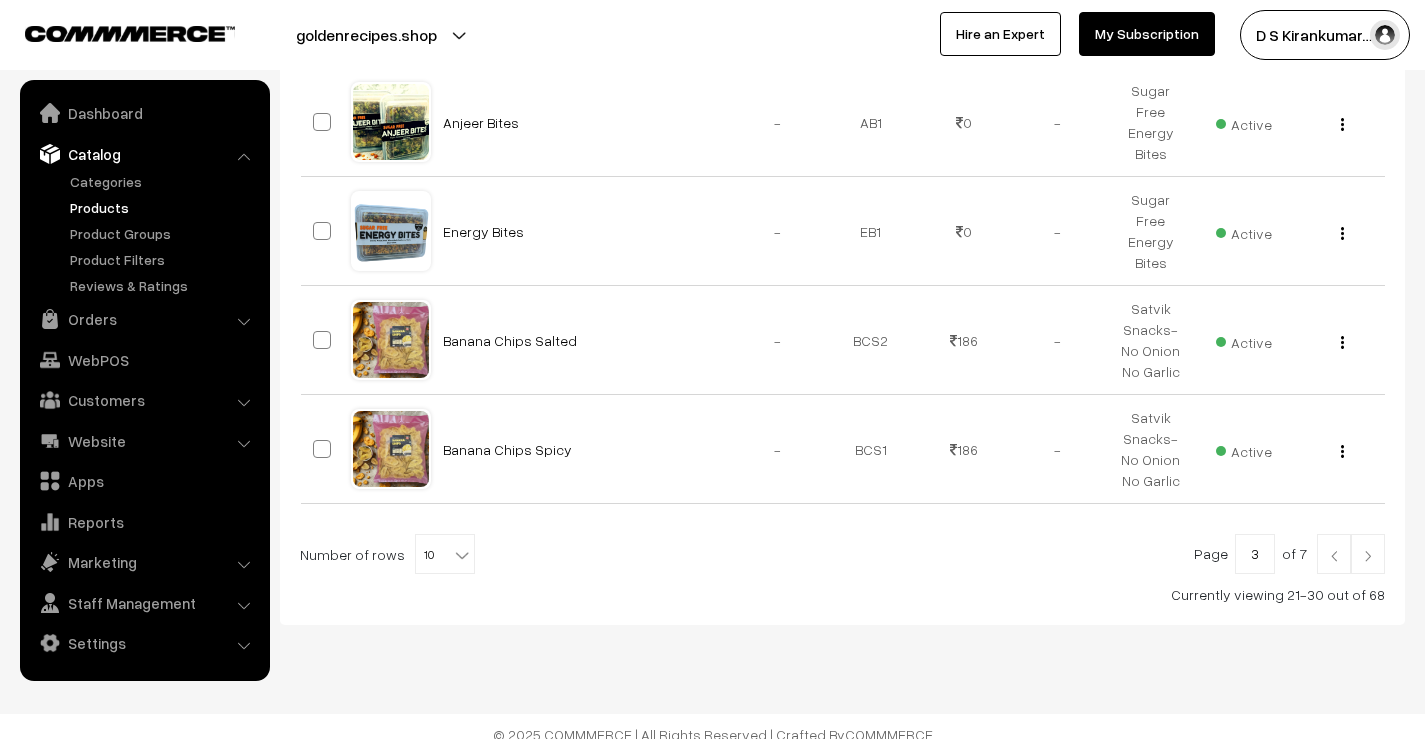 click at bounding box center (1368, 556) 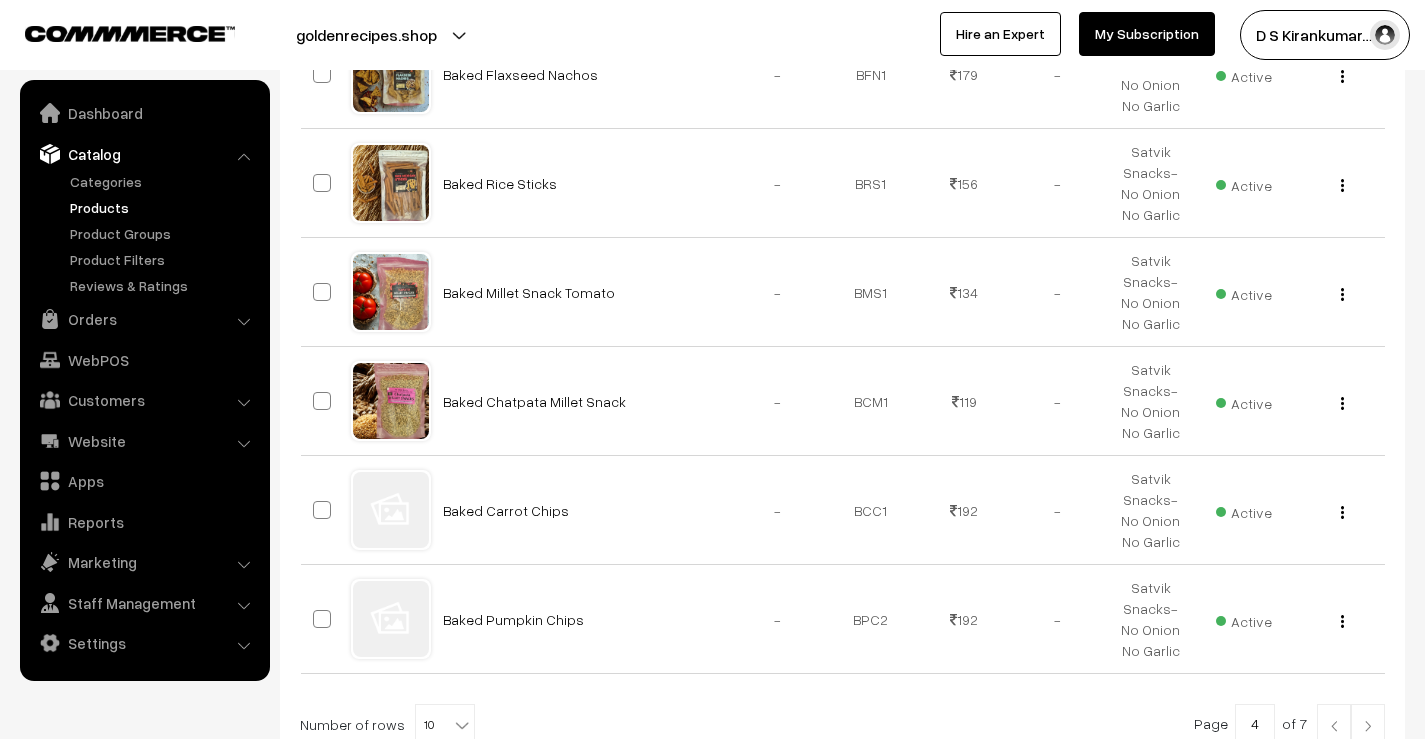 scroll, scrollTop: 1051, scrollLeft: 0, axis: vertical 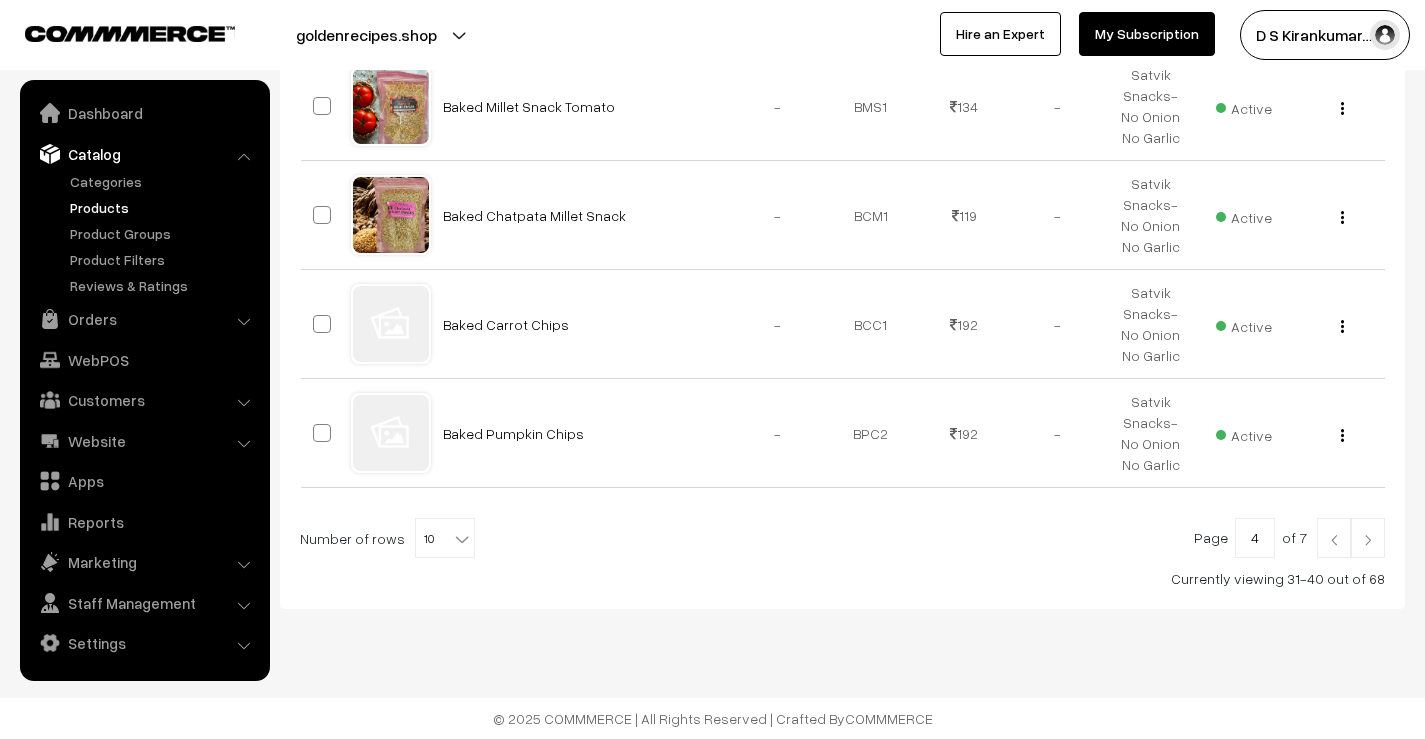 click at bounding box center (1368, 538) 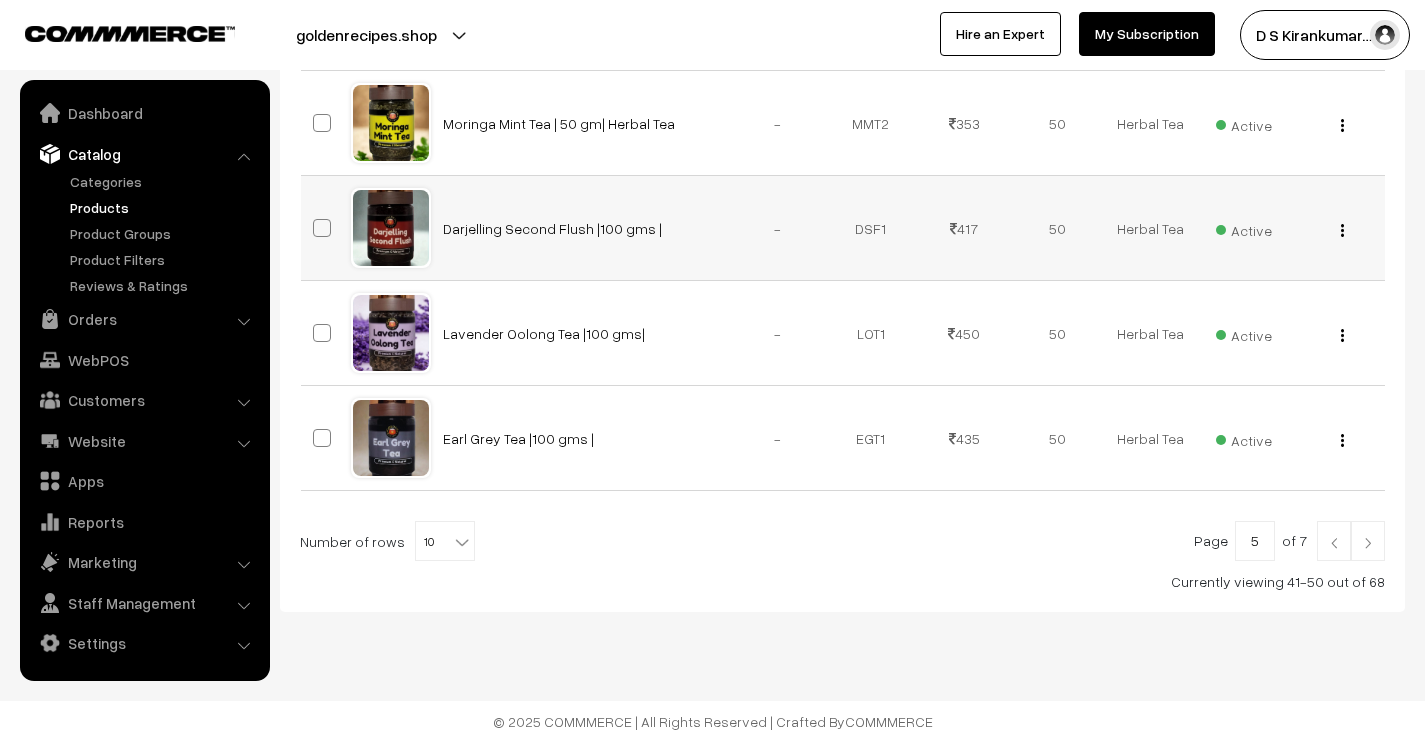 scroll, scrollTop: 1035, scrollLeft: 0, axis: vertical 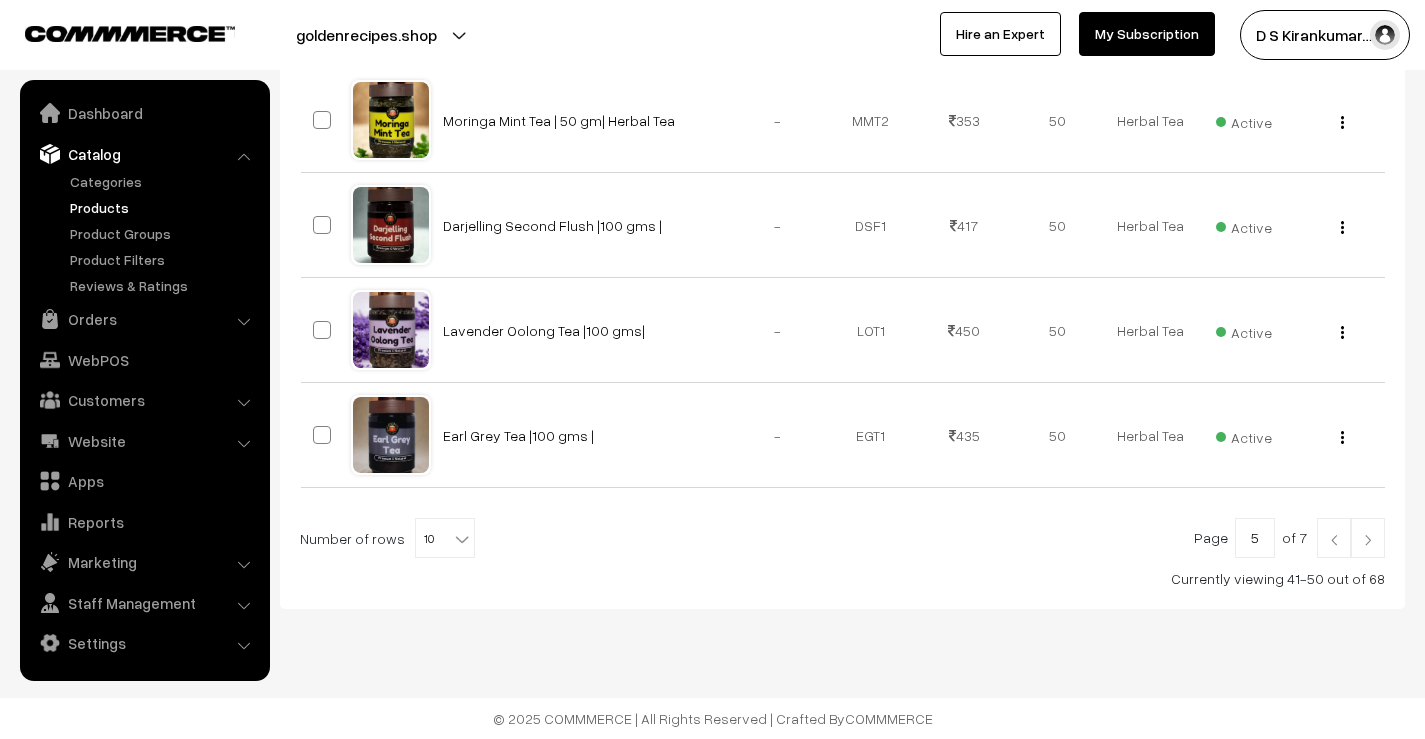 click at bounding box center (1368, 538) 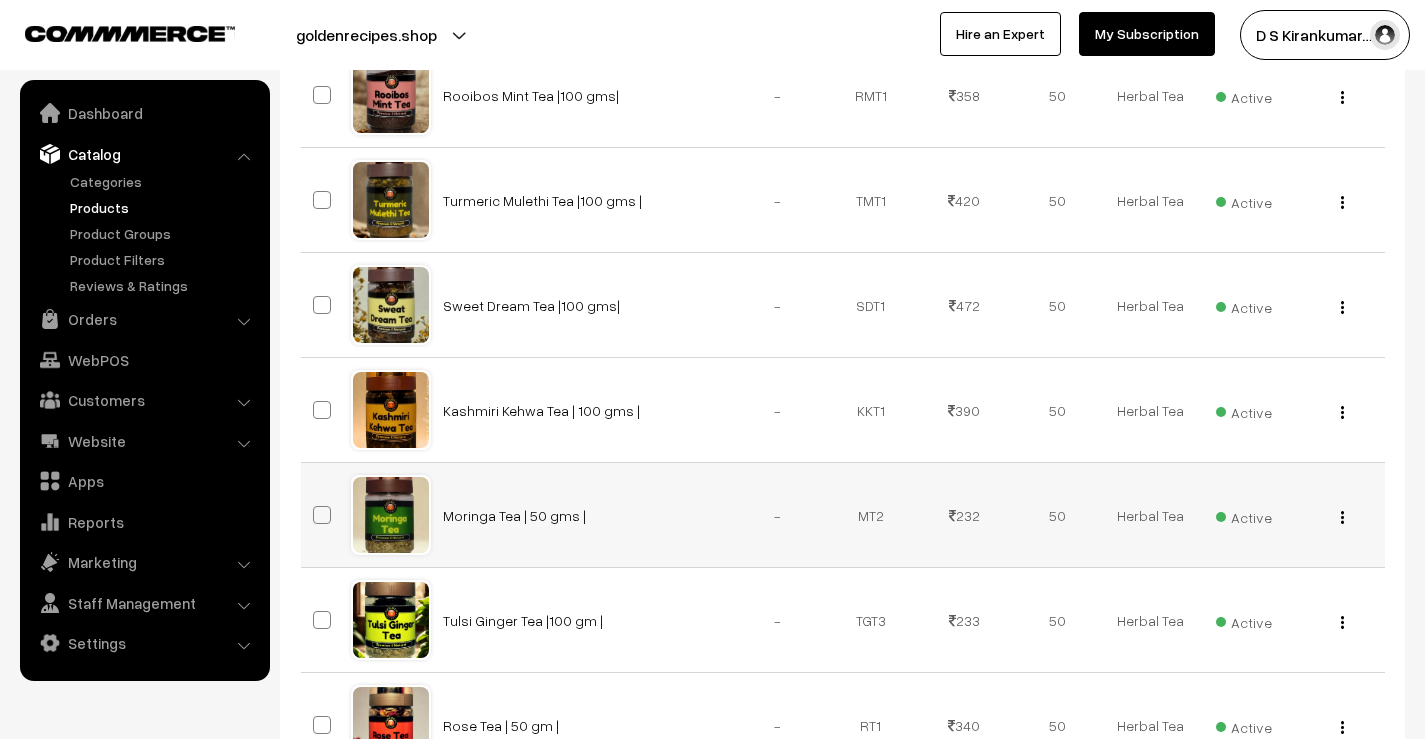 scroll, scrollTop: 411, scrollLeft: 0, axis: vertical 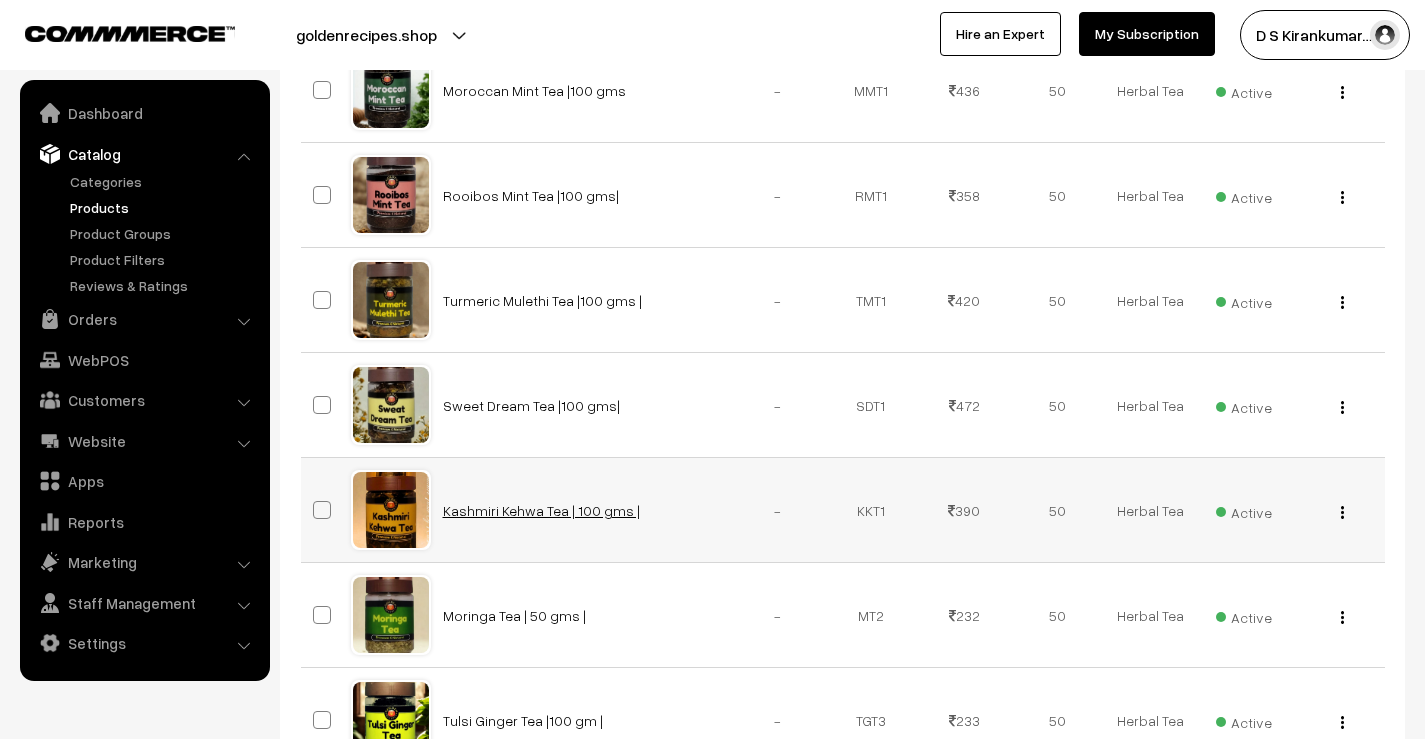 click on "Kashmiri Kehwa Tea | 100 gms |" at bounding box center (541, 510) 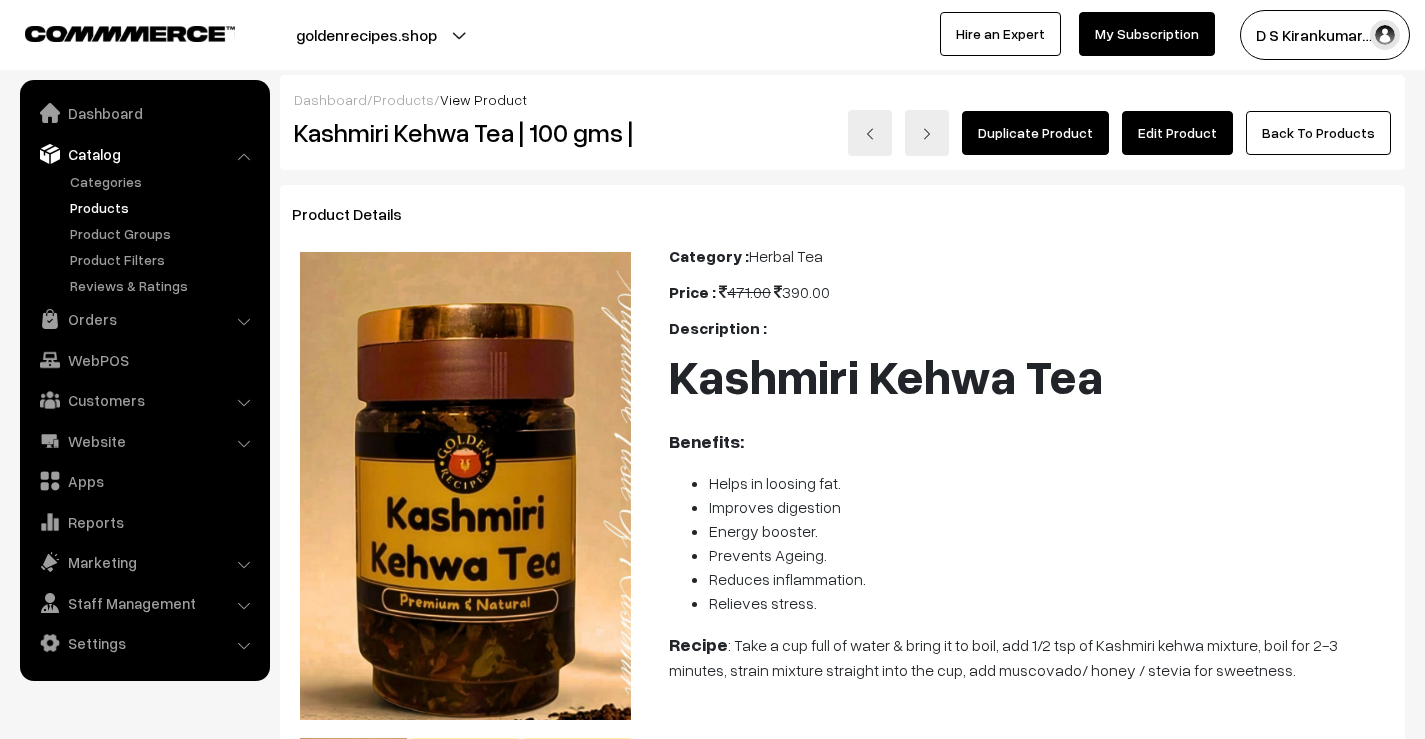 scroll, scrollTop: 0, scrollLeft: 0, axis: both 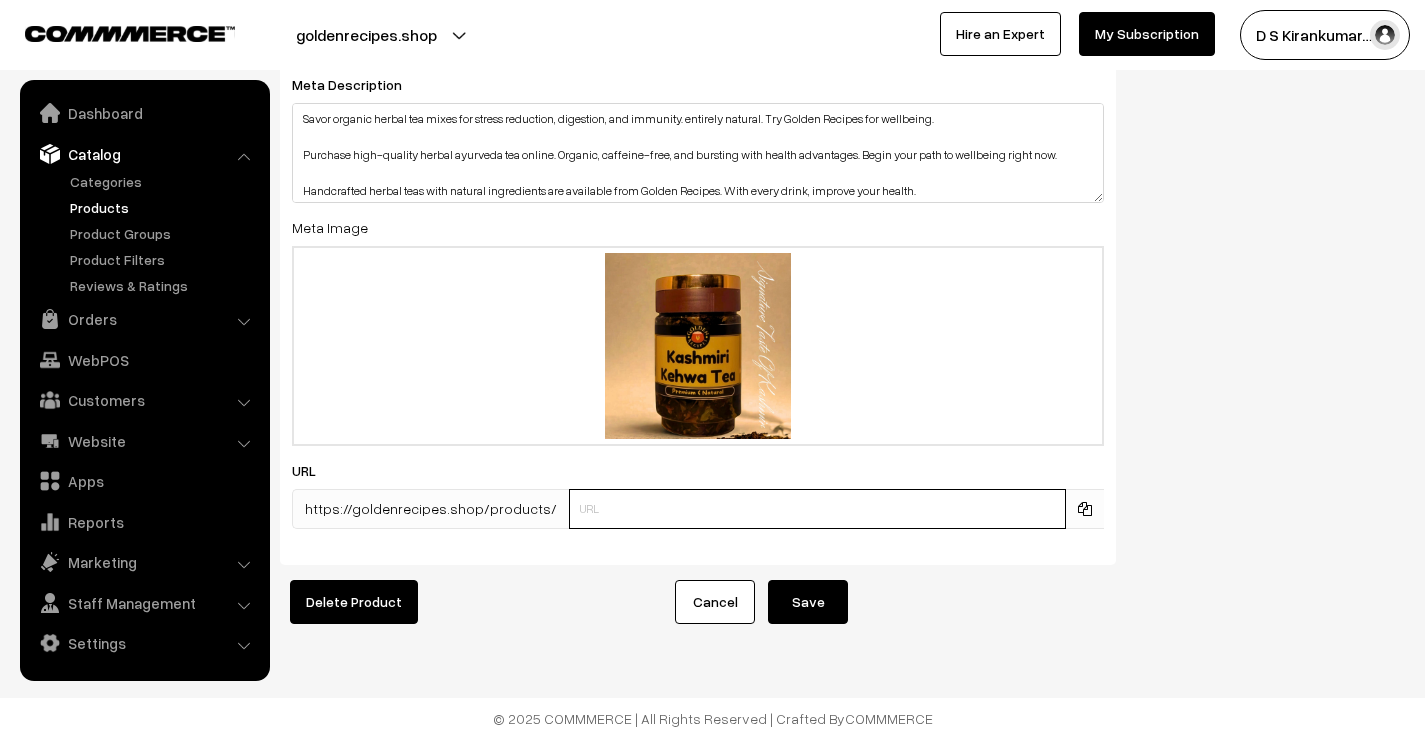 click at bounding box center (817, 509) 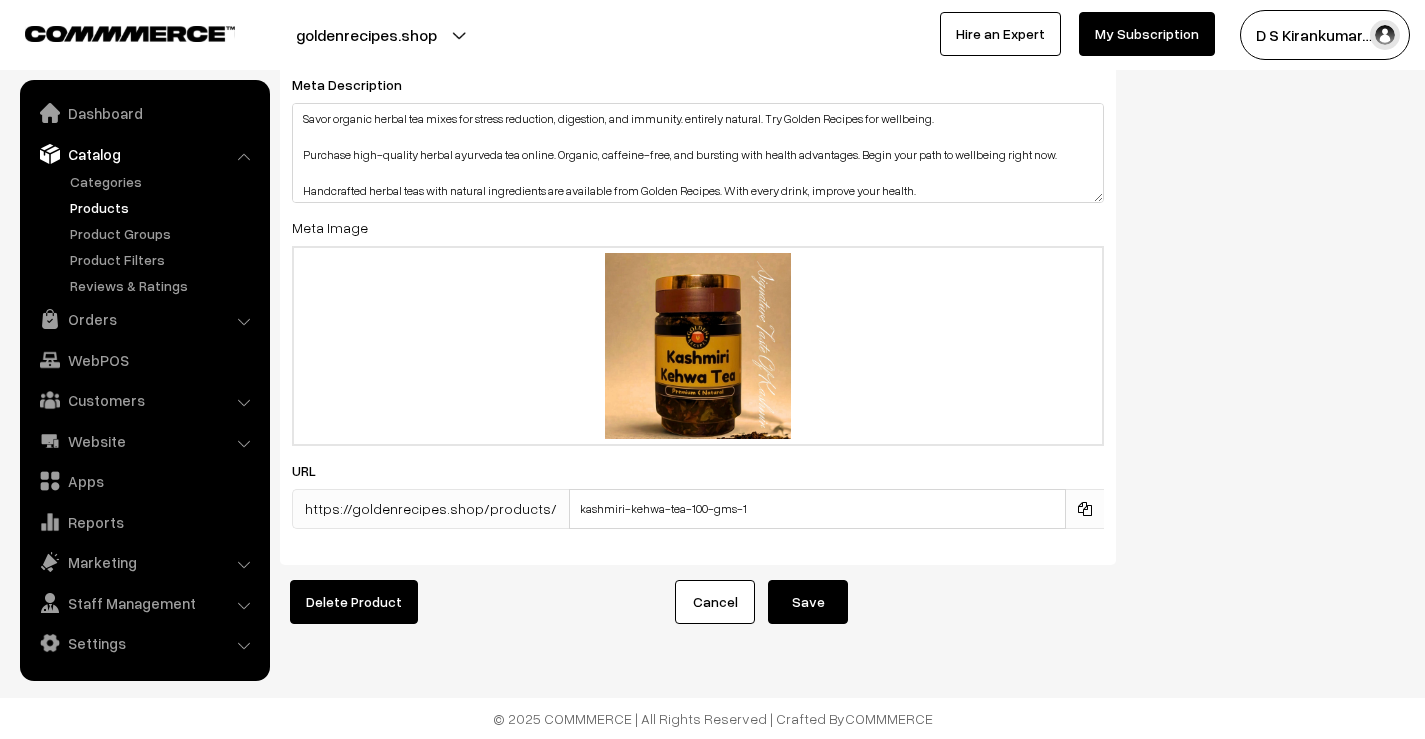 click on "Save" at bounding box center (808, 602) 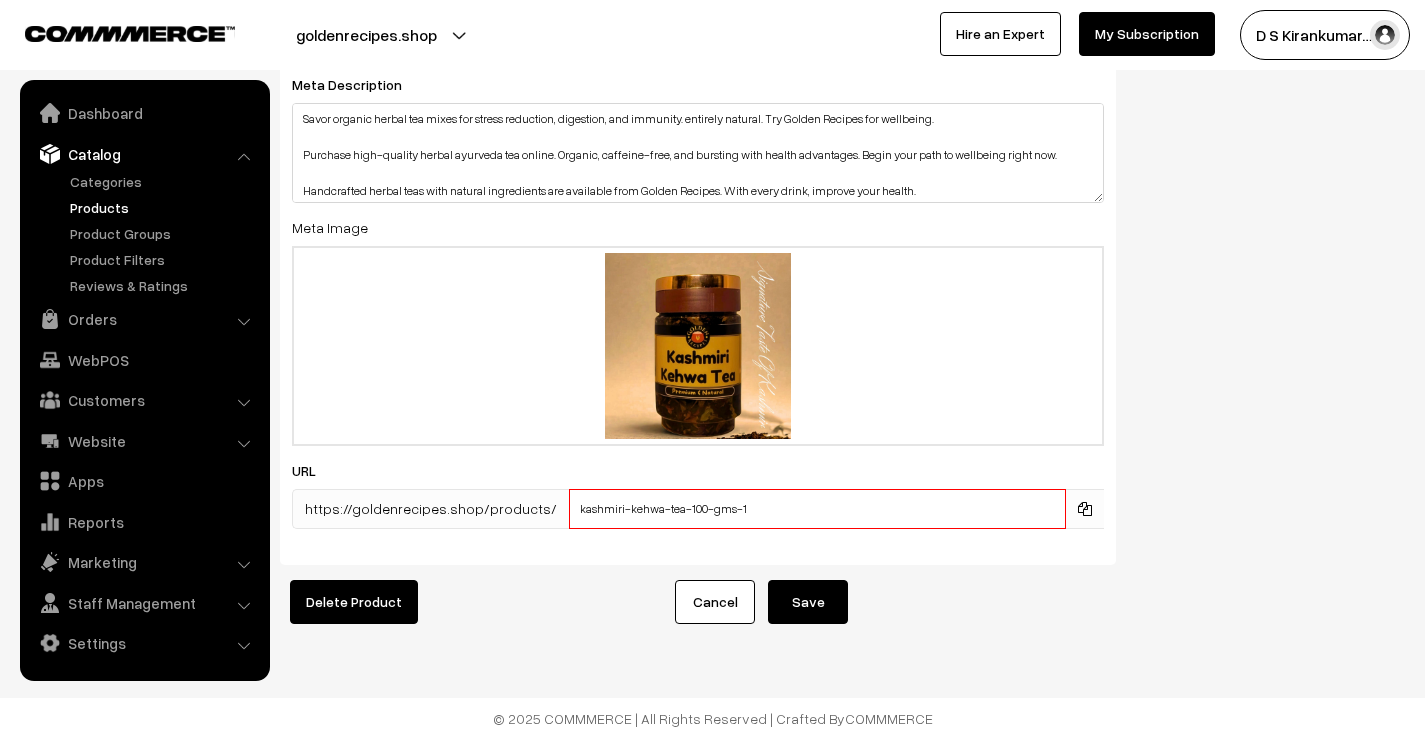 click on "kashmiri-kehwa-tea-100-gms-1" at bounding box center [817, 509] 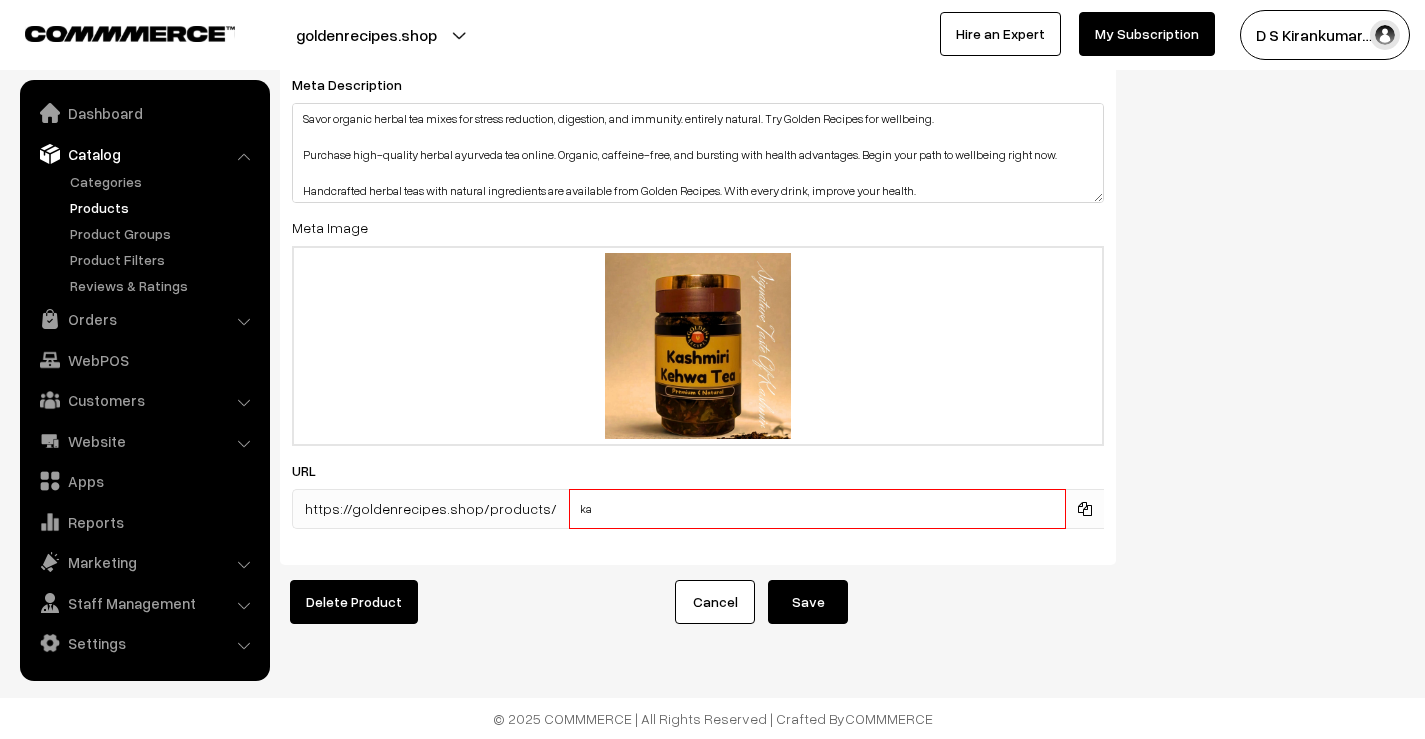 type on "k" 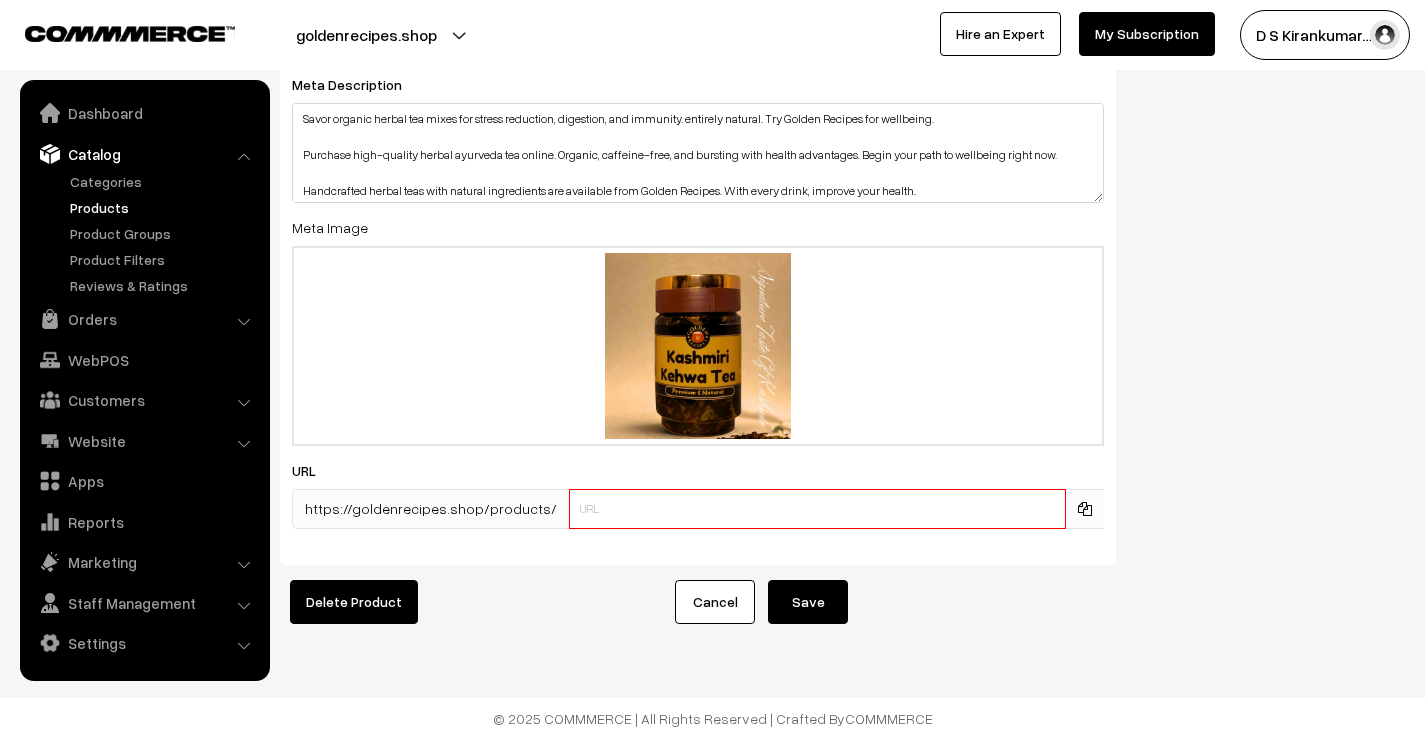 paste on "https://goldenrecipes.shop/products/kashmiri-kehwa-tea-100-gms" 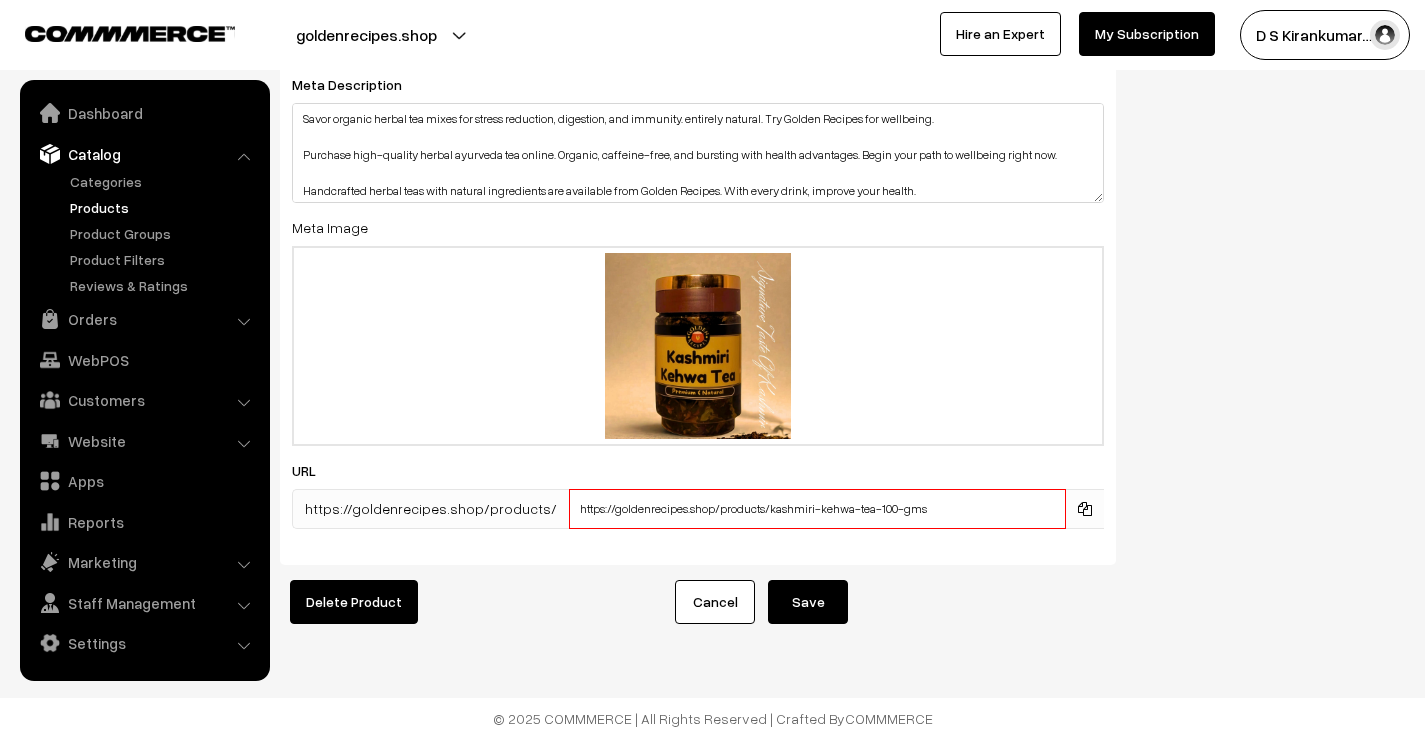 click on "https://goldenrecipes.shop/products/kashmiri-kehwa-tea-100-gms" at bounding box center (817, 509) 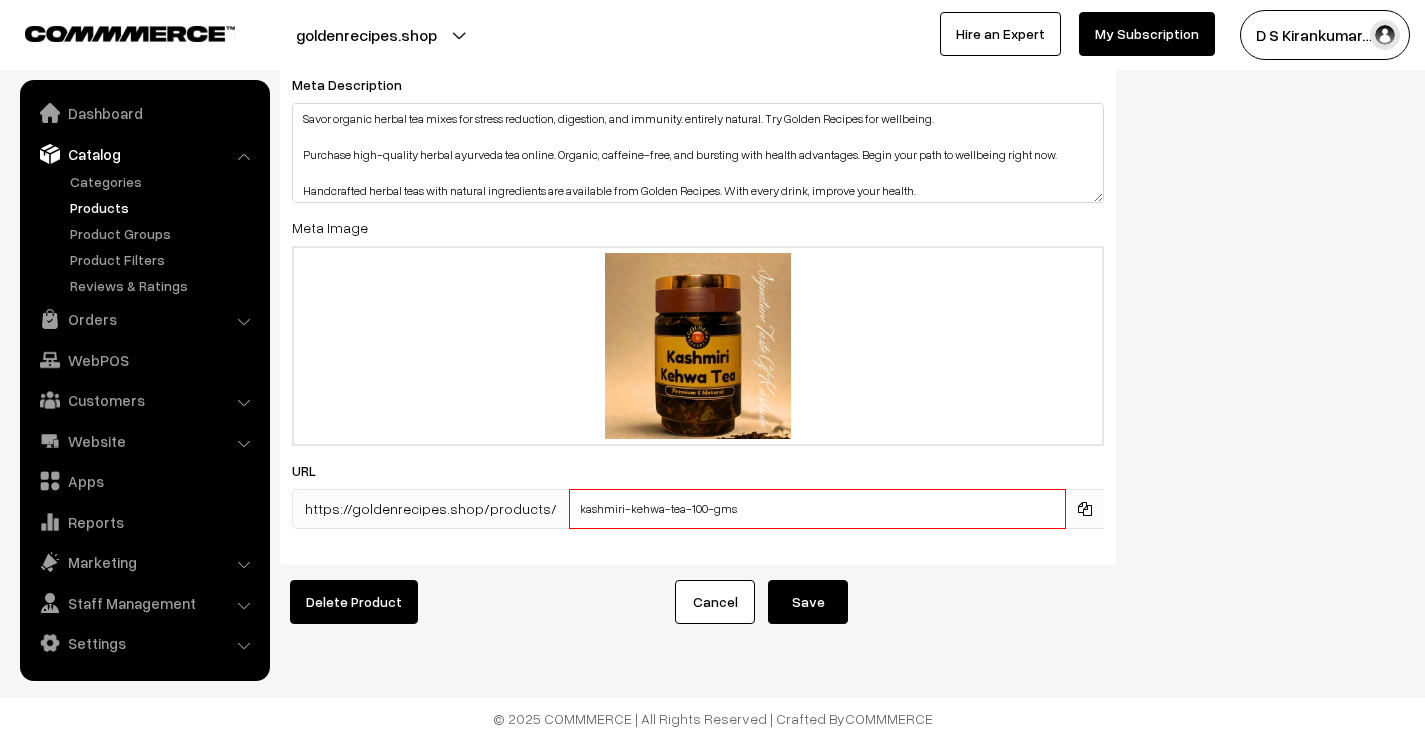type on "kashmiri-kehwa-tea-100-gms" 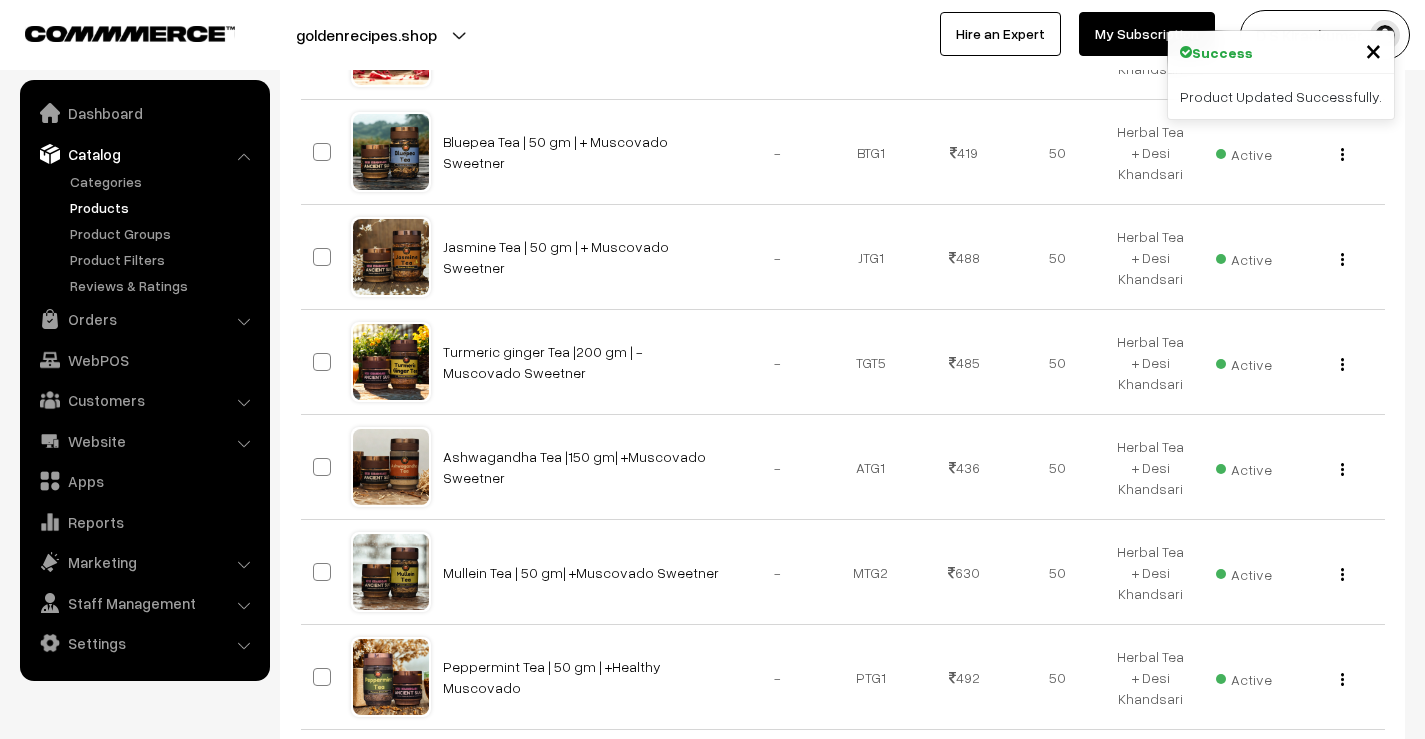 scroll, scrollTop: 1011, scrollLeft: 0, axis: vertical 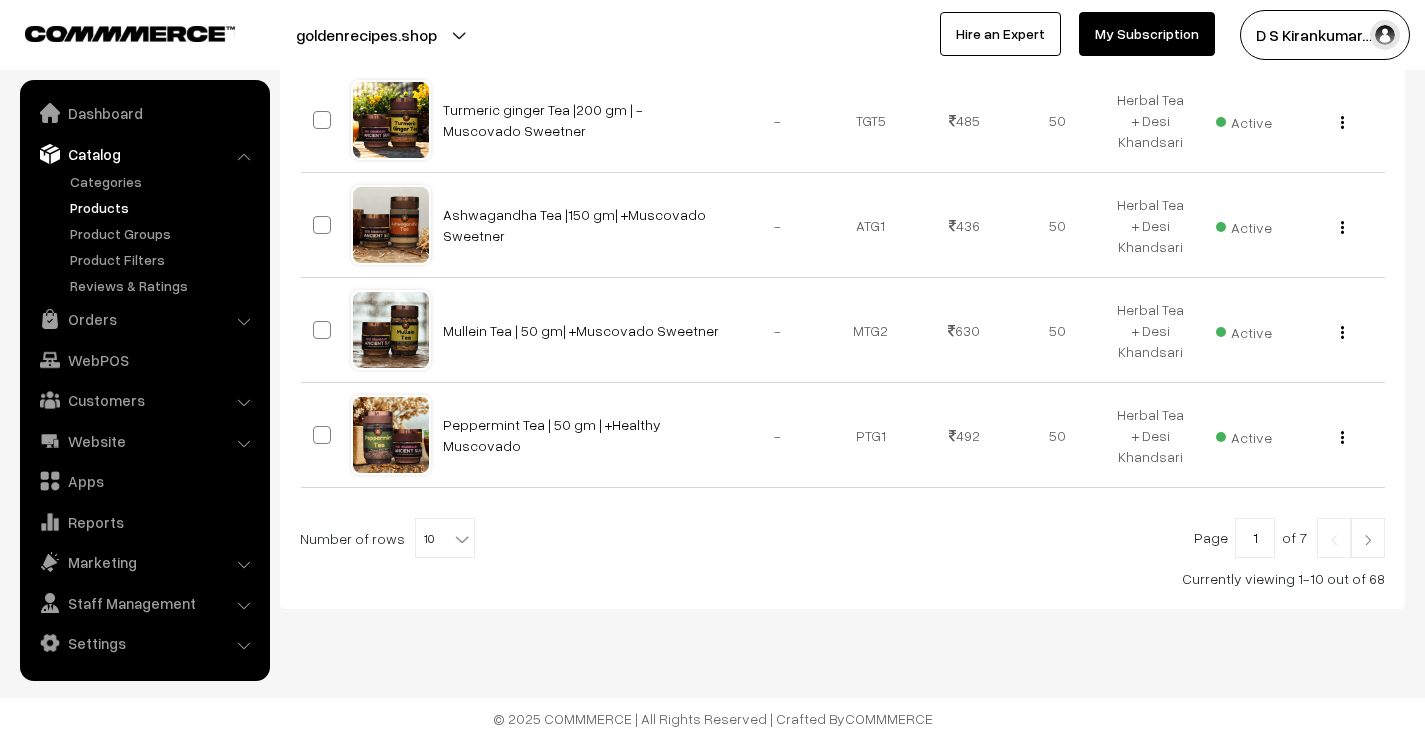 click at bounding box center (1368, 538) 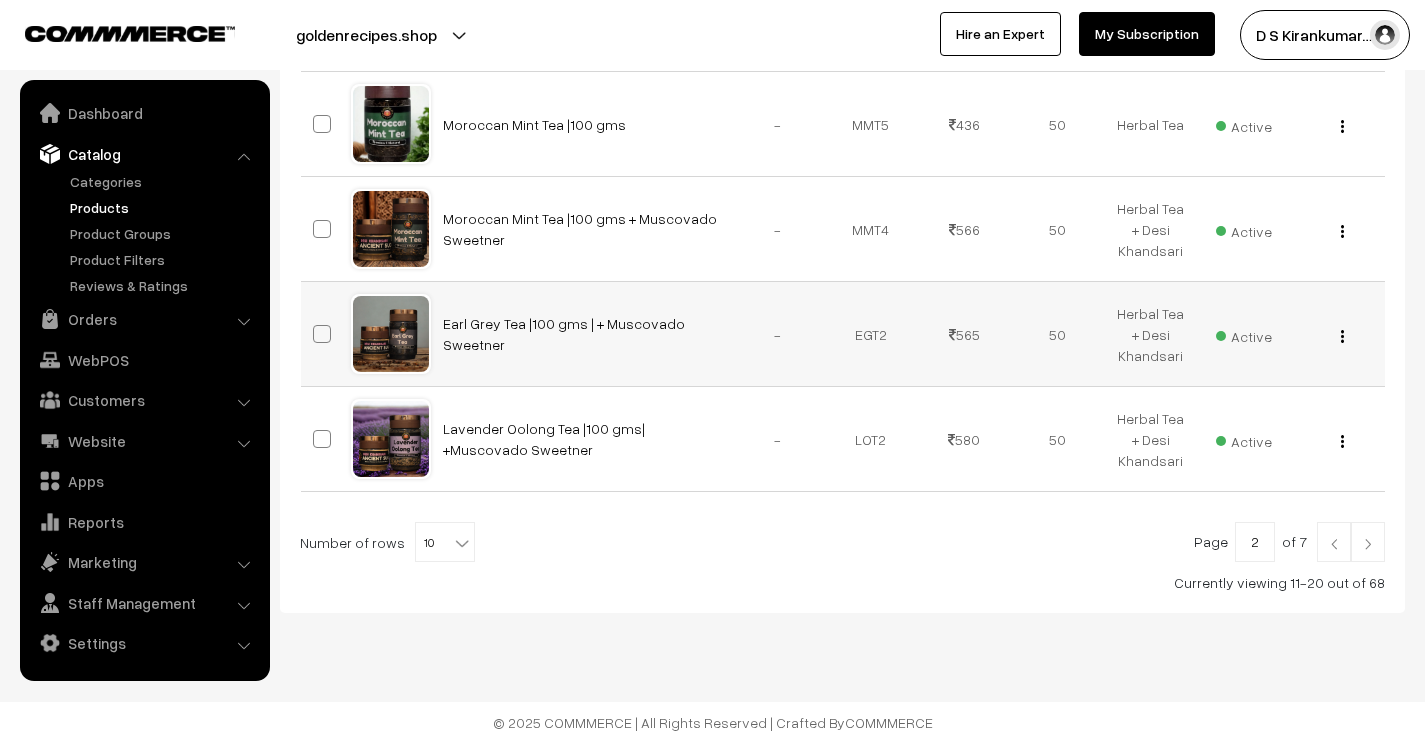 scroll, scrollTop: 1011, scrollLeft: 0, axis: vertical 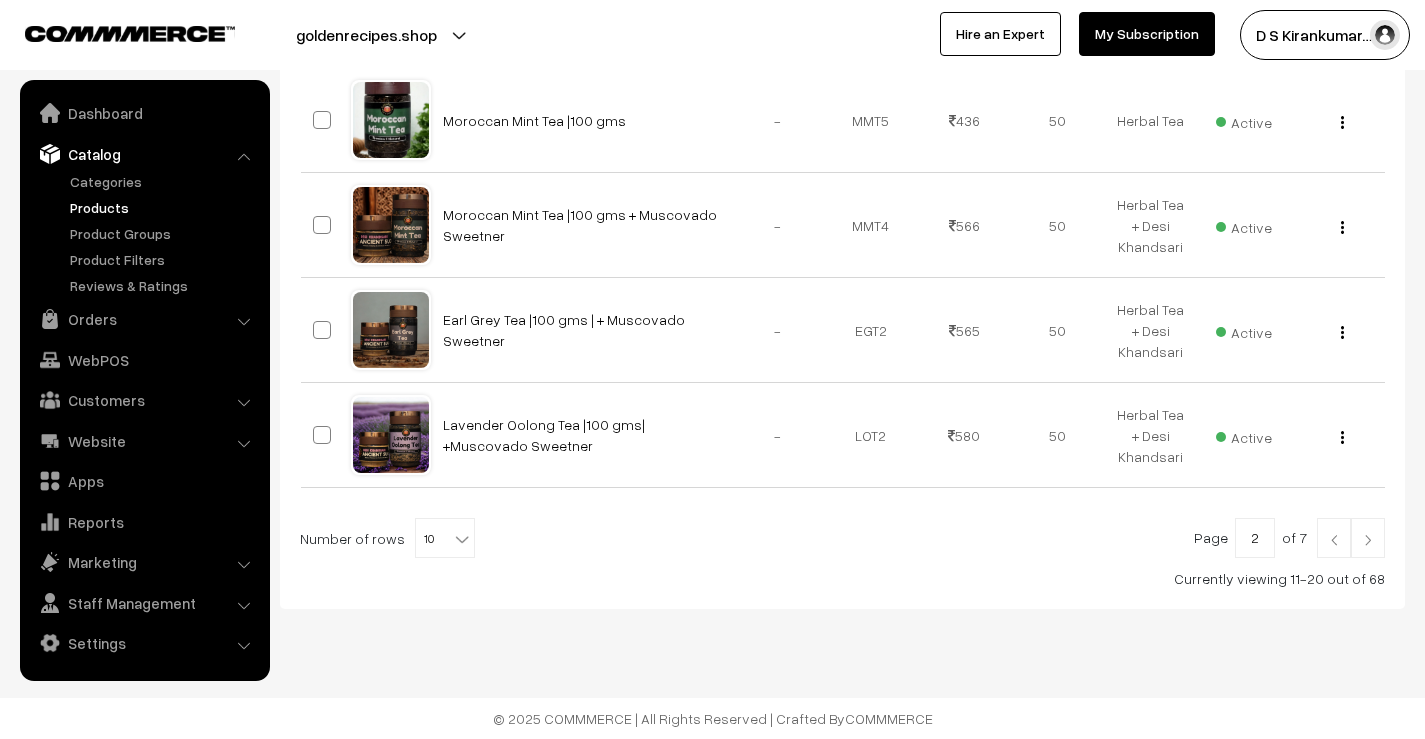 click at bounding box center (1368, 540) 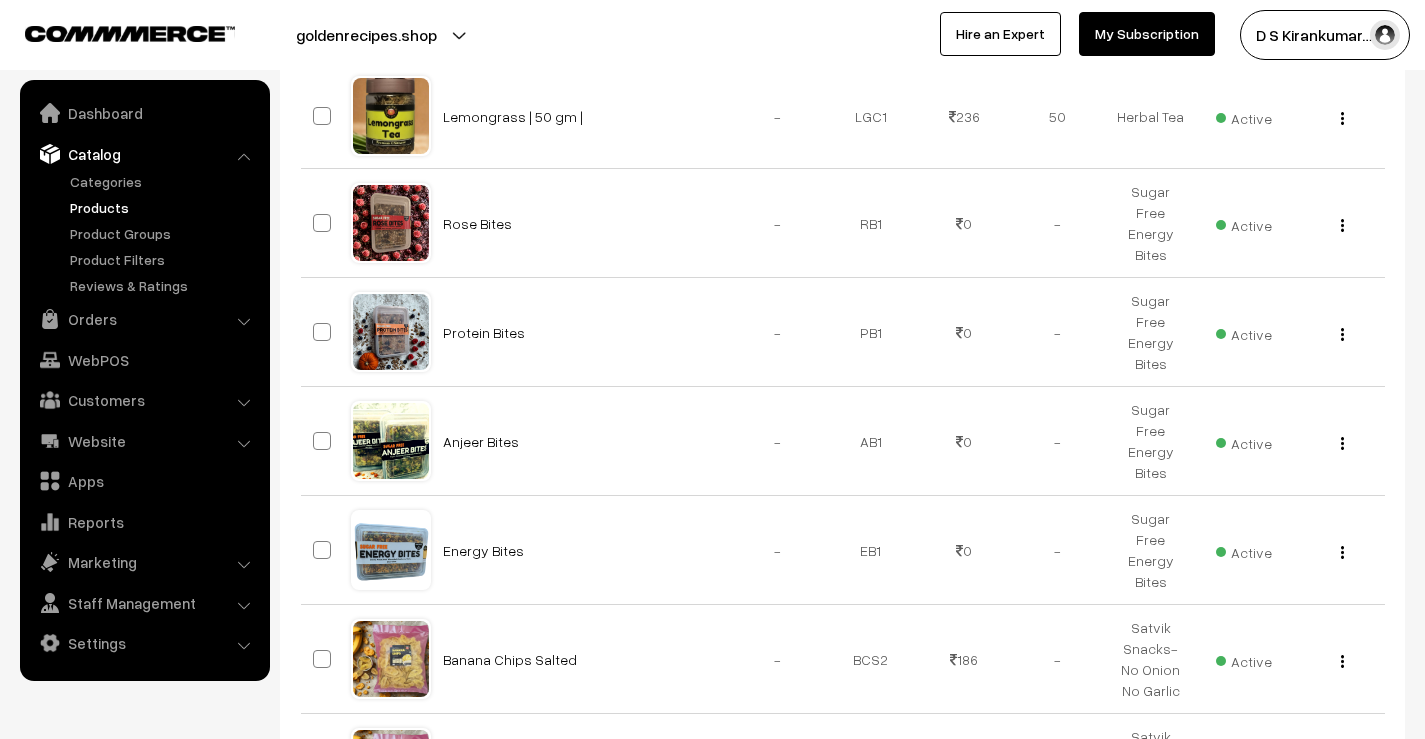 scroll, scrollTop: 1019, scrollLeft: 0, axis: vertical 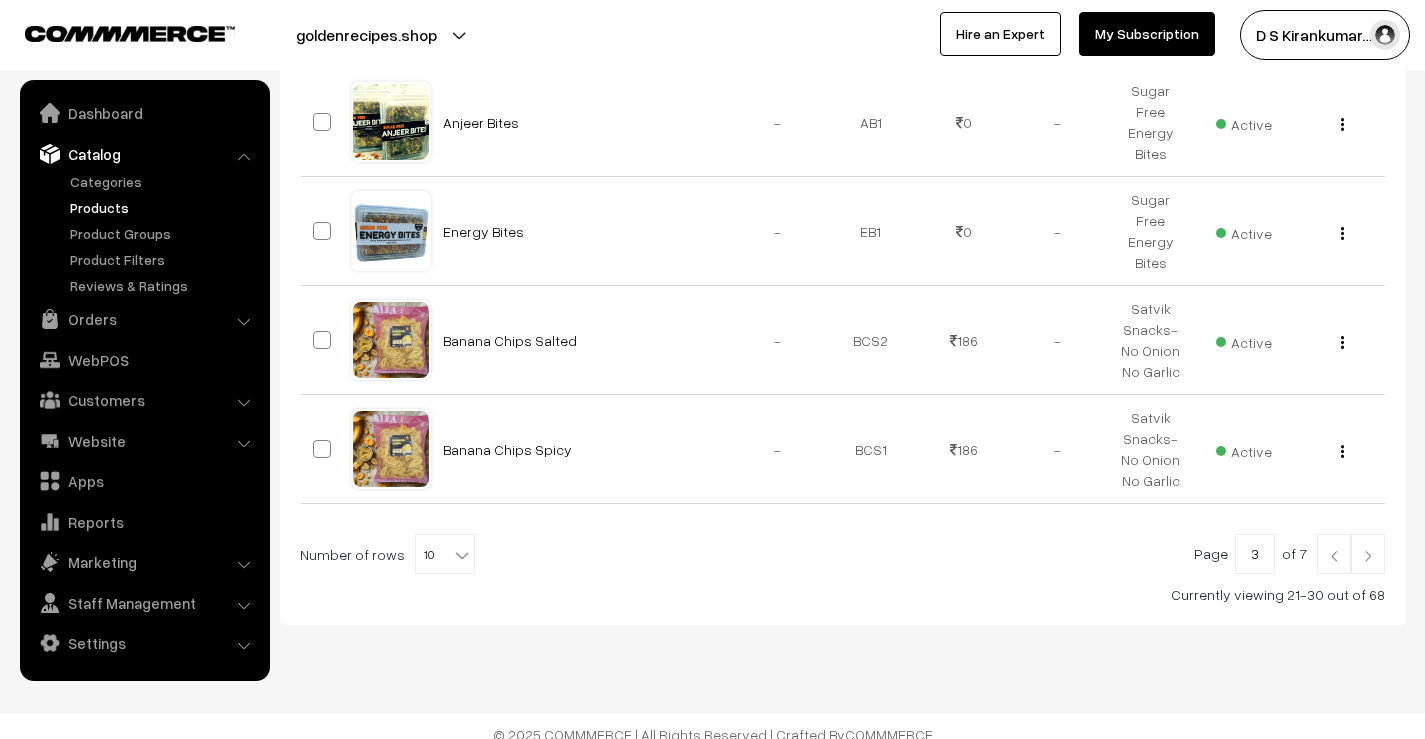 drag, startPoint x: 0, startPoint y: 0, endPoint x: 1366, endPoint y: 535, distance: 1467.0314 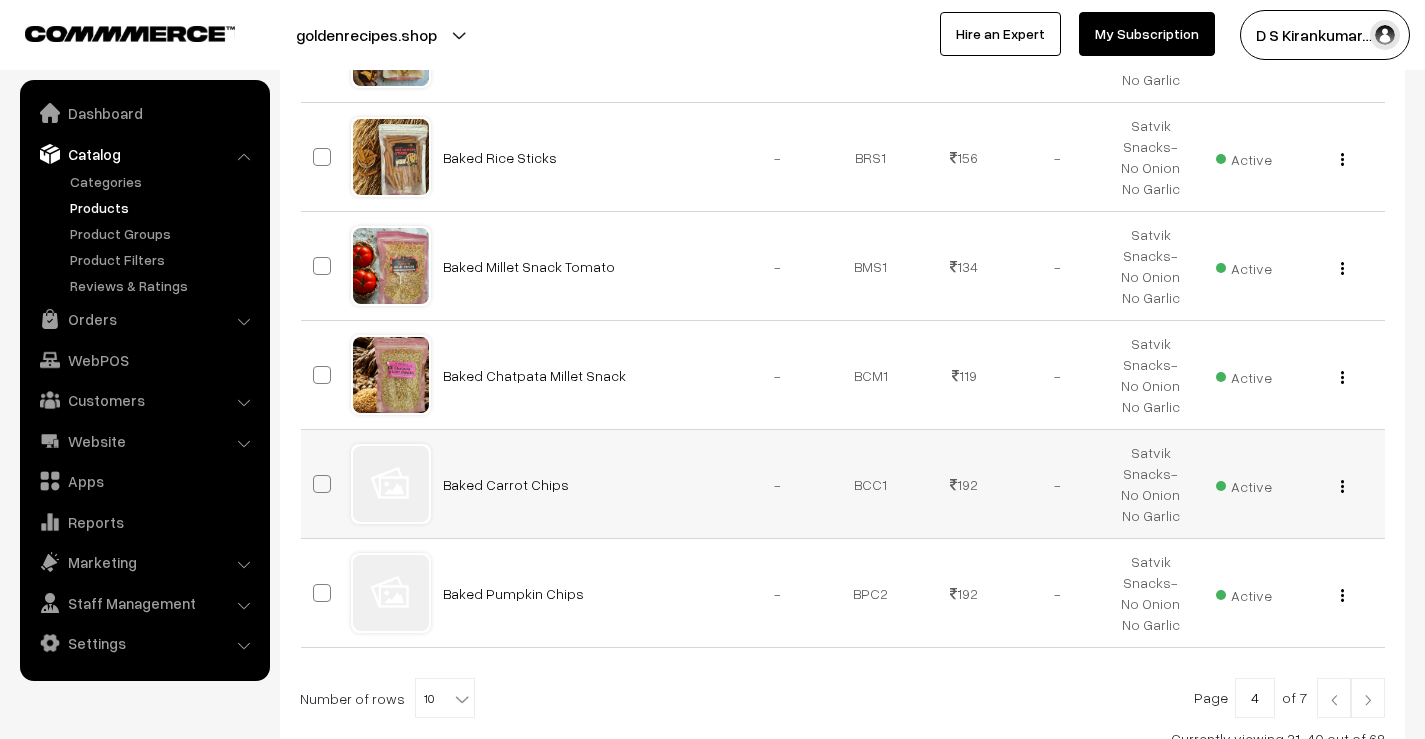 scroll, scrollTop: 1051, scrollLeft: 0, axis: vertical 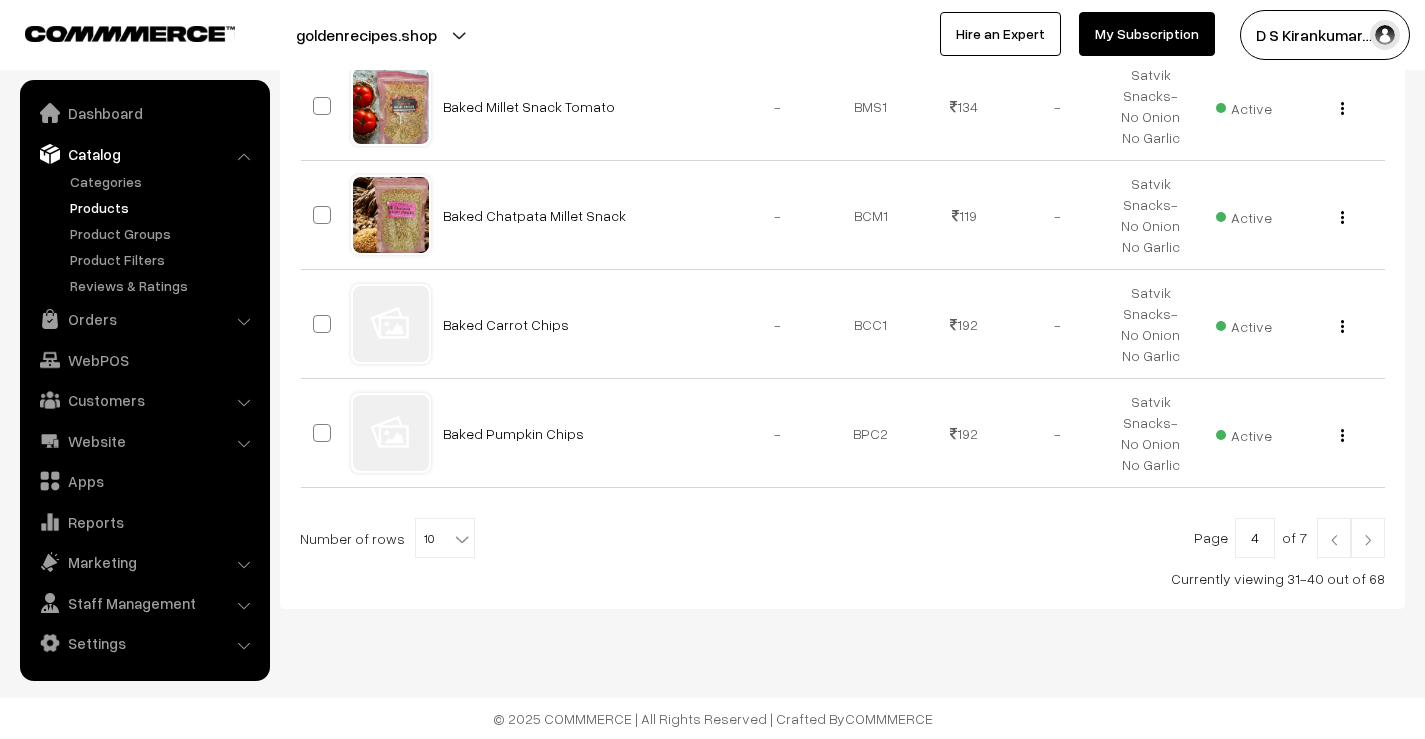 click at bounding box center [1368, 540] 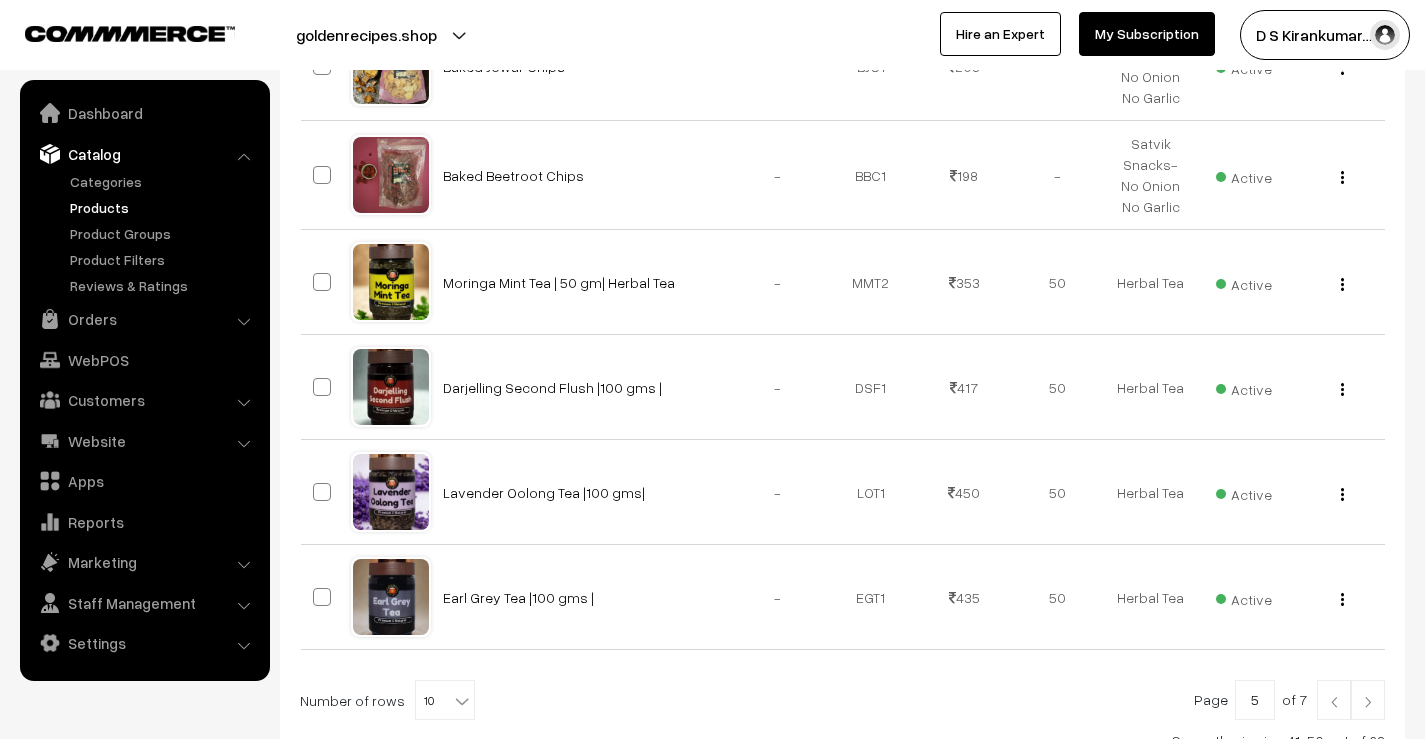 scroll, scrollTop: 1035, scrollLeft: 0, axis: vertical 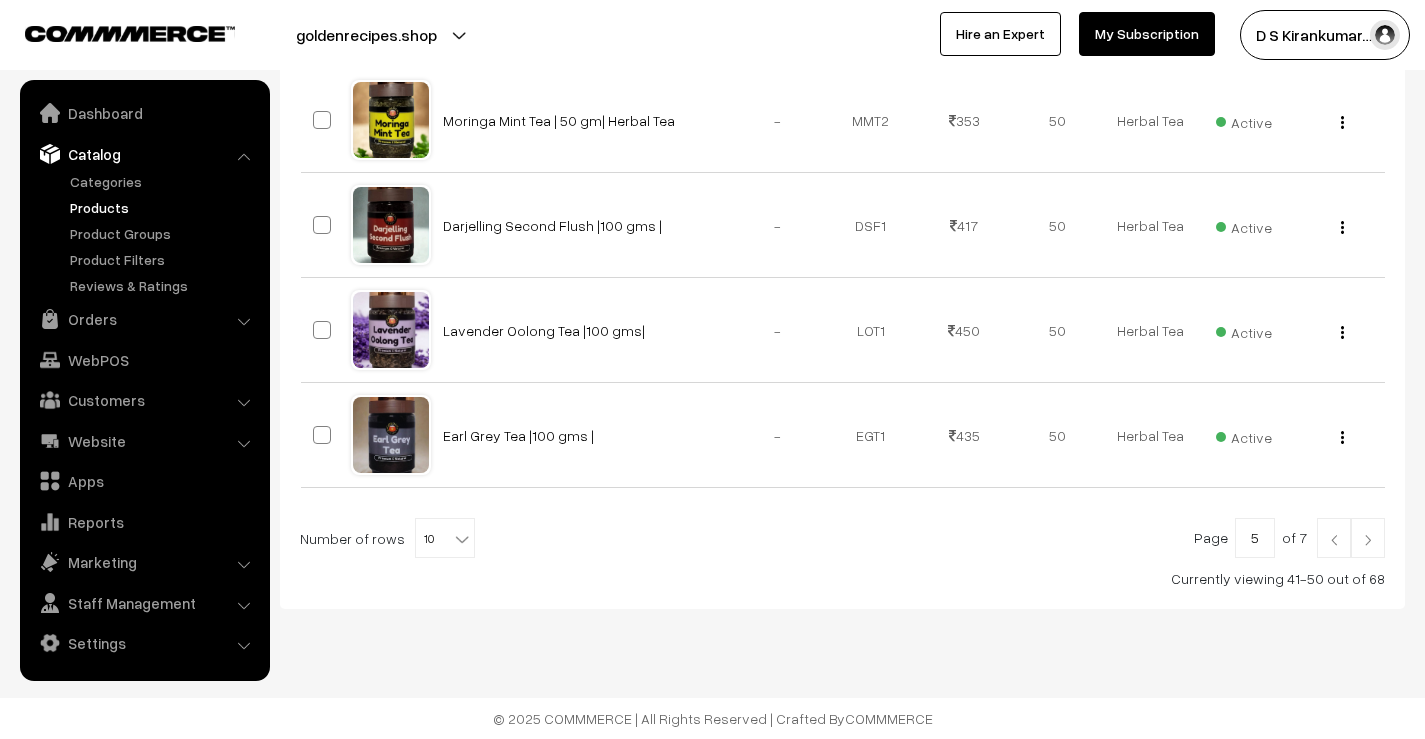 click at bounding box center (1368, 540) 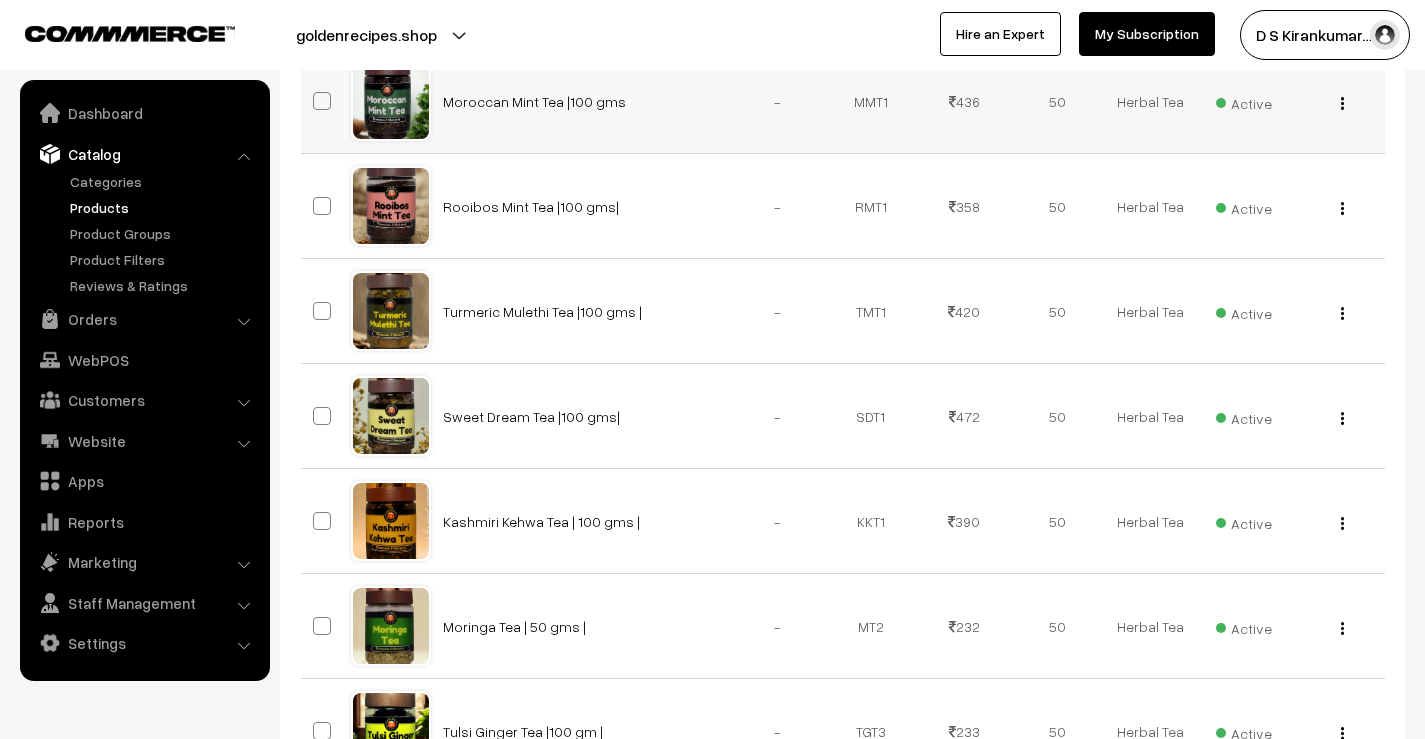 scroll, scrollTop: 600, scrollLeft: 0, axis: vertical 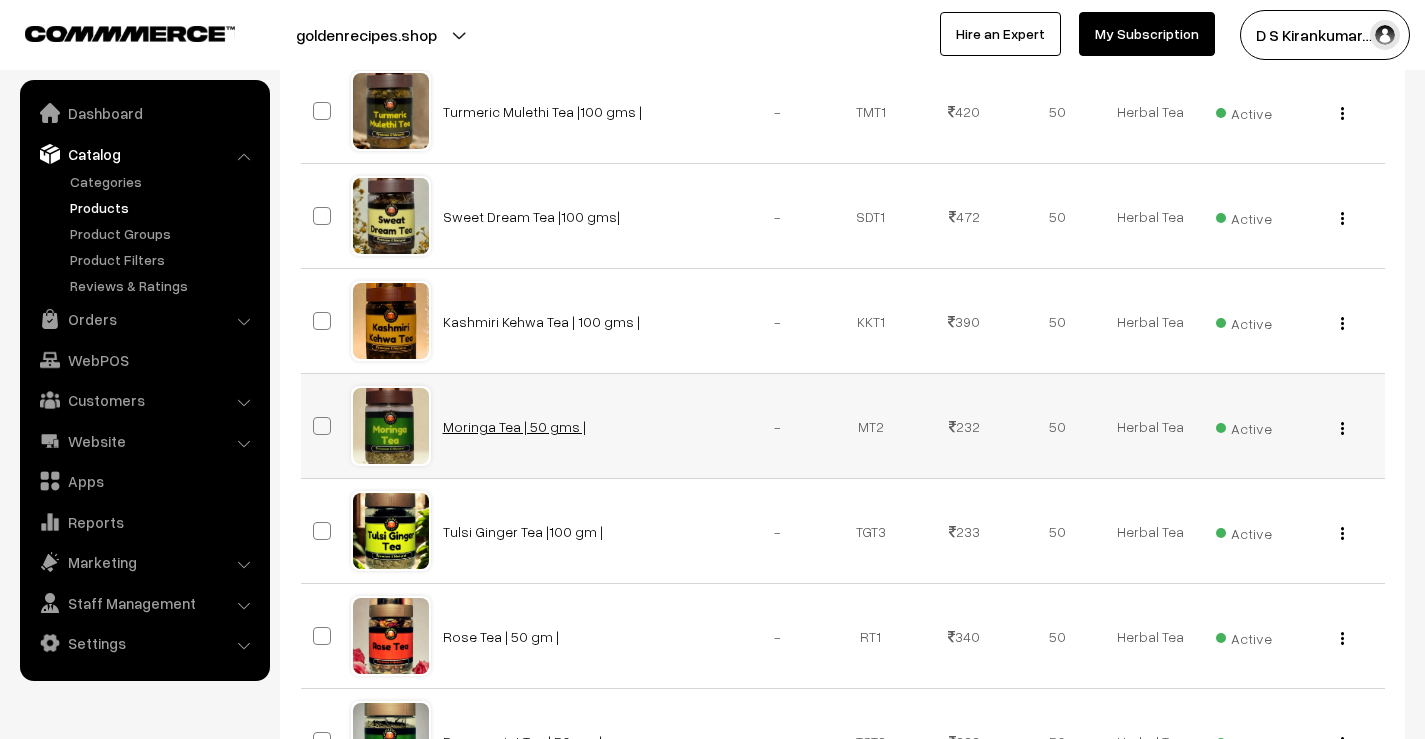 click on "Moringa Tea | 50 gms |" at bounding box center [514, 426] 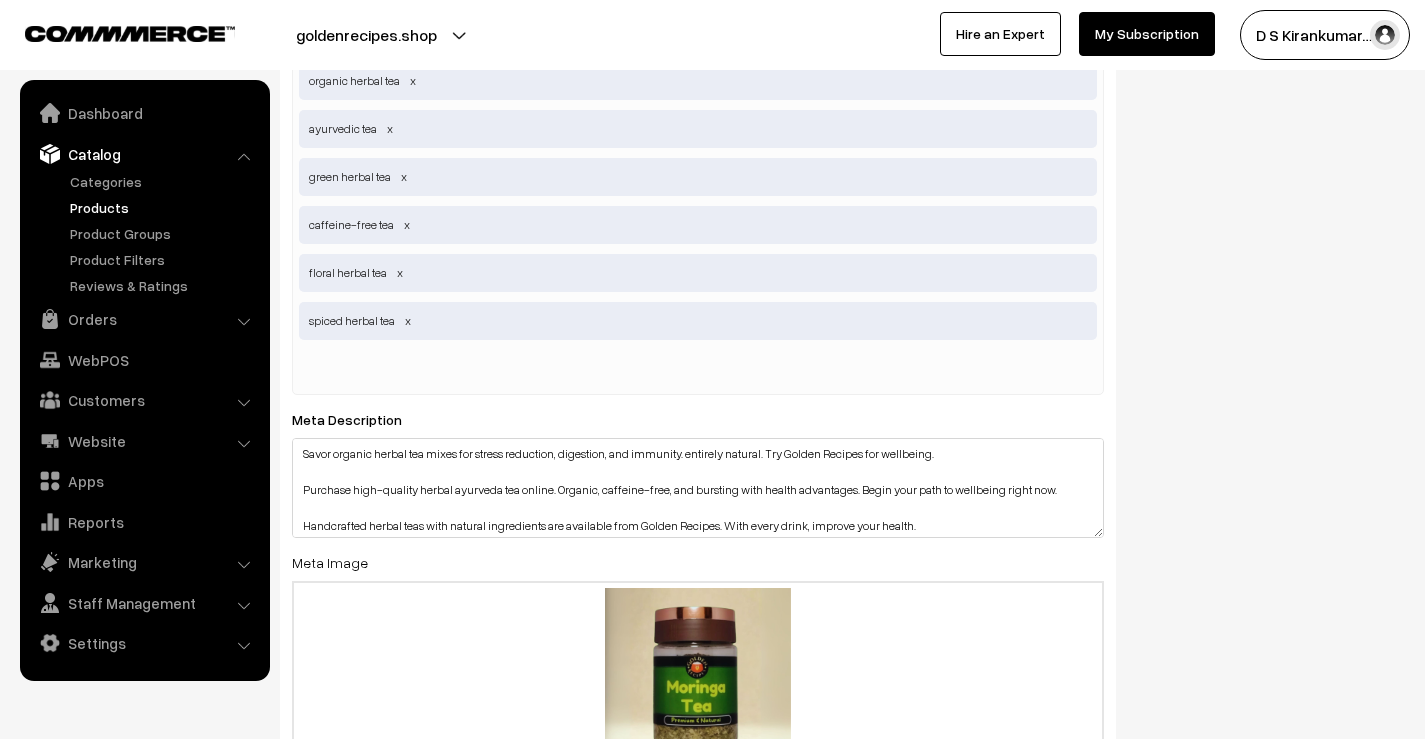 scroll, scrollTop: 3450, scrollLeft: 0, axis: vertical 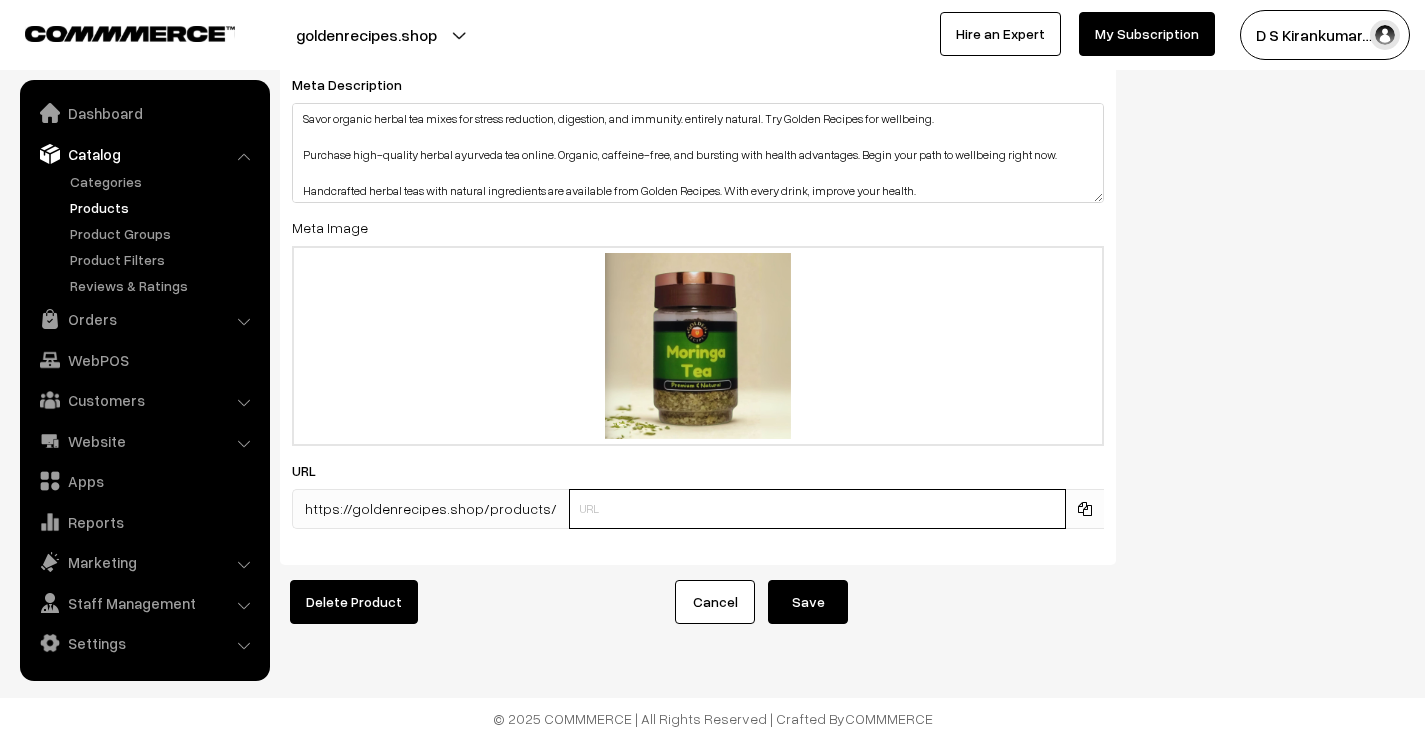 click at bounding box center [817, 509] 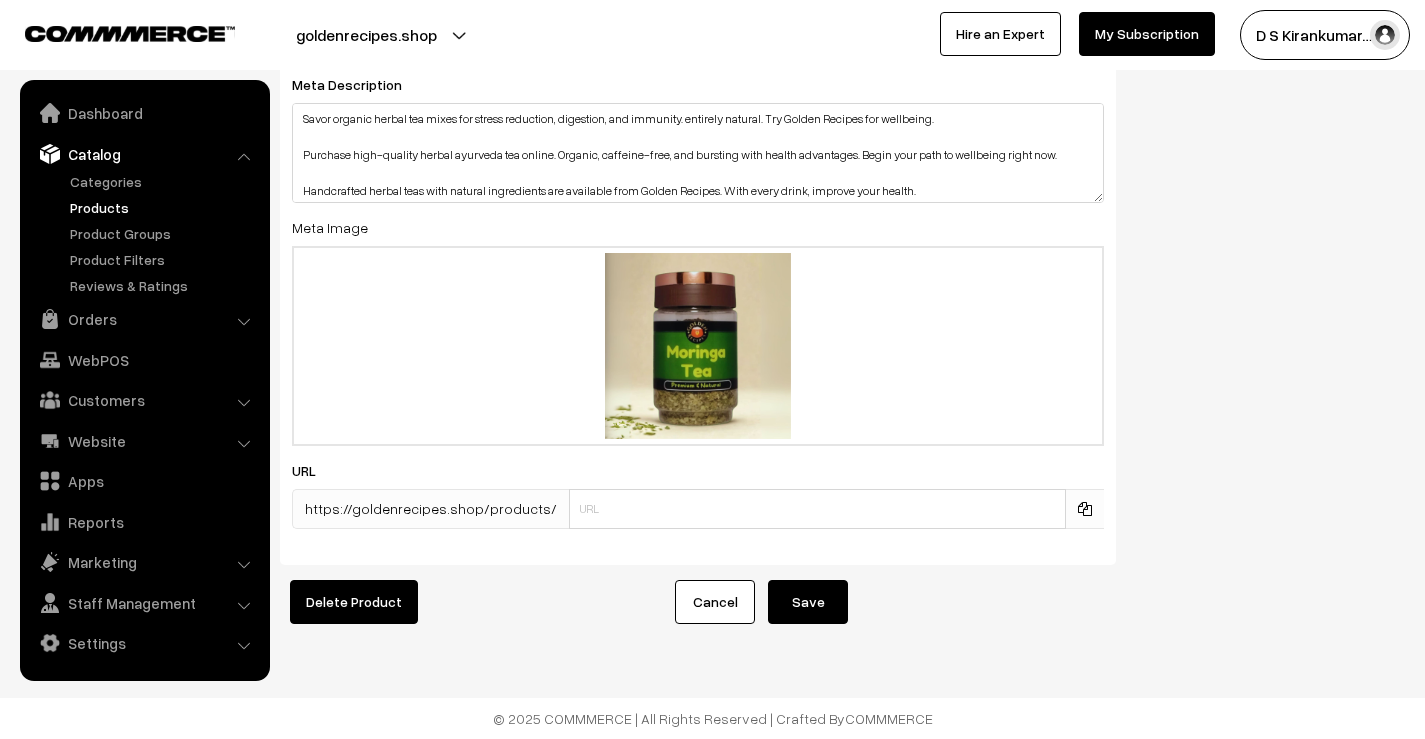 click on "SEO
Meta Title
Refreshing Herbal Teas Online | Taste Nature with Golden Recipes
Prefix:
Suffix:
Meta Keywords
organic herbal tea, ayurvedic tea, green herbal tea, caffeine-free tea, floral herbal tea, spiced herbal tea organic herbal tea    ayurvedic tea    green herbal tea    caffeine-free tea    floral herbal tea    spiced herbal tea
Meta Description
Meta Image
Drag and drop a file here or click Ooops, something wrong appended.   17543976101197Website-Photos-42-x-42-cm-34.jpg Drag and drop or click to replace
URL" at bounding box center (842, 48) 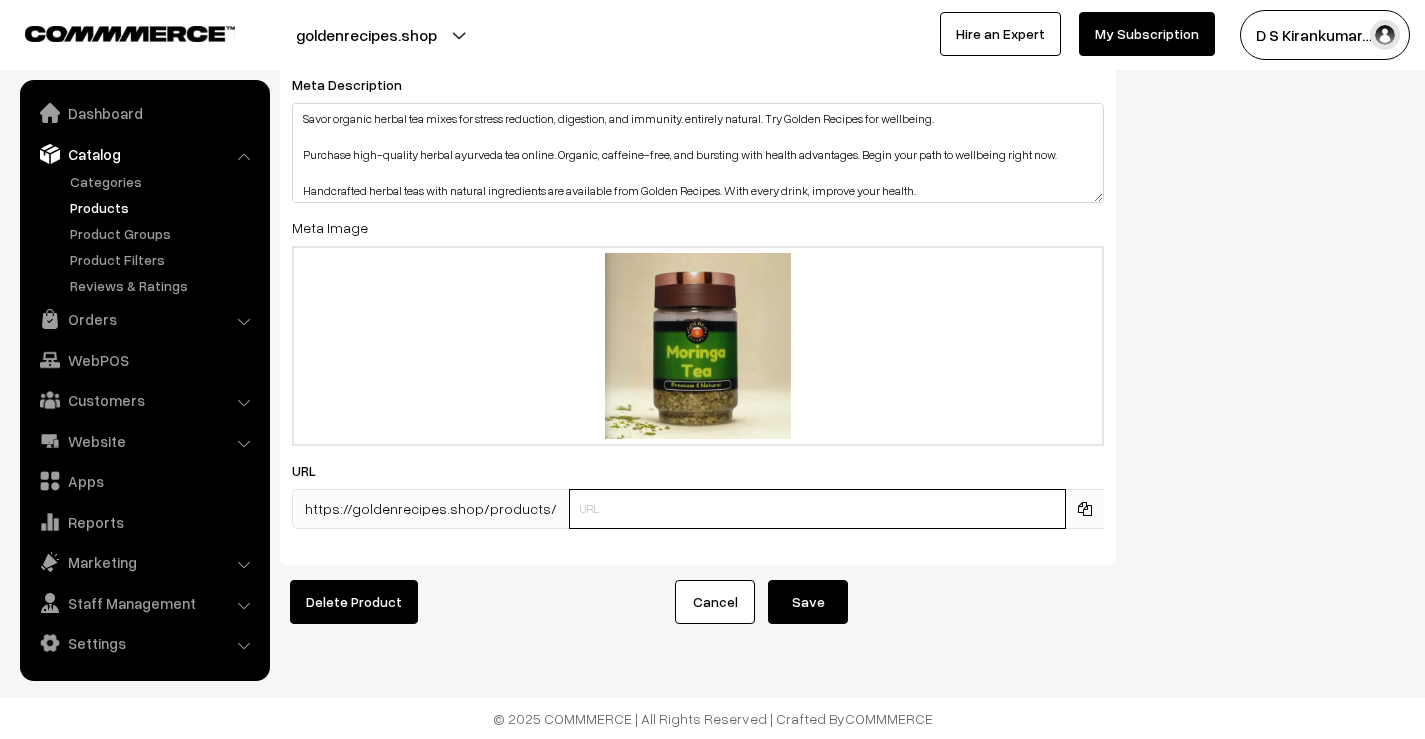 click at bounding box center [817, 509] 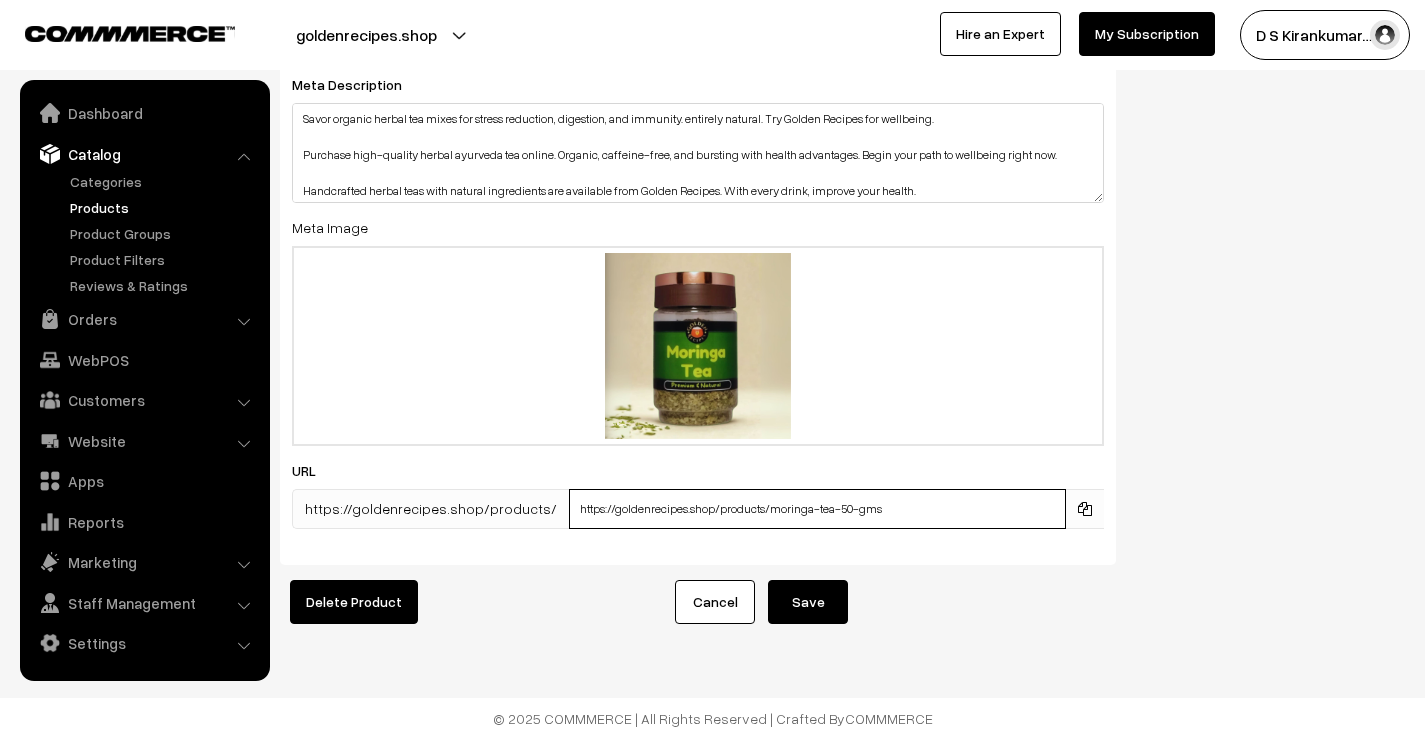 click on "https://goldenrecipes.shop/products/moringa-tea-50-gms" at bounding box center [817, 509] 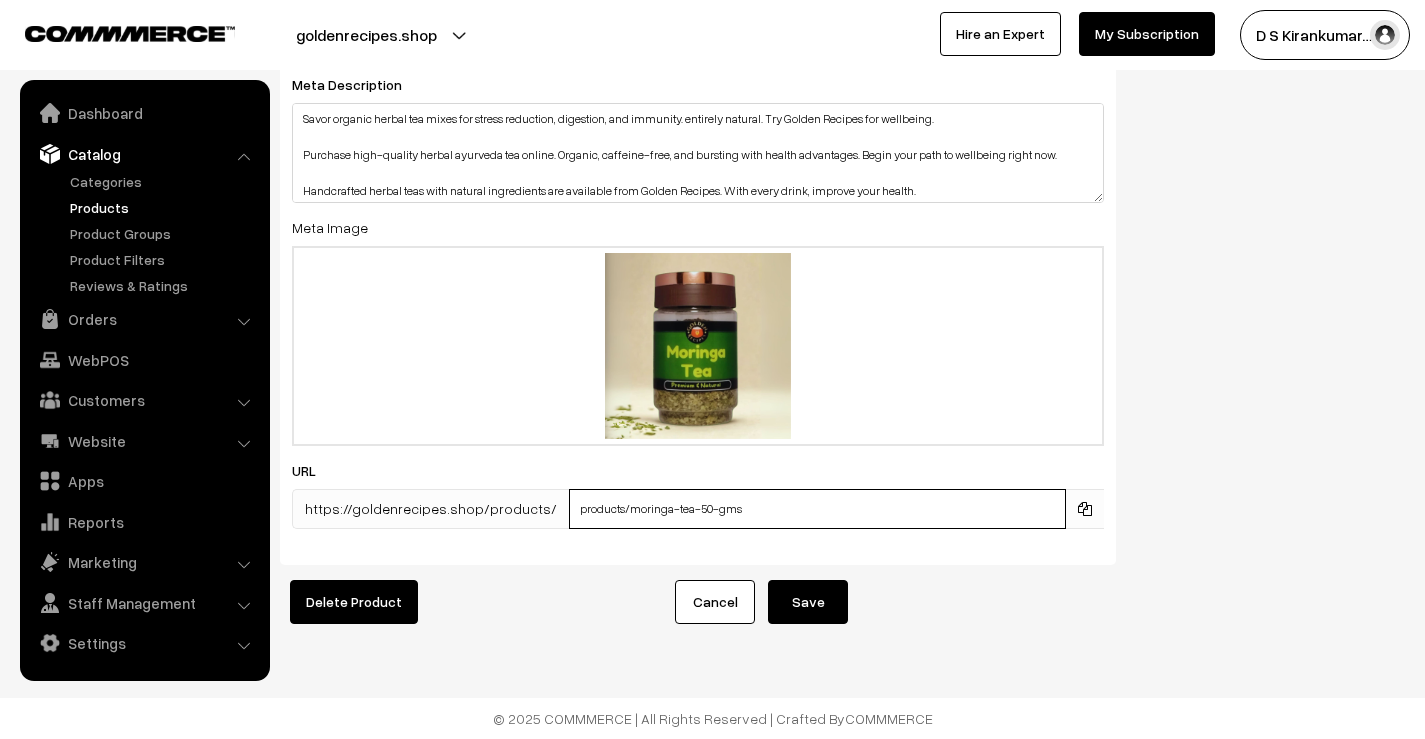 type on "products/moringa-tea-50-gms" 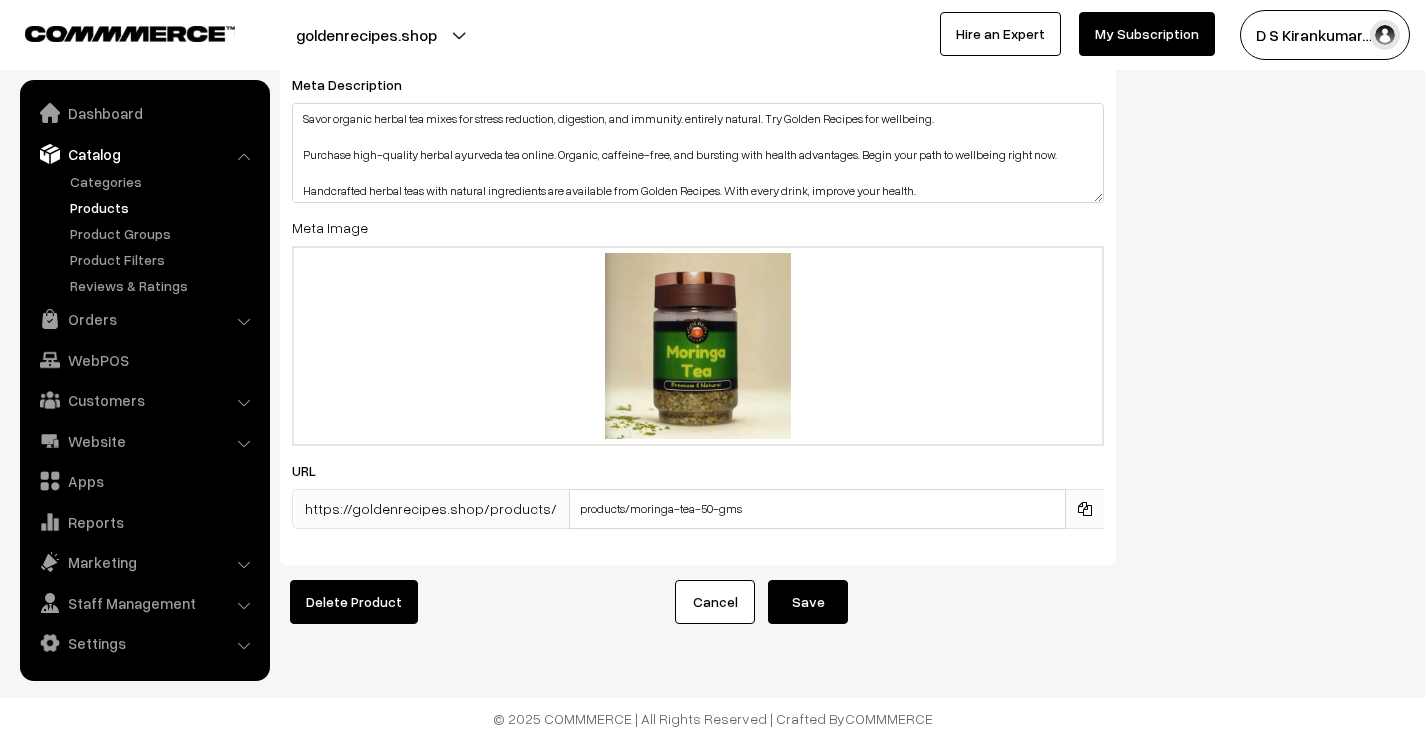 click on "Save" at bounding box center (808, 602) 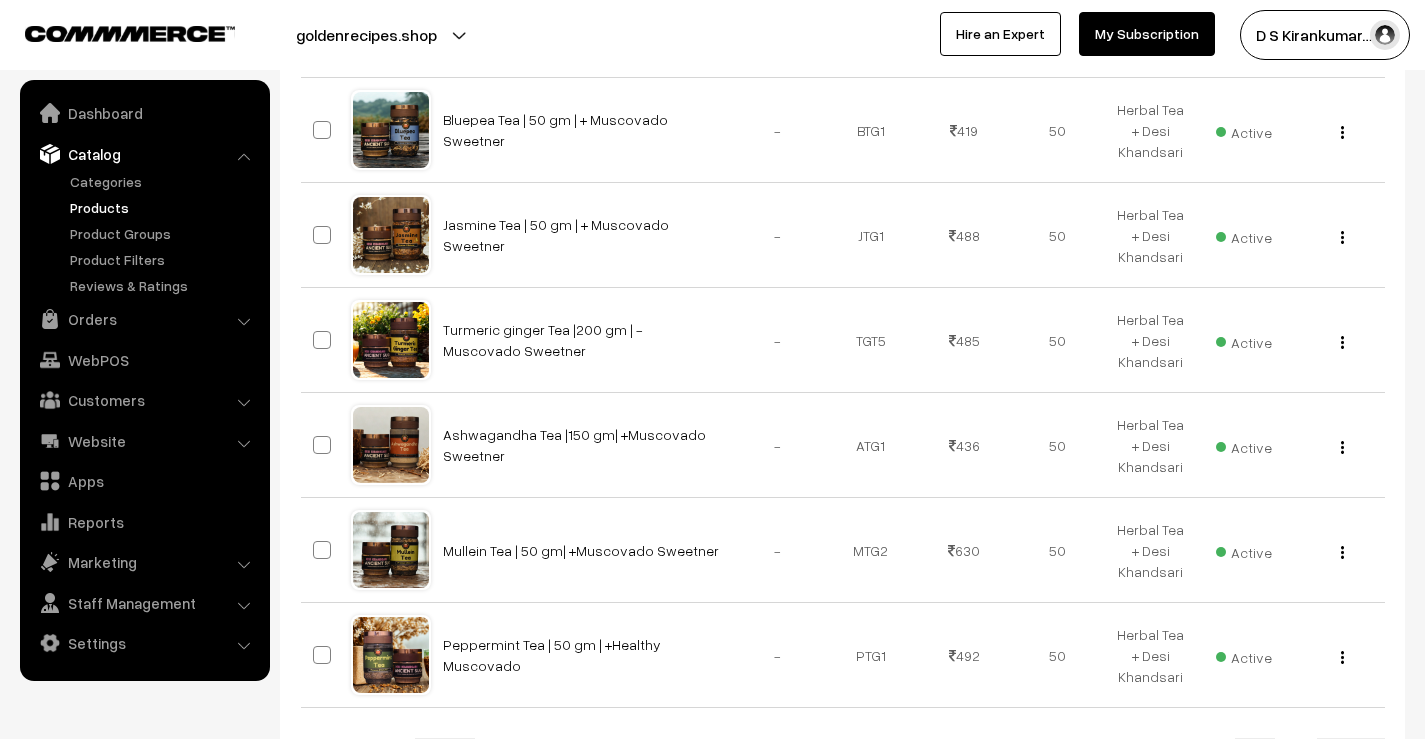 scroll, scrollTop: 1011, scrollLeft: 0, axis: vertical 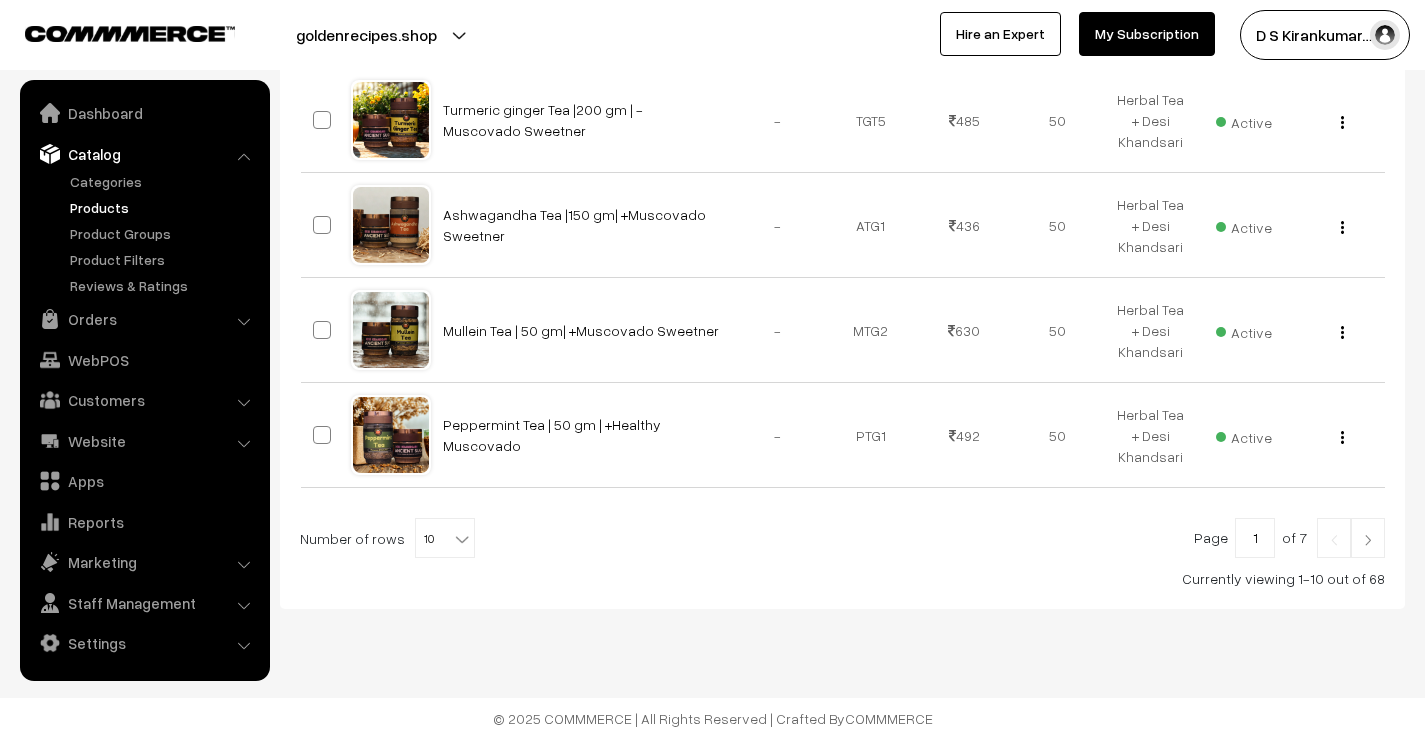 click at bounding box center [1368, 538] 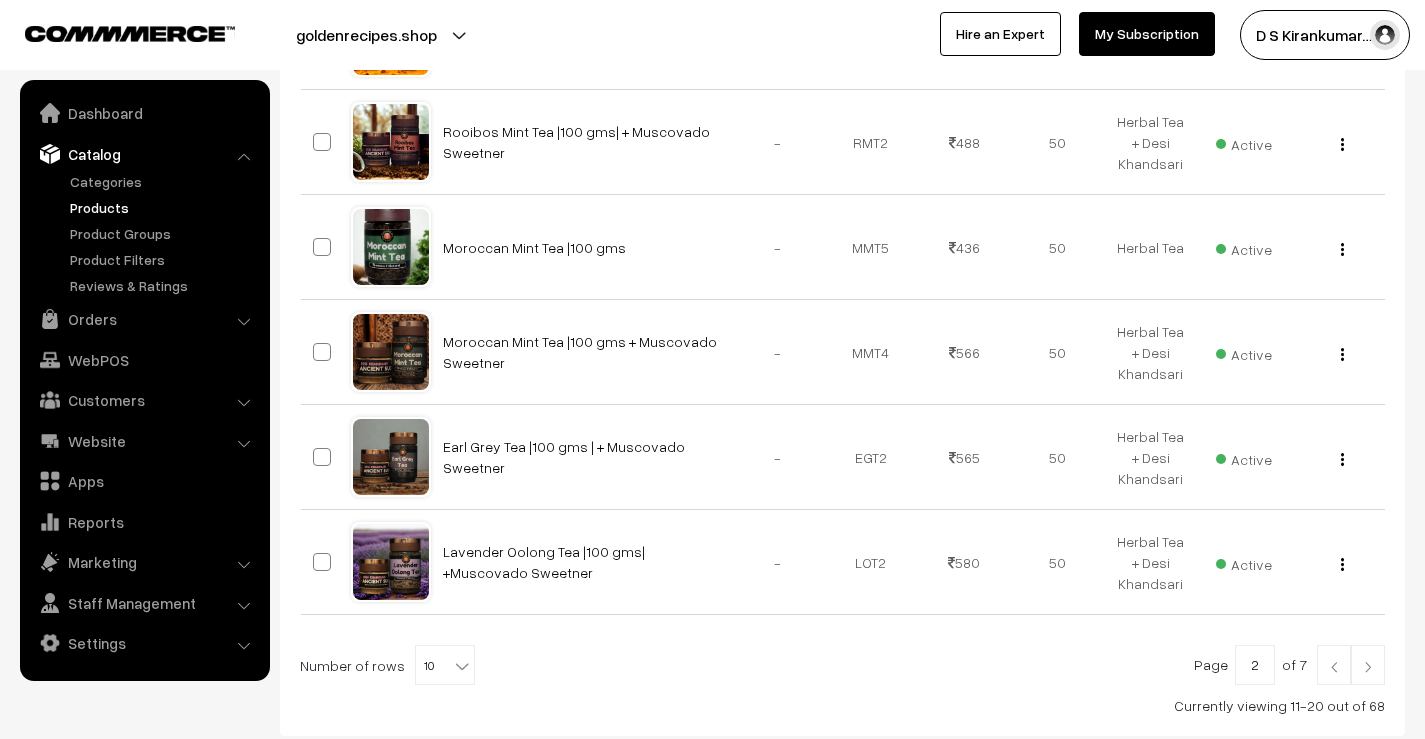 scroll, scrollTop: 1011, scrollLeft: 0, axis: vertical 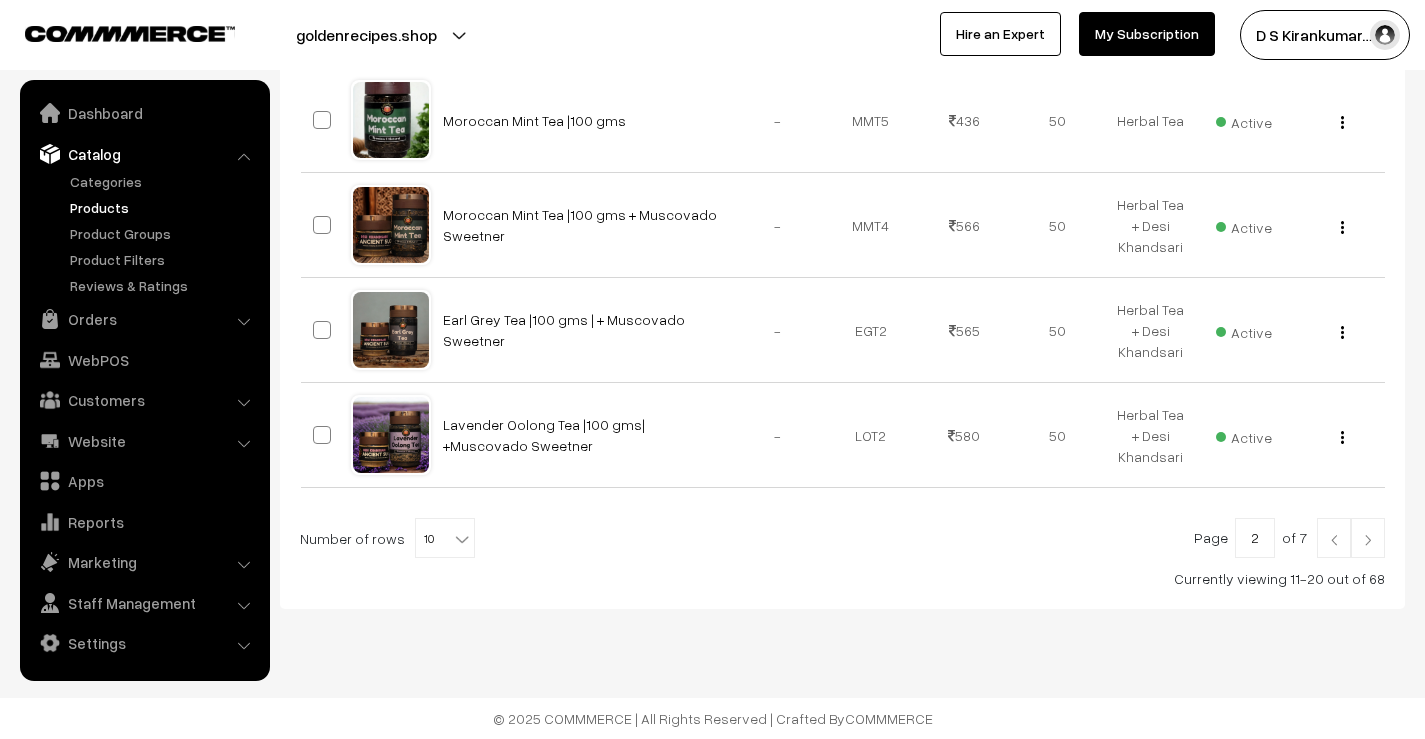 drag, startPoint x: 0, startPoint y: 0, endPoint x: 1380, endPoint y: 539, distance: 1481.5266 